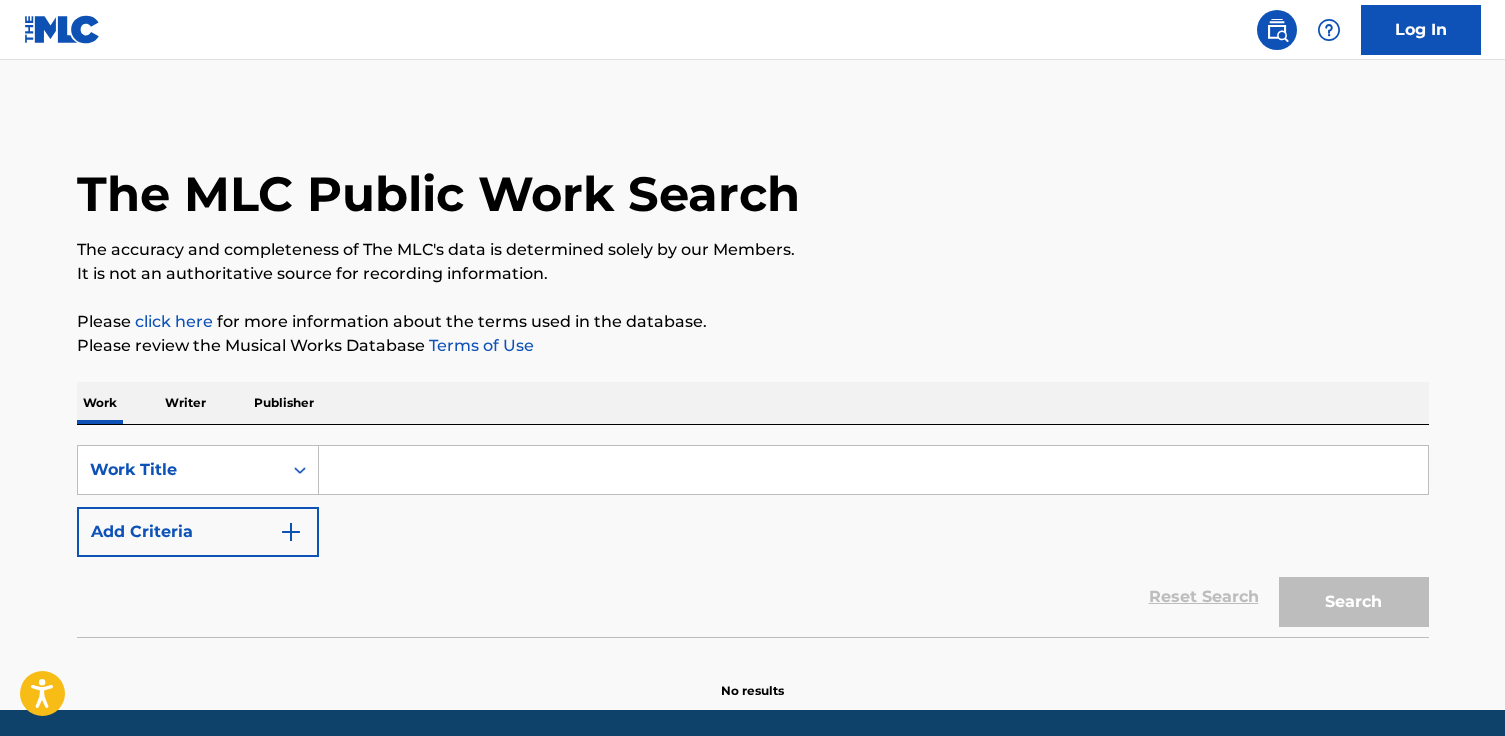 scroll, scrollTop: 0, scrollLeft: 0, axis: both 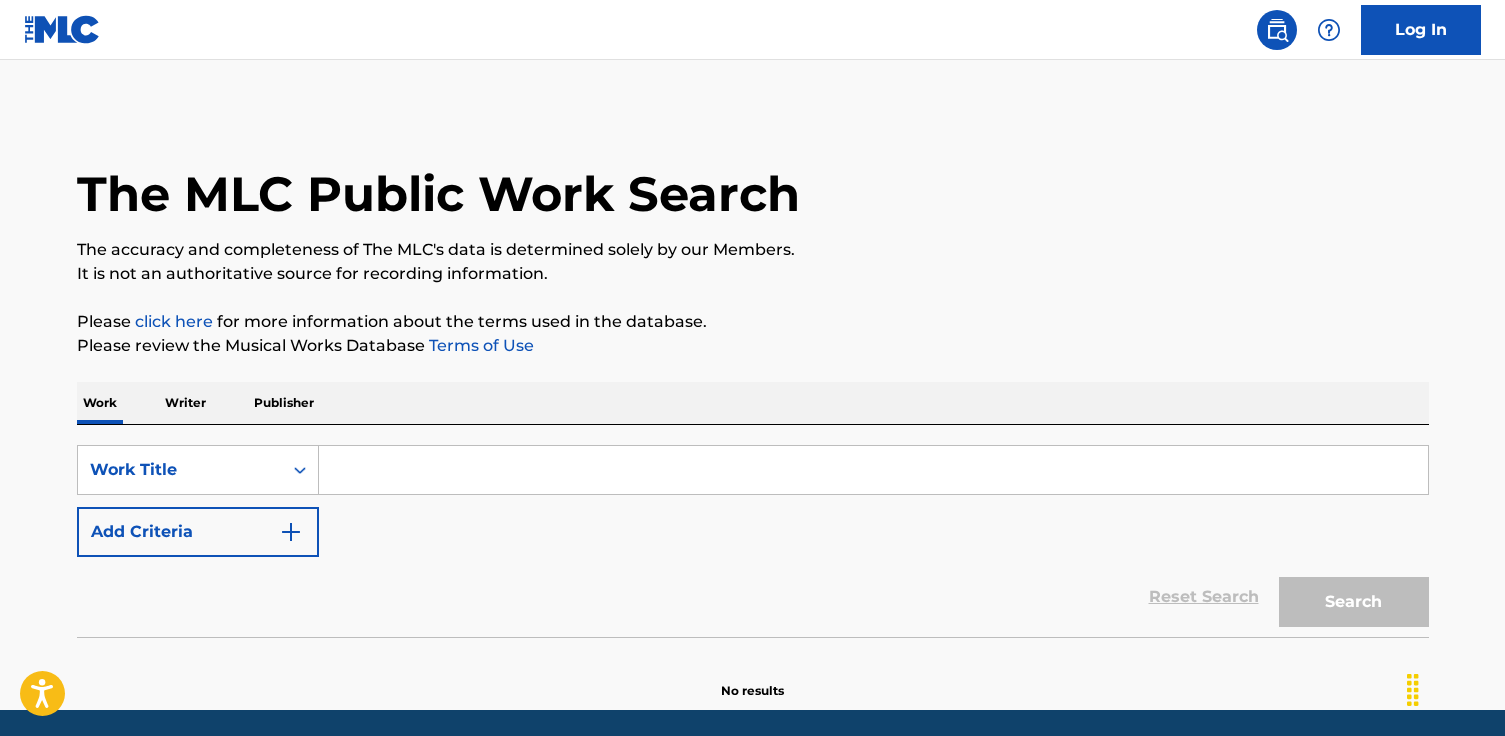 click at bounding box center (873, 470) 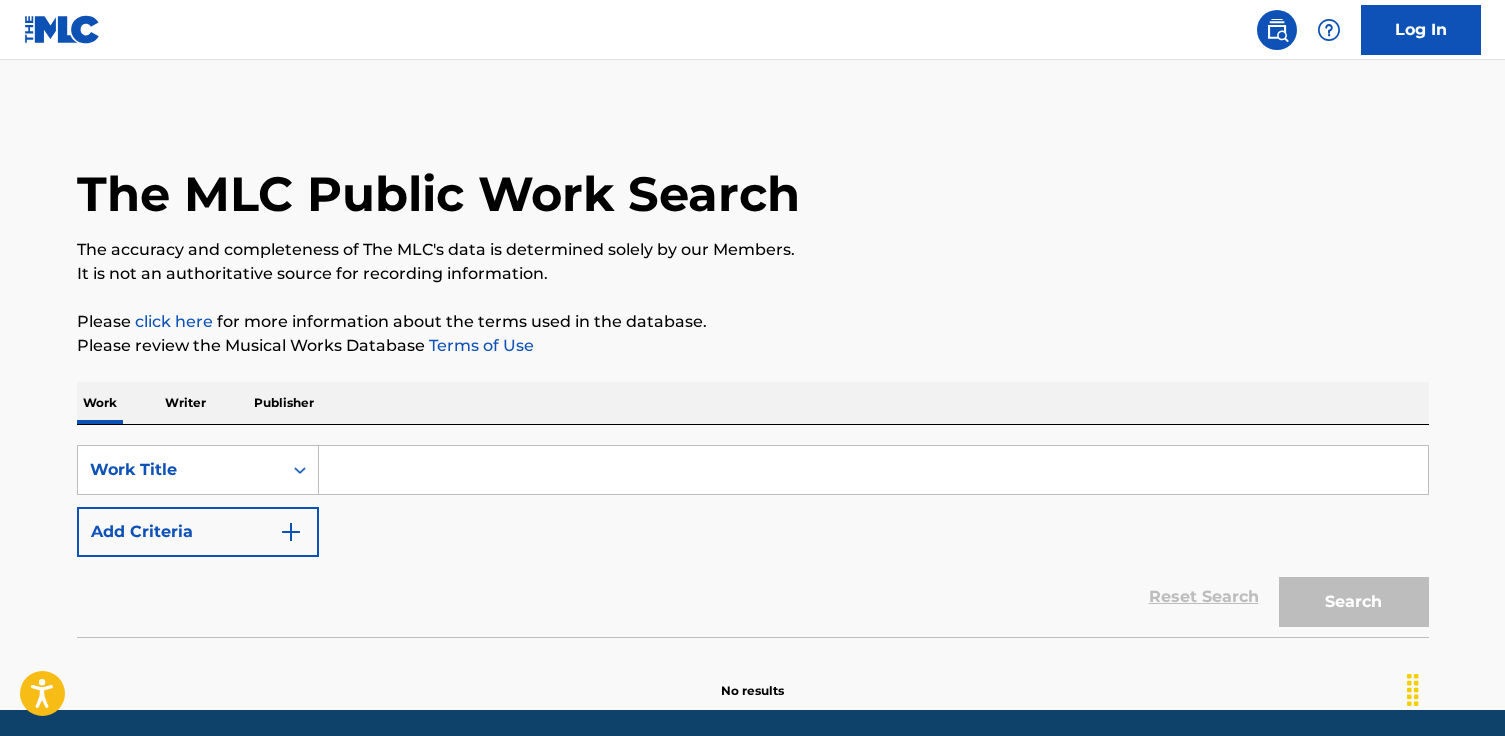 paste on "Adorava Me Ver Como Seu" 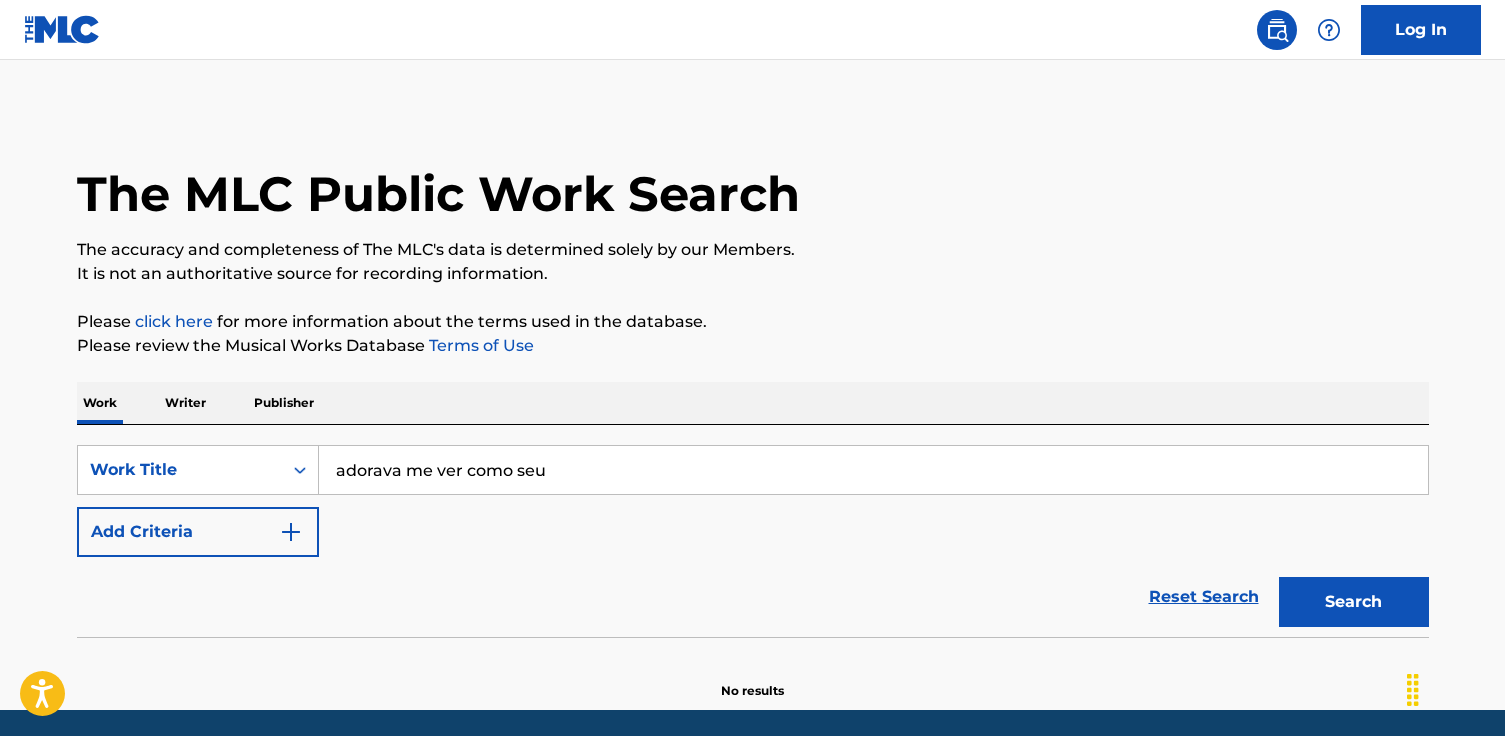 type on "adorava me ver como seu" 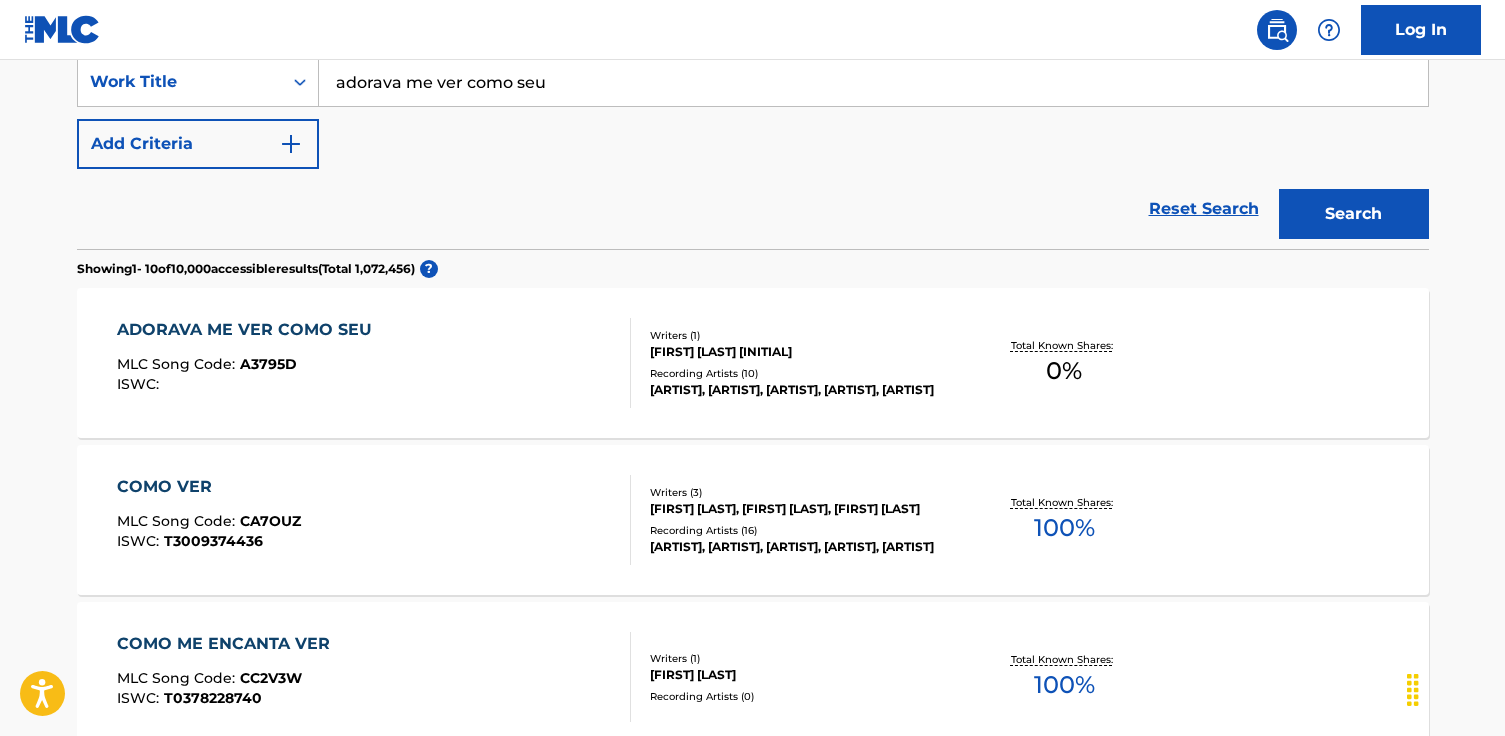 scroll, scrollTop: 391, scrollLeft: 0, axis: vertical 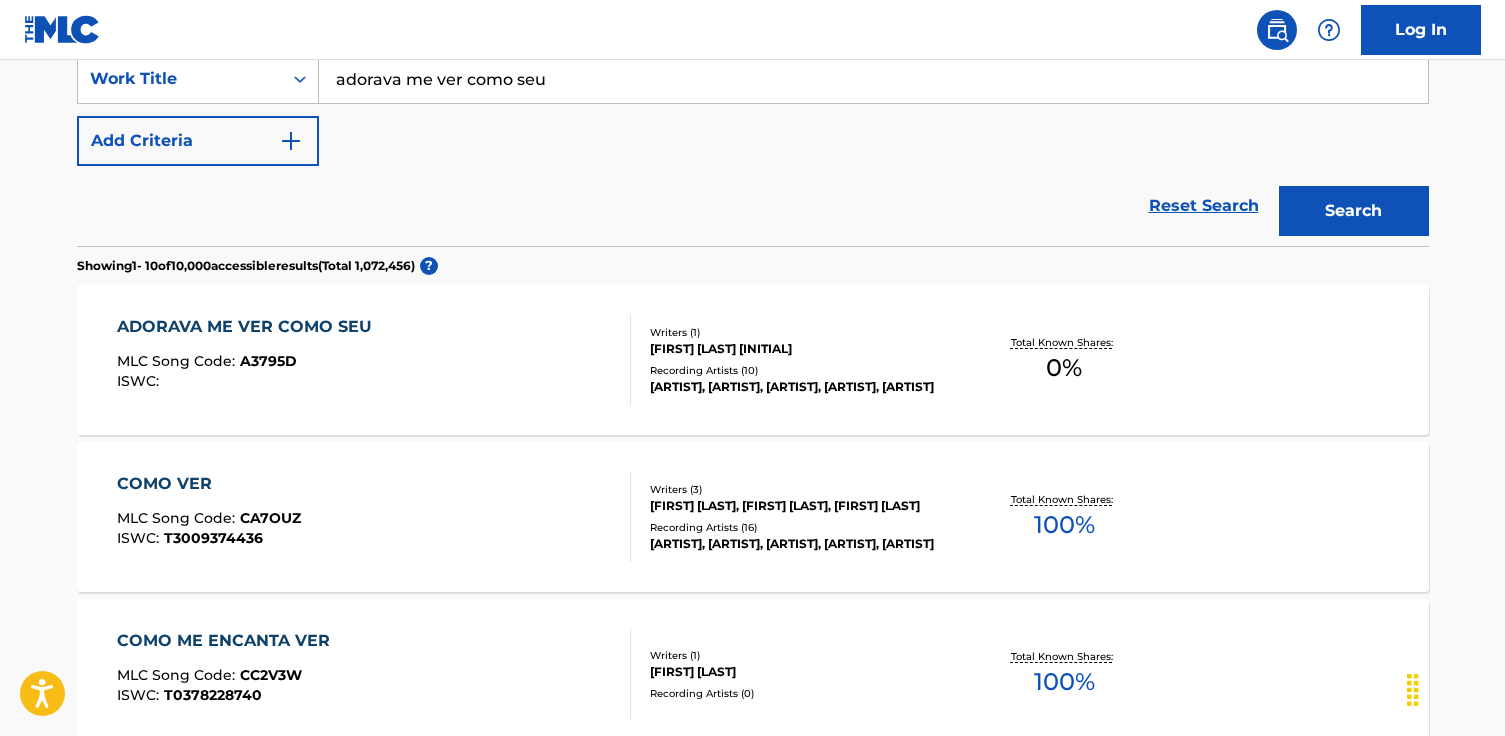 click on "ISWC :" at bounding box center [249, 381] 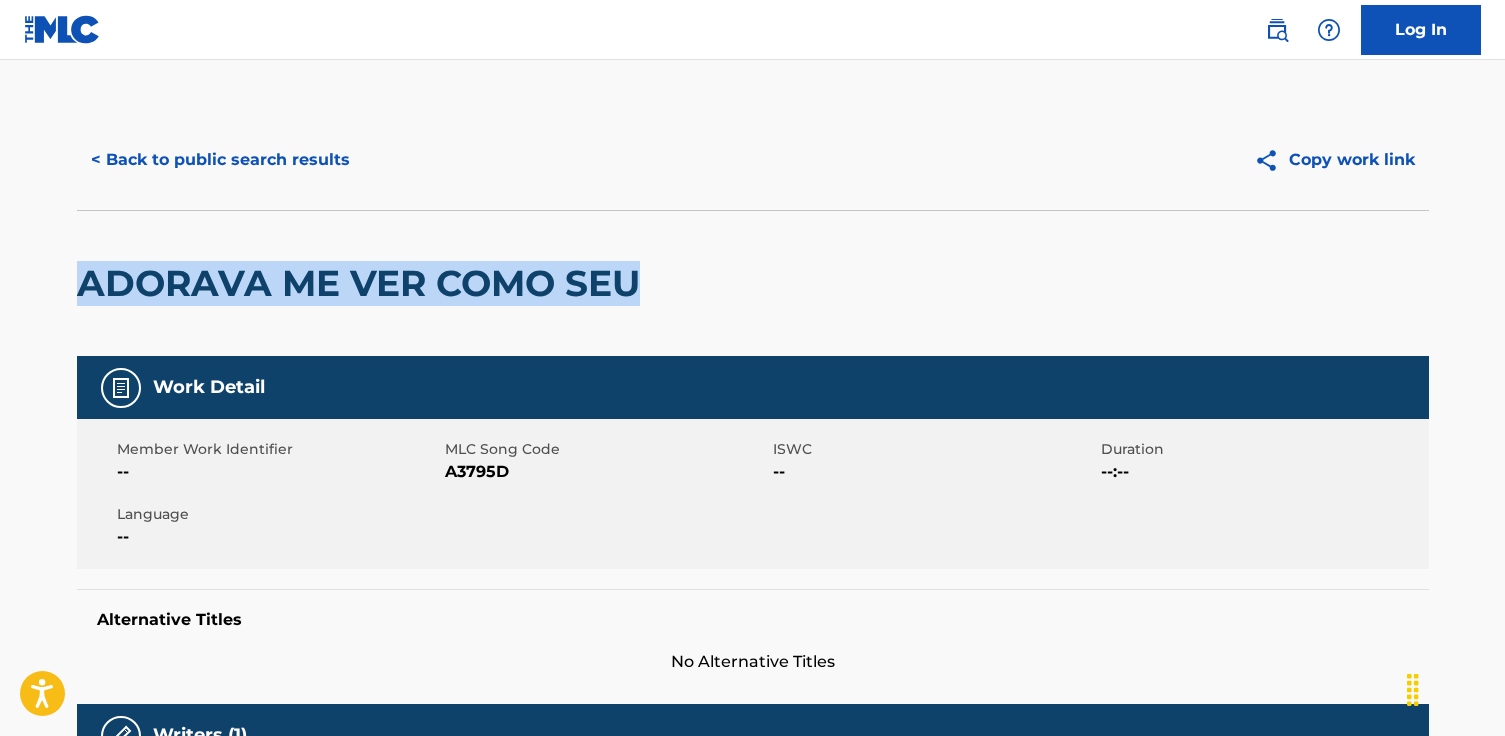 drag, startPoint x: 551, startPoint y: 300, endPoint x: 192, endPoint y: 190, distance: 375.47437 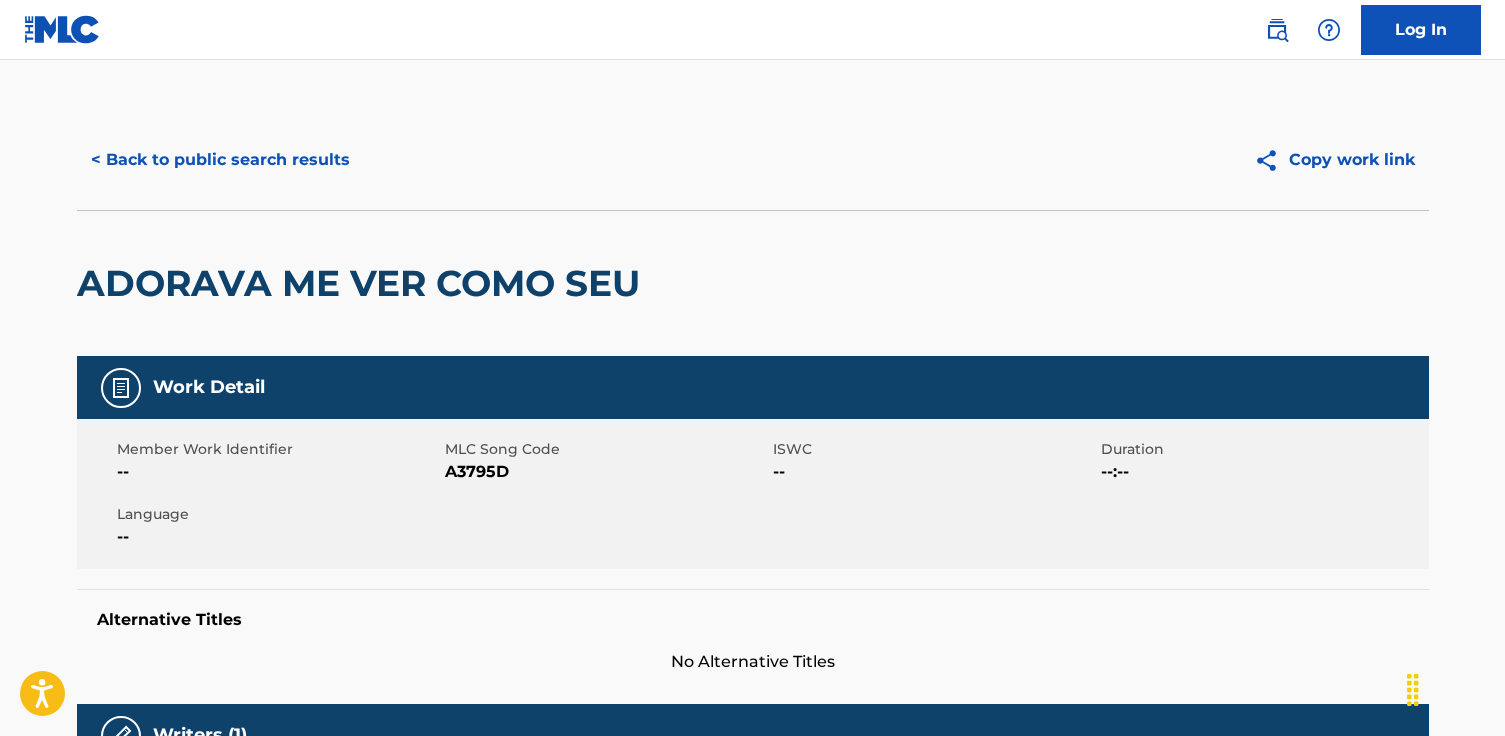 scroll, scrollTop: 391, scrollLeft: 0, axis: vertical 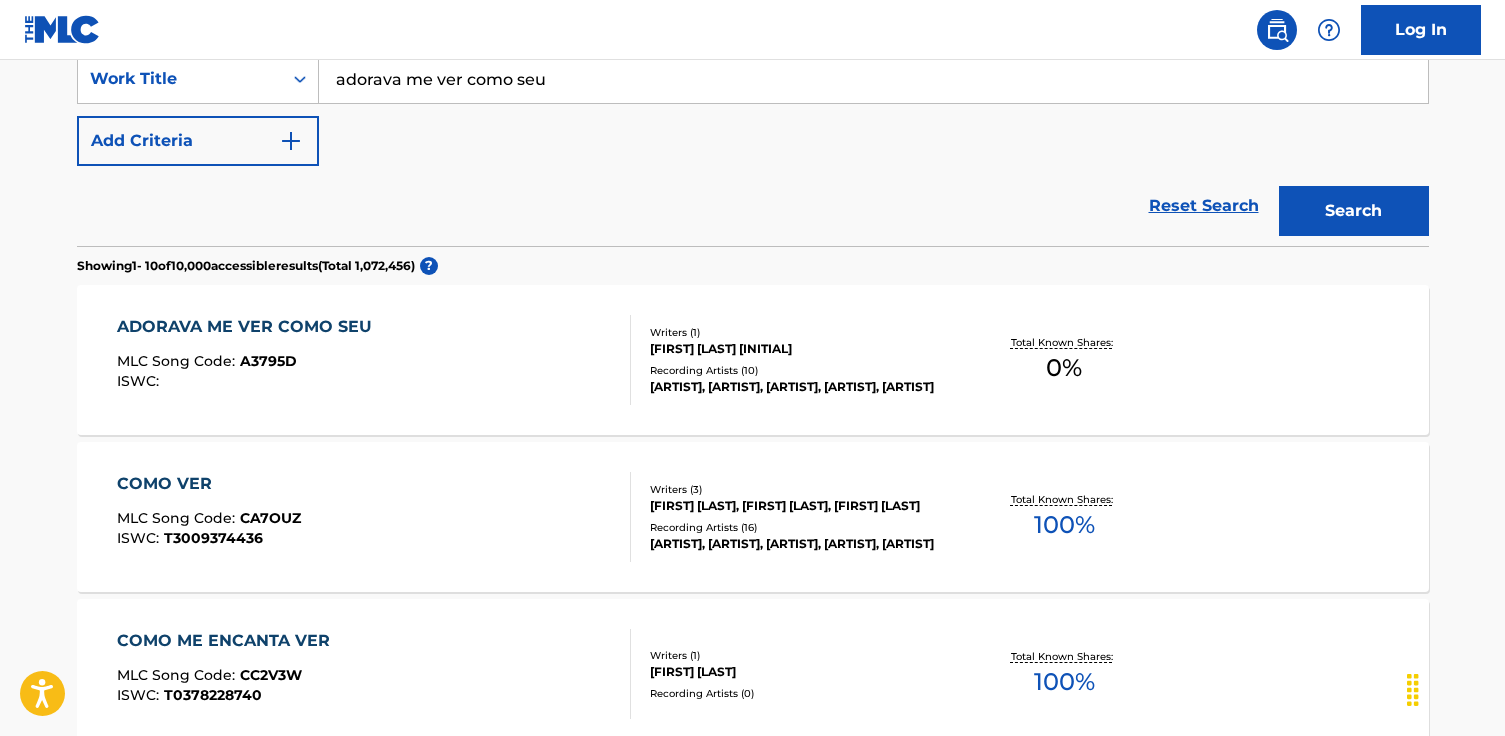 click on "Add Criteria" at bounding box center [198, 141] 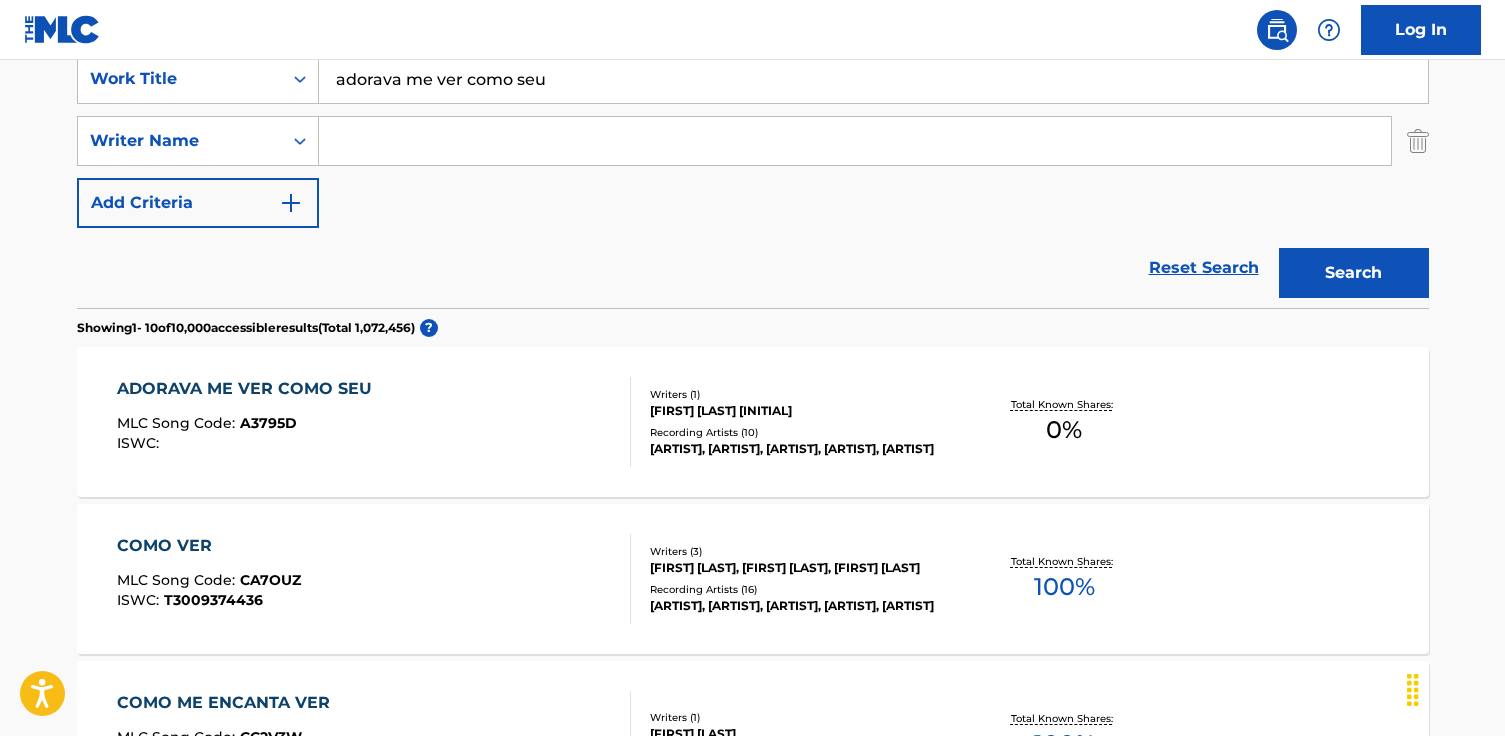 click at bounding box center [855, 141] 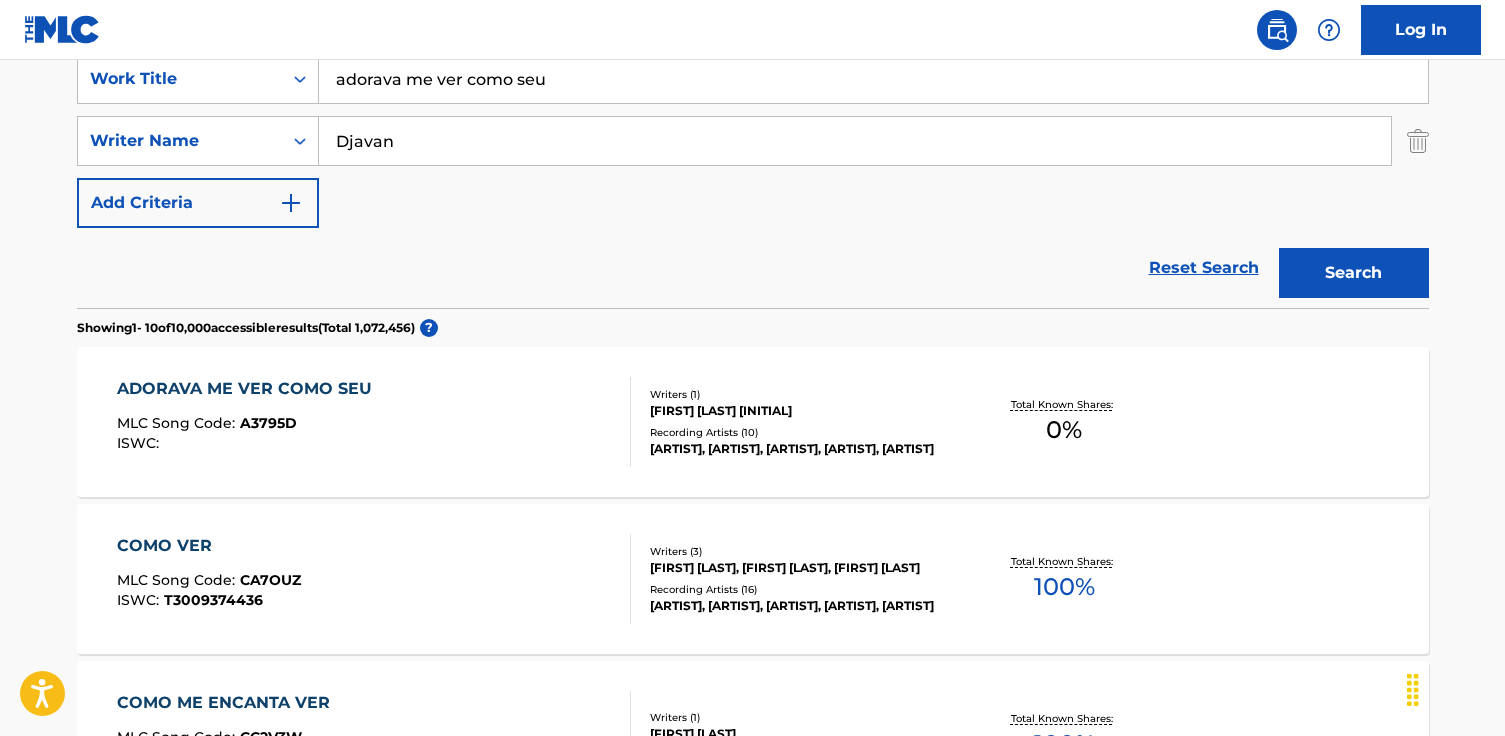 type on "Djavan" 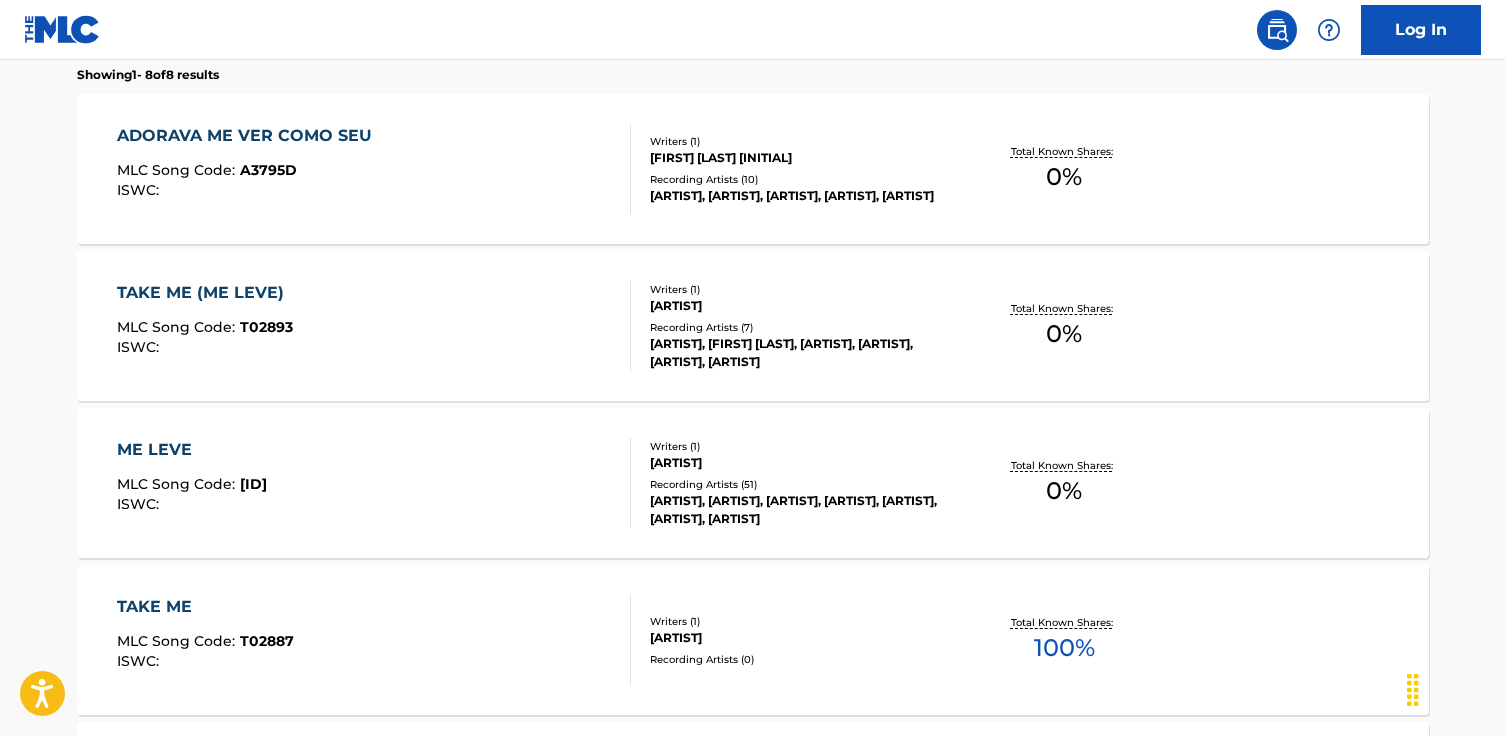 scroll, scrollTop: 640, scrollLeft: 0, axis: vertical 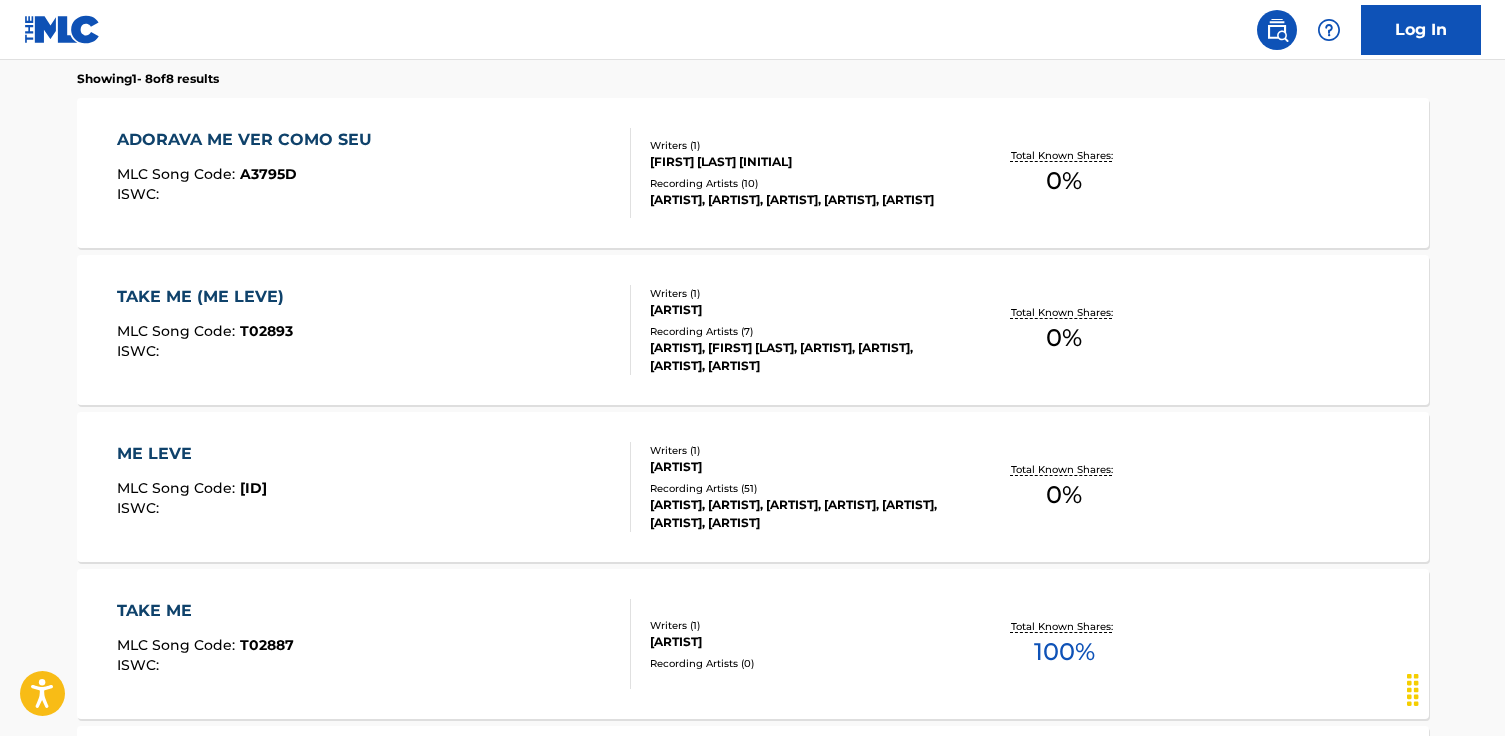 click on "ADORAVA ME VER COMO SEU MLC Song Code : A3795D ISWC :" at bounding box center [374, 173] 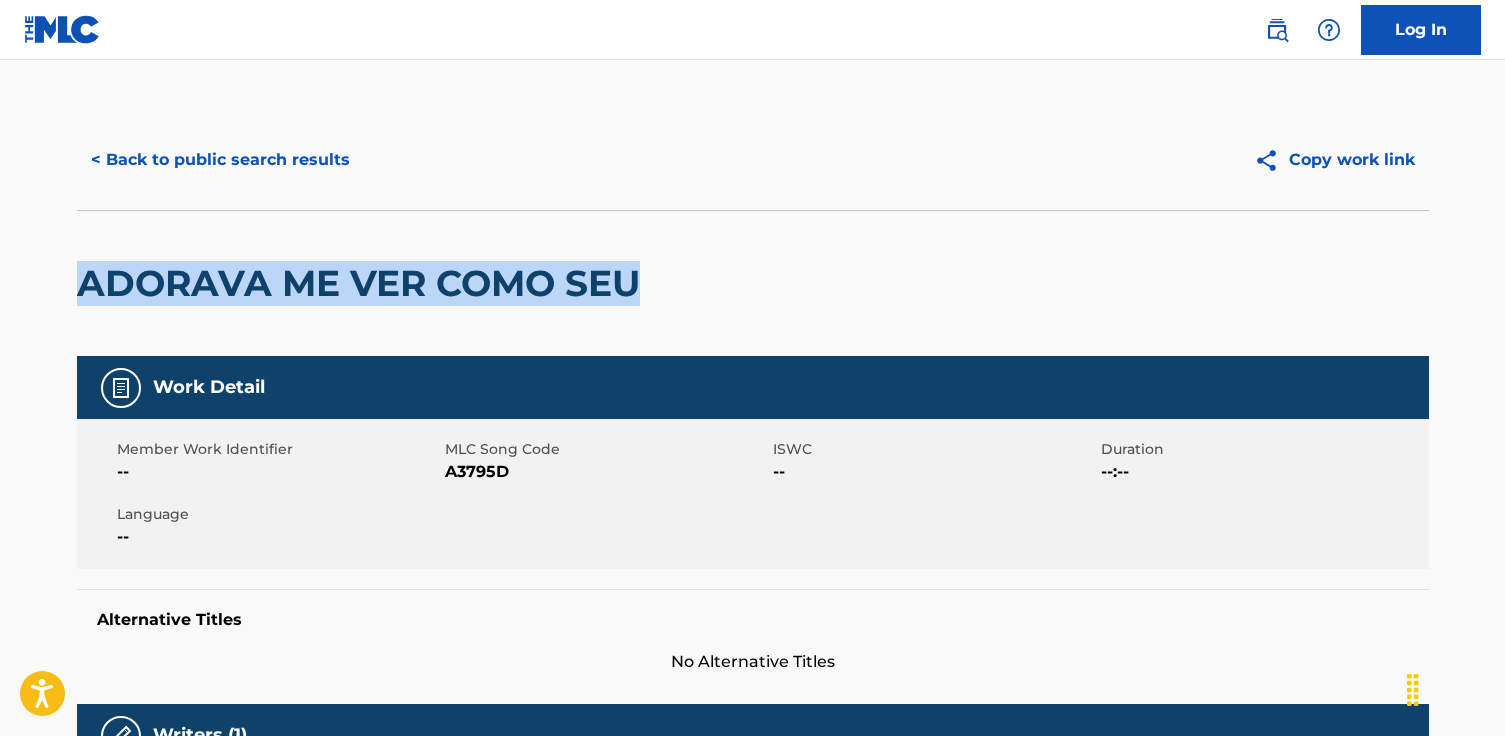 drag, startPoint x: 406, startPoint y: 289, endPoint x: 303, endPoint y: 282, distance: 103.23759 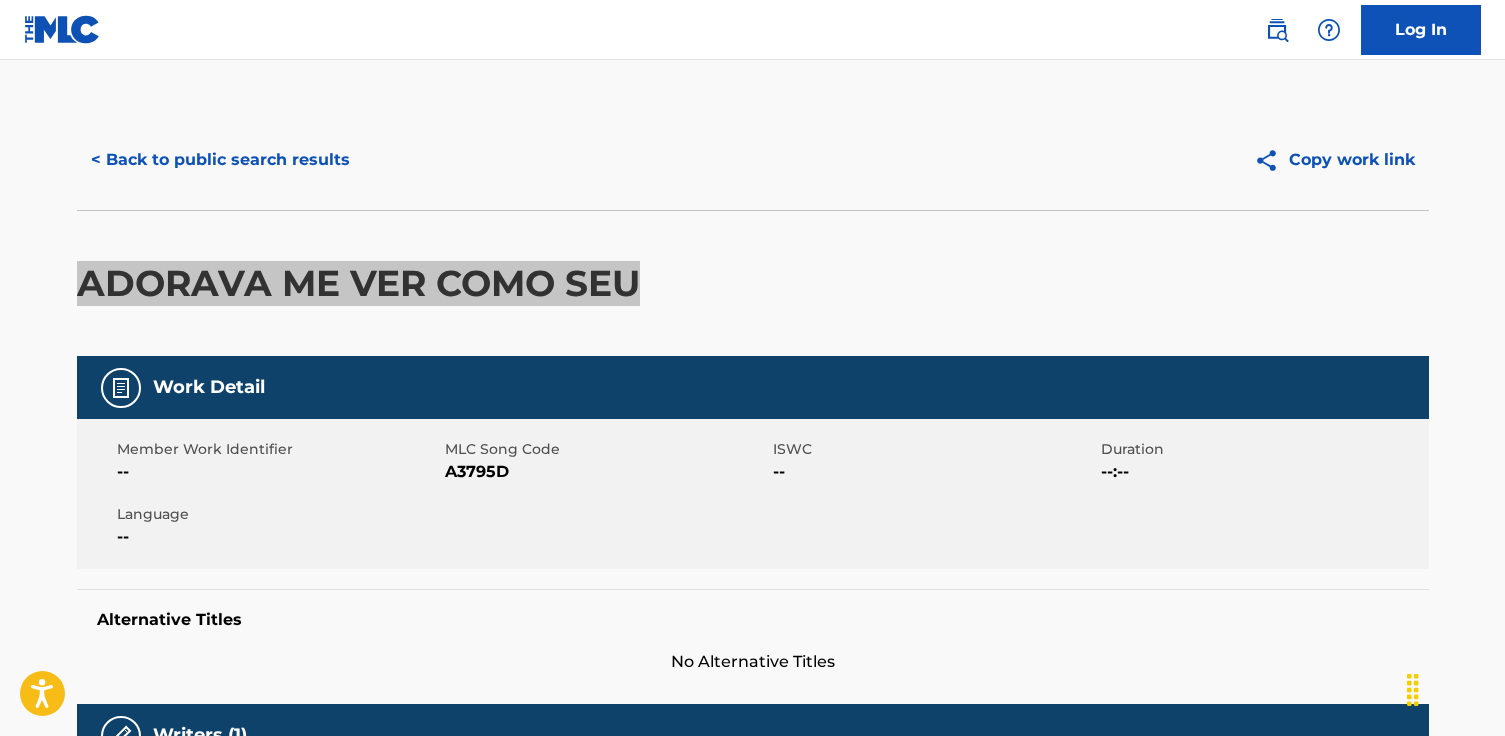 copy on "ADORAVA ME VER COMO SEU" 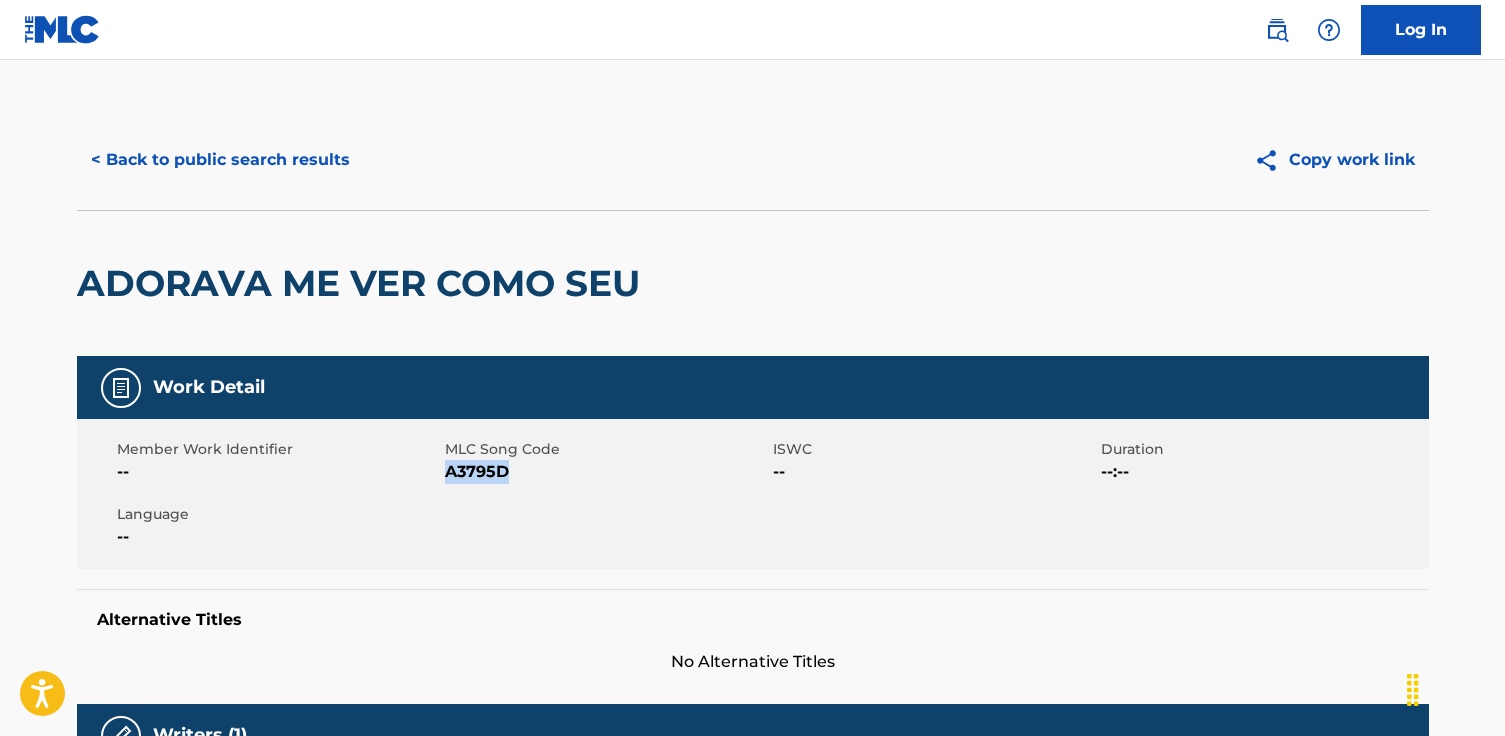 drag, startPoint x: 523, startPoint y: 474, endPoint x: 446, endPoint y: 475, distance: 77.00649 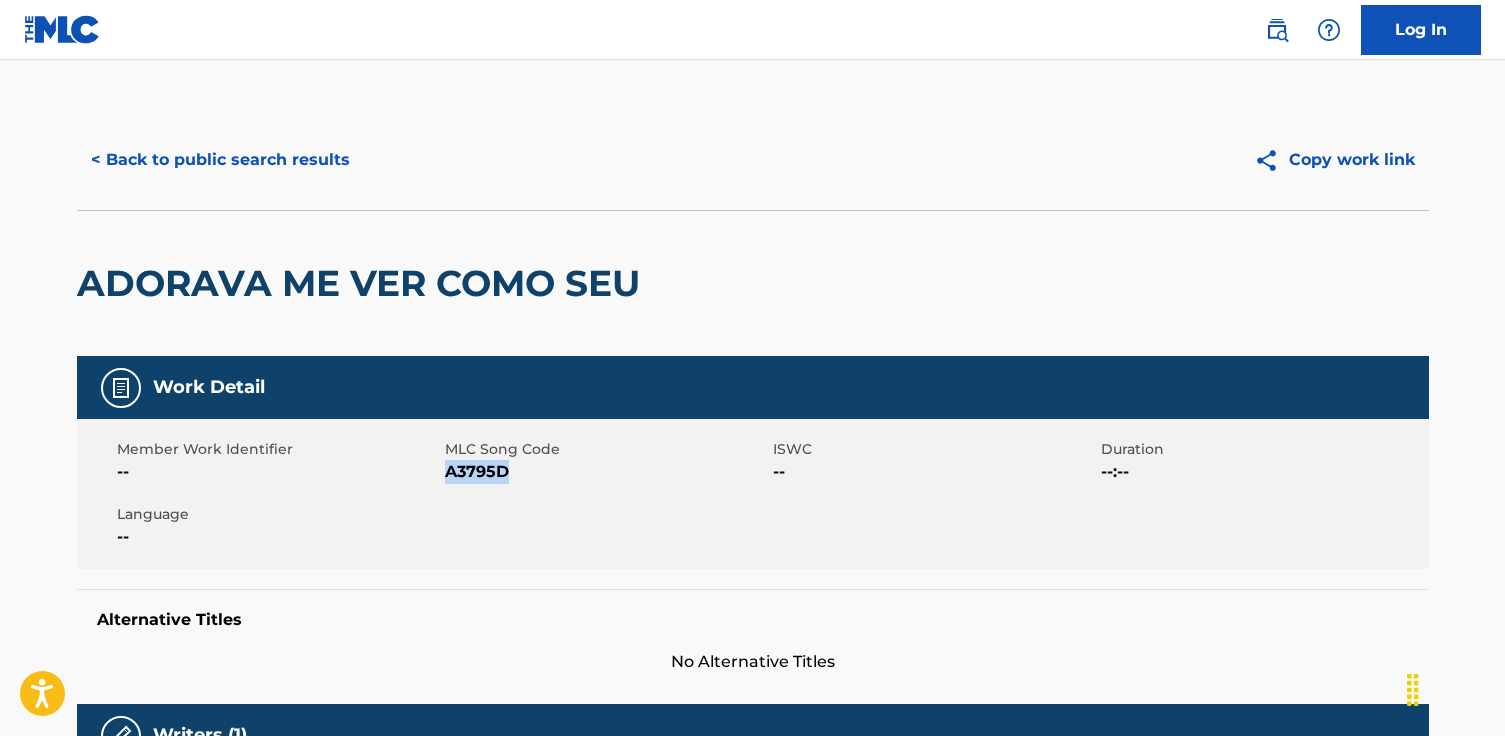 copy on "A3795D" 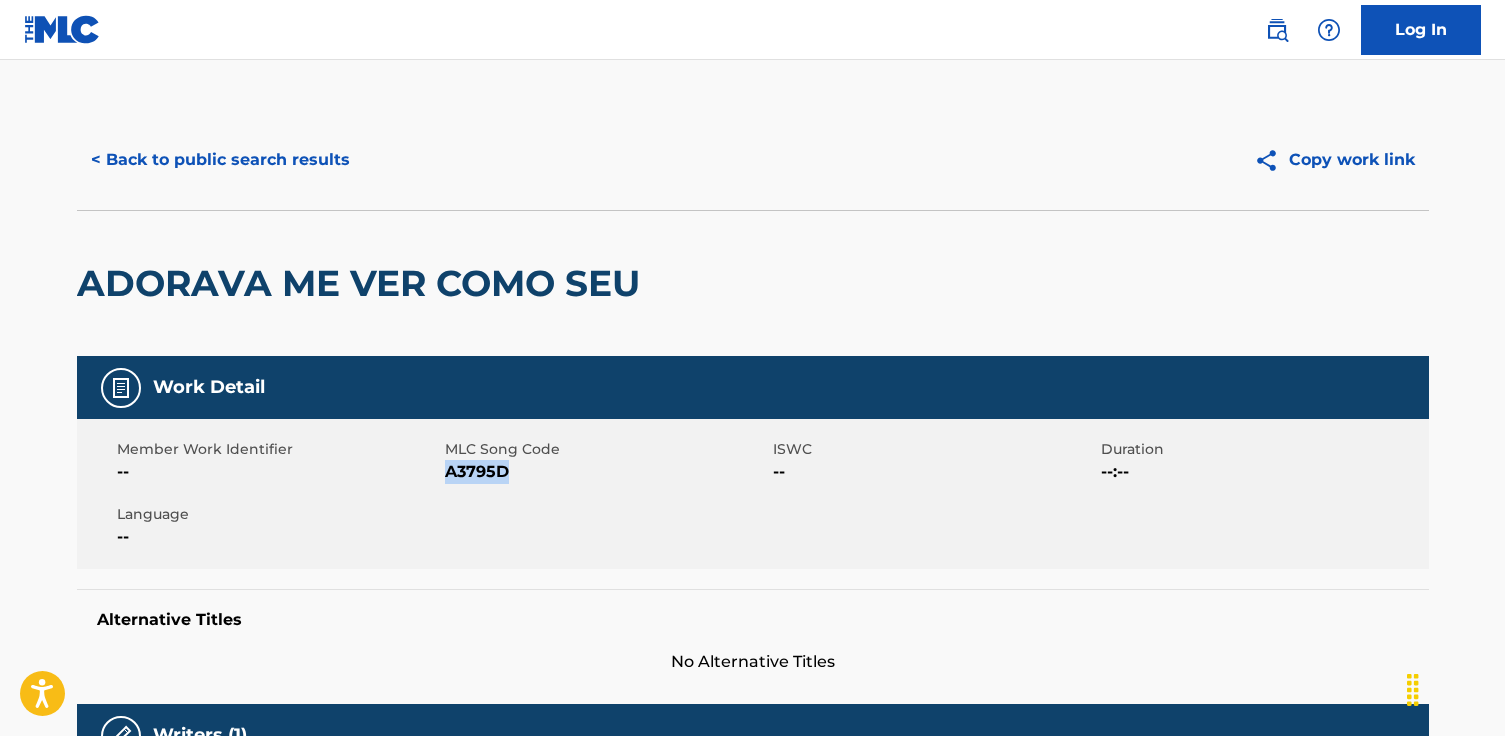 click on "< Back to public search results" at bounding box center [220, 160] 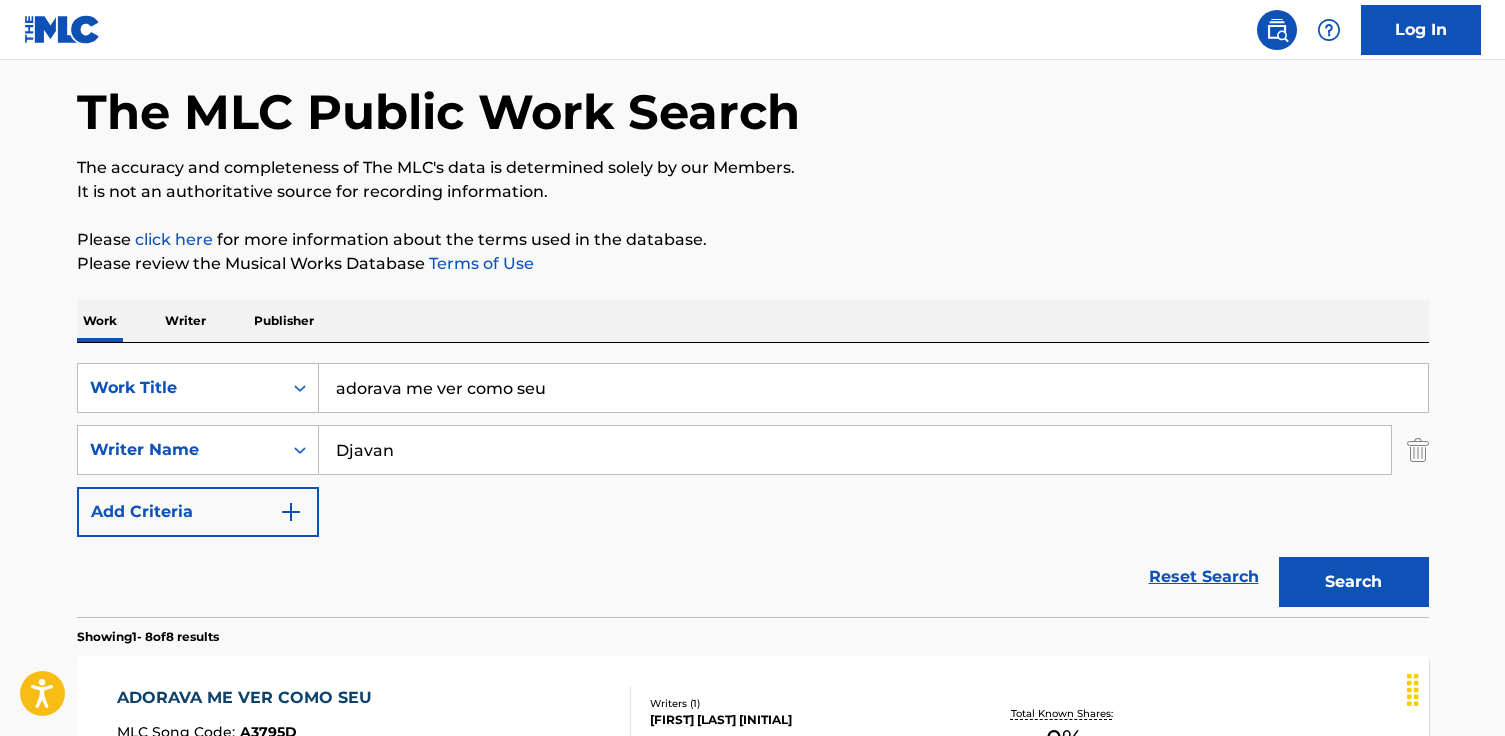 scroll, scrollTop: 0, scrollLeft: 0, axis: both 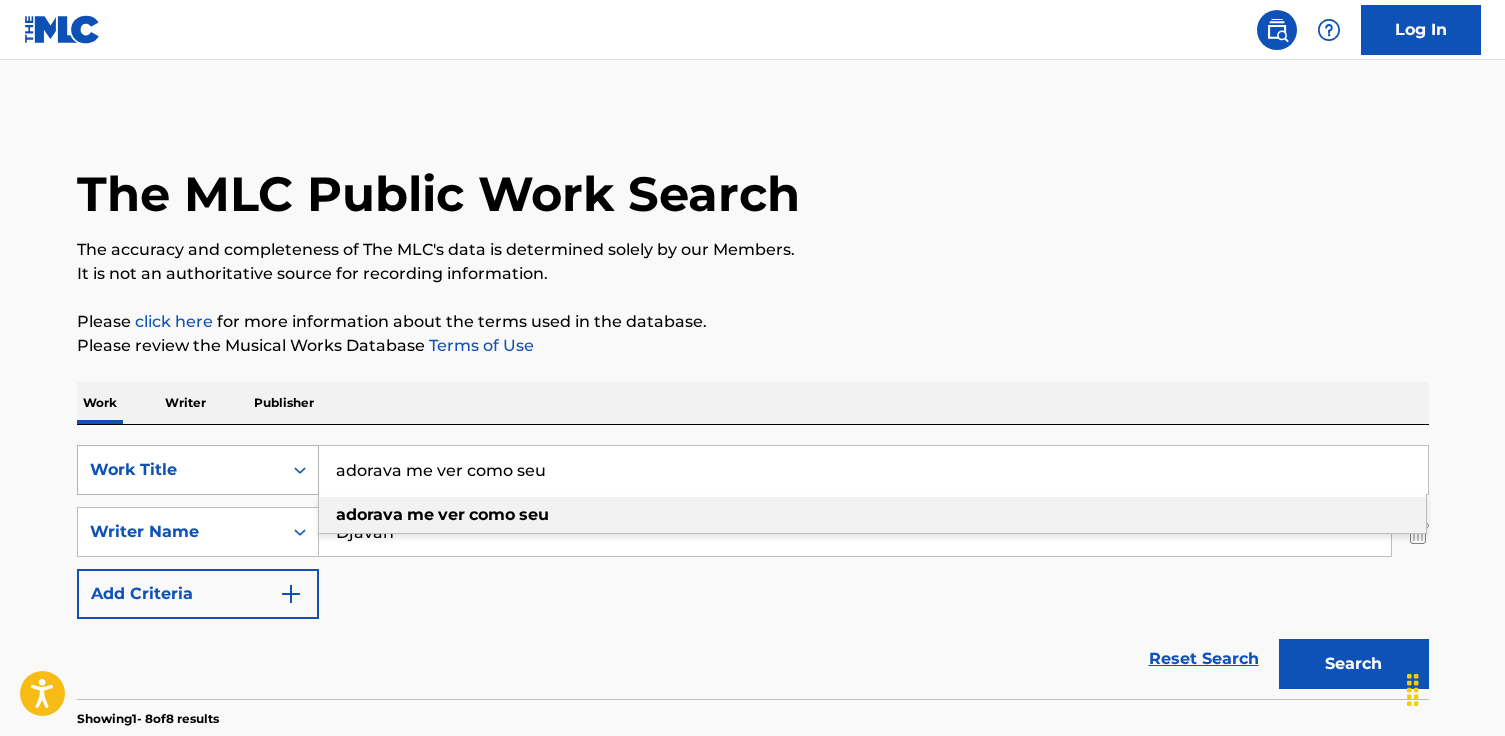 drag, startPoint x: 615, startPoint y: 472, endPoint x: 99, endPoint y: 475, distance: 516.0087 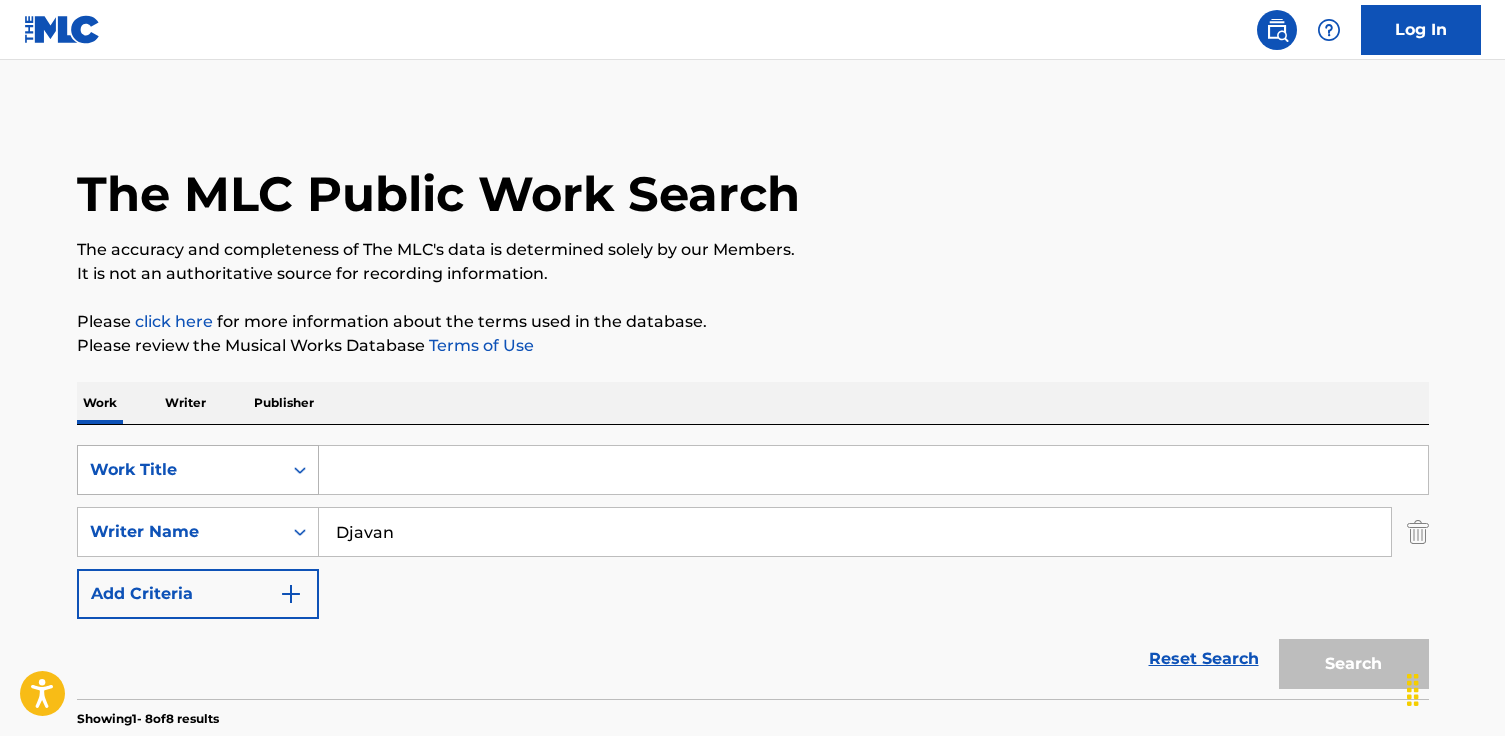 paste on "Um Amor Puro" 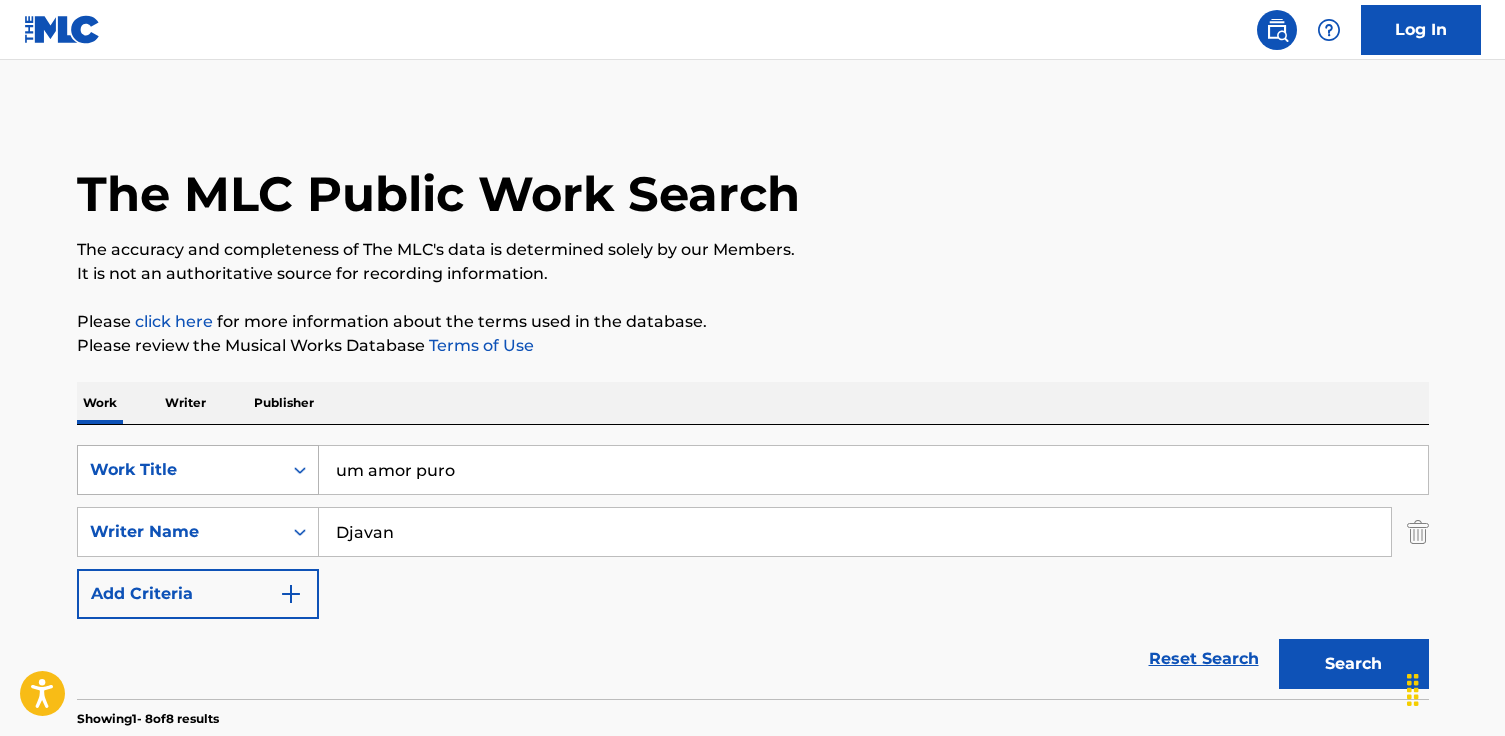 type on "um amor puro" 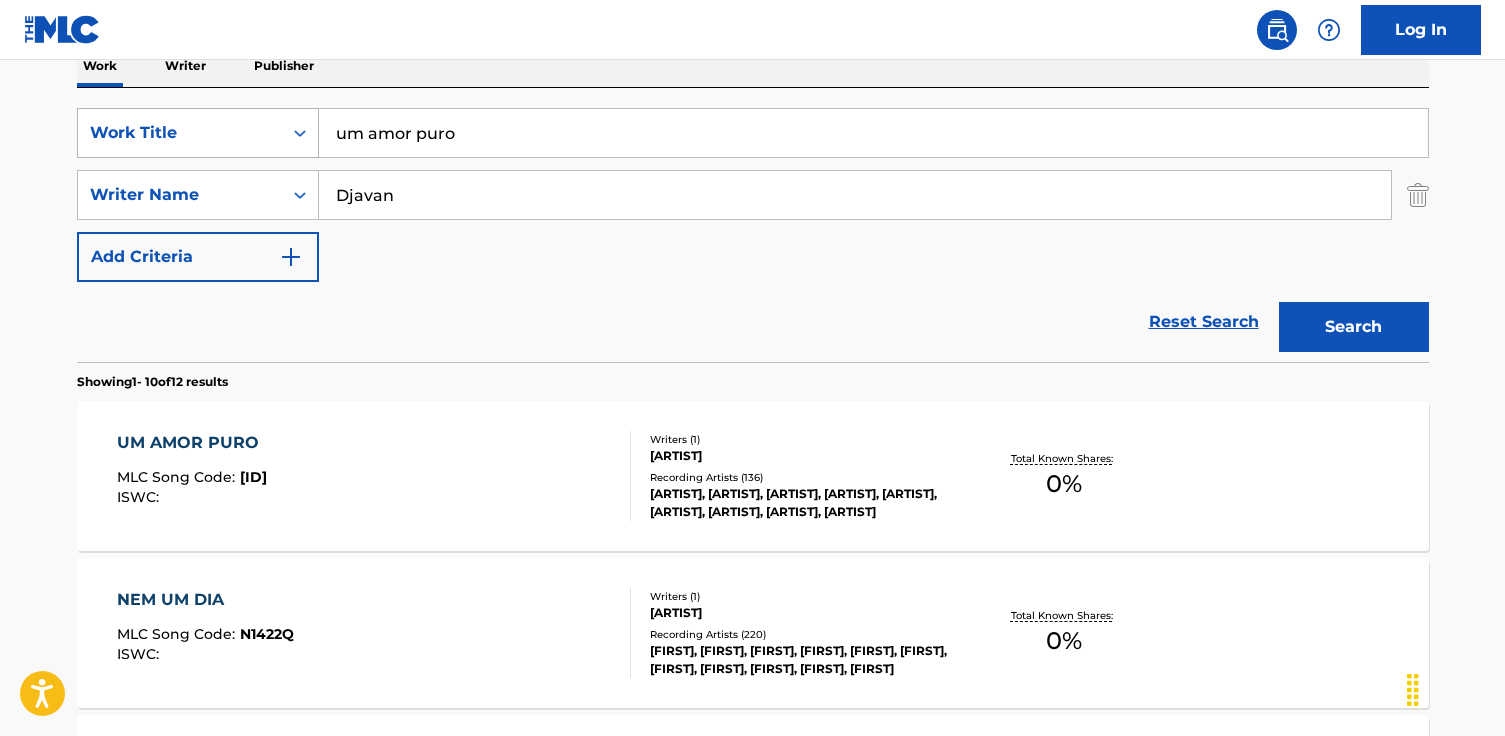 scroll, scrollTop: 335, scrollLeft: 0, axis: vertical 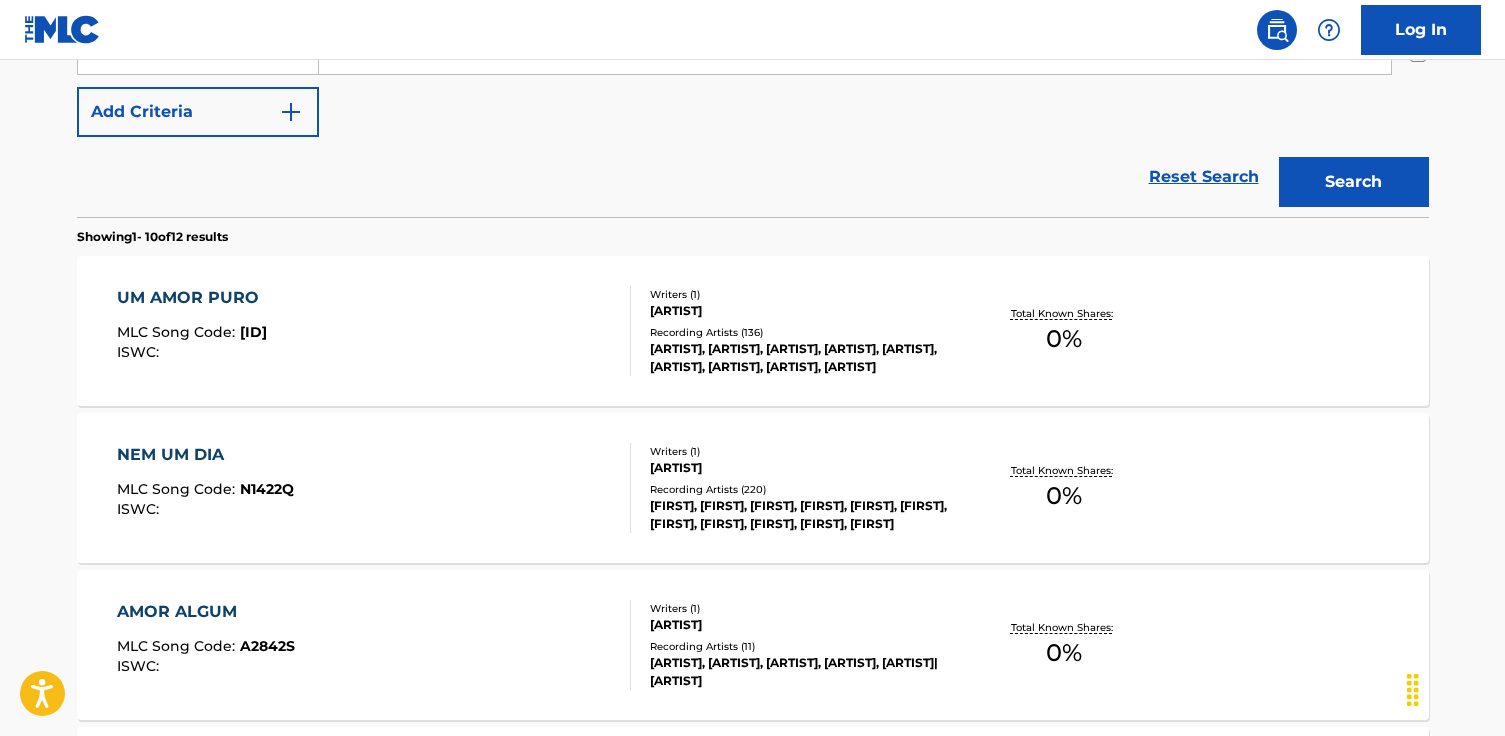 click on "[ARTIST] MLC Song Code : [ID] ISWC :" at bounding box center [374, 331] 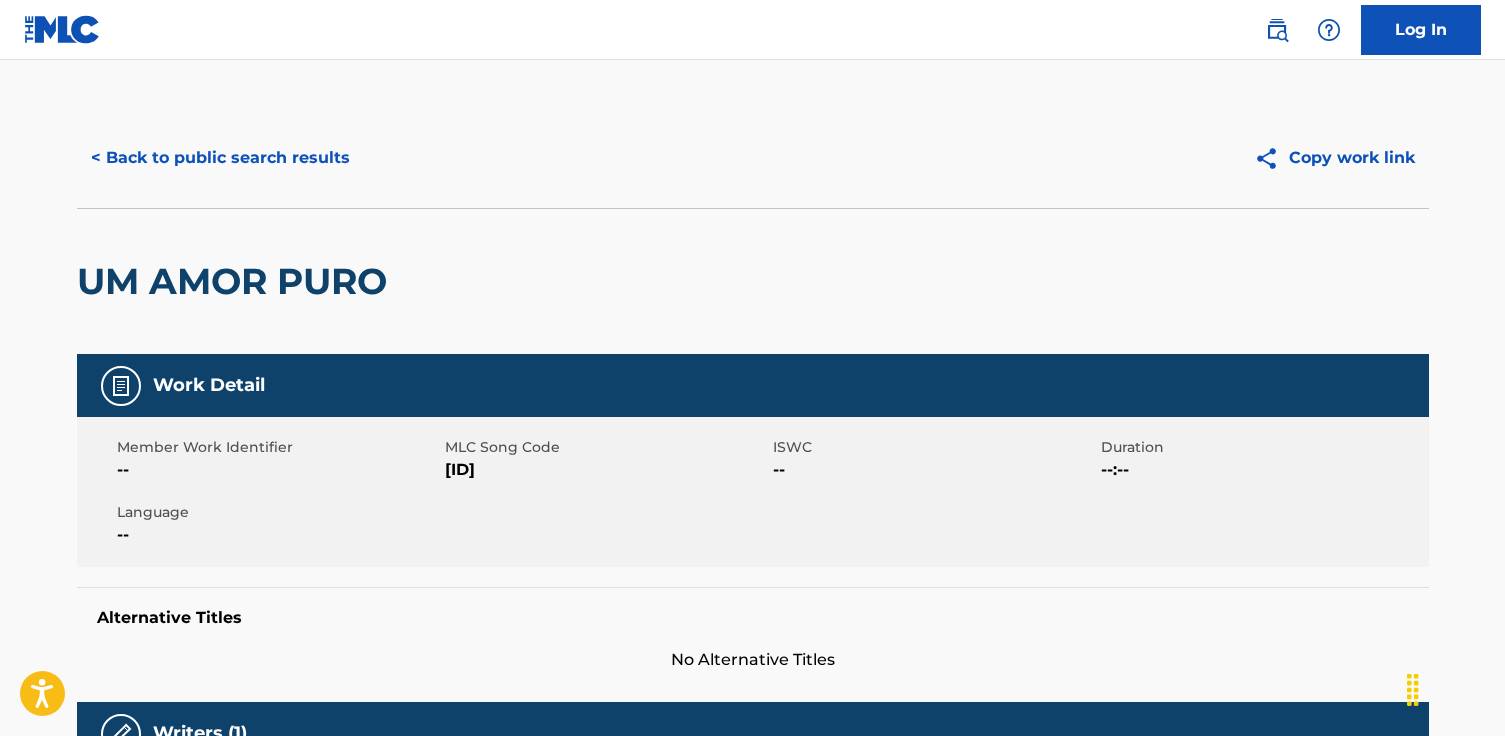 drag, startPoint x: 431, startPoint y: 292, endPoint x: -102, endPoint y: 309, distance: 533.27106 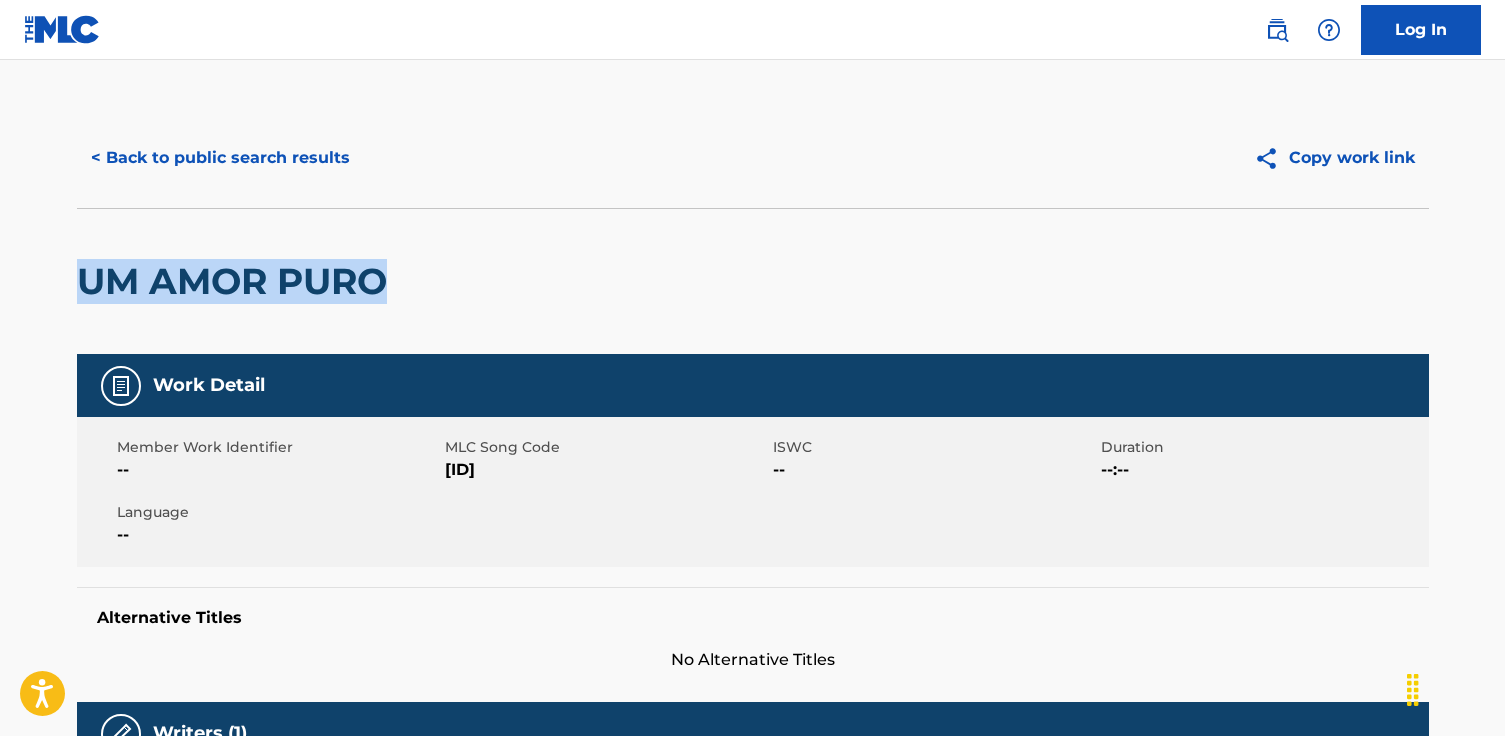 drag, startPoint x: 406, startPoint y: 273, endPoint x: 89, endPoint y: 282, distance: 317.12775 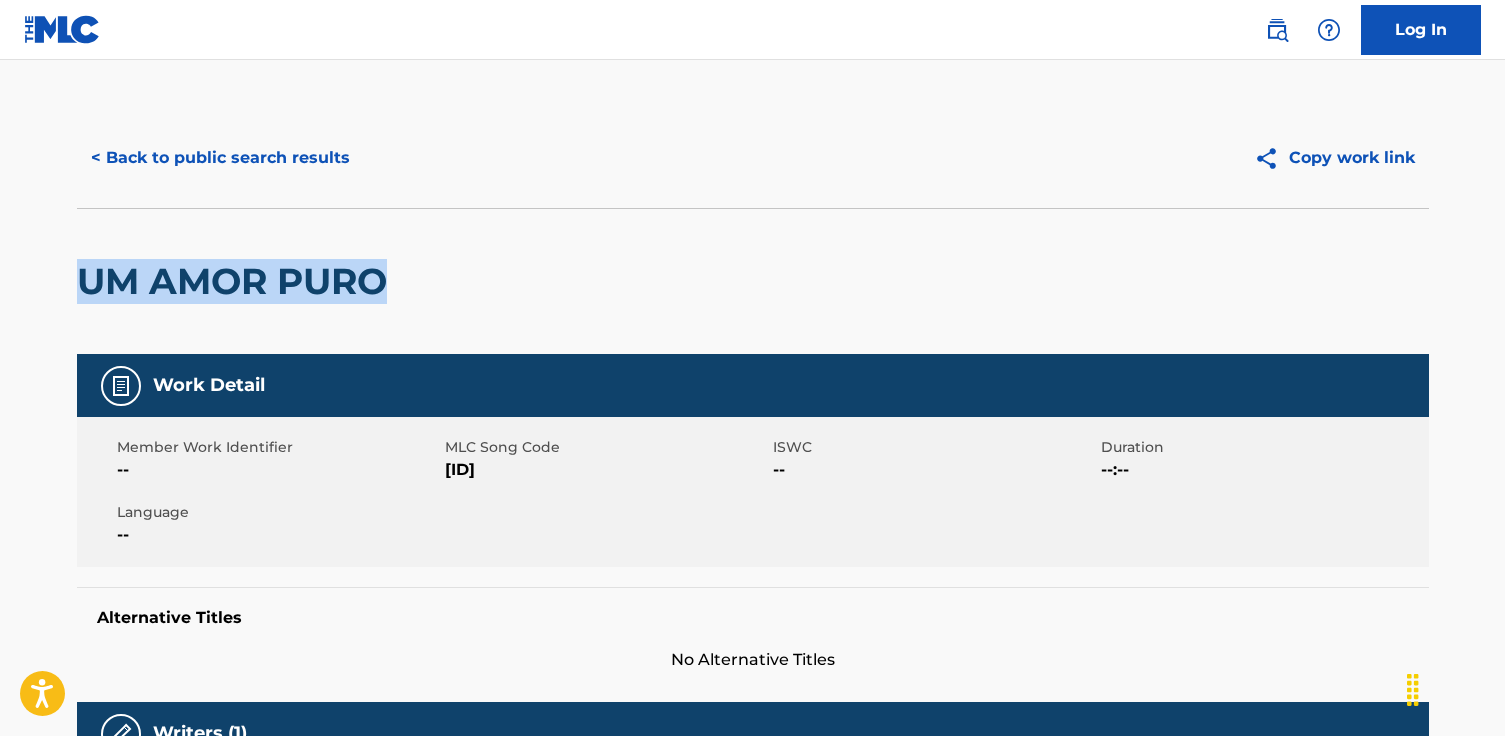 click on "< Back to public search results" at bounding box center [220, 158] 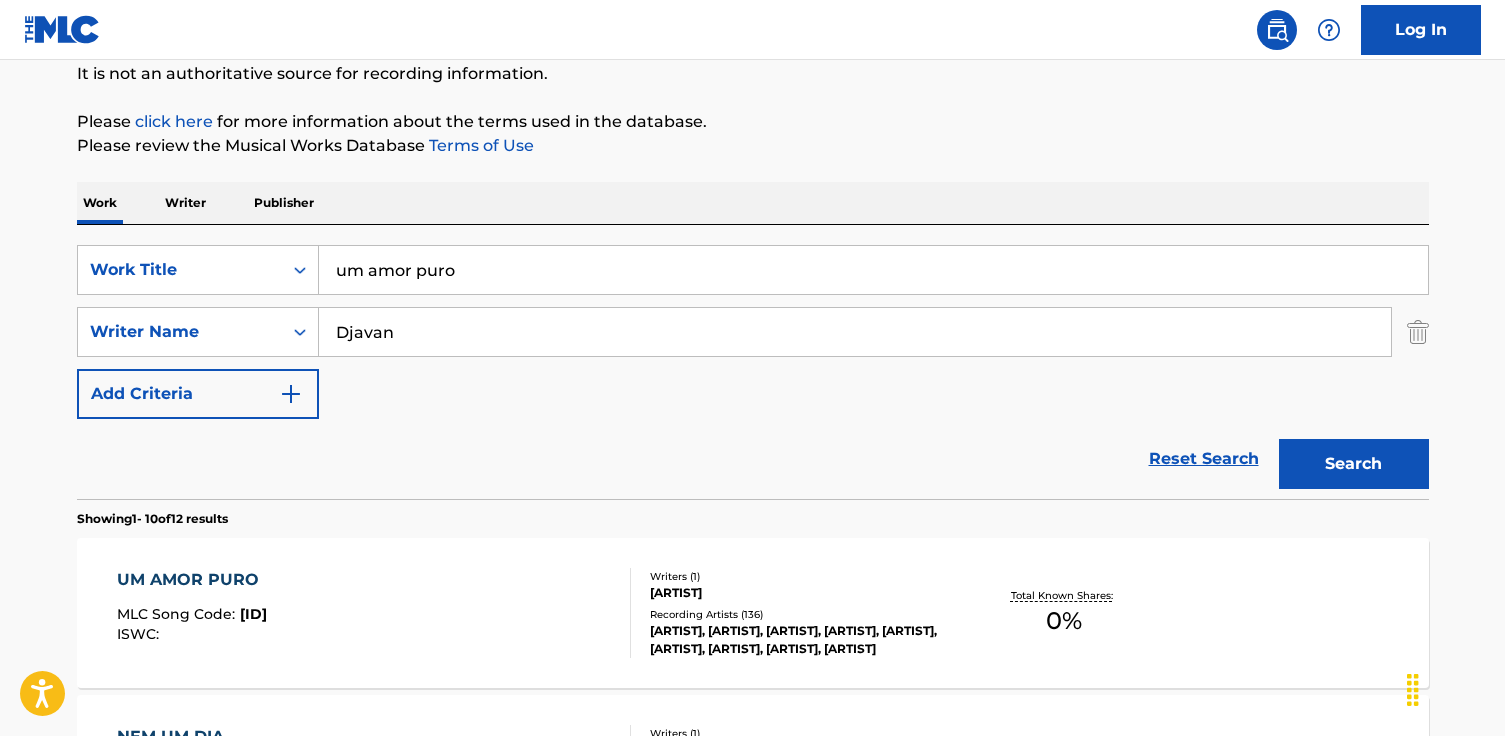scroll, scrollTop: 198, scrollLeft: 0, axis: vertical 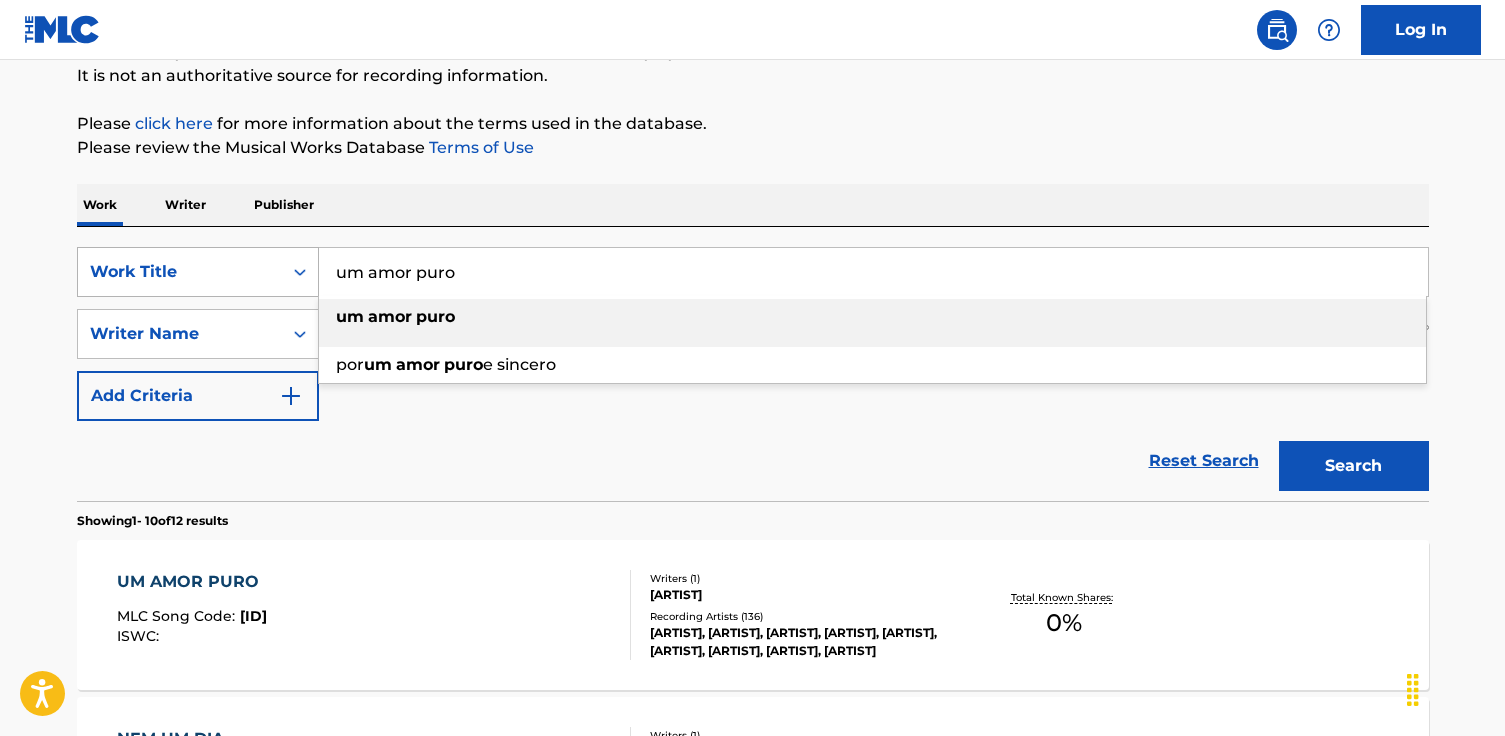 drag, startPoint x: 511, startPoint y: 291, endPoint x: 209, endPoint y: 248, distance: 305.0459 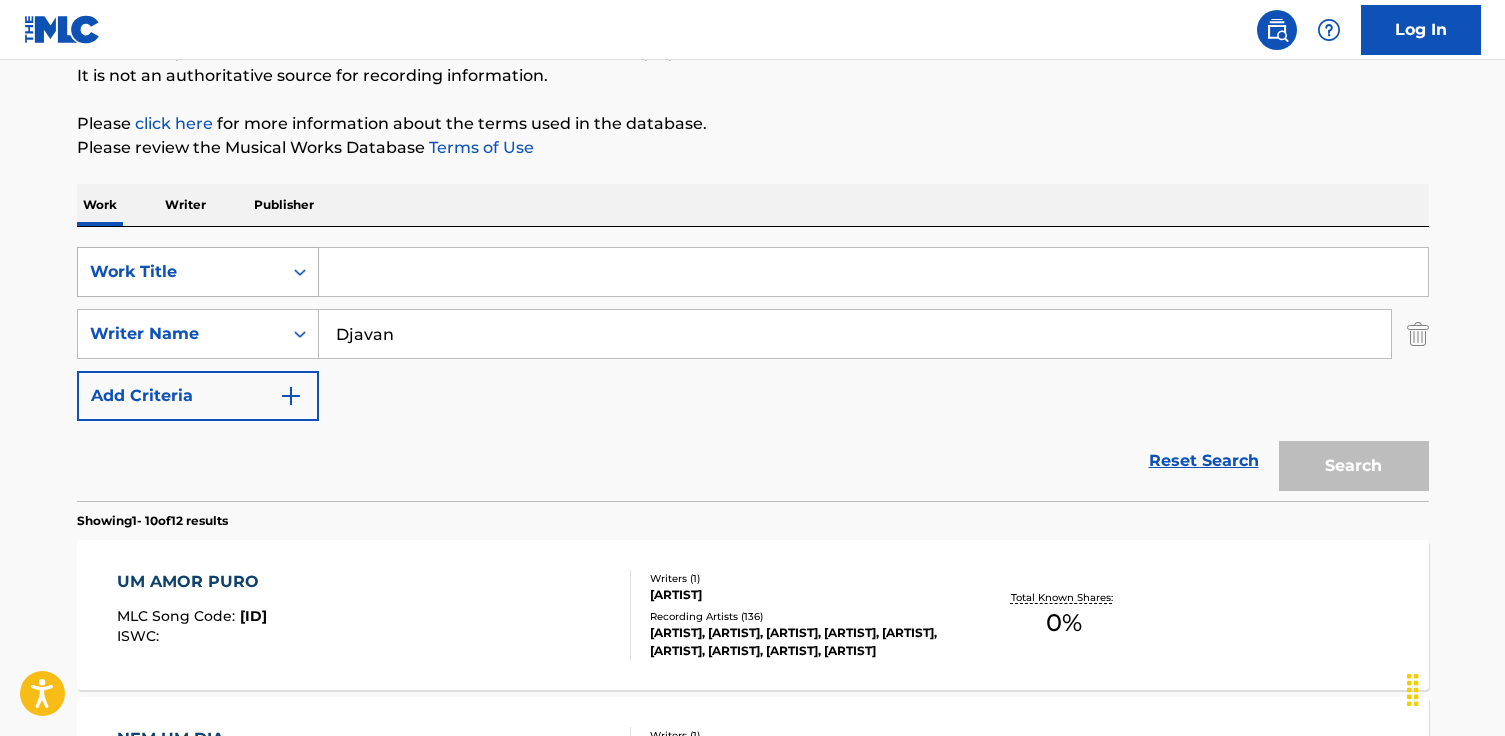 paste on "Seduzir" 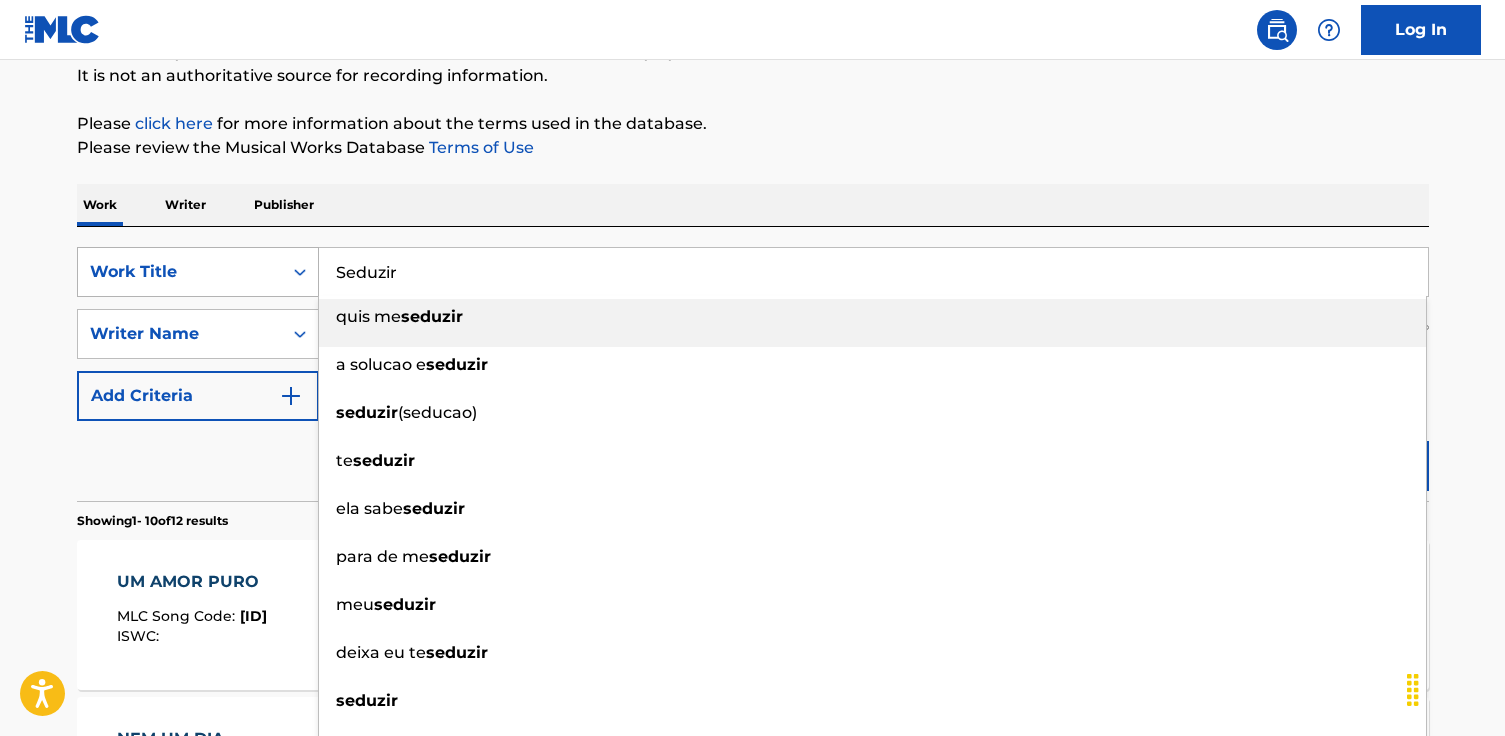 type on "quis me seduzir" 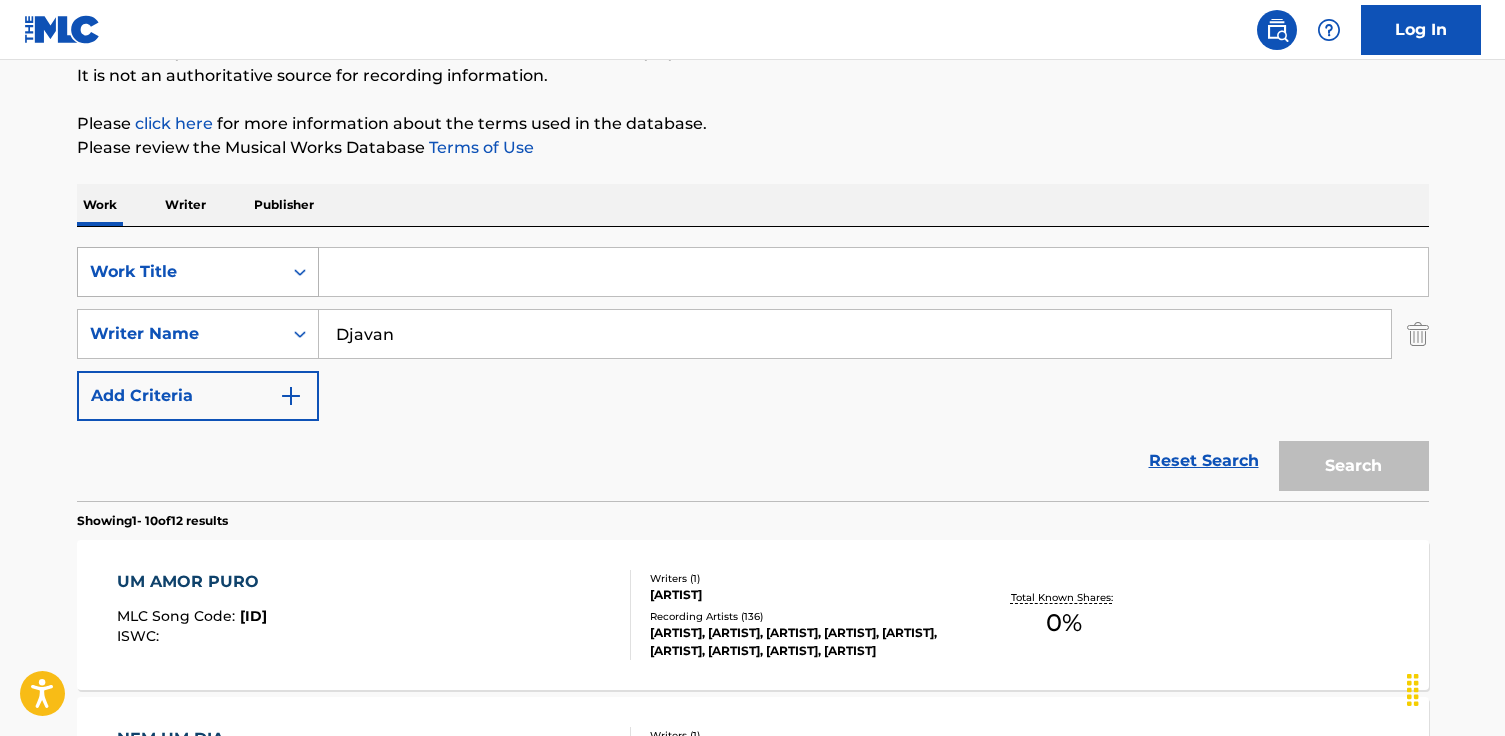 paste on "Seduzir" 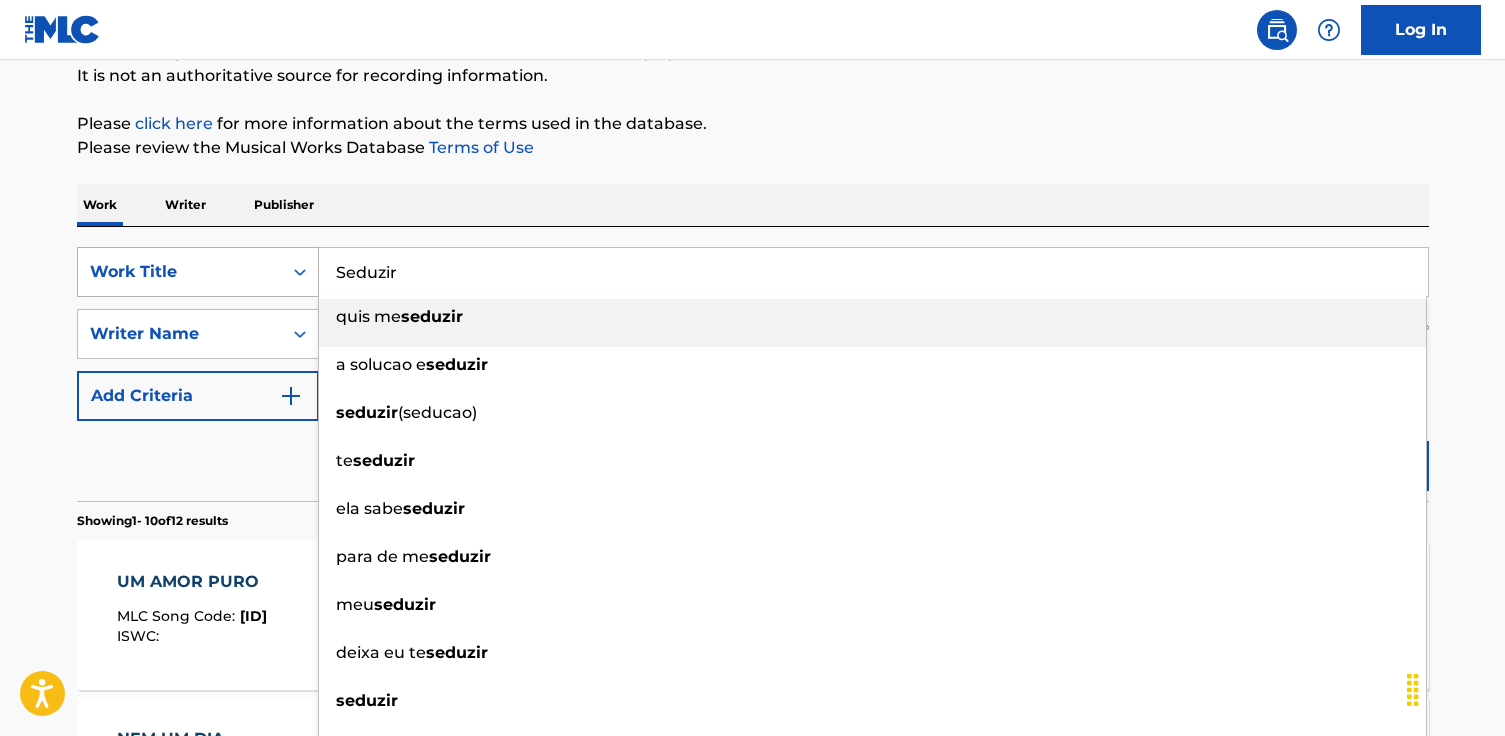 type on "Seduzir" 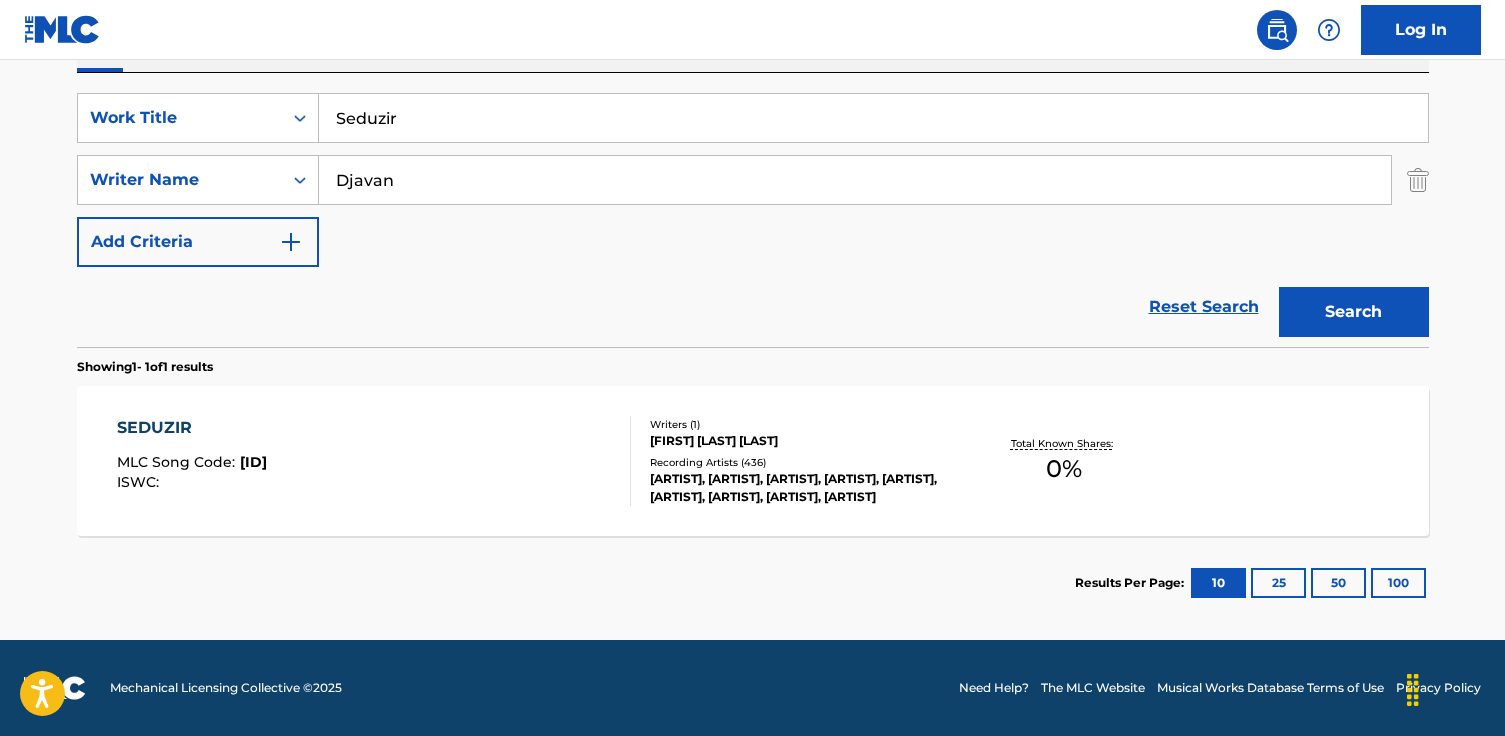 scroll, scrollTop: 348, scrollLeft: 0, axis: vertical 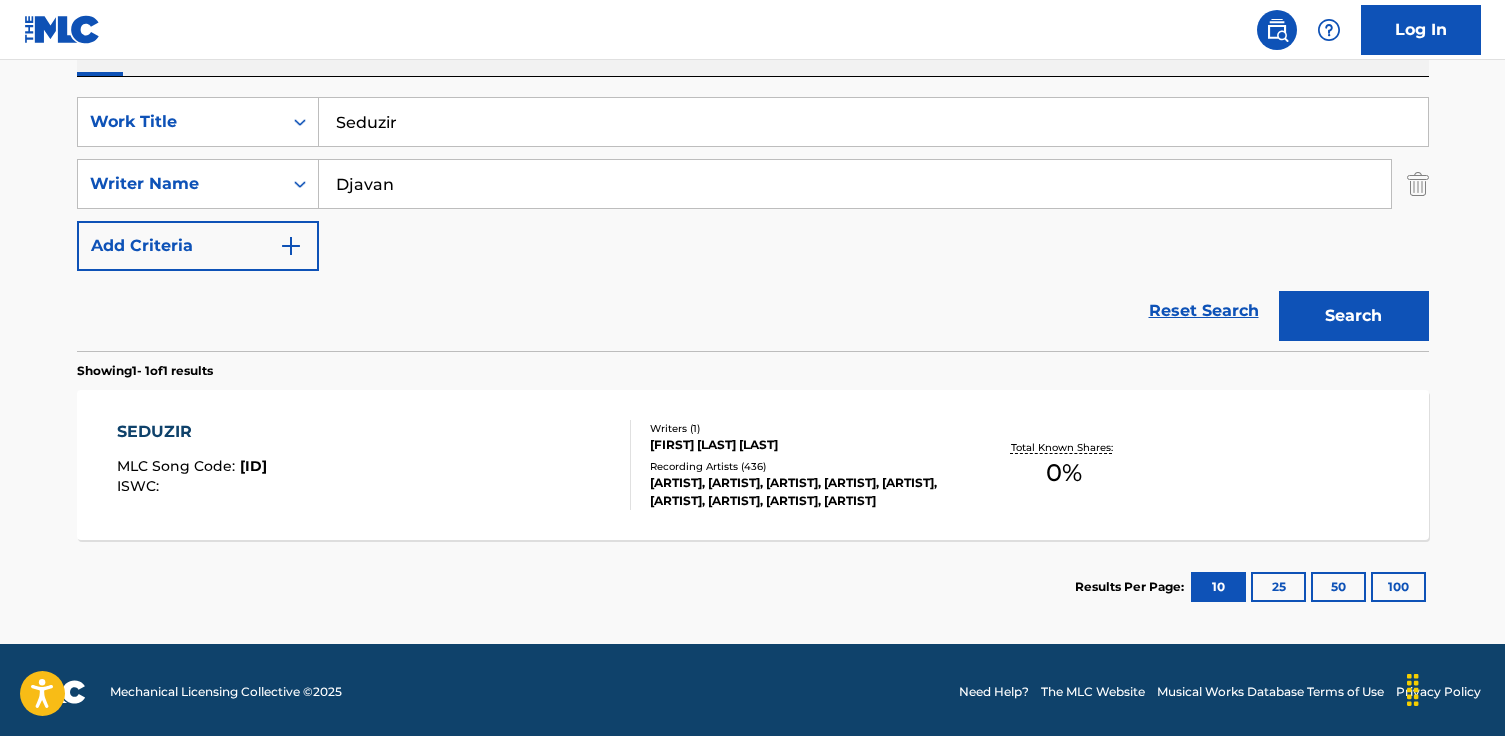 click on "SEDUZIR MLC Song Code : S12223 ISWC :" at bounding box center [374, 465] 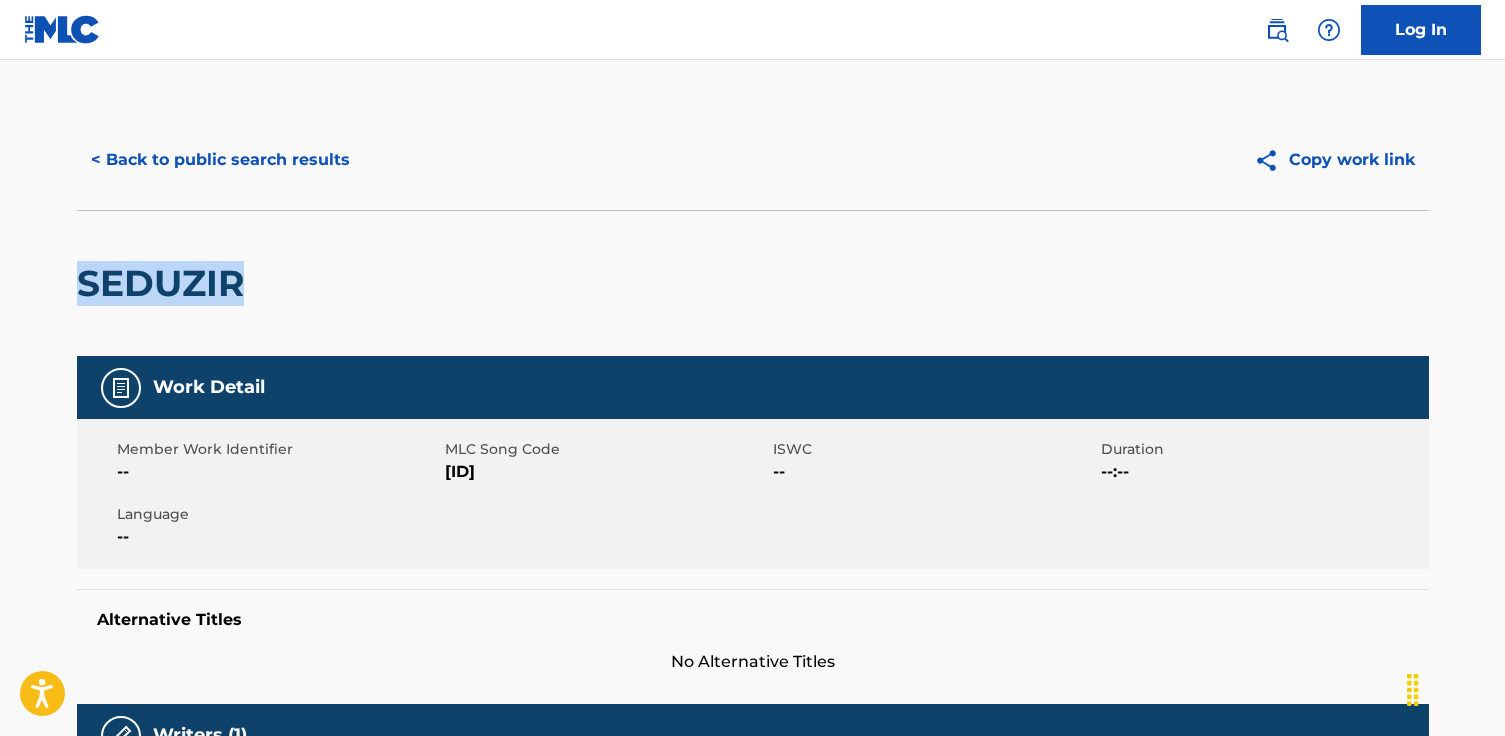 drag, startPoint x: 319, startPoint y: 302, endPoint x: 79, endPoint y: 286, distance: 240.53275 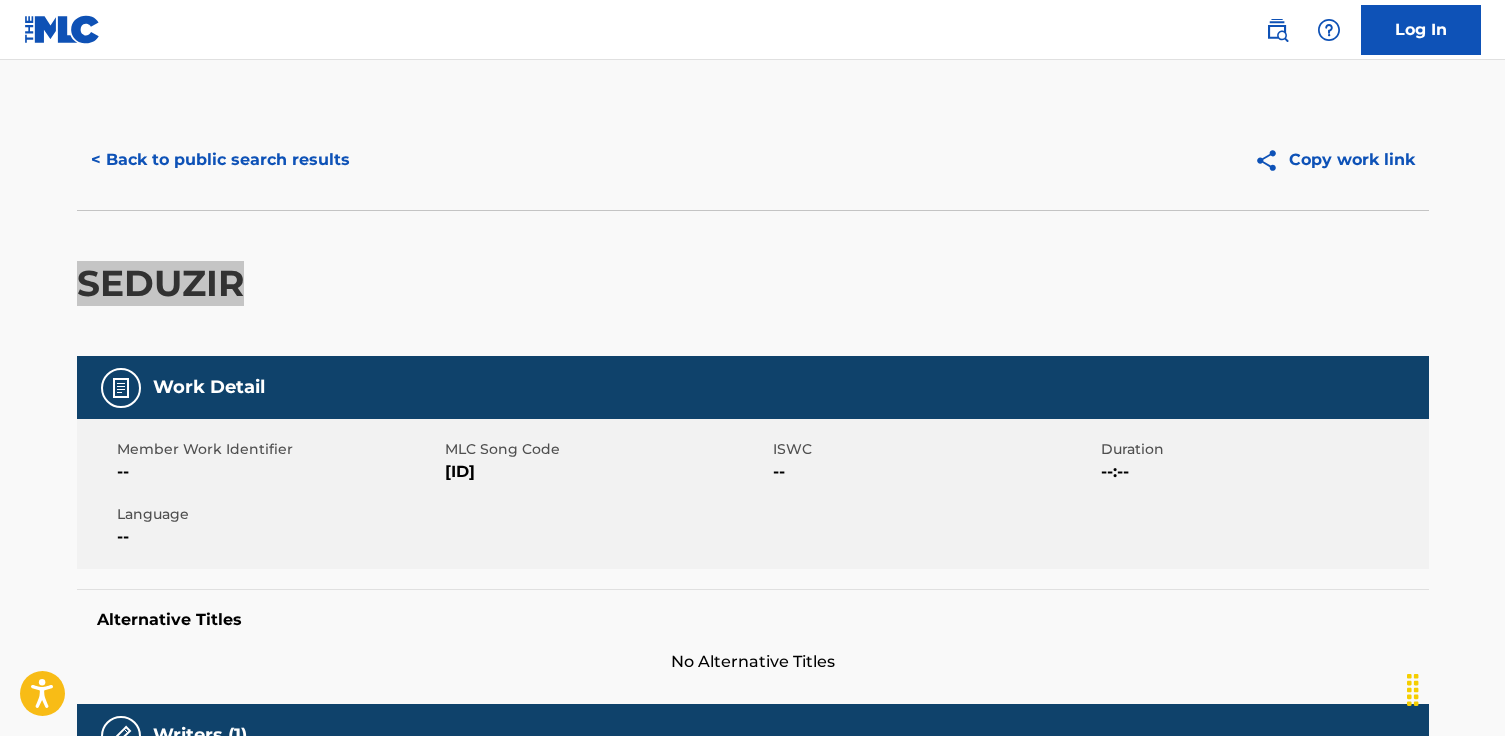copy on "SEDUZIR" 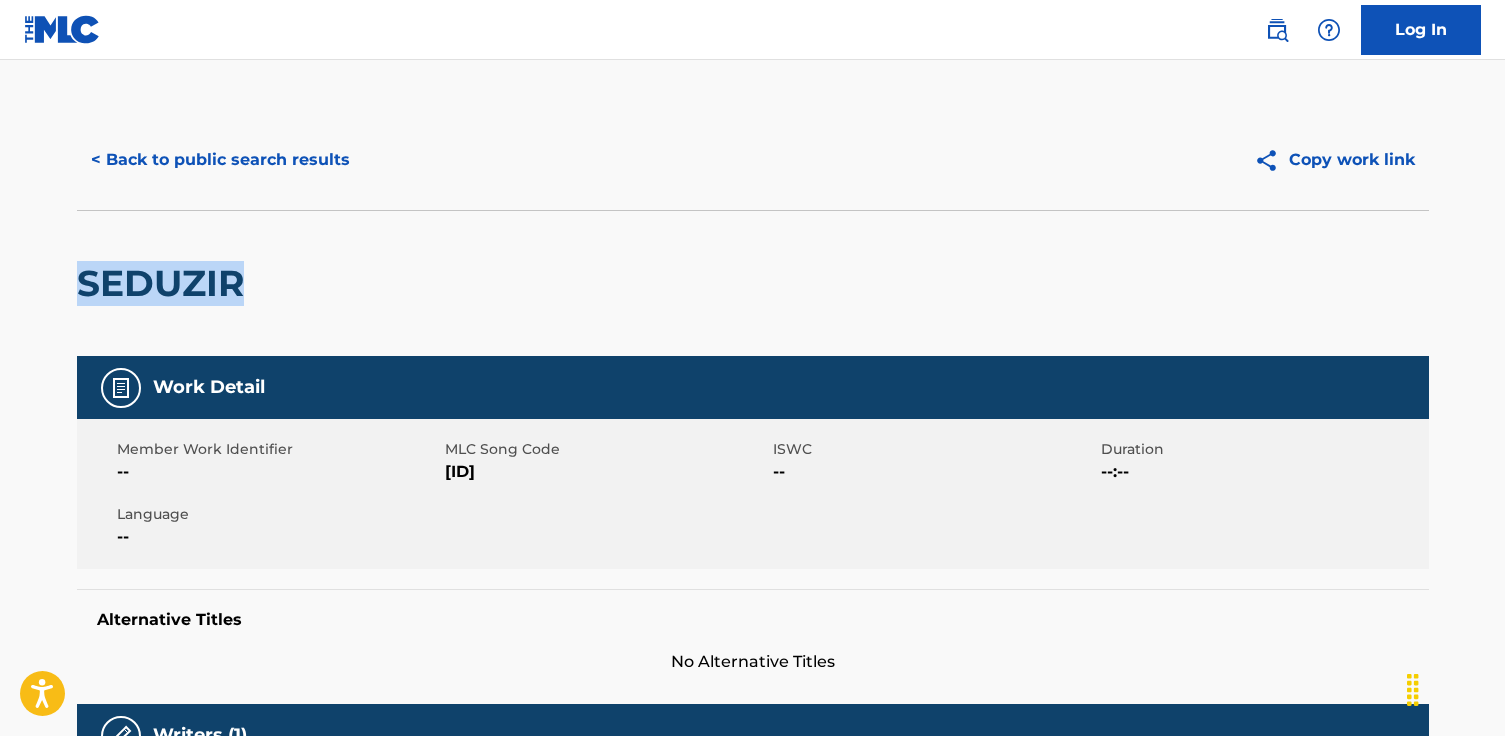 drag, startPoint x: 532, startPoint y: 477, endPoint x: 445, endPoint y: 471, distance: 87.20665 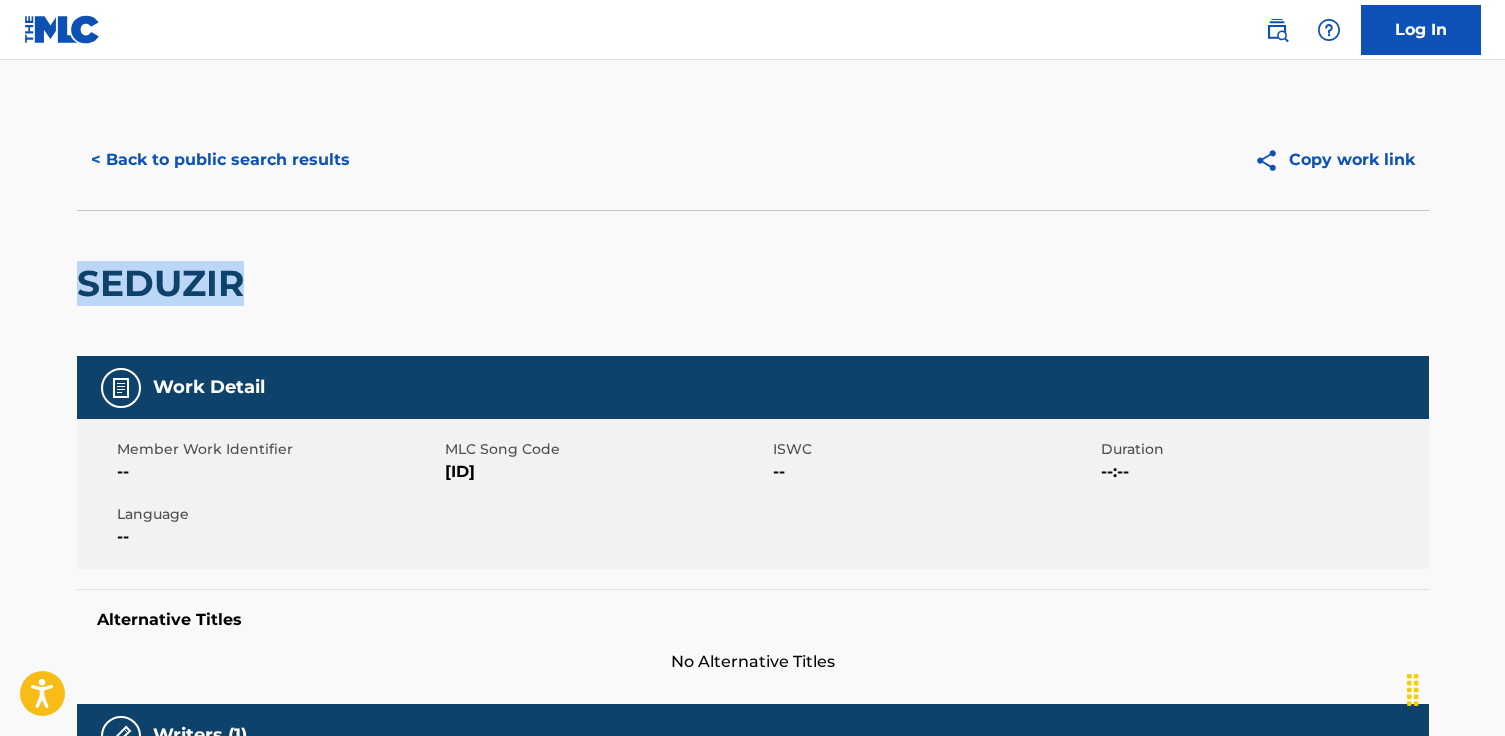 copy on "[ID]" 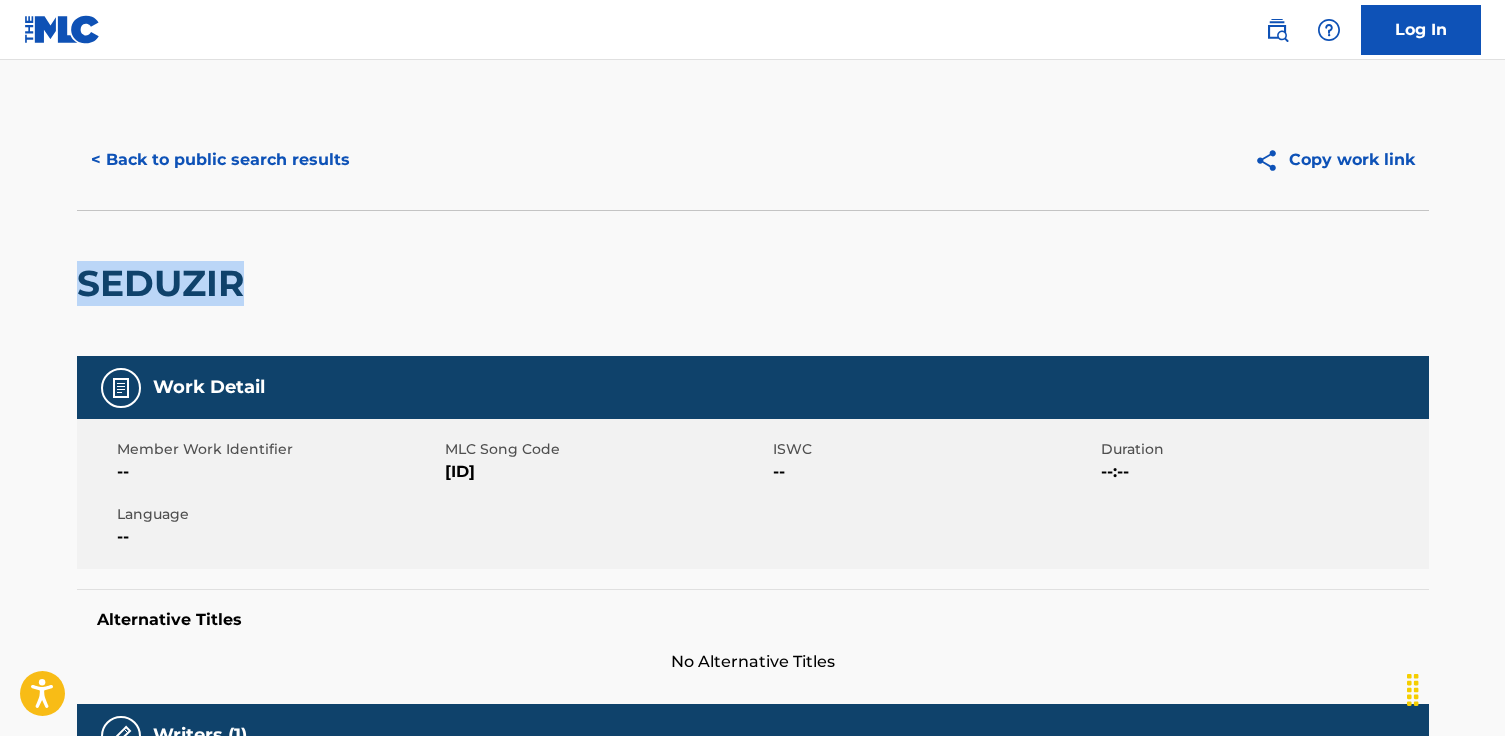 click on "< Back to public search results" at bounding box center (220, 160) 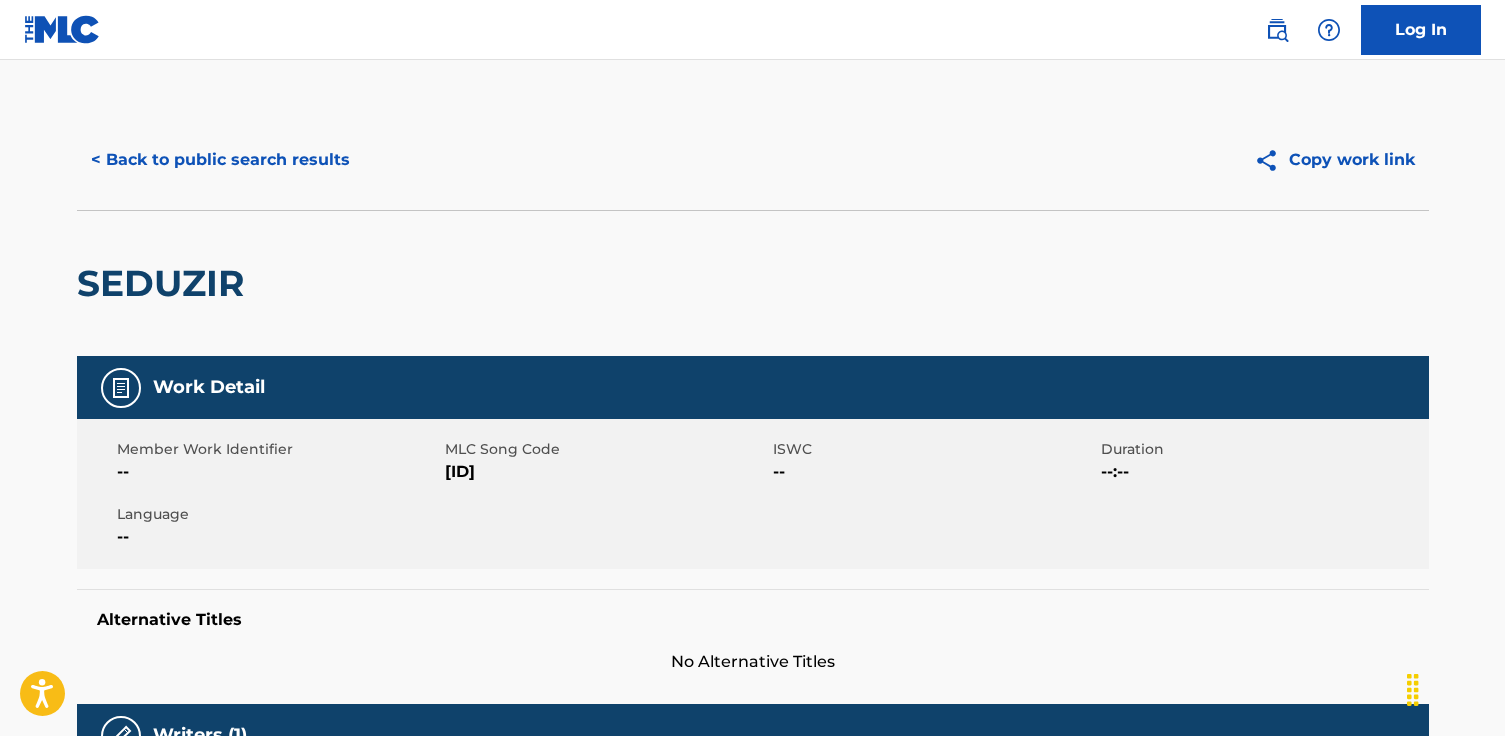 scroll, scrollTop: 238, scrollLeft: 0, axis: vertical 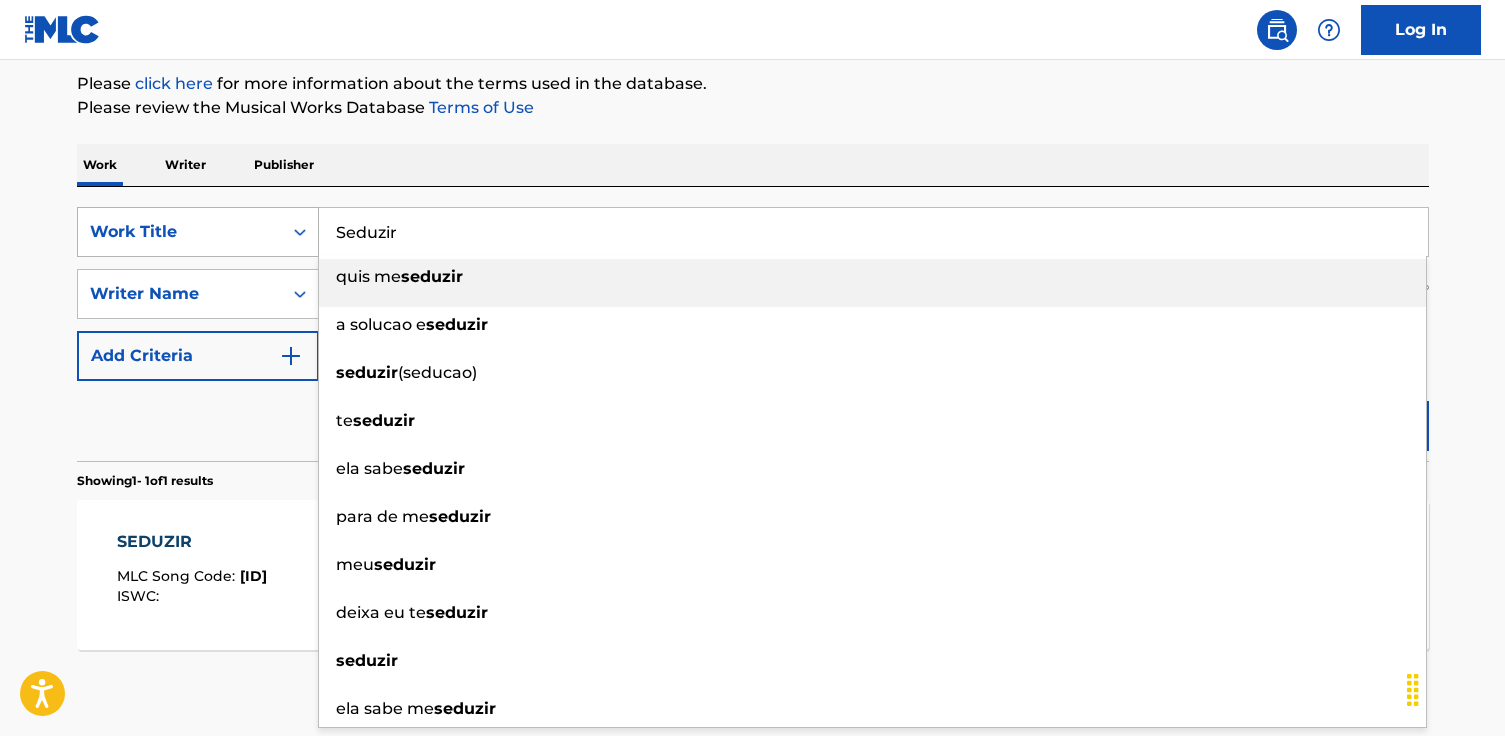 drag, startPoint x: 448, startPoint y: 239, endPoint x: 228, endPoint y: 239, distance: 220 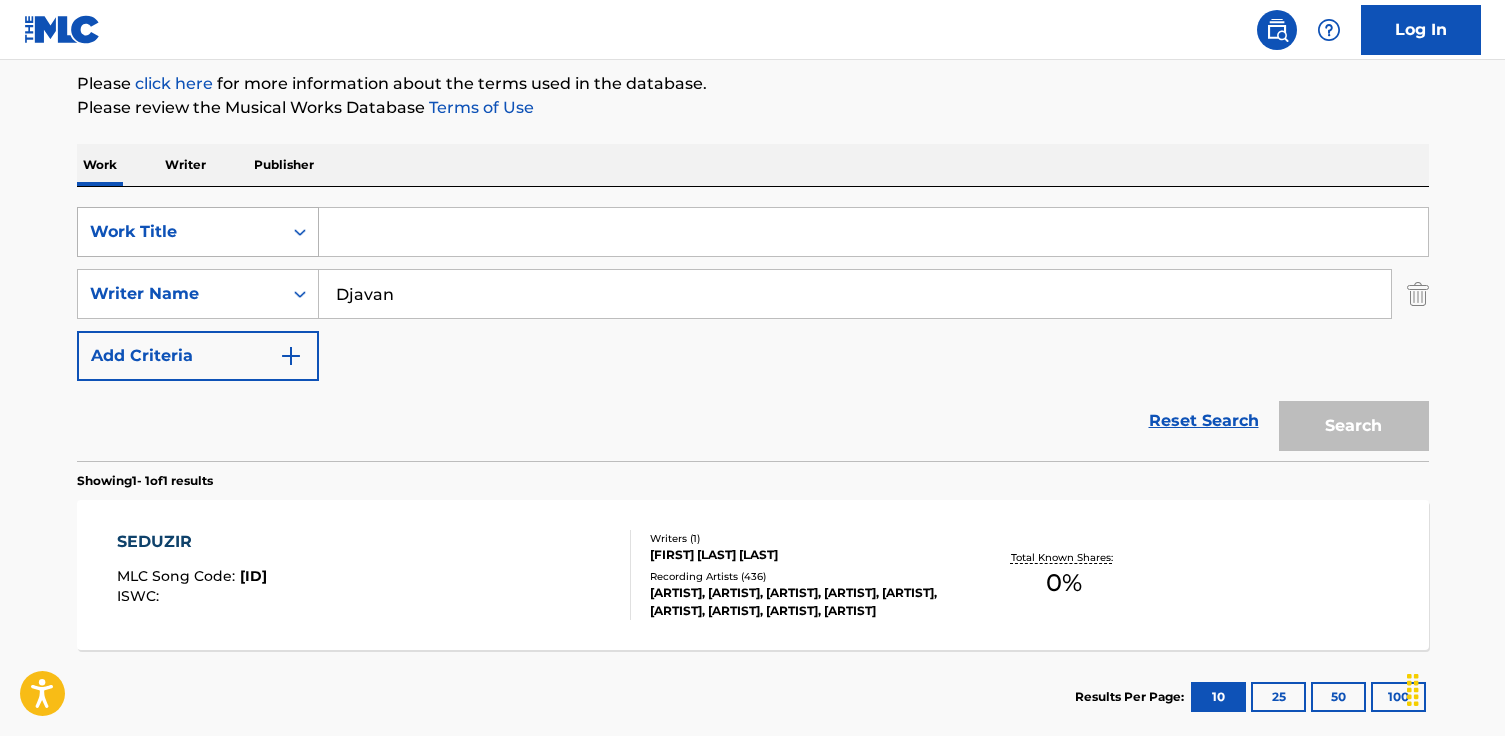 paste on "Cigano" 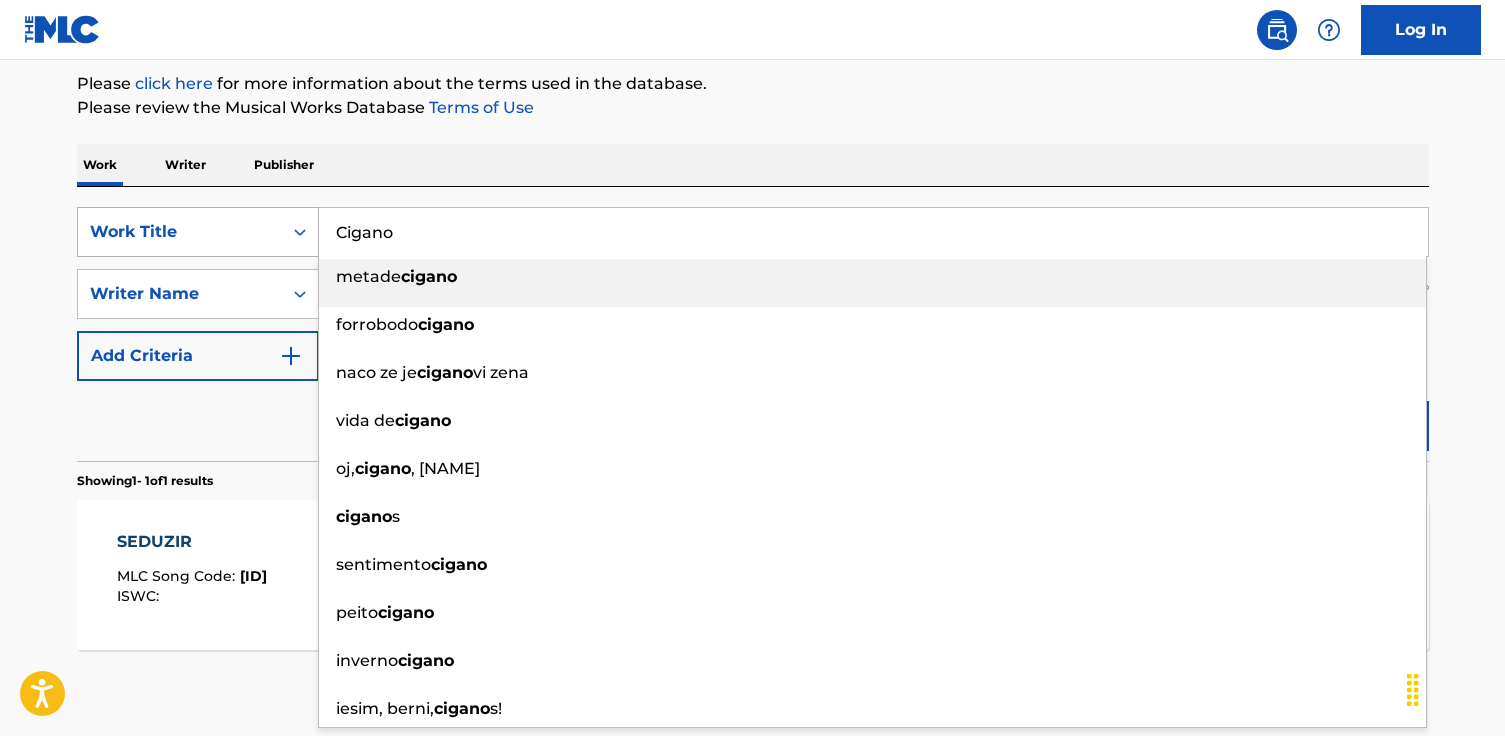 type on "metade cigano" 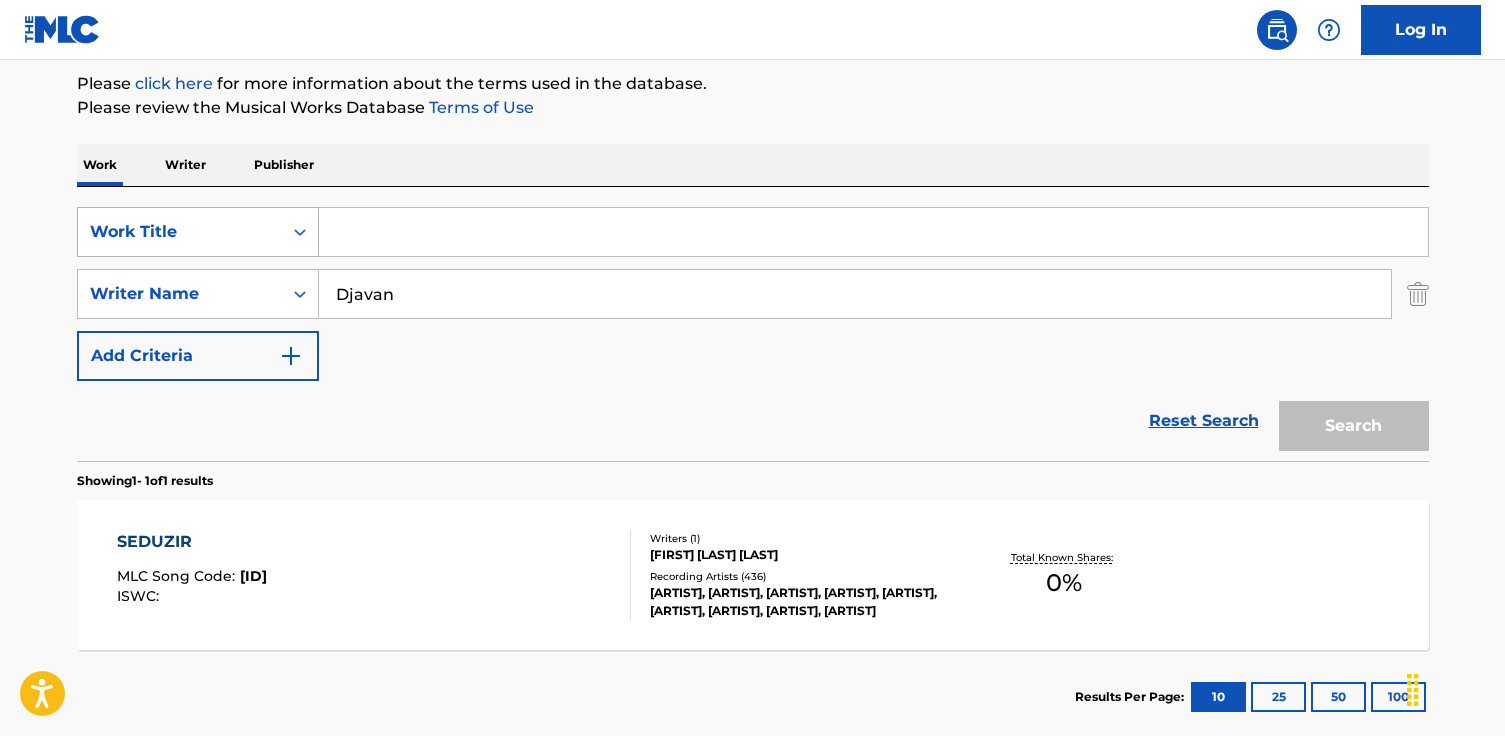 paste on "Cigano" 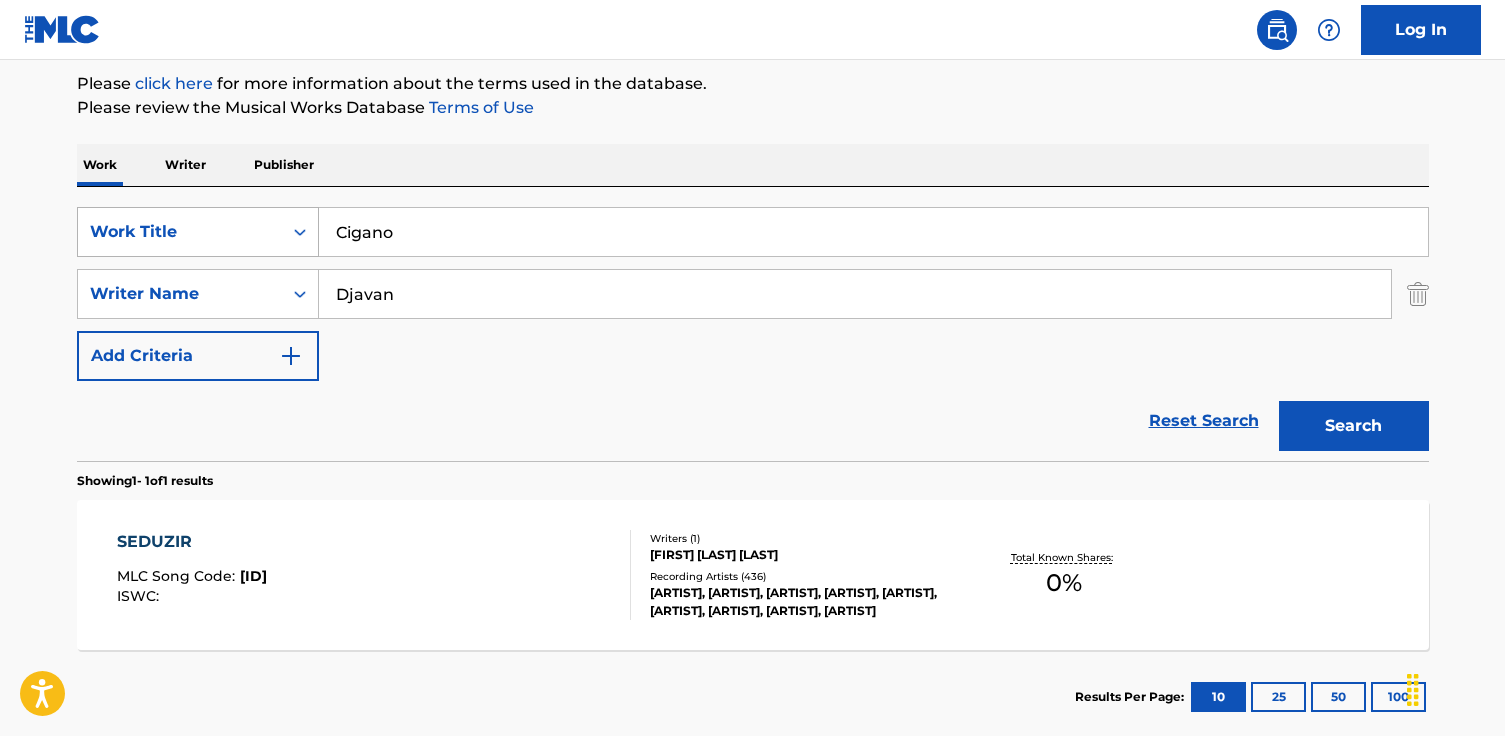 type on "Cigano" 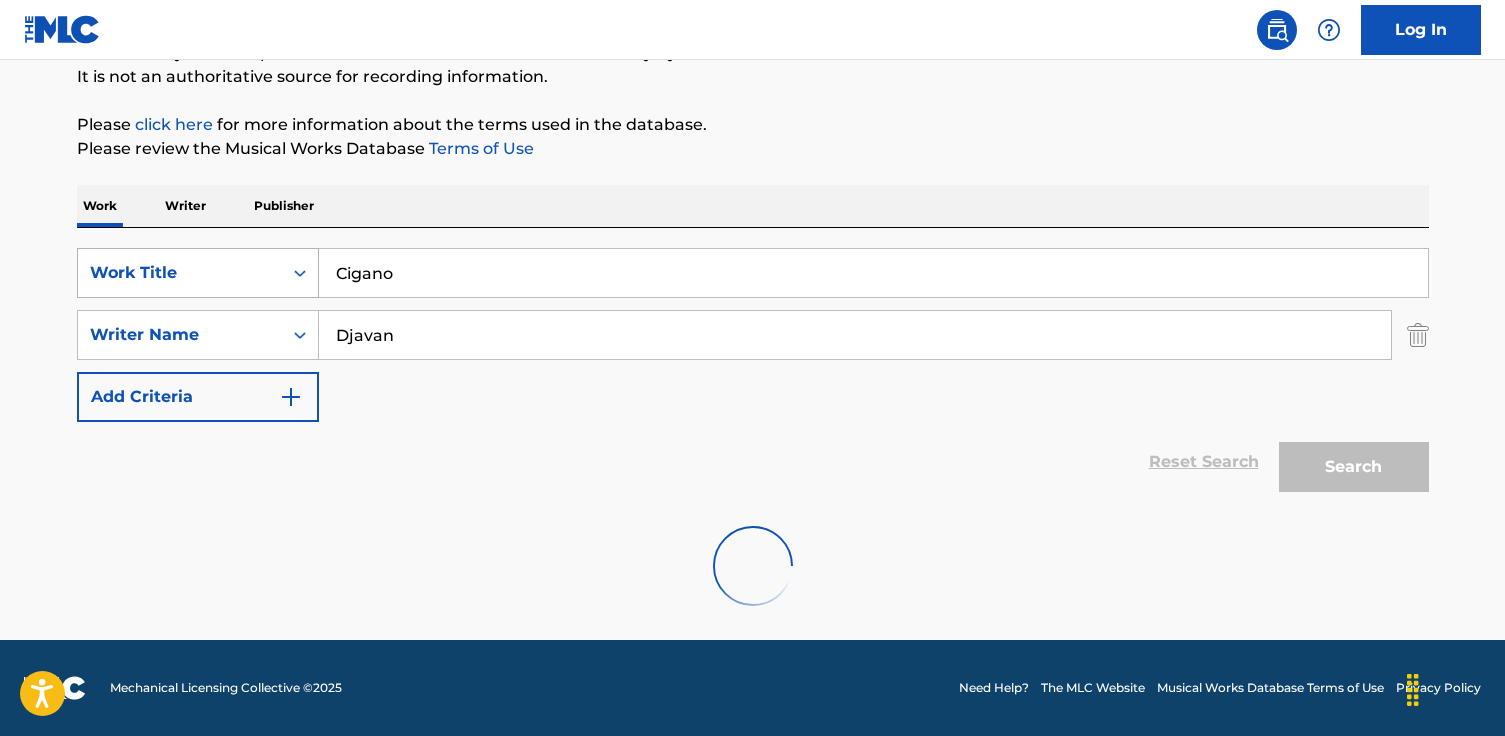 scroll, scrollTop: 238, scrollLeft: 0, axis: vertical 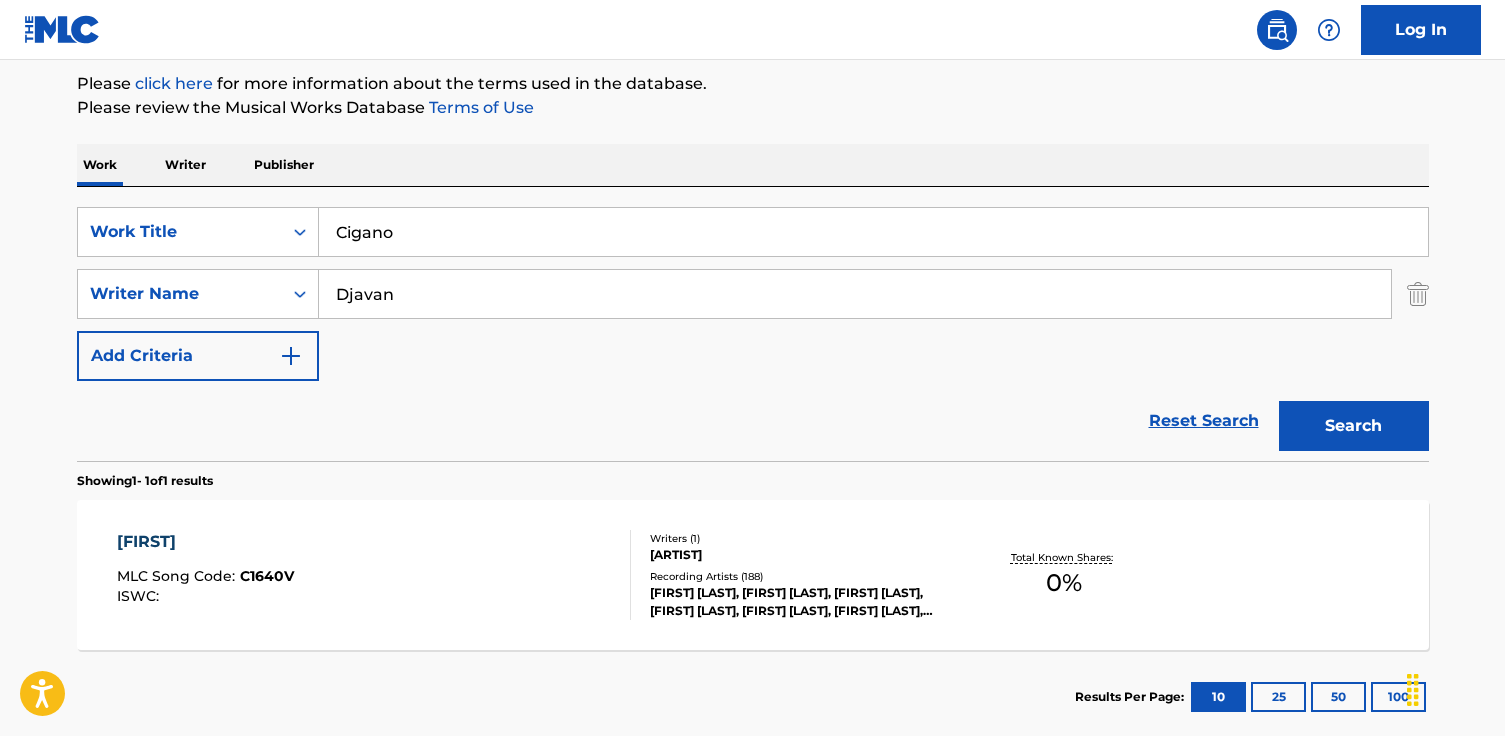 click on "[FIRST] MLC Song Code : C1640V ISWC : Writers ( 1 ) [FIRST] Recording Artists ( 188 ) [FIRST], [FIRST], [FIRST], [FIRST], [FIRST], [FIRST], [FIRST], [FIRST], [FIRST], [FIRST] Total Known Shares: 0 %" at bounding box center (753, 575) 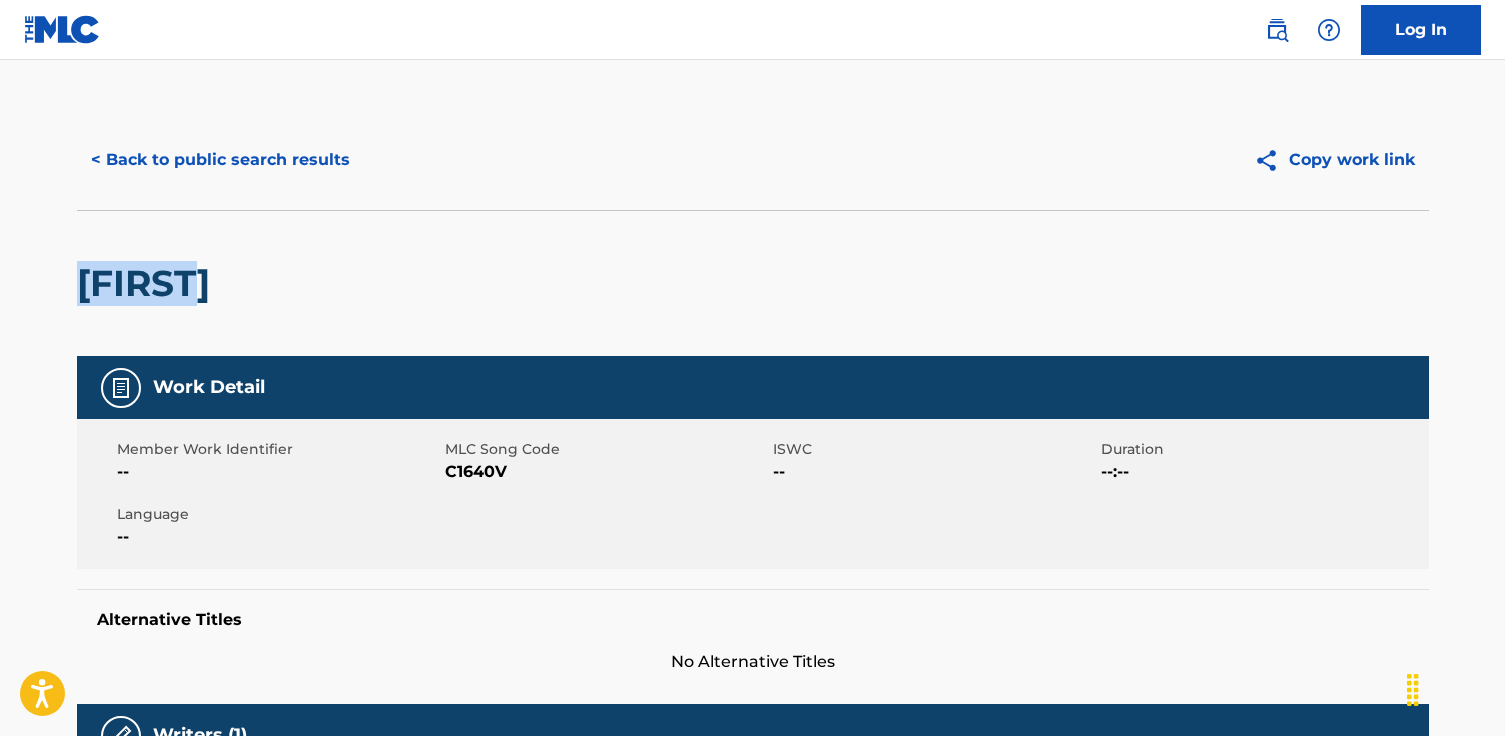 drag, startPoint x: 205, startPoint y: 283, endPoint x: 21, endPoint y: 264, distance: 184.97838 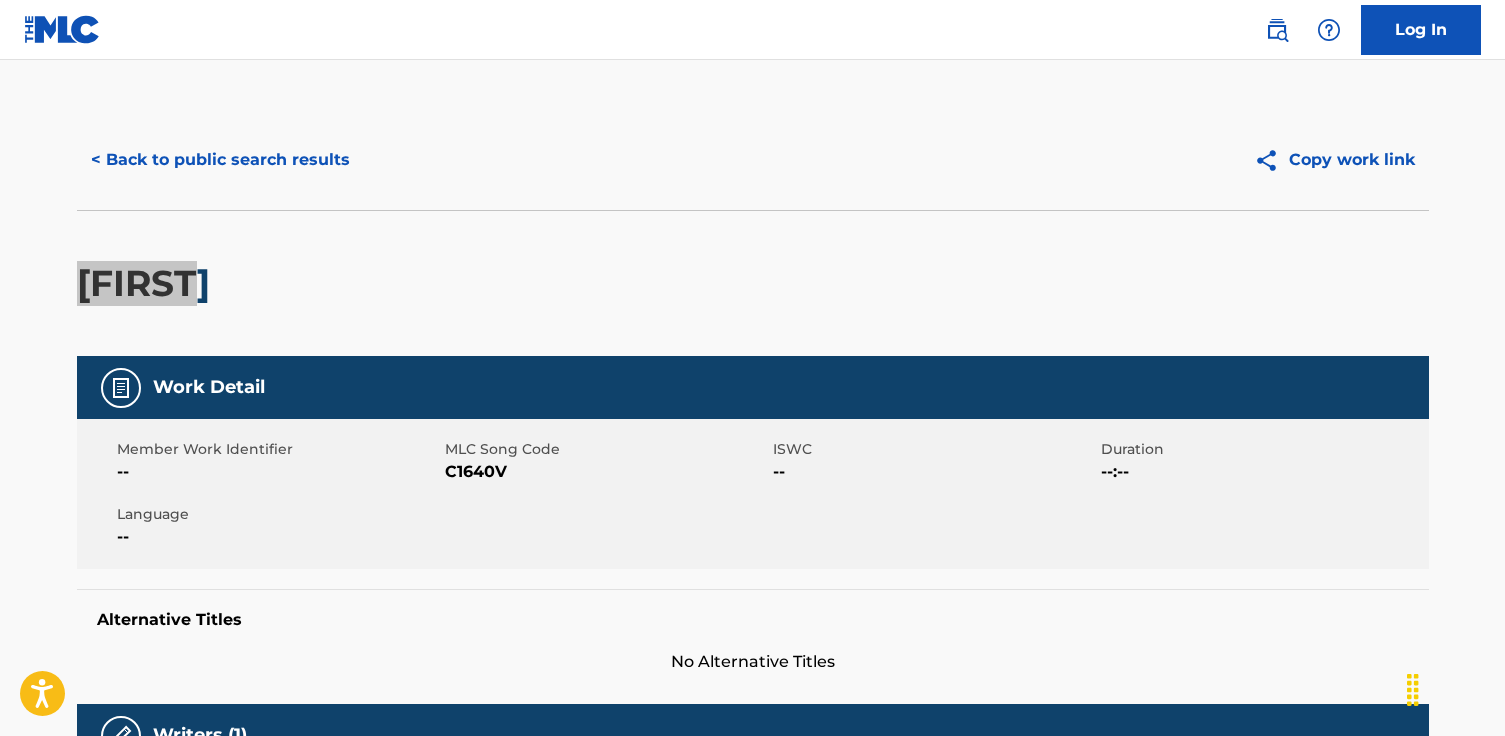 copy on "[FIRST]" 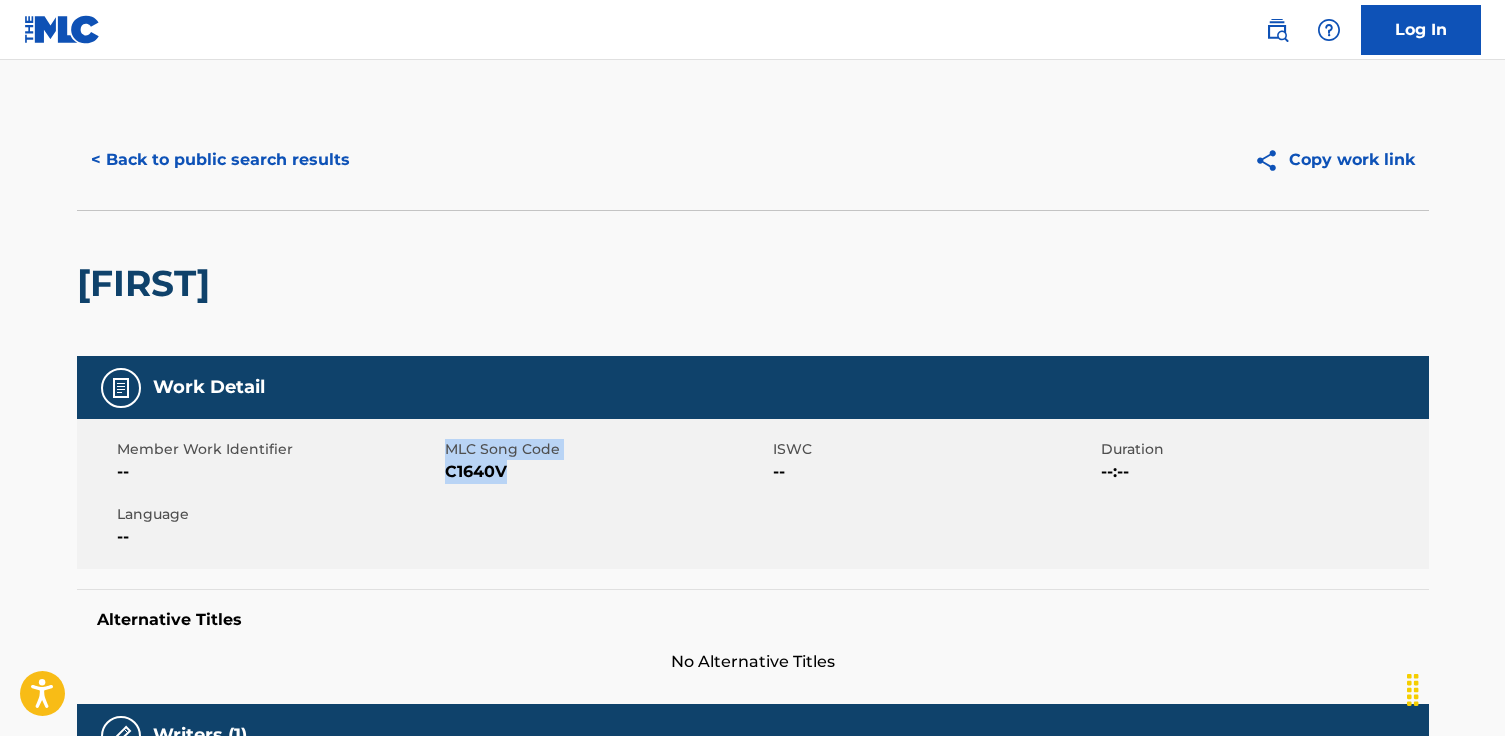 drag, startPoint x: 531, startPoint y: 473, endPoint x: 445, endPoint y: 472, distance: 86.00581 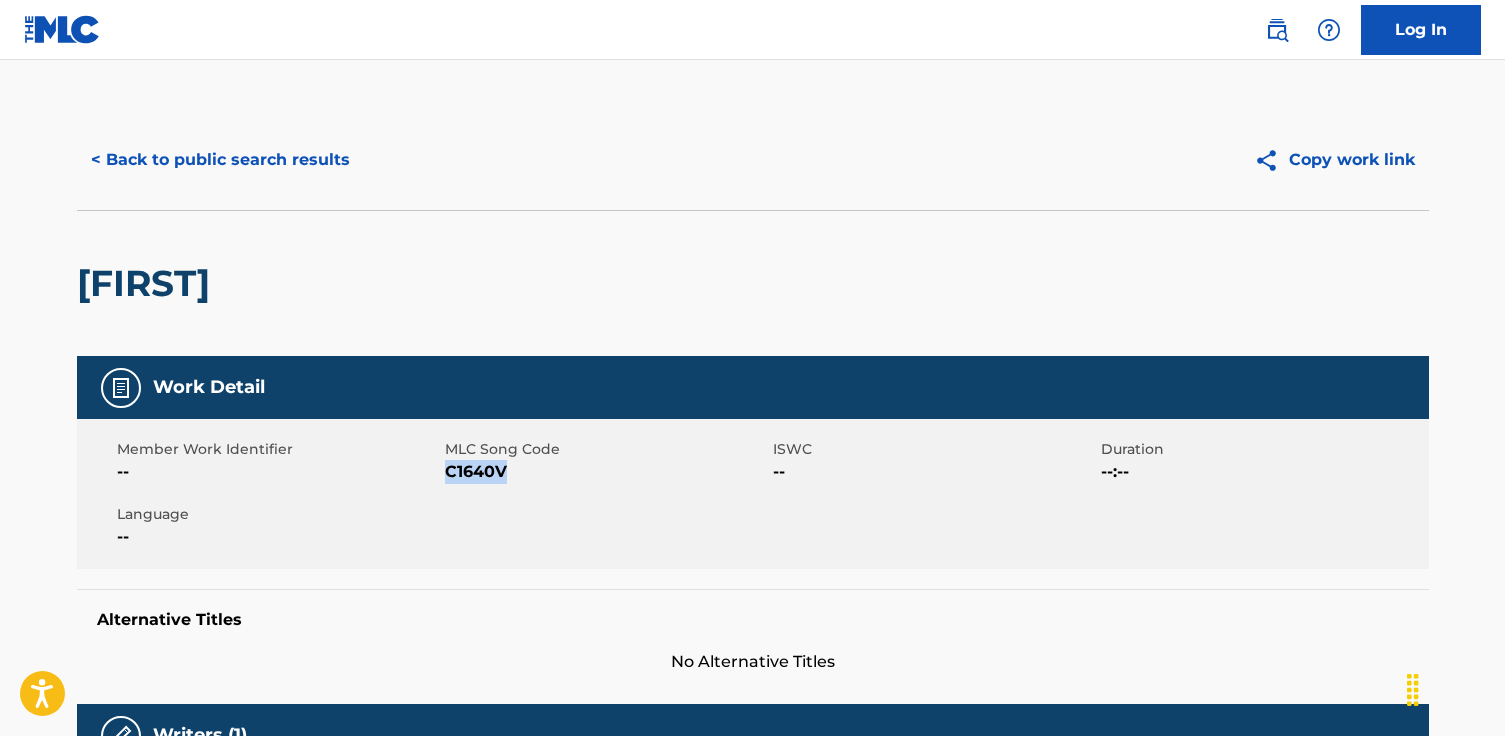 click on "C1640V" at bounding box center [606, 472] 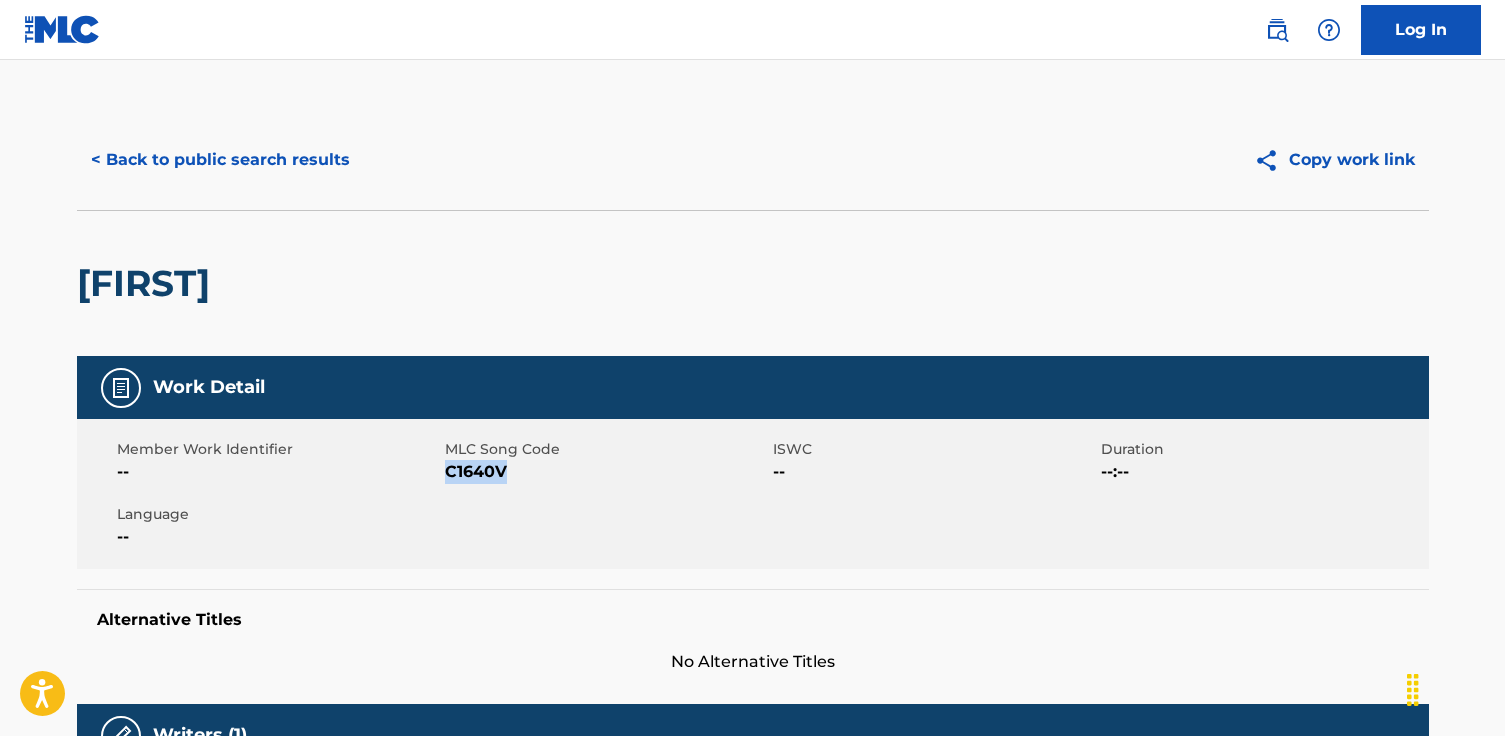 copy on "C1640V" 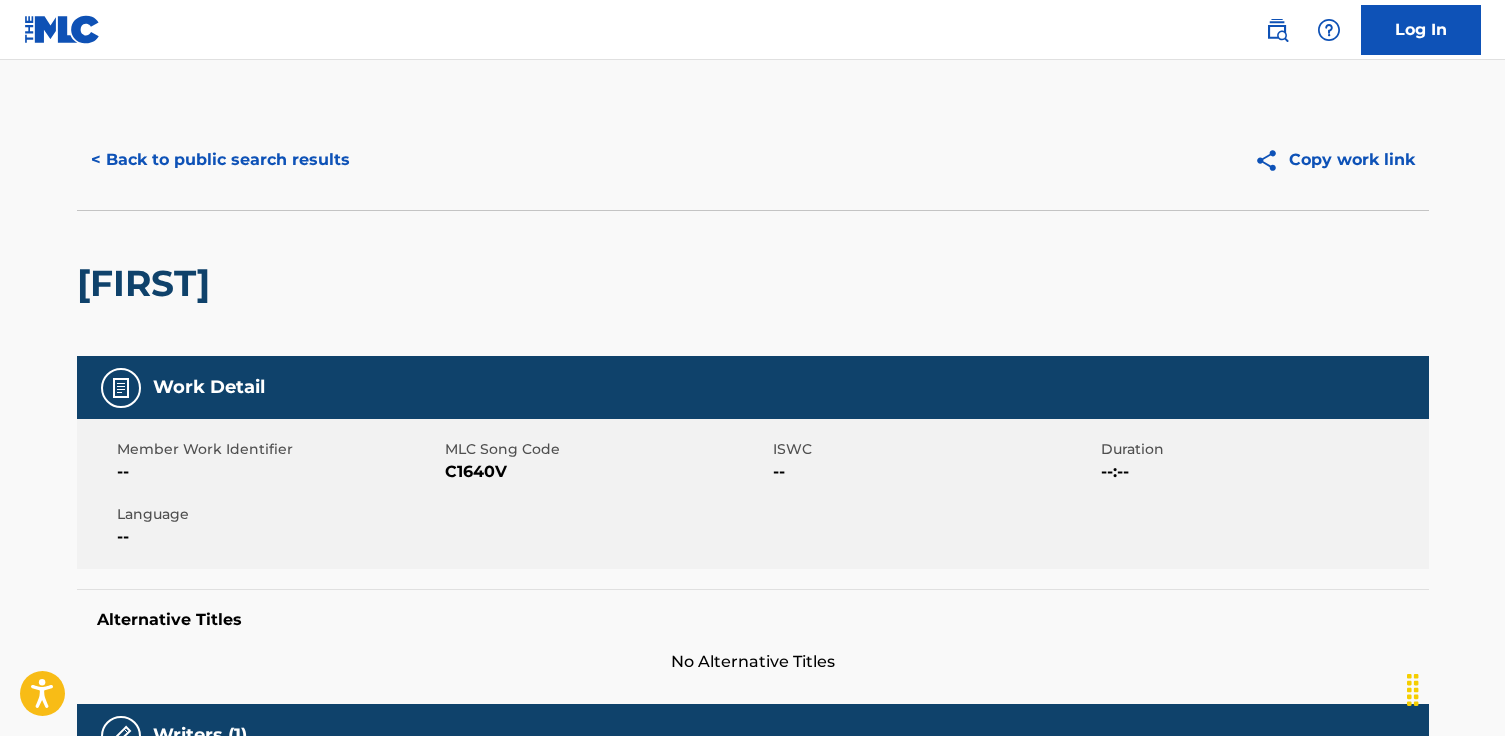 scroll, scrollTop: 238, scrollLeft: 0, axis: vertical 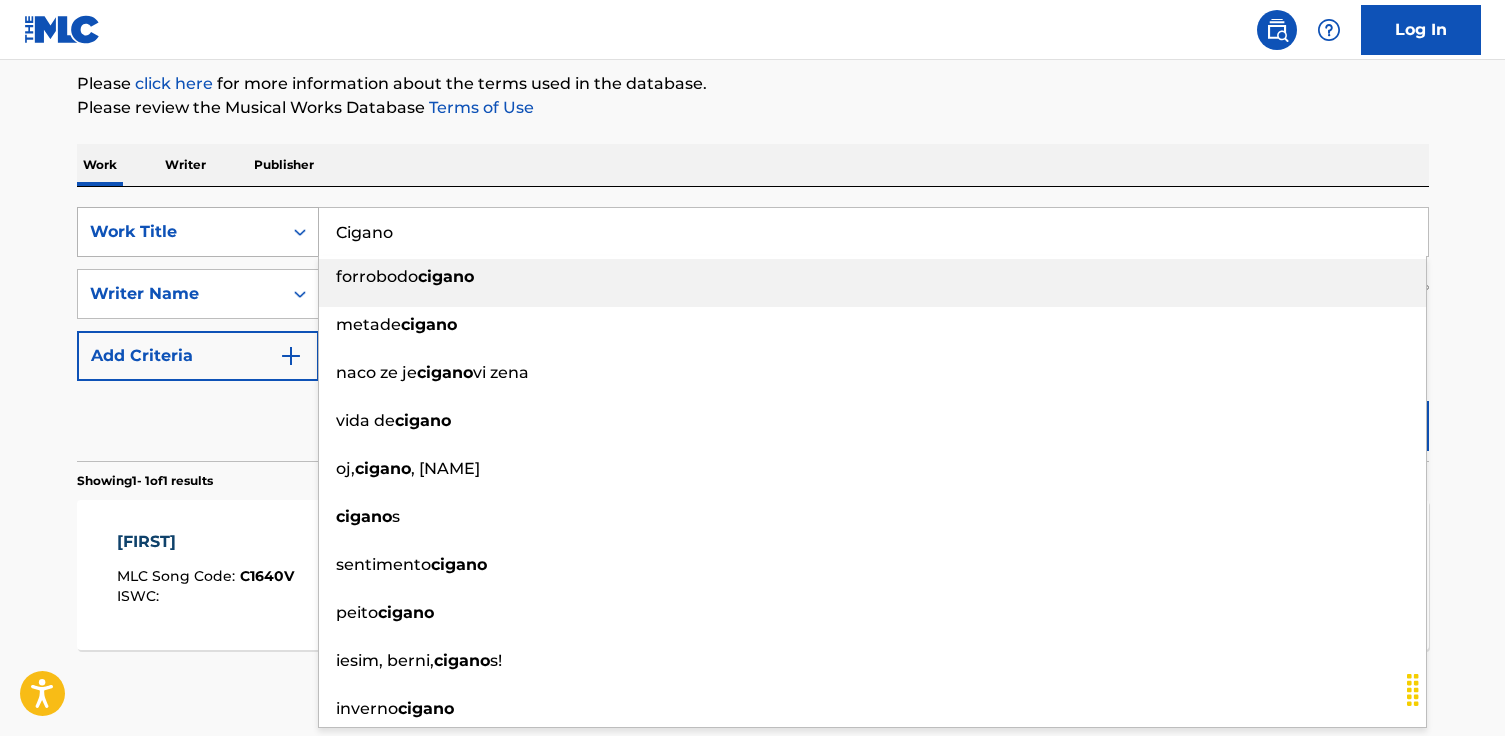 drag, startPoint x: 402, startPoint y: 244, endPoint x: 184, endPoint y: 246, distance: 218.00917 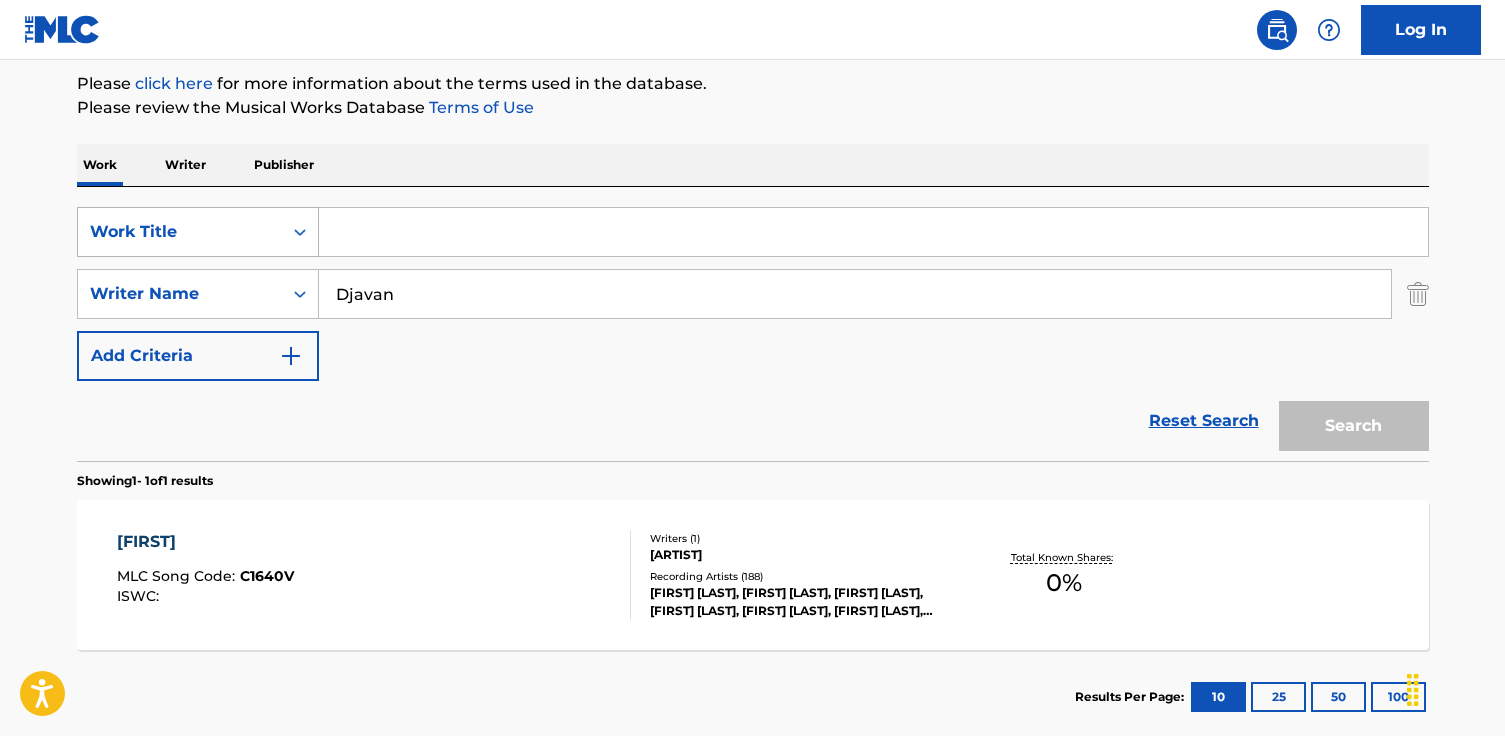 paste on "Pétala" 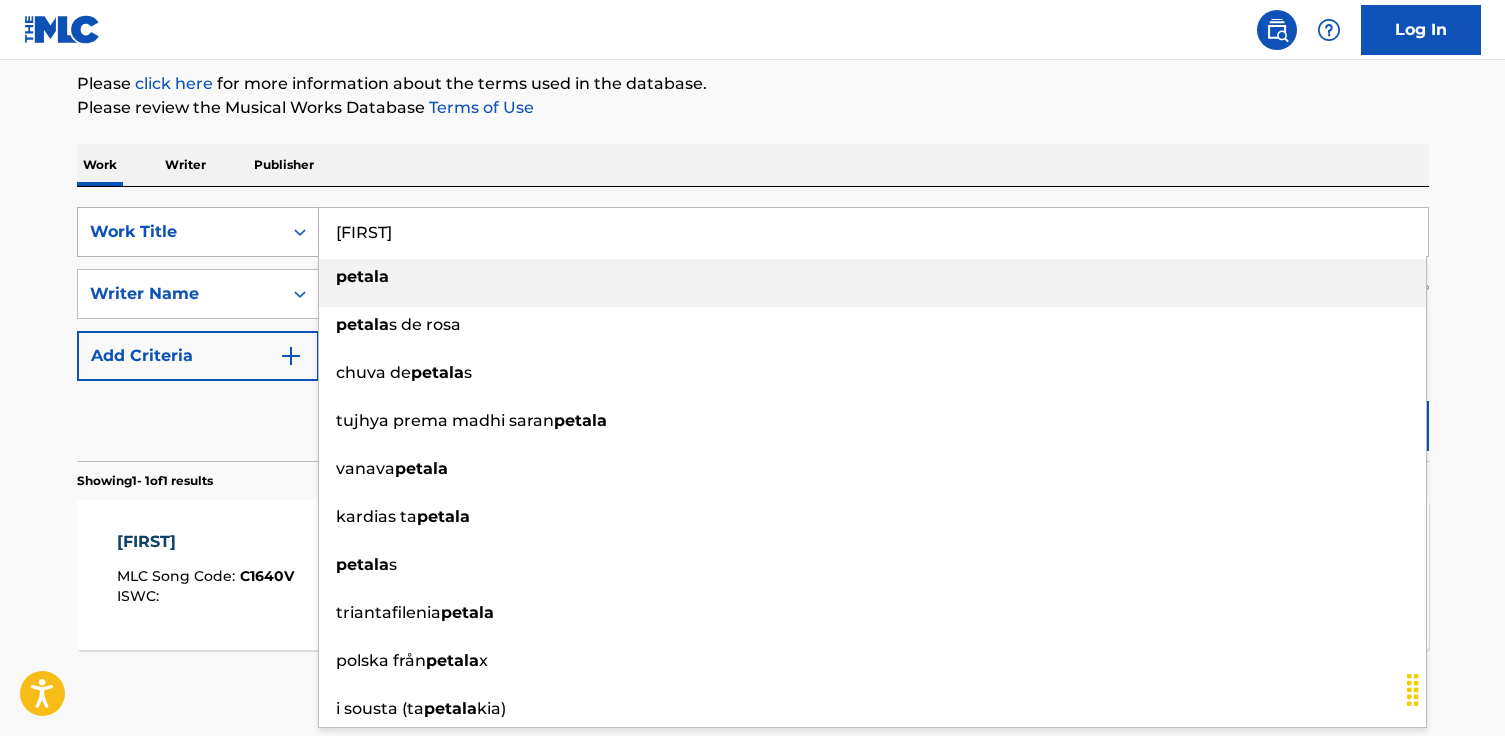 type on "[FIRST]" 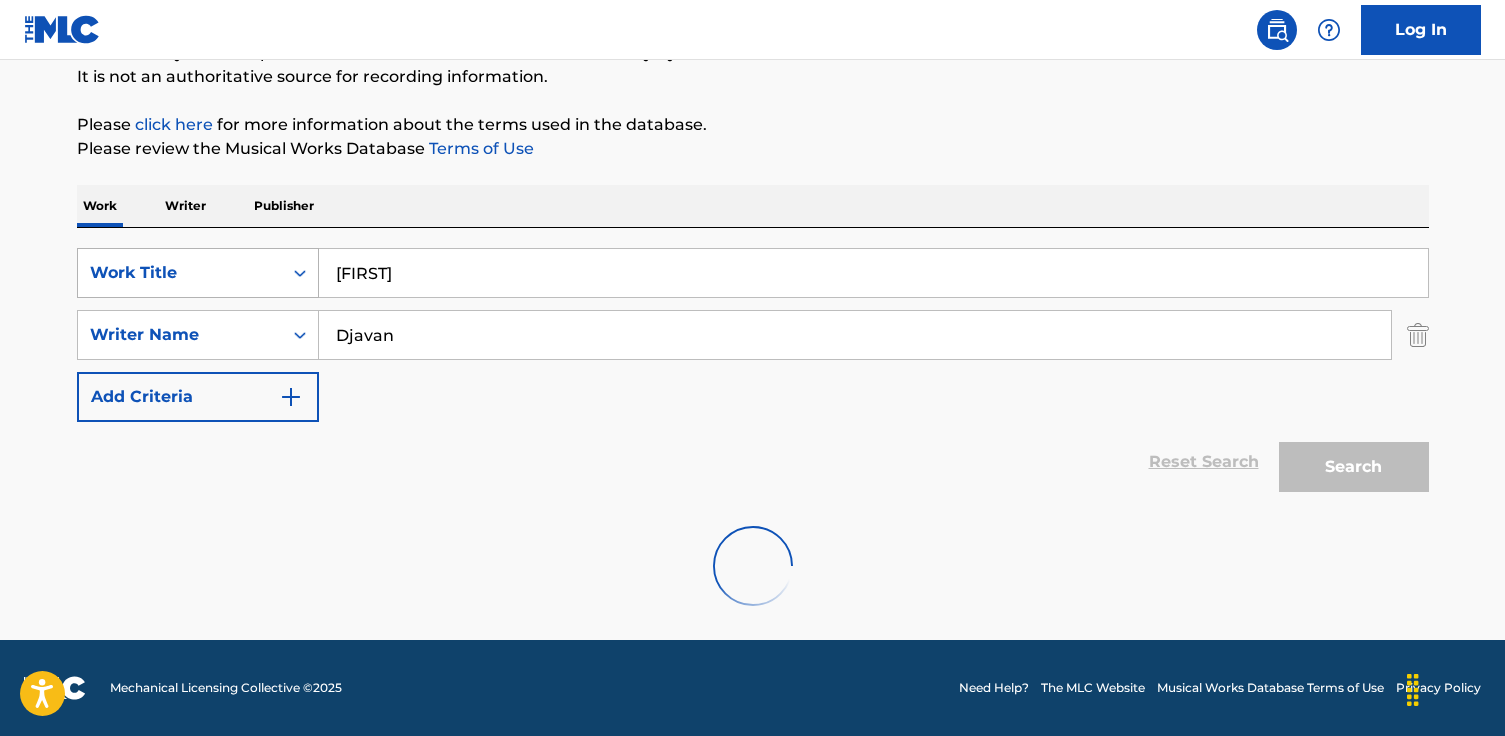 scroll, scrollTop: 238, scrollLeft: 0, axis: vertical 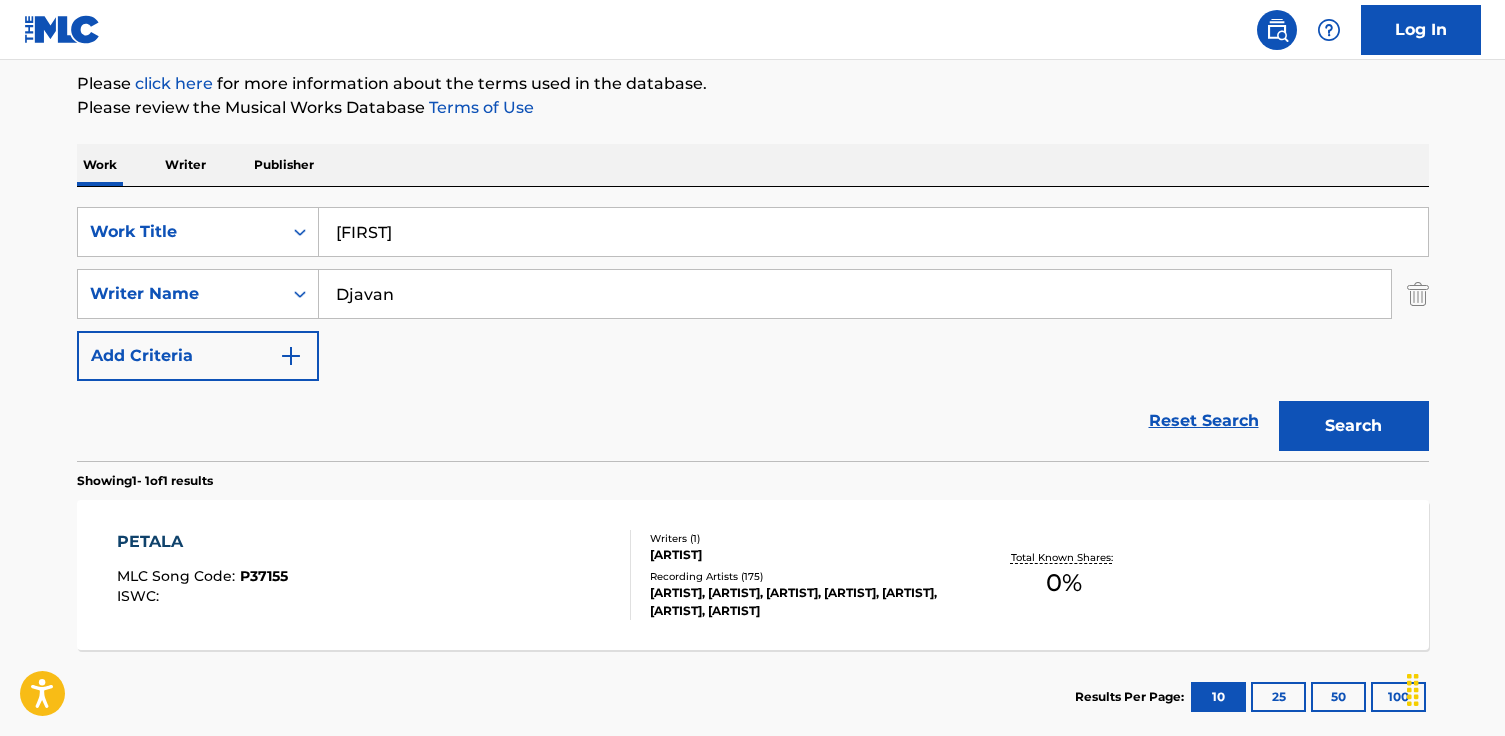 click on "MLC Song Code : P37155 ISWC :" at bounding box center [374, 575] 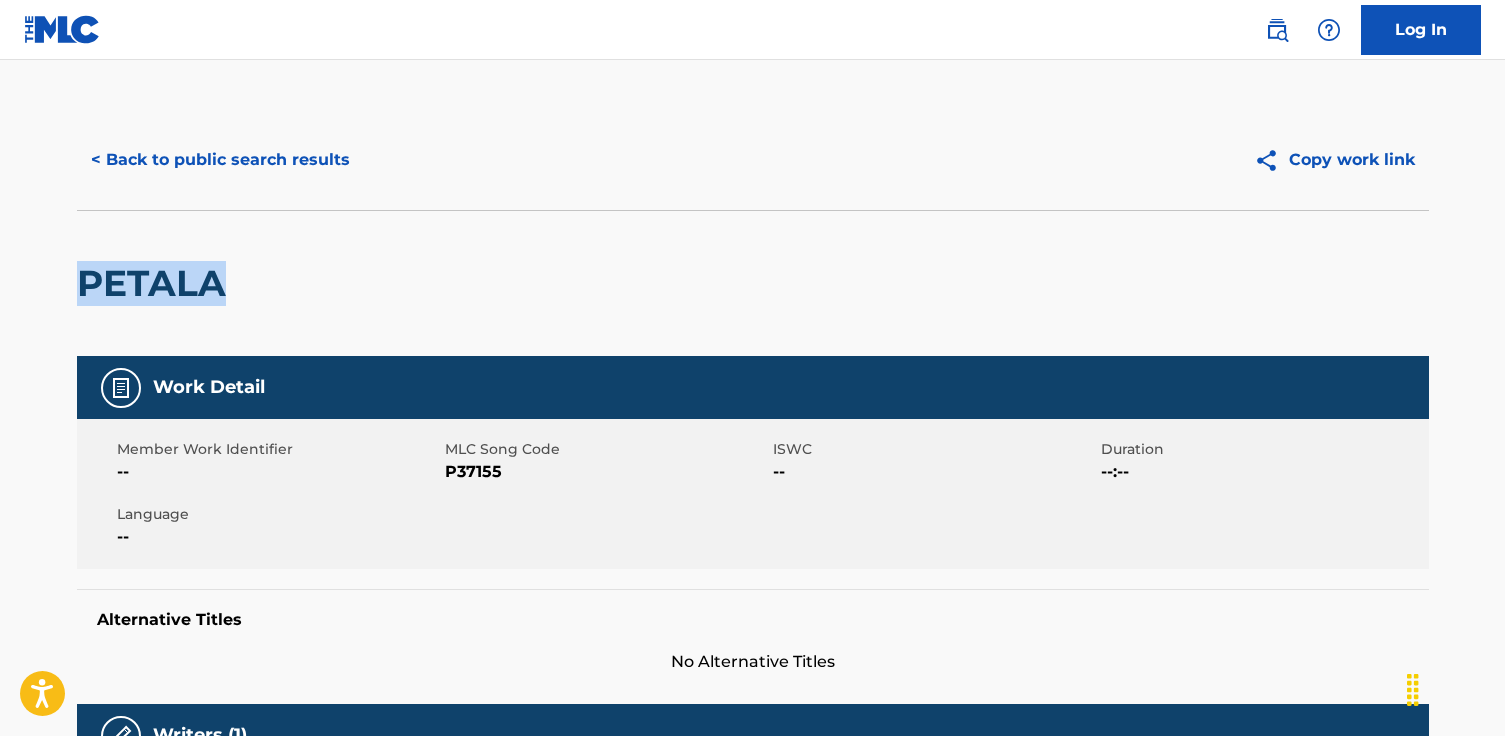 drag, startPoint x: 287, startPoint y: 289, endPoint x: -80, endPoint y: 298, distance: 367.11035 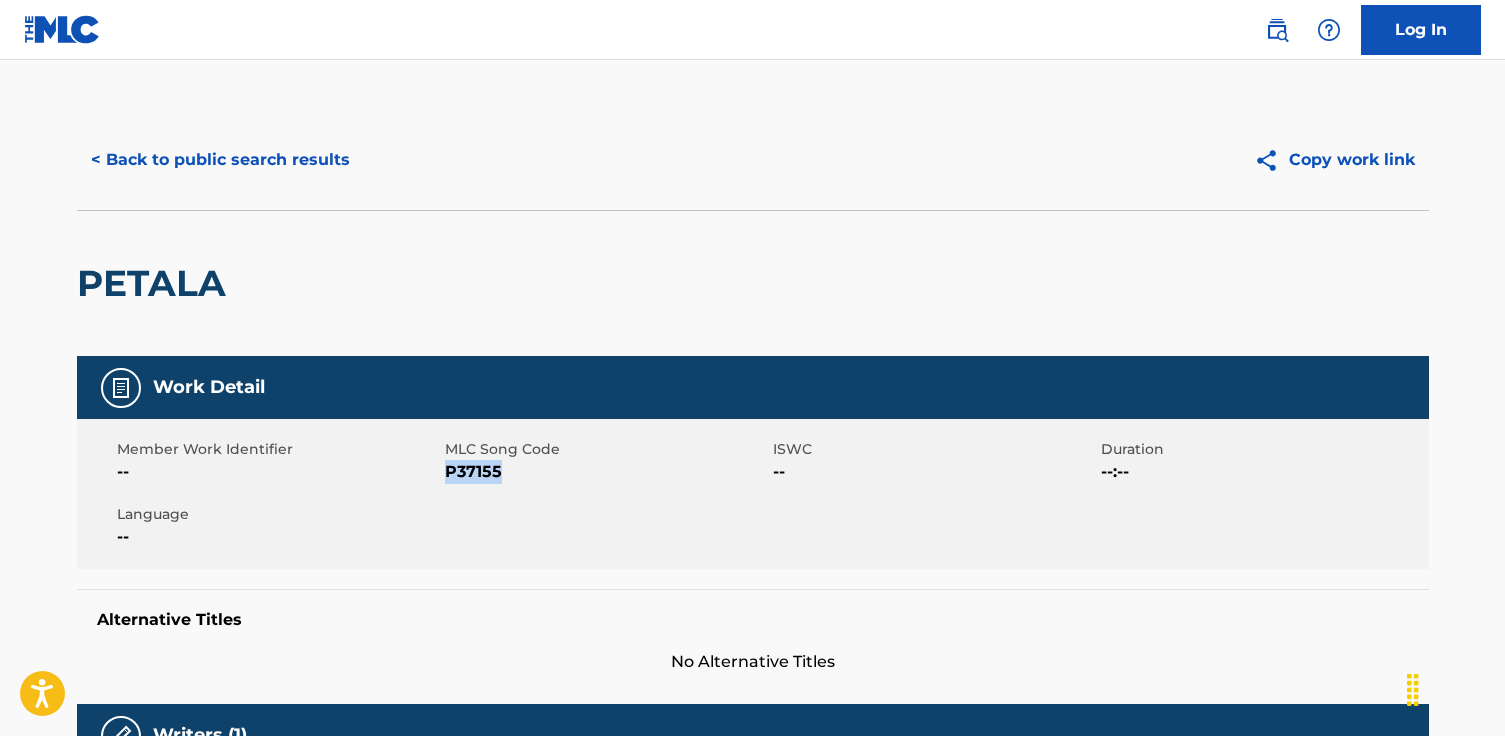 drag, startPoint x: 553, startPoint y: 475, endPoint x: 450, endPoint y: 465, distance: 103.4843 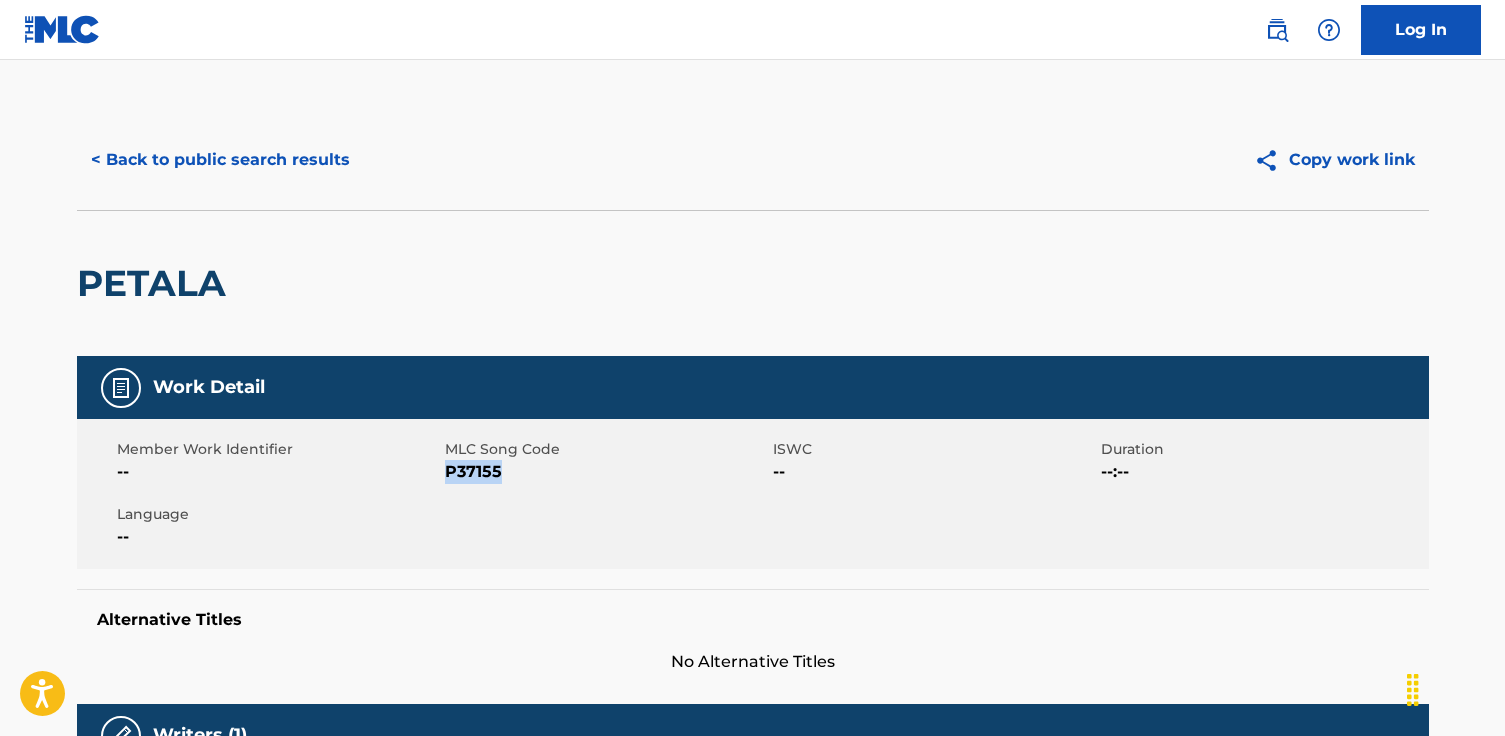 copy on "P37155" 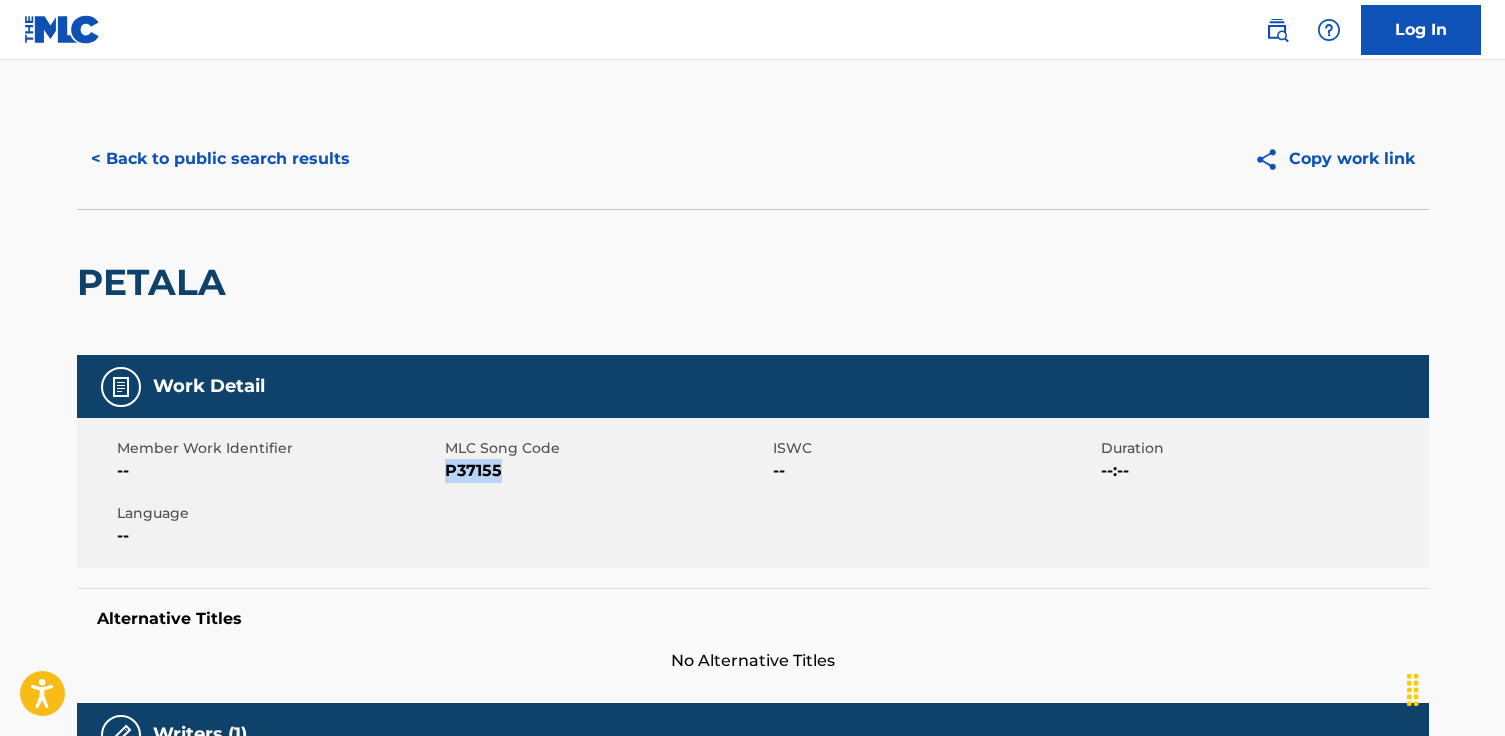 click on "< Back to public search results" at bounding box center (220, 159) 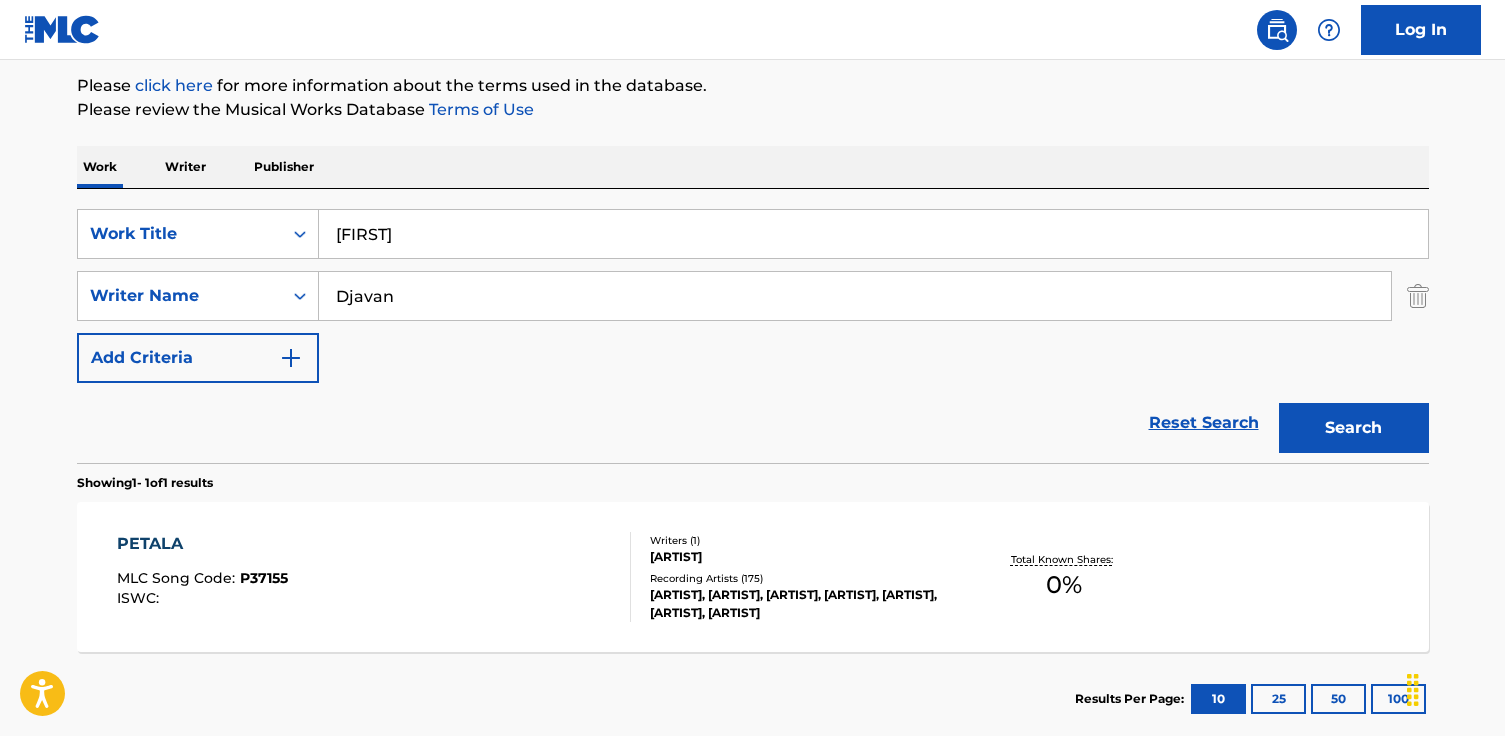 scroll, scrollTop: 241, scrollLeft: 0, axis: vertical 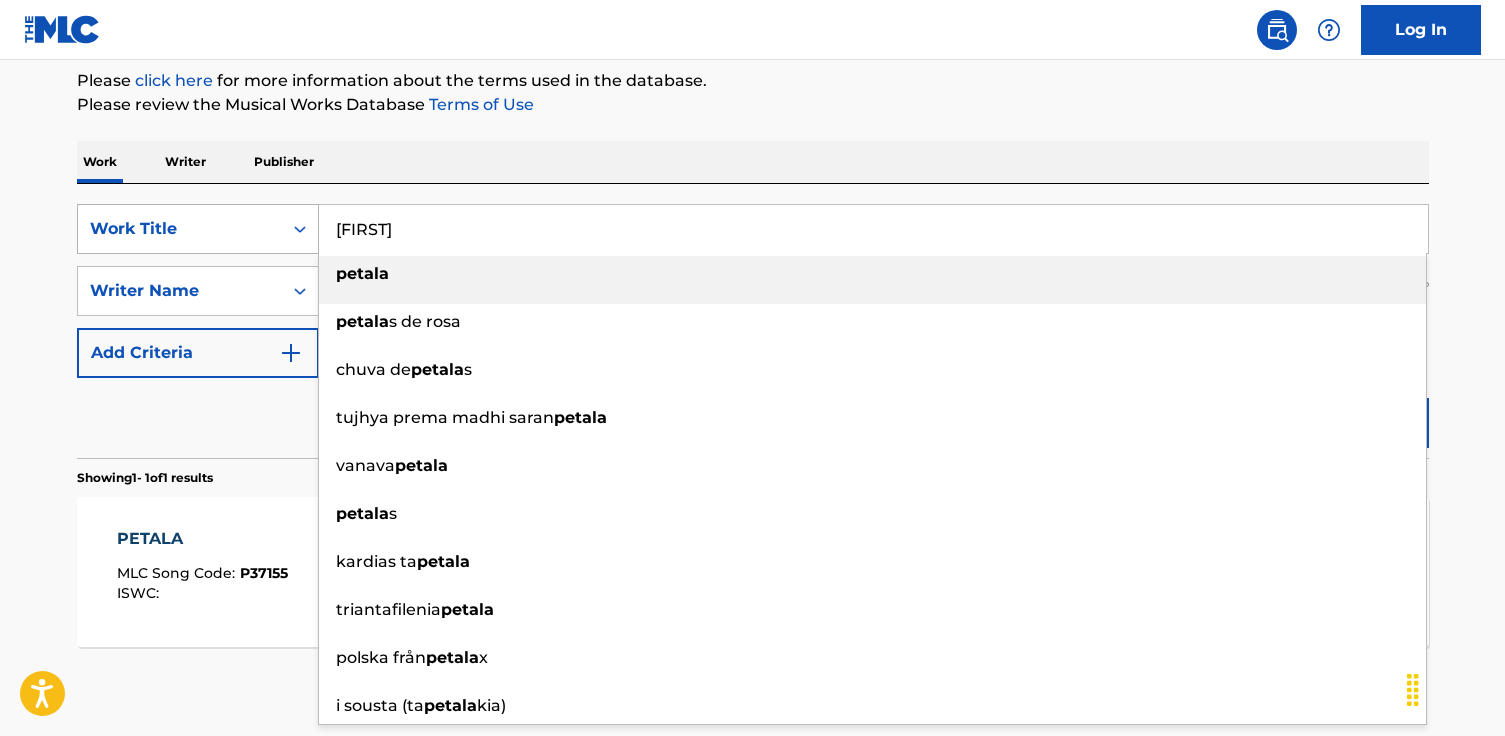 drag, startPoint x: 335, startPoint y: 227, endPoint x: 258, endPoint y: 230, distance: 77.05842 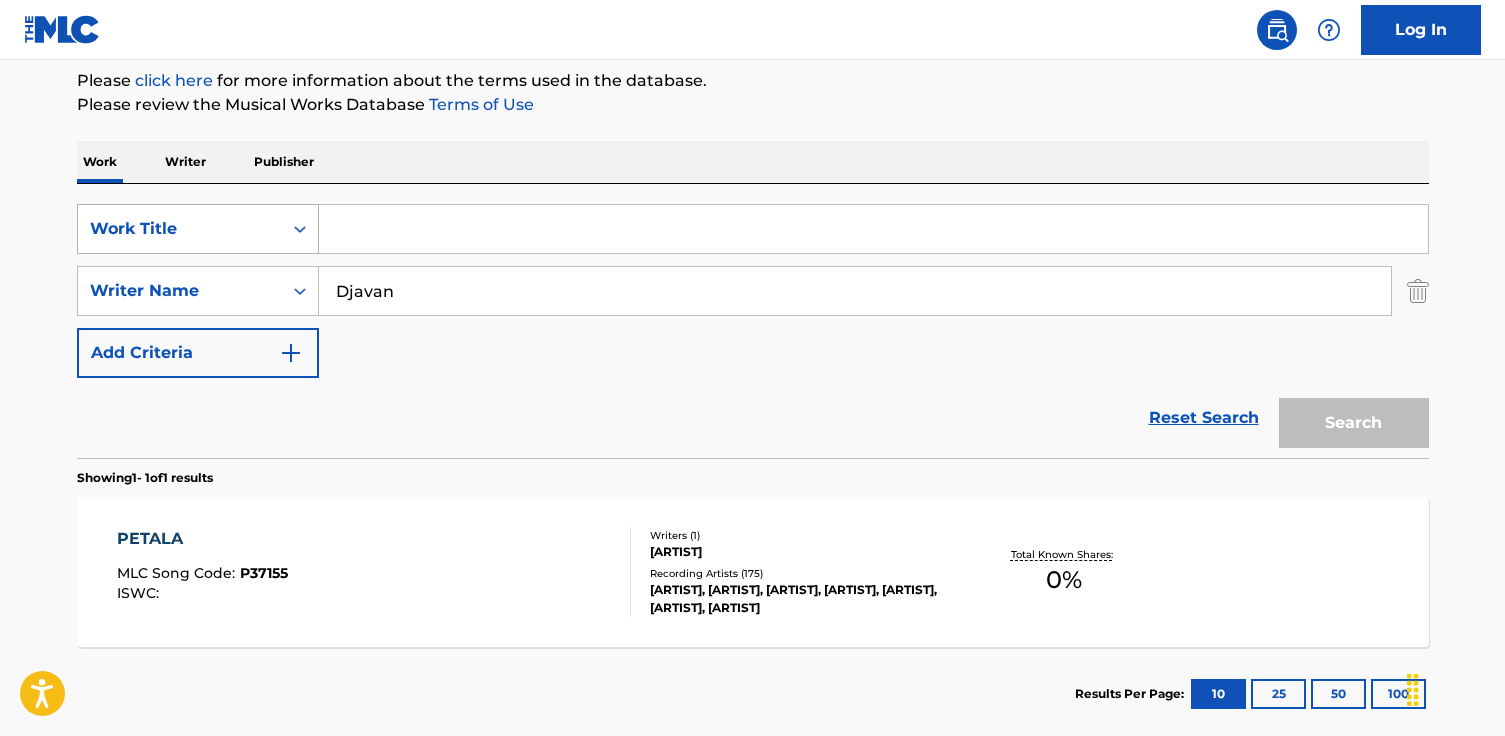 paste on "Azul" 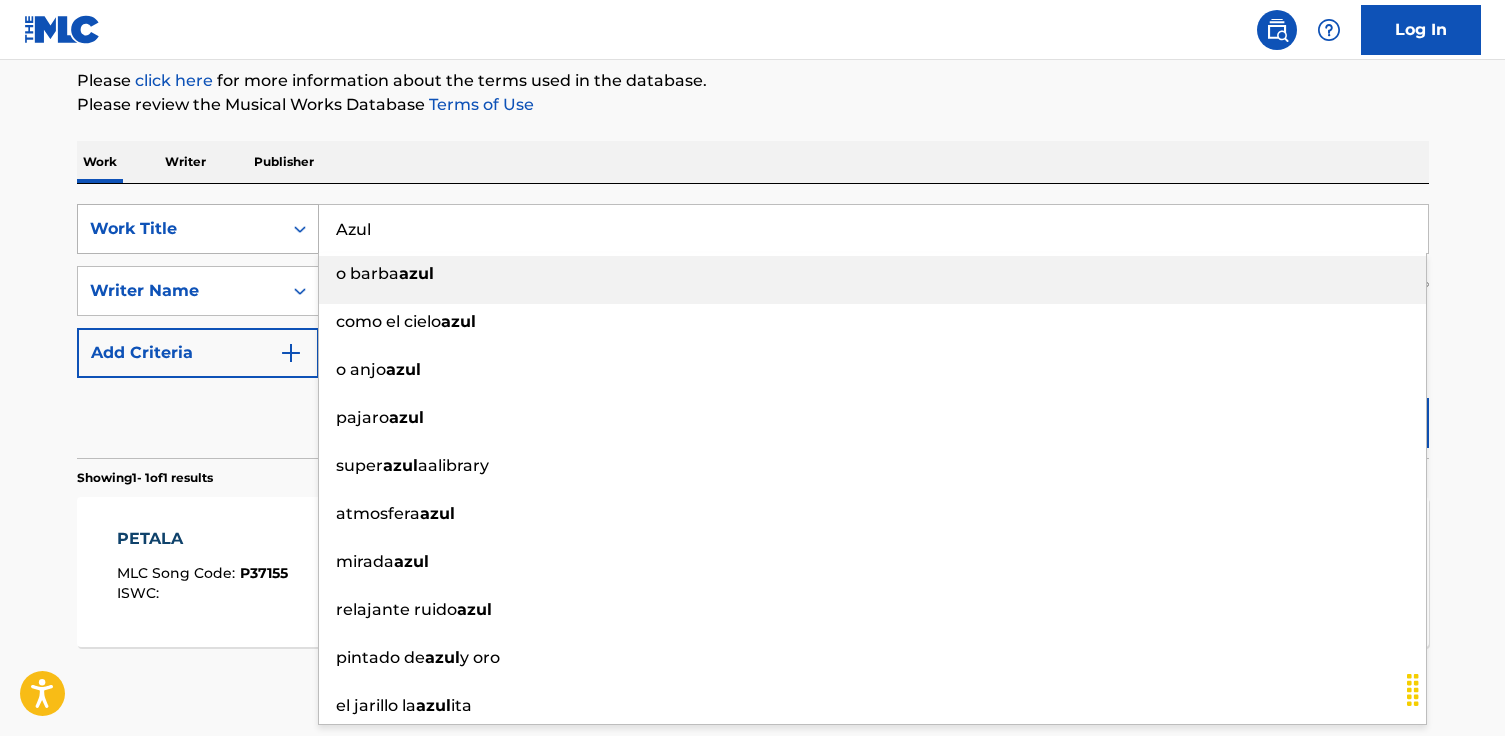 type on "Azul" 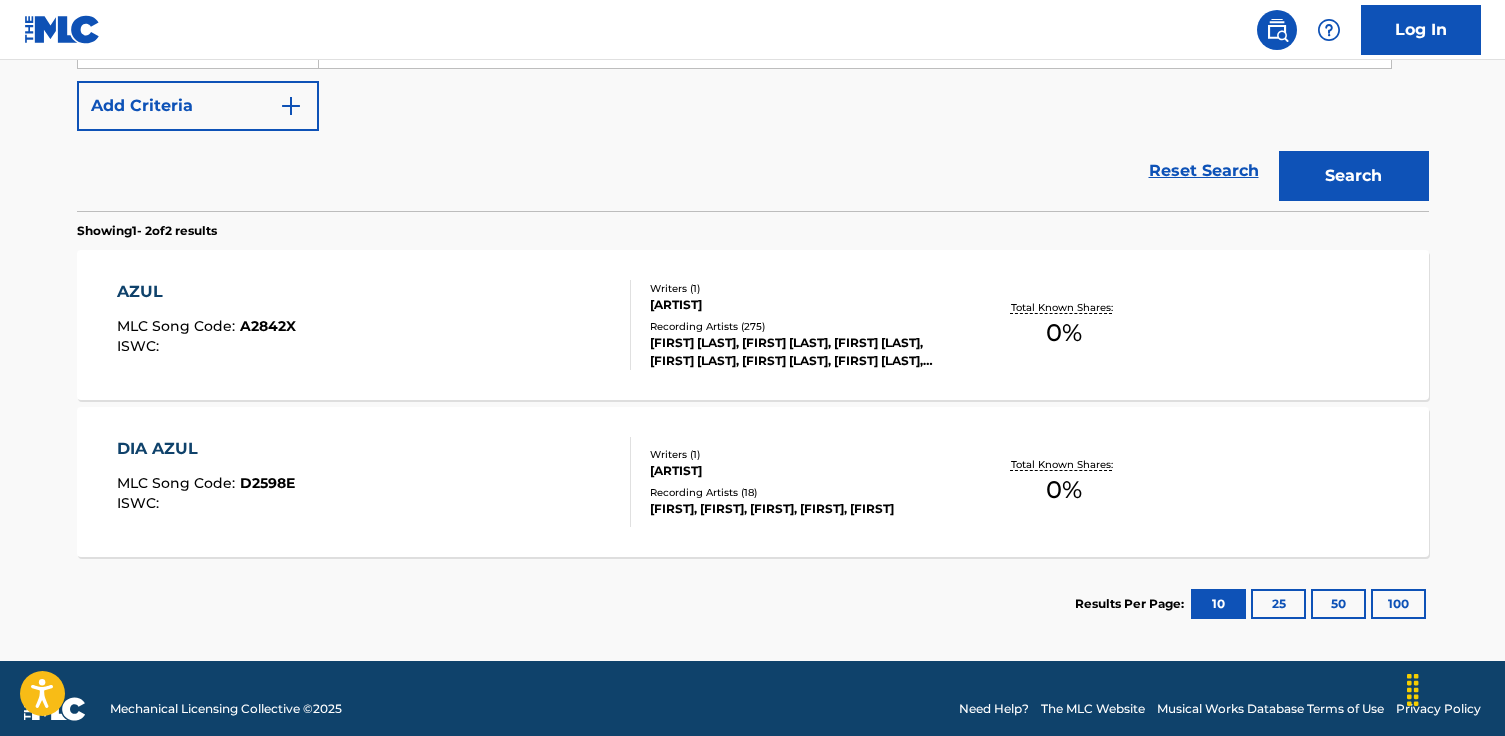 scroll, scrollTop: 477, scrollLeft: 0, axis: vertical 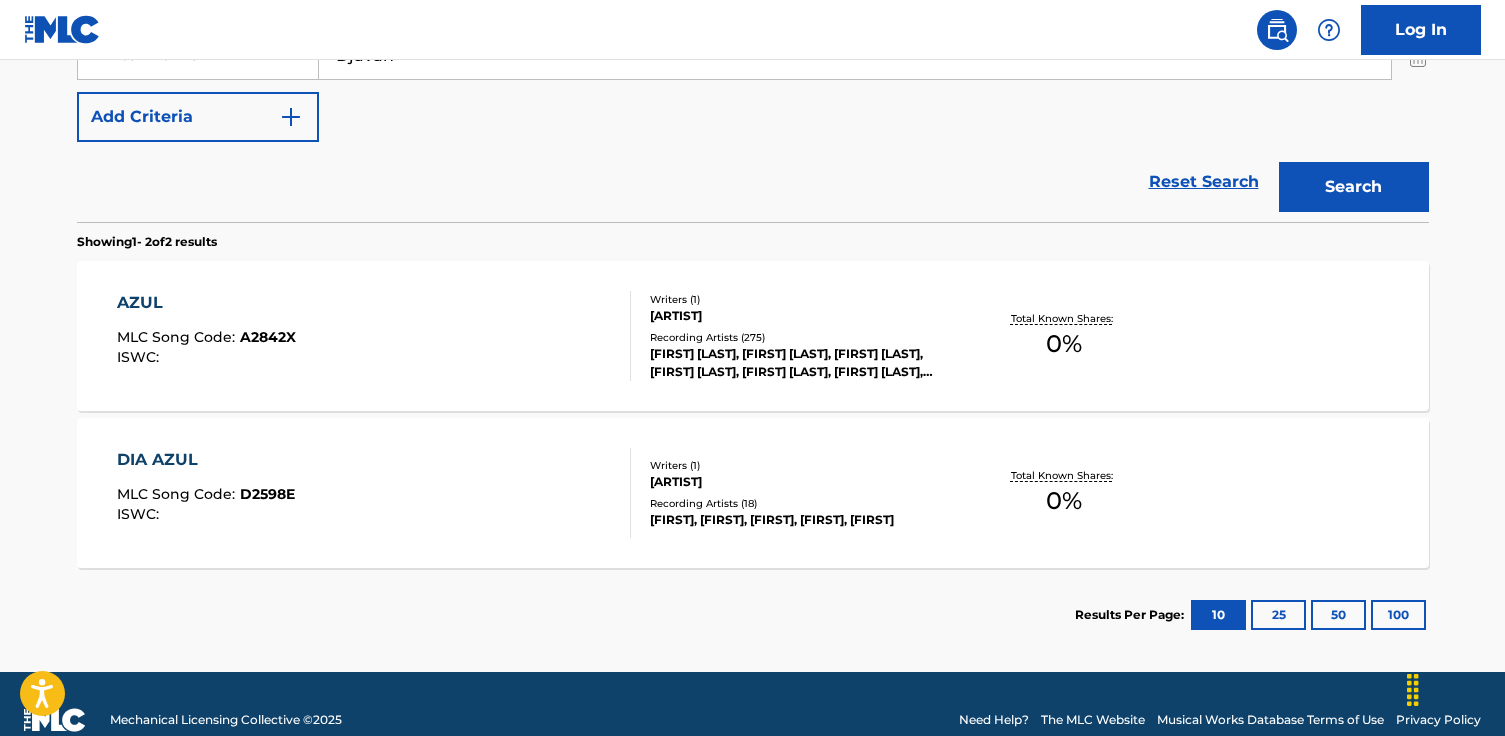 click on "MLC Song Code : A2842X ISWC : Writers ( 1 ) [WRITER] Recording Artists ( 275 ) [ARTIST], [ARTIST], [ARTIST], [ARTIST], [ARTIST], [ARTIST], [ARTIST], [ARTIST], [ARTIST], [ARTIST] Total Known Shares: 0 %" at bounding box center (753, 336) 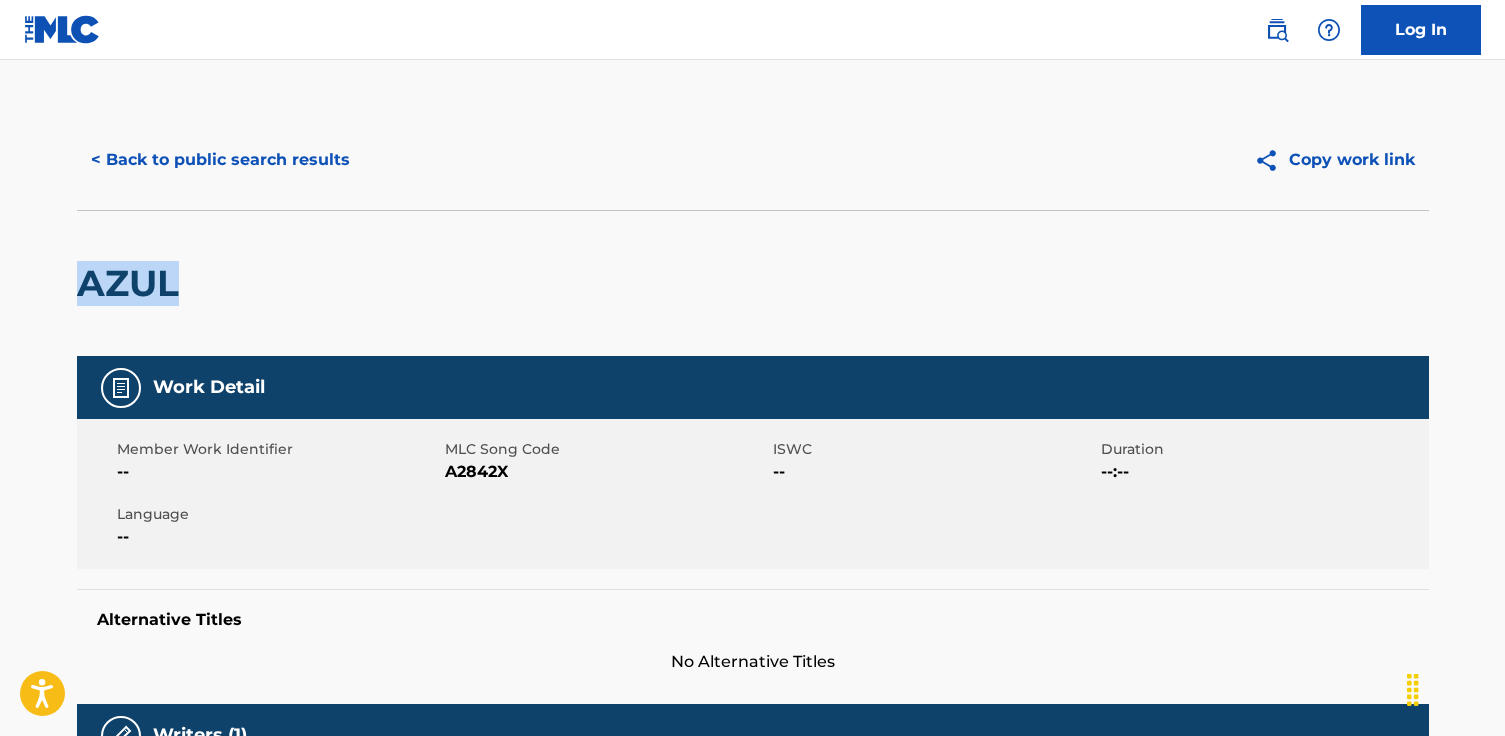drag, startPoint x: 335, startPoint y: 300, endPoint x: 66, endPoint y: 279, distance: 269.81845 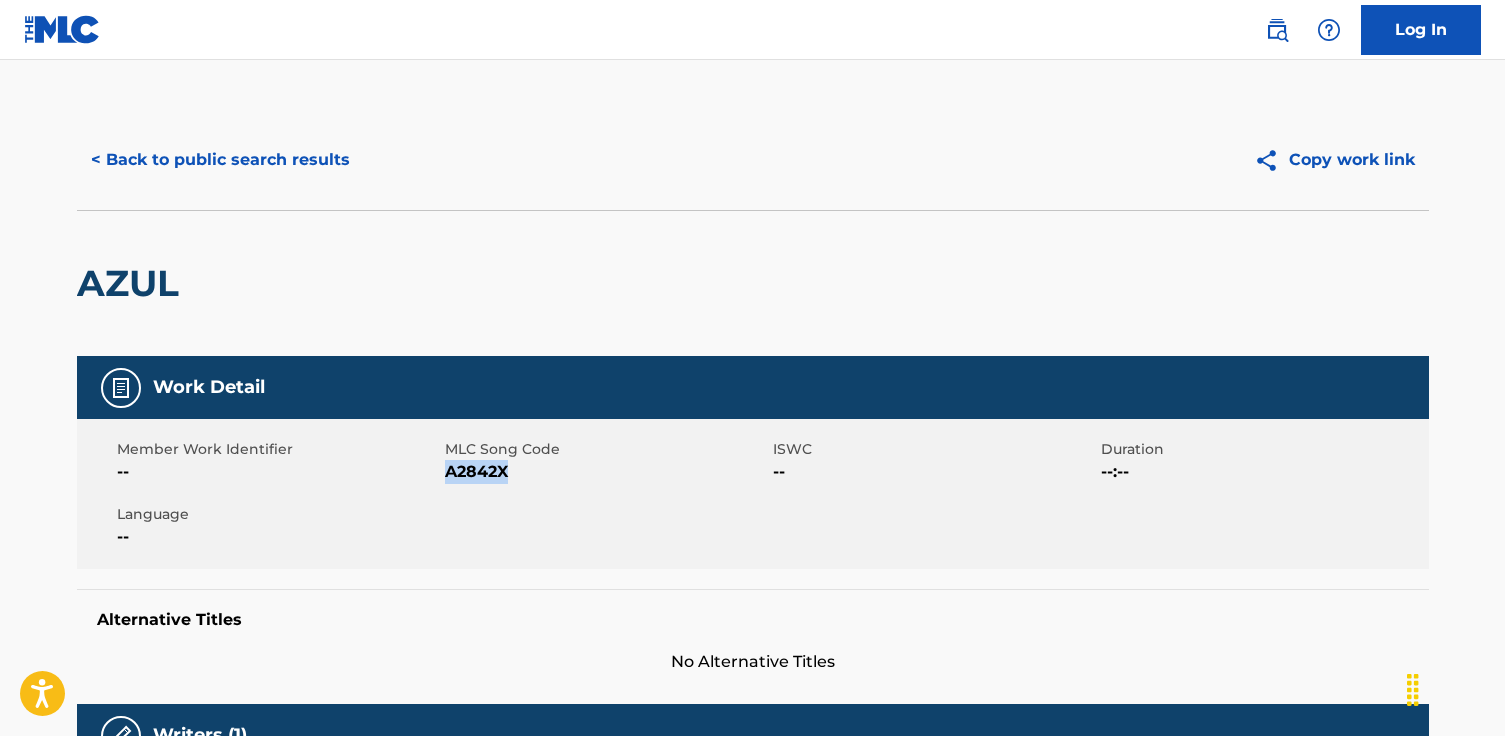 drag, startPoint x: 511, startPoint y: 468, endPoint x: 445, endPoint y: 470, distance: 66.0303 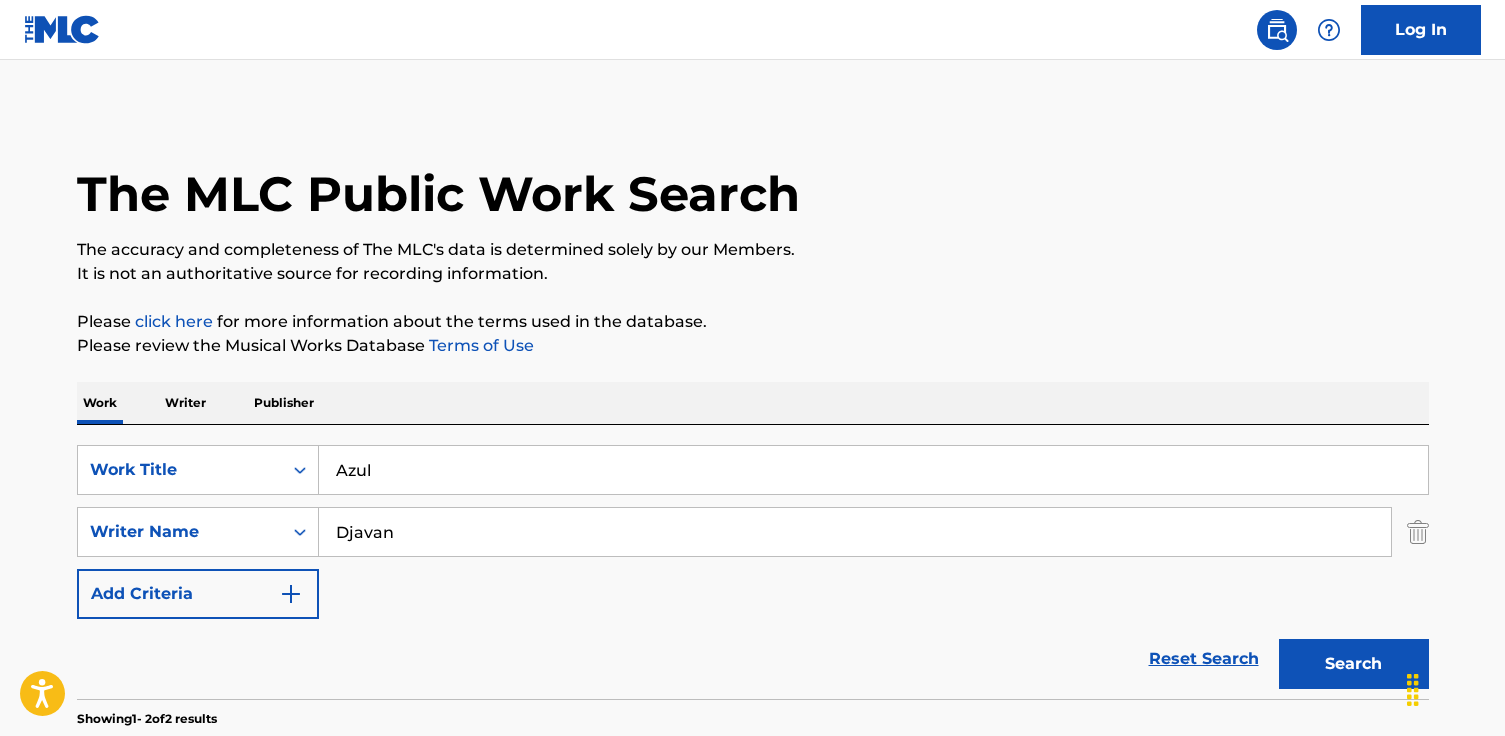 scroll, scrollTop: 395, scrollLeft: 0, axis: vertical 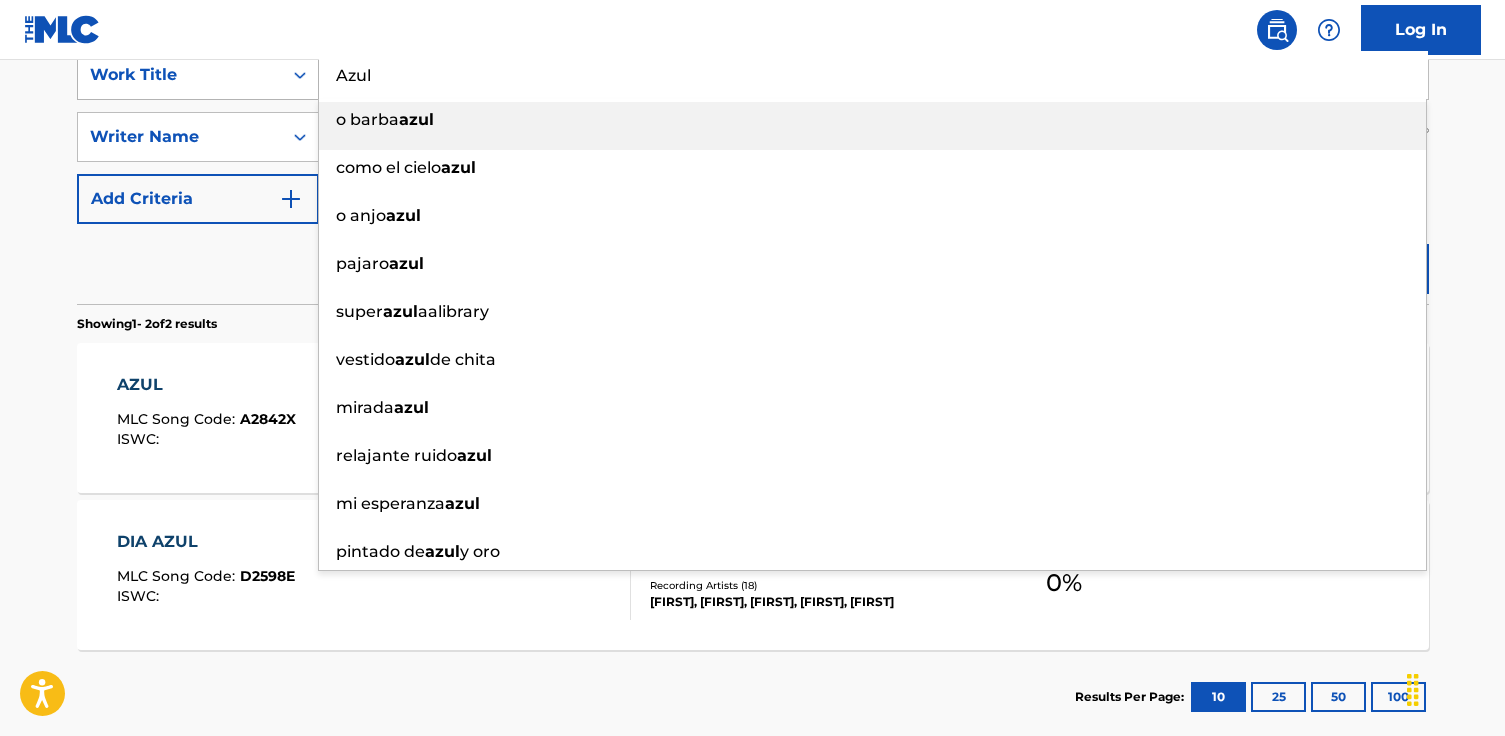 drag, startPoint x: 413, startPoint y: 69, endPoint x: 217, endPoint y: 66, distance: 196.02296 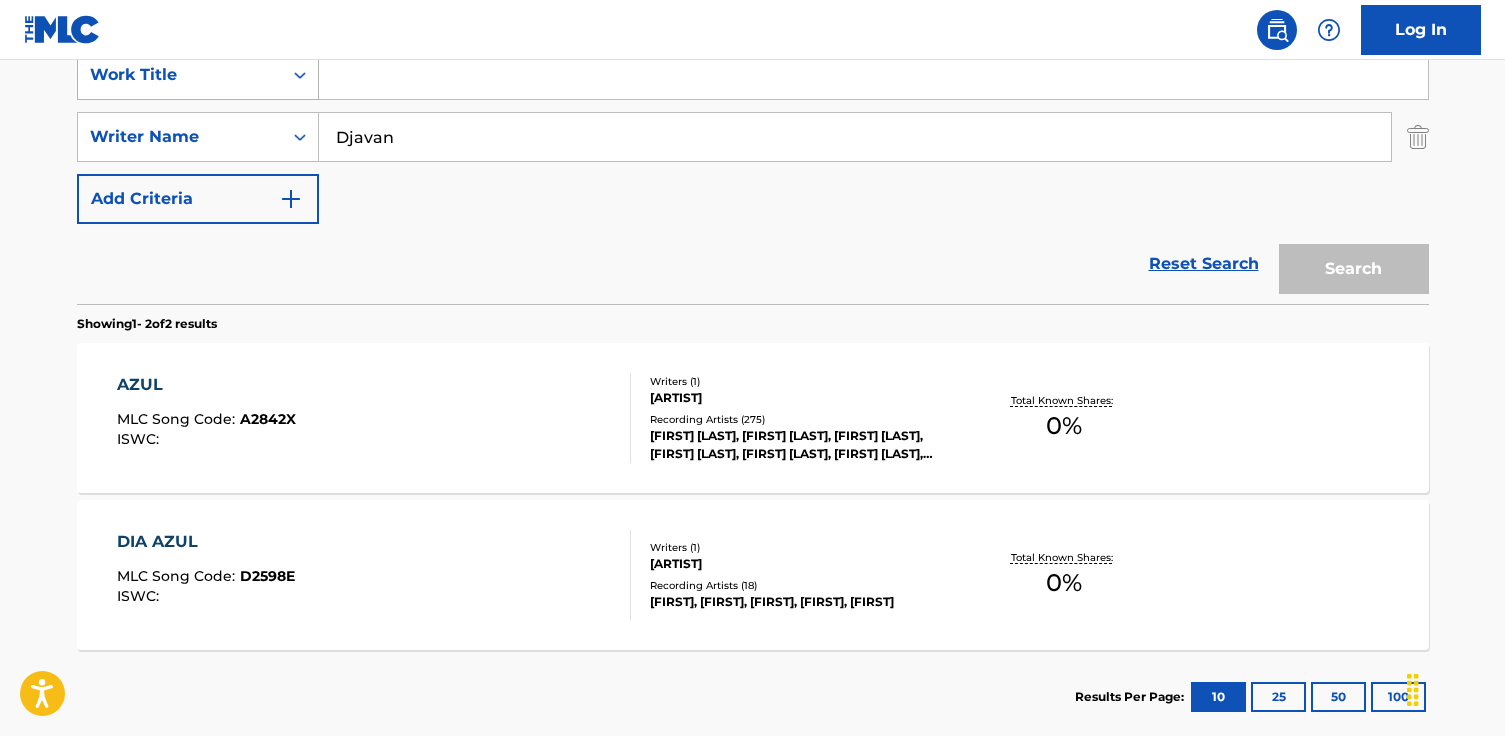 paste on "Açaí" 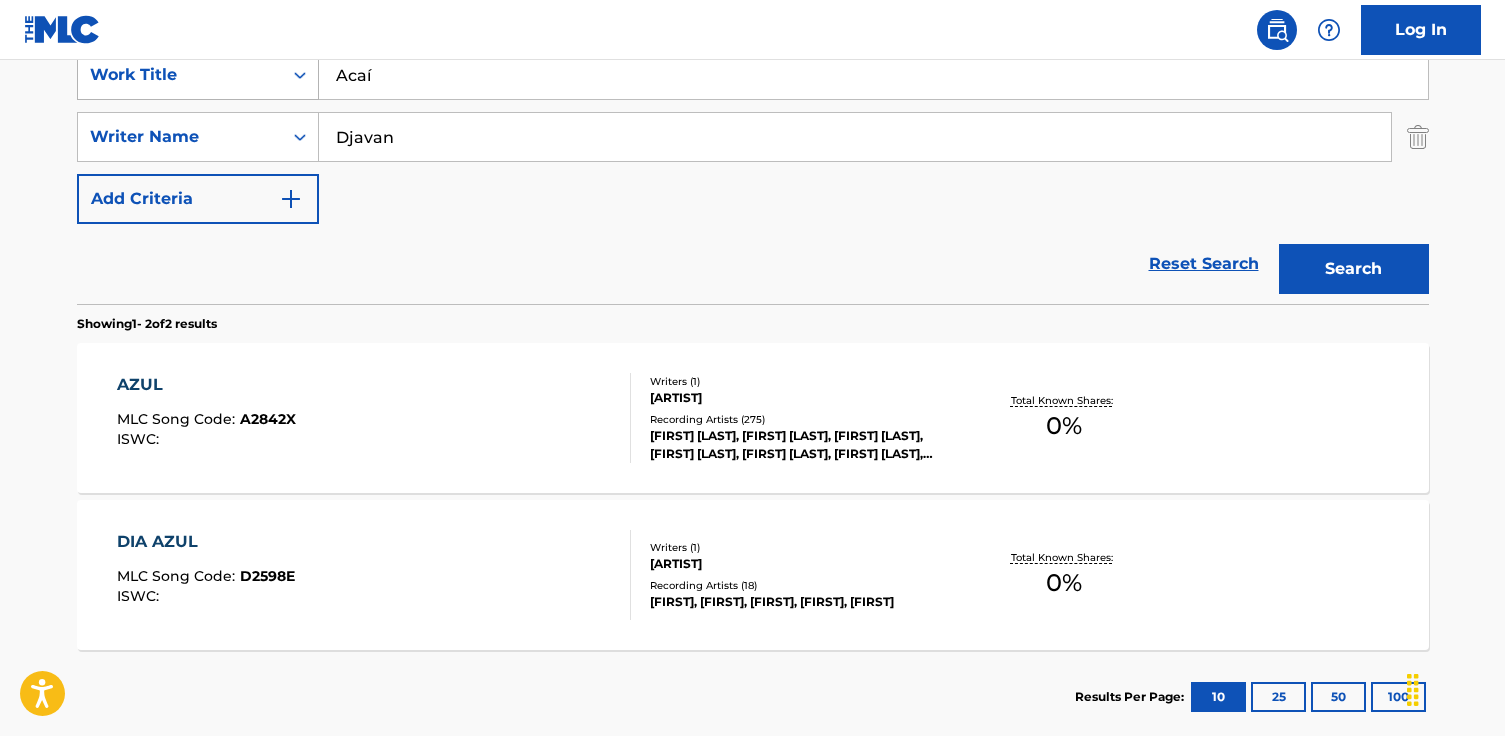 type on "Acaí" 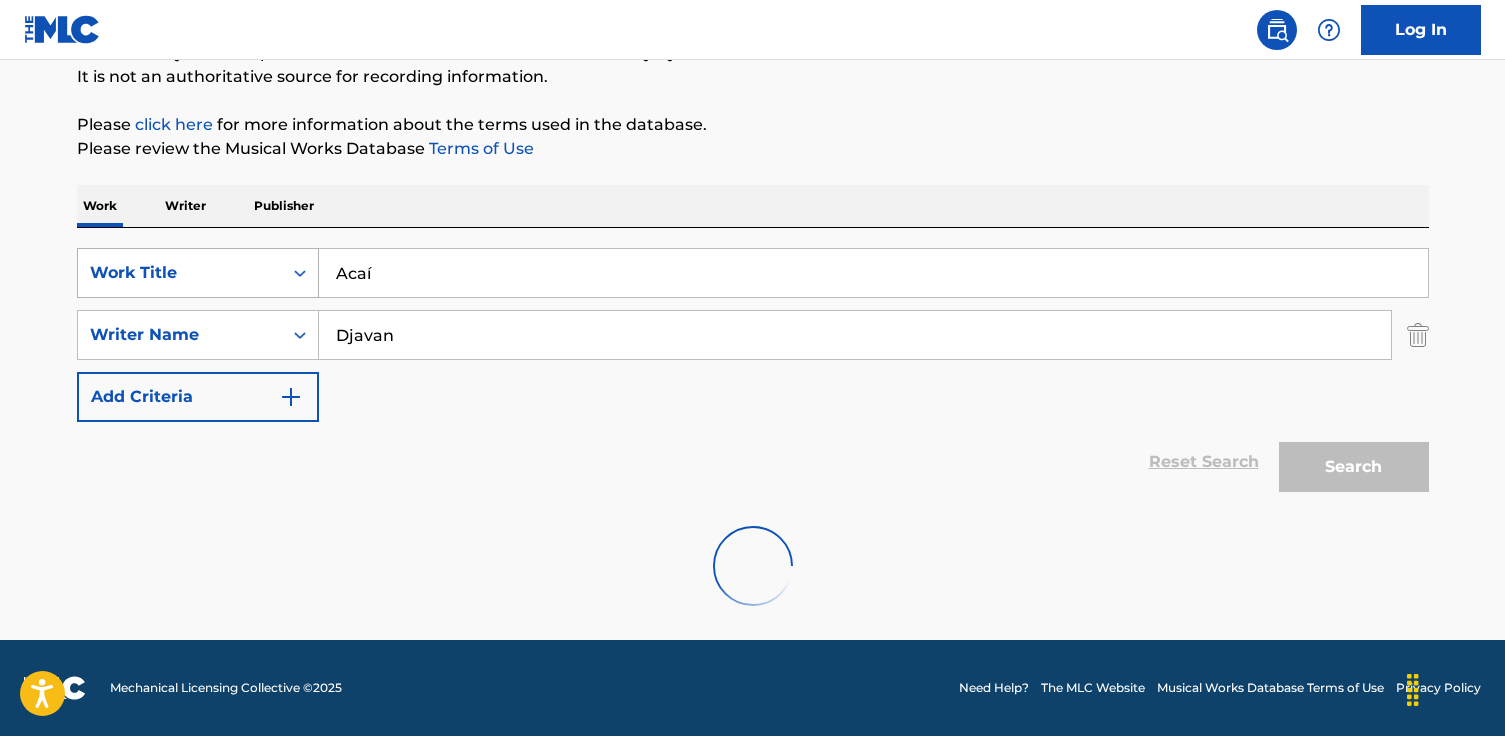 scroll, scrollTop: 352, scrollLeft: 0, axis: vertical 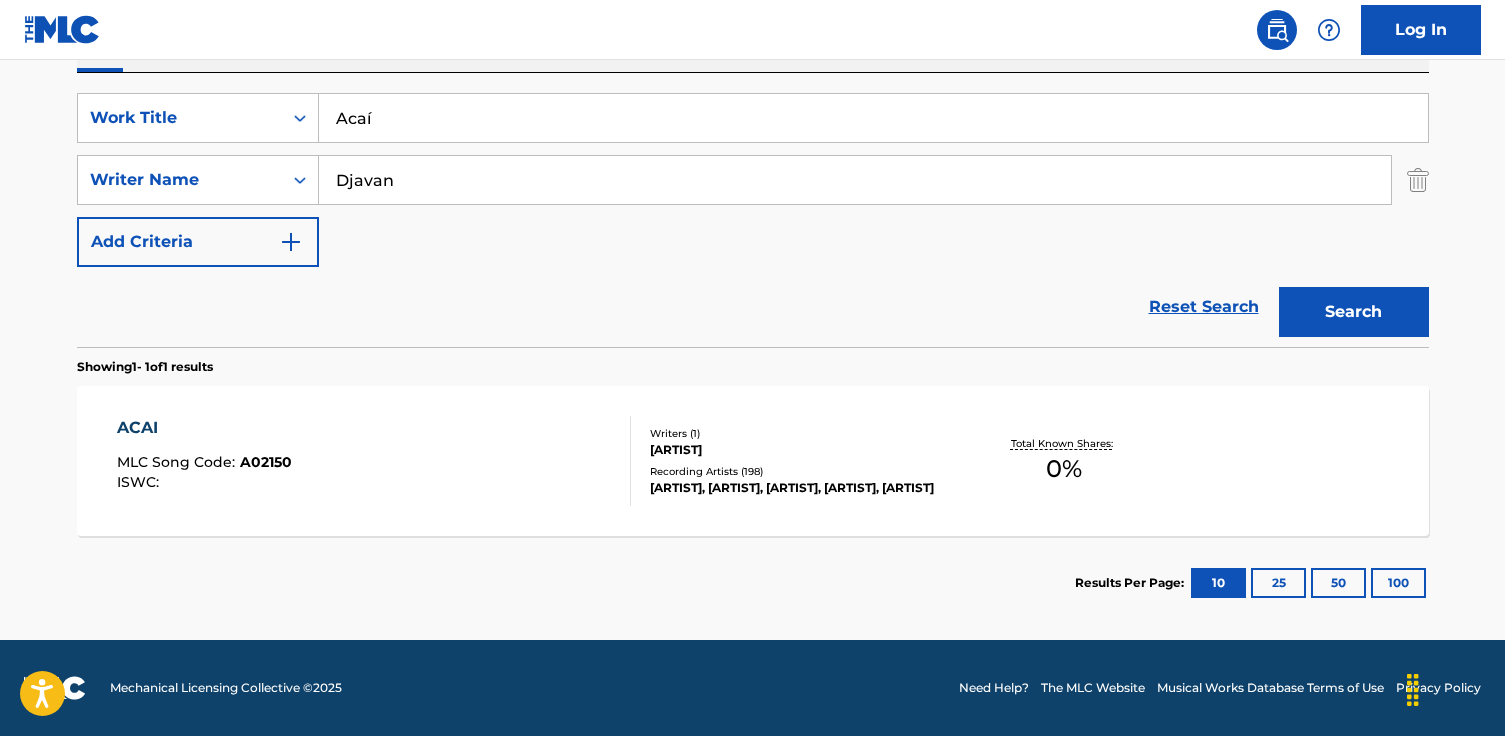 click on "[ALIAS] MLC Song Code : [ID] ISWC :" at bounding box center (374, 461) 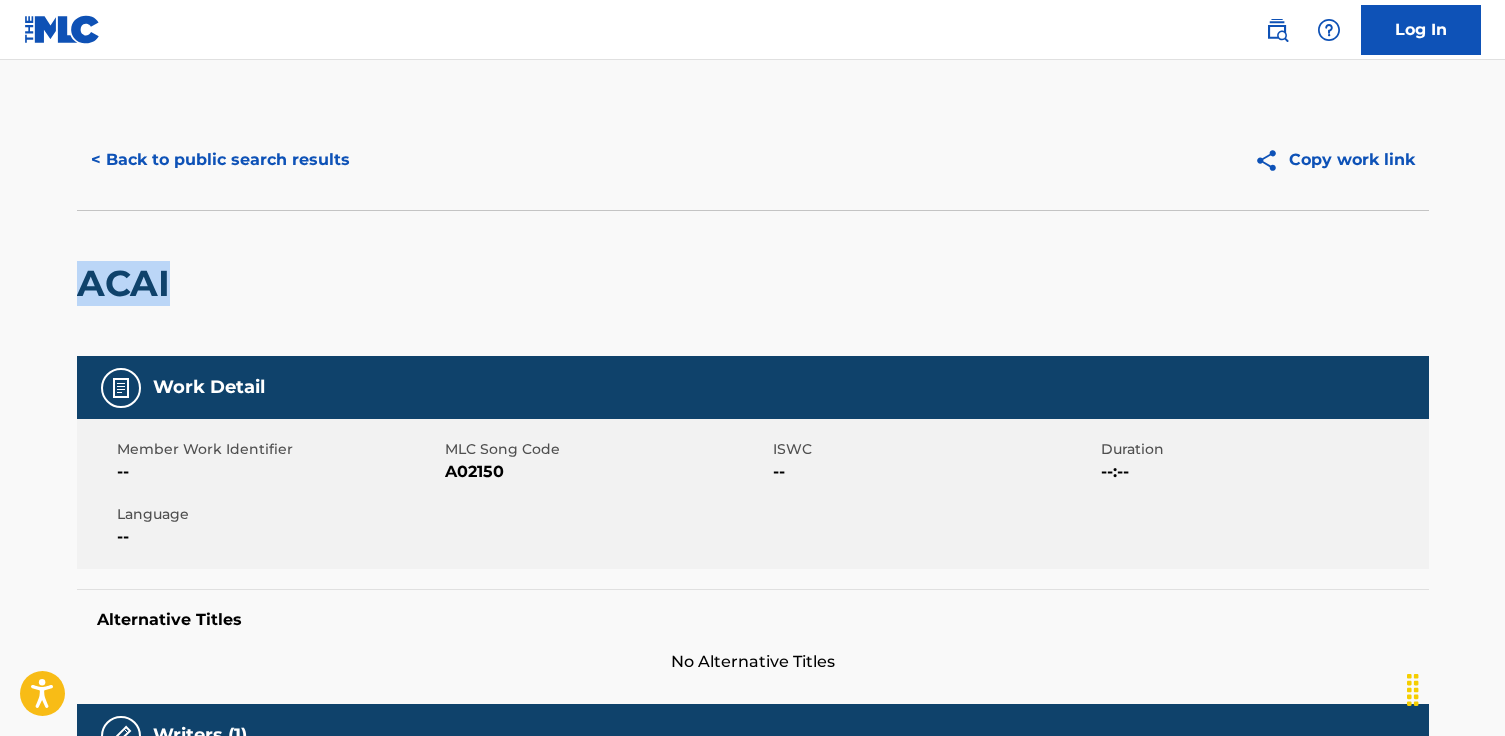 drag, startPoint x: 171, startPoint y: 276, endPoint x: 71, endPoint y: 283, distance: 100.2447 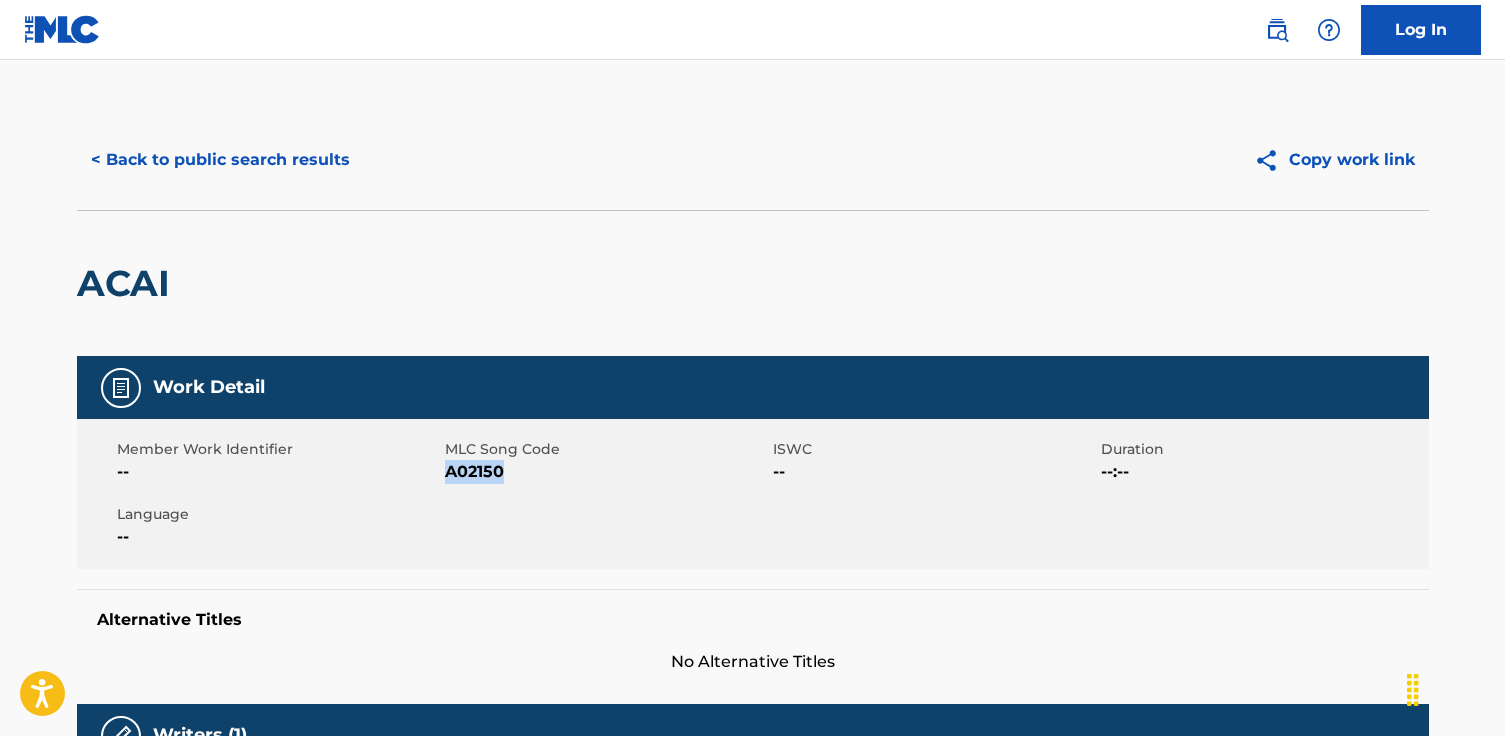 drag, startPoint x: 585, startPoint y: 480, endPoint x: 446, endPoint y: 471, distance: 139.29106 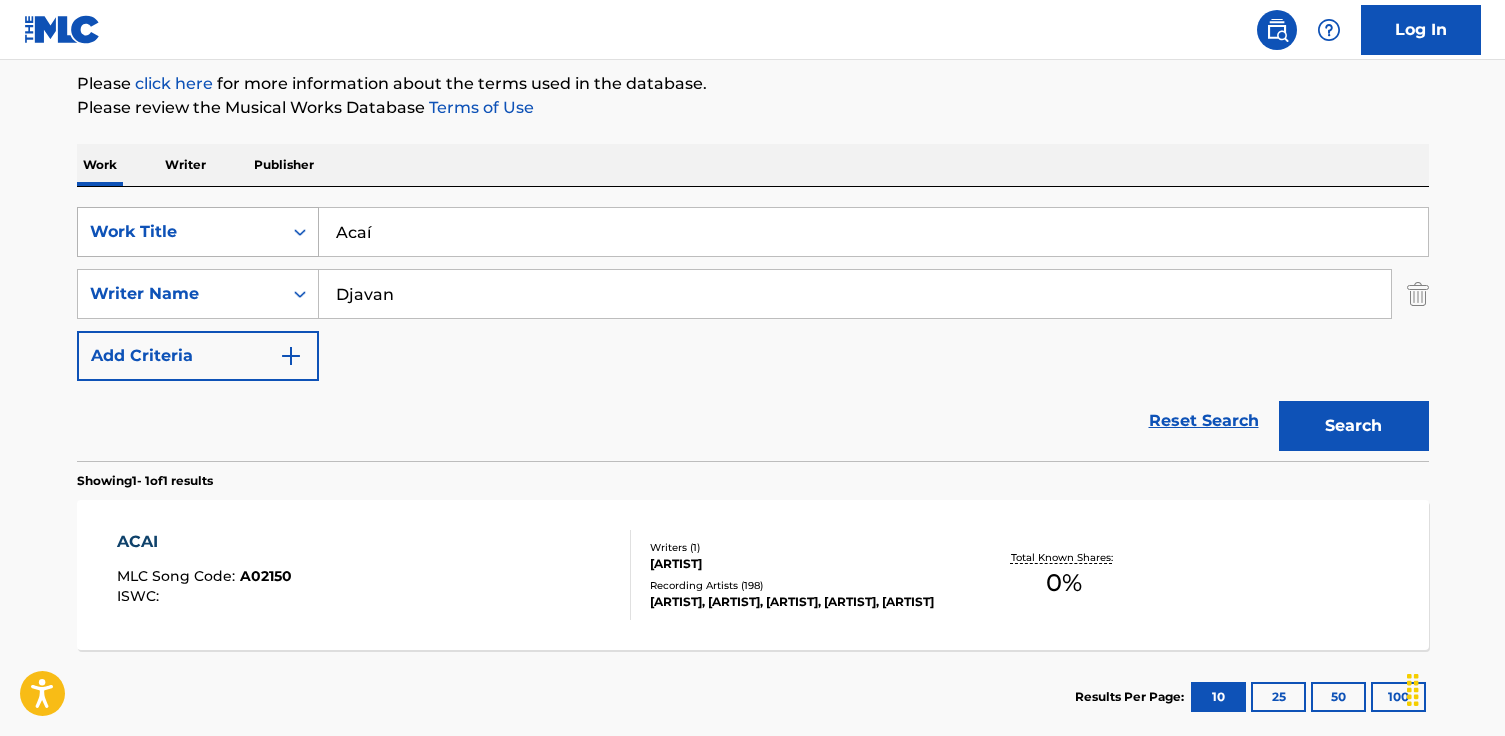 drag, startPoint x: 439, startPoint y: 244, endPoint x: 201, endPoint y: 225, distance: 238.7572 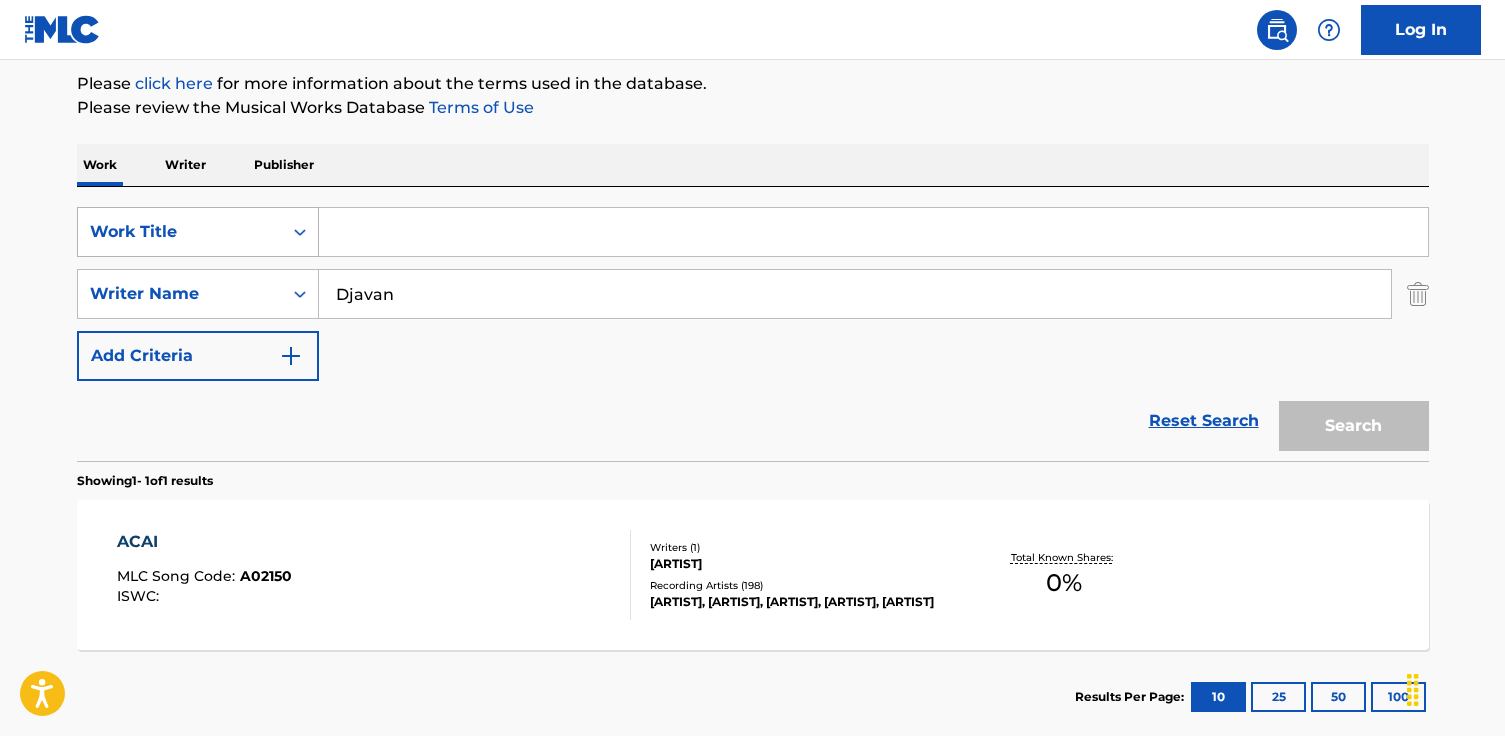 paste on "Samurai" 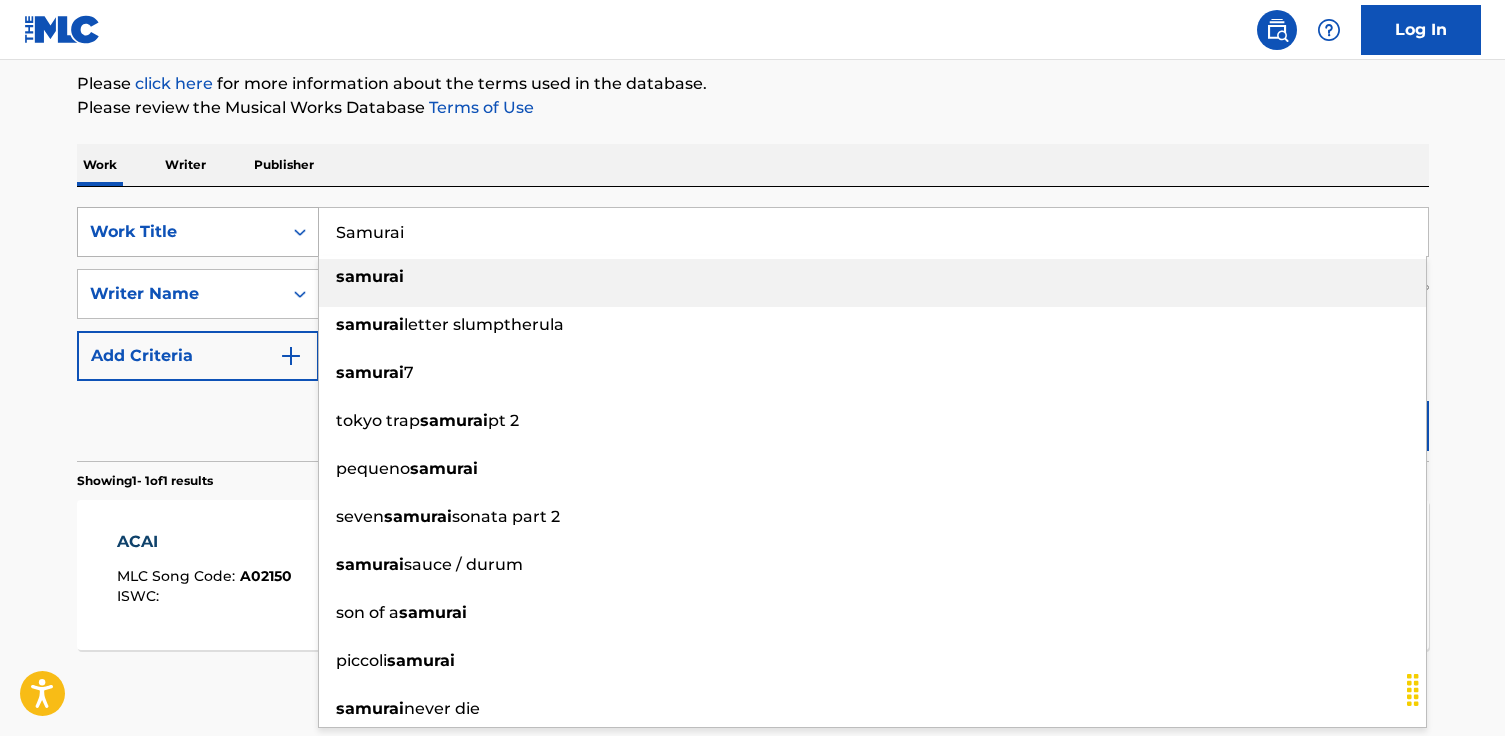 type on "Samurai" 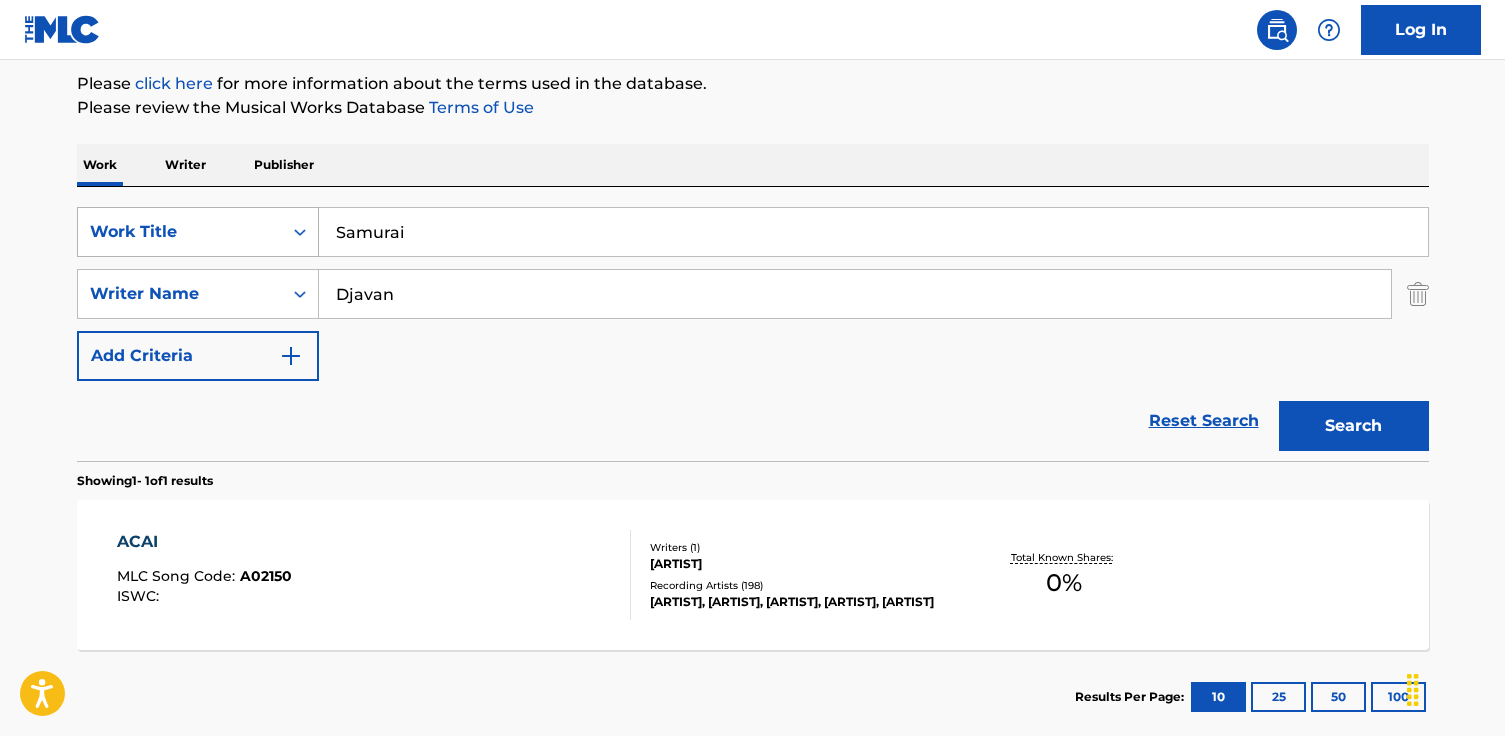 click on "Search" at bounding box center (1354, 426) 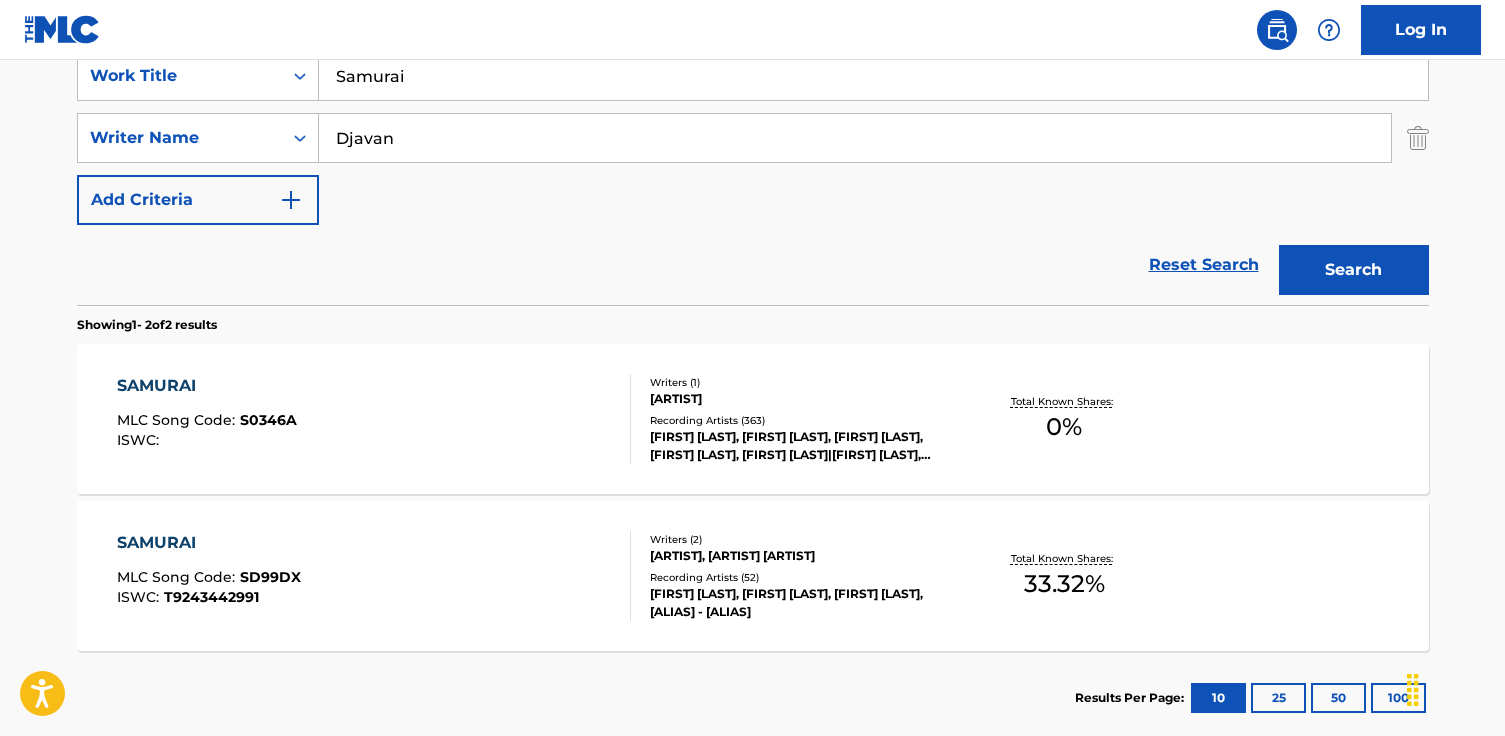 scroll, scrollTop: 434, scrollLeft: 0, axis: vertical 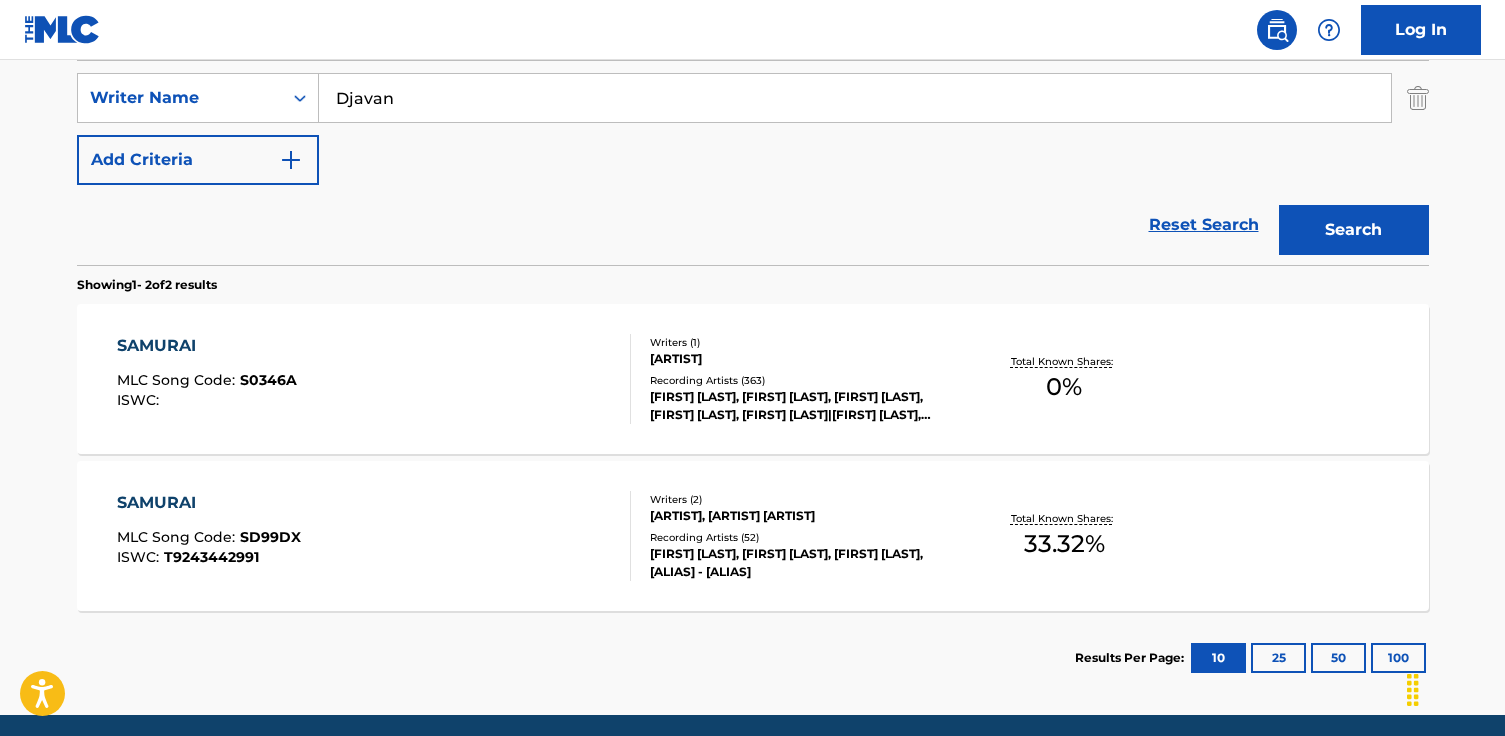 click on "[ARTIST] MLC Song Code : [ID] ISWC : [ID] Writers (2) [FIRST] [LAST], [FIRST] [LAST] Recording Artists (52) [ARTIST], [ARTIST], [ARTIST], [ARTIST]-[ARTIST] [ARTIST], [ARTIST] Total Known Shares: 33.32 %" at bounding box center (753, 536) 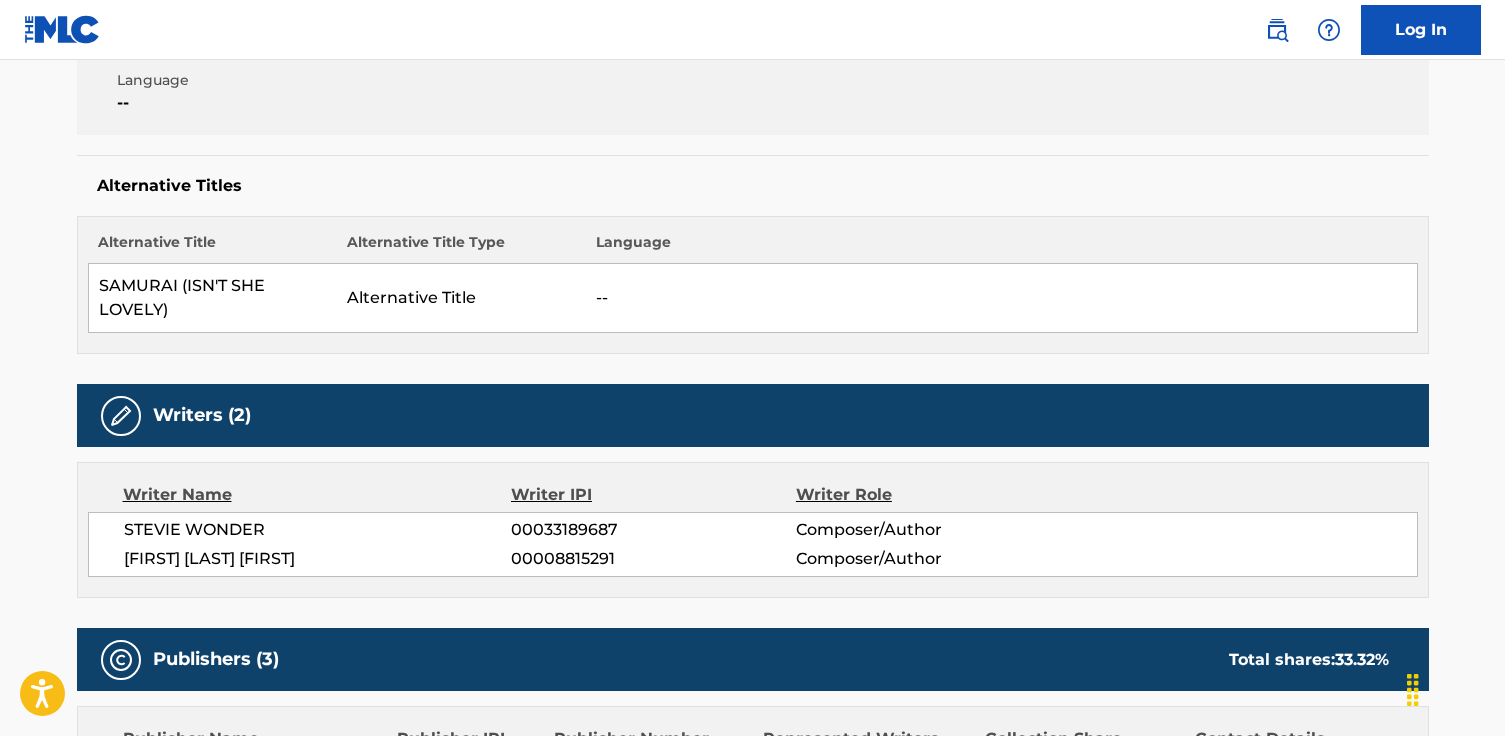 scroll, scrollTop: 0, scrollLeft: 0, axis: both 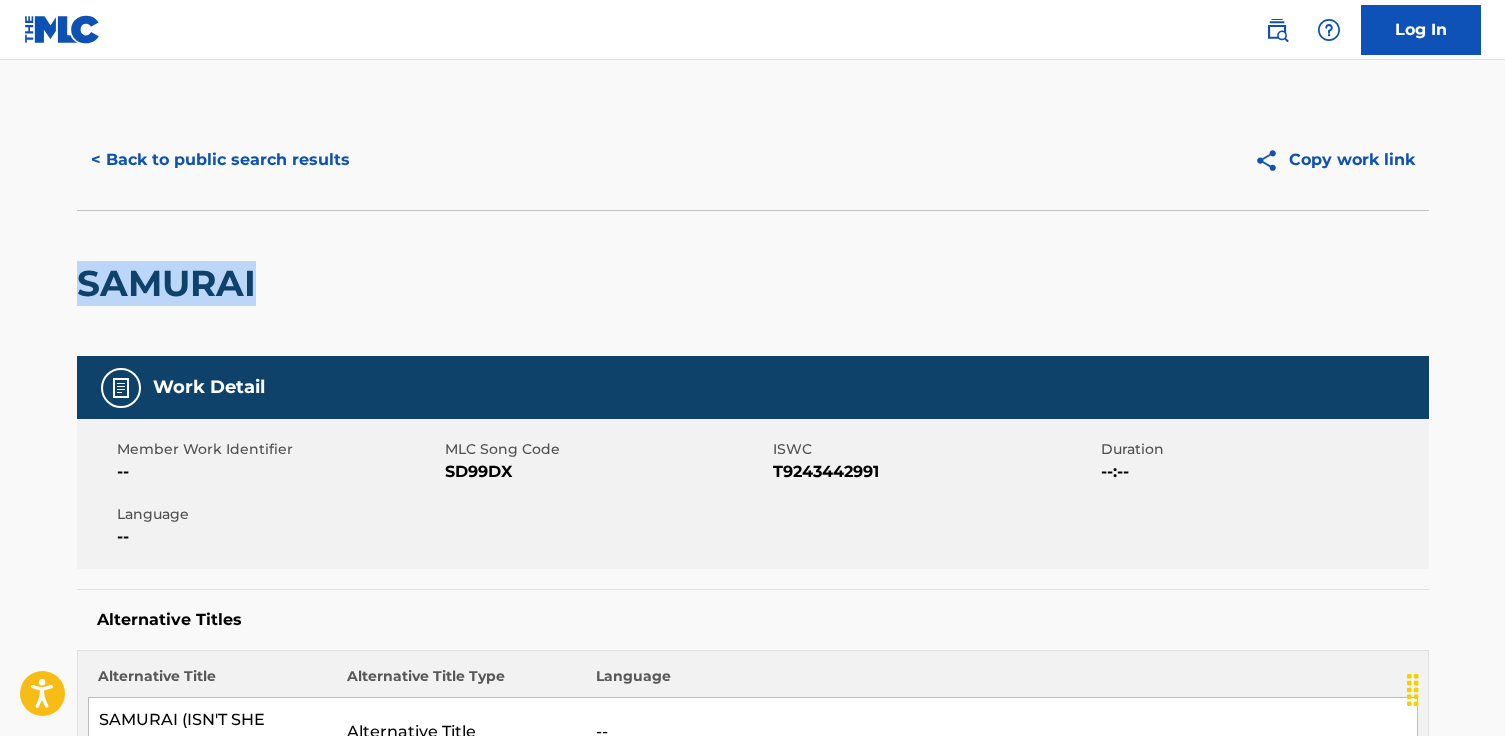 drag, startPoint x: 389, startPoint y: 298, endPoint x: 65, endPoint y: 273, distance: 324.96307 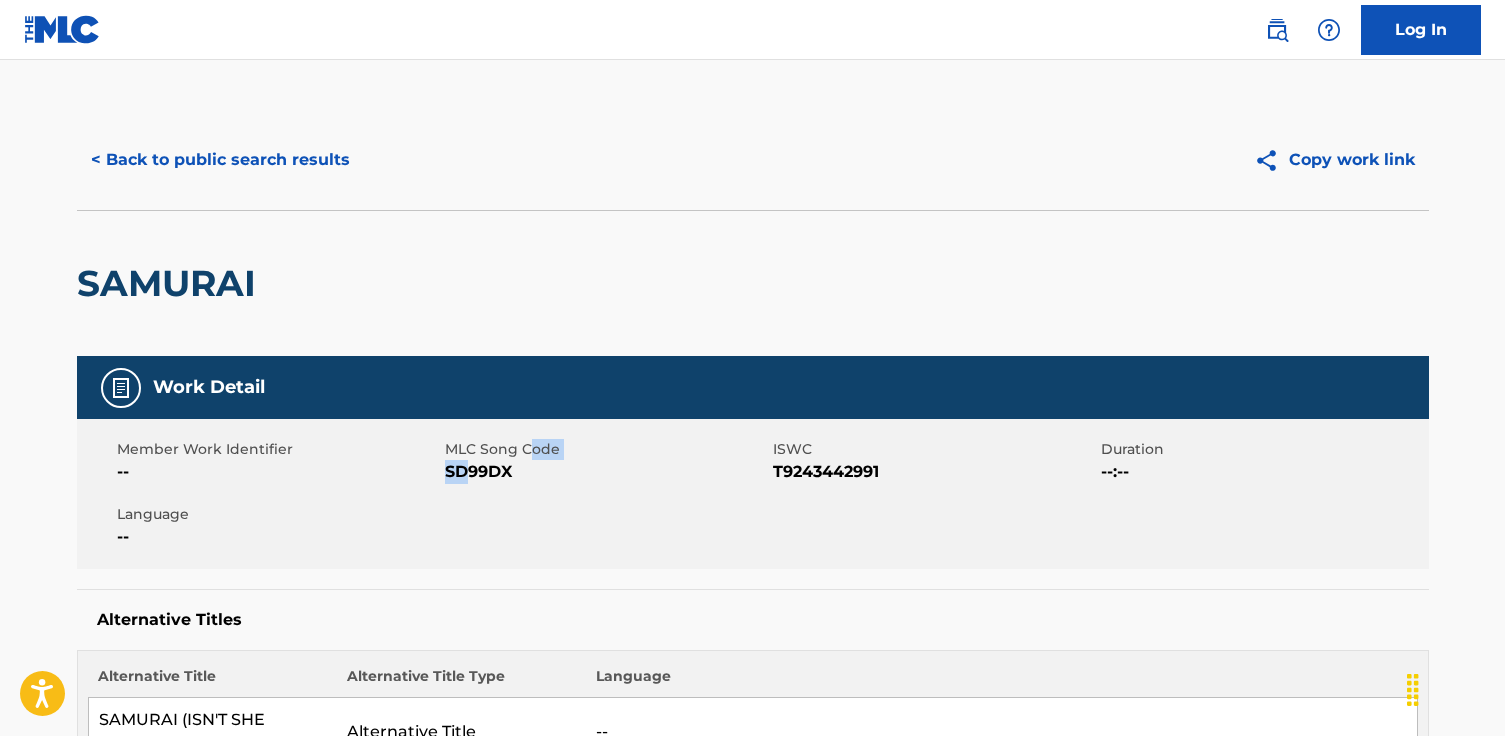 drag, startPoint x: 531, startPoint y: 455, endPoint x: 524, endPoint y: 468, distance: 14.764823 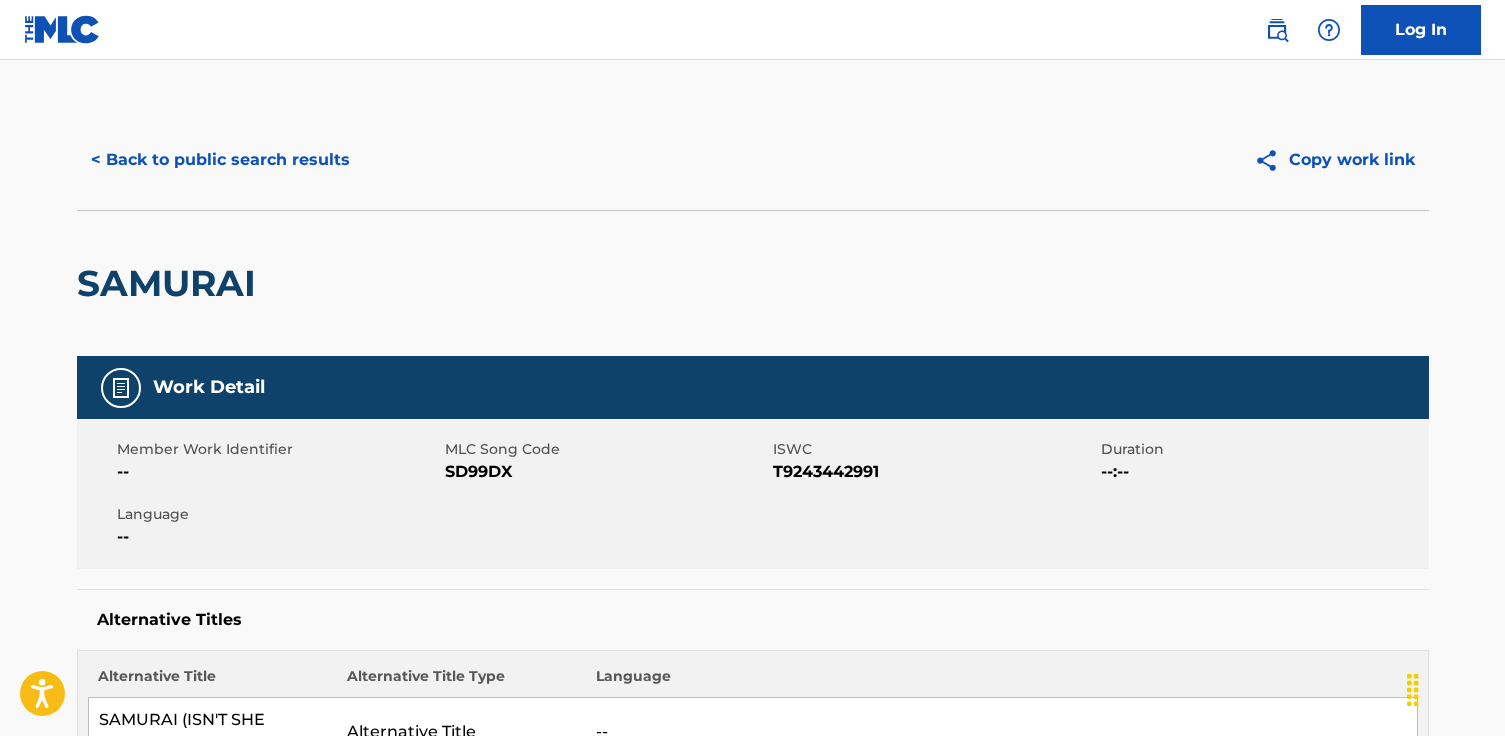 click on "SD99DX" at bounding box center [606, 472] 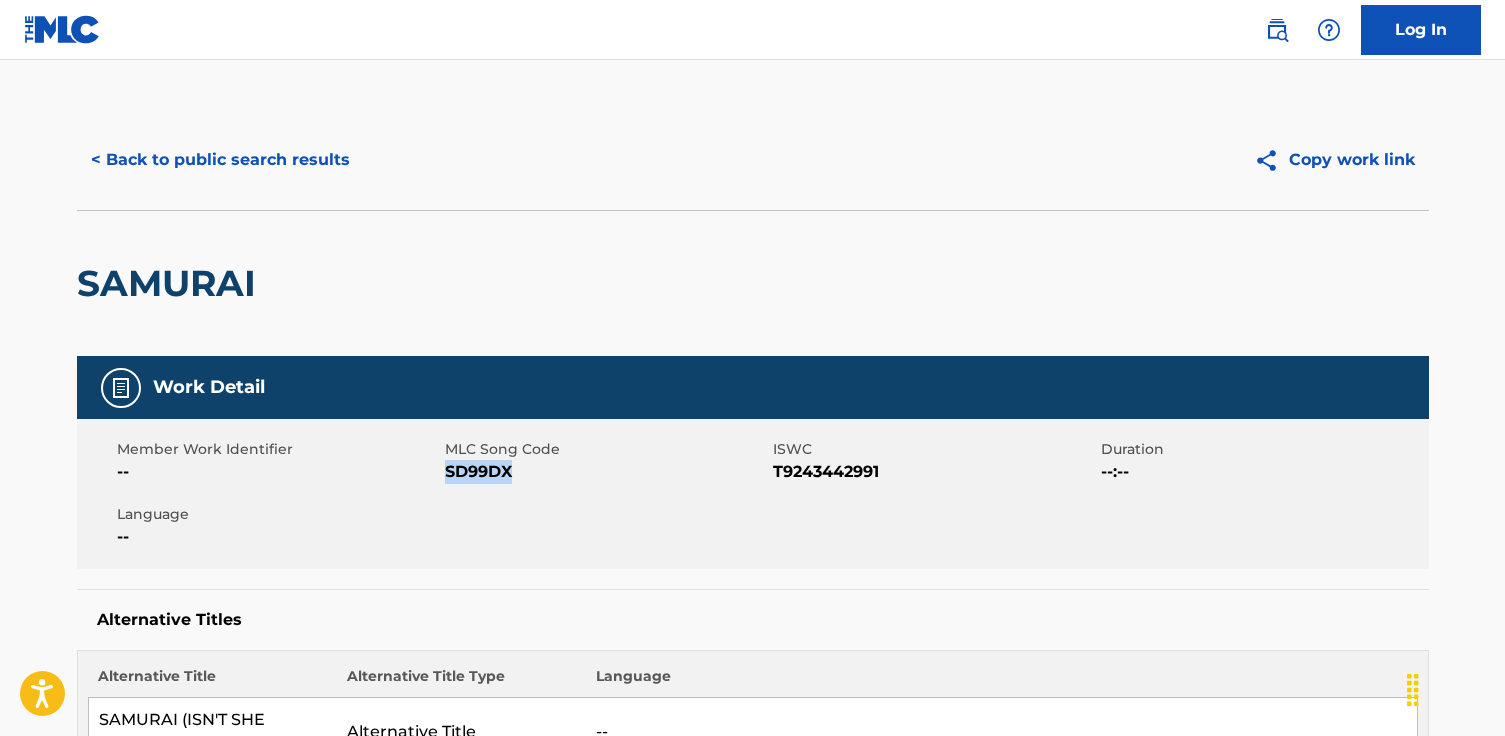 drag, startPoint x: 522, startPoint y: 469, endPoint x: 444, endPoint y: 469, distance: 78 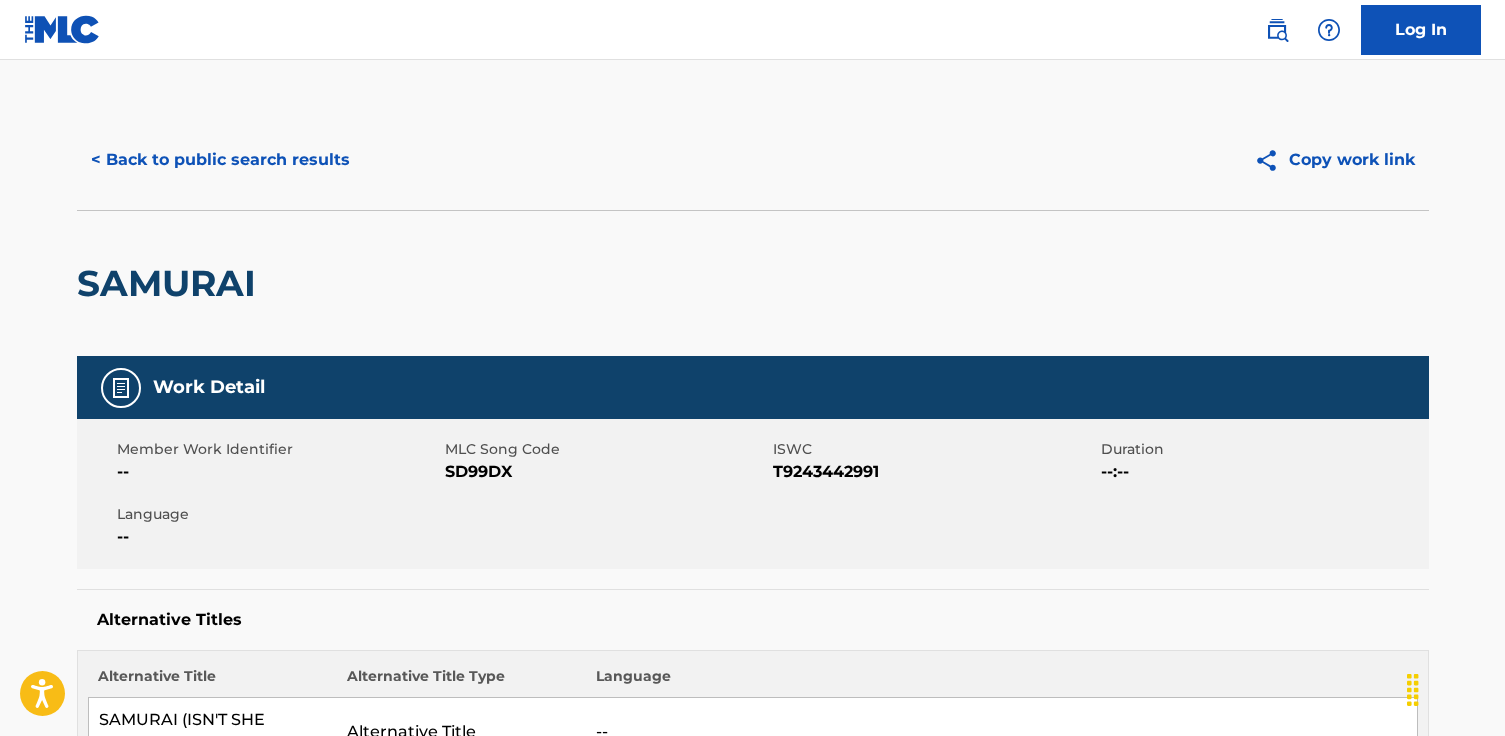 scroll, scrollTop: 395, scrollLeft: 0, axis: vertical 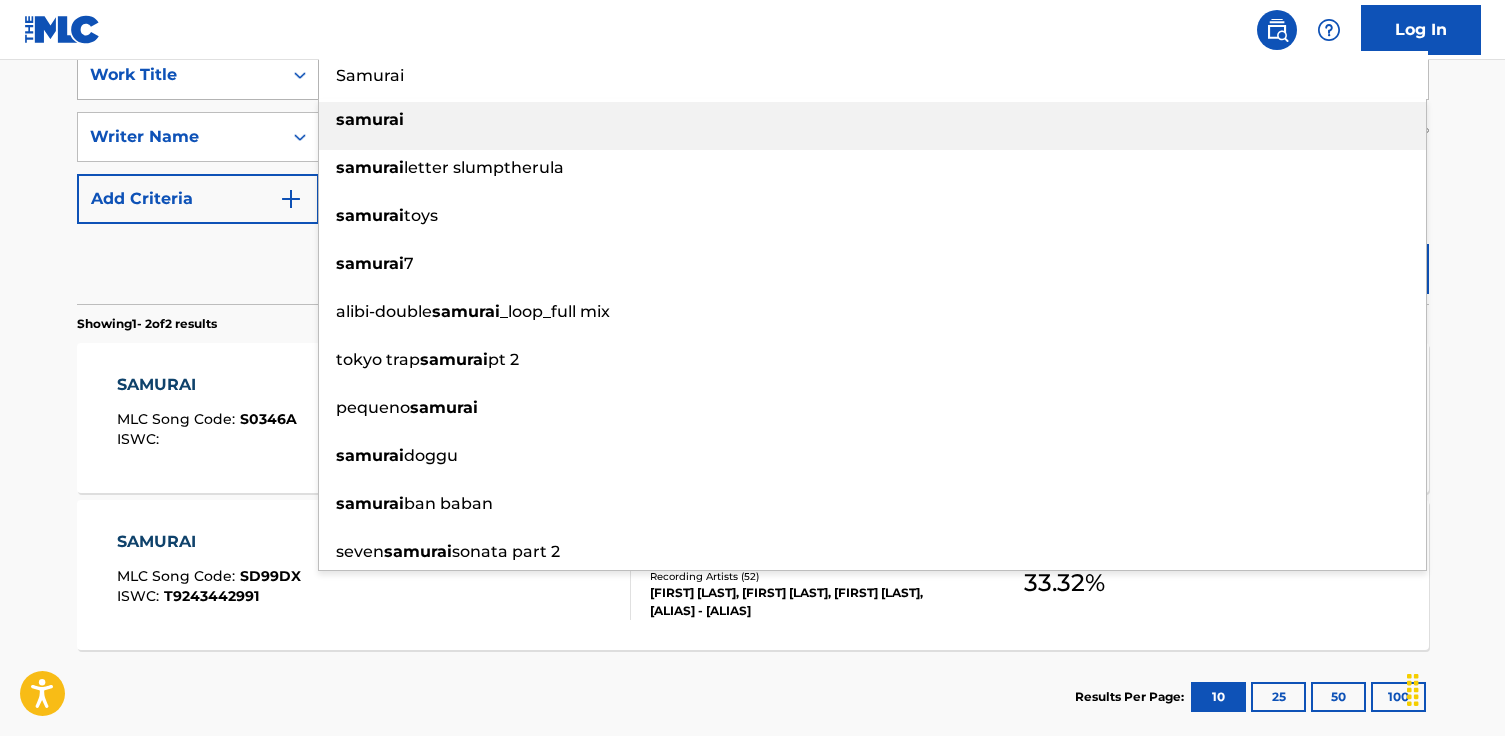 drag, startPoint x: 421, startPoint y: 89, endPoint x: 263, endPoint y: 81, distance: 158.20241 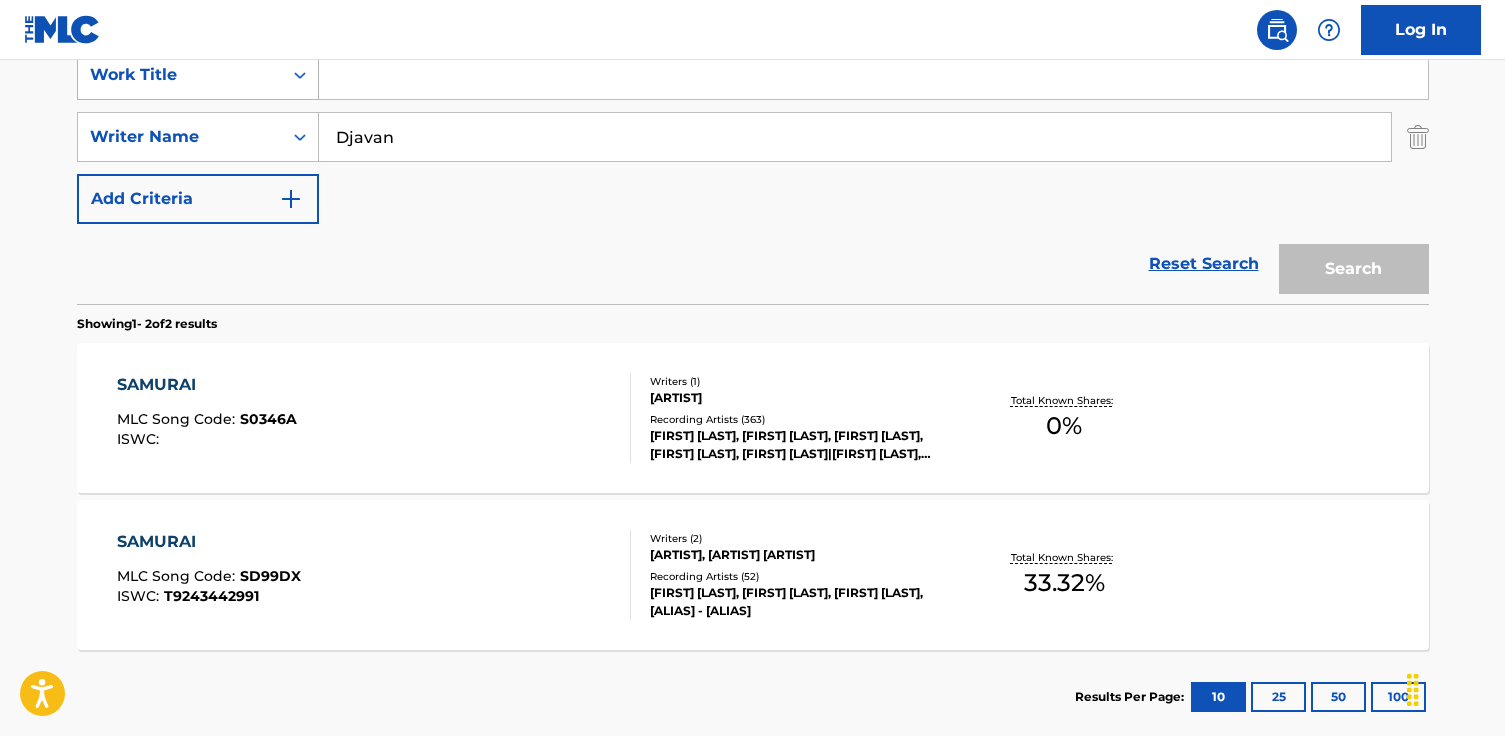 paste on "Nem Um Dia" 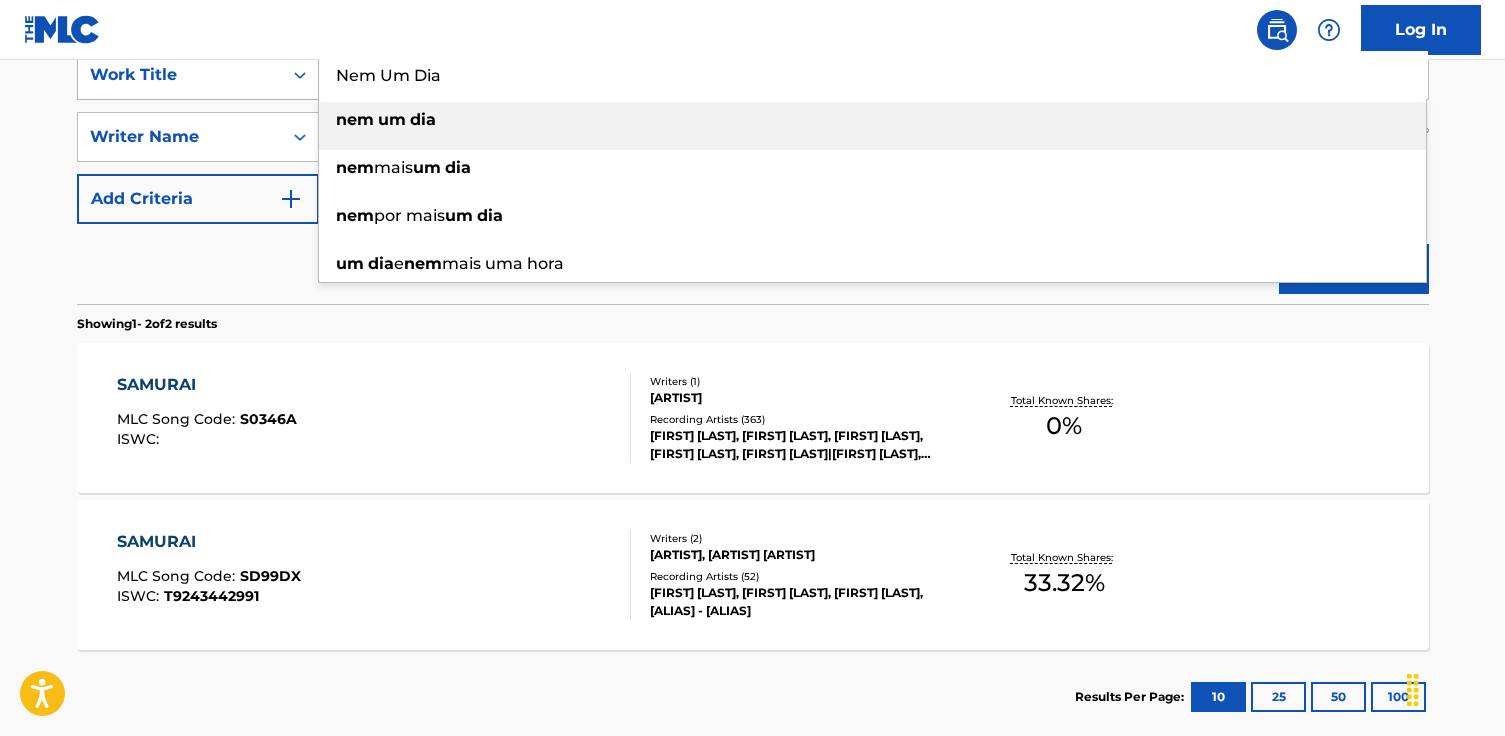 type on "Nem Um Dia" 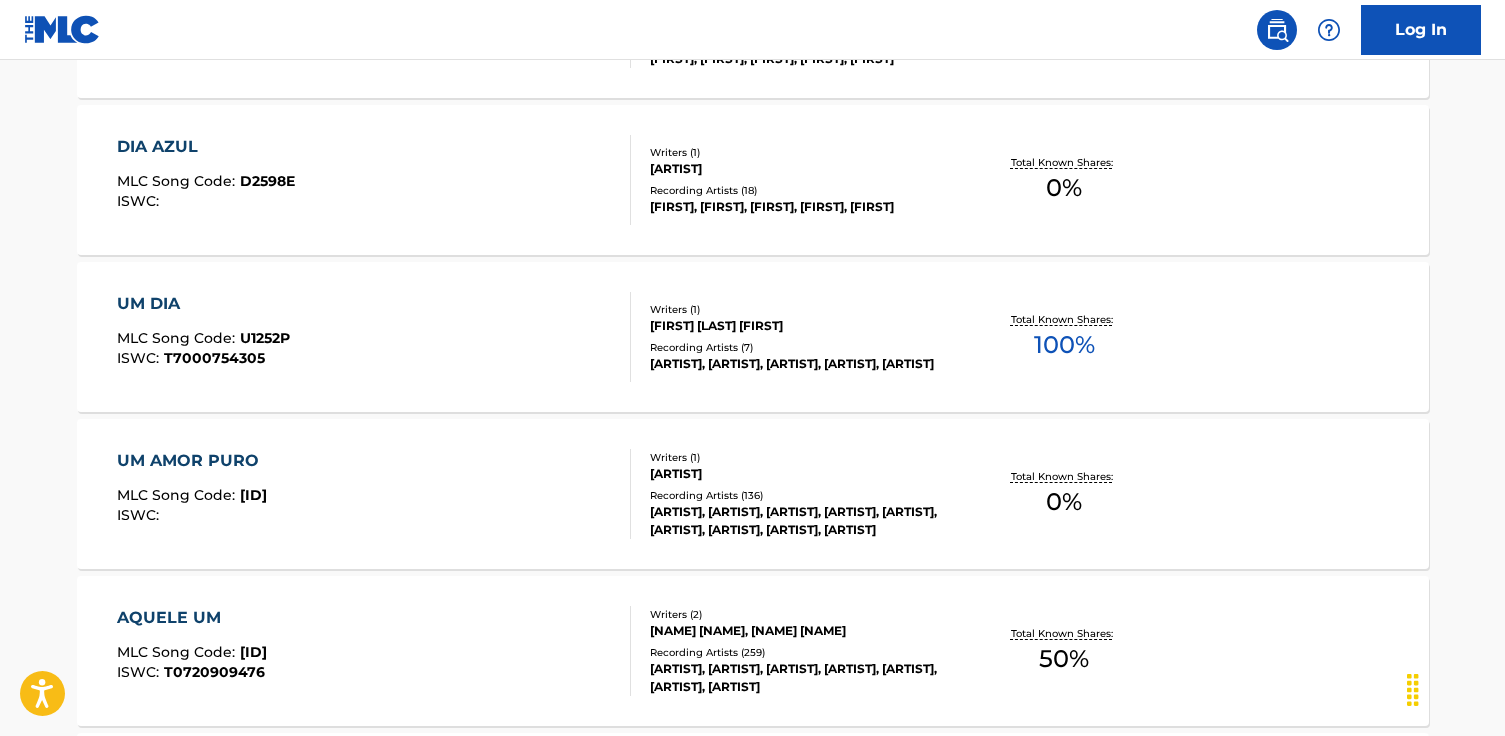 scroll, scrollTop: 793, scrollLeft: 0, axis: vertical 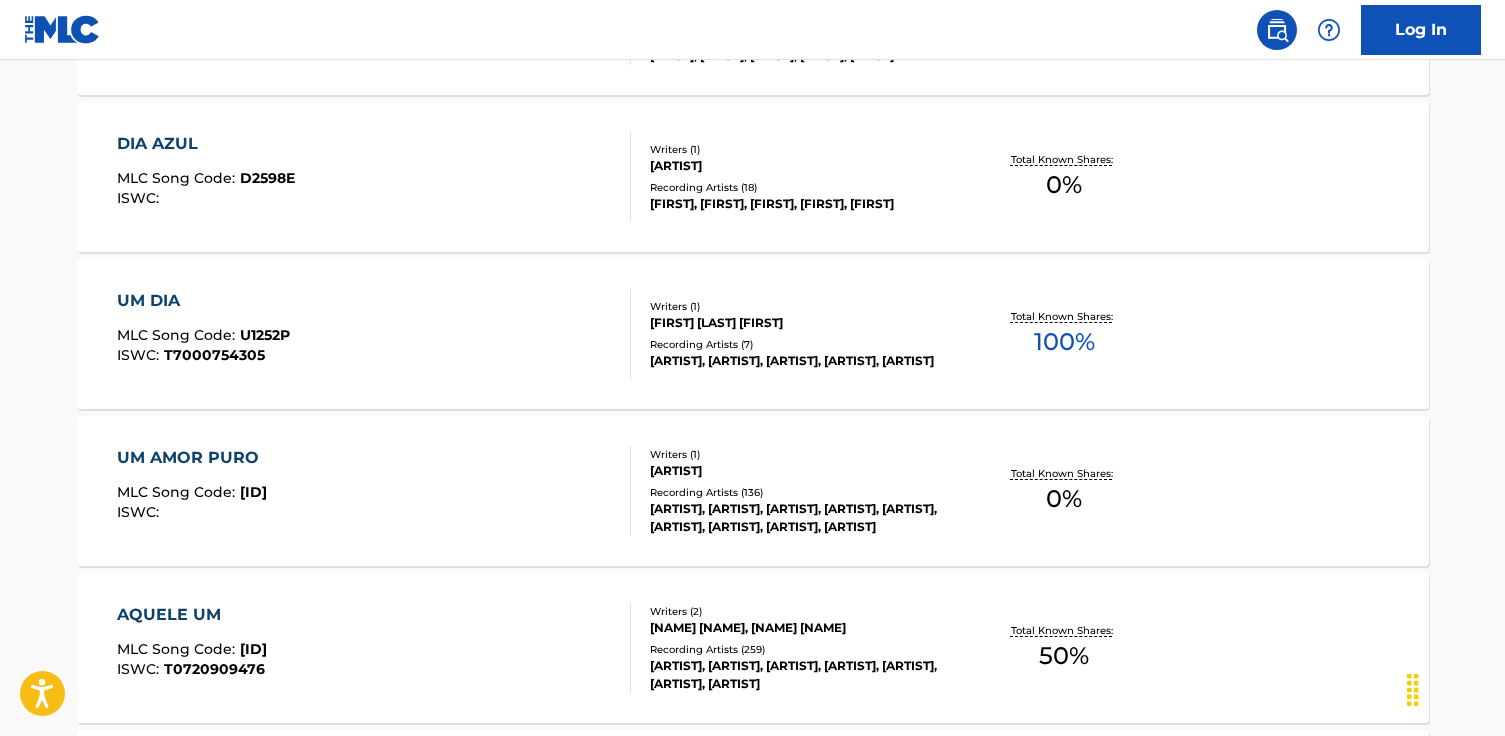 click on "[TITLE] MLC Song Code : [CODE] ISWC : T7000754305" at bounding box center (374, 334) 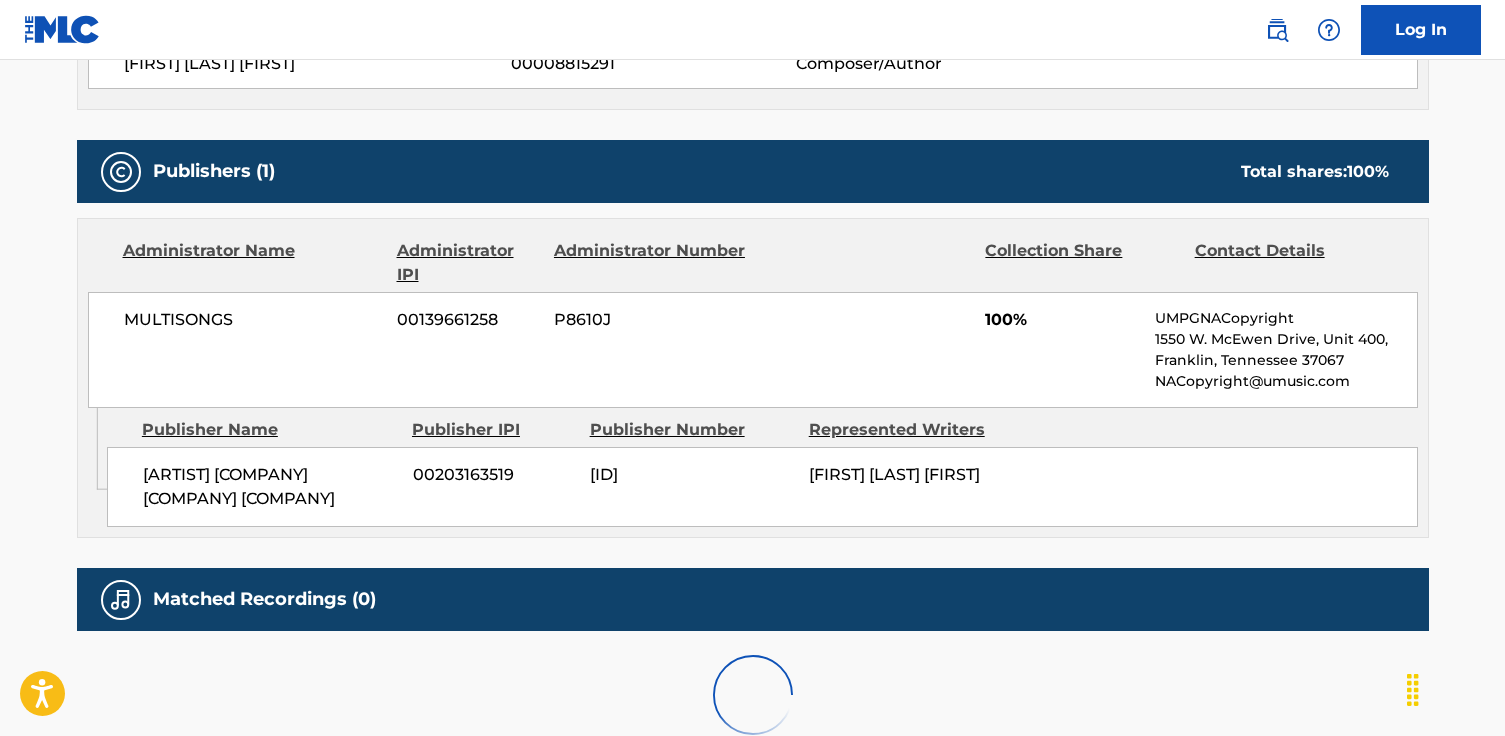scroll, scrollTop: 0, scrollLeft: 0, axis: both 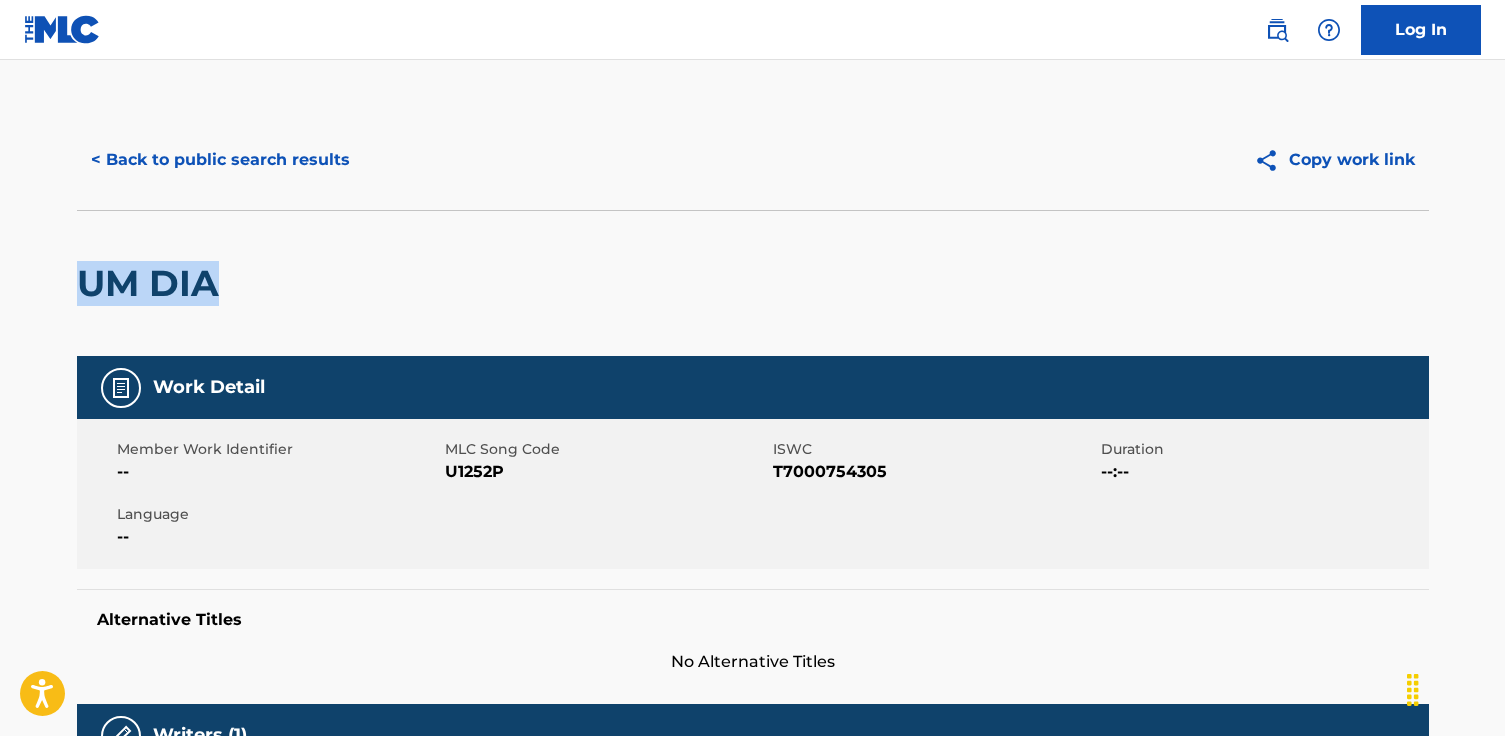 drag, startPoint x: 257, startPoint y: 289, endPoint x: -68, endPoint y: 275, distance: 325.3014 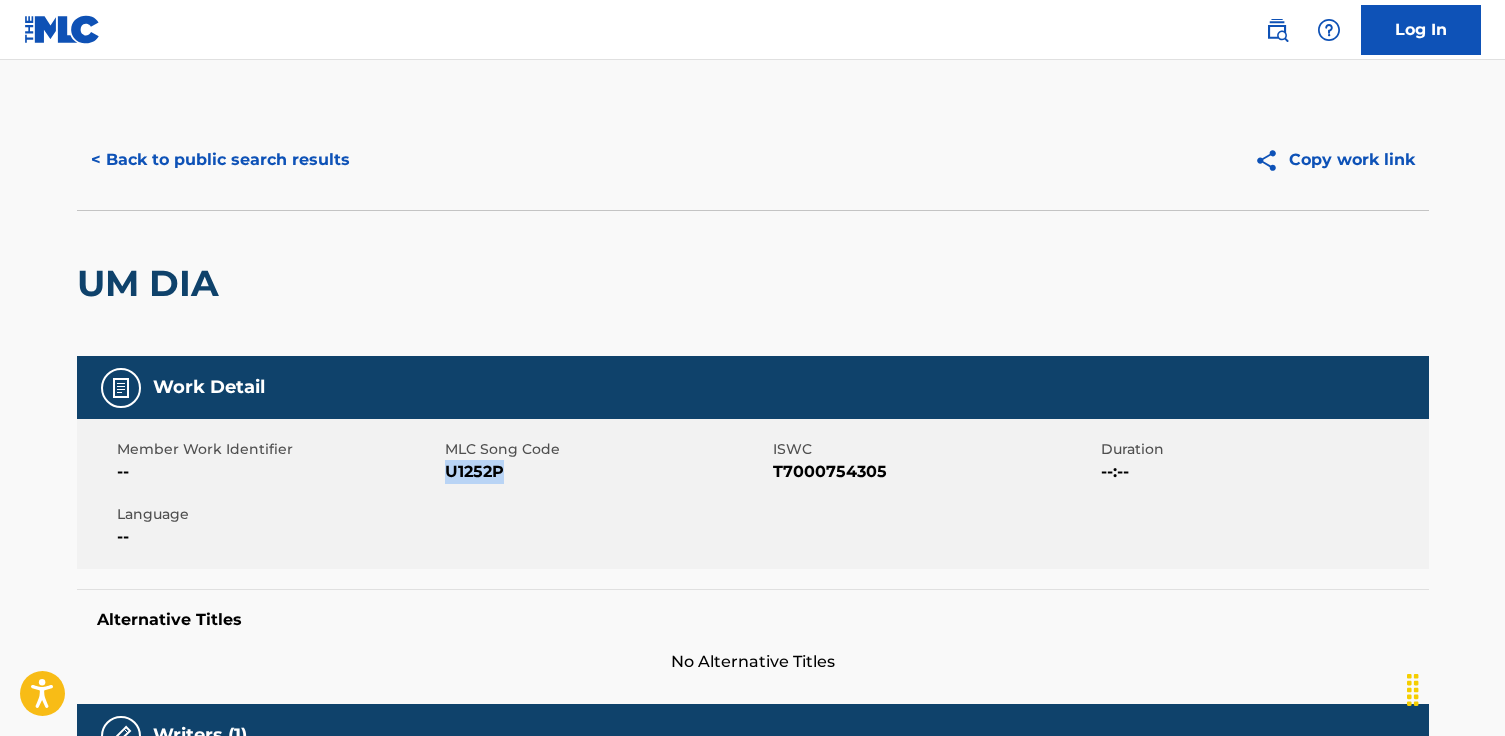 drag, startPoint x: 507, startPoint y: 471, endPoint x: 450, endPoint y: 472, distance: 57.00877 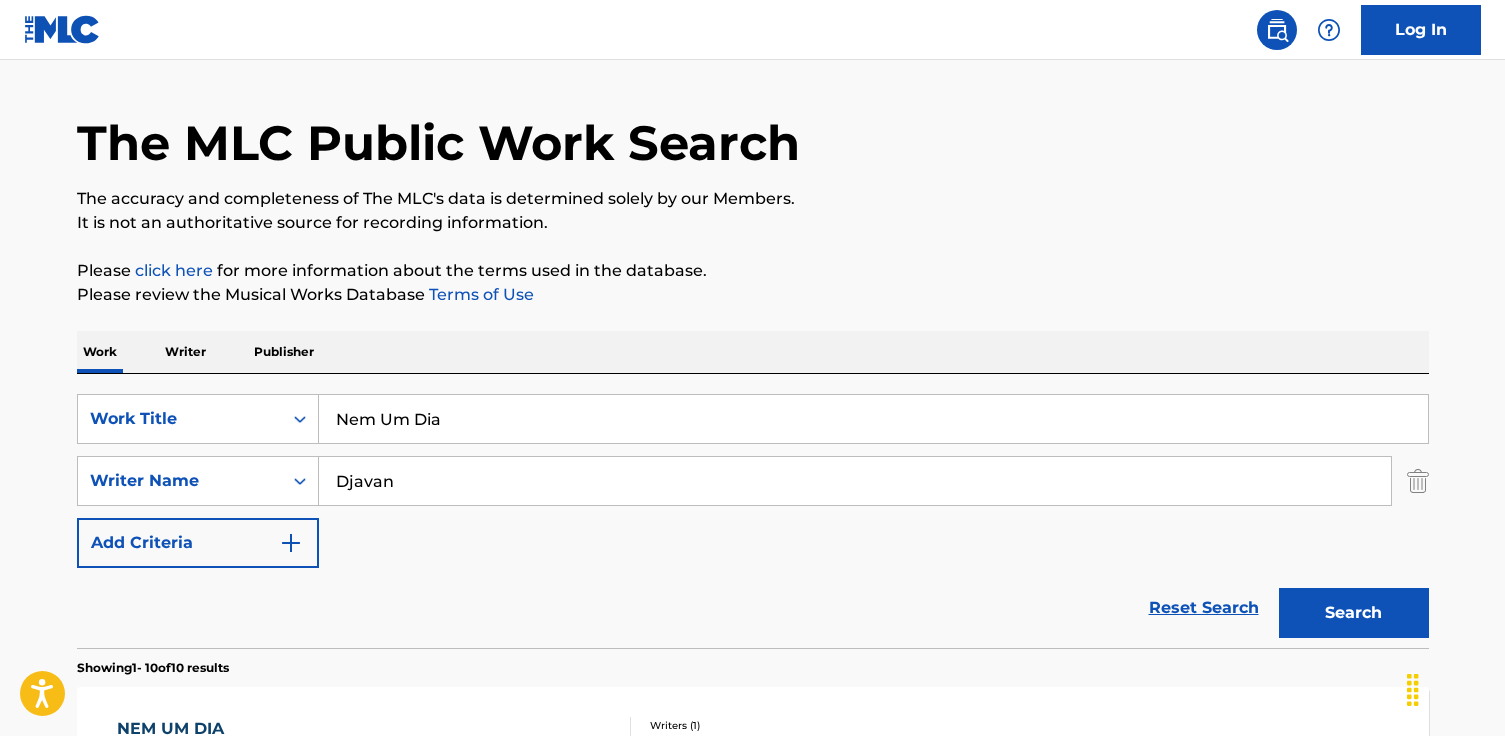 scroll, scrollTop: 0, scrollLeft: 0, axis: both 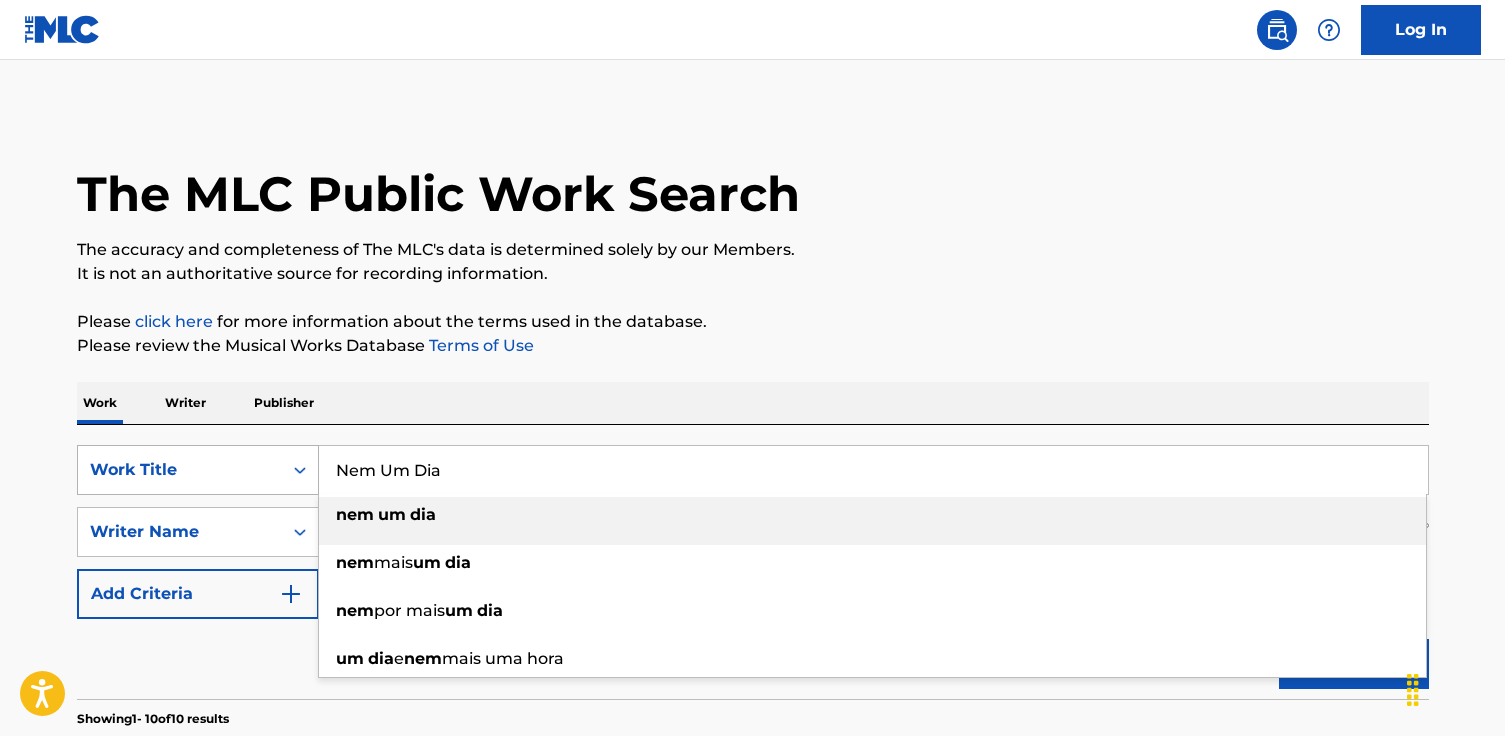 drag, startPoint x: 455, startPoint y: 474, endPoint x: 115, endPoint y: 444, distance: 341.32095 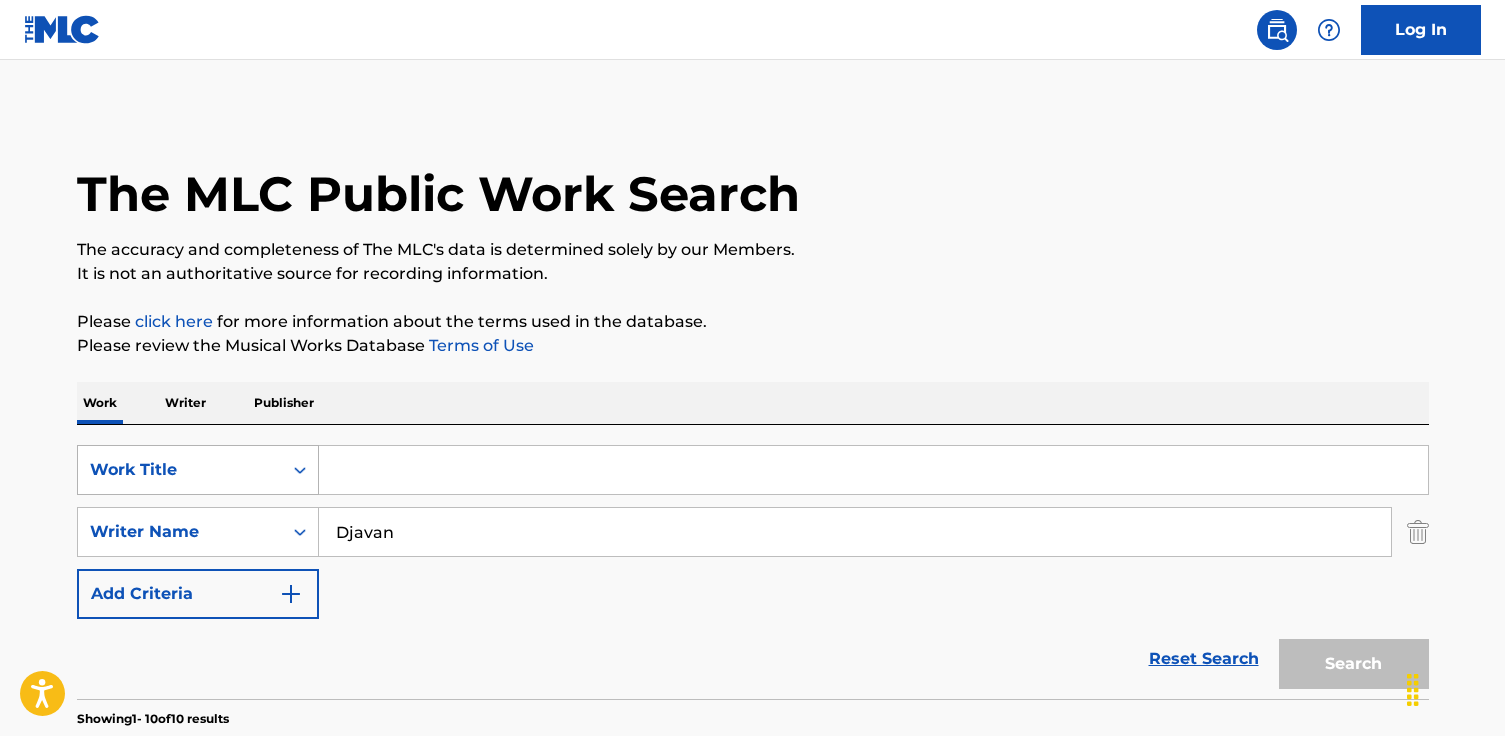 paste on "Donde Estabas Tu" 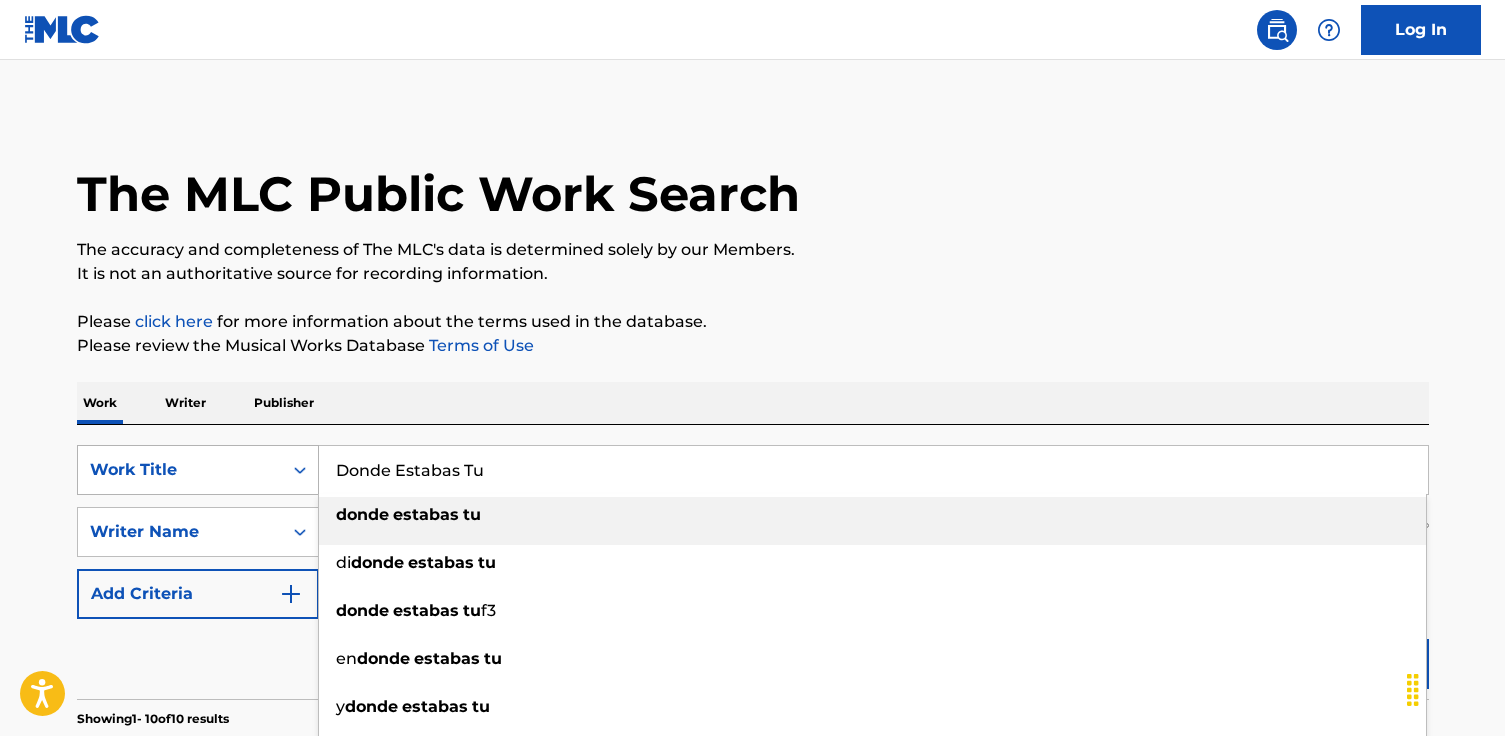 type on "Donde Estabas Tu" 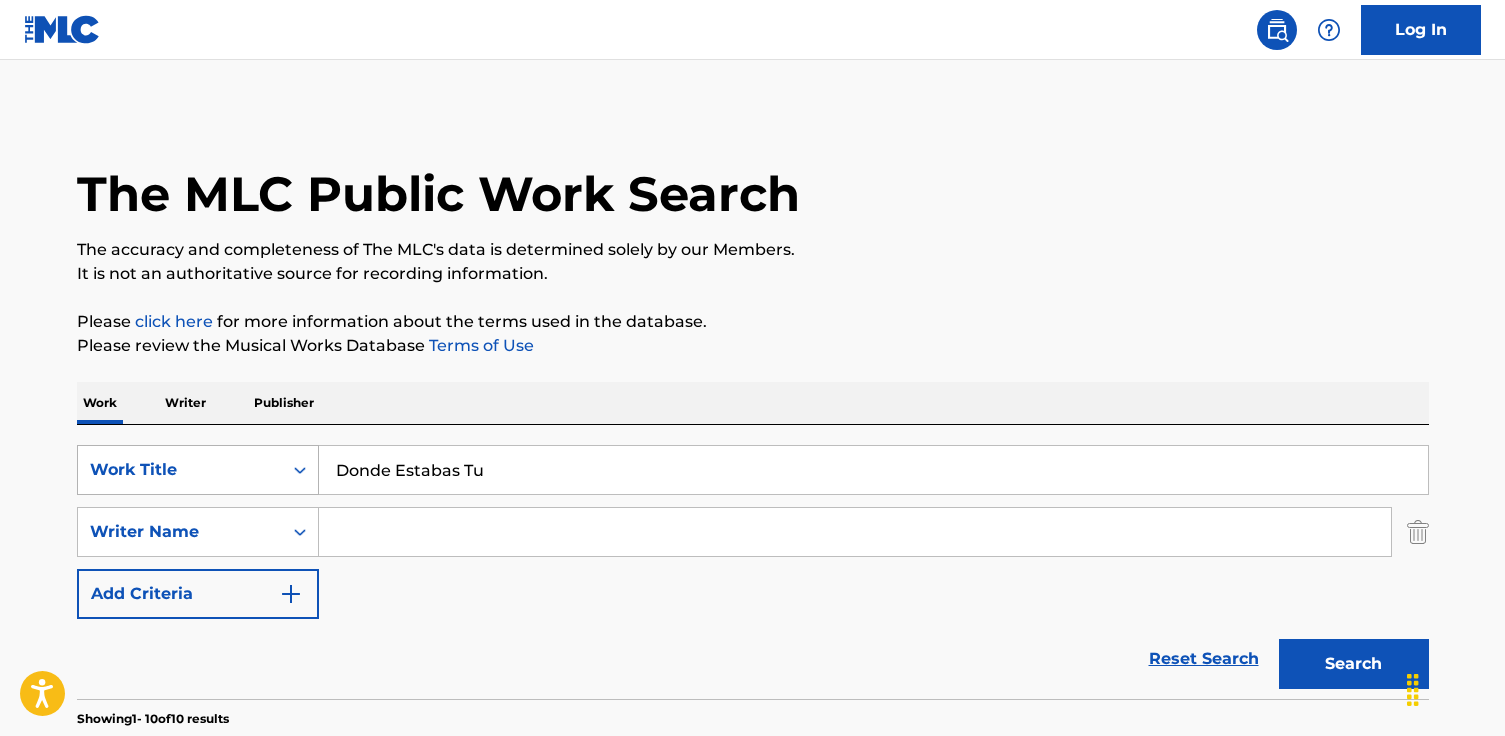 click on "Search" at bounding box center (1354, 664) 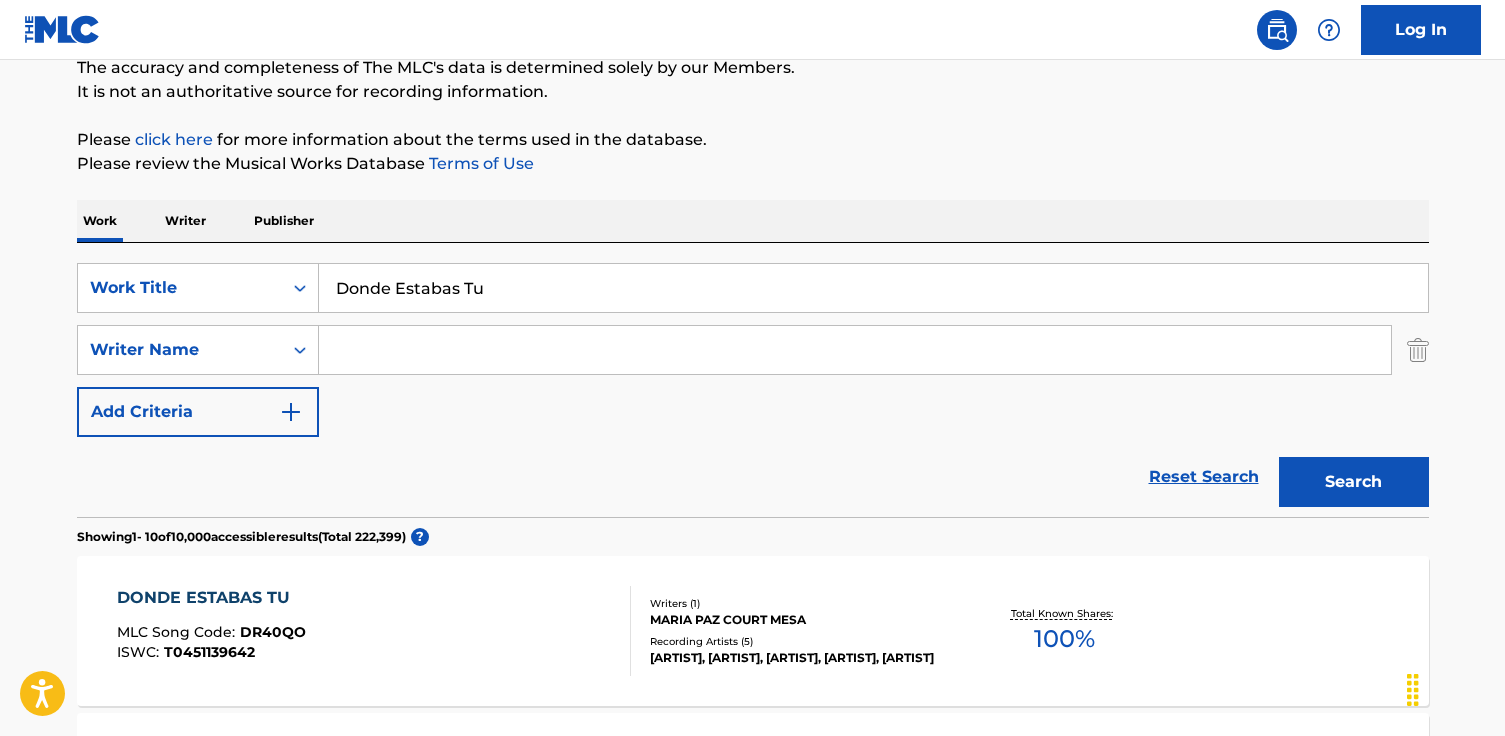 scroll, scrollTop: 176, scrollLeft: 0, axis: vertical 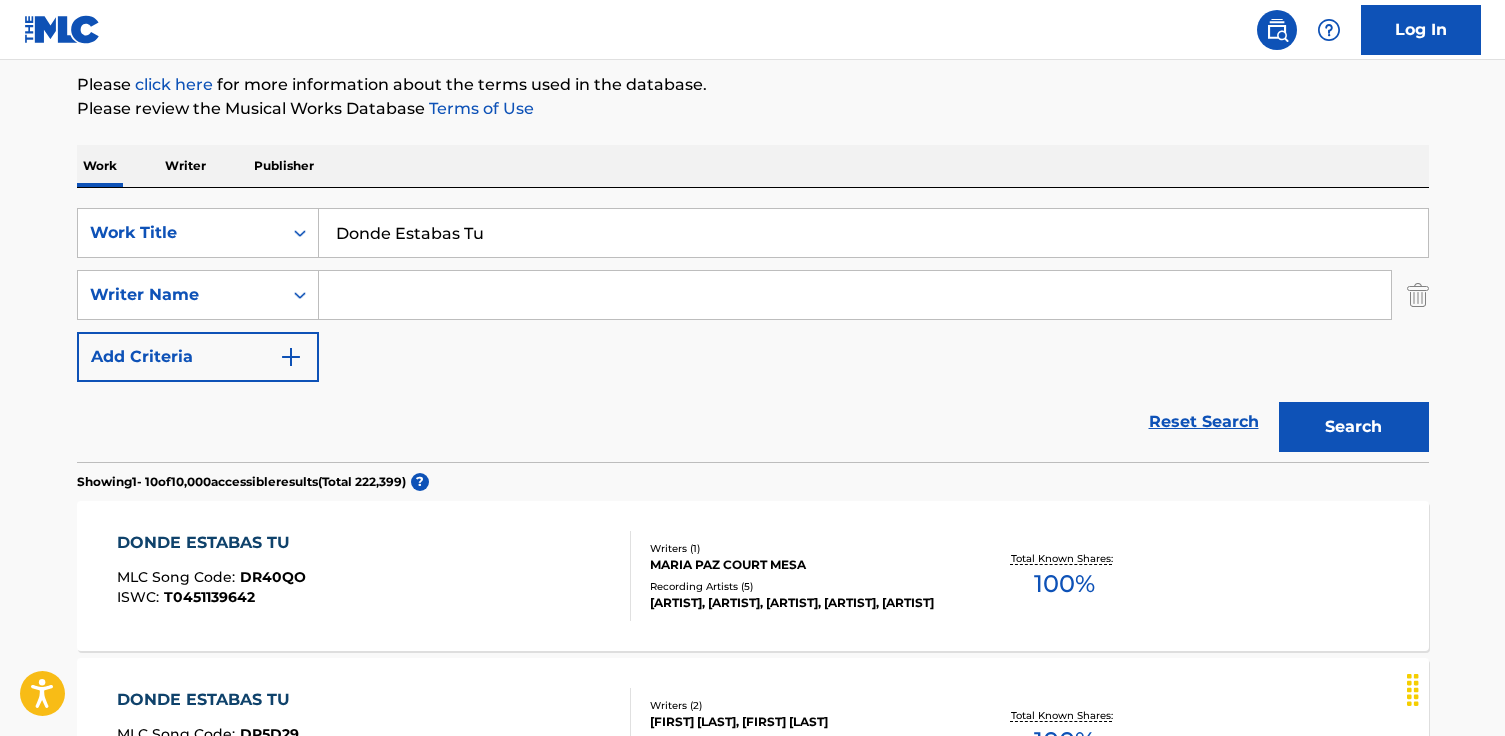 click at bounding box center (855, 295) 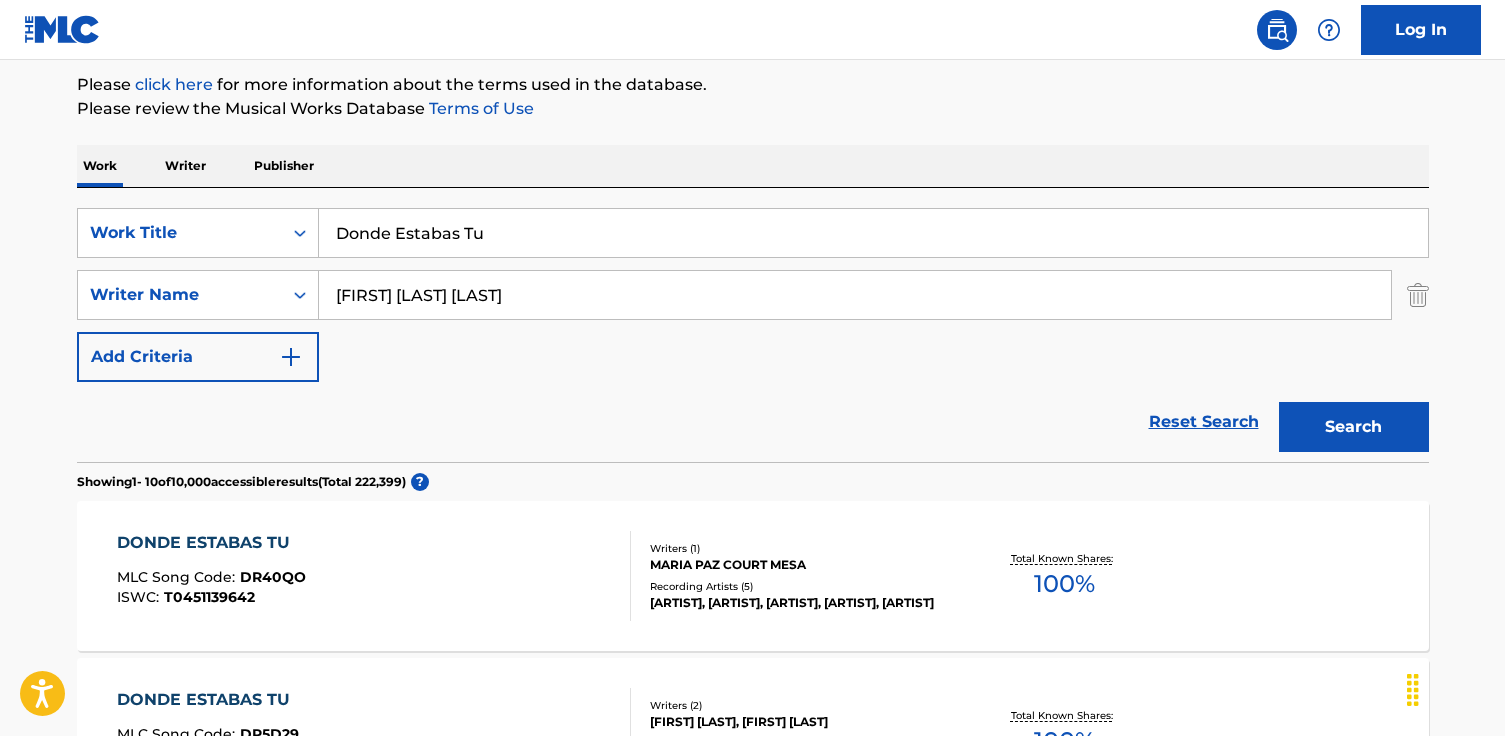 type on "[FIRST] [LAST] [LAST]" 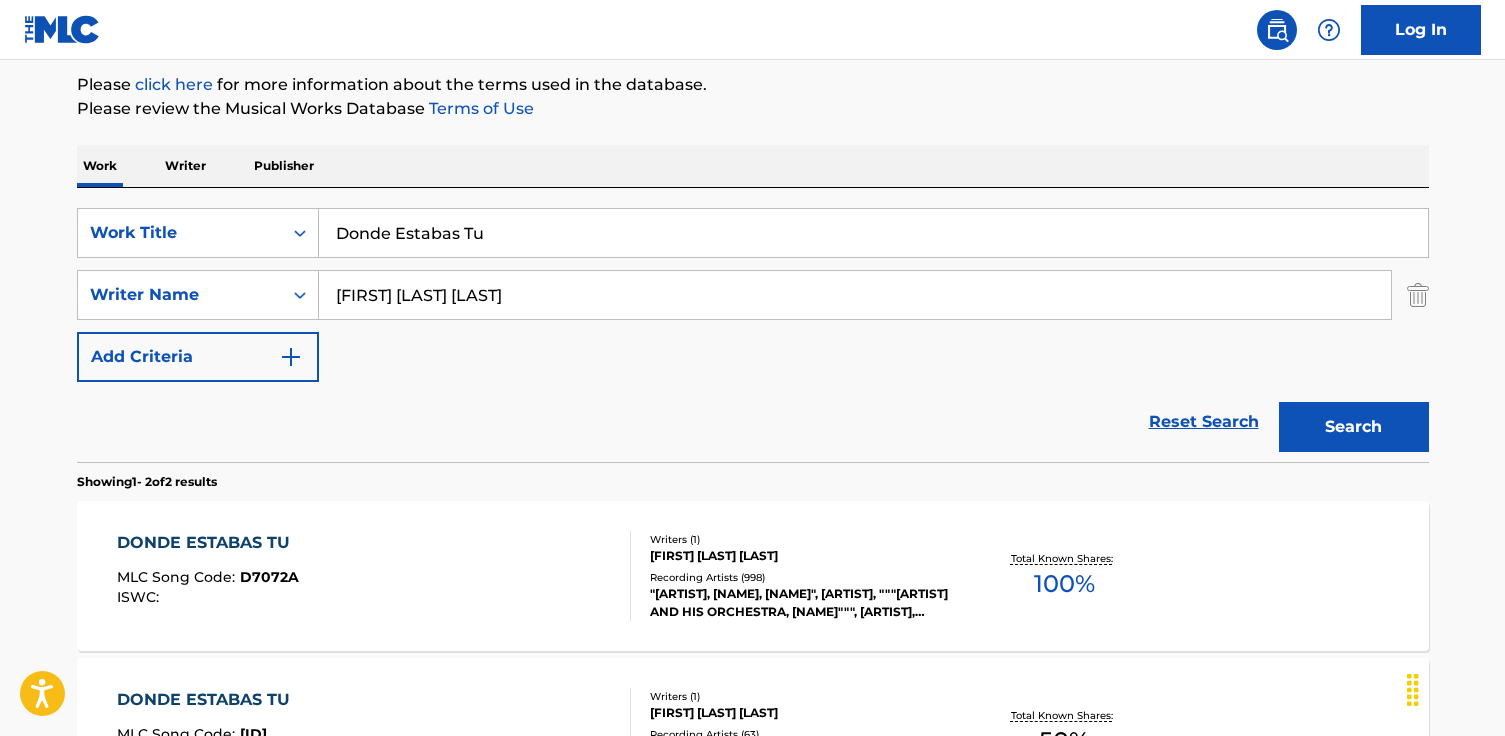 scroll, scrollTop: 380, scrollLeft: 0, axis: vertical 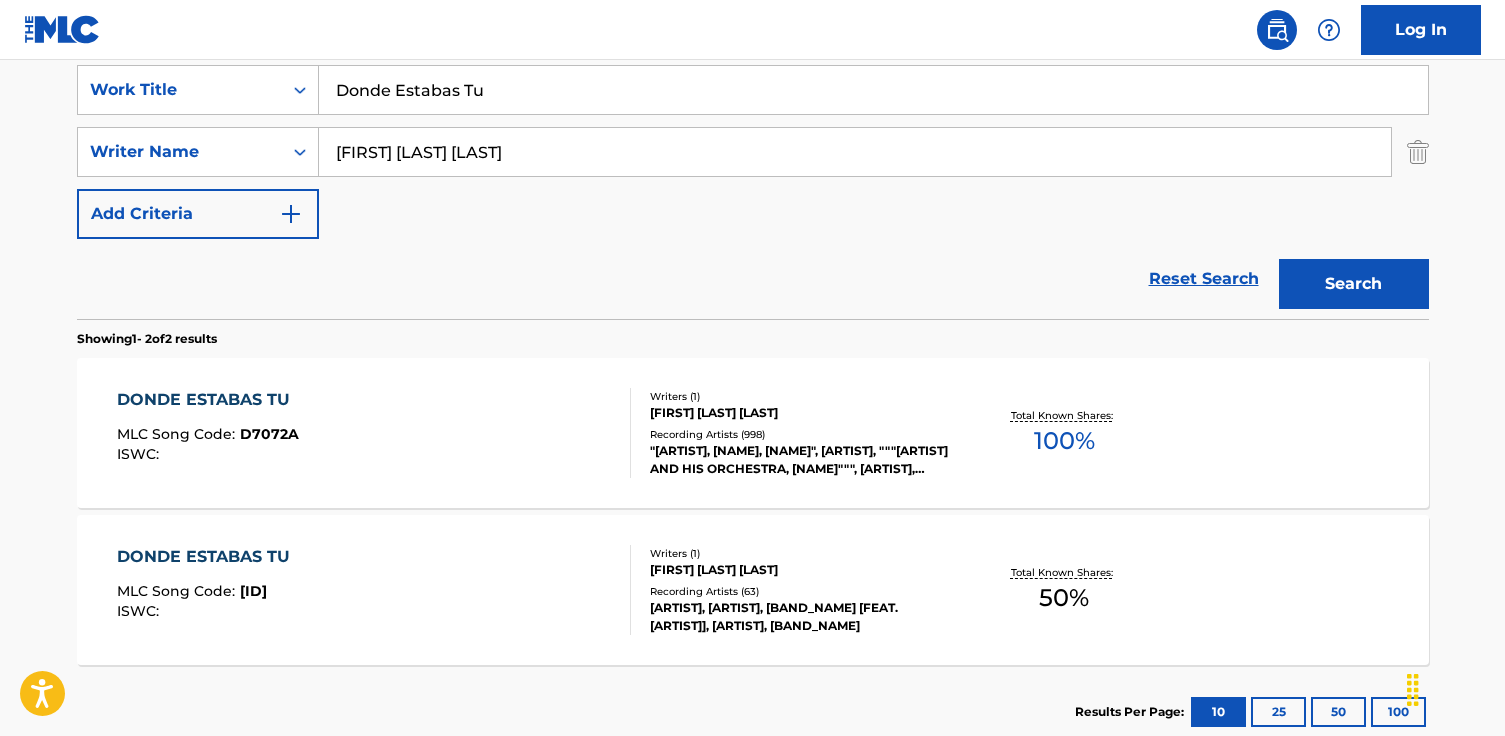 click on "[FIRST] [LAST] [LAST]" at bounding box center [801, 413] 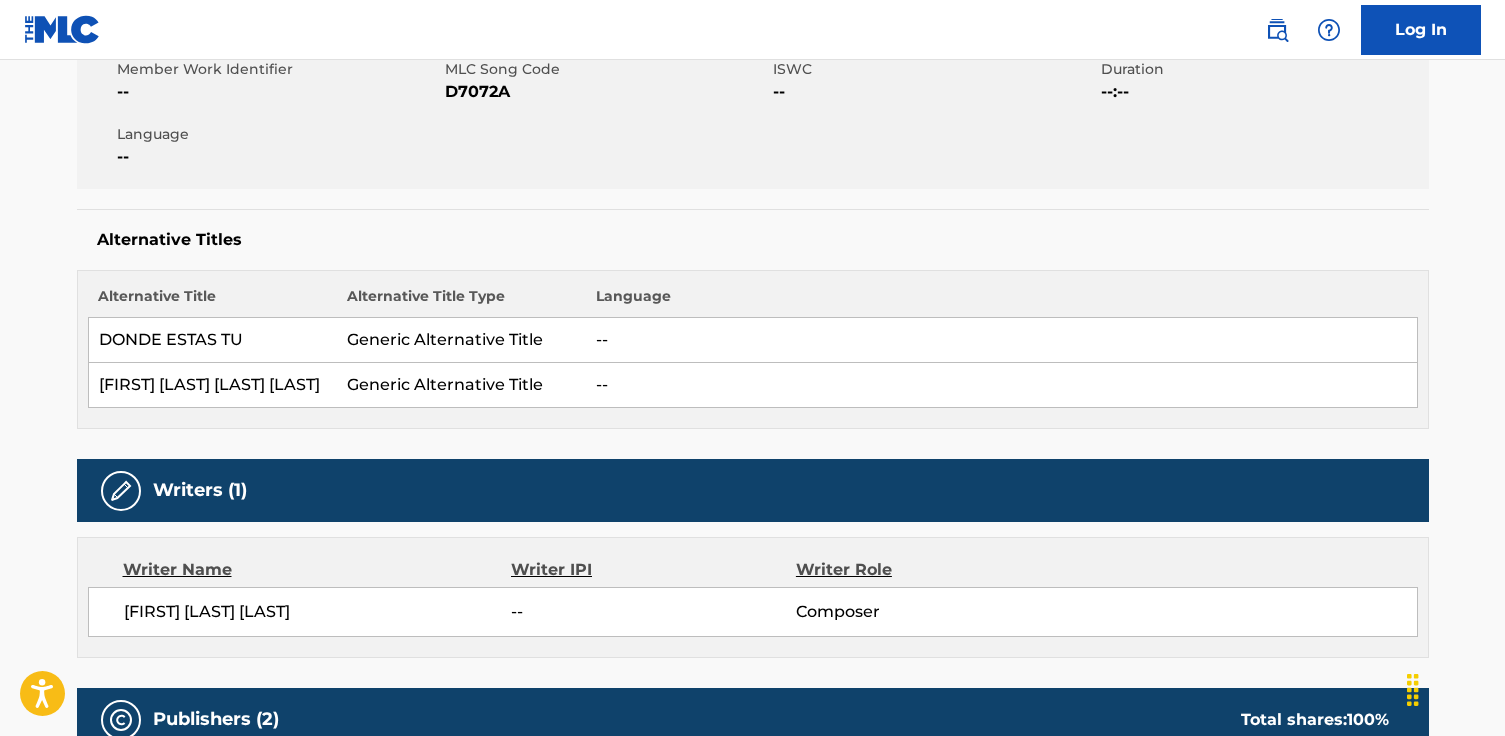 scroll, scrollTop: 0, scrollLeft: 0, axis: both 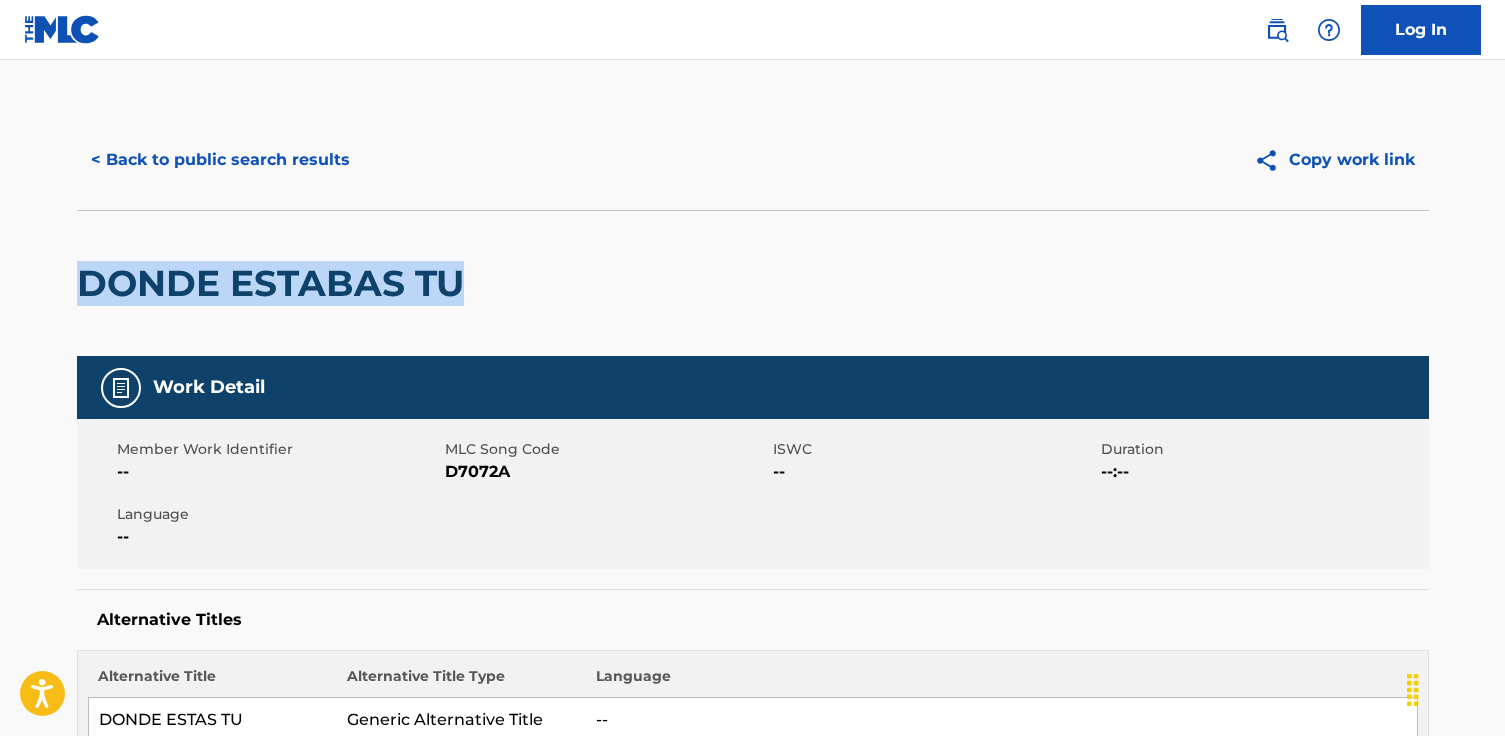 drag, startPoint x: 577, startPoint y: 314, endPoint x: 512, endPoint y: 273, distance: 76.8505 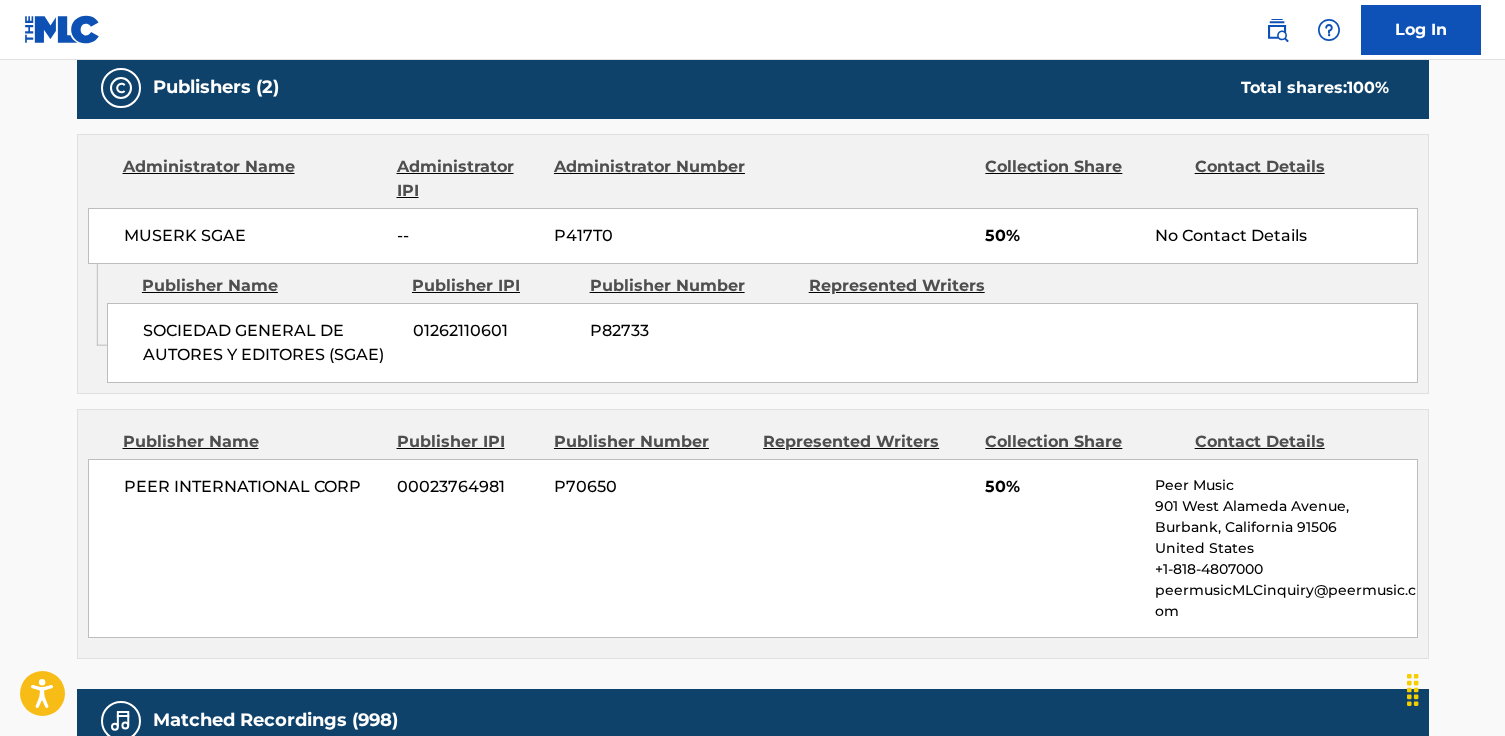 scroll, scrollTop: 0, scrollLeft: 0, axis: both 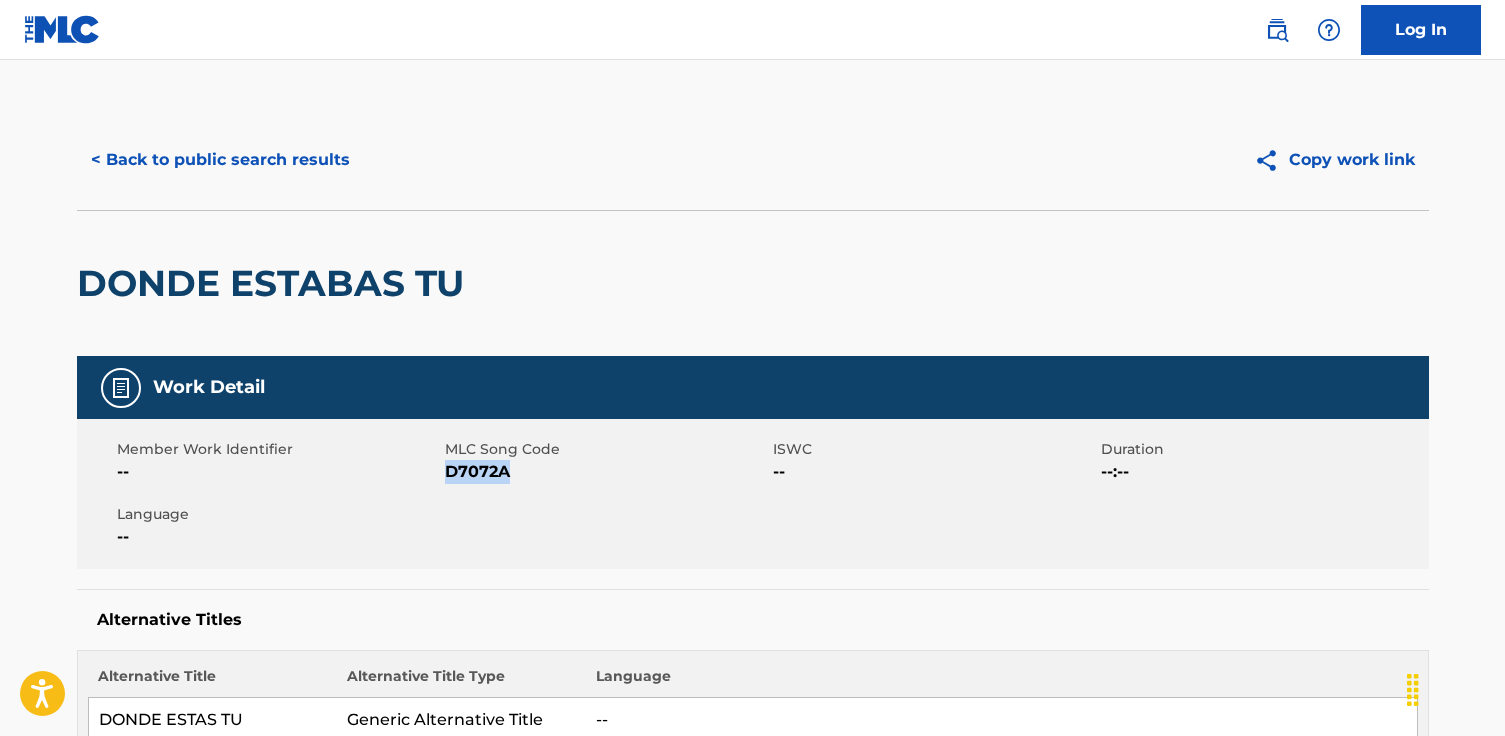 drag, startPoint x: 521, startPoint y: 474, endPoint x: 449, endPoint y: 476, distance: 72.02777 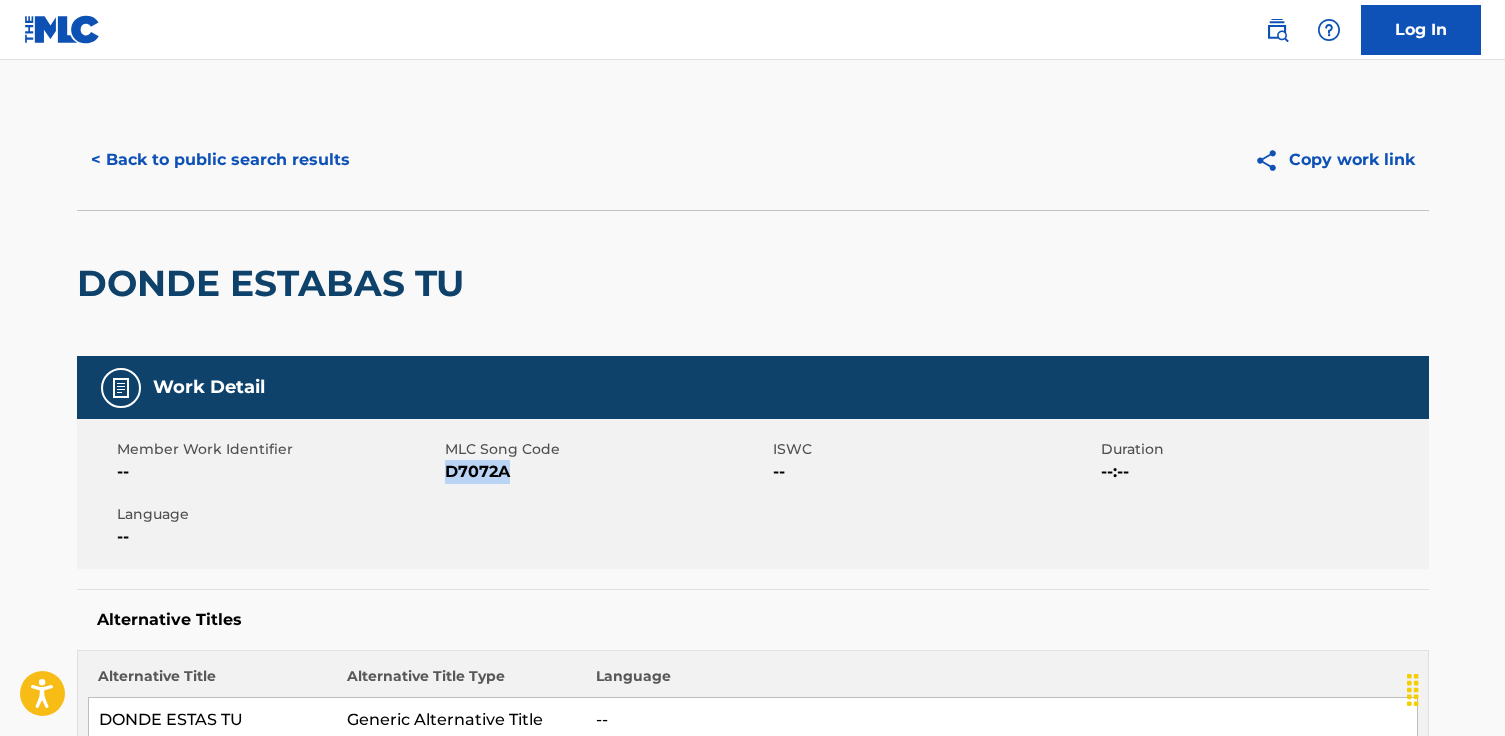 click on "< Back to public search results" at bounding box center [220, 160] 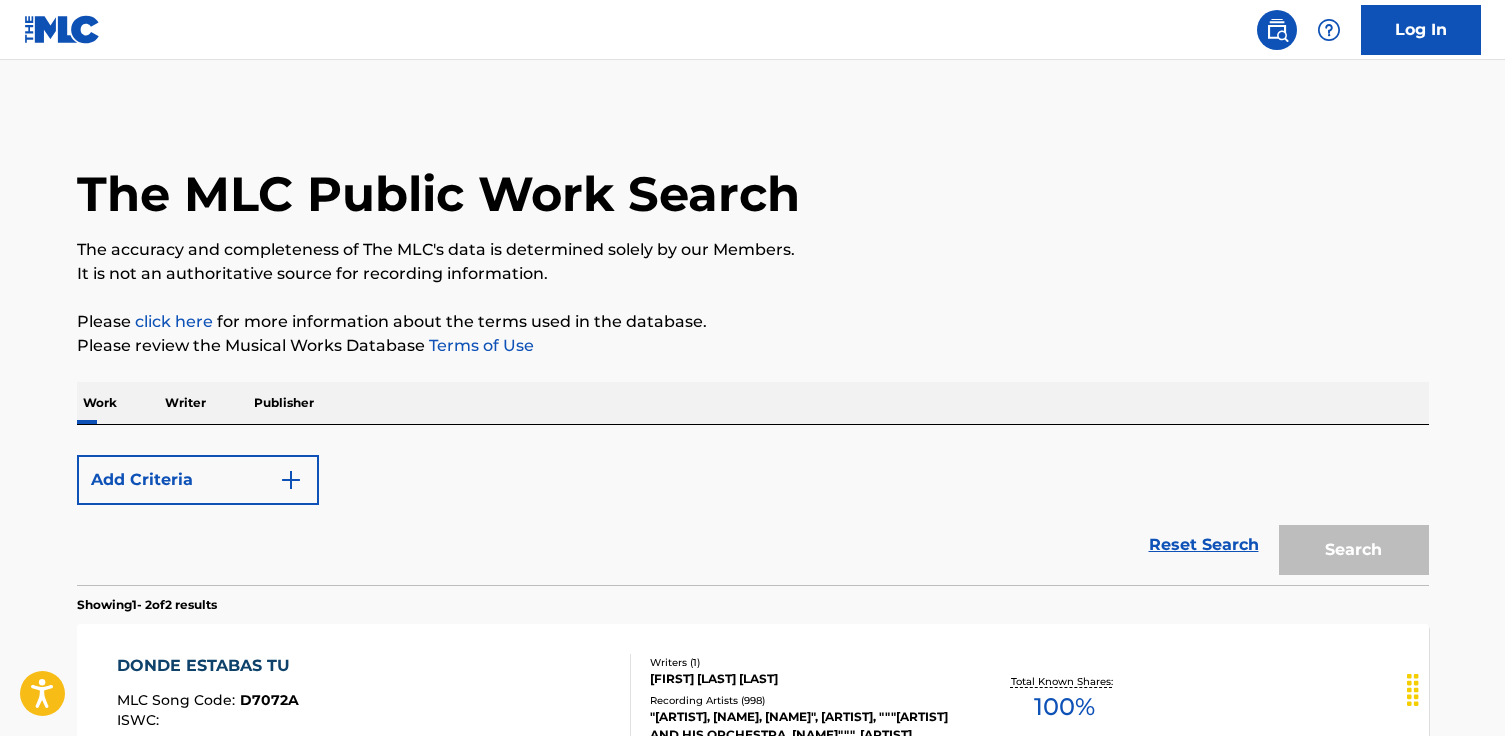 scroll, scrollTop: 380, scrollLeft: 0, axis: vertical 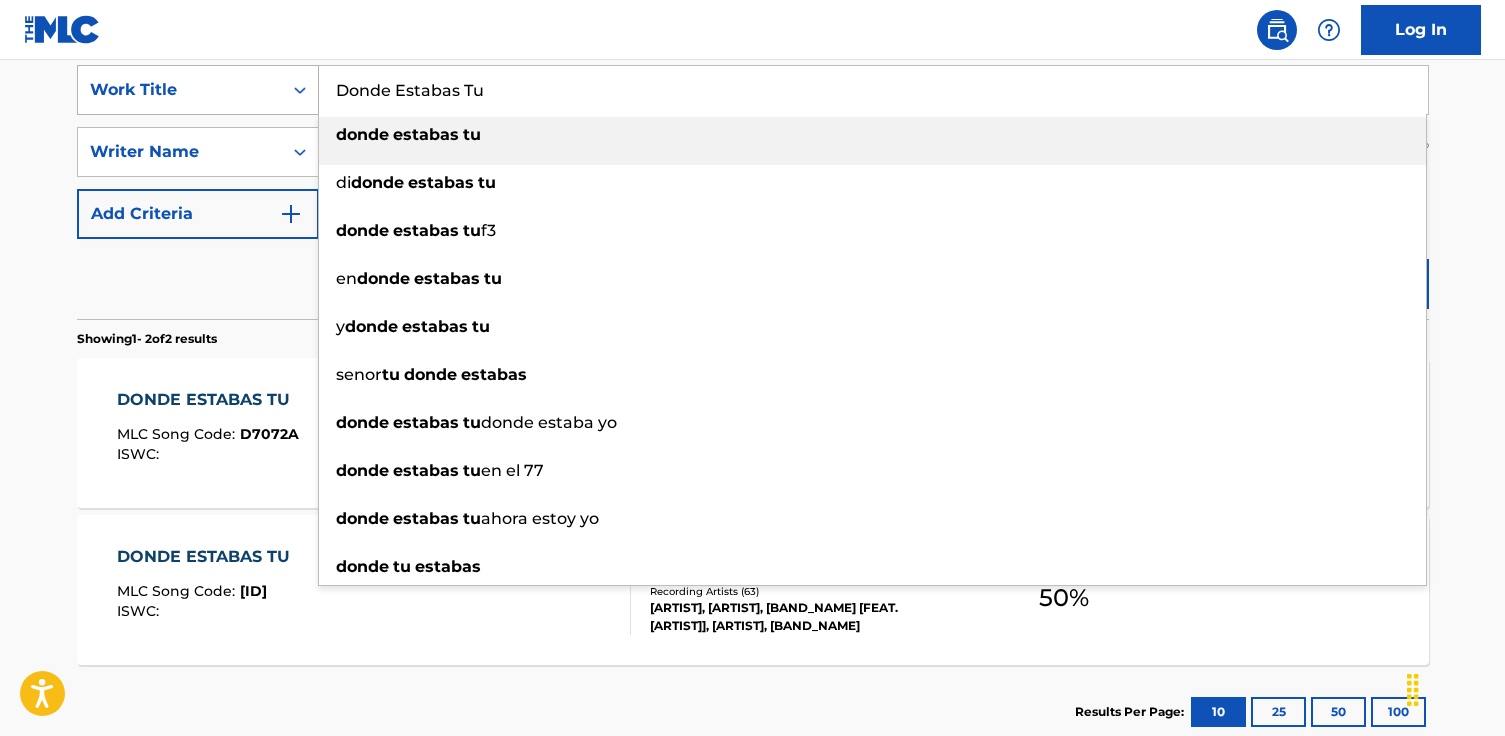 drag, startPoint x: 557, startPoint y: 103, endPoint x: 198, endPoint y: 72, distance: 360.33597 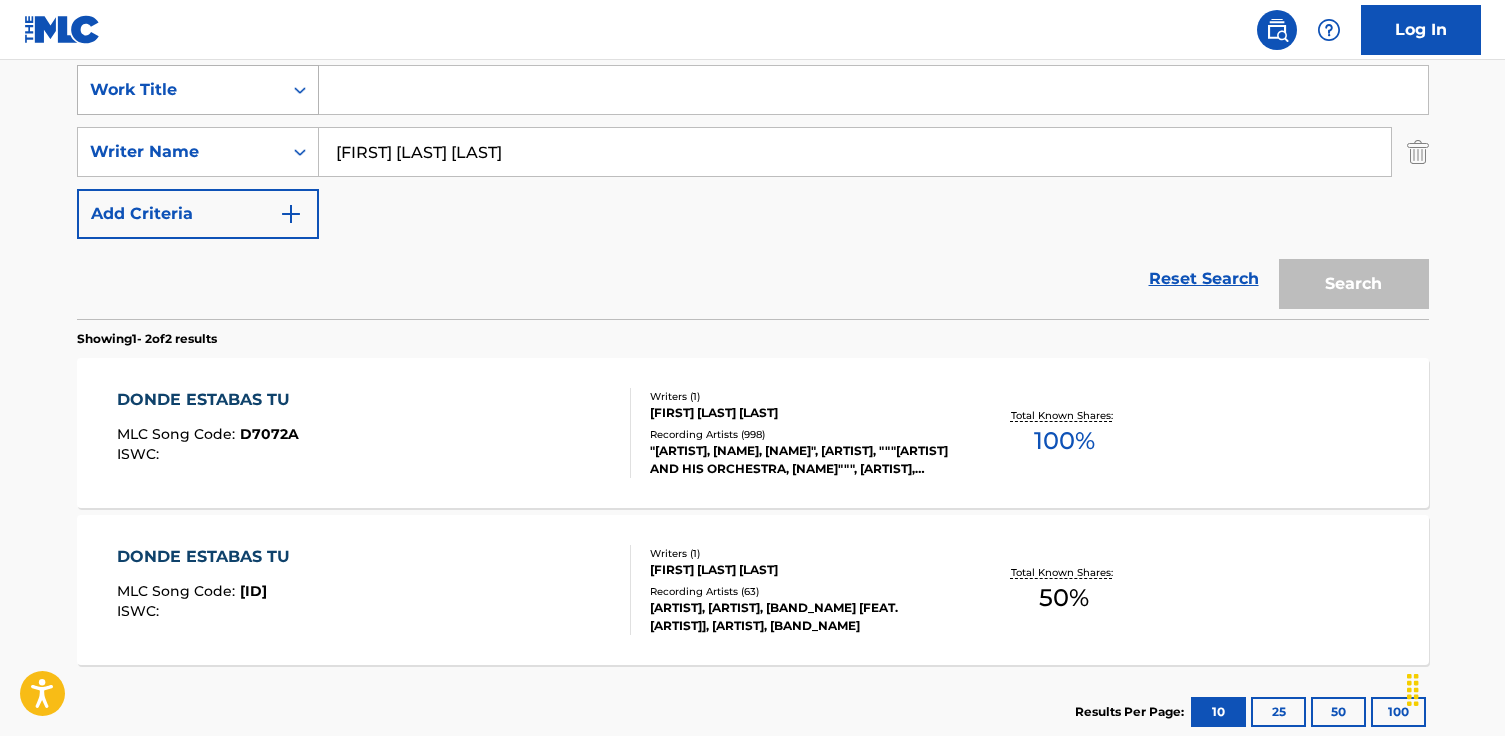 paste on "El Carreton" 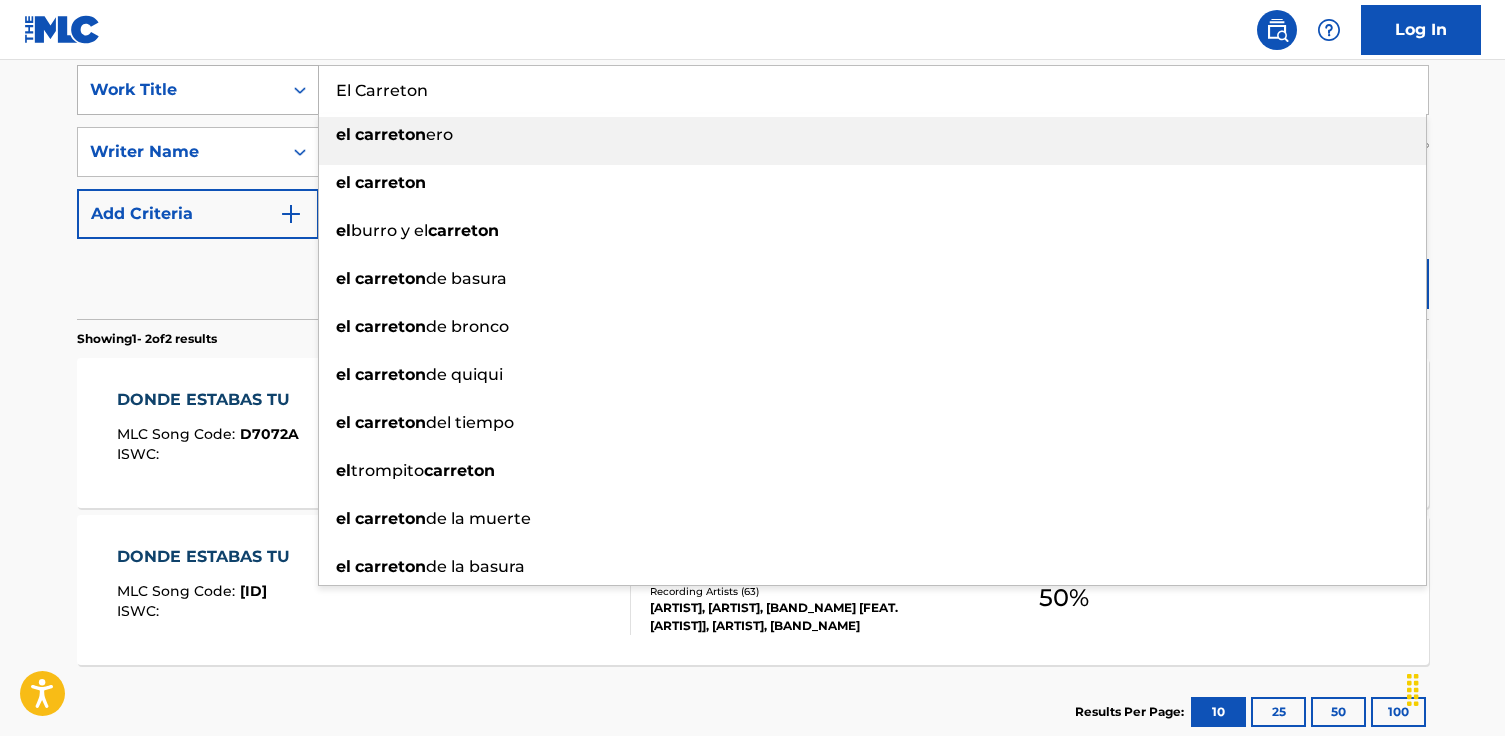 type on "El Carreton" 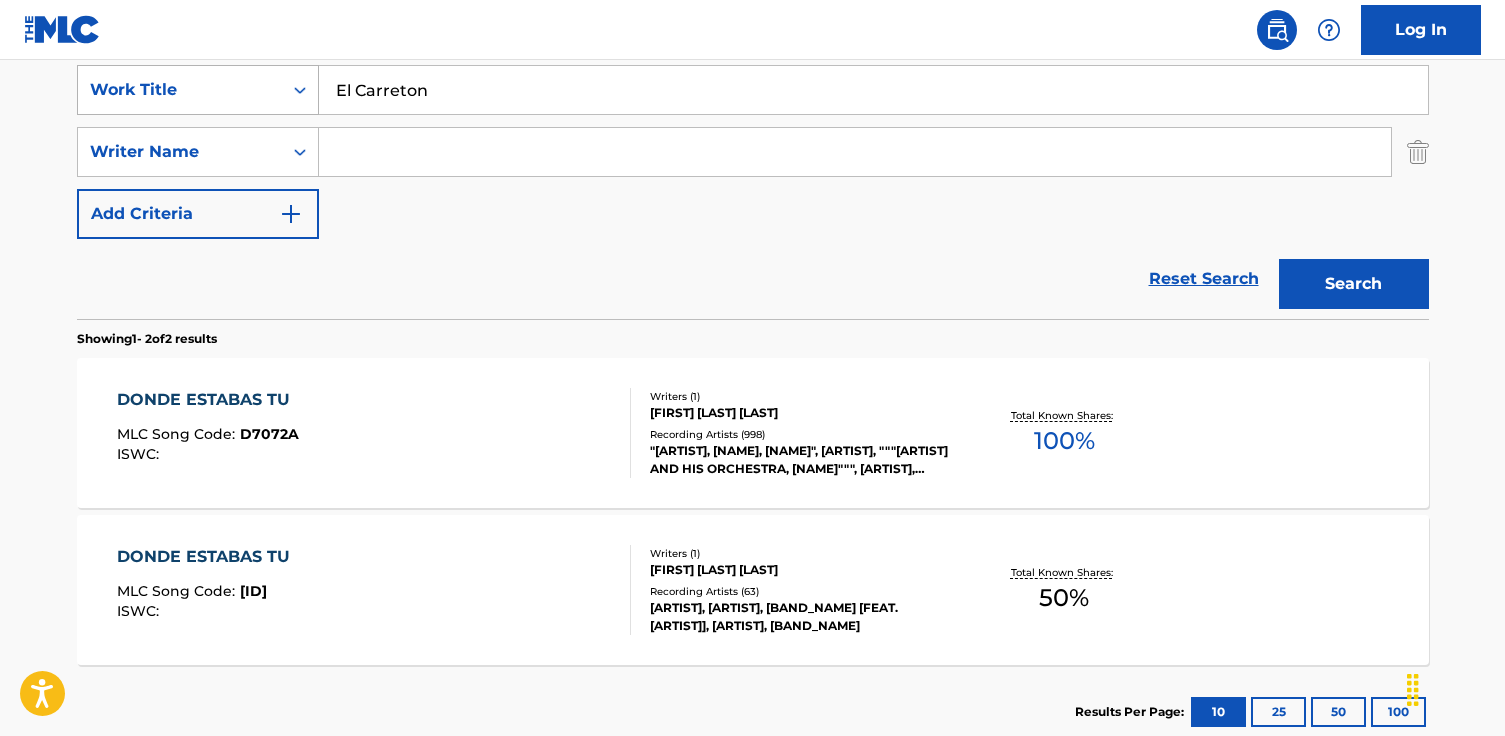 click on "Search" at bounding box center (1354, 284) 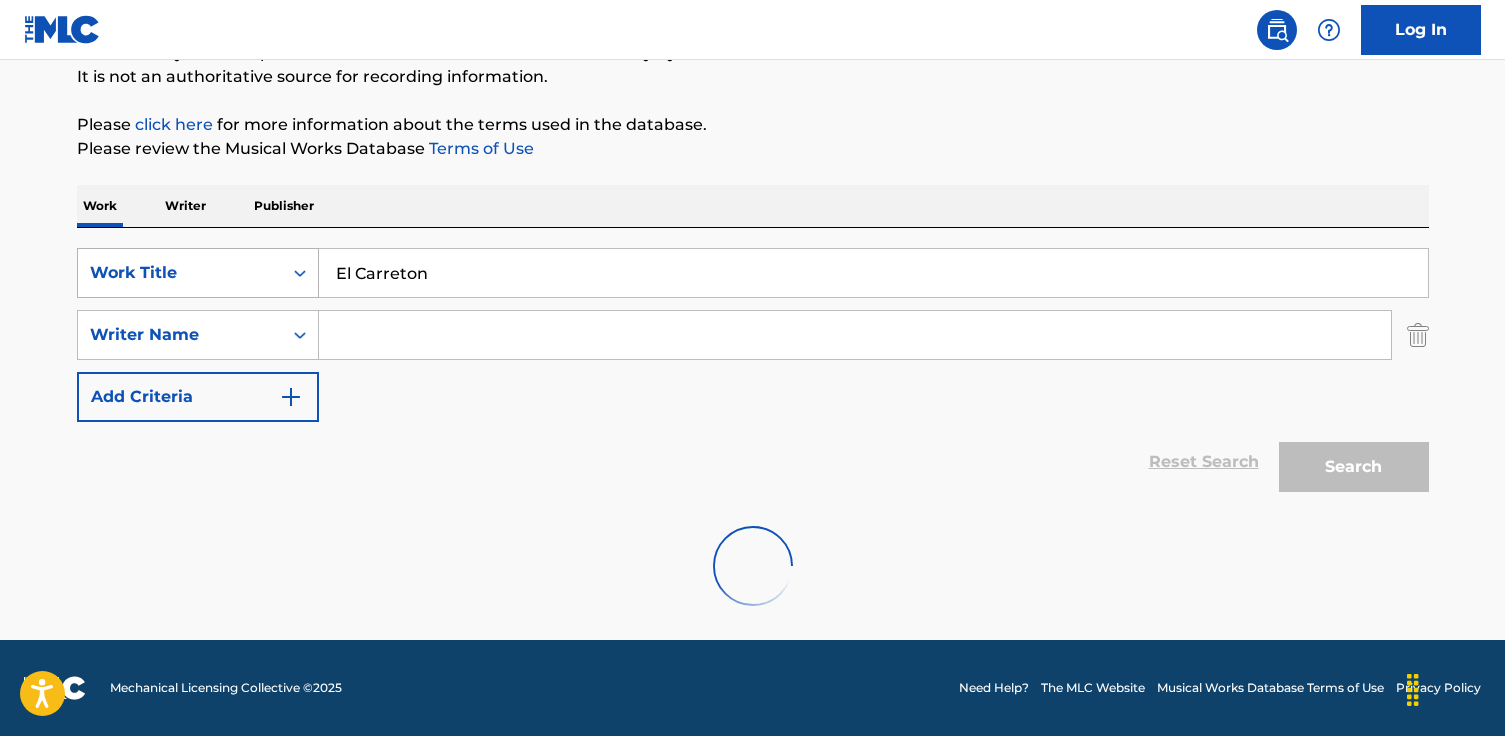 scroll, scrollTop: 380, scrollLeft: 0, axis: vertical 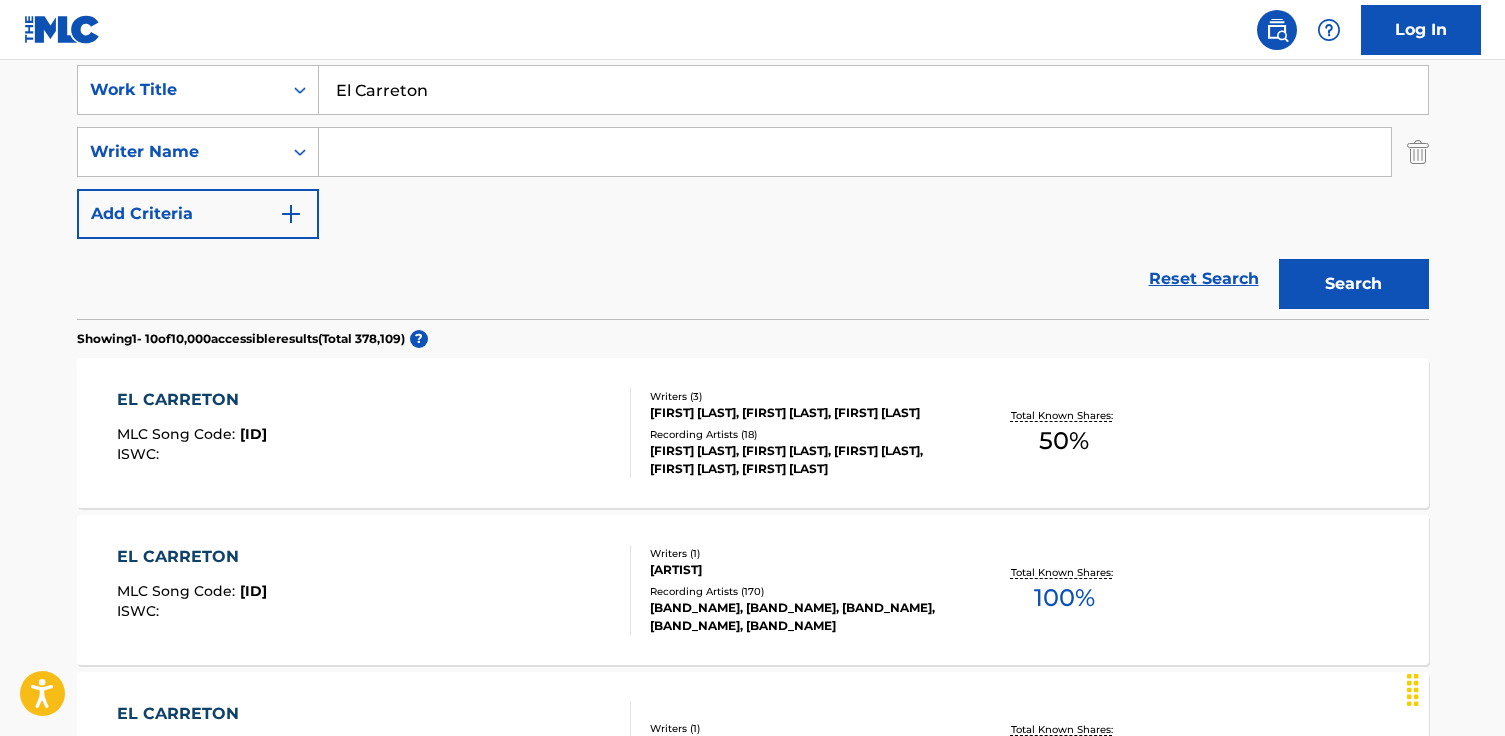 paste on "[LAST] [LAST] [LAST]" 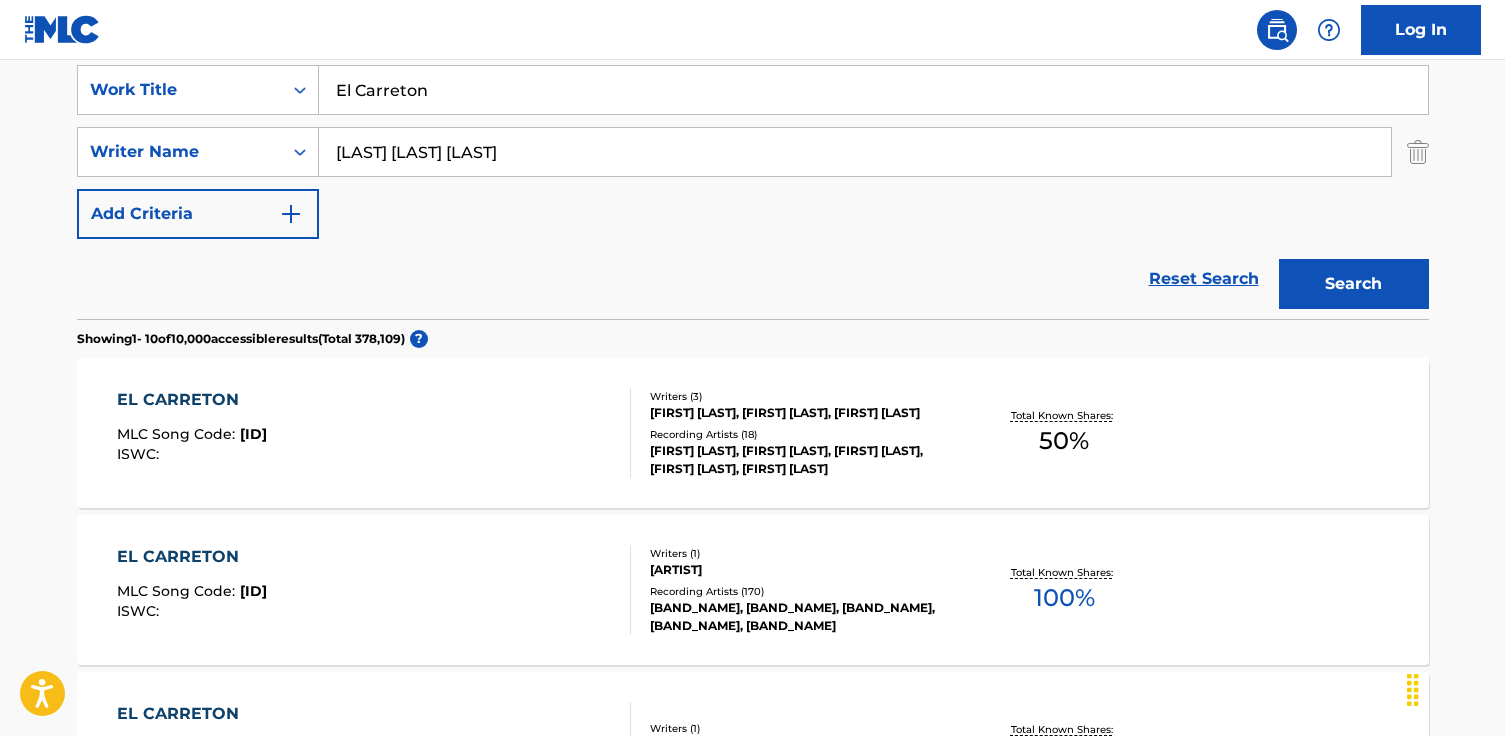 type on "[LAST] [LAST] [LAST]" 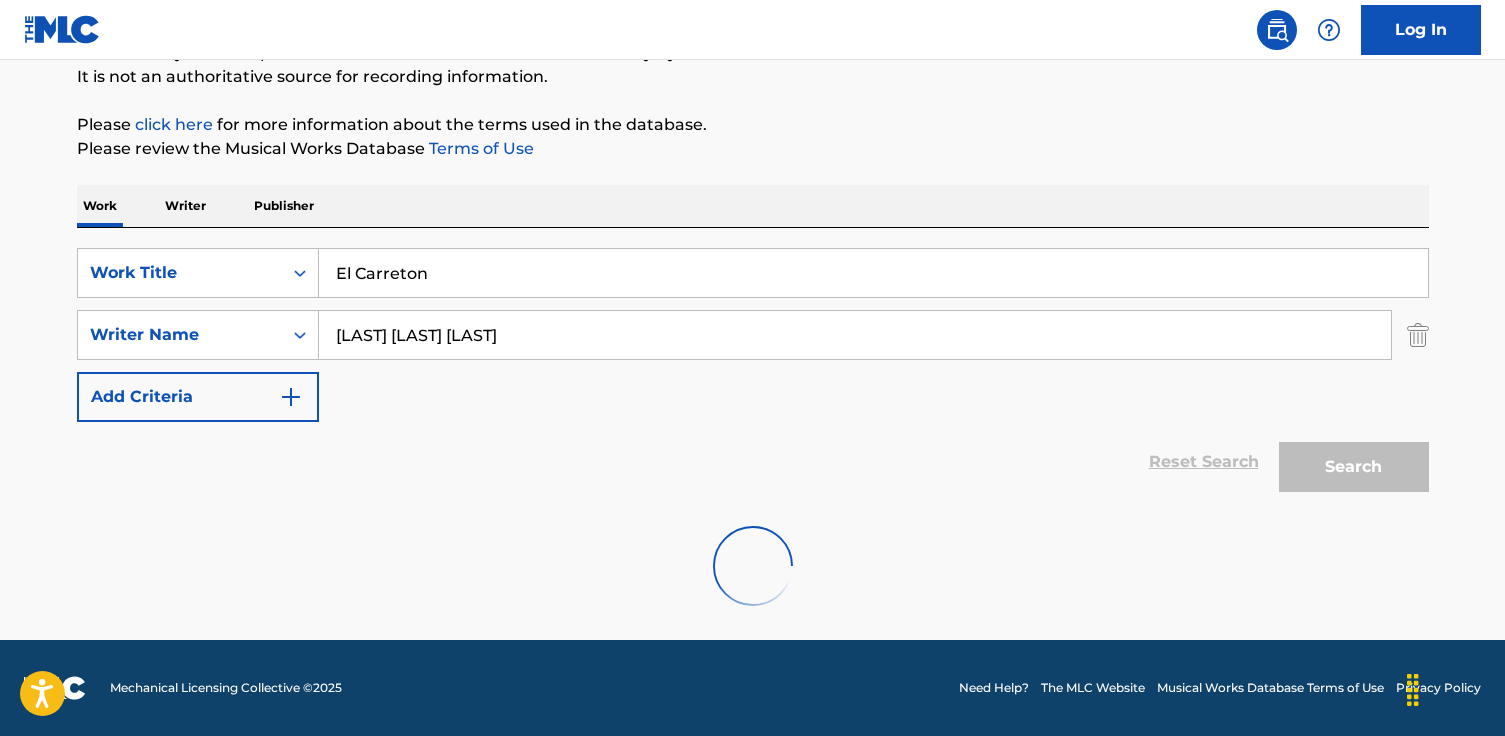 scroll, scrollTop: 380, scrollLeft: 0, axis: vertical 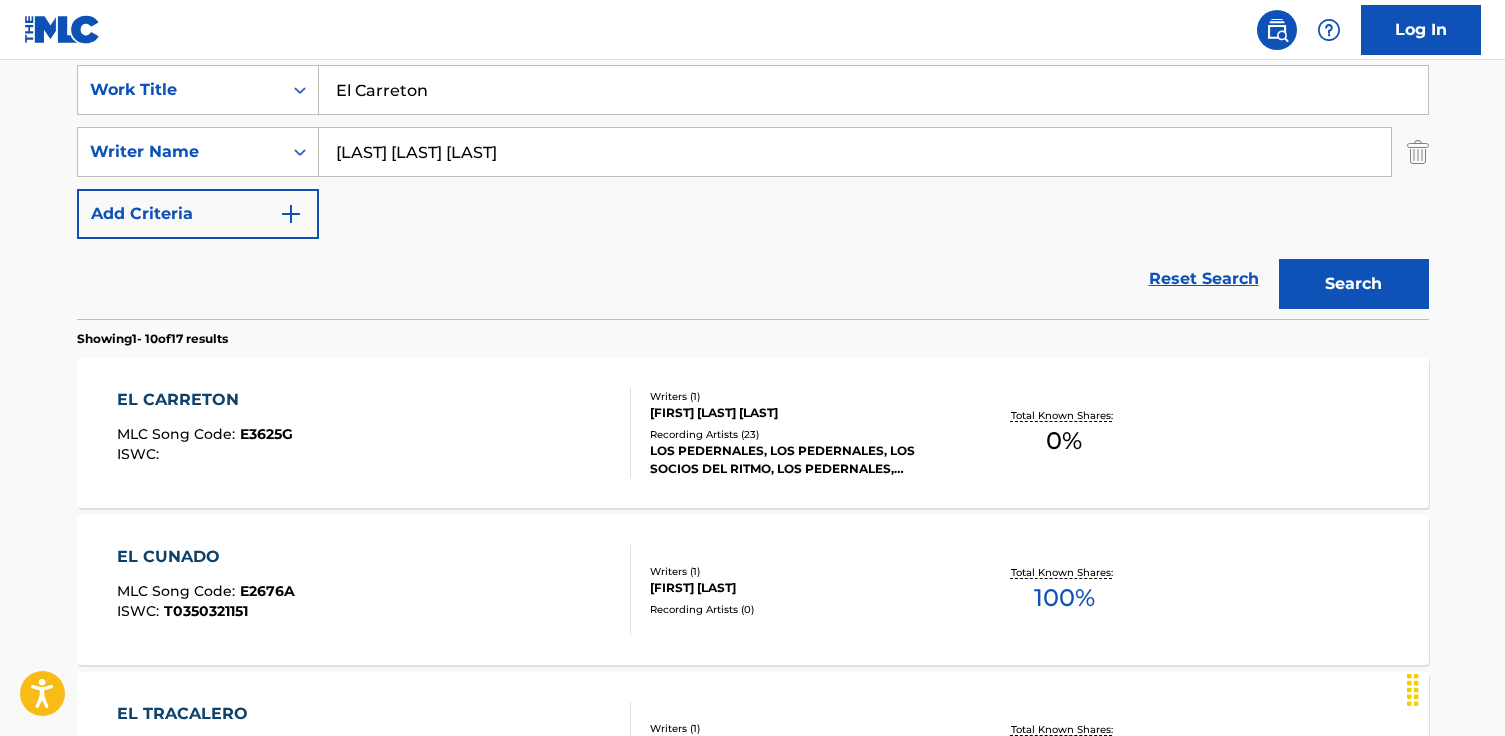 click on "Writers ( 1 ) [WRITER] Recording Artists ( 23 ) [ARTIST], [ARTIST], [ARTIST], [ARTIST], [ARTIST]" at bounding box center [791, 433] 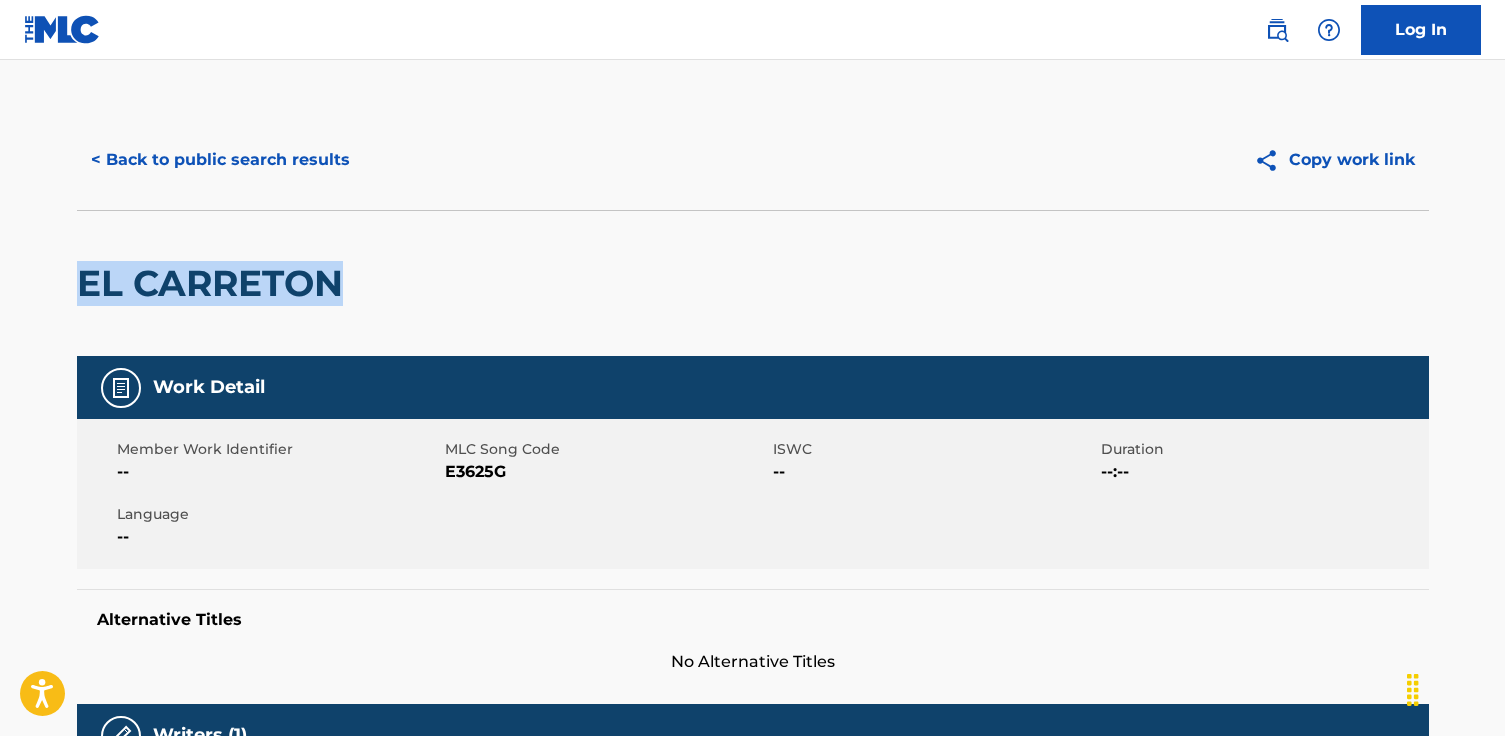 drag, startPoint x: 357, startPoint y: 301, endPoint x: 356, endPoint y: 272, distance: 29.017237 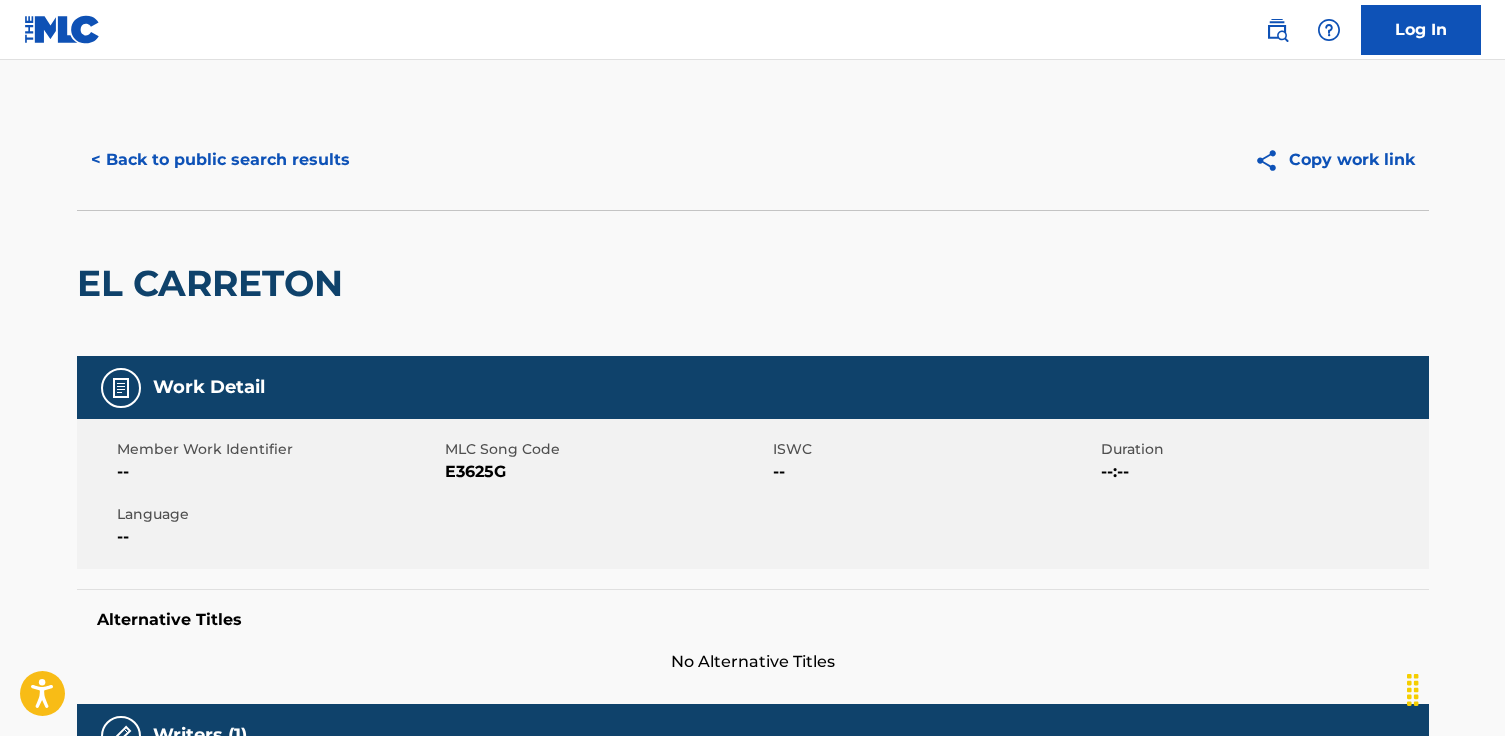scroll, scrollTop: 4, scrollLeft: 0, axis: vertical 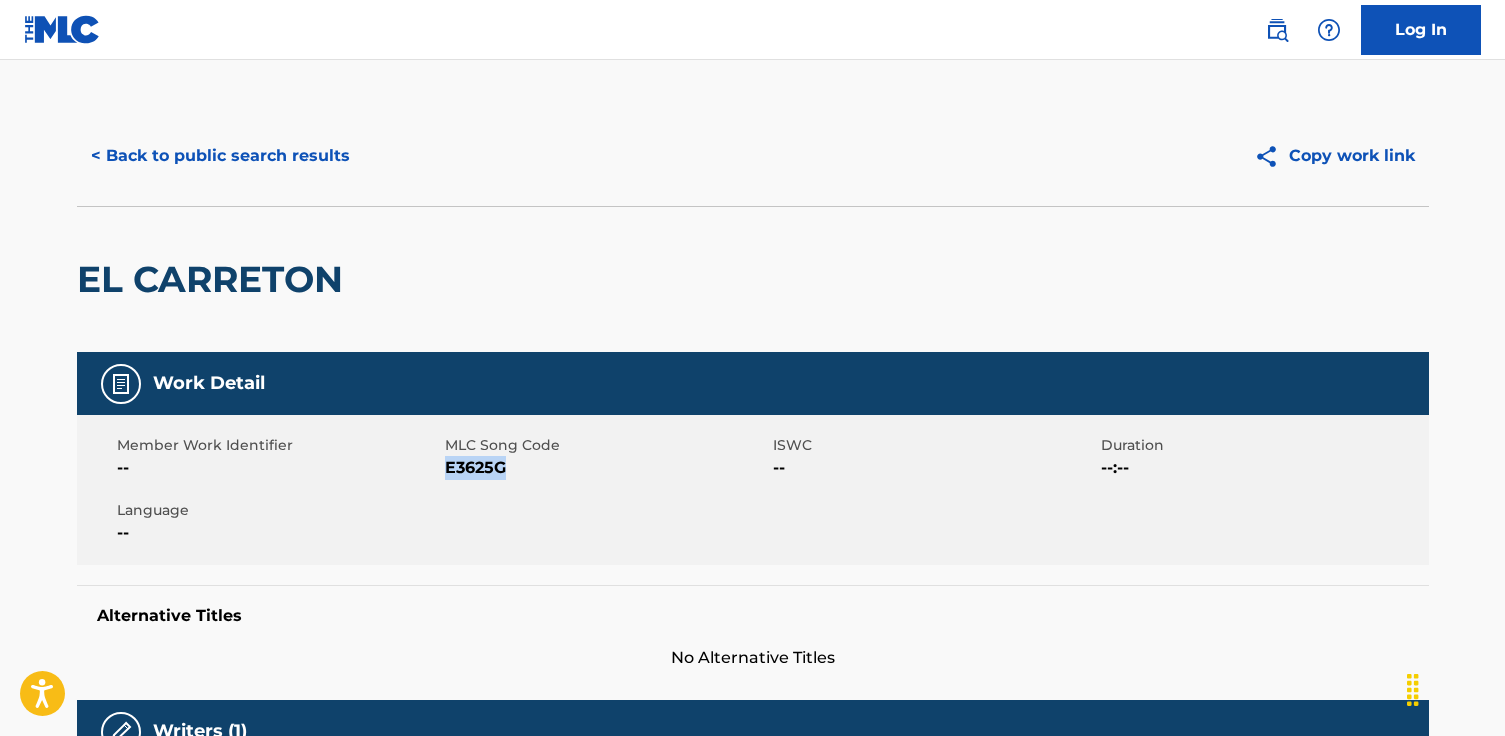 drag, startPoint x: 516, startPoint y: 488, endPoint x: 445, endPoint y: 467, distance: 74.04053 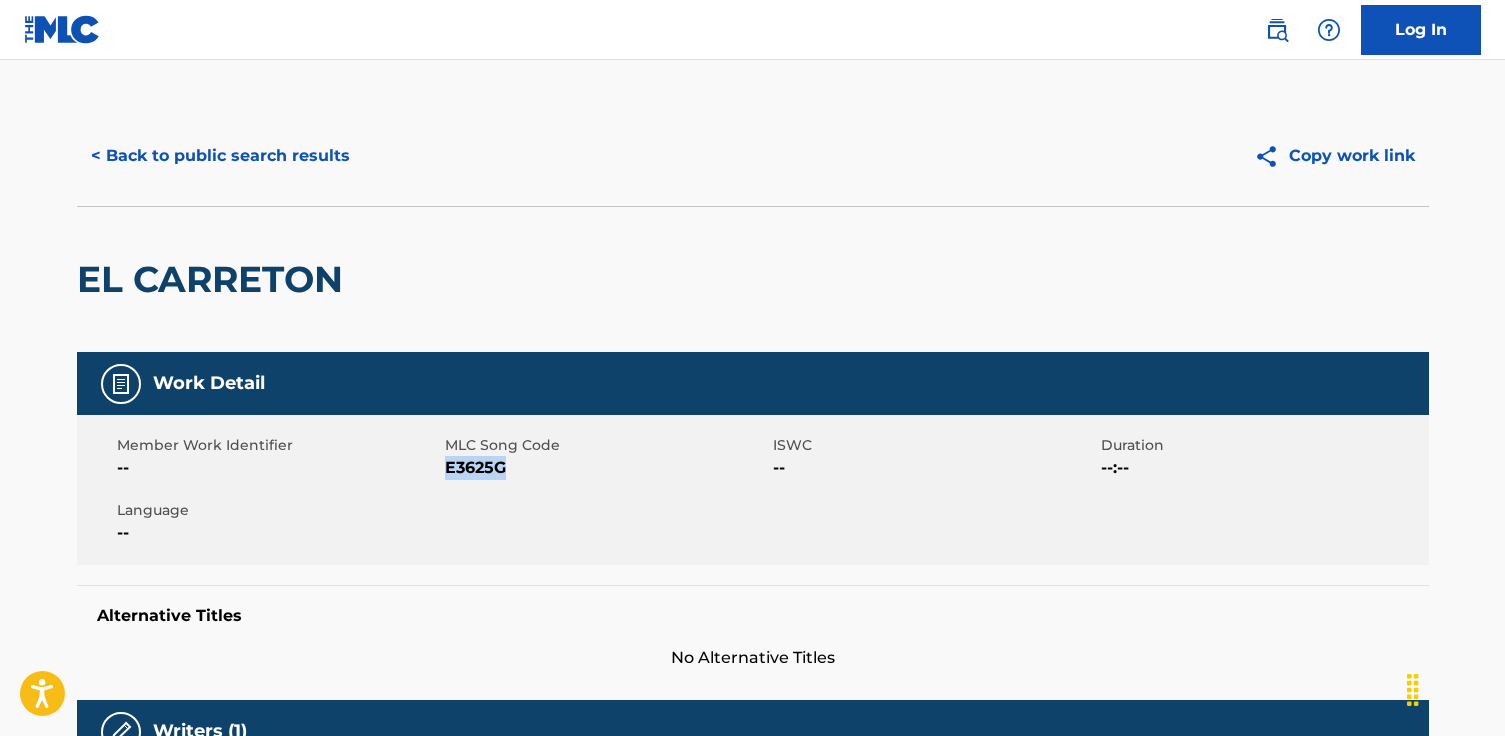 click on "< Back to public search results" at bounding box center (220, 156) 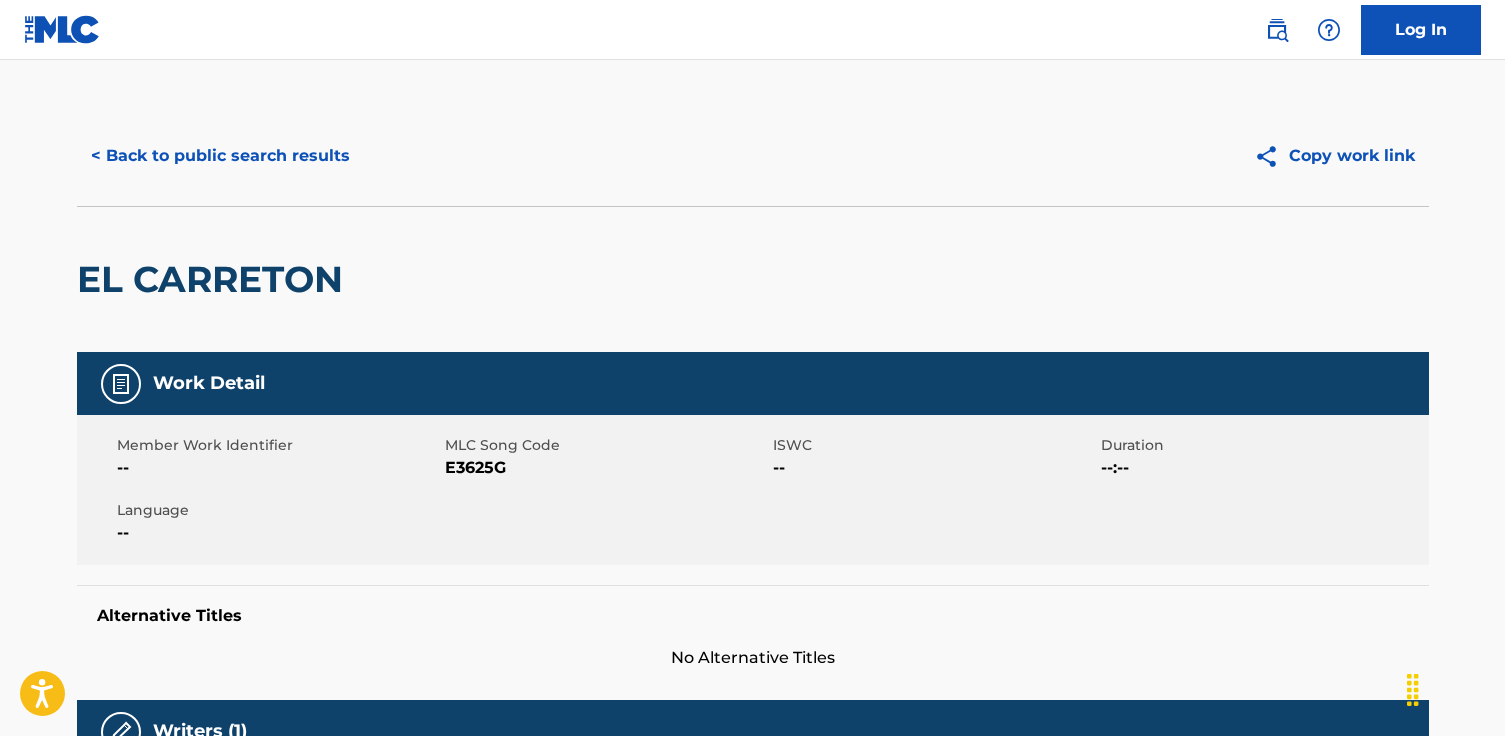 scroll, scrollTop: 380, scrollLeft: 0, axis: vertical 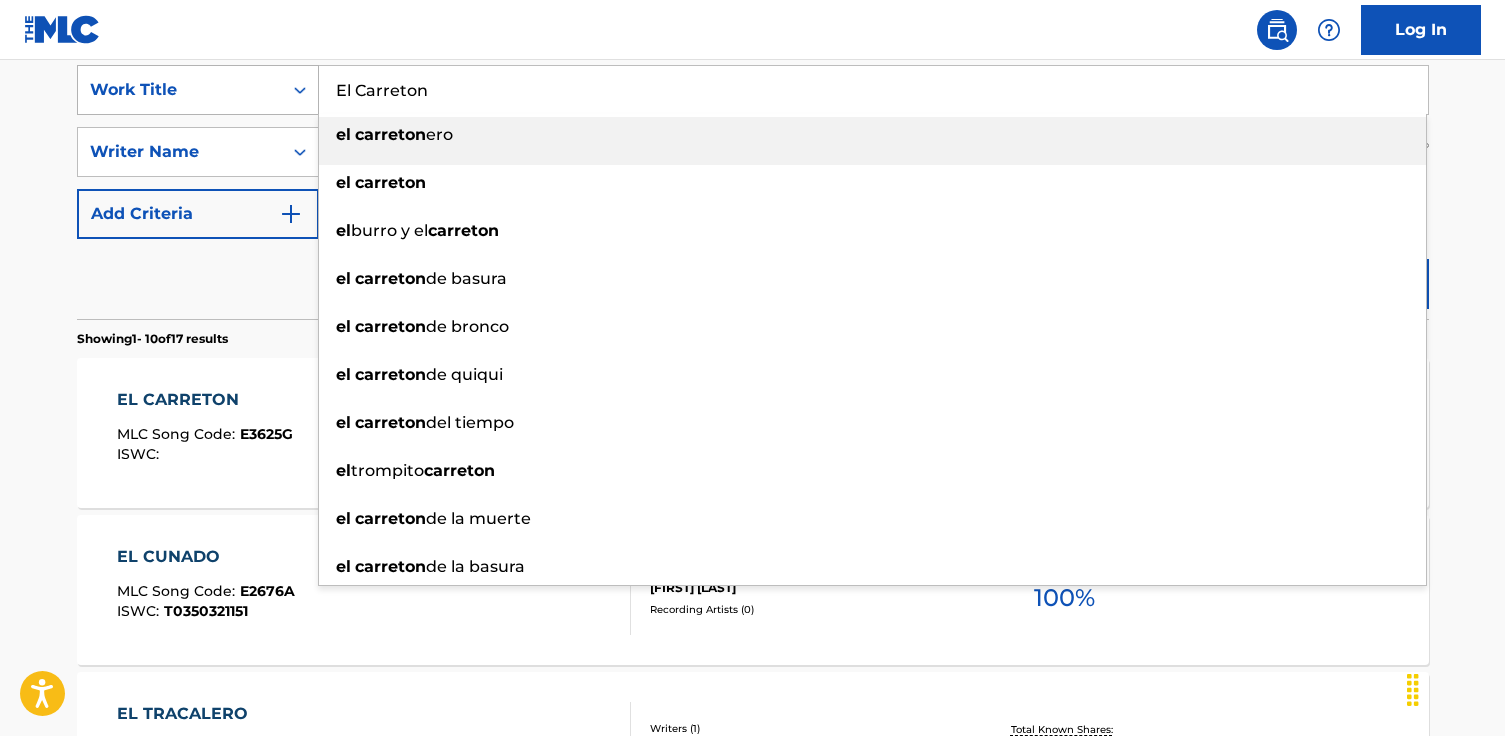 drag, startPoint x: 360, startPoint y: 96, endPoint x: 290, endPoint y: 96, distance: 70 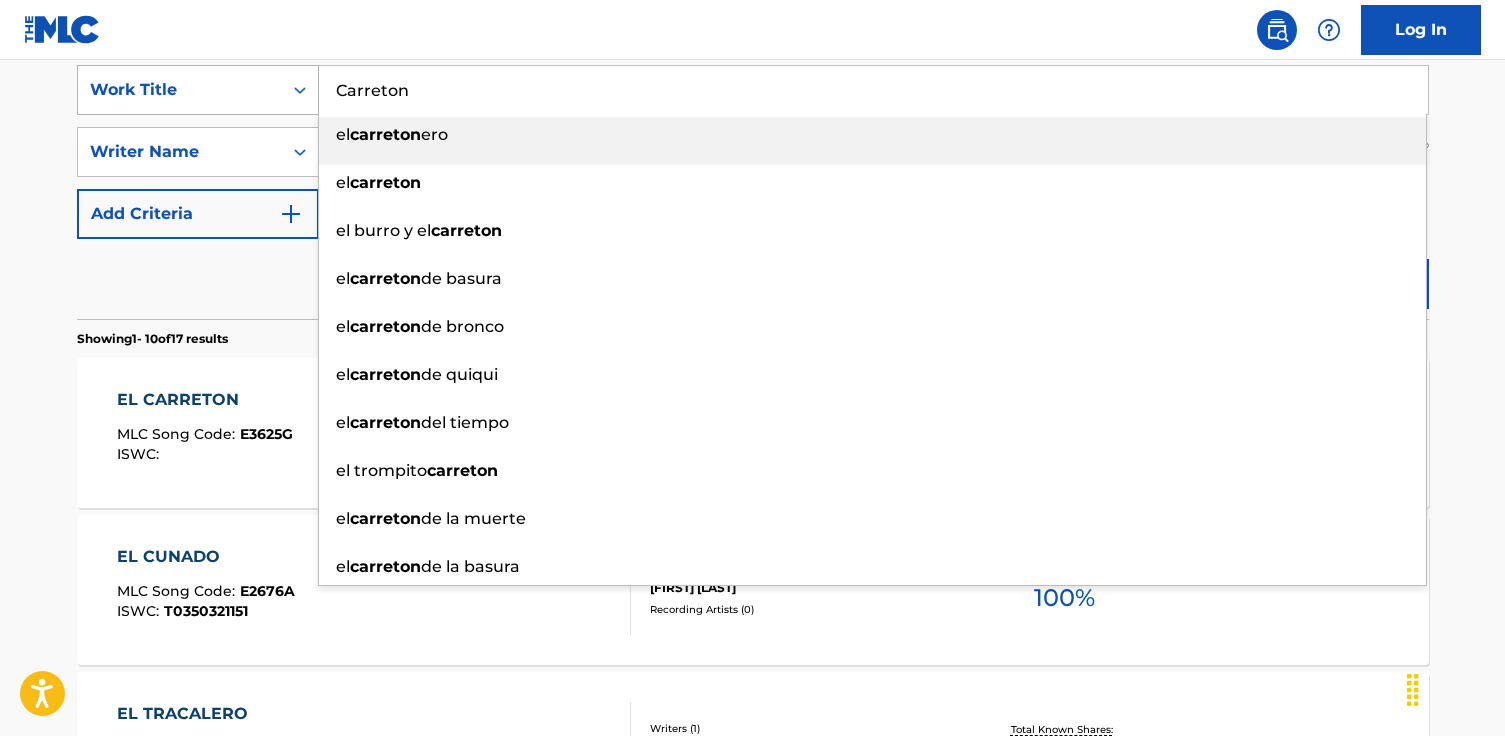 type on "mi alegre carreton" 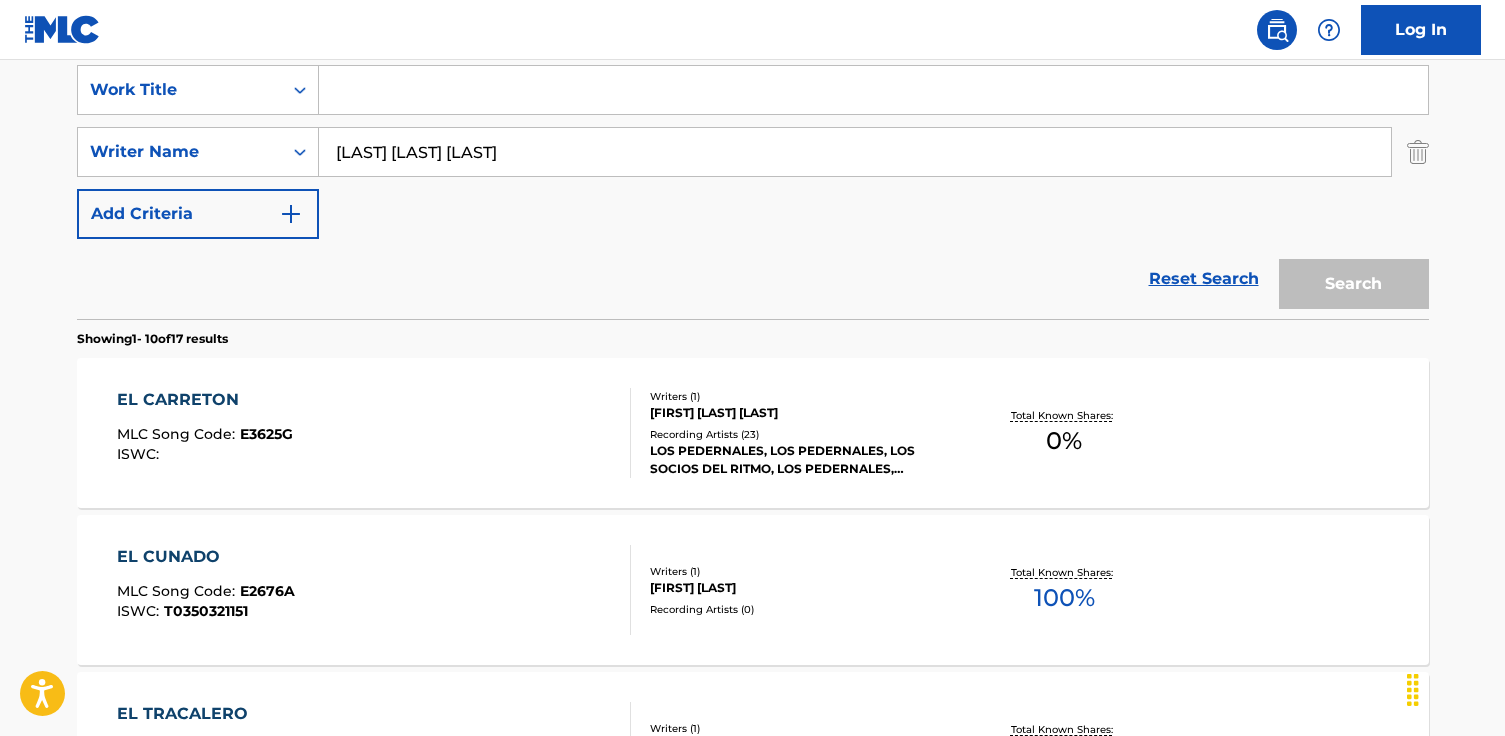 paste on "Carreton" 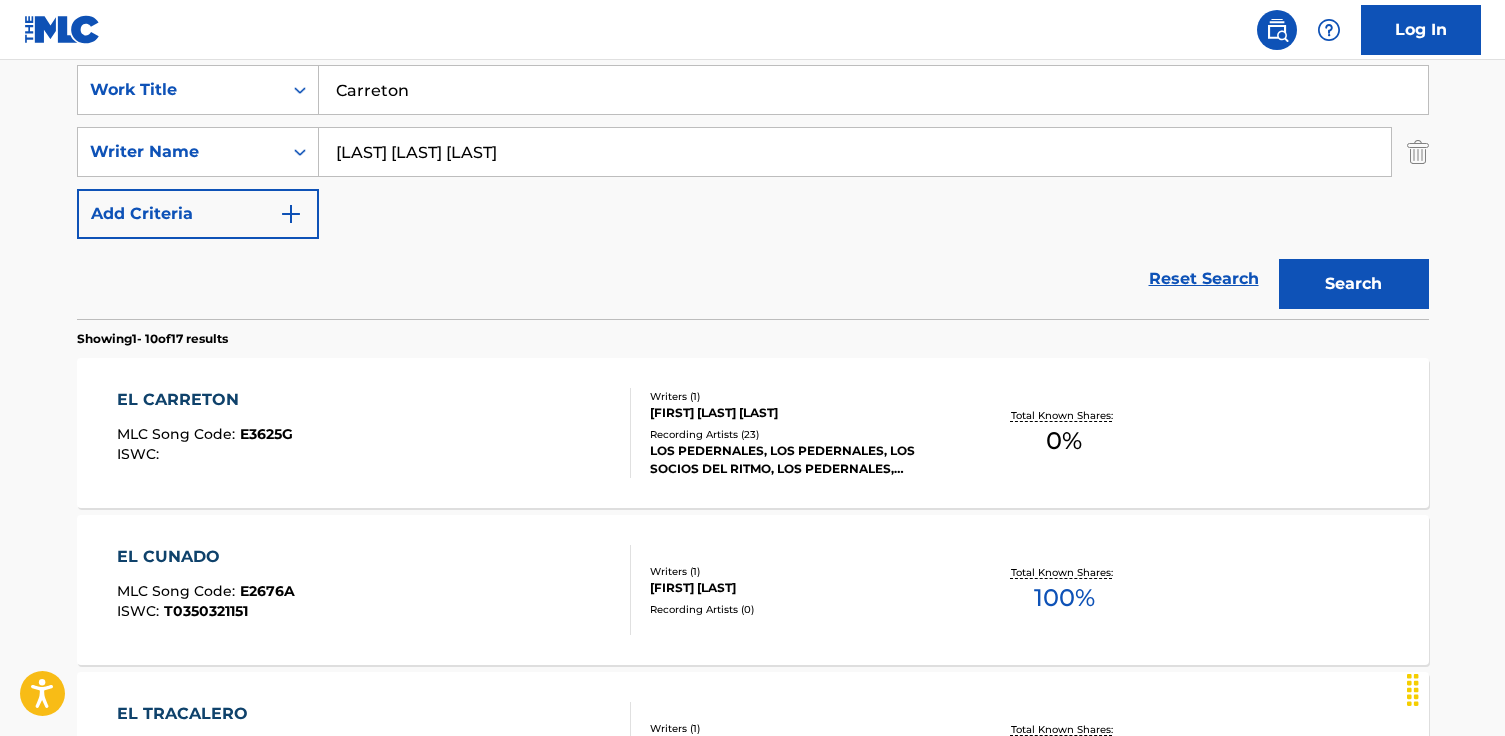 type on "Carreton" 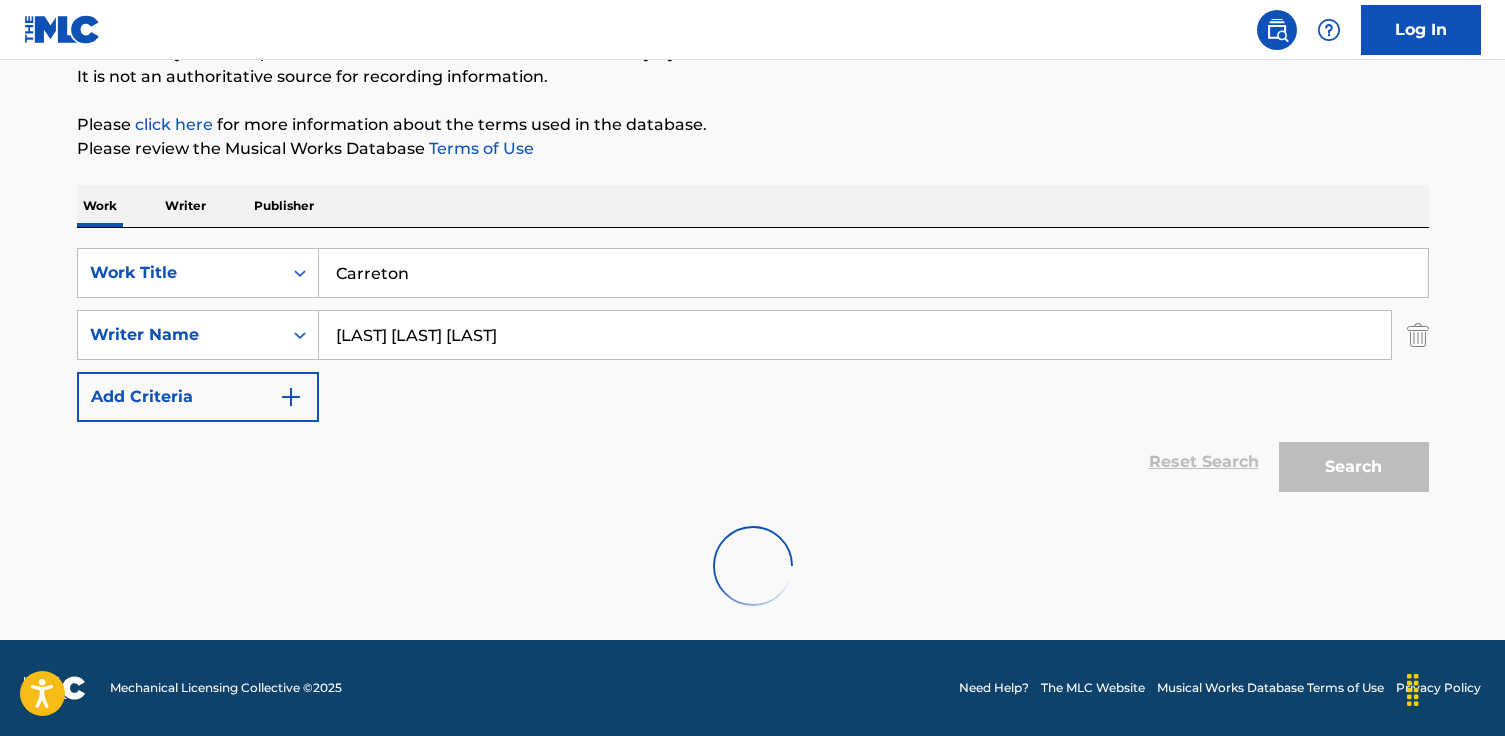scroll, scrollTop: 352, scrollLeft: 0, axis: vertical 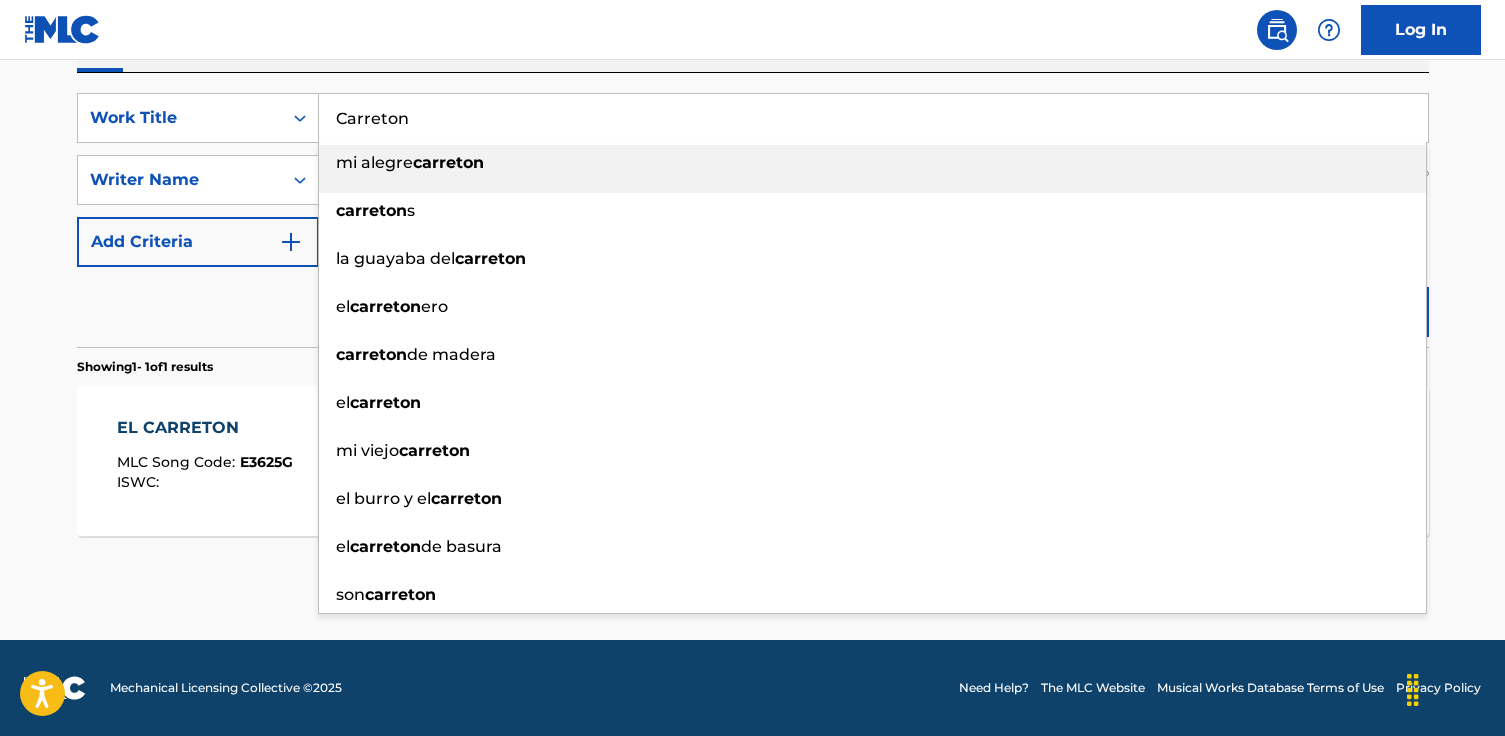 drag, startPoint x: 475, startPoint y: 111, endPoint x: 20, endPoint y: 95, distance: 455.28122 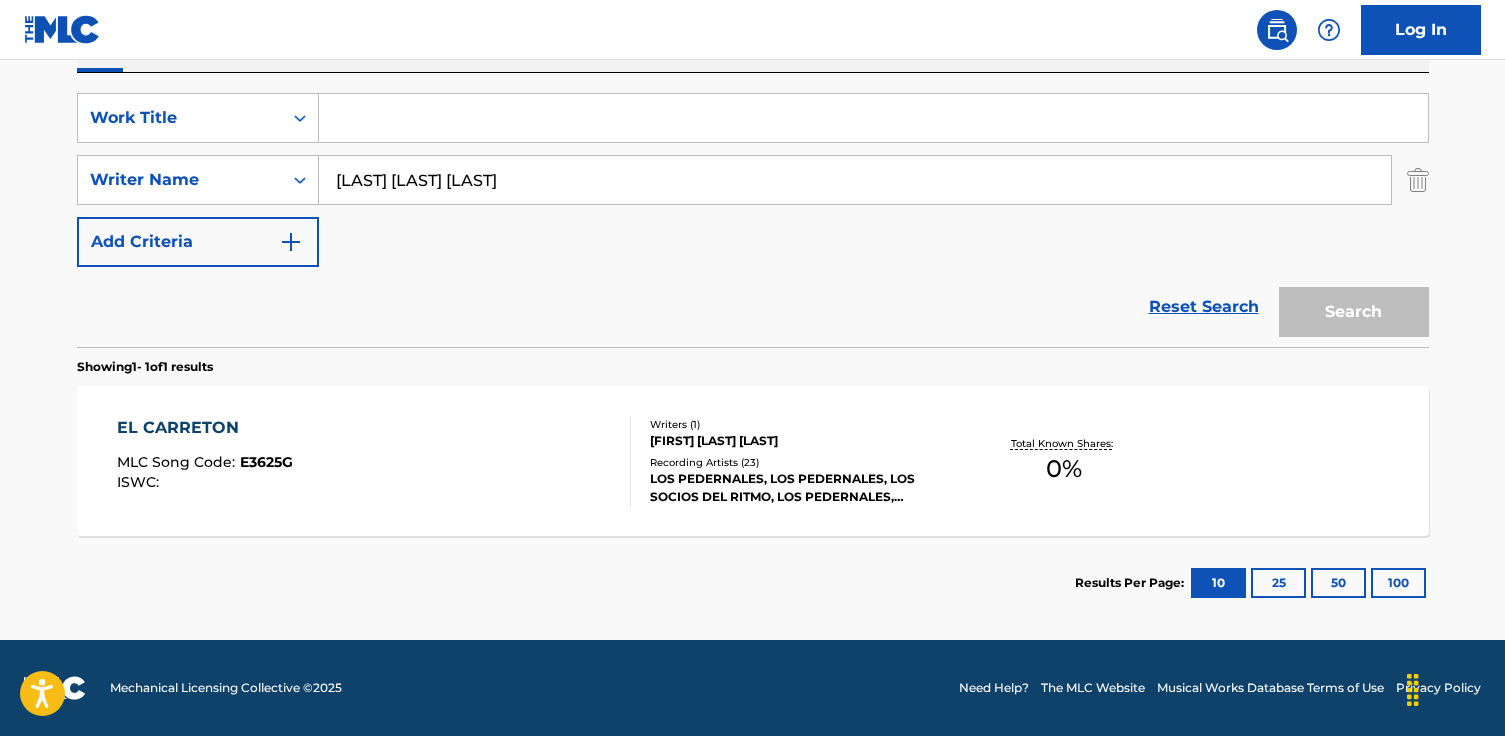 paste on "Carreton" 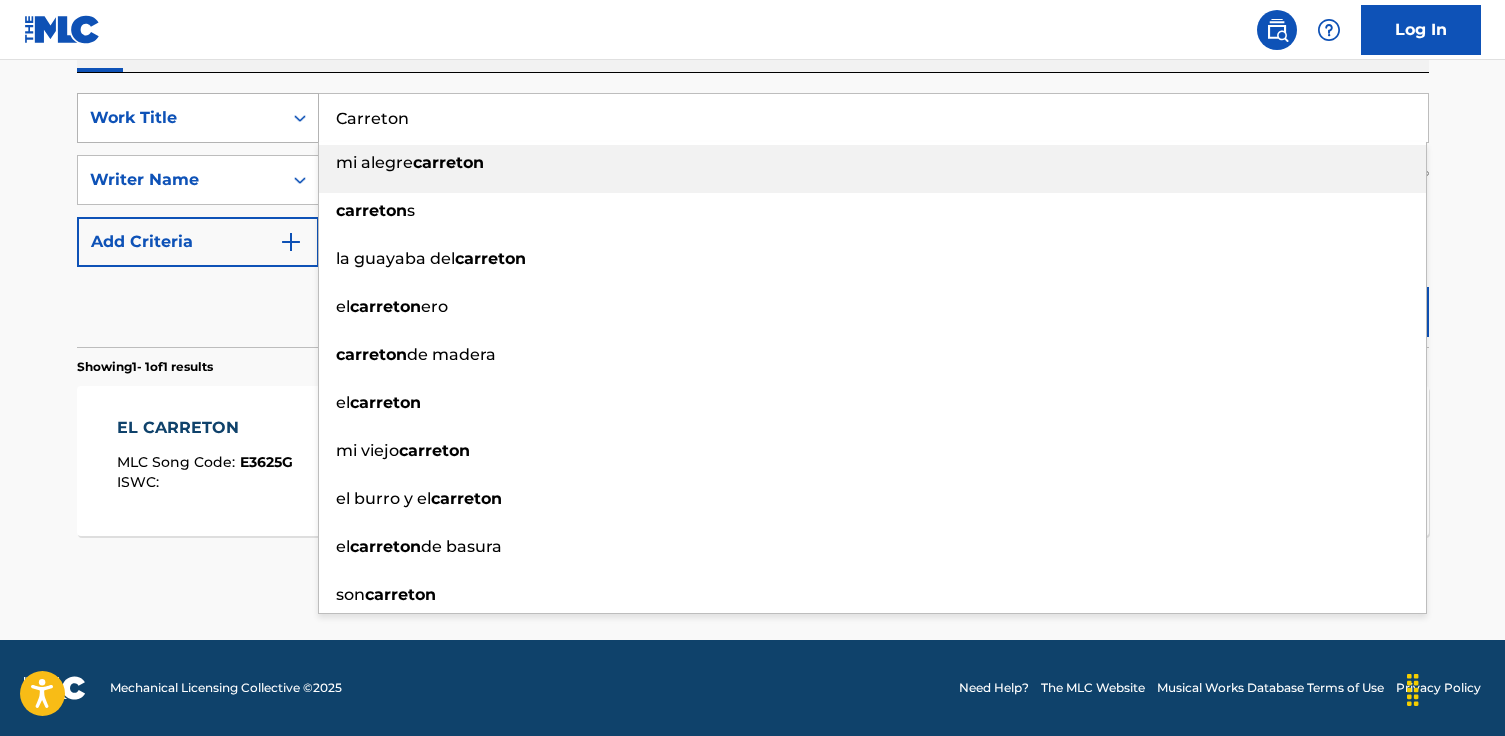 drag, startPoint x: 494, startPoint y: 127, endPoint x: 238, endPoint y: 127, distance: 256 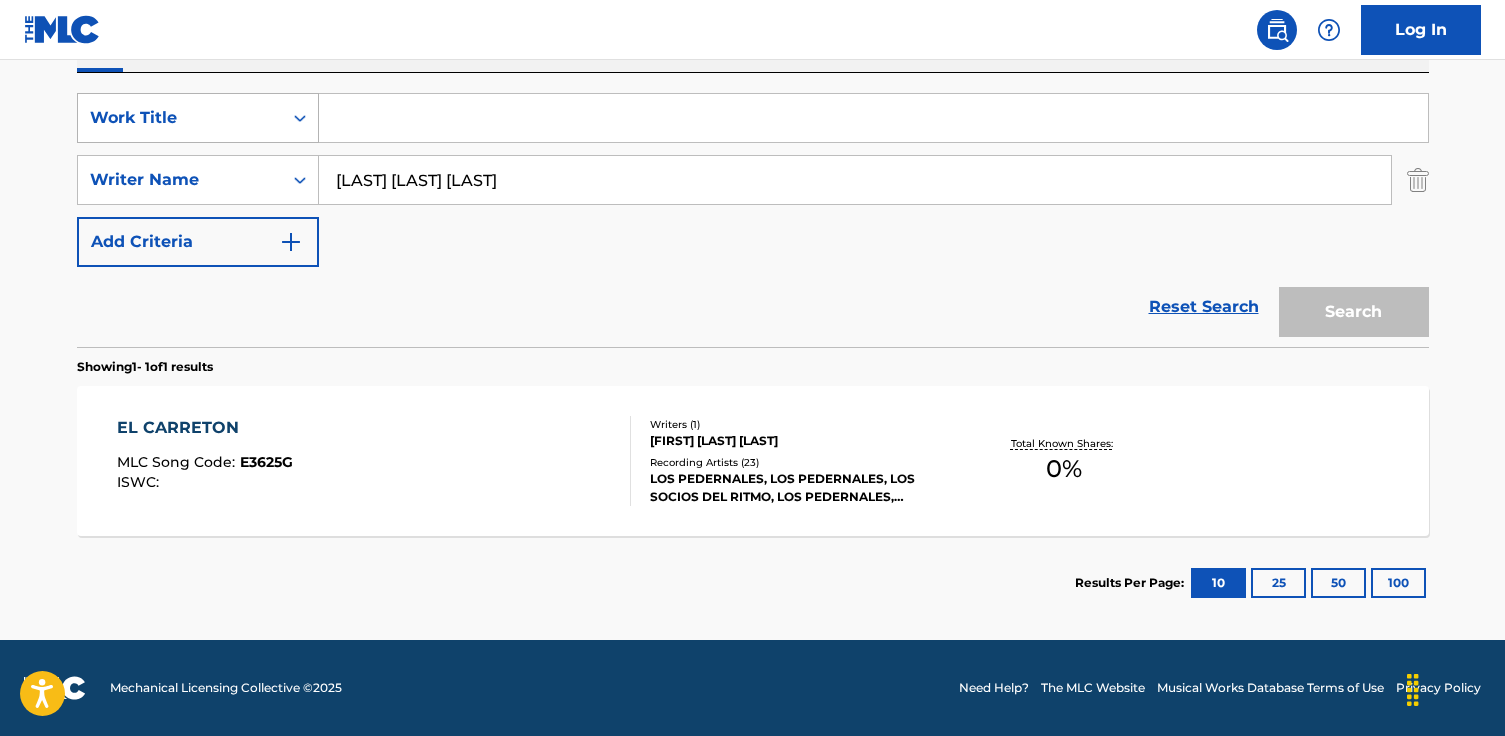 paste on "La Calambrina" 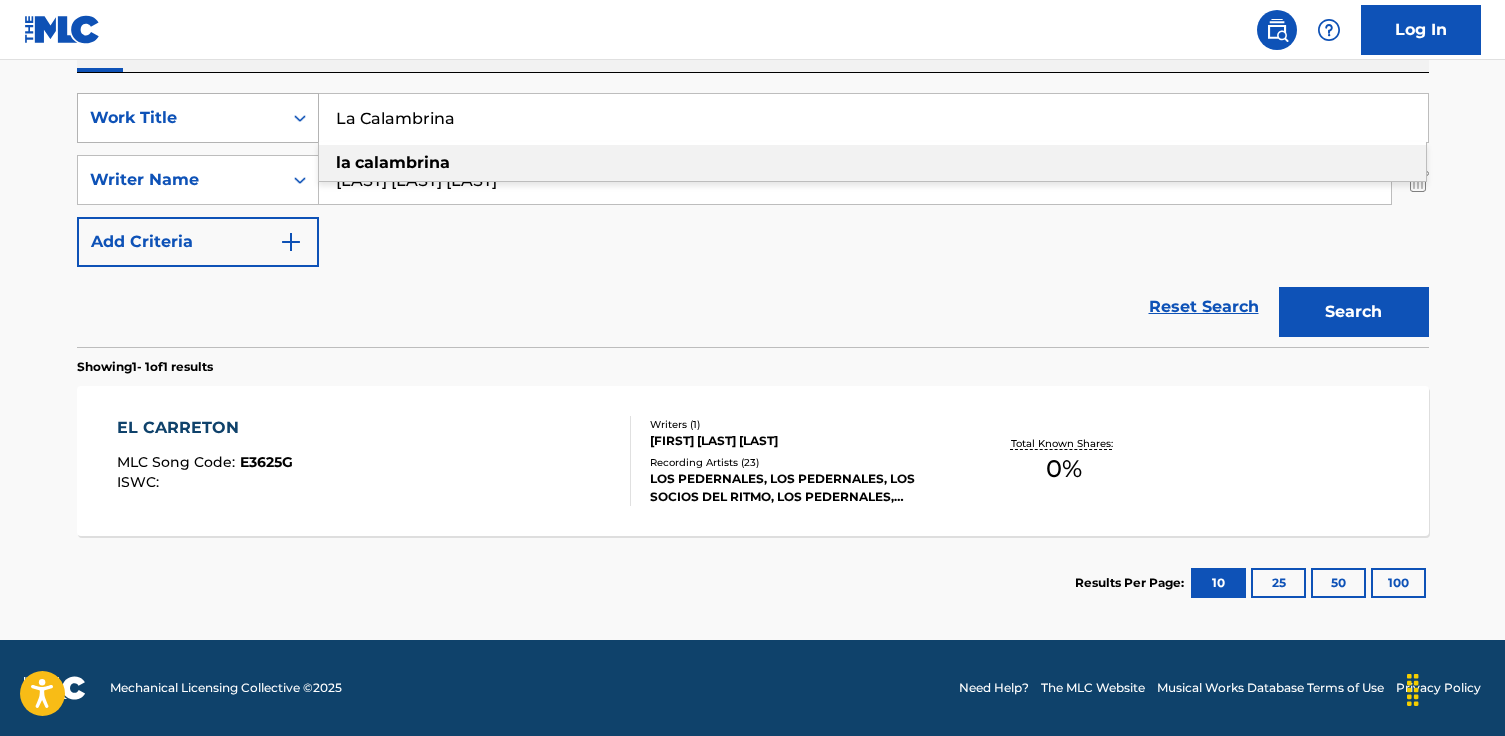 type on "La Calambrina" 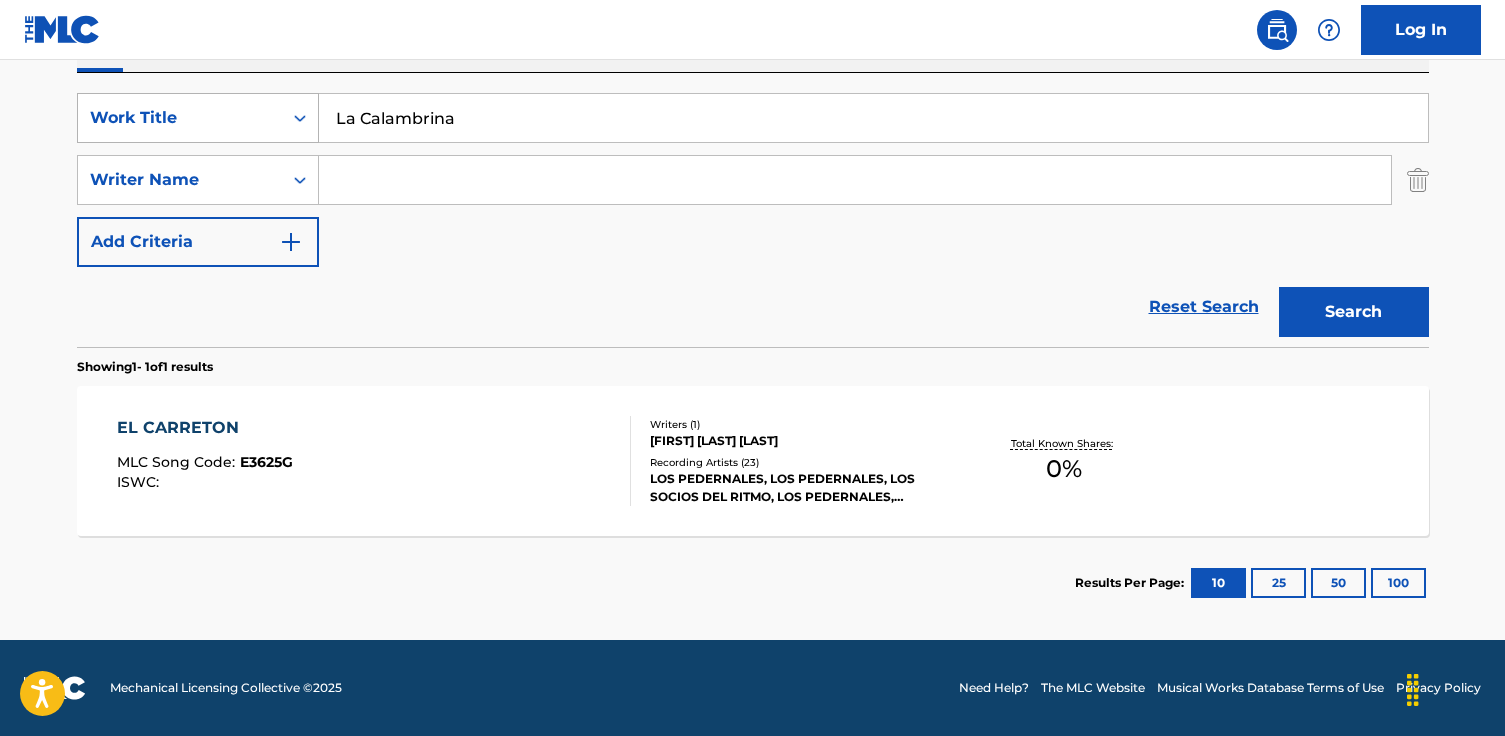 click on "Search" at bounding box center (1354, 312) 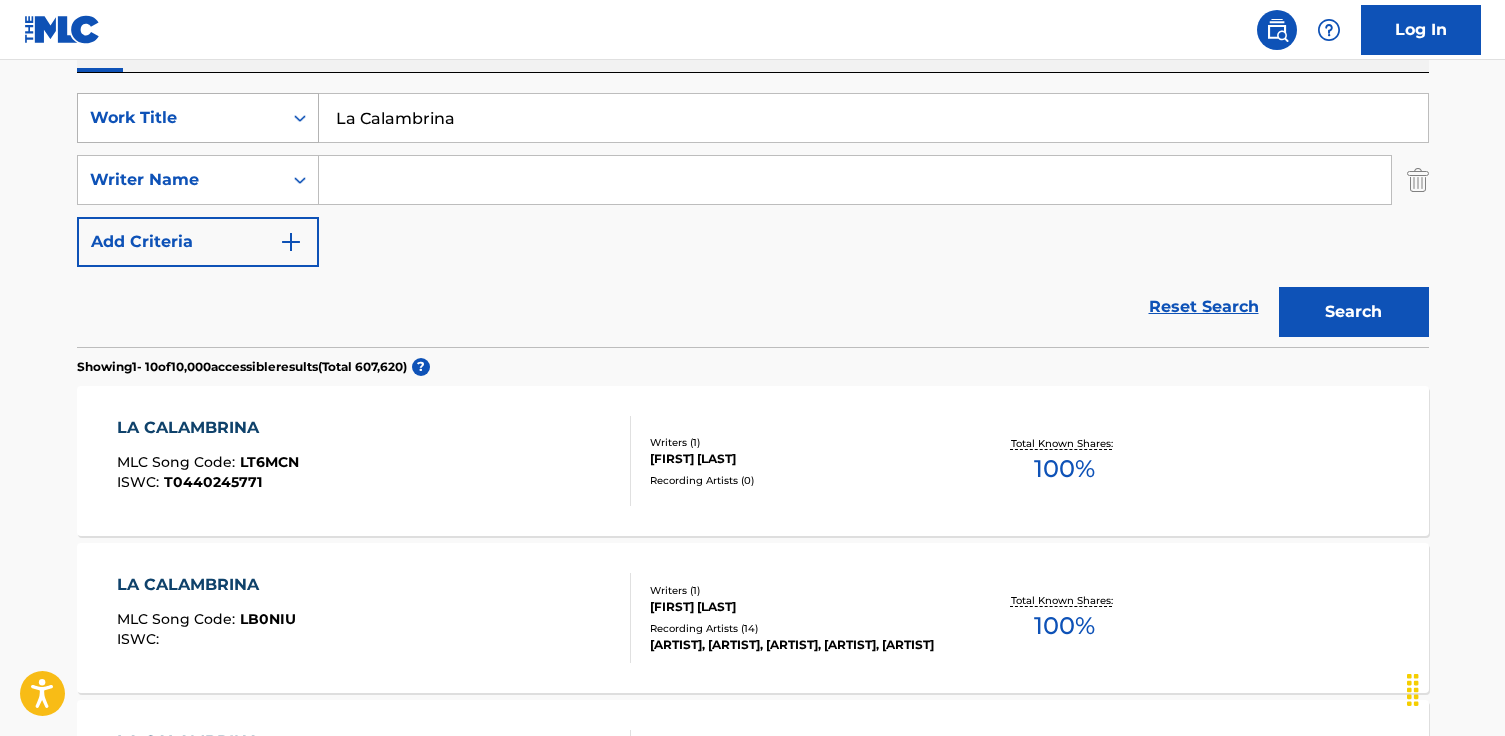 scroll, scrollTop: 351, scrollLeft: 0, axis: vertical 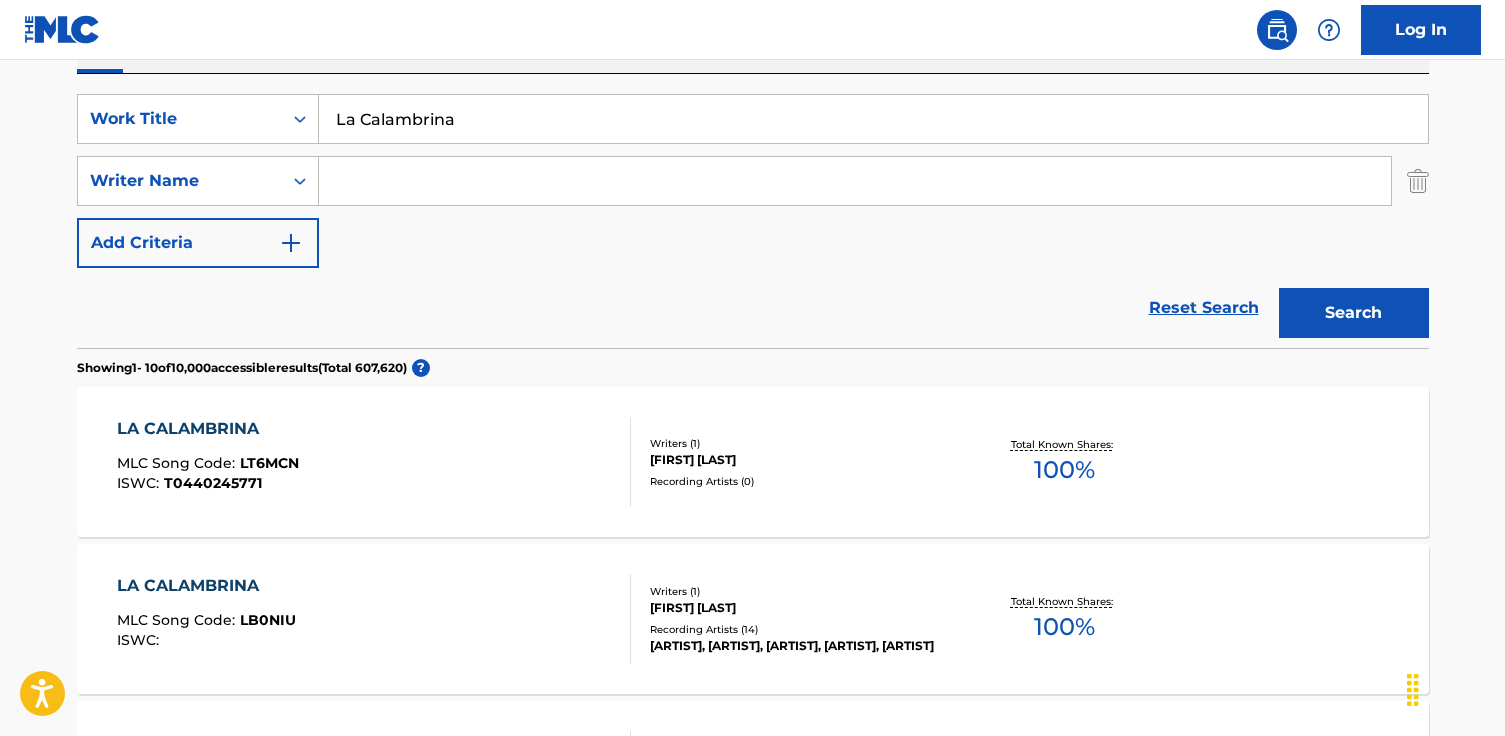 paste on "[FIRST] [LAST]" 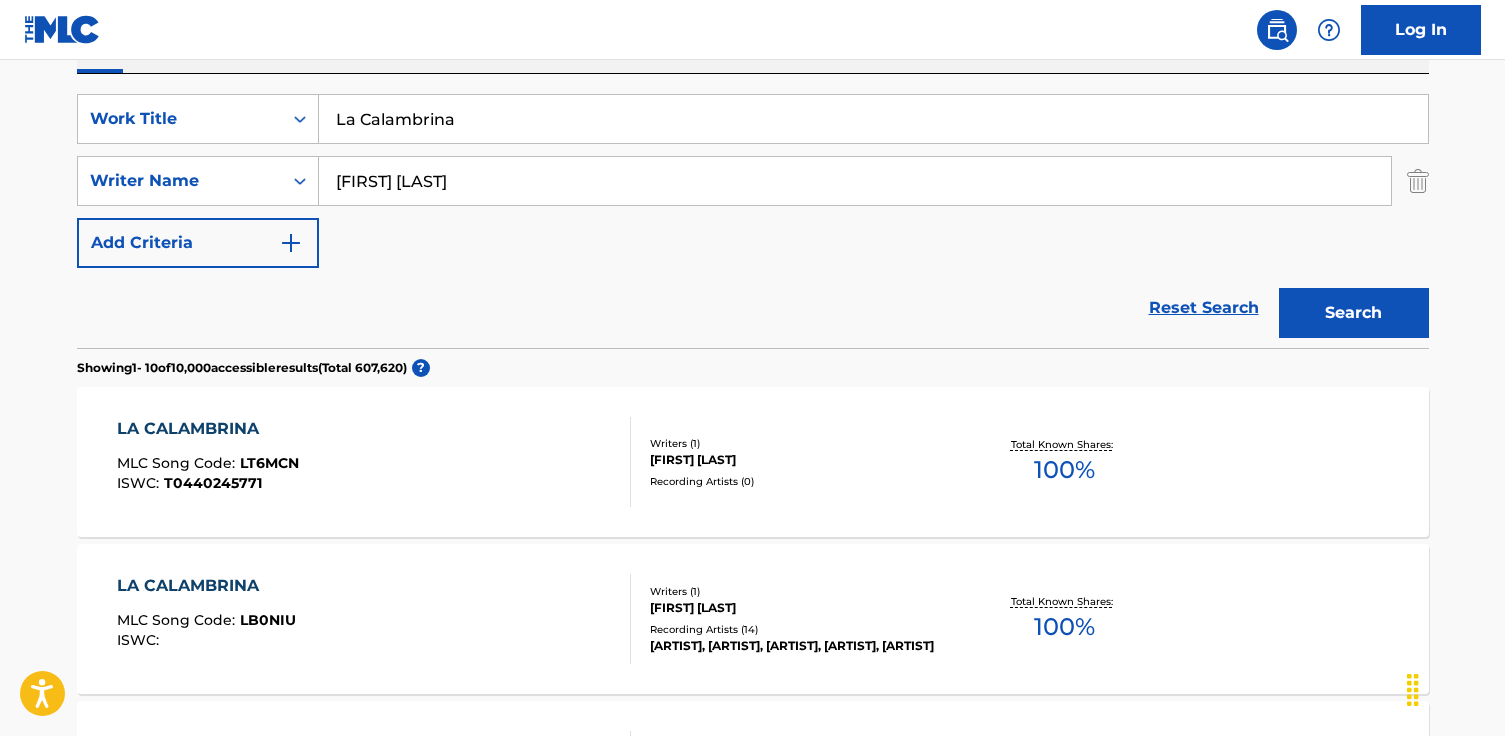 type on "[FIRST] [LAST]" 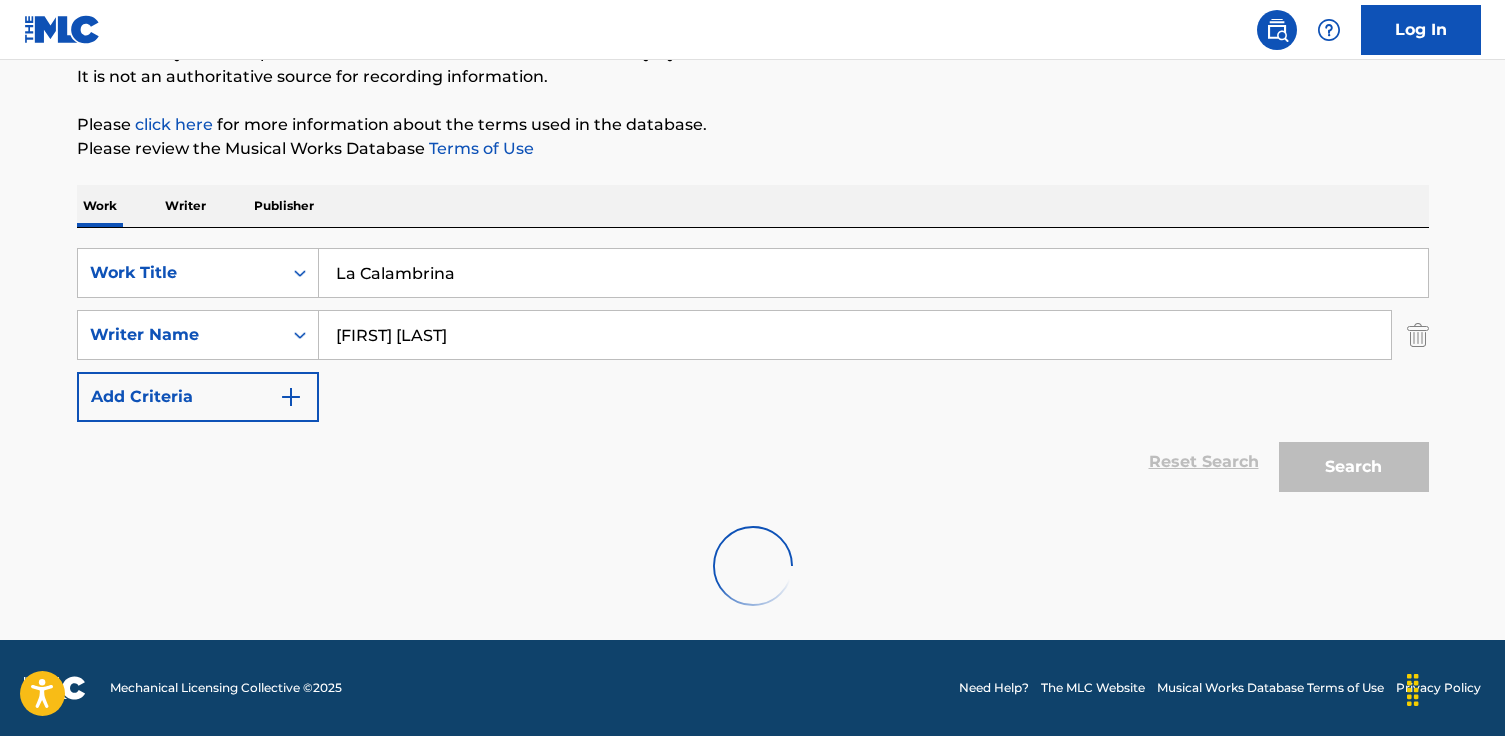 scroll, scrollTop: 351, scrollLeft: 0, axis: vertical 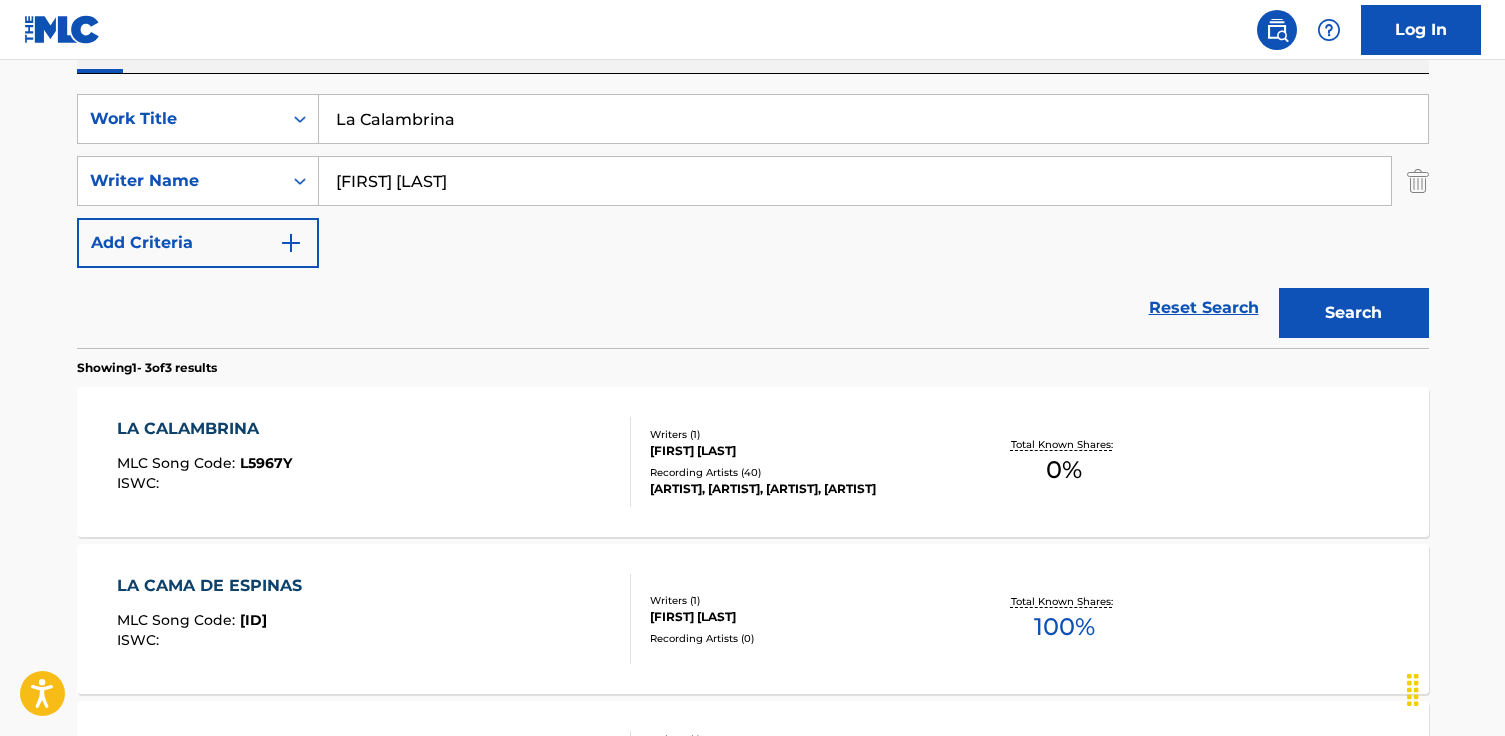 click on "LA CALAMBRINA MLC Song Code : L5967Y ISWC :" at bounding box center (374, 462) 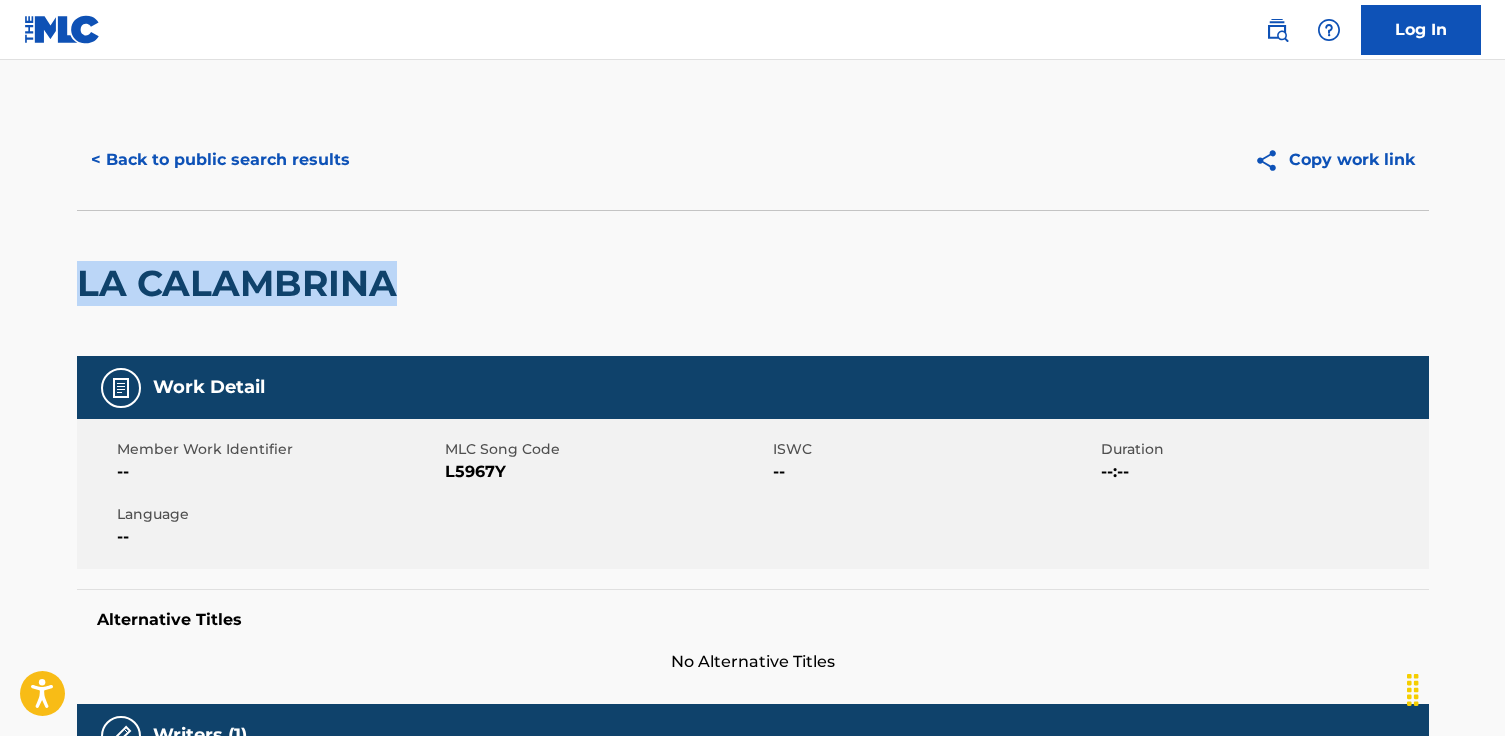 drag, startPoint x: 429, startPoint y: 299, endPoint x: 129, endPoint y: 273, distance: 301.12457 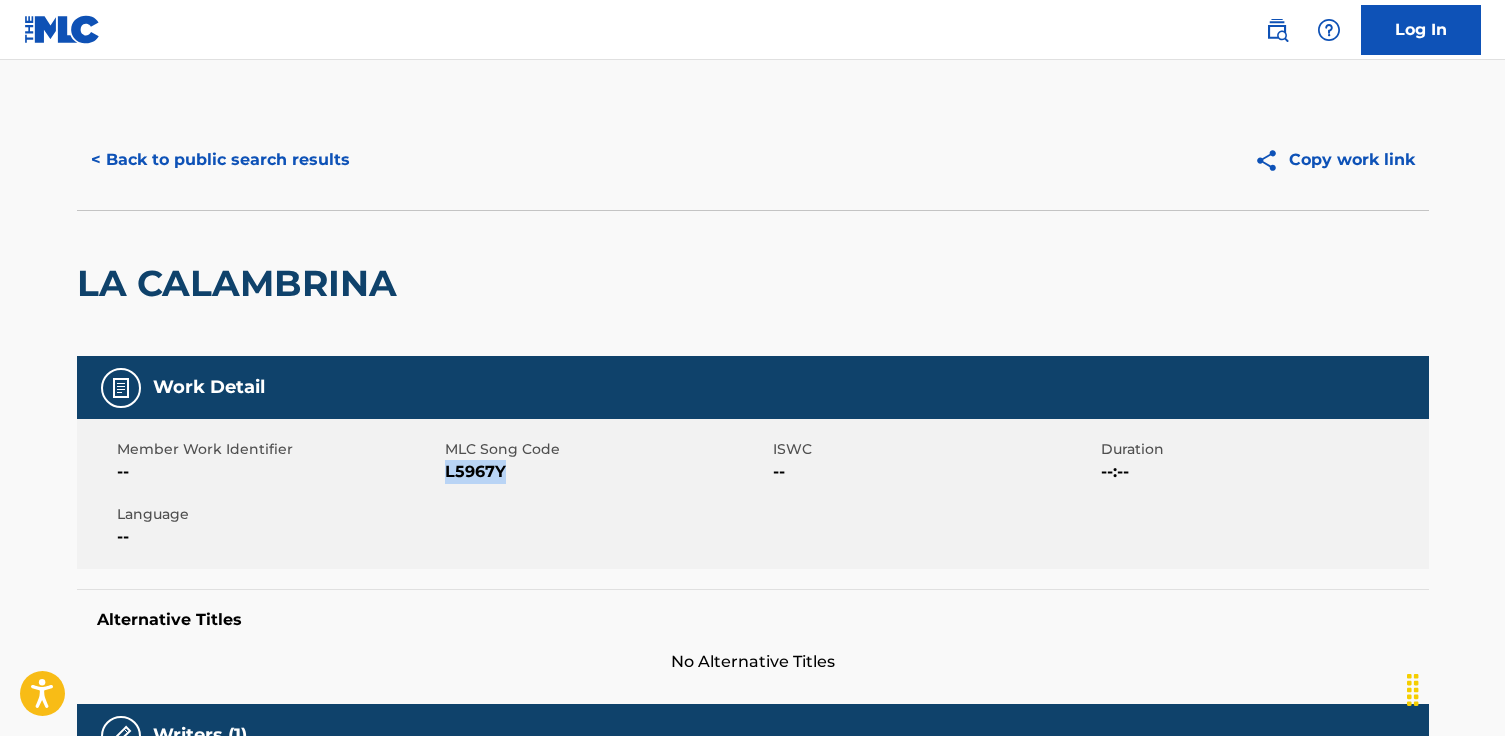 drag, startPoint x: 471, startPoint y: 474, endPoint x: 447, endPoint y: 472, distance: 24.083189 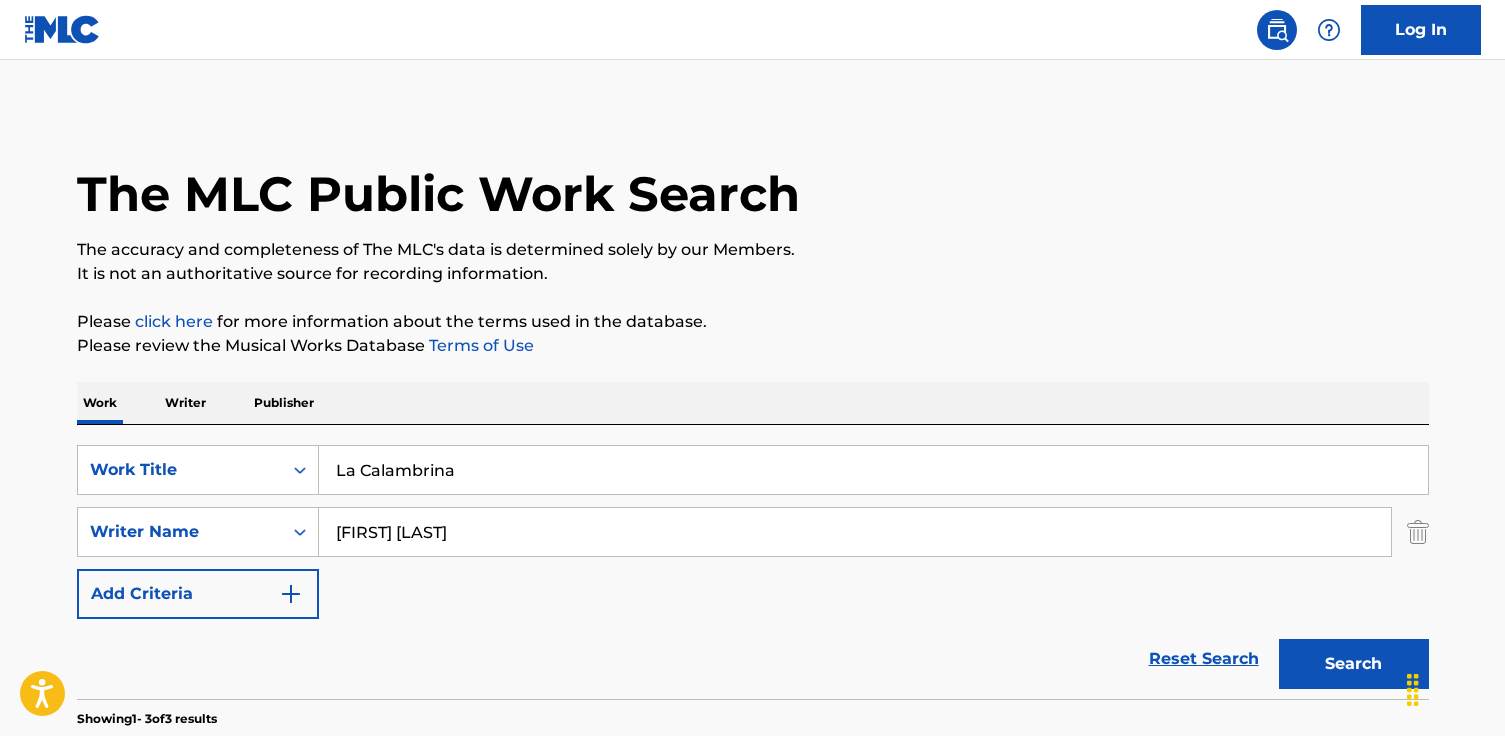 scroll, scrollTop: 351, scrollLeft: 0, axis: vertical 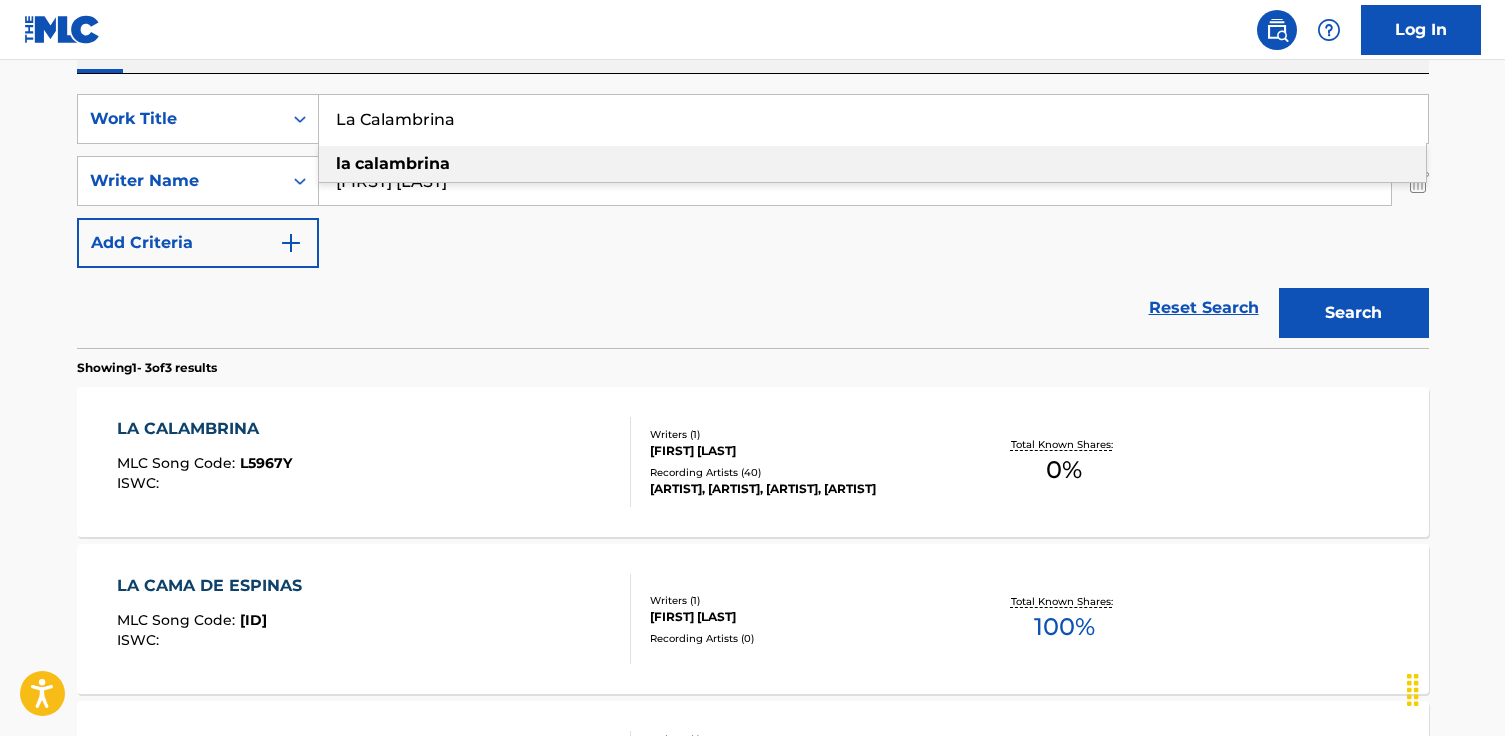 drag, startPoint x: 521, startPoint y: 116, endPoint x: 74, endPoint y: 92, distance: 447.64383 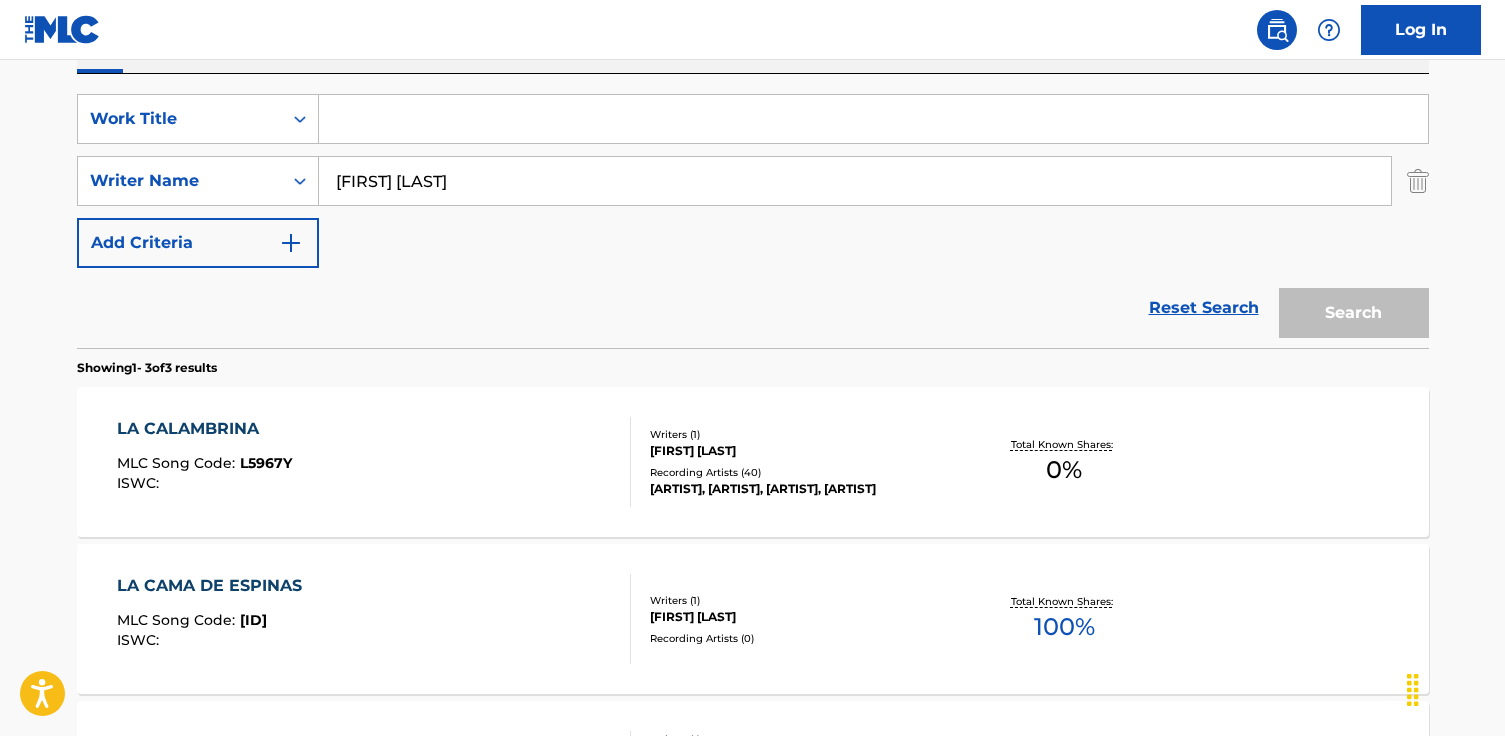 paste on "Donde Estabas Tu" 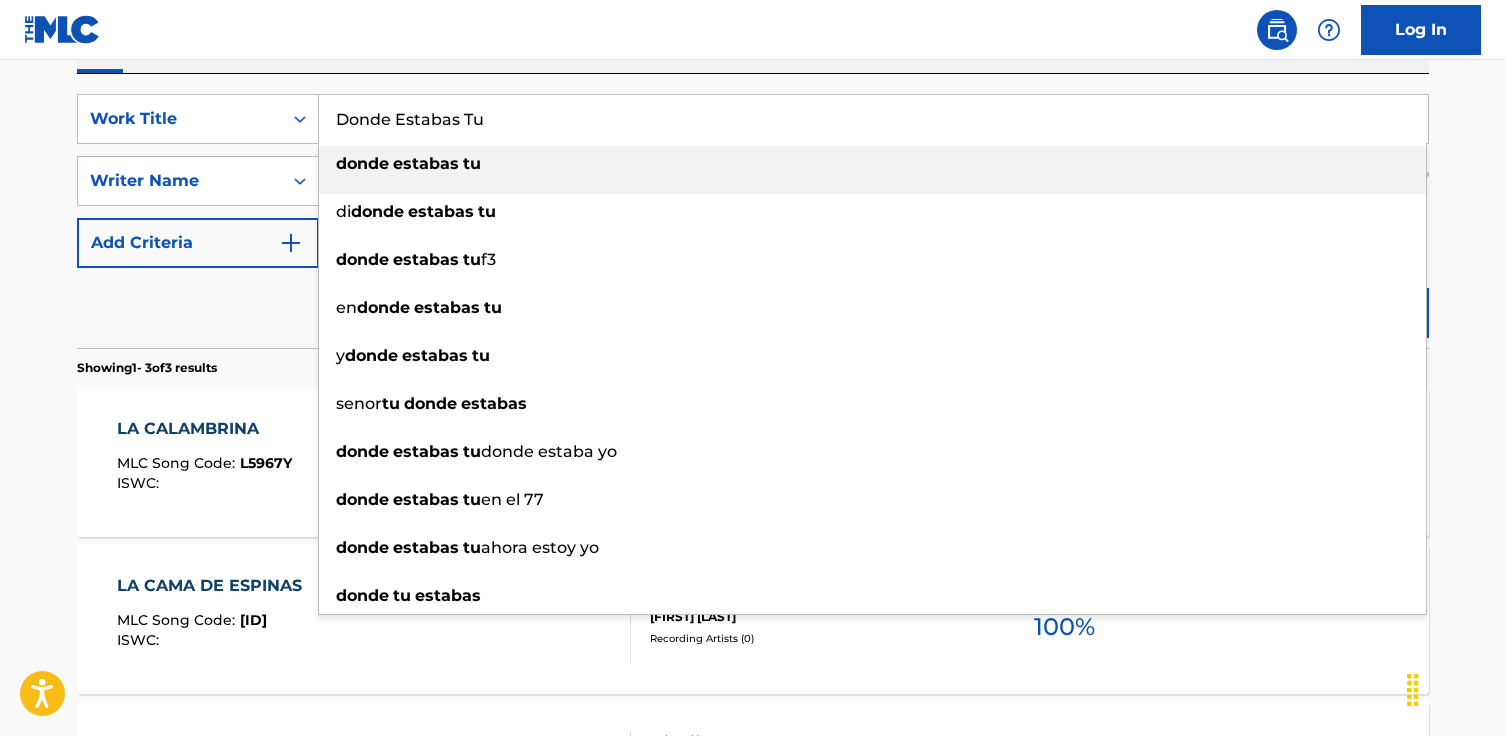 type on "Donde Estabas Tu" 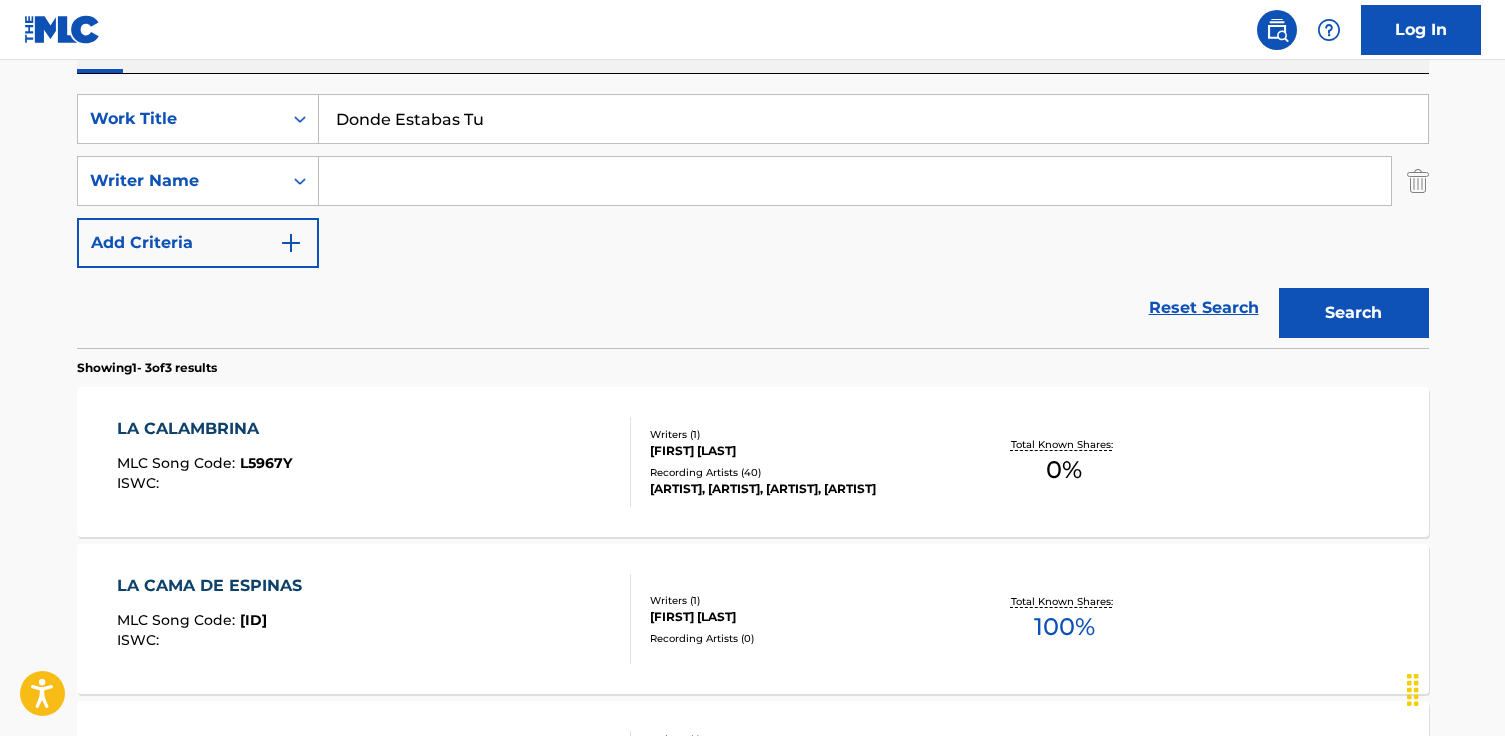 click on "Search" at bounding box center (1354, 313) 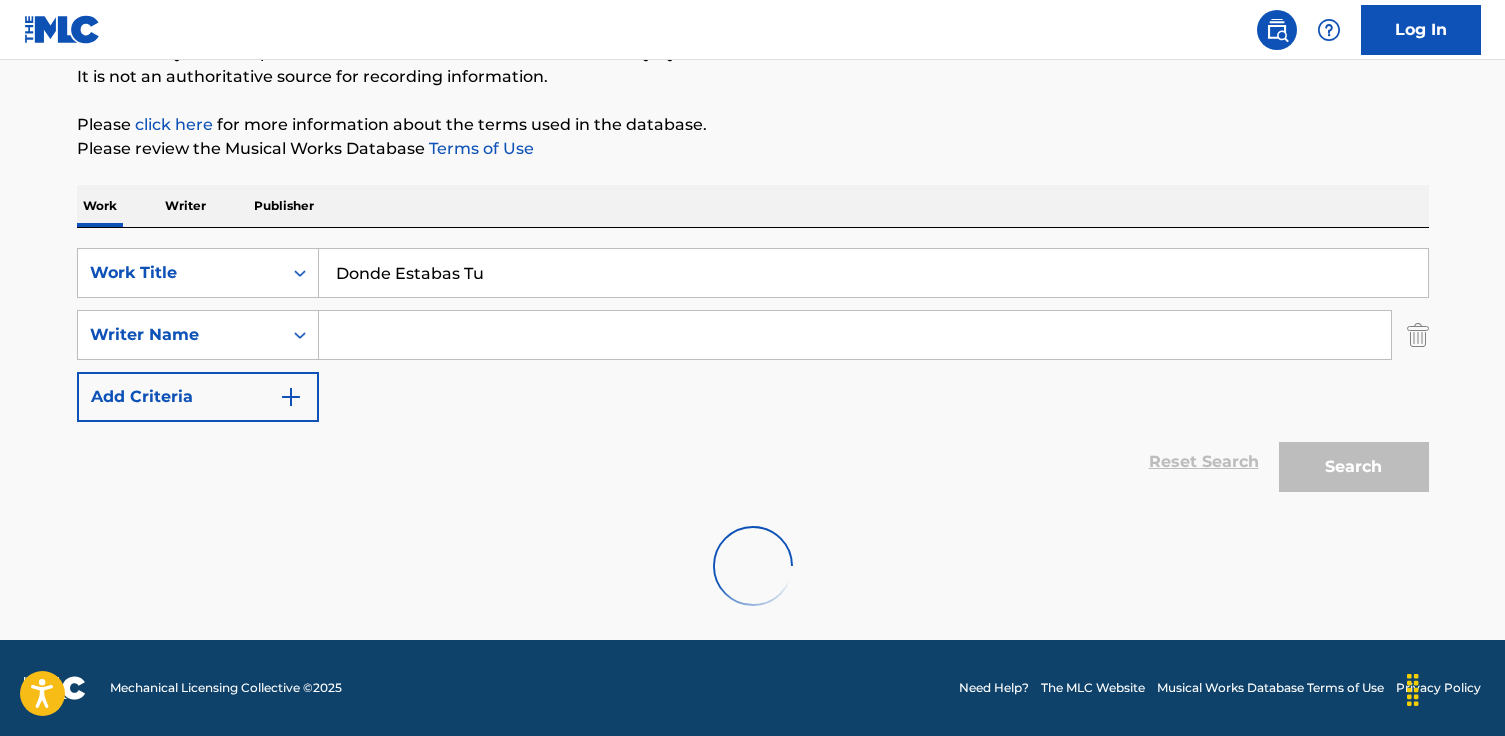scroll, scrollTop: 351, scrollLeft: 0, axis: vertical 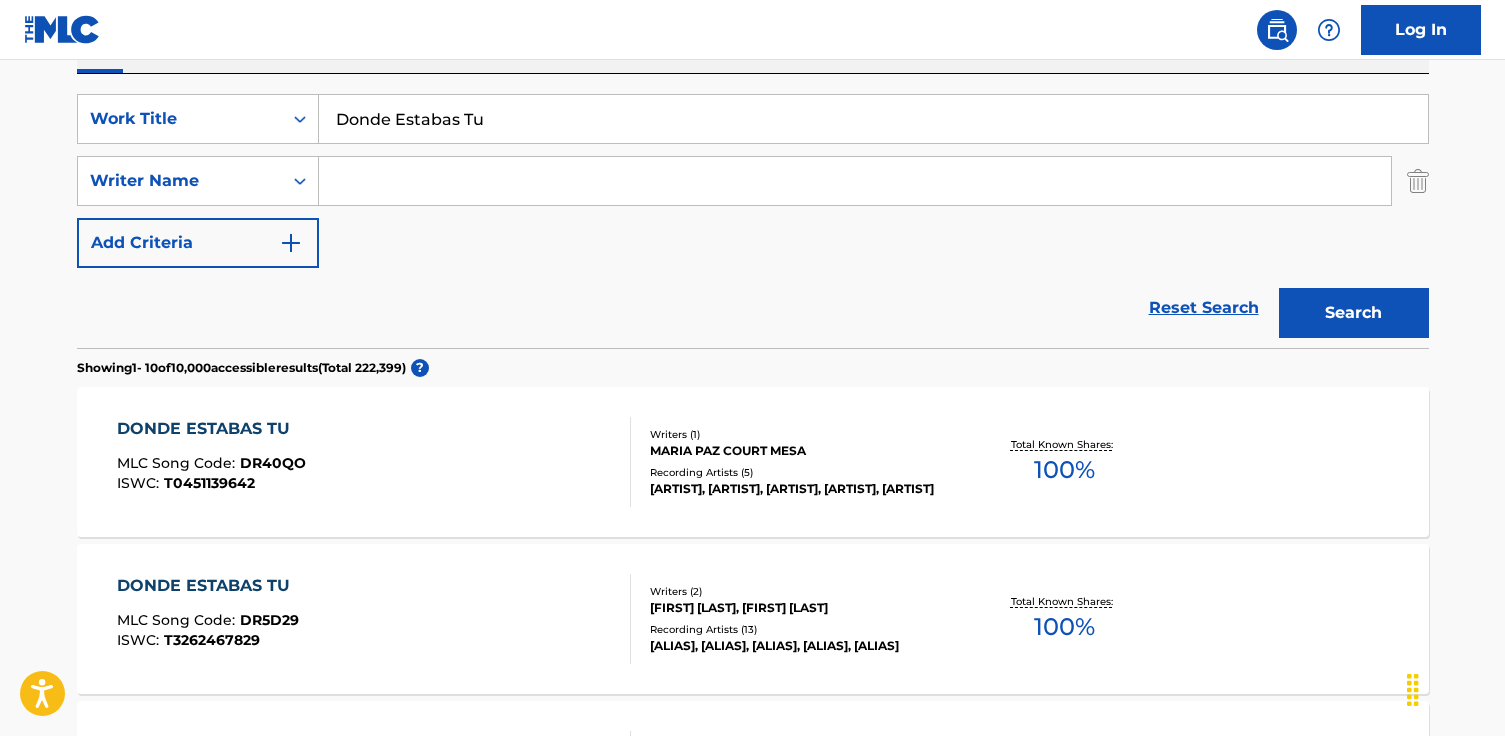 paste on "[FIRST] [LAST] [LAST]" 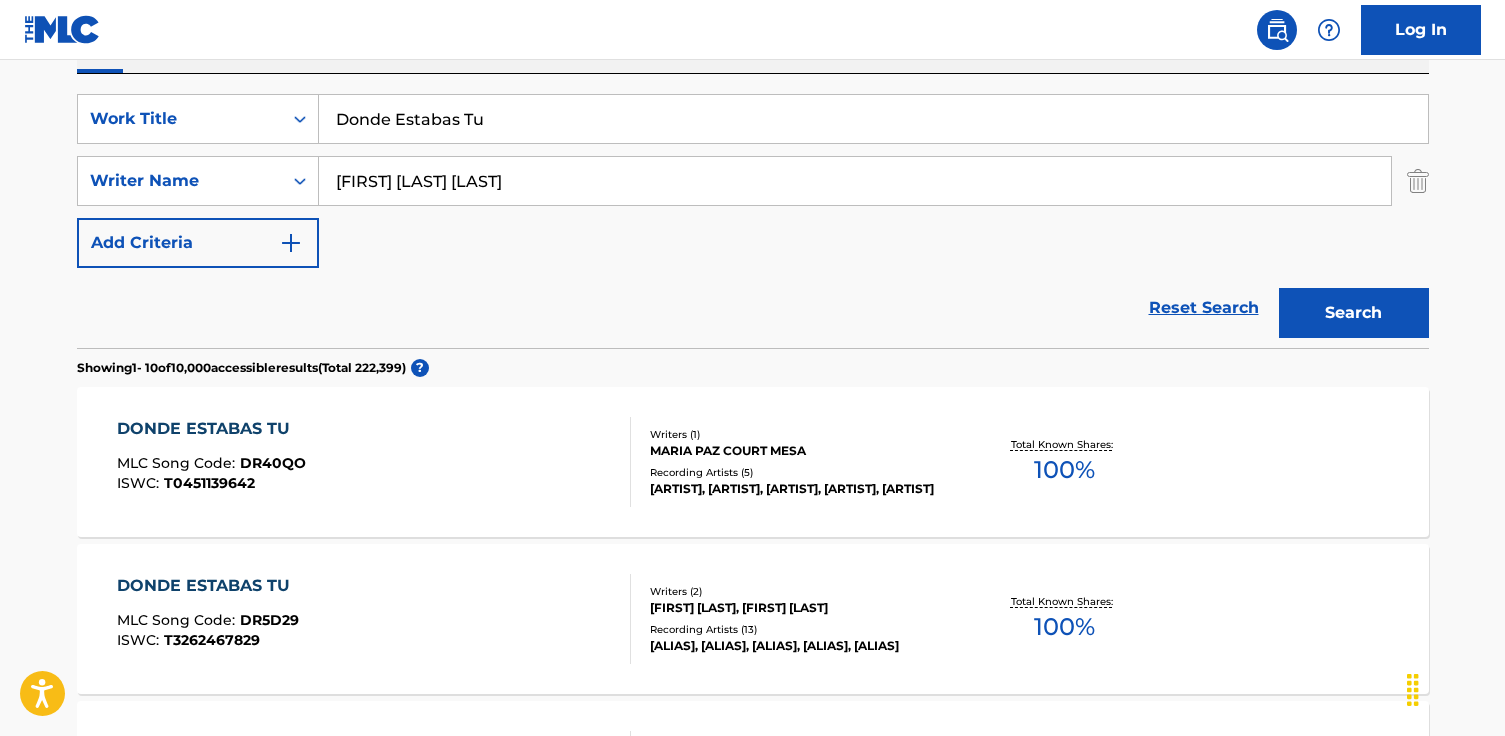 type on "[FIRST] [LAST] [LAST]" 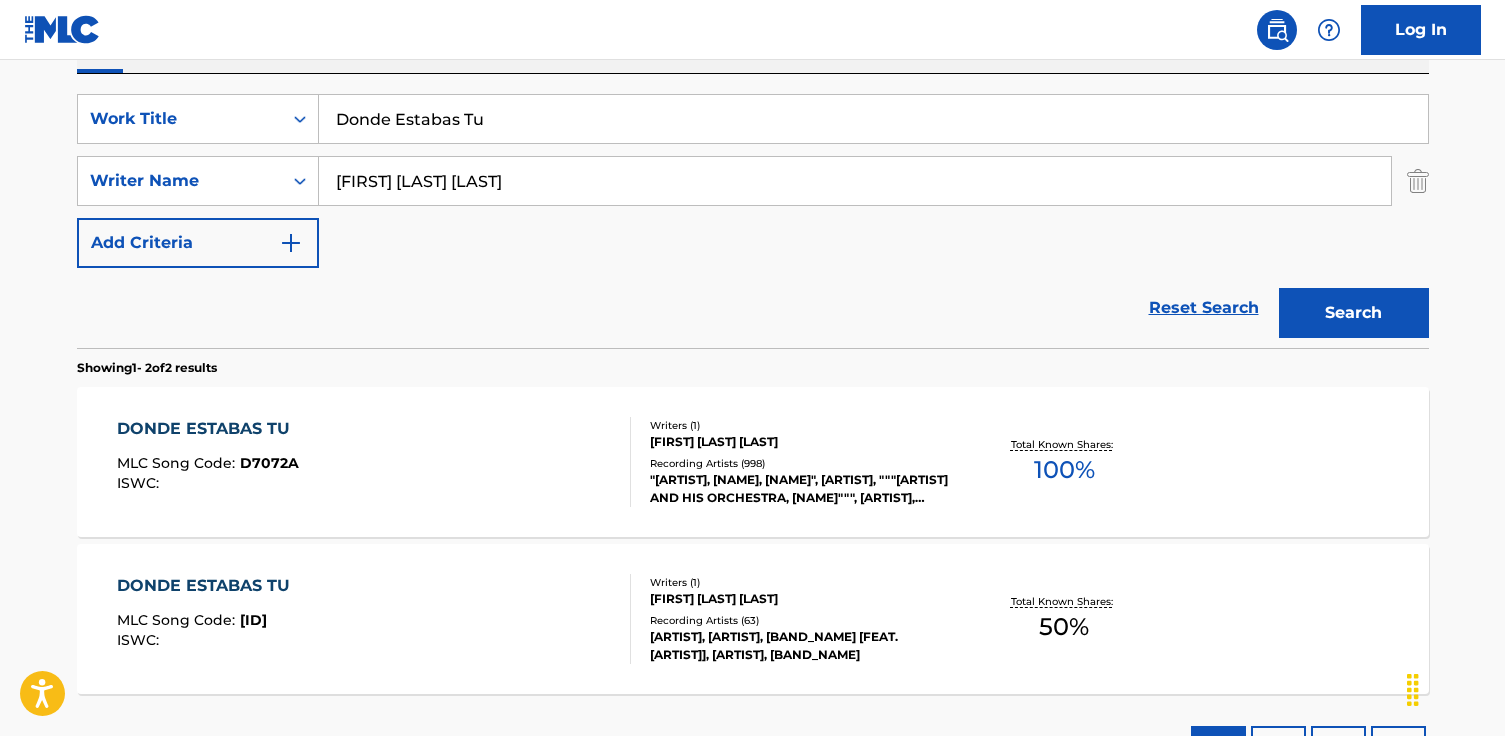 scroll, scrollTop: 345, scrollLeft: 0, axis: vertical 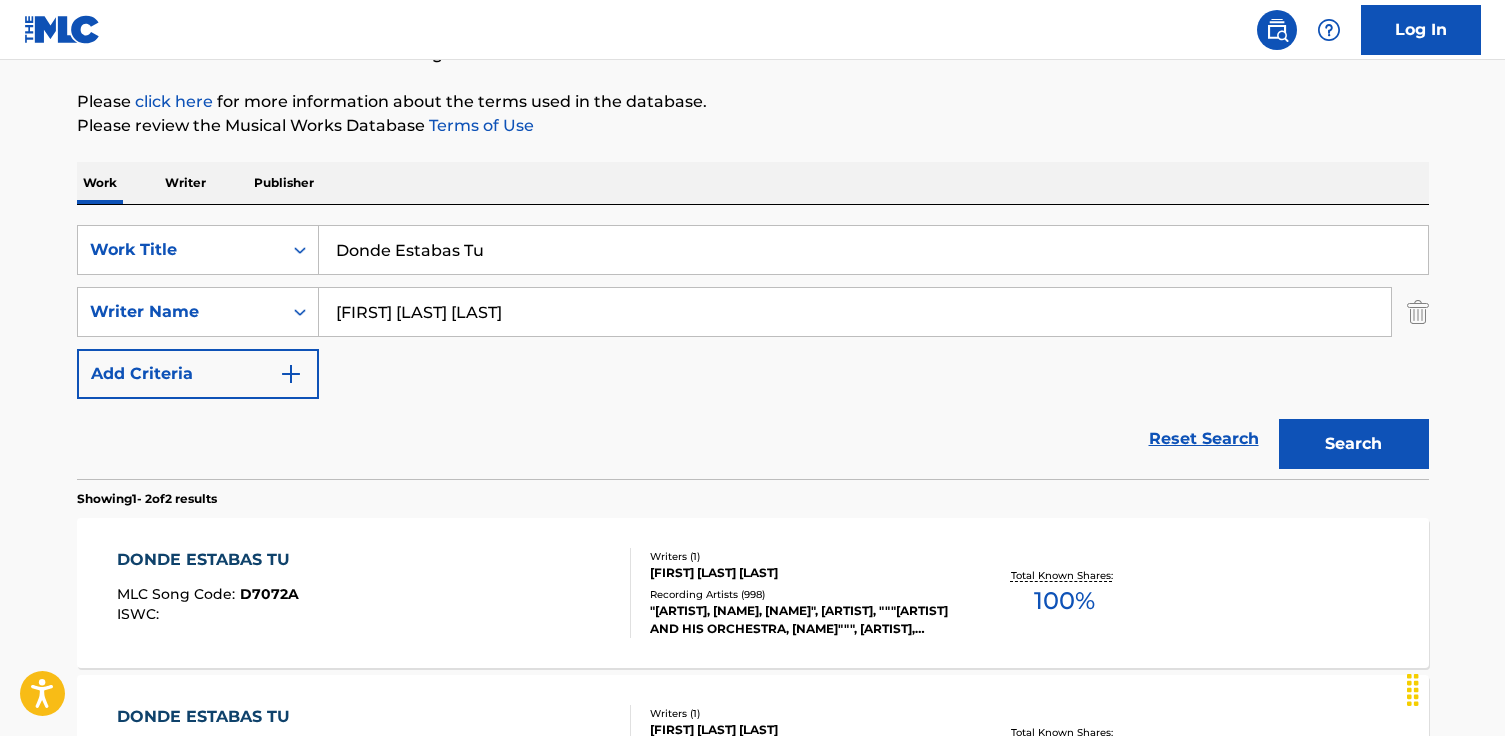 click on "Writers ( 1 ) [FIRST] [LAST] [LAST] Recording Artists ( 998 ) "[FIRST] [LAST], [FIRST] [LAST], [FIRST] [LAST]", [FIRST] [LAST], "[ALIAS] [ALIAS], [FIRST] [LAST]"" at bounding box center [791, 593] 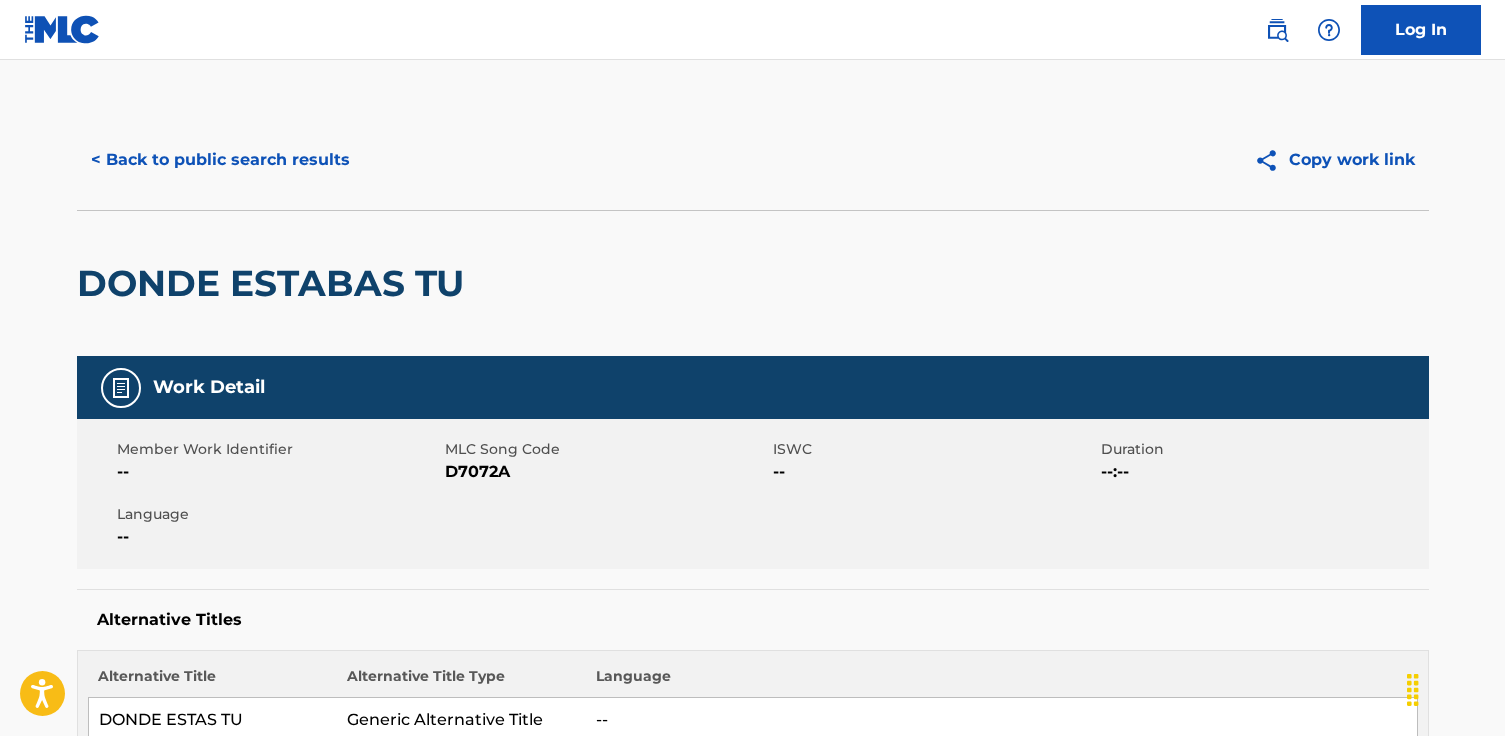 scroll, scrollTop: 1, scrollLeft: 0, axis: vertical 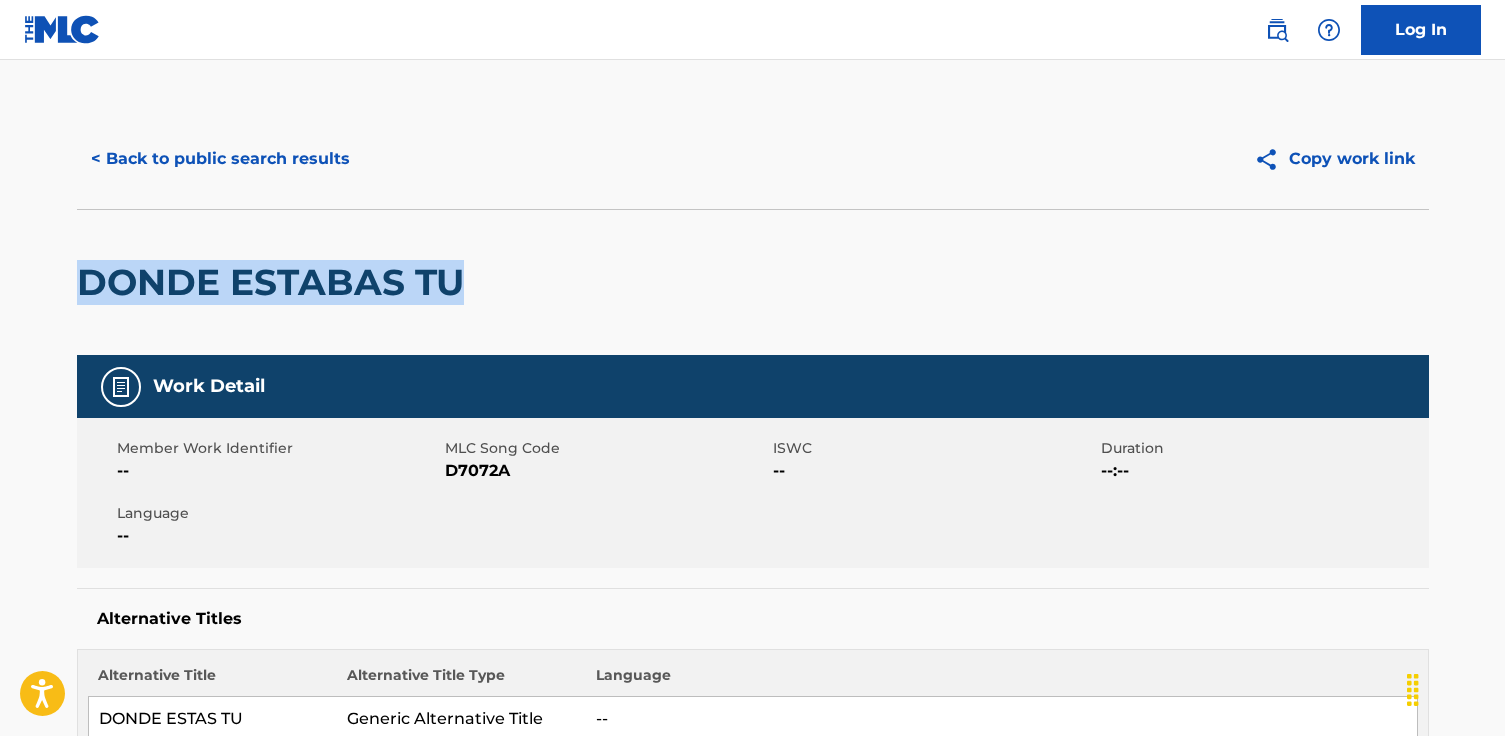 drag, startPoint x: 473, startPoint y: 280, endPoint x: 166, endPoint y: 276, distance: 307.02606 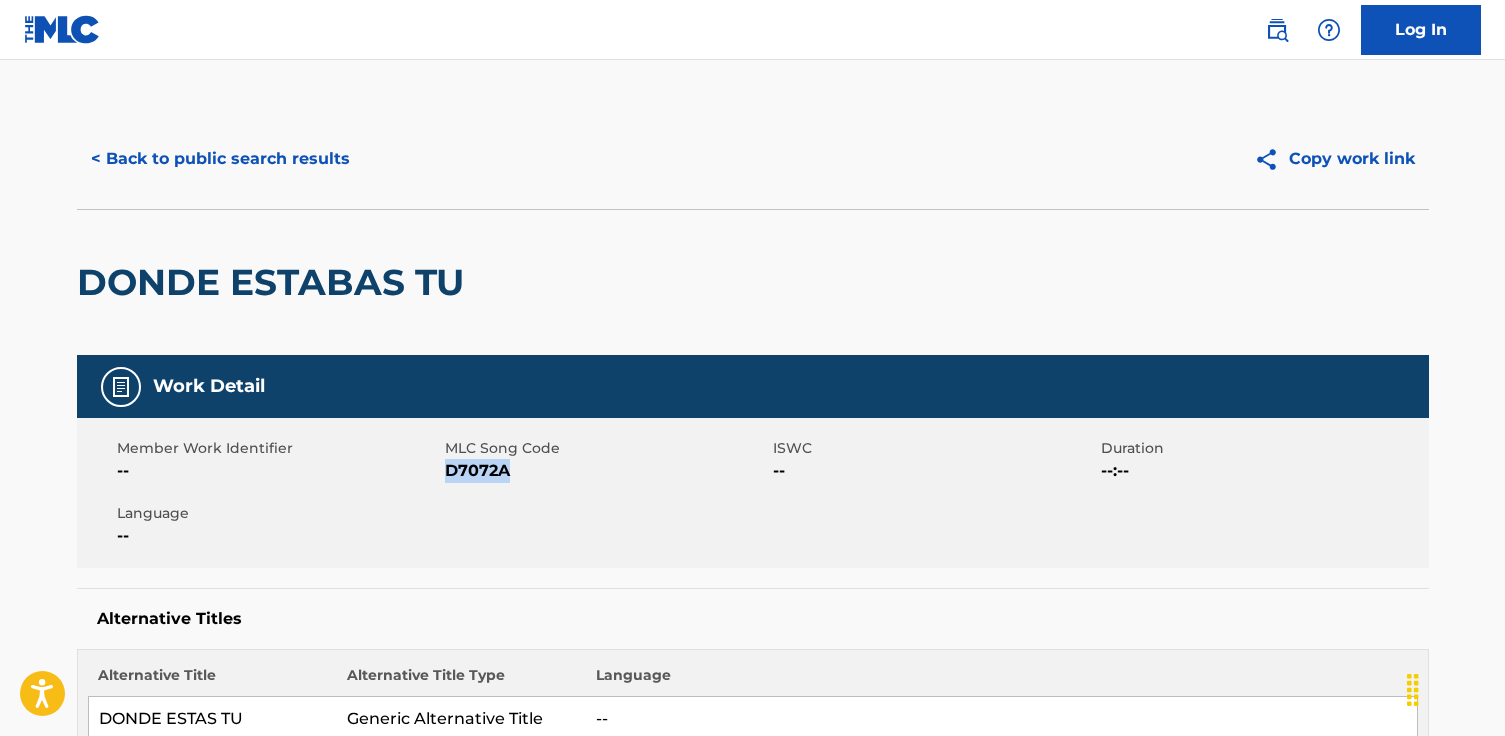 drag, startPoint x: 574, startPoint y: 484, endPoint x: 450, endPoint y: 469, distance: 124.90396 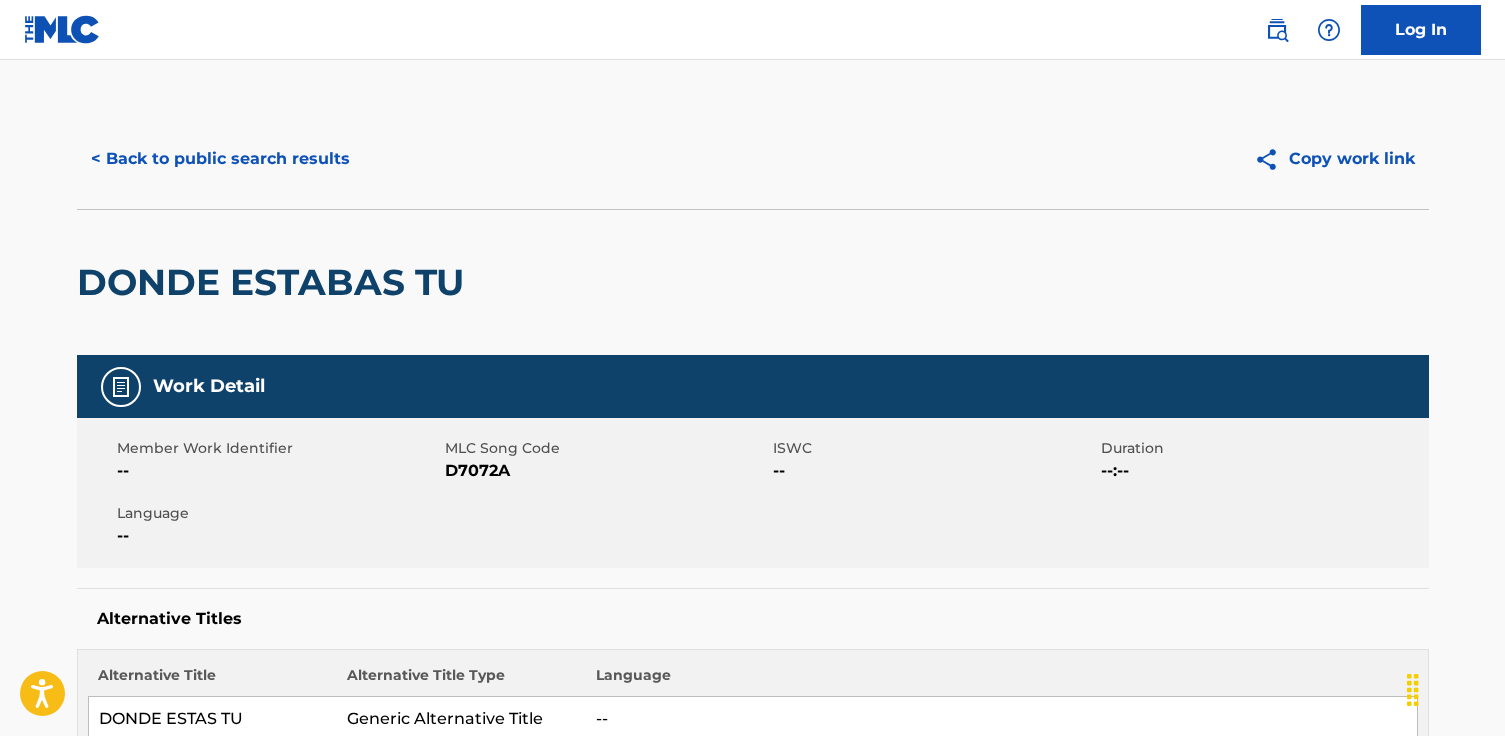 scroll, scrollTop: 347, scrollLeft: 0, axis: vertical 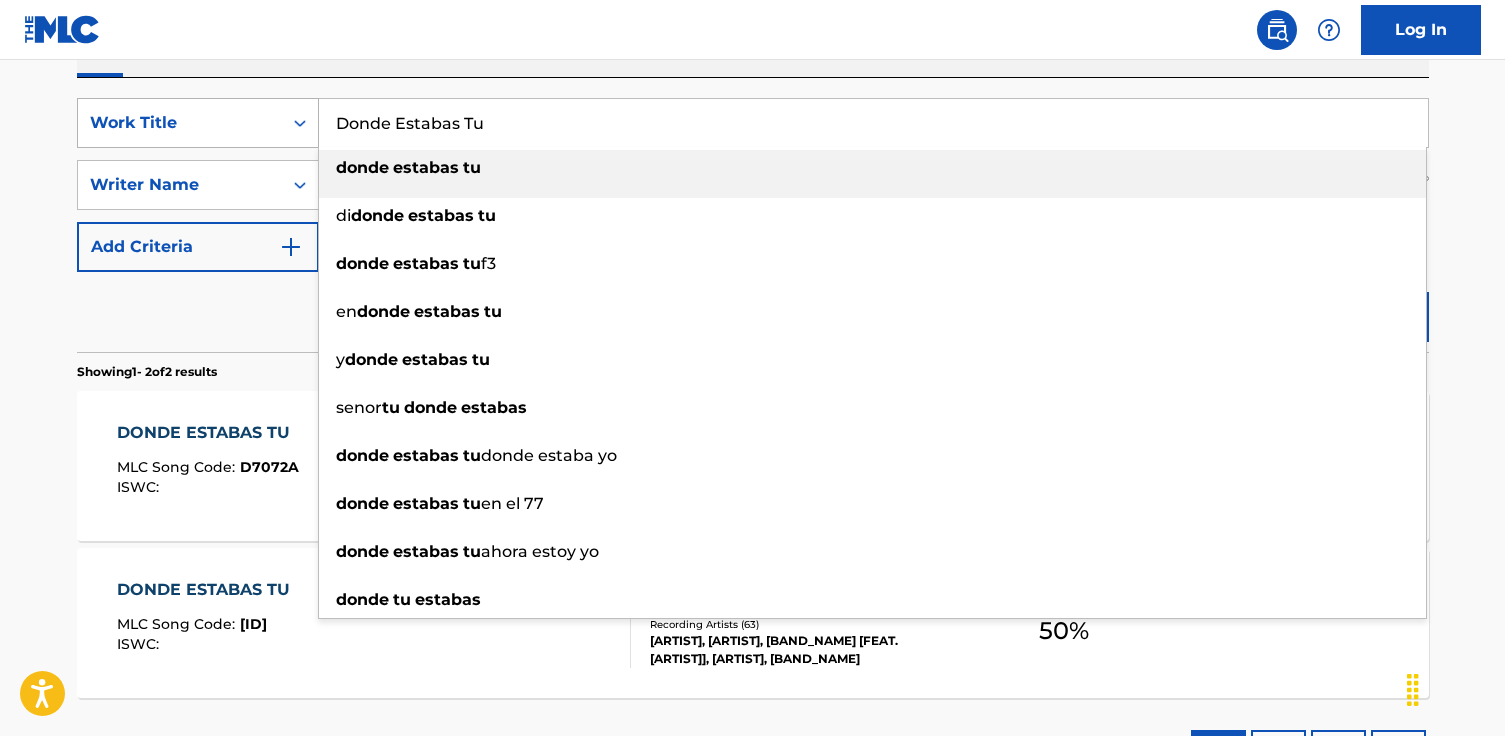drag, startPoint x: 537, startPoint y: 128, endPoint x: 184, endPoint y: 122, distance: 353.051 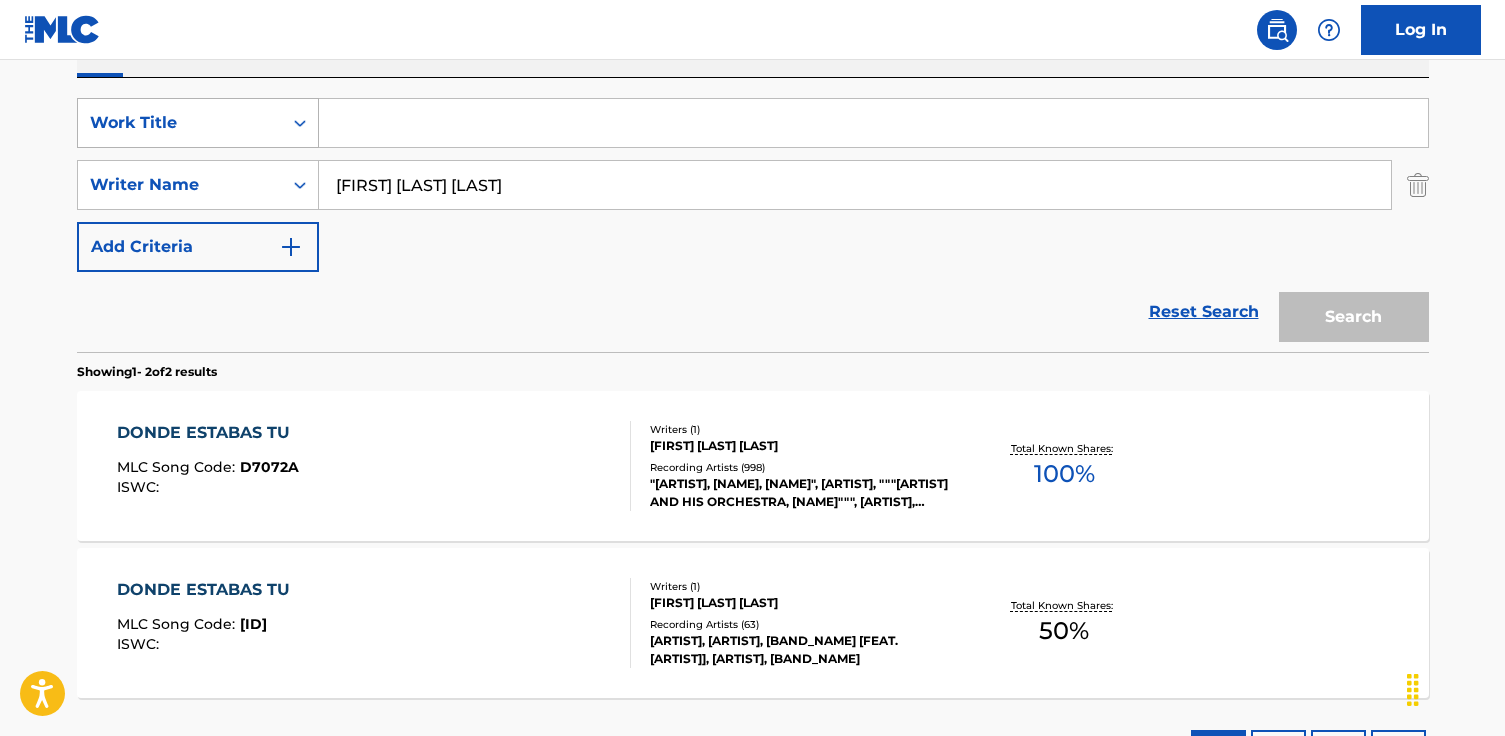 paste on "Historia de Un Amor" 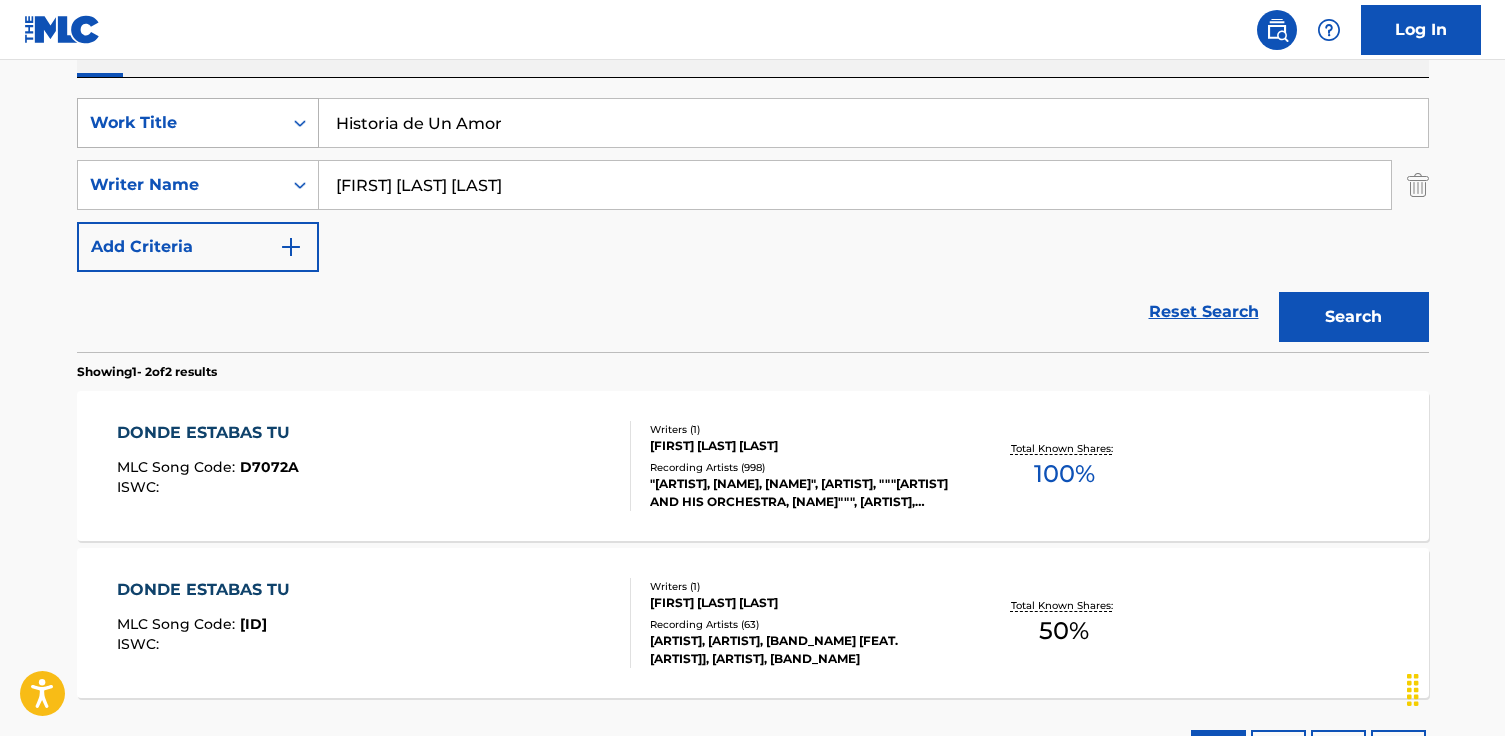 type on "Historia de Un Amor" 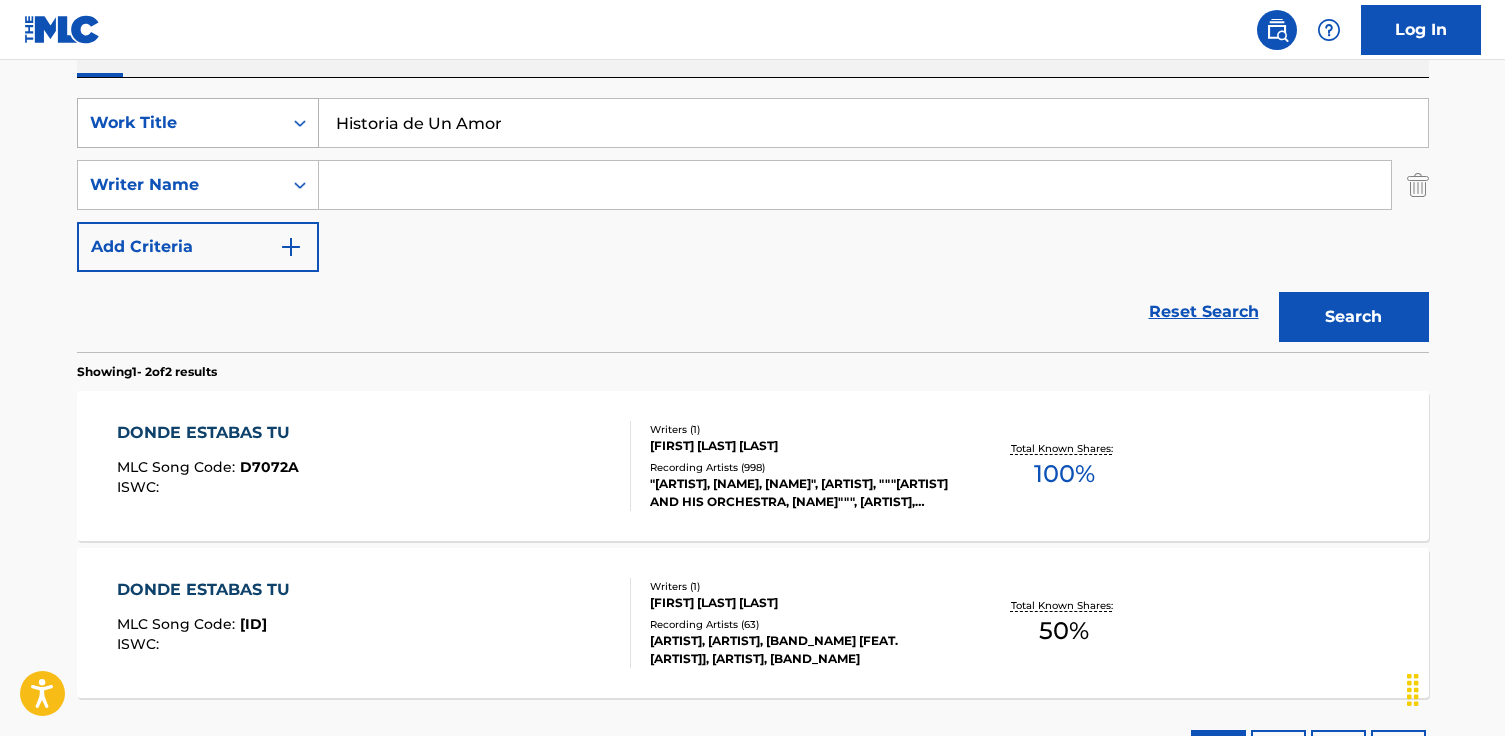 click on "Search" at bounding box center (1354, 317) 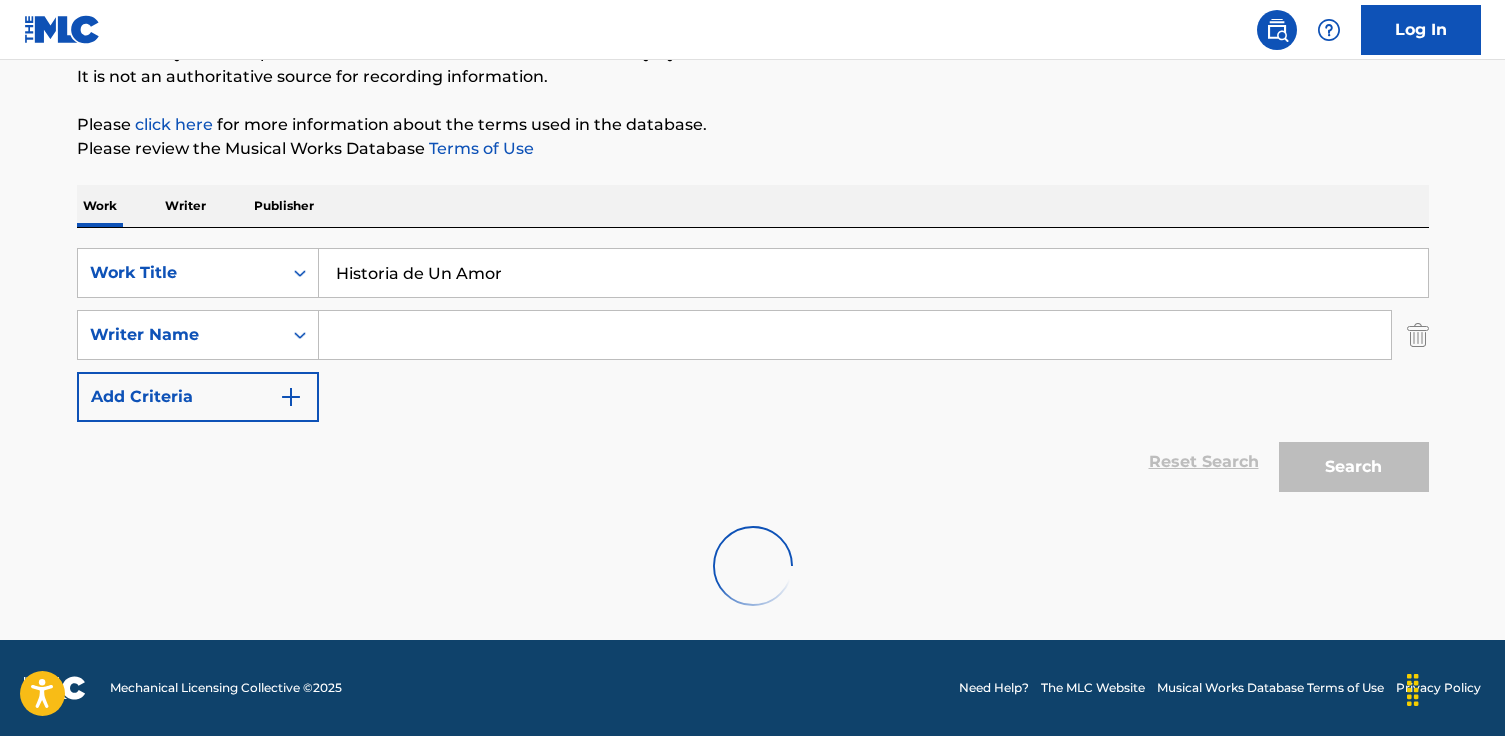 scroll, scrollTop: 347, scrollLeft: 0, axis: vertical 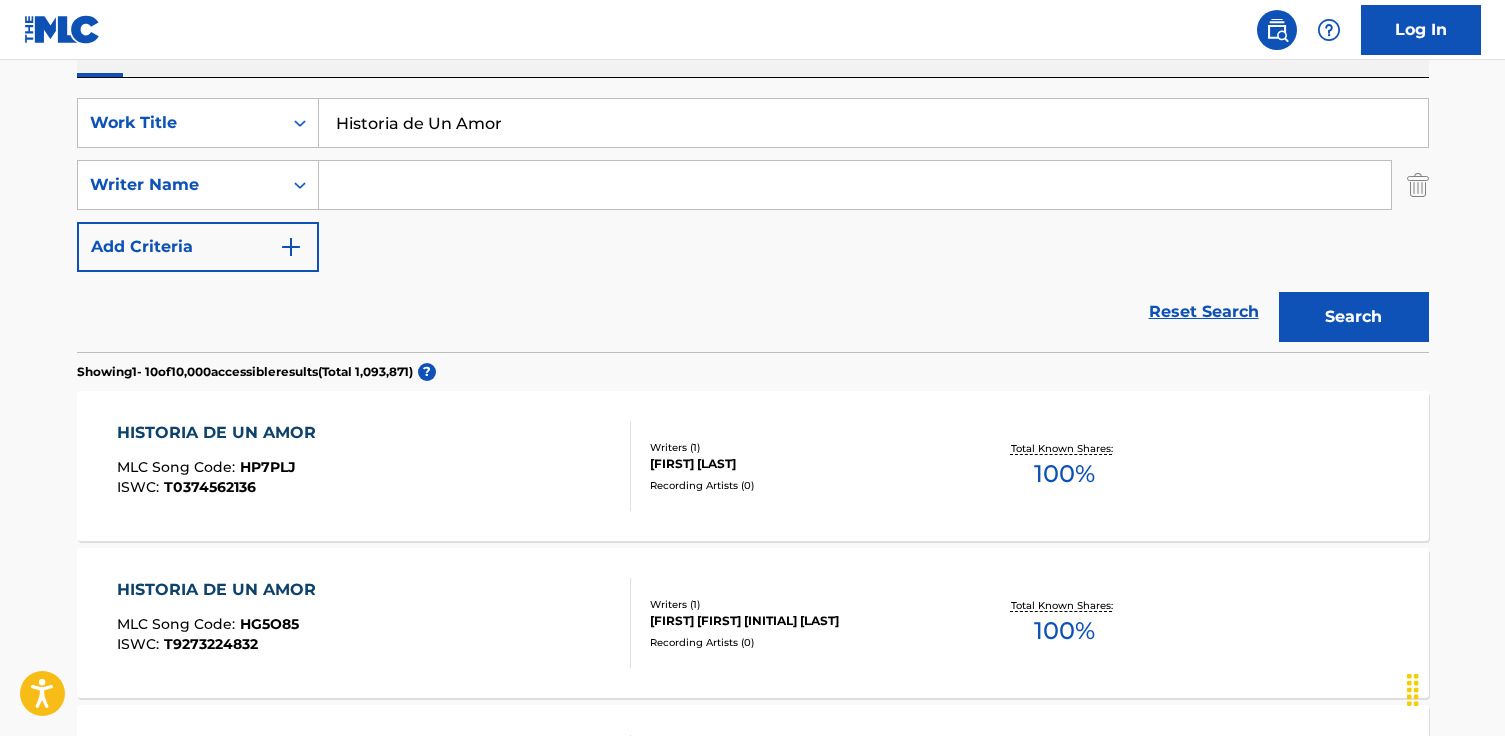 paste on "[FIRST] [LAST]" 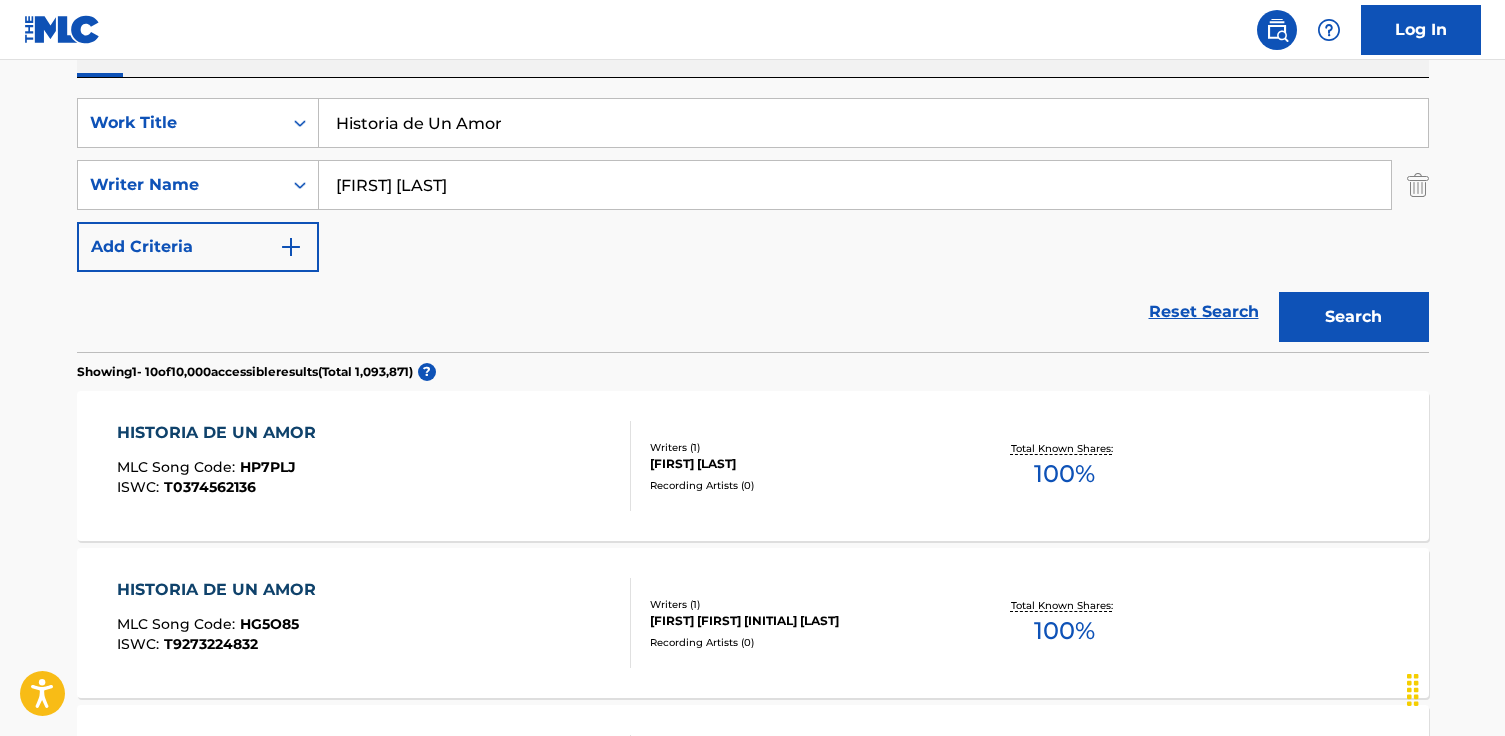 type on "[FIRST] [LAST]" 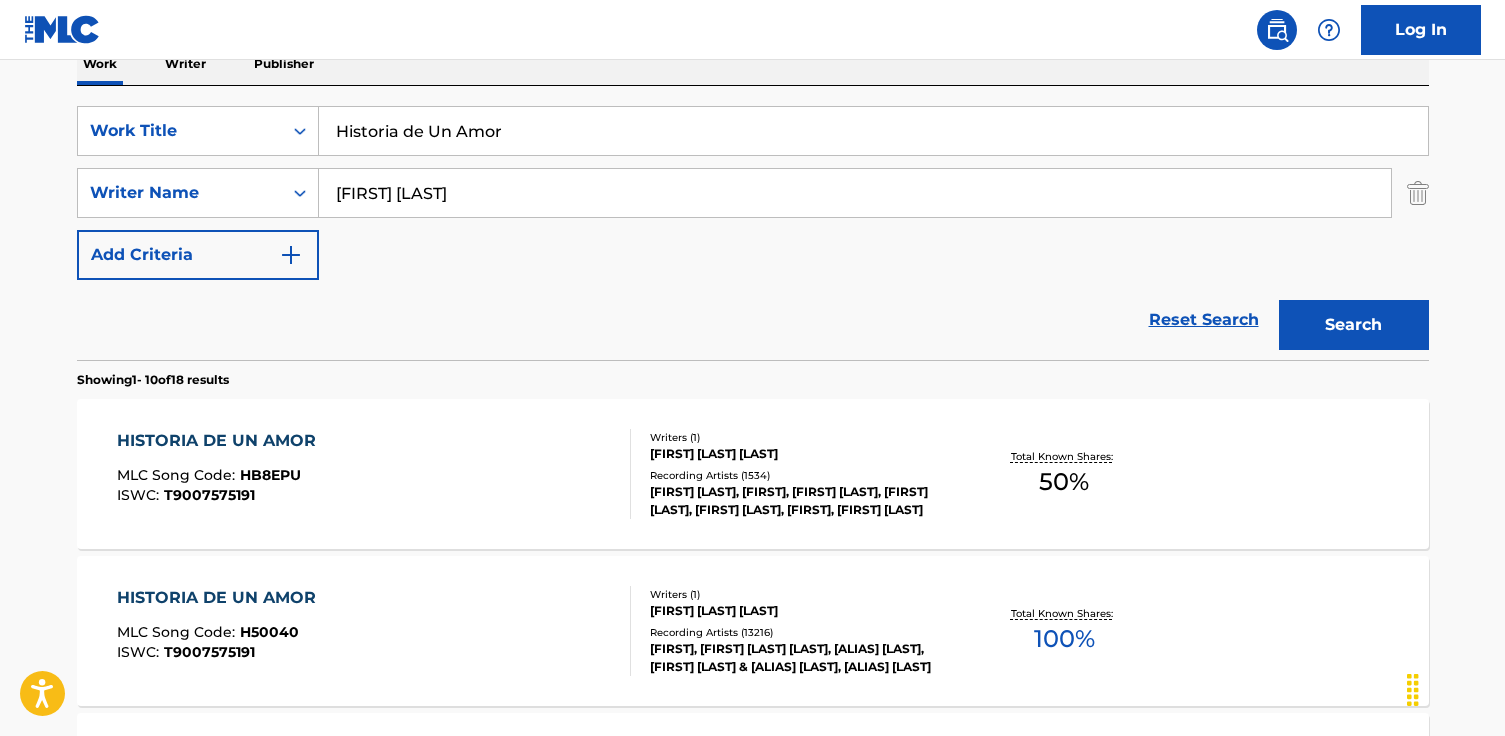 scroll, scrollTop: 443, scrollLeft: 0, axis: vertical 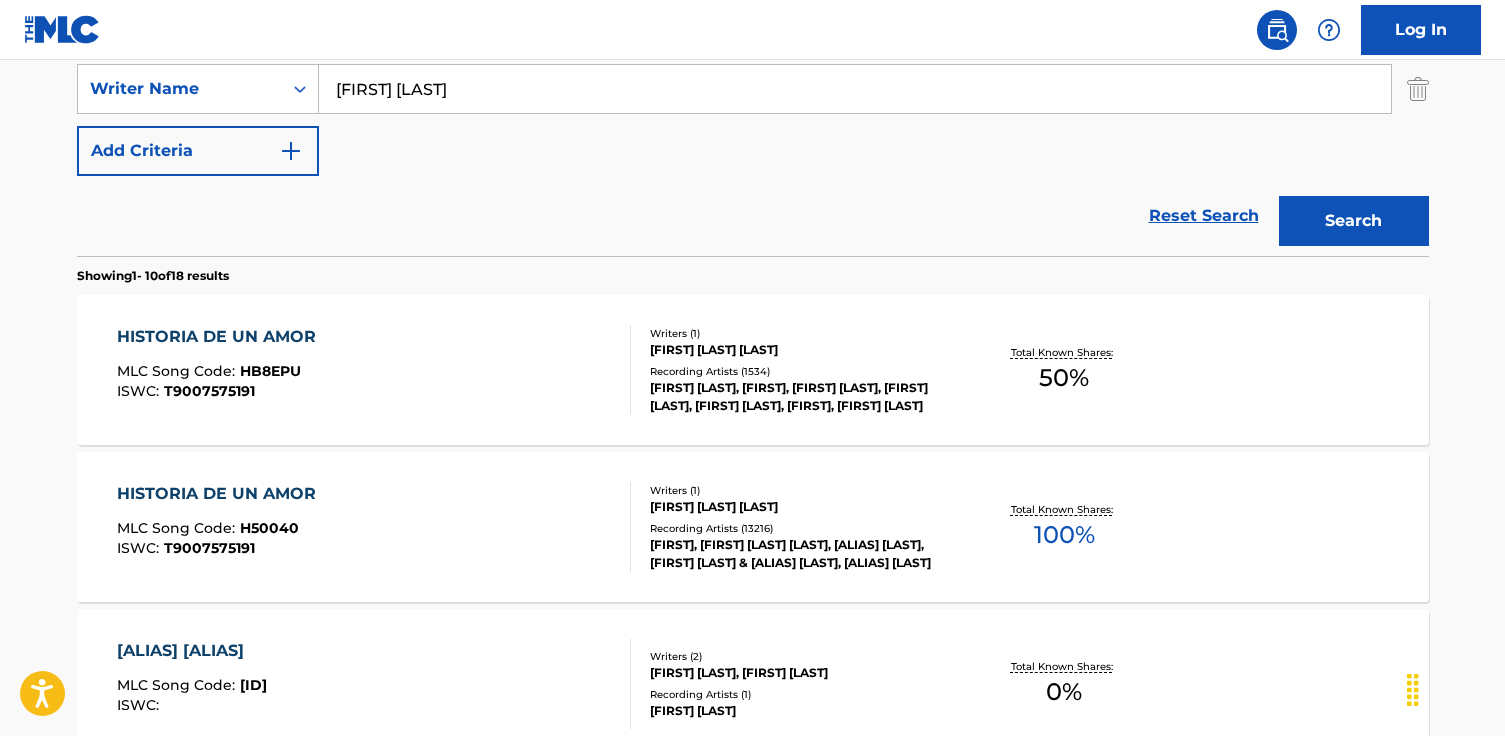 click on "ISWC : T9007575191" at bounding box center [221, 548] 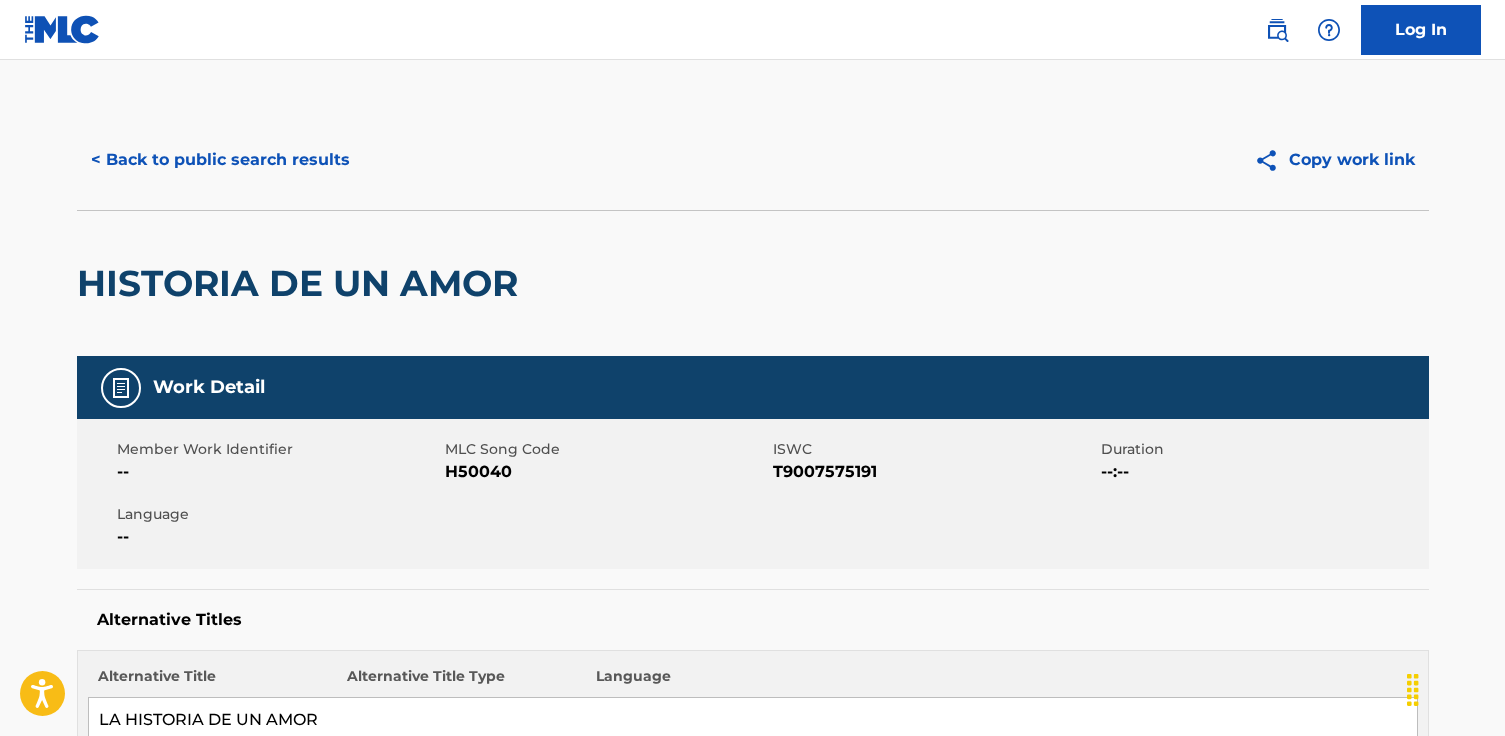 drag, startPoint x: 446, startPoint y: 289, endPoint x: 168, endPoint y: 308, distance: 278.64853 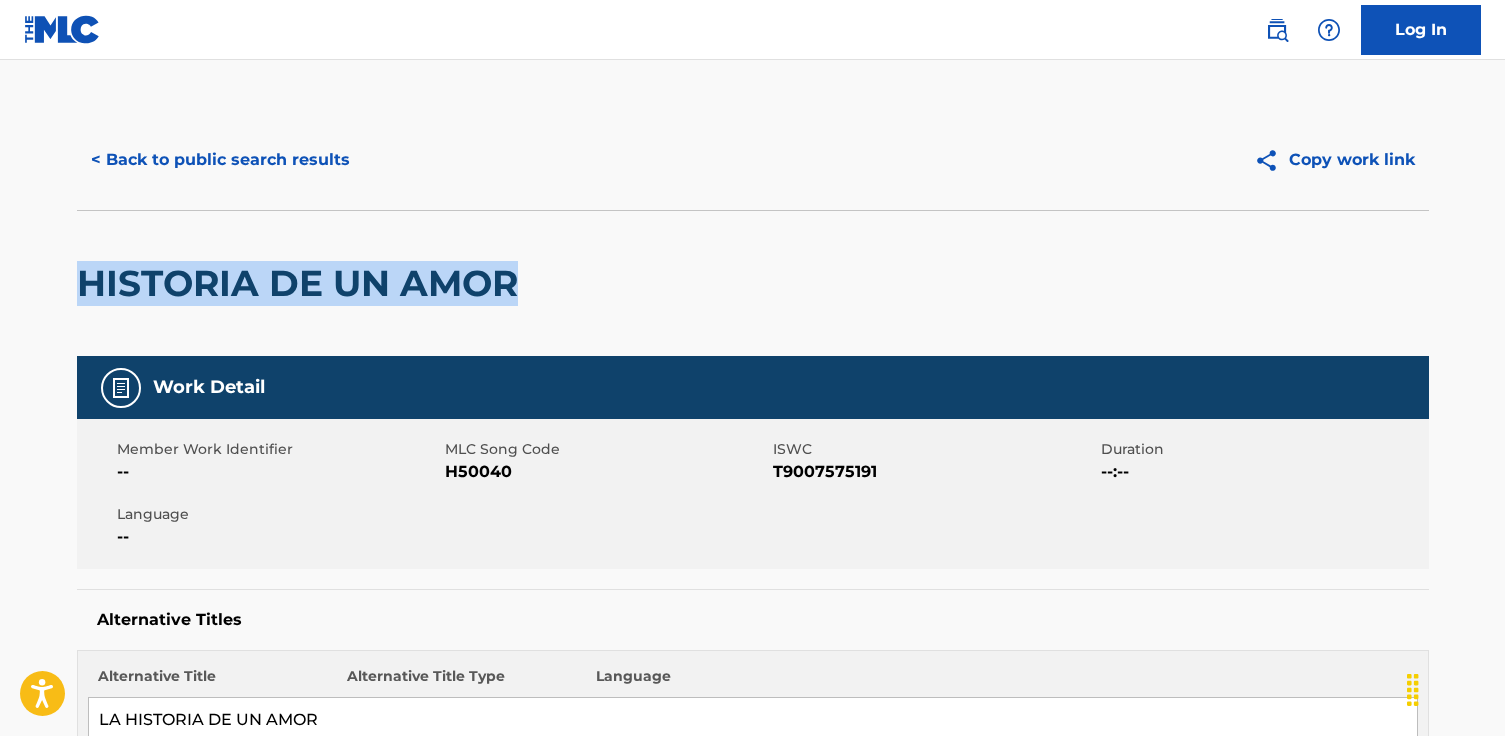 drag, startPoint x: 611, startPoint y: 254, endPoint x: 472, endPoint y: 281, distance: 141.59802 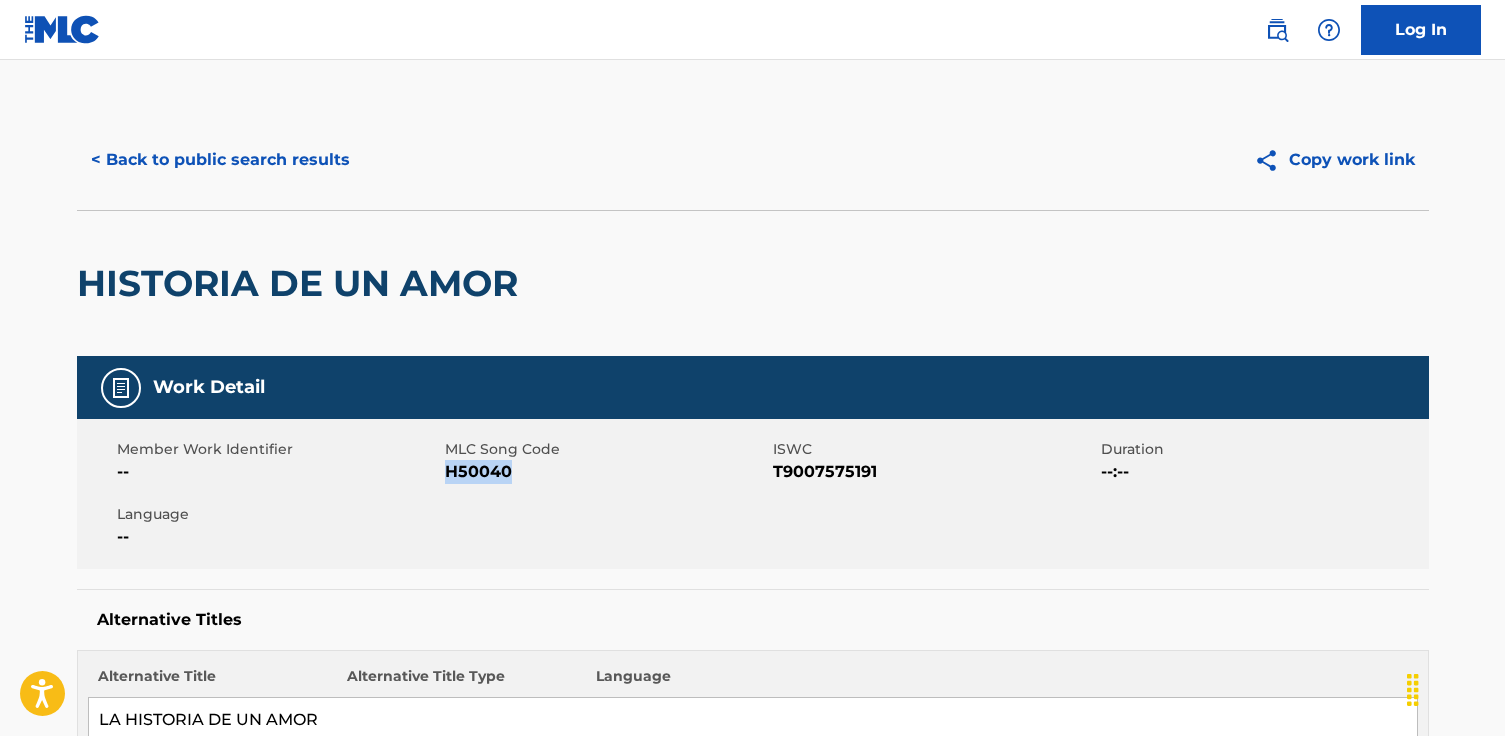 drag, startPoint x: 540, startPoint y: 466, endPoint x: 447, endPoint y: 472, distance: 93.193344 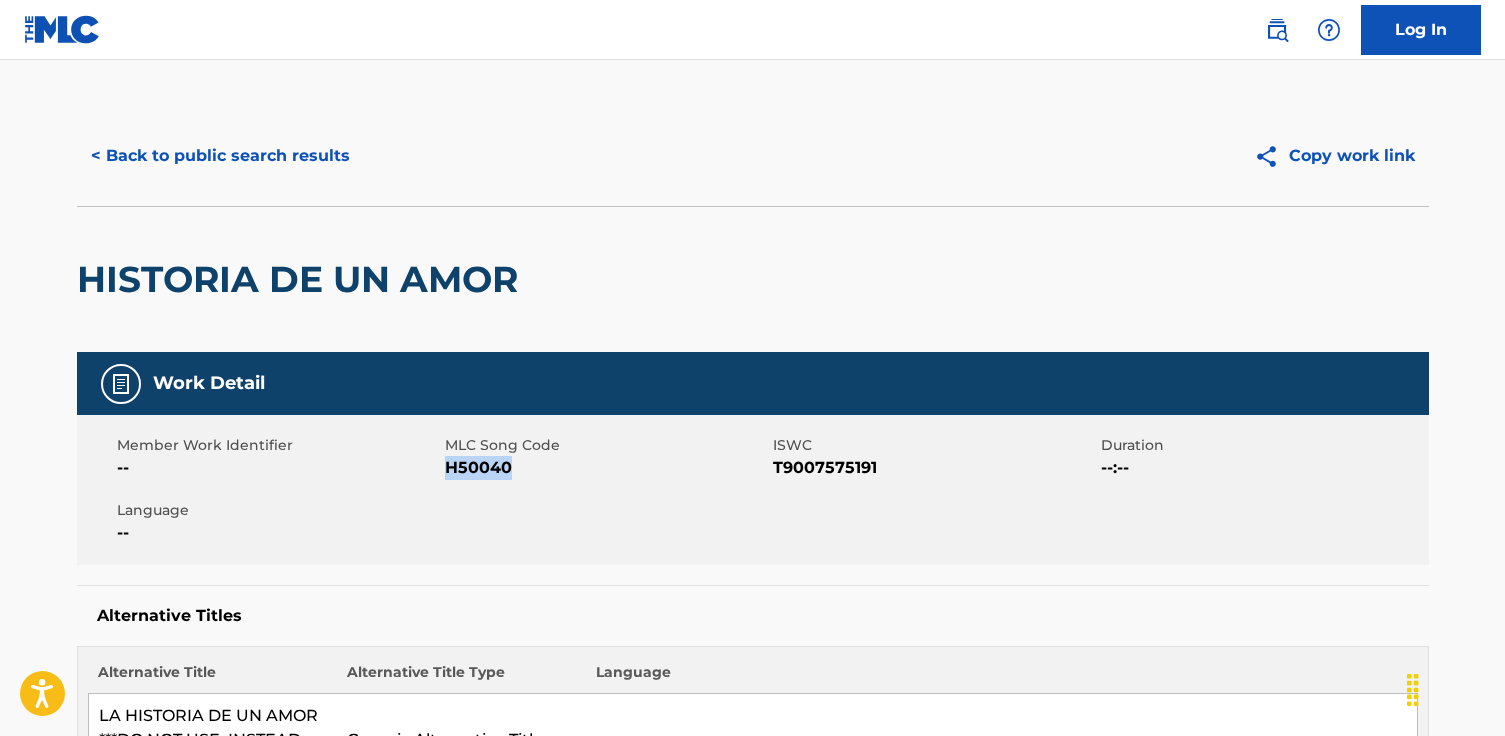 click on "< Back to public search results" at bounding box center (220, 156) 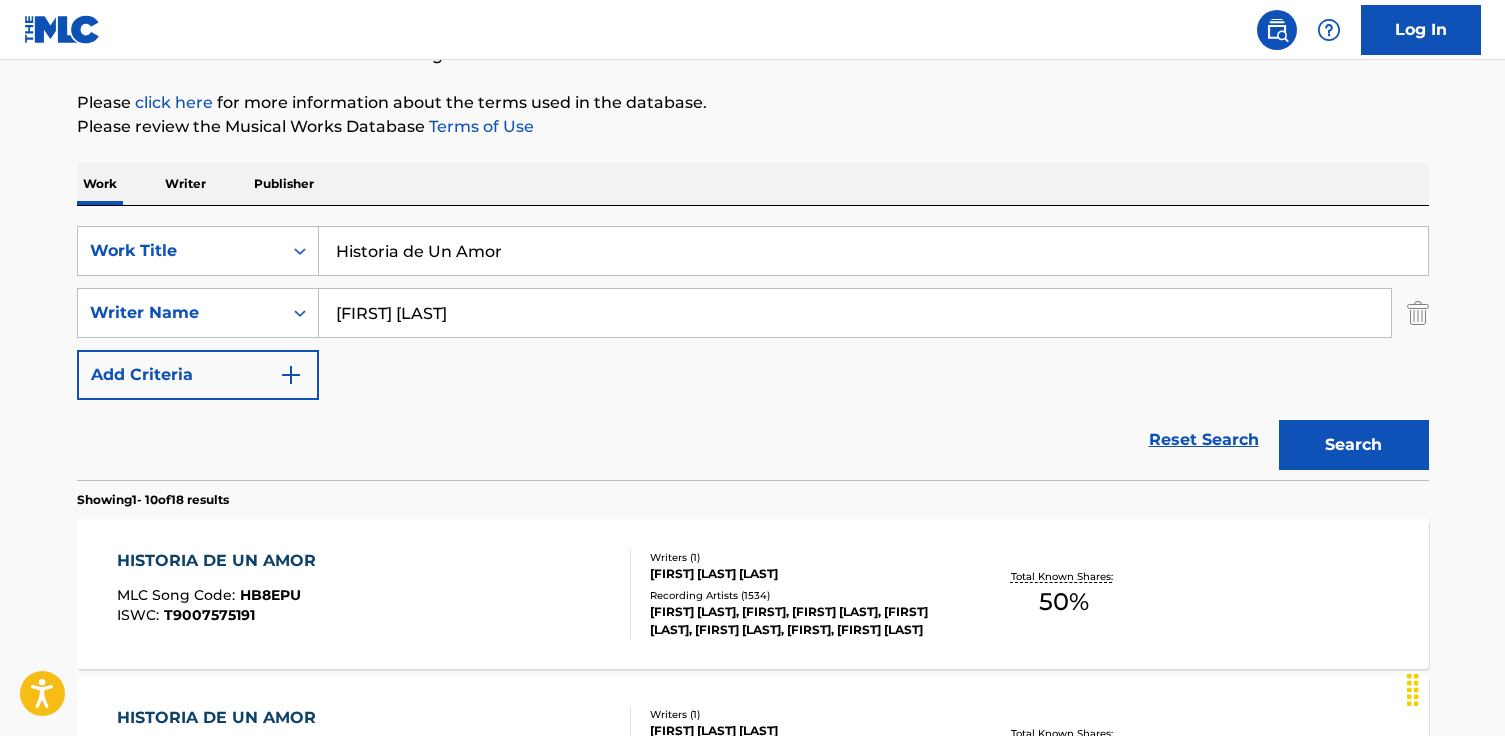 scroll, scrollTop: 173, scrollLeft: 0, axis: vertical 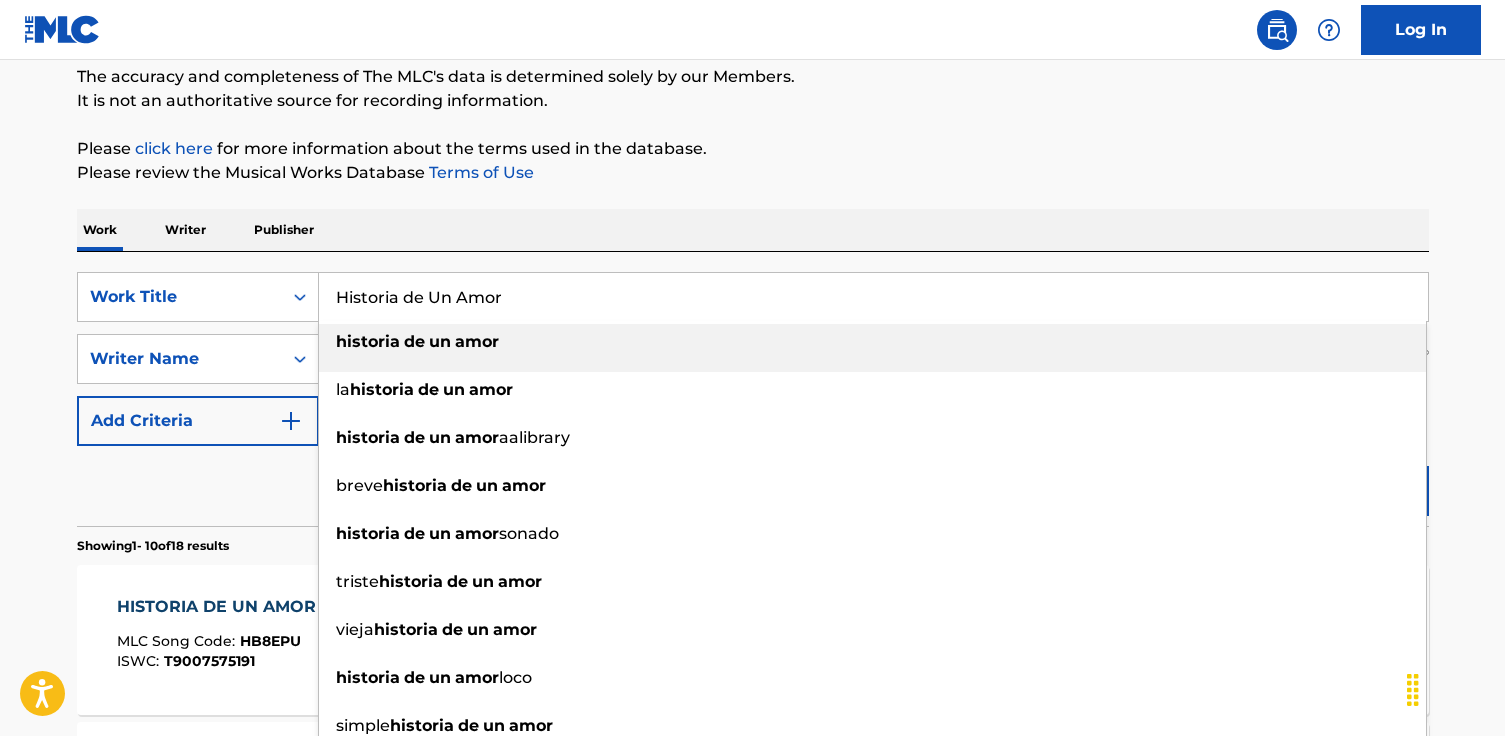 drag, startPoint x: 496, startPoint y: 295, endPoint x: 73, endPoint y: 292, distance: 423.01065 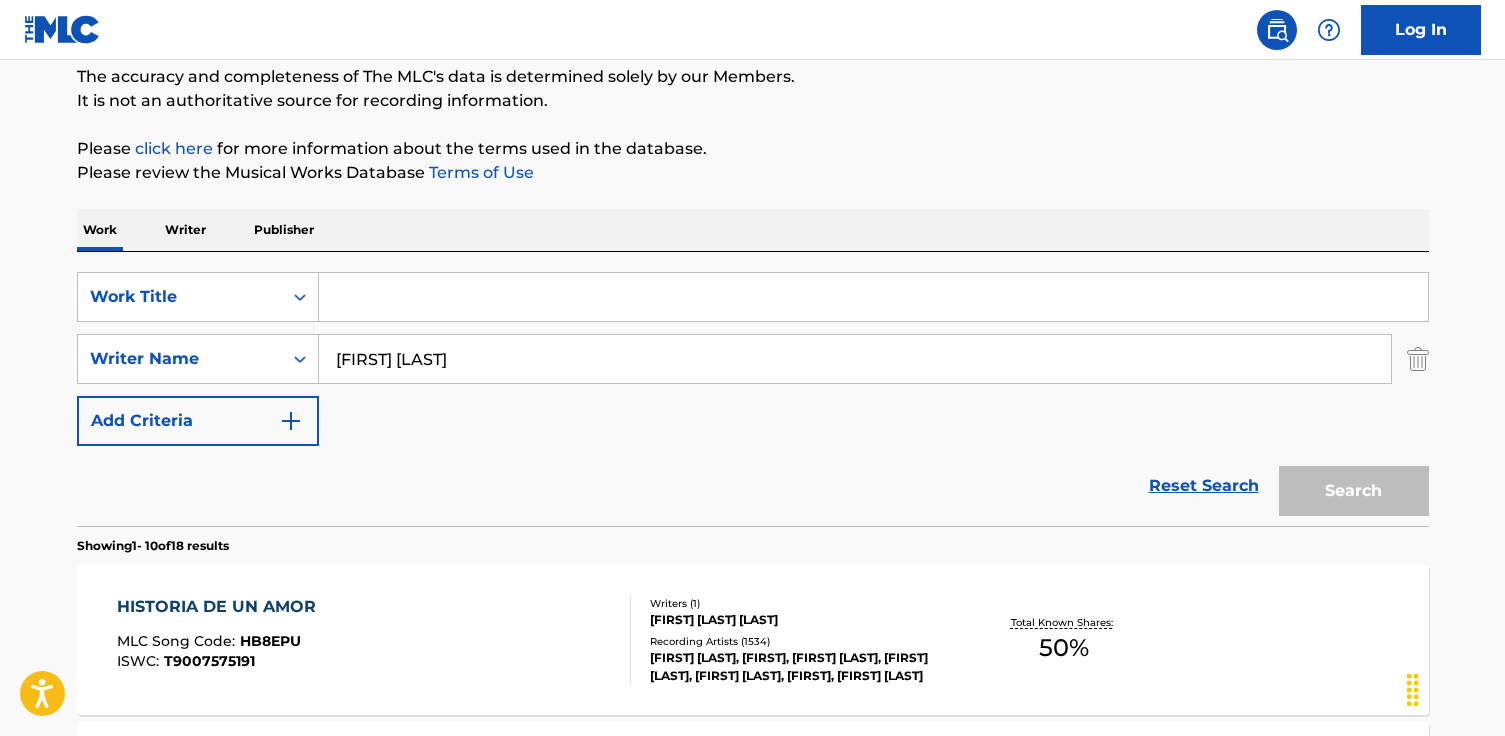 paste on "Wonderful Is Your Name" 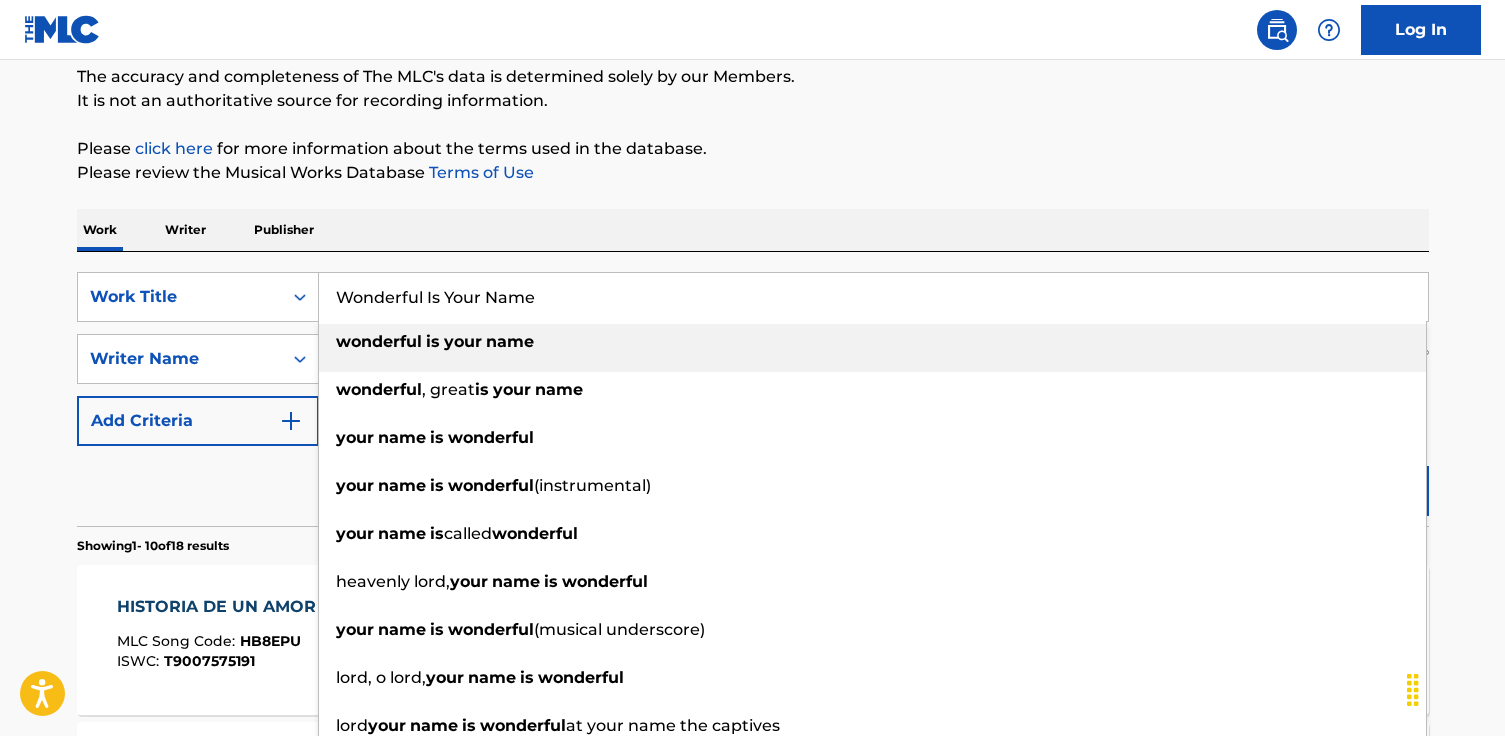 type on "Wonderful Is Your Name" 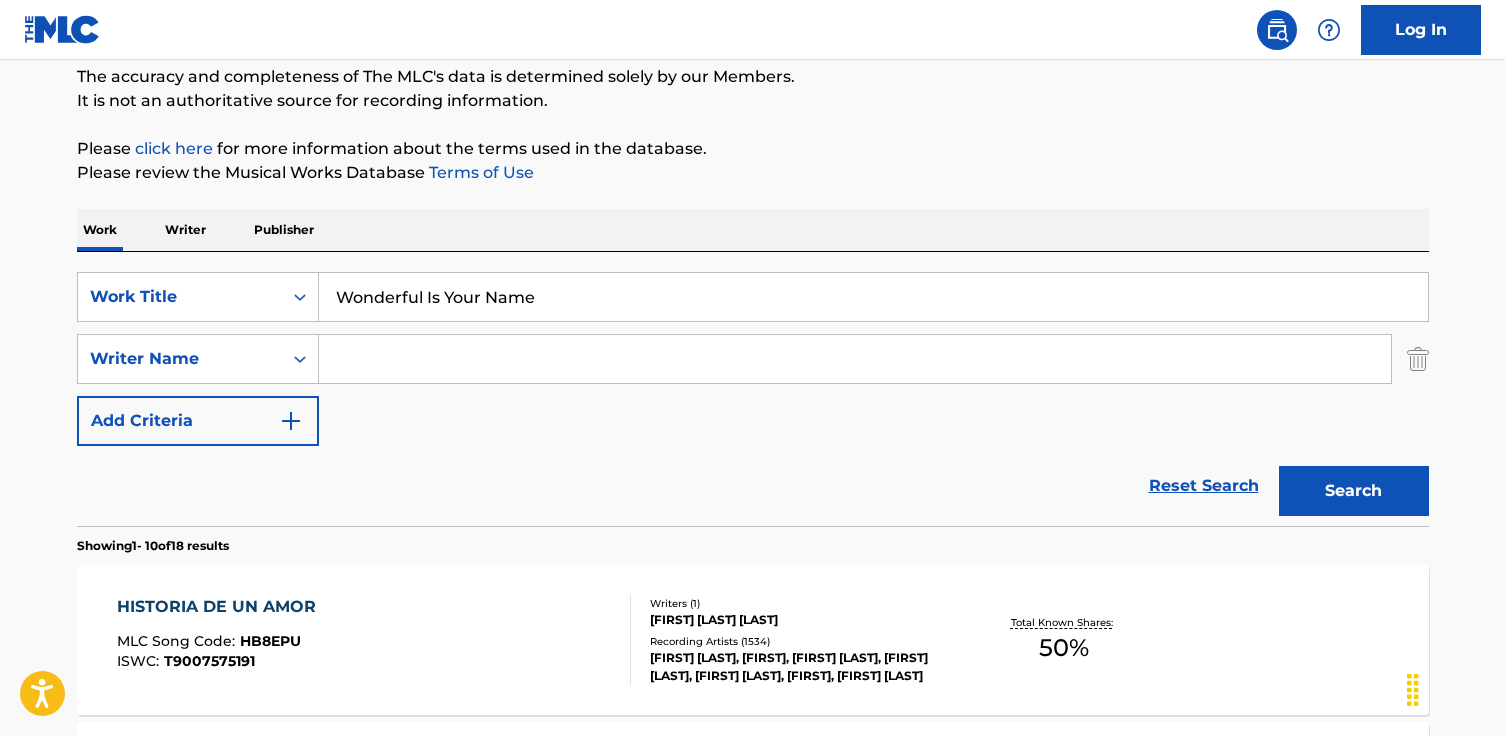 click on "Search" at bounding box center (1354, 491) 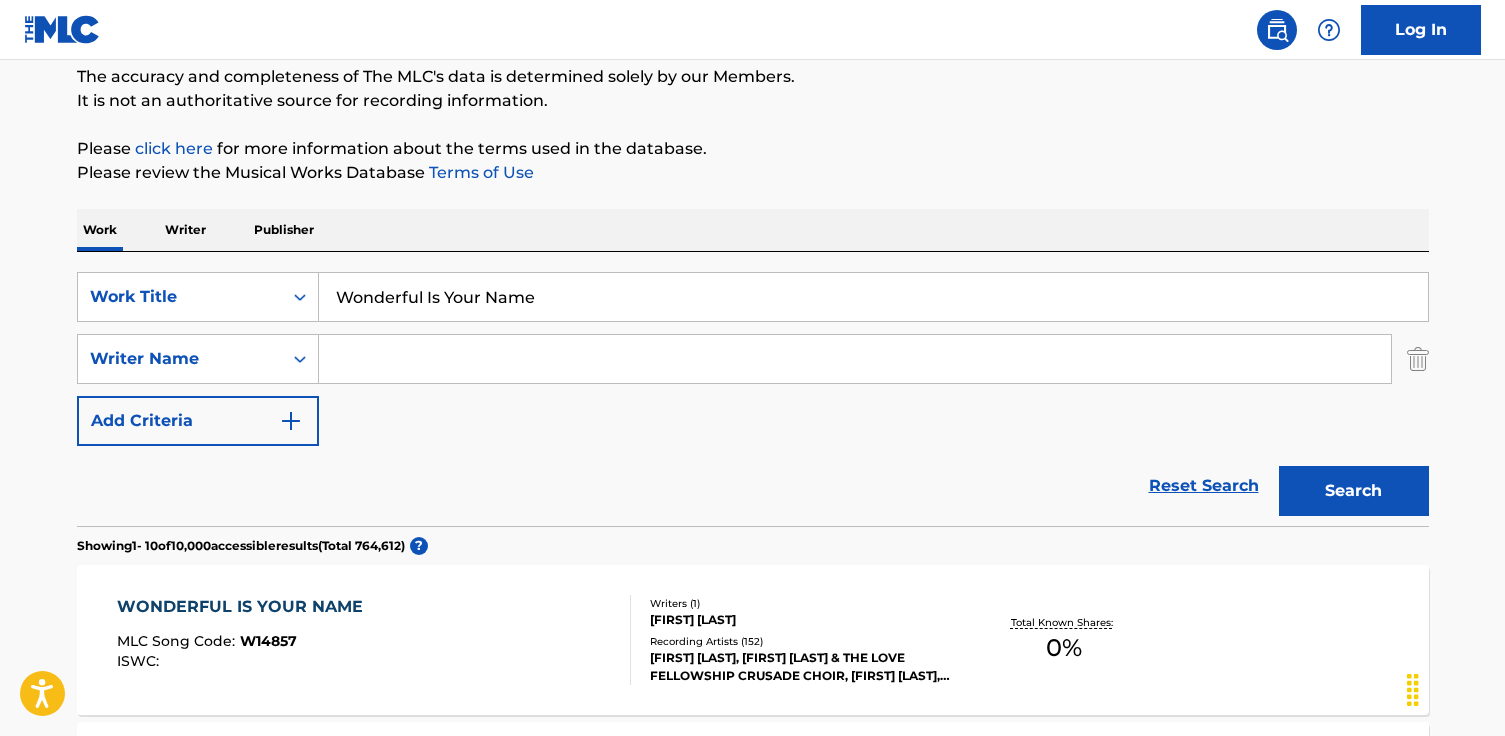 paste on "[FIRST] [LAST]" 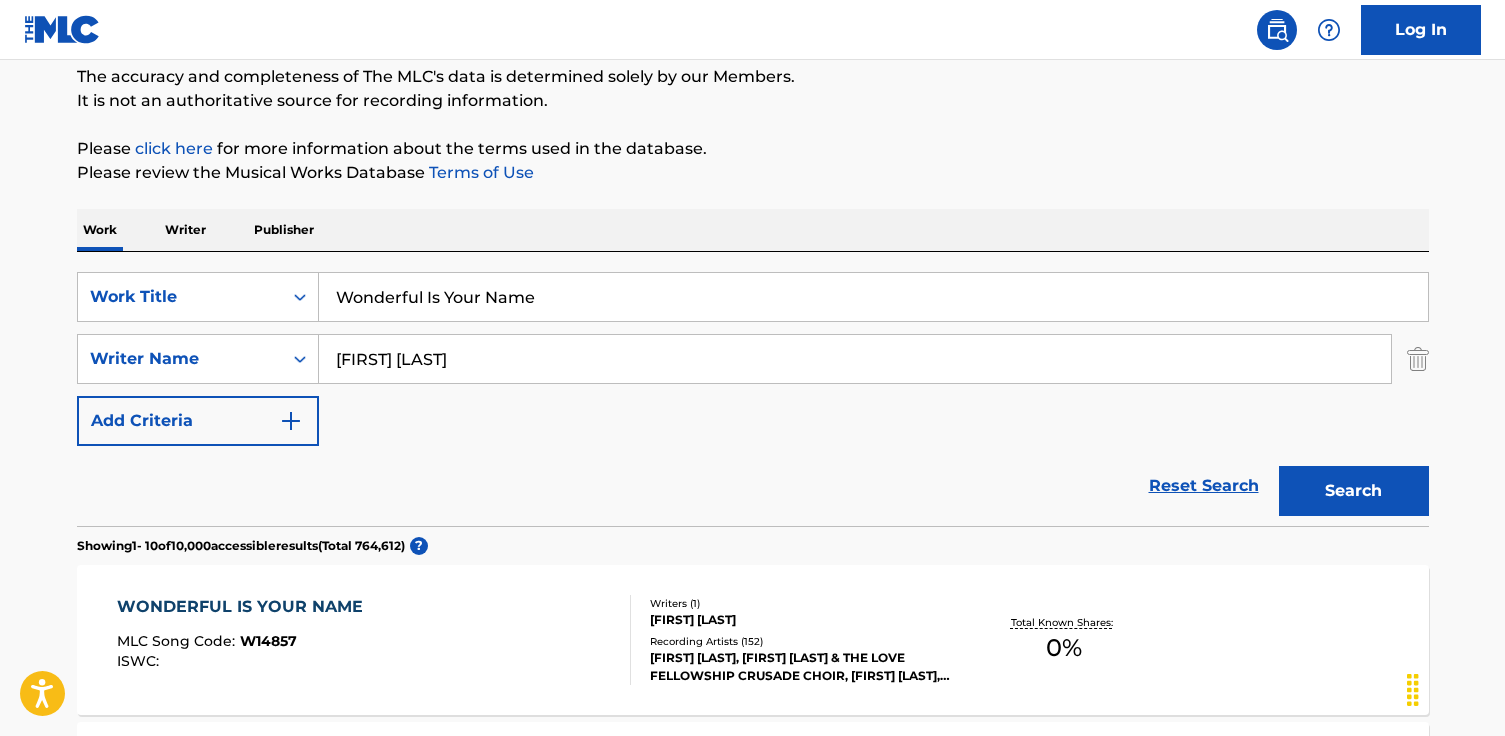 type on "[FIRST] [LAST]" 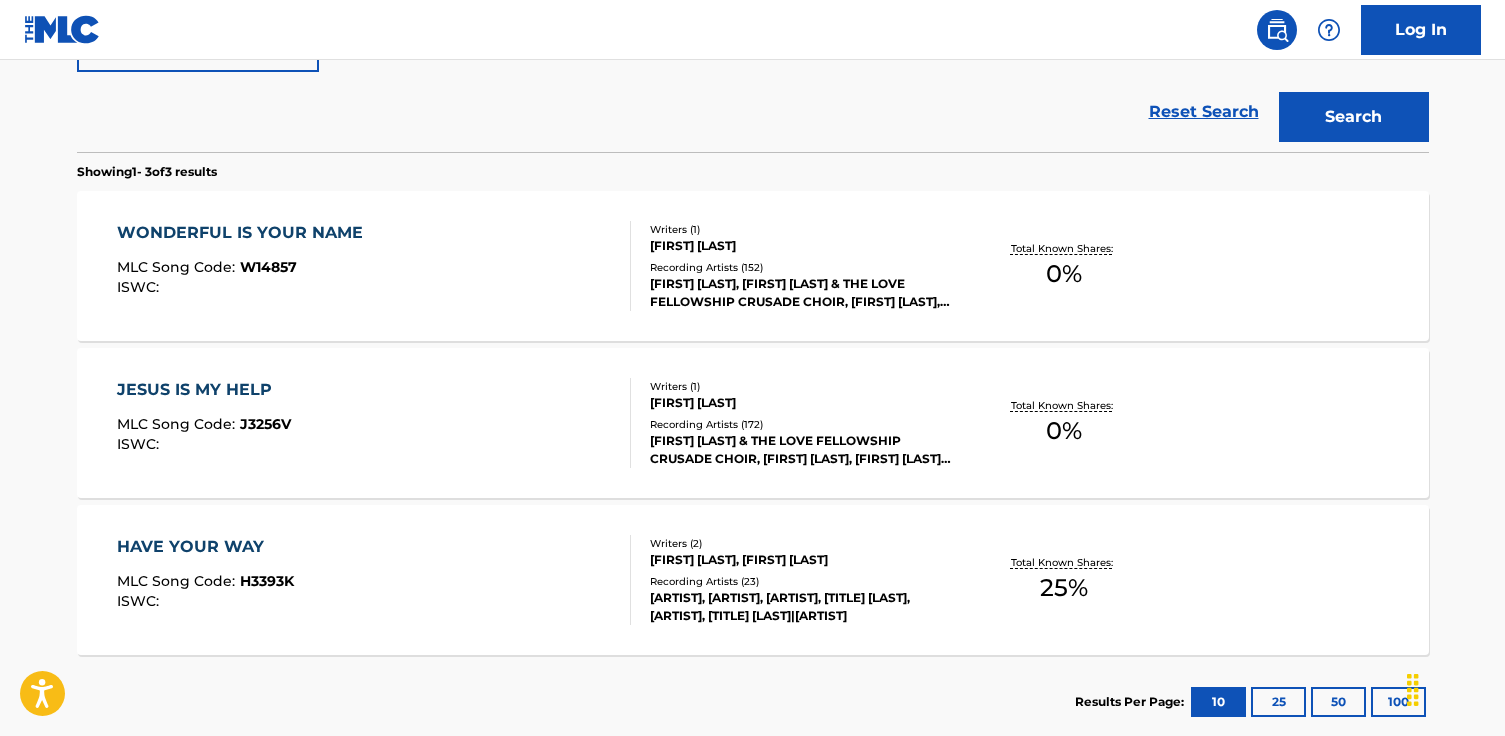 scroll, scrollTop: 550, scrollLeft: 0, axis: vertical 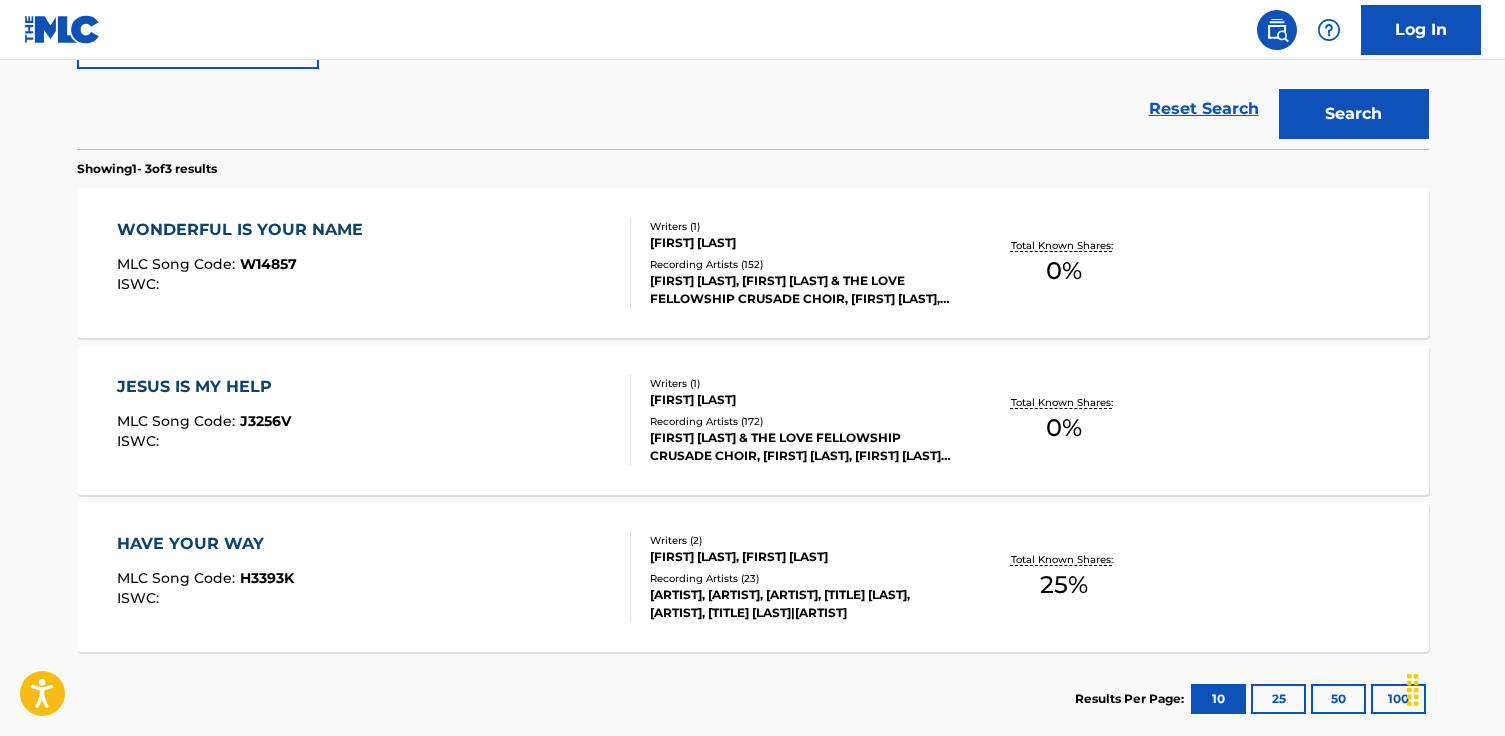 click on "WONDERFUL IS YOUR NAME MLC Song Code : W14857 ISWC :" at bounding box center (374, 263) 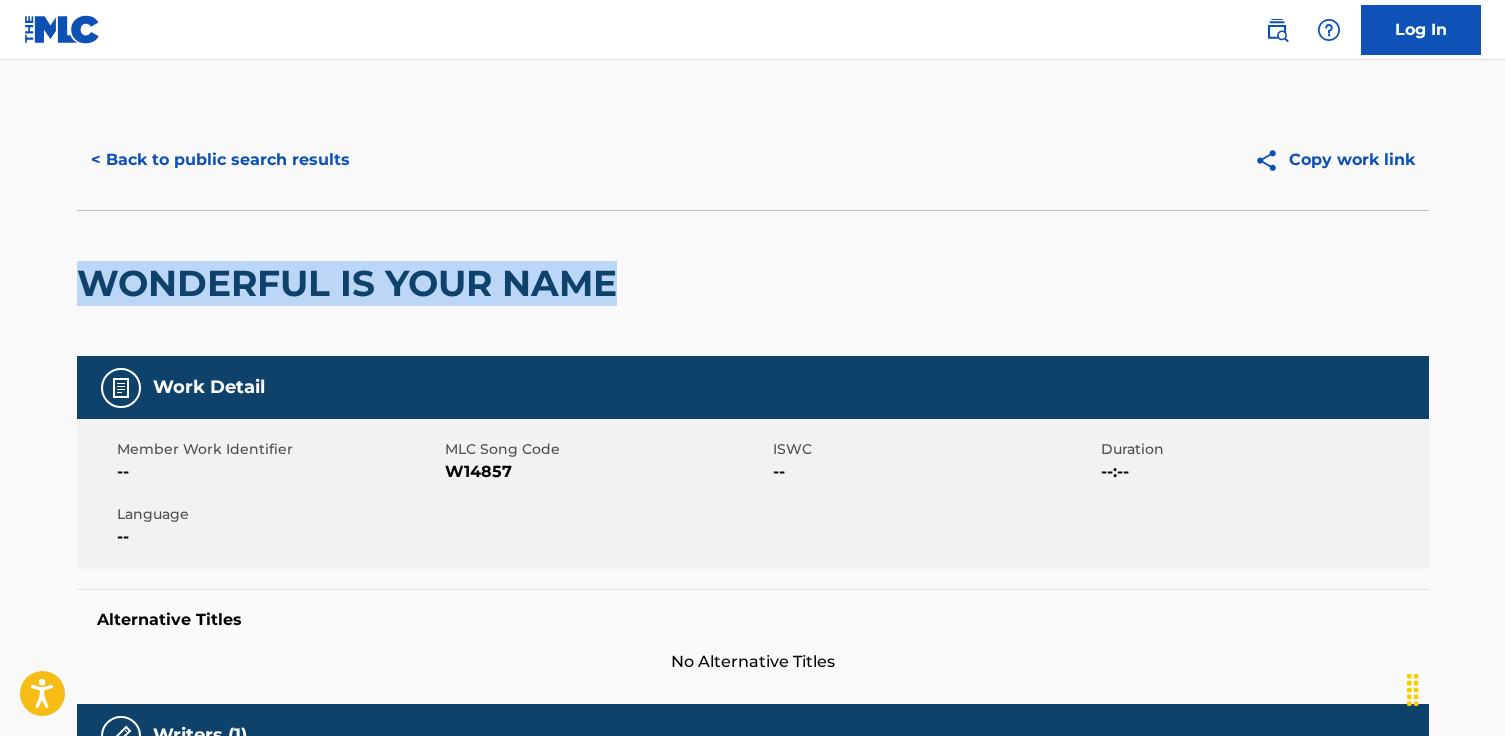 drag, startPoint x: 702, startPoint y: 293, endPoint x: 125, endPoint y: 272, distance: 577.382 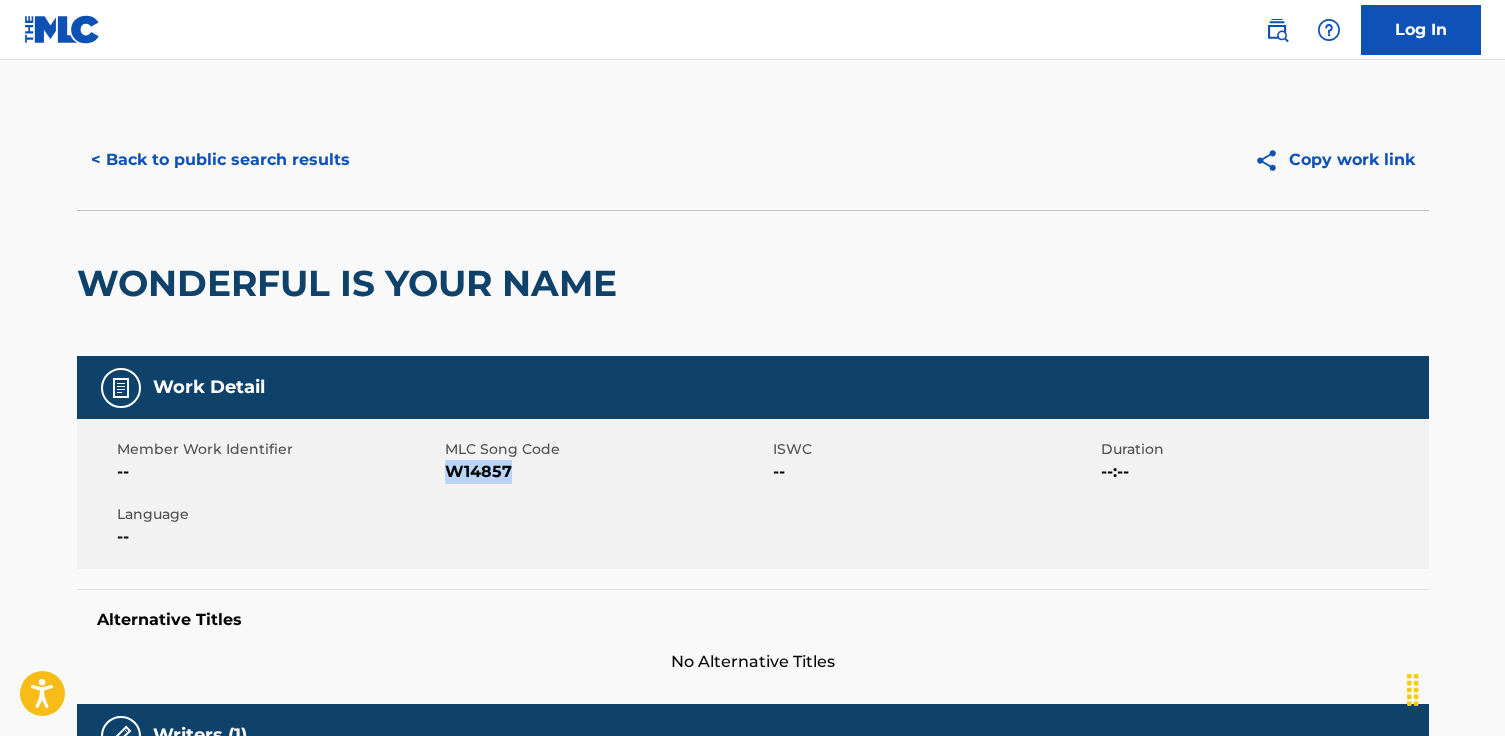 drag, startPoint x: 517, startPoint y: 474, endPoint x: 450, endPoint y: 471, distance: 67.06713 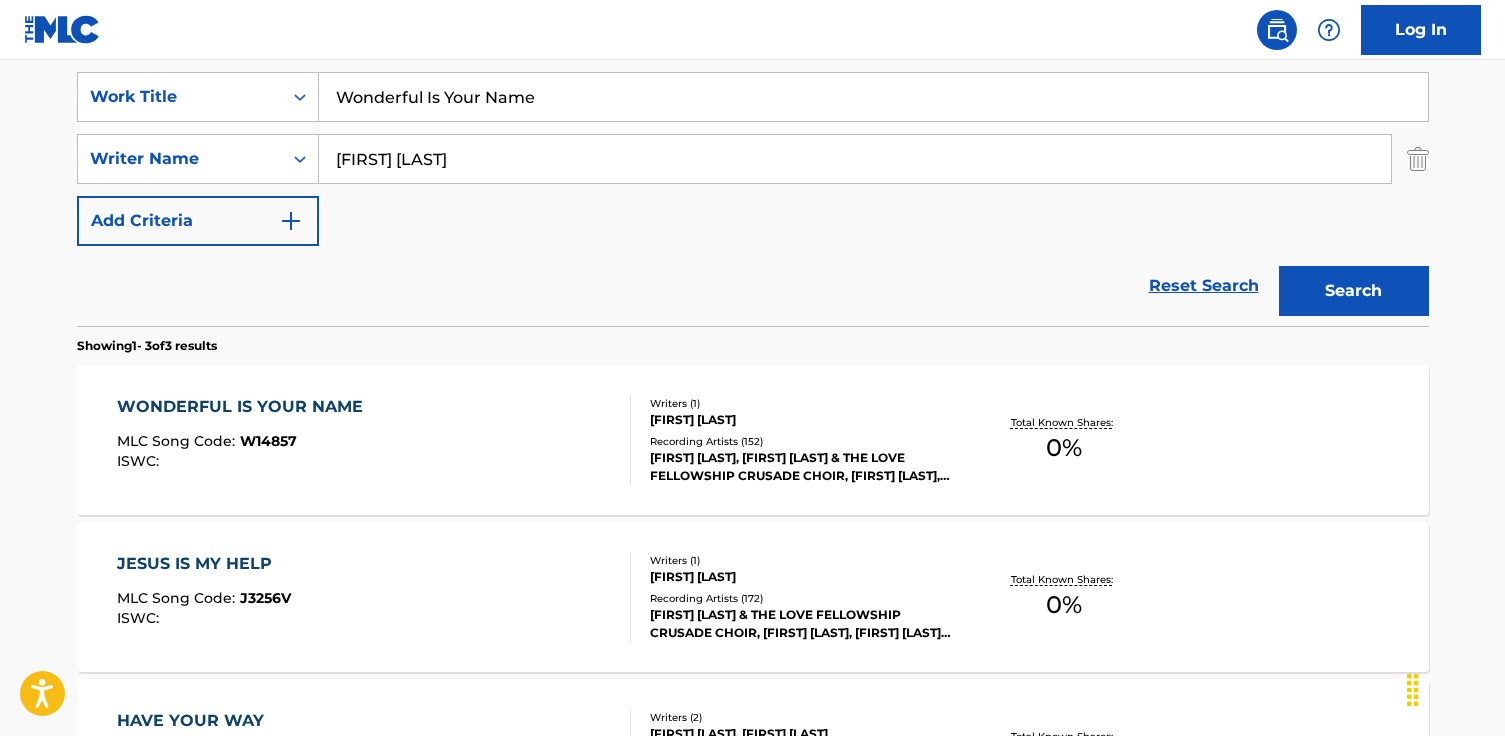 scroll, scrollTop: 0, scrollLeft: 0, axis: both 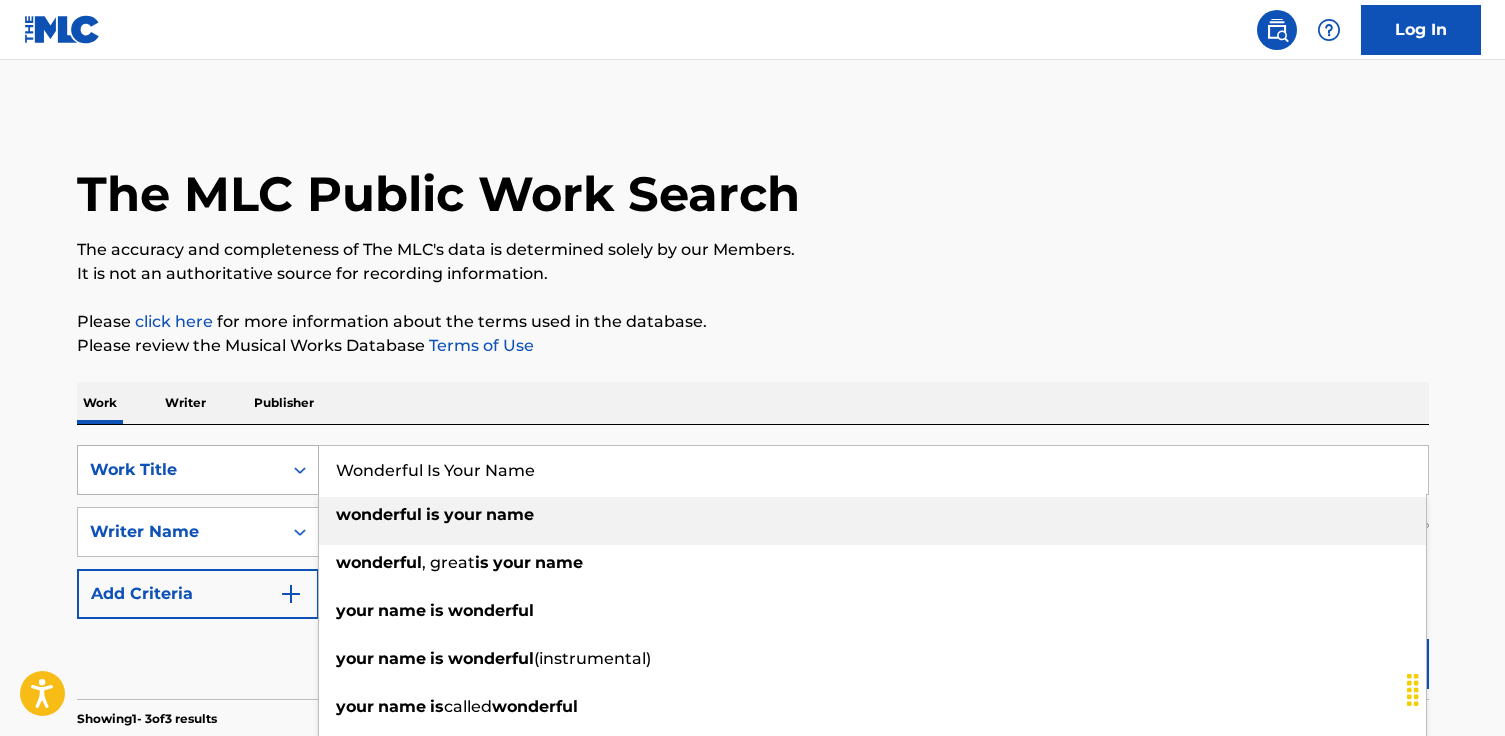 drag, startPoint x: 556, startPoint y: 464, endPoint x: 117, endPoint y: 457, distance: 439.05582 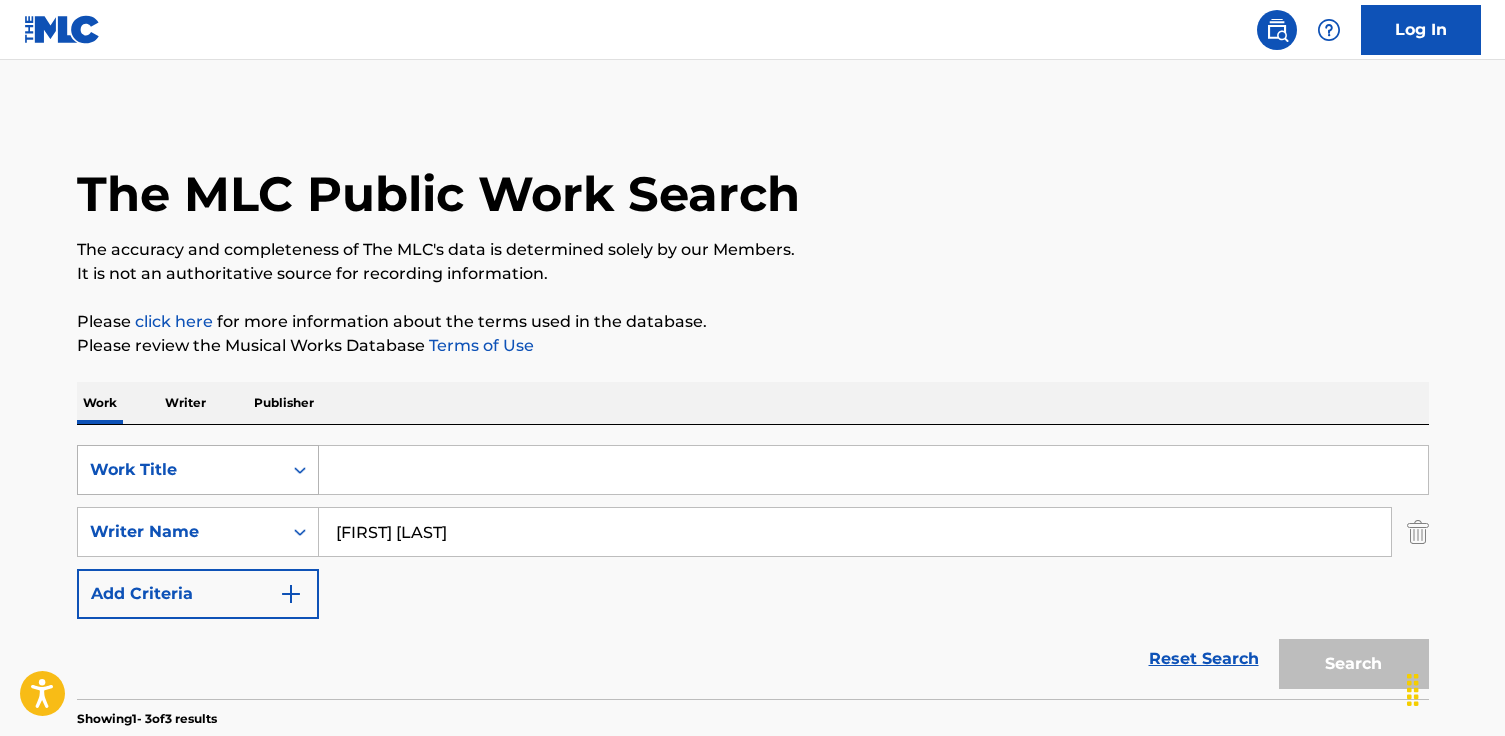 paste on "Simple Ways" 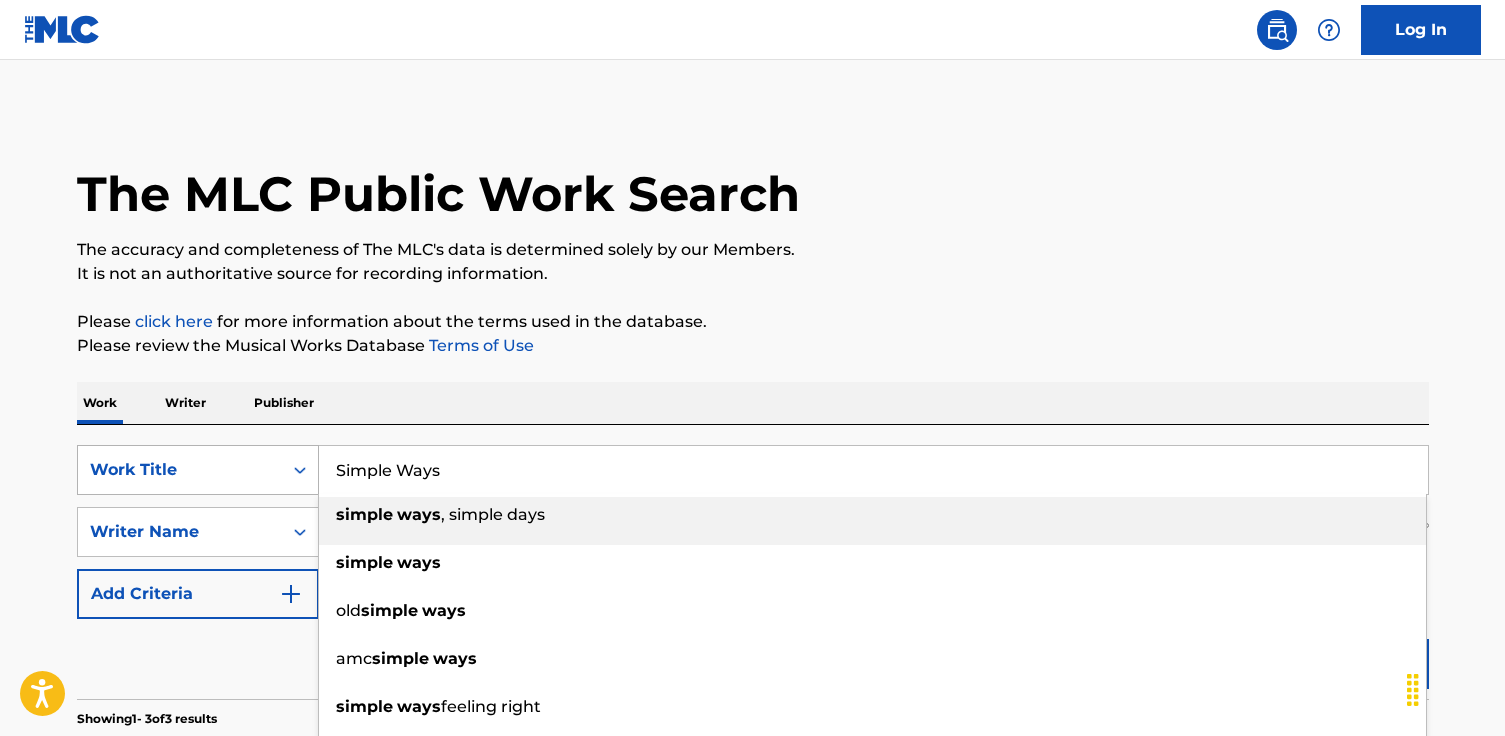 type on "Simple Ways" 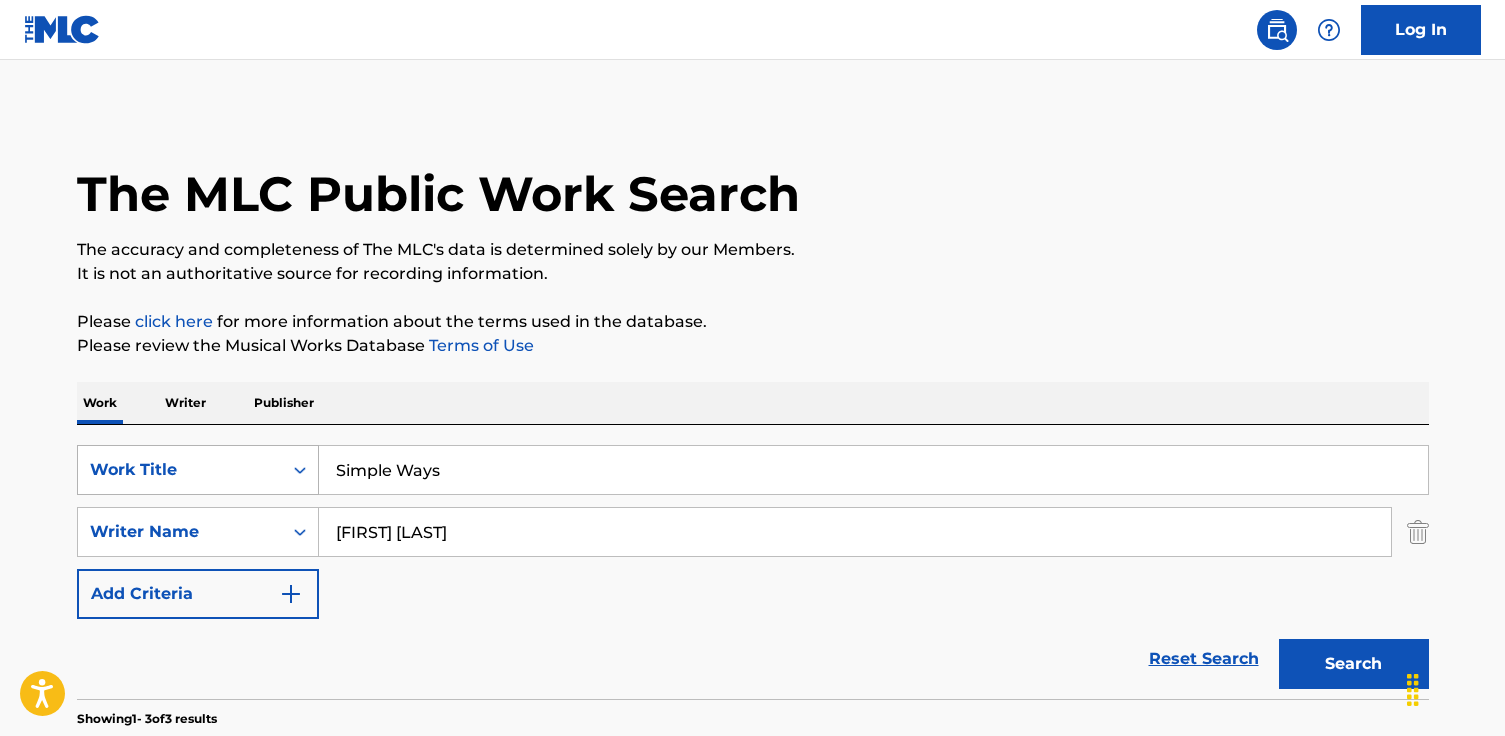 click on "Search" at bounding box center [1354, 664] 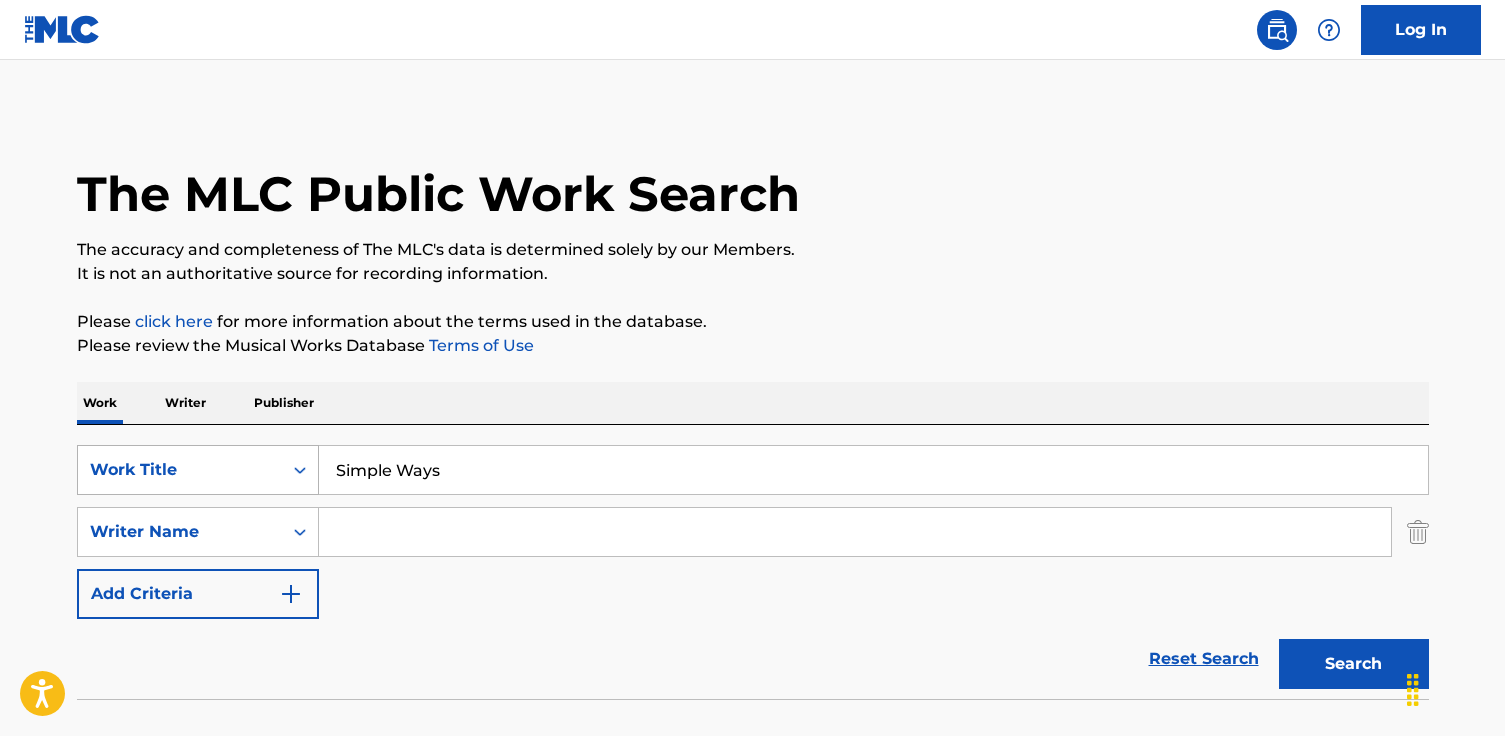 click on "Search" at bounding box center [1354, 664] 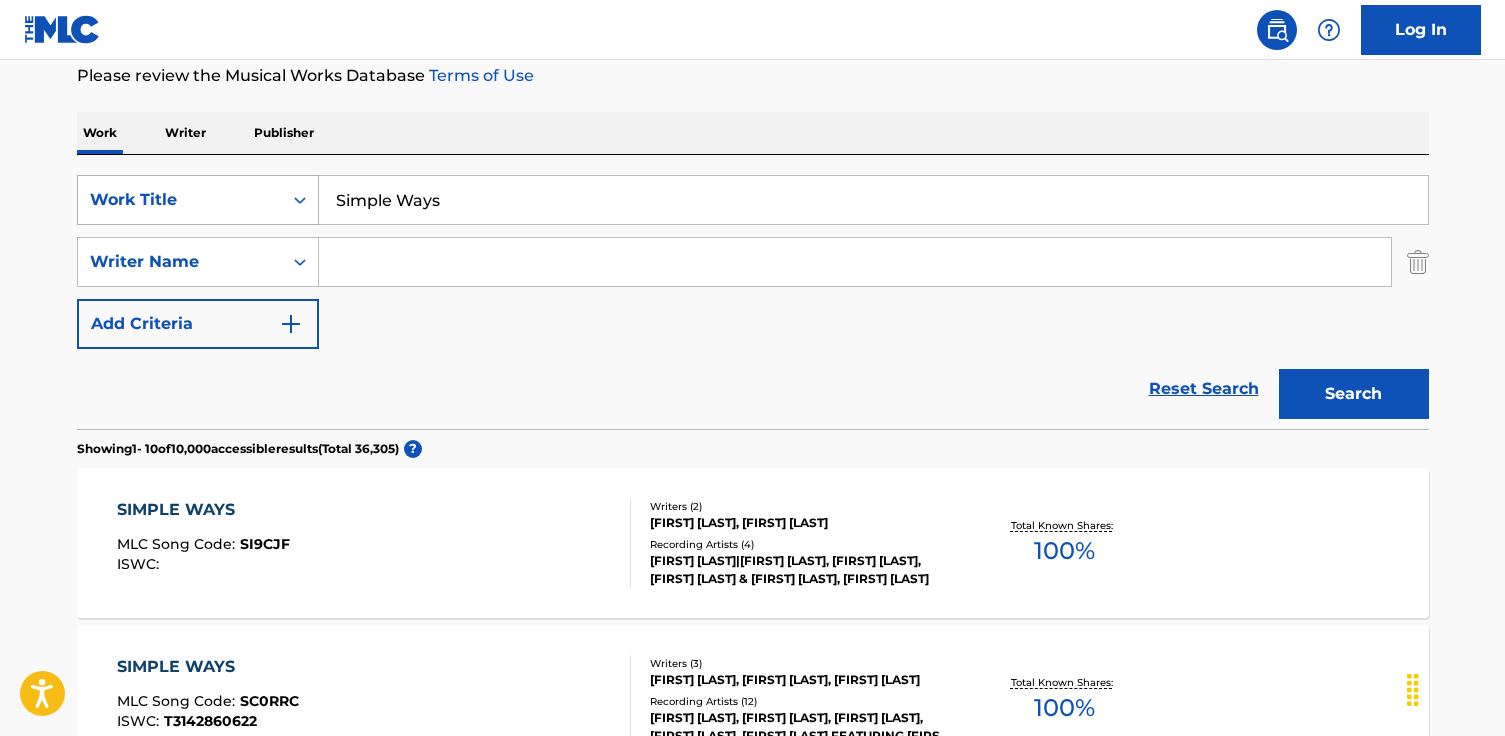 scroll, scrollTop: 267, scrollLeft: 0, axis: vertical 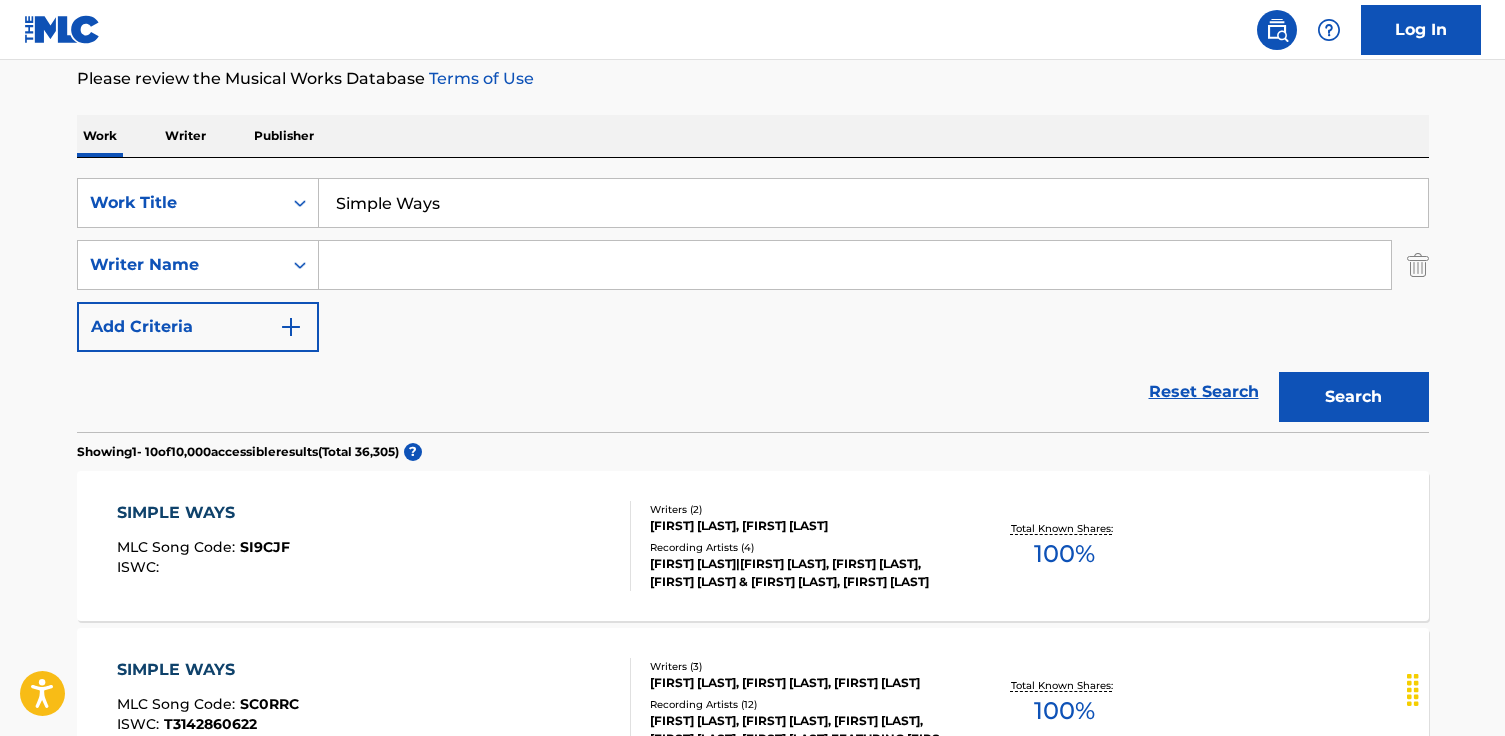 click at bounding box center [855, 265] 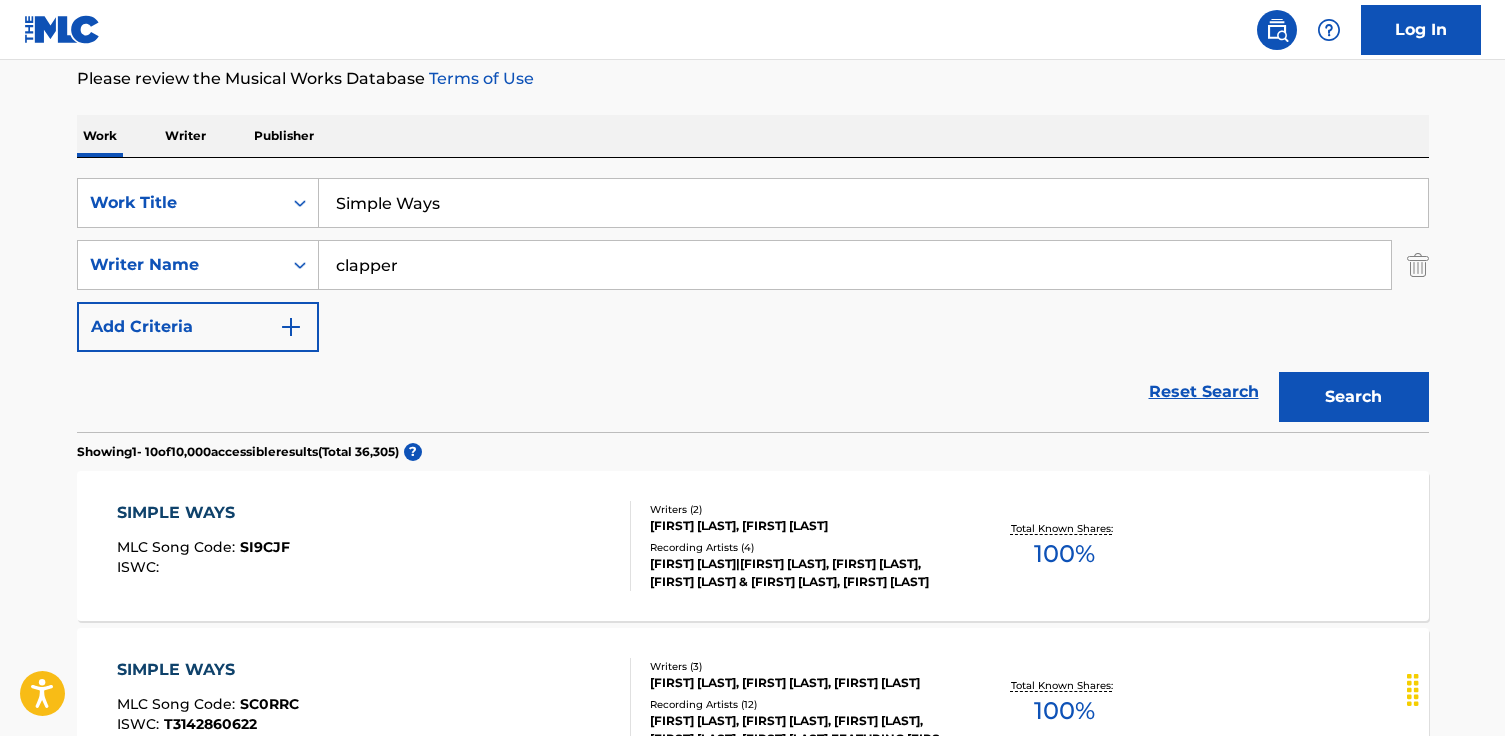type on "clapper" 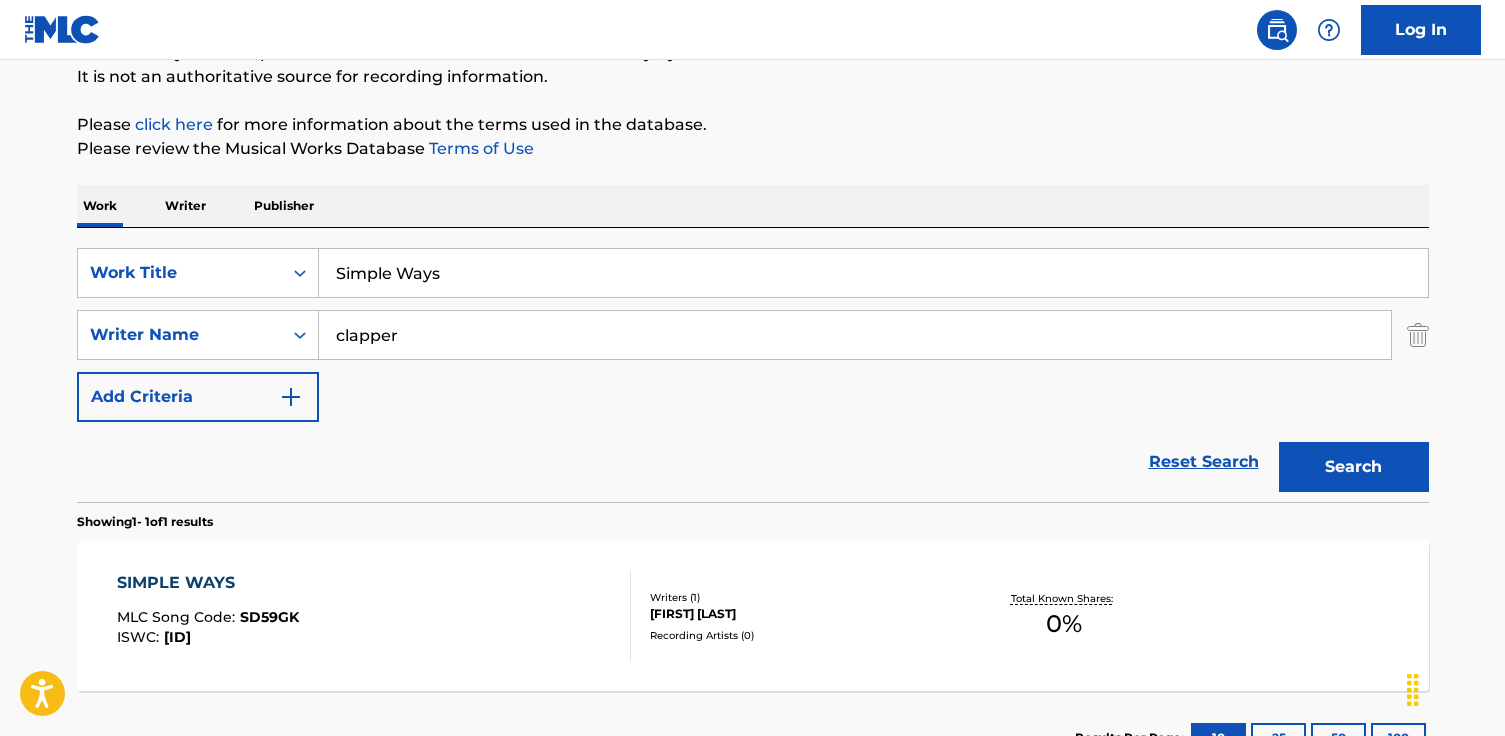 scroll, scrollTop: 267, scrollLeft: 0, axis: vertical 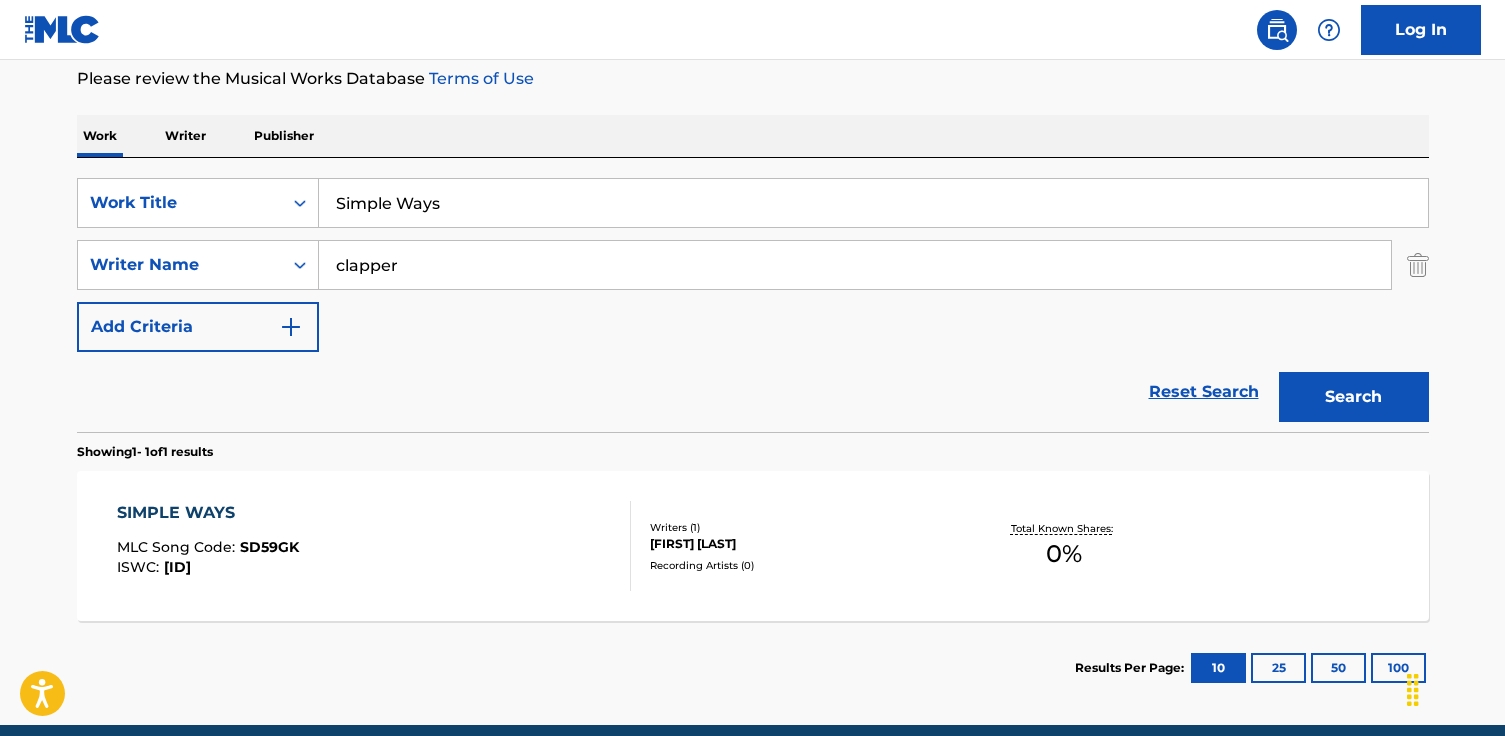 click on "SIMPLE WAYS MLC Song Code : SD59GK ISWC : T0712162189" at bounding box center (374, 546) 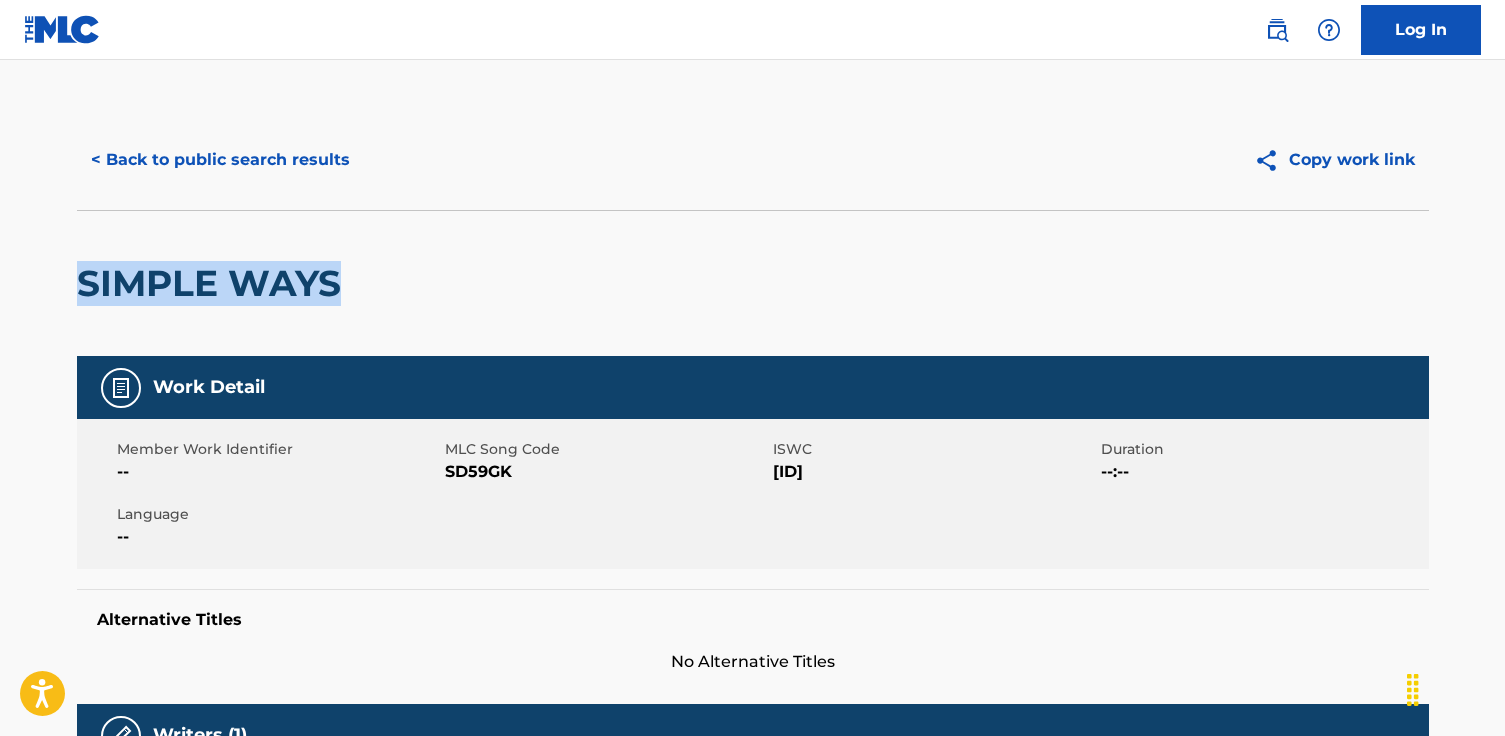 drag, startPoint x: 360, startPoint y: 292, endPoint x: -74, endPoint y: 291, distance: 434.00116 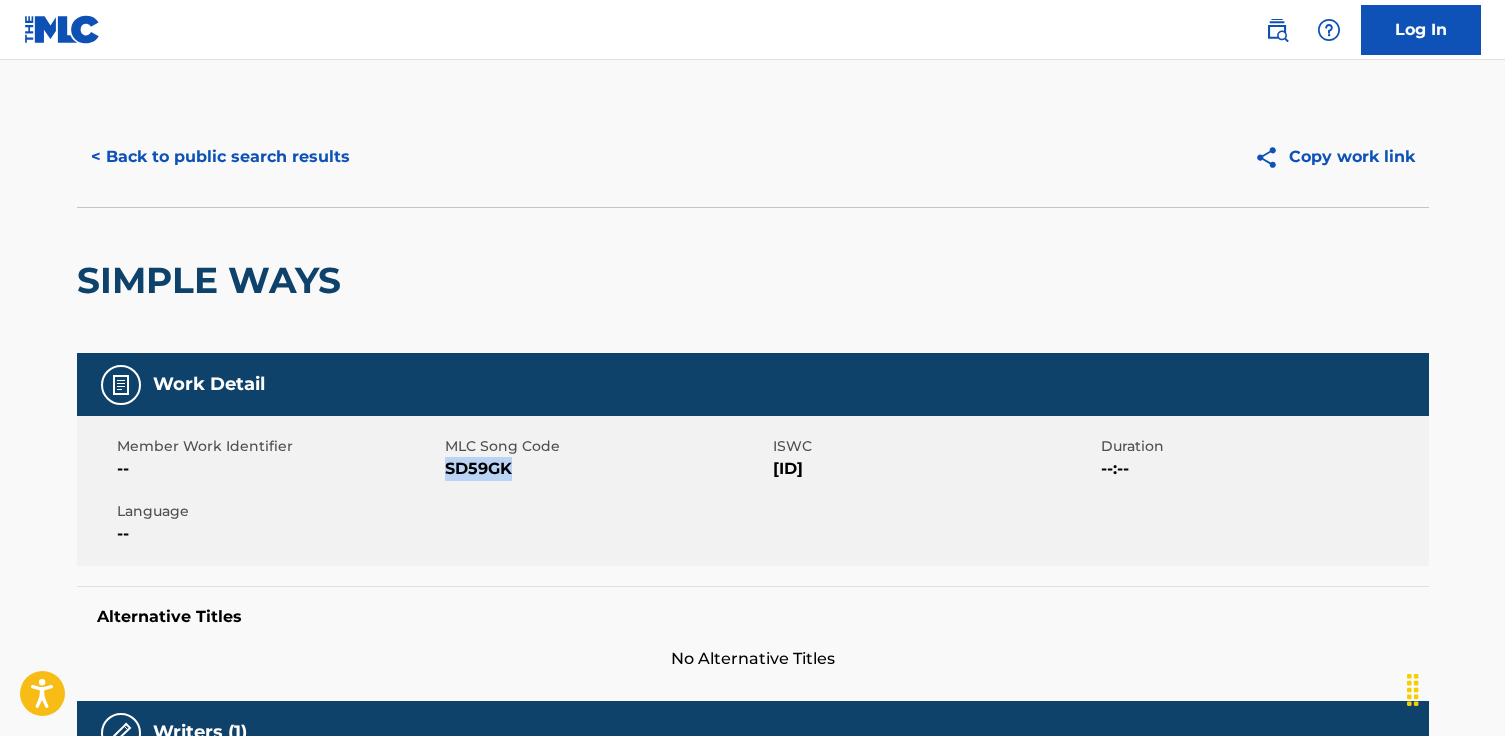 drag, startPoint x: 534, startPoint y: 475, endPoint x: 449, endPoint y: 469, distance: 85.2115 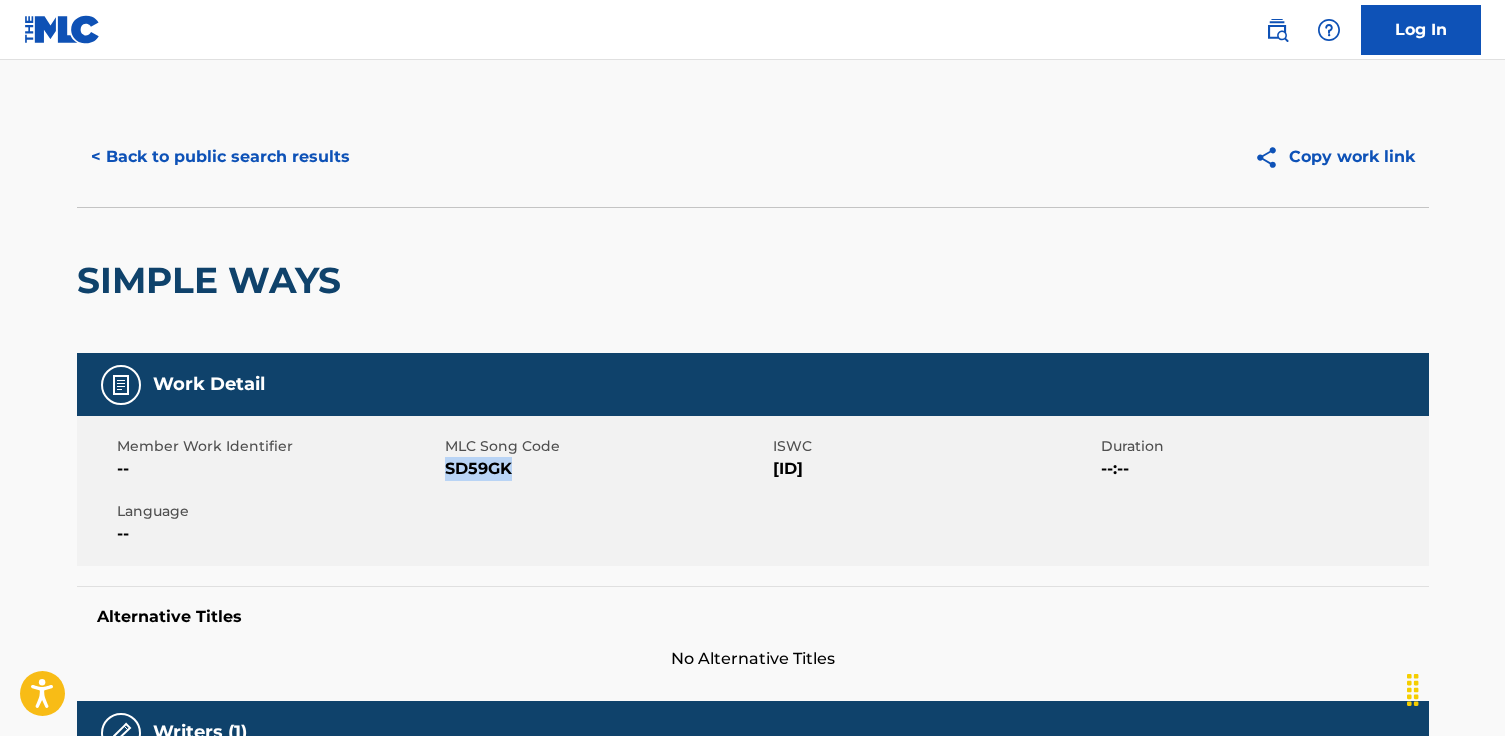 click on "< Back to public search results" at bounding box center [220, 157] 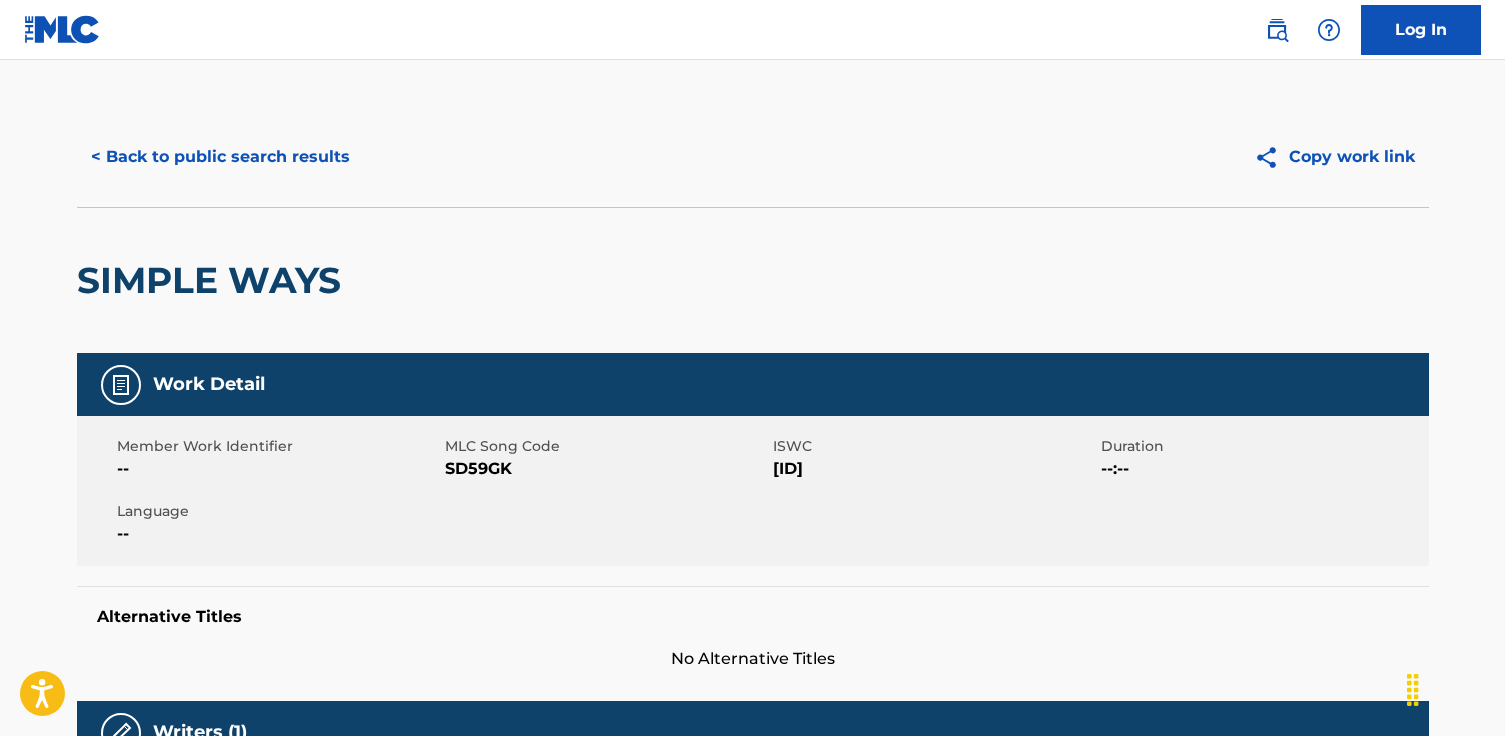 scroll, scrollTop: 238, scrollLeft: 0, axis: vertical 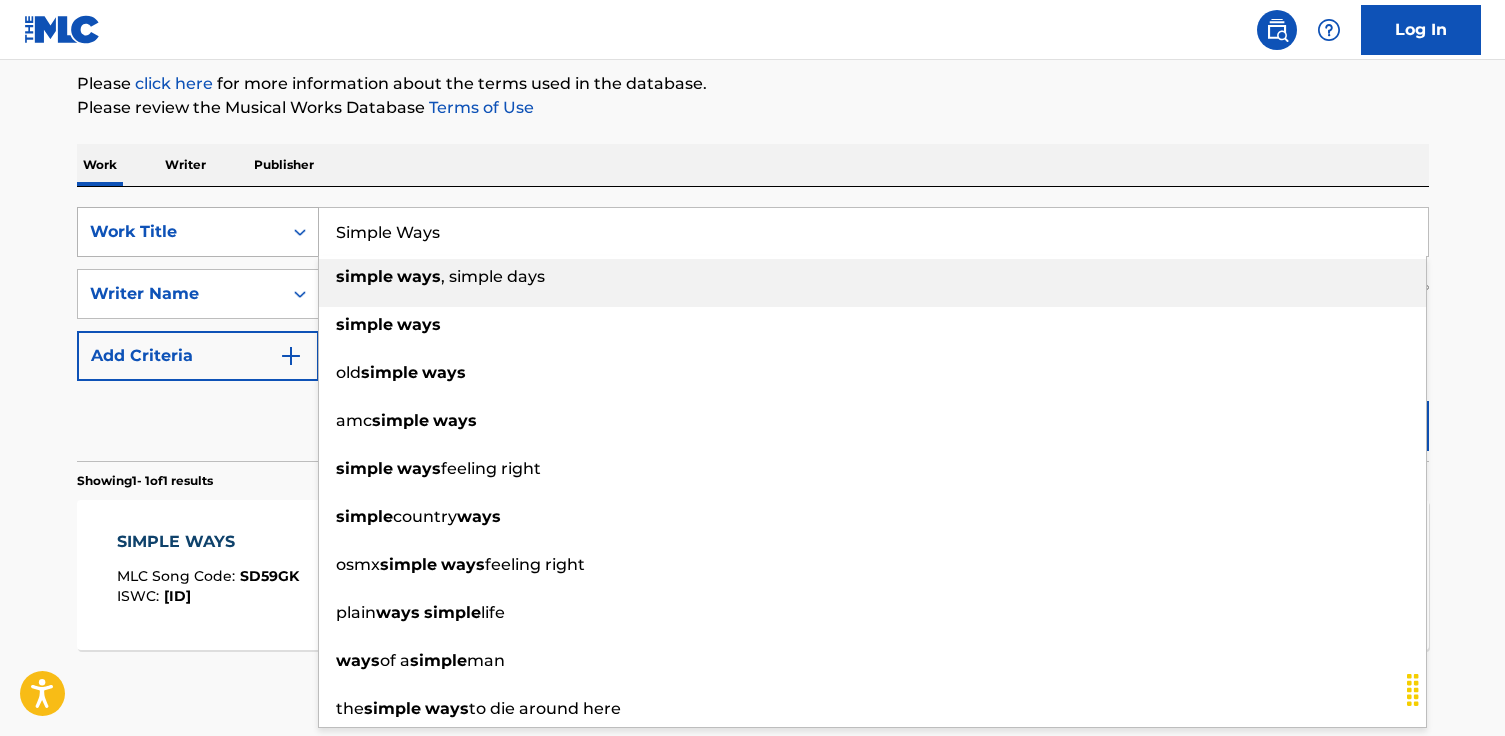 drag, startPoint x: 474, startPoint y: 246, endPoint x: 258, endPoint y: 237, distance: 216.18742 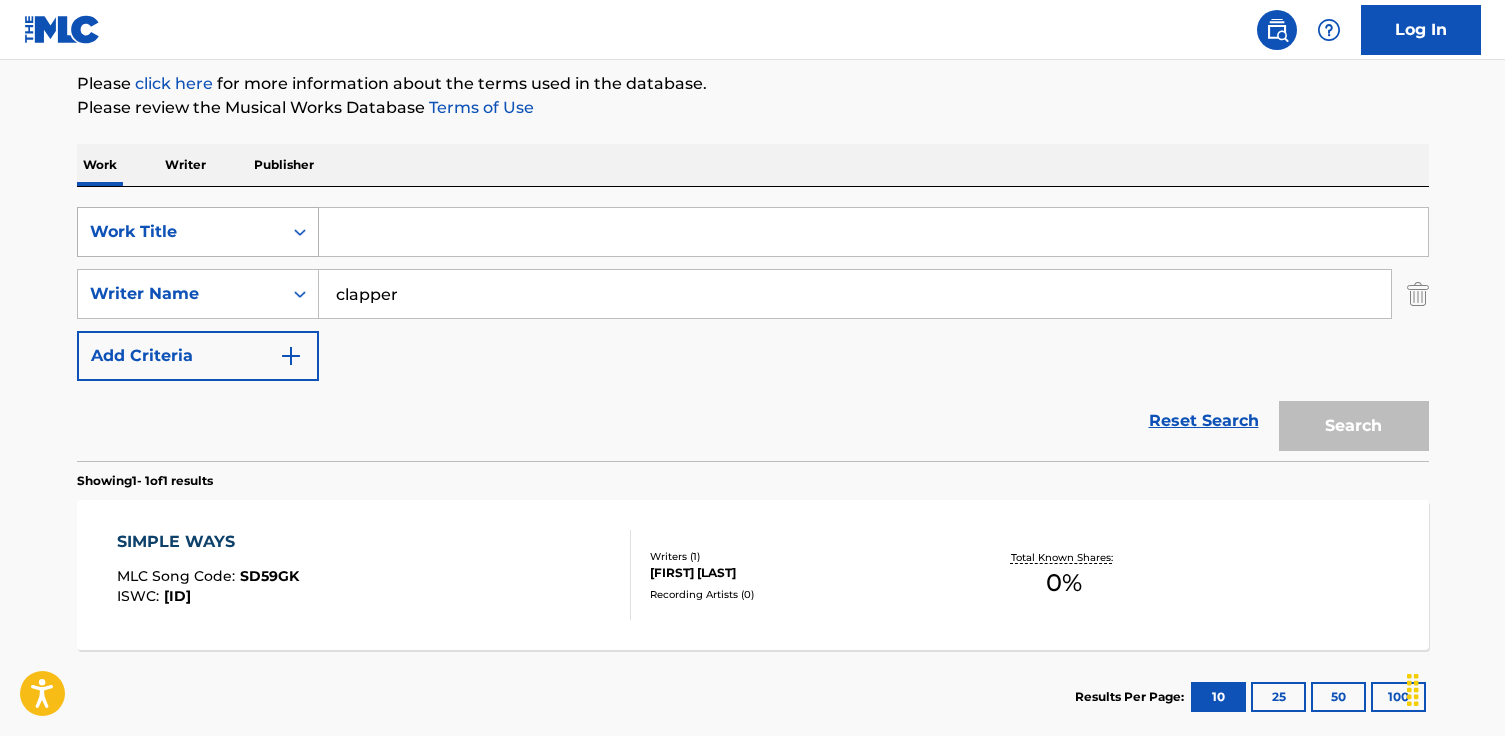 paste on "One More Time" 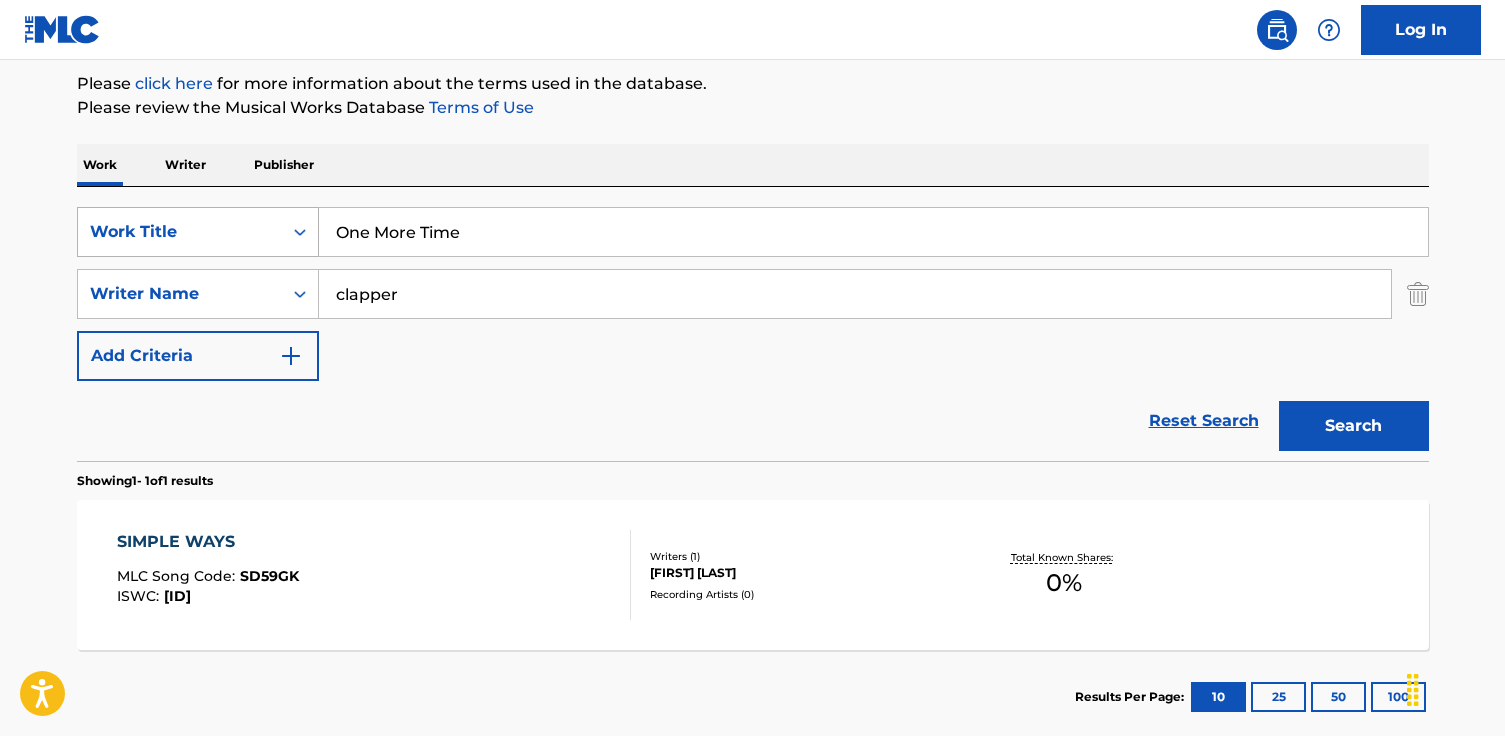 type on "One More Time" 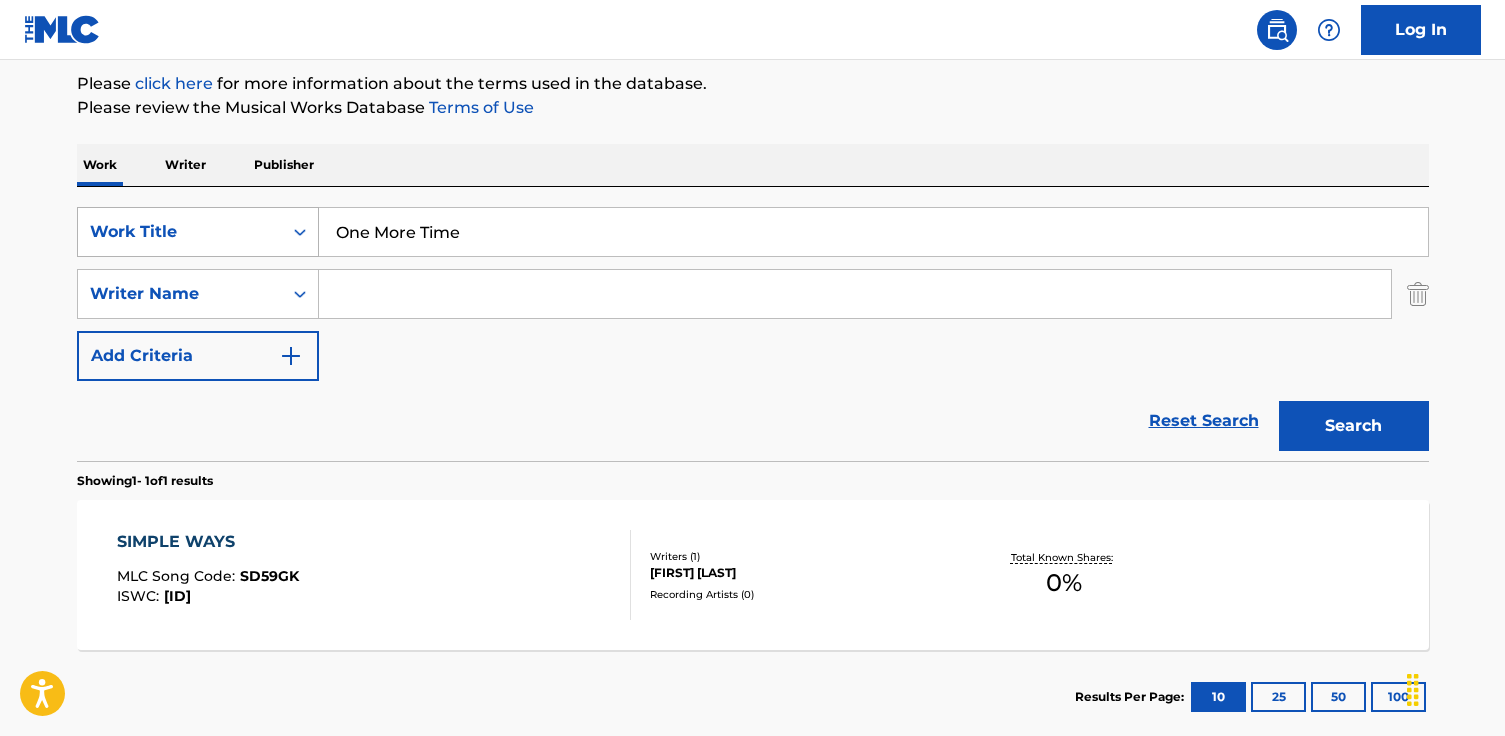 click on "Search" at bounding box center (1354, 426) 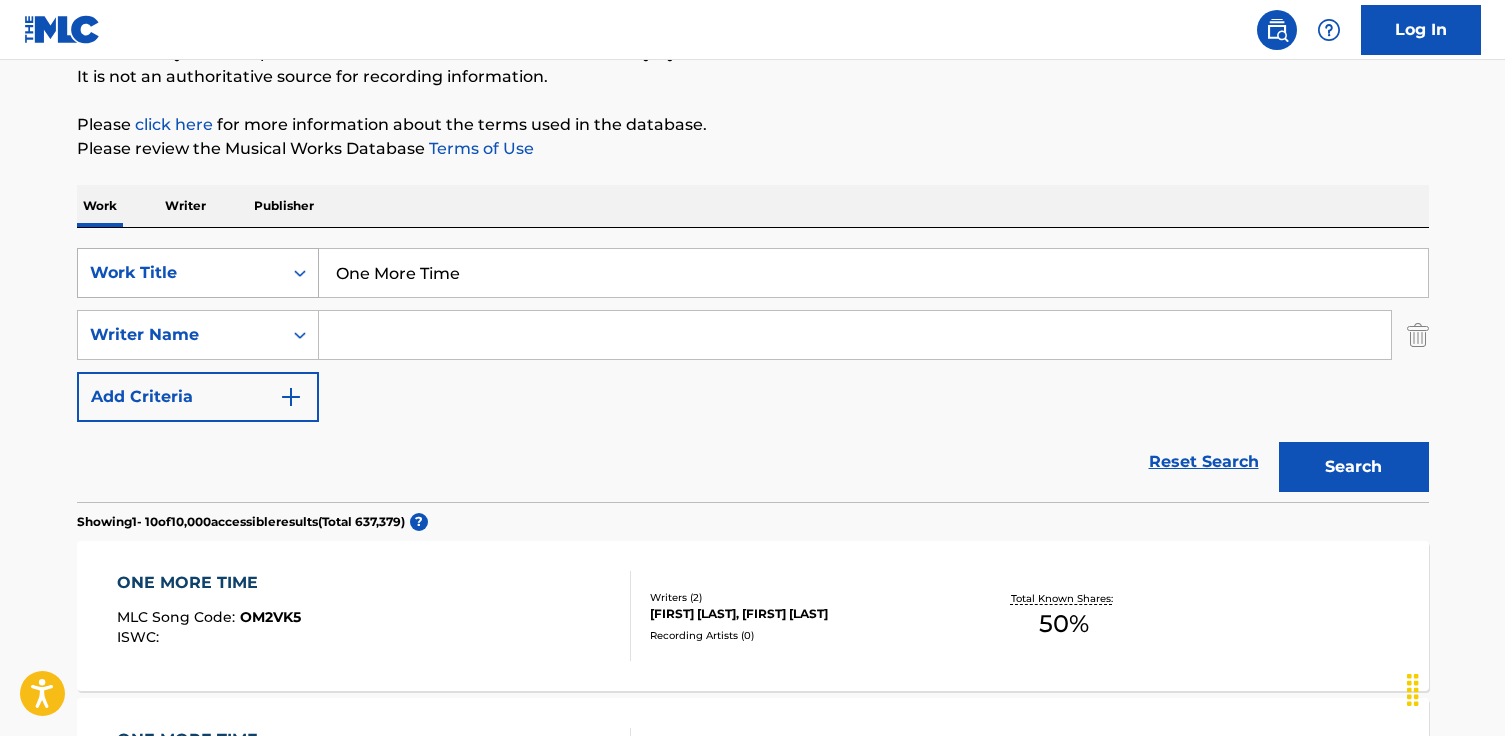 scroll, scrollTop: 238, scrollLeft: 0, axis: vertical 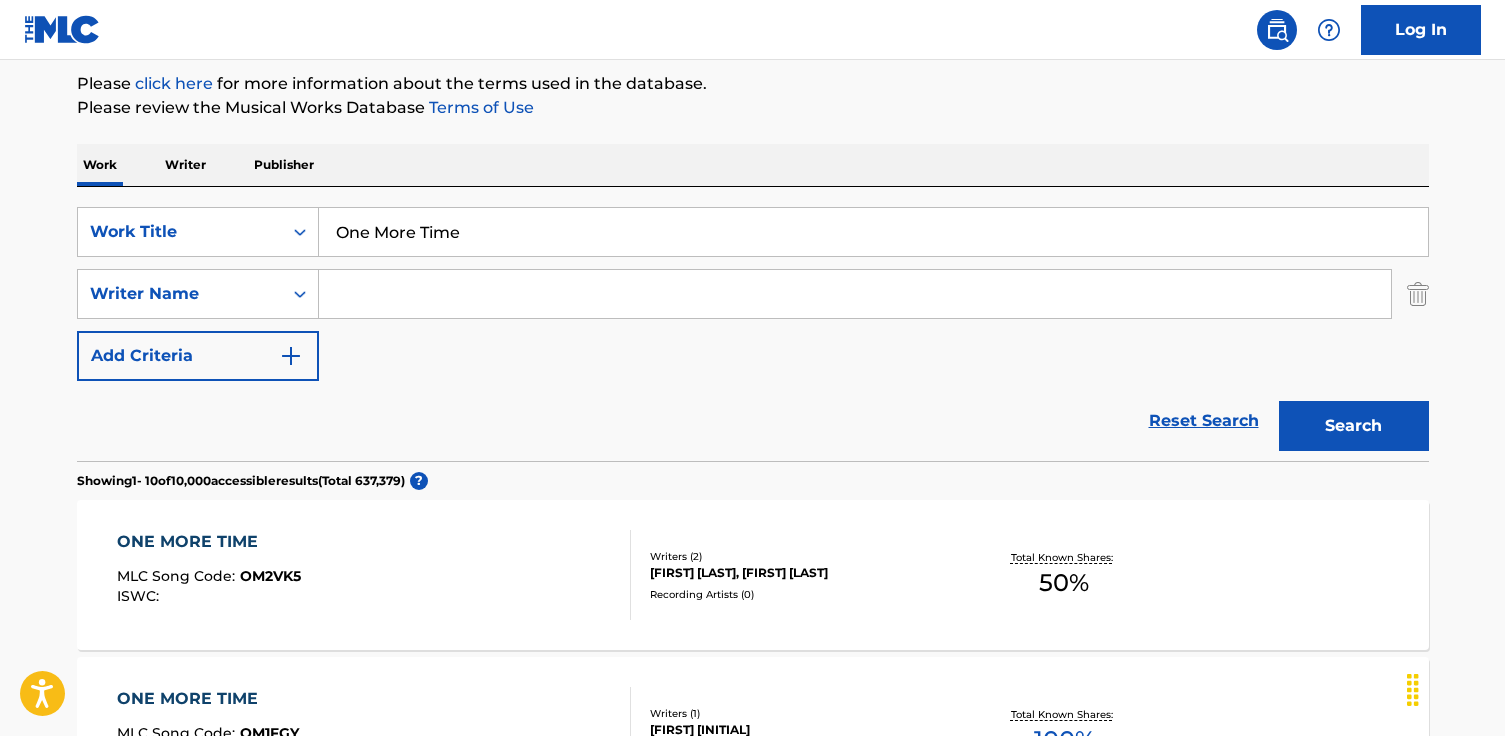 click at bounding box center (855, 294) 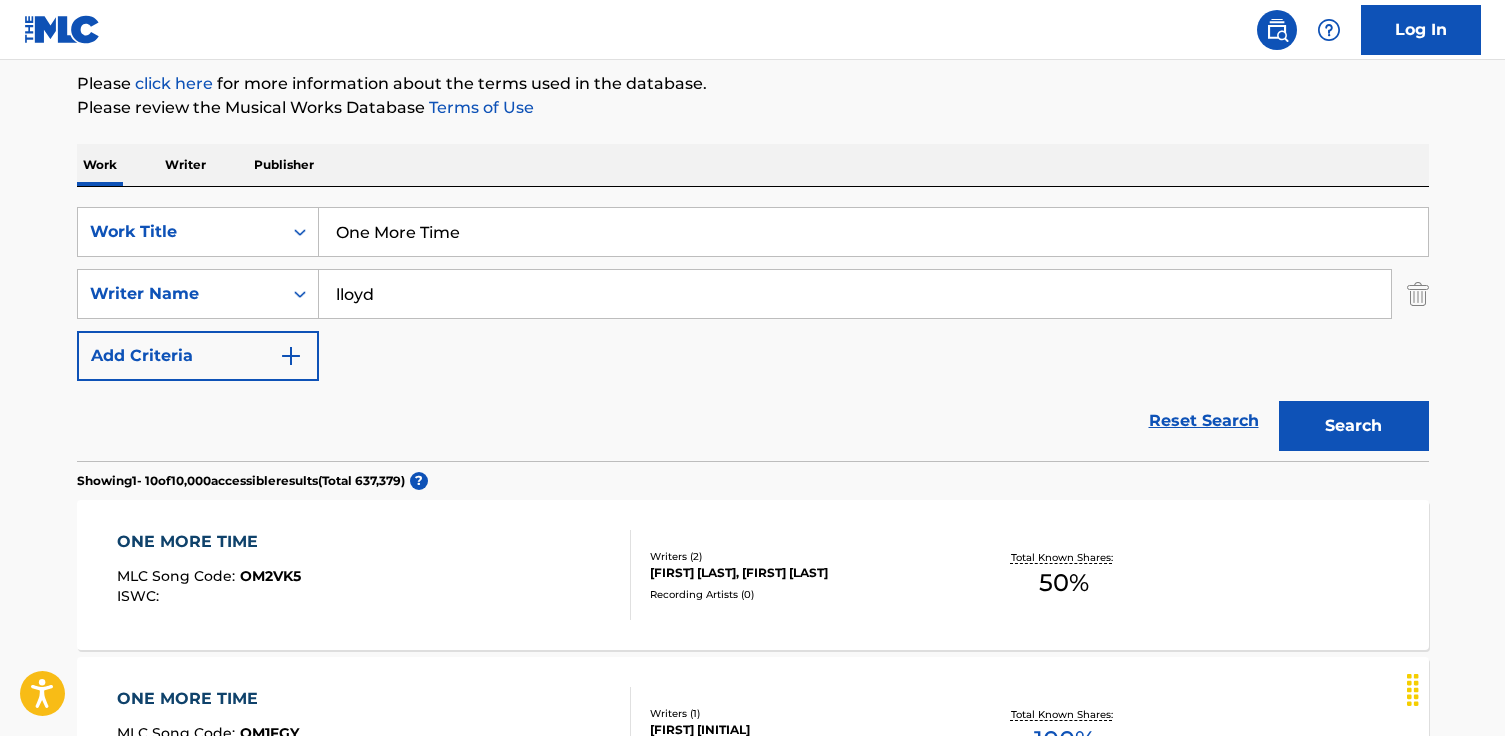 type on "lloyd" 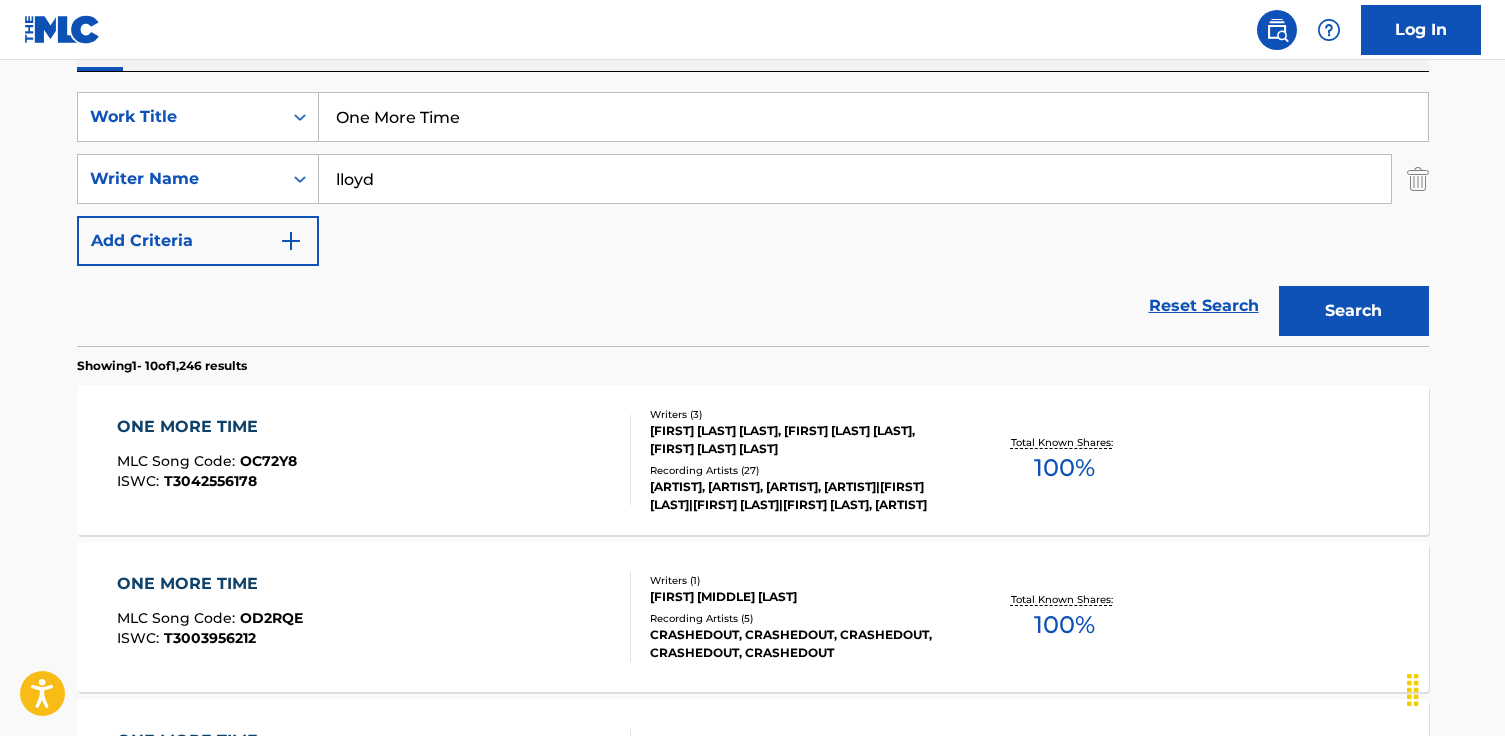 scroll, scrollTop: 357, scrollLeft: 0, axis: vertical 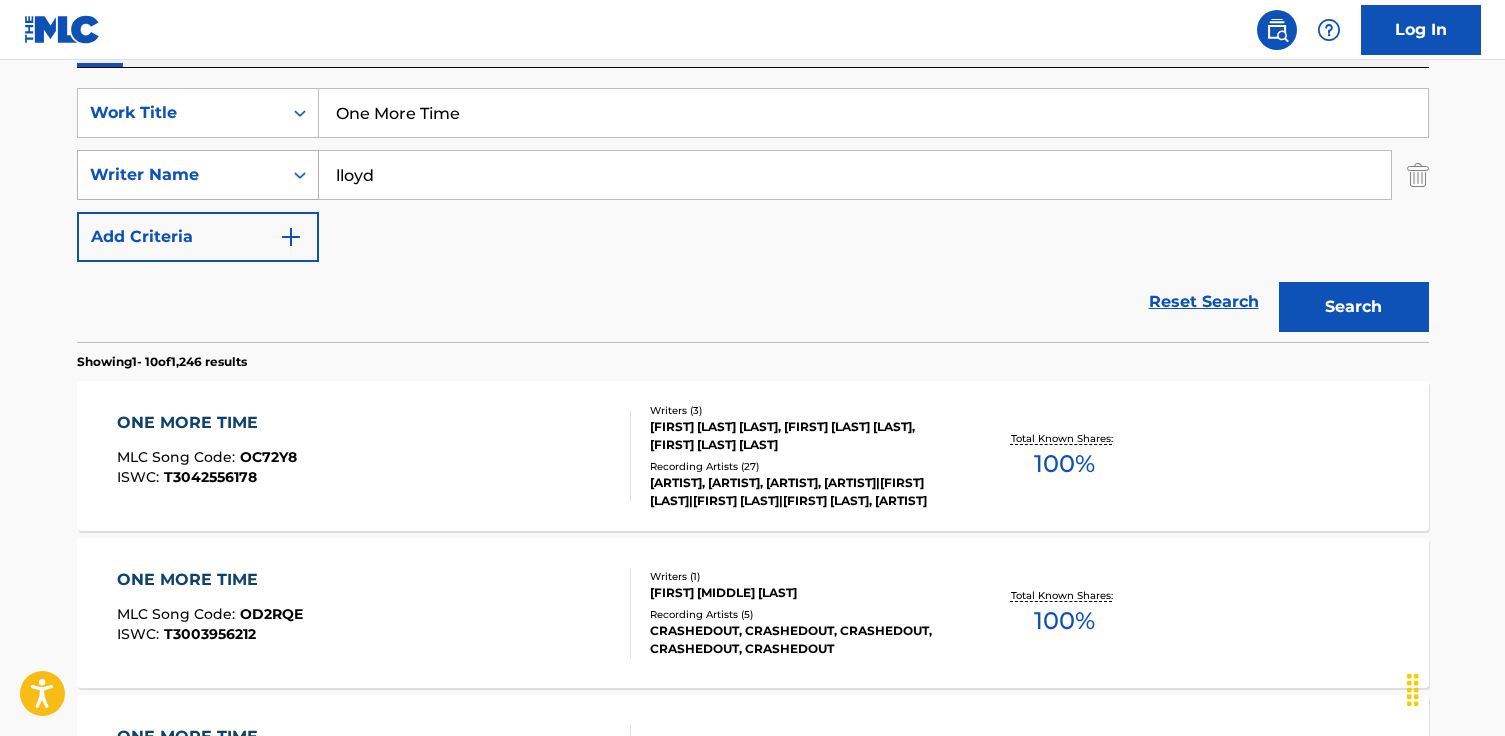drag, startPoint x: 541, startPoint y: 188, endPoint x: 138, endPoint y: 169, distance: 403.44763 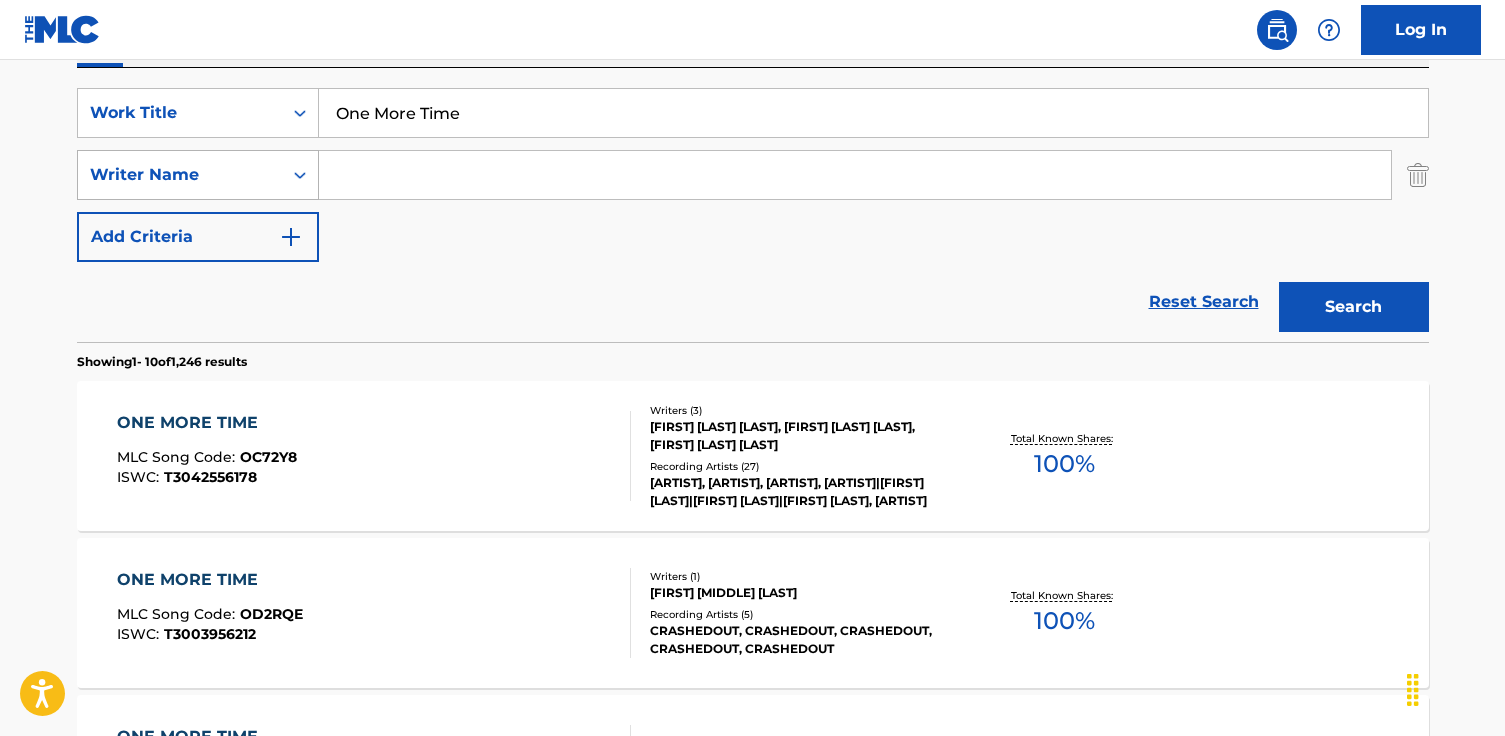 paste on "[FIRST] [LAST]" 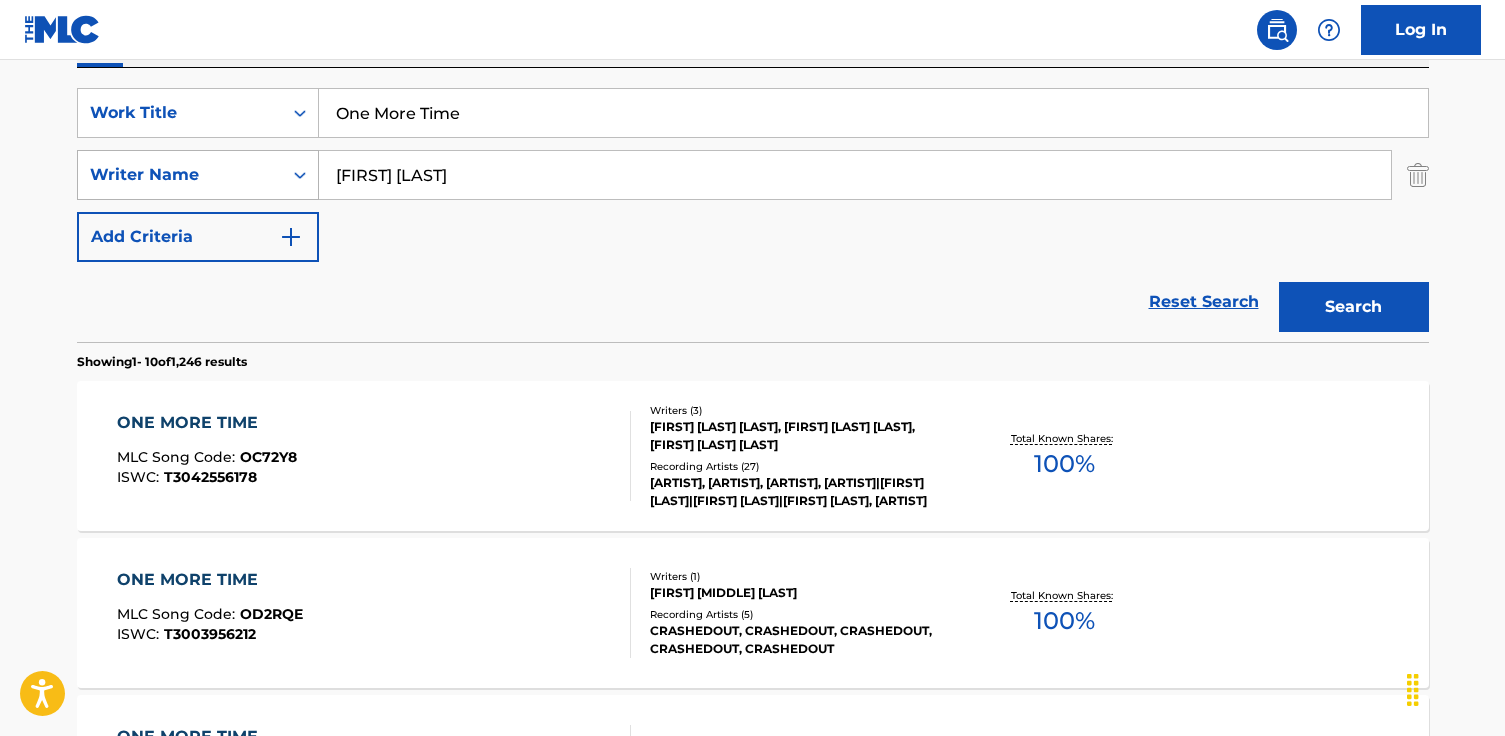 click on "Search" at bounding box center [1354, 307] 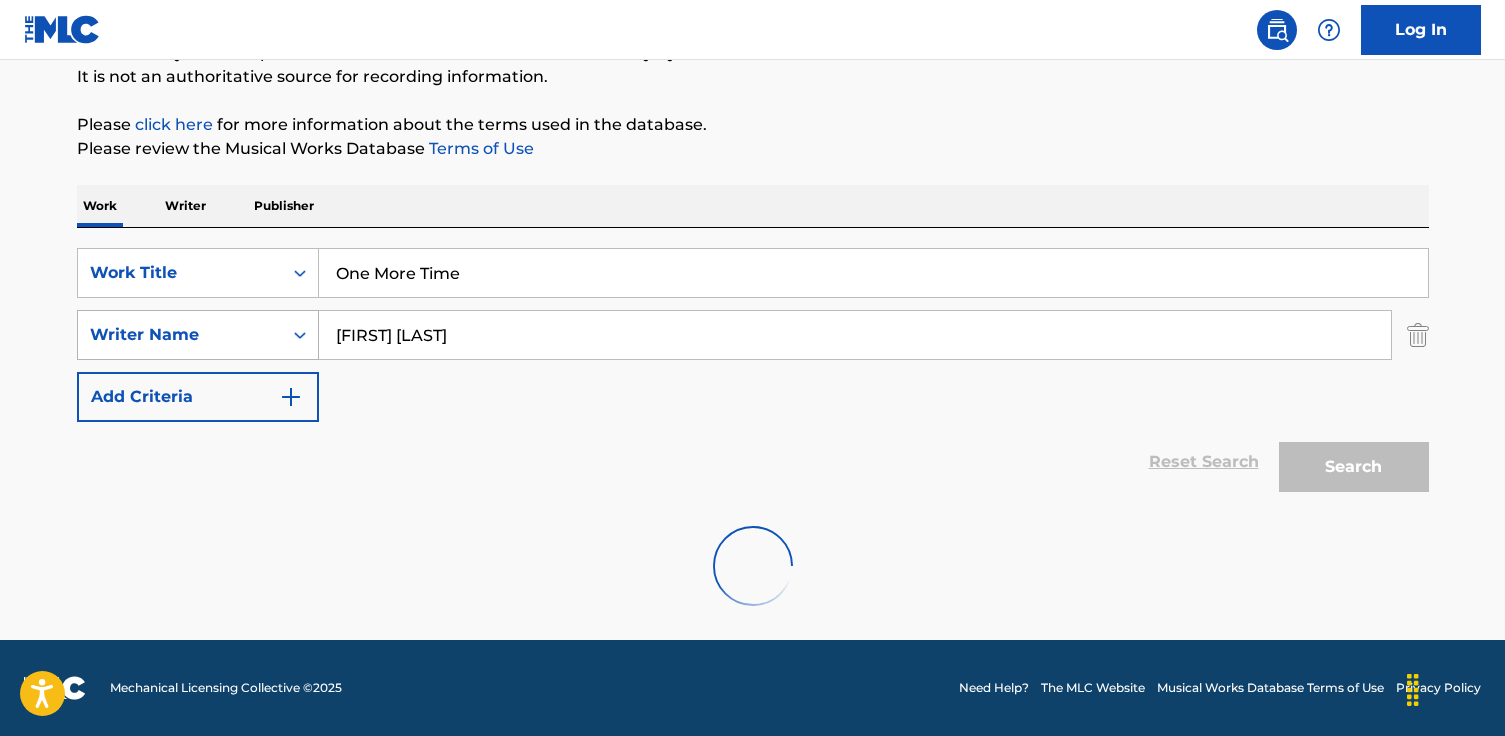 scroll, scrollTop: 132, scrollLeft: 0, axis: vertical 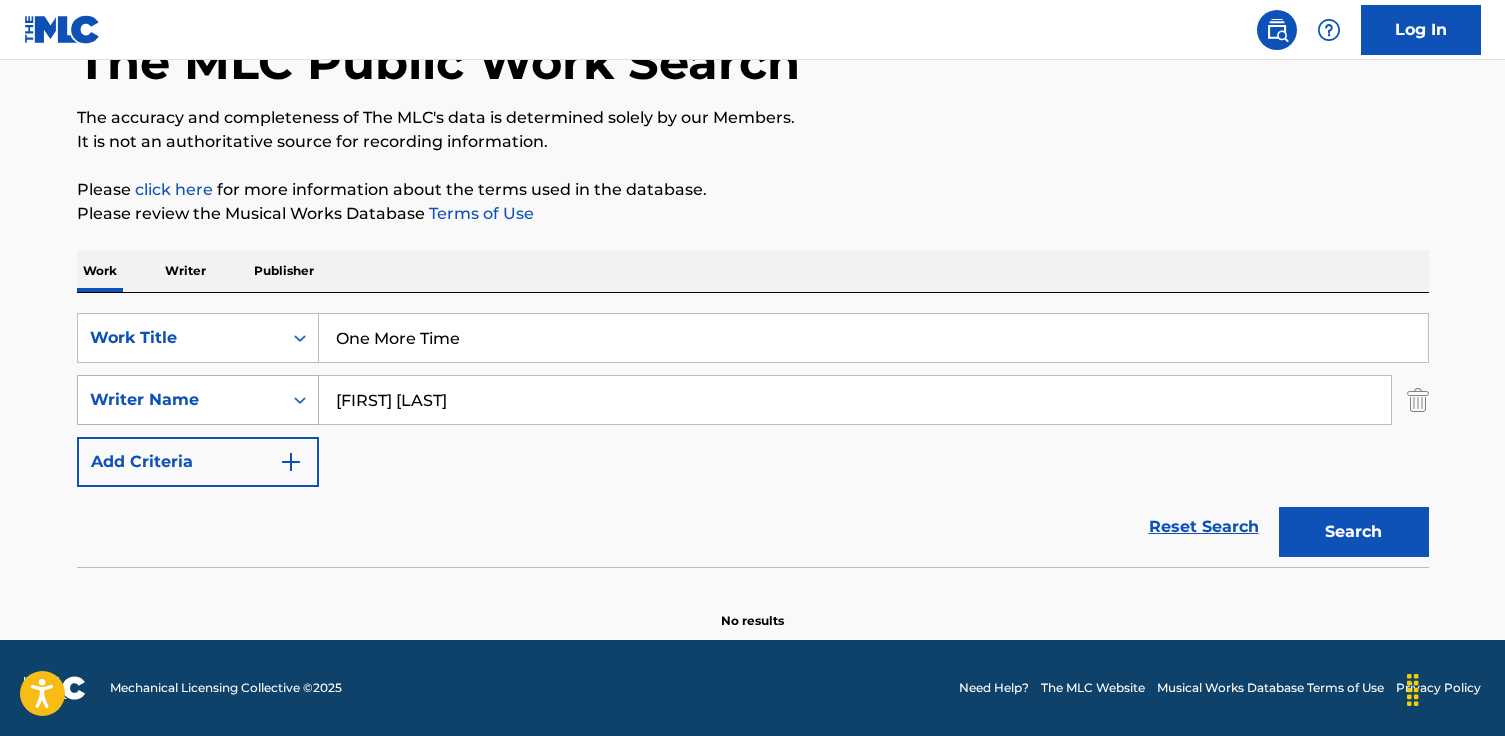 drag, startPoint x: 387, startPoint y: 404, endPoint x: 276, endPoint y: 395, distance: 111.364265 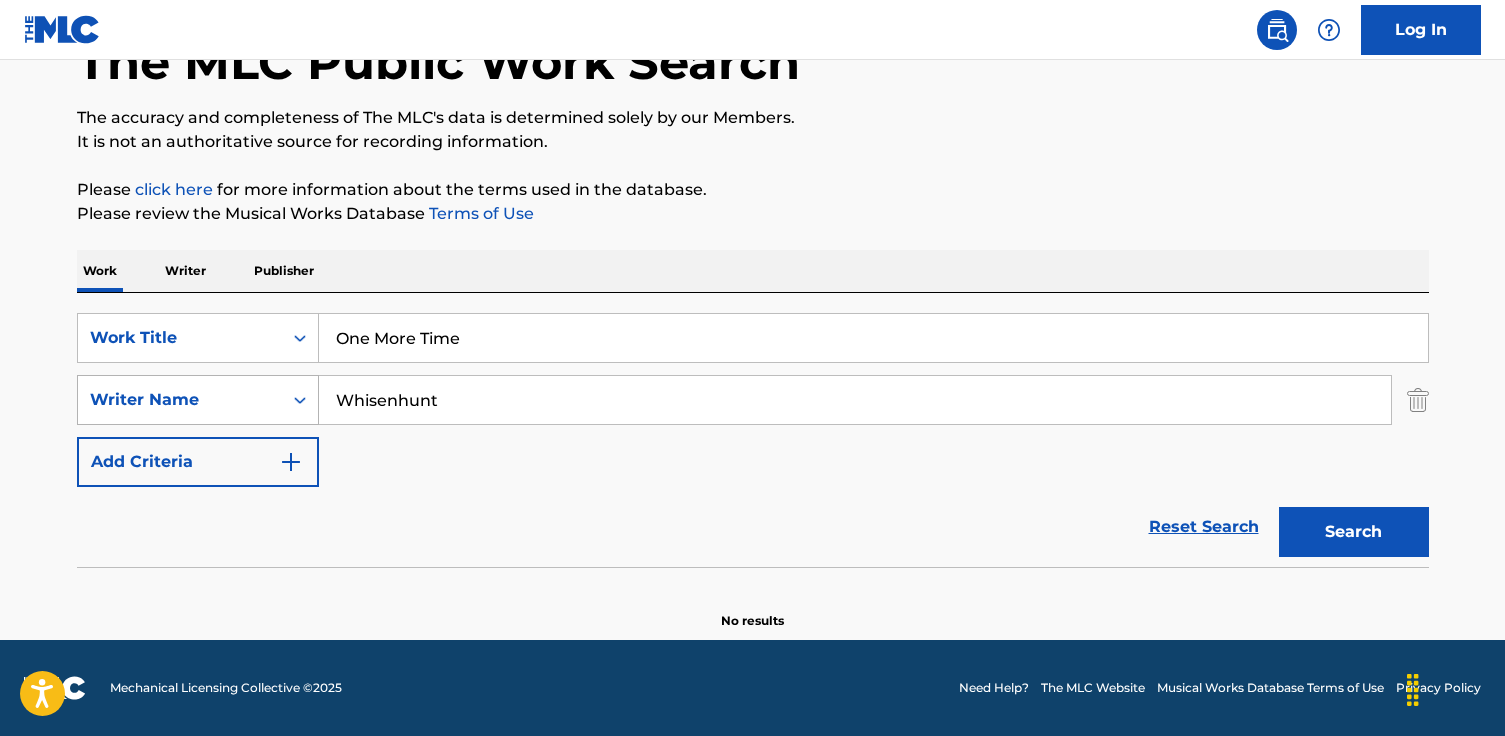 type on "Whisenhunt" 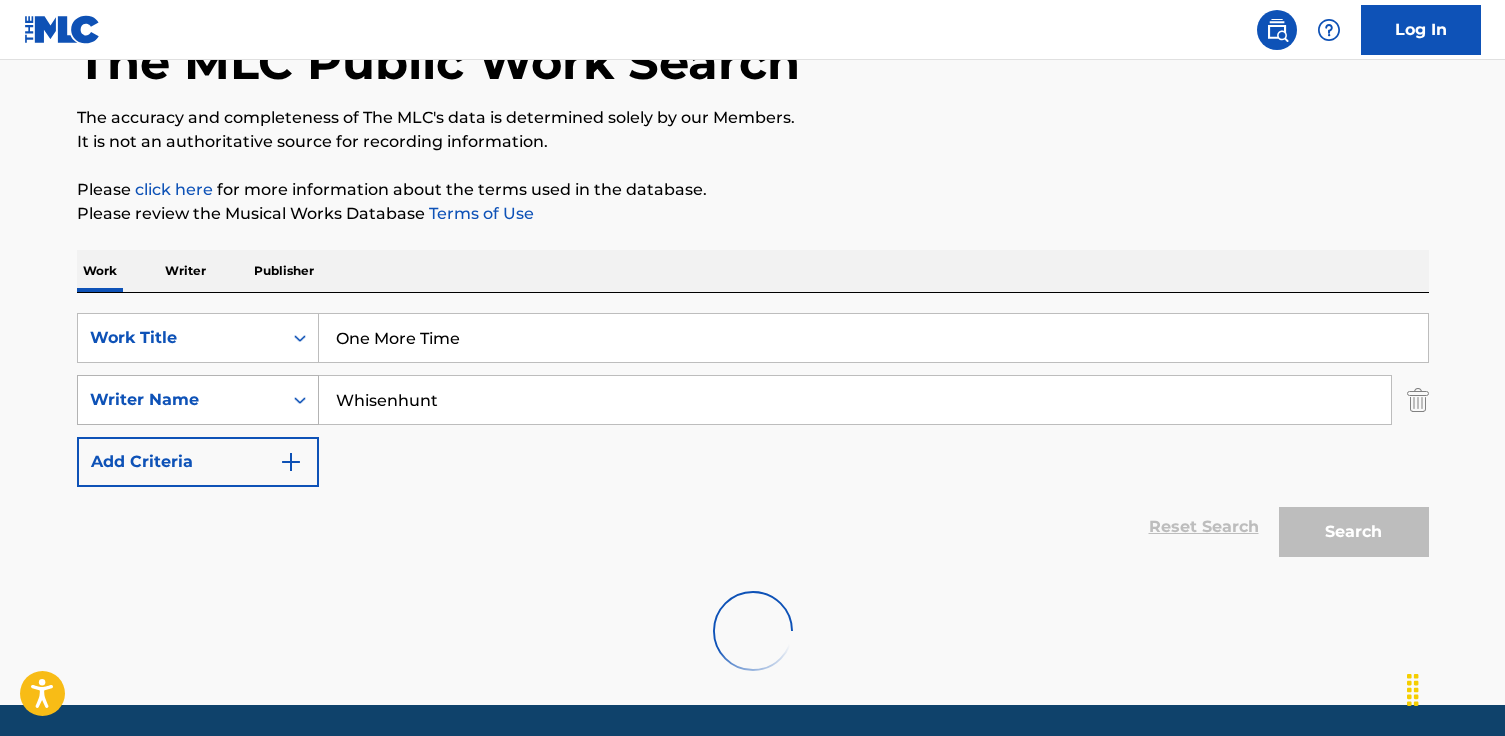 scroll, scrollTop: 357, scrollLeft: 0, axis: vertical 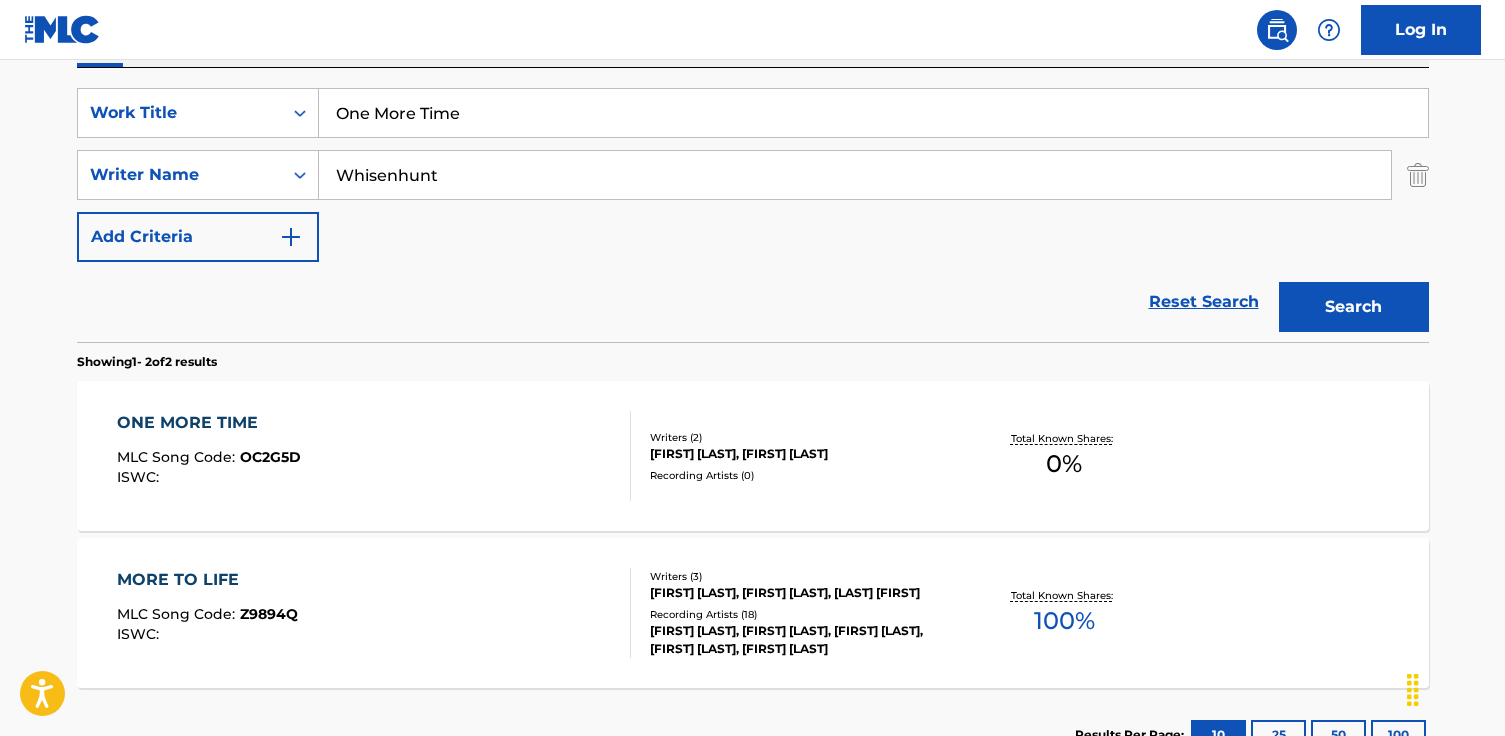click on "ONE MORE TIME MLC Song Code : OC2G5D ISWC : Writers ( 2 ) [FIRST] [LAST], [FIRST] [LAST] Recording Artists ( 0 ) Total Known Shares: 0 %" at bounding box center [753, 456] 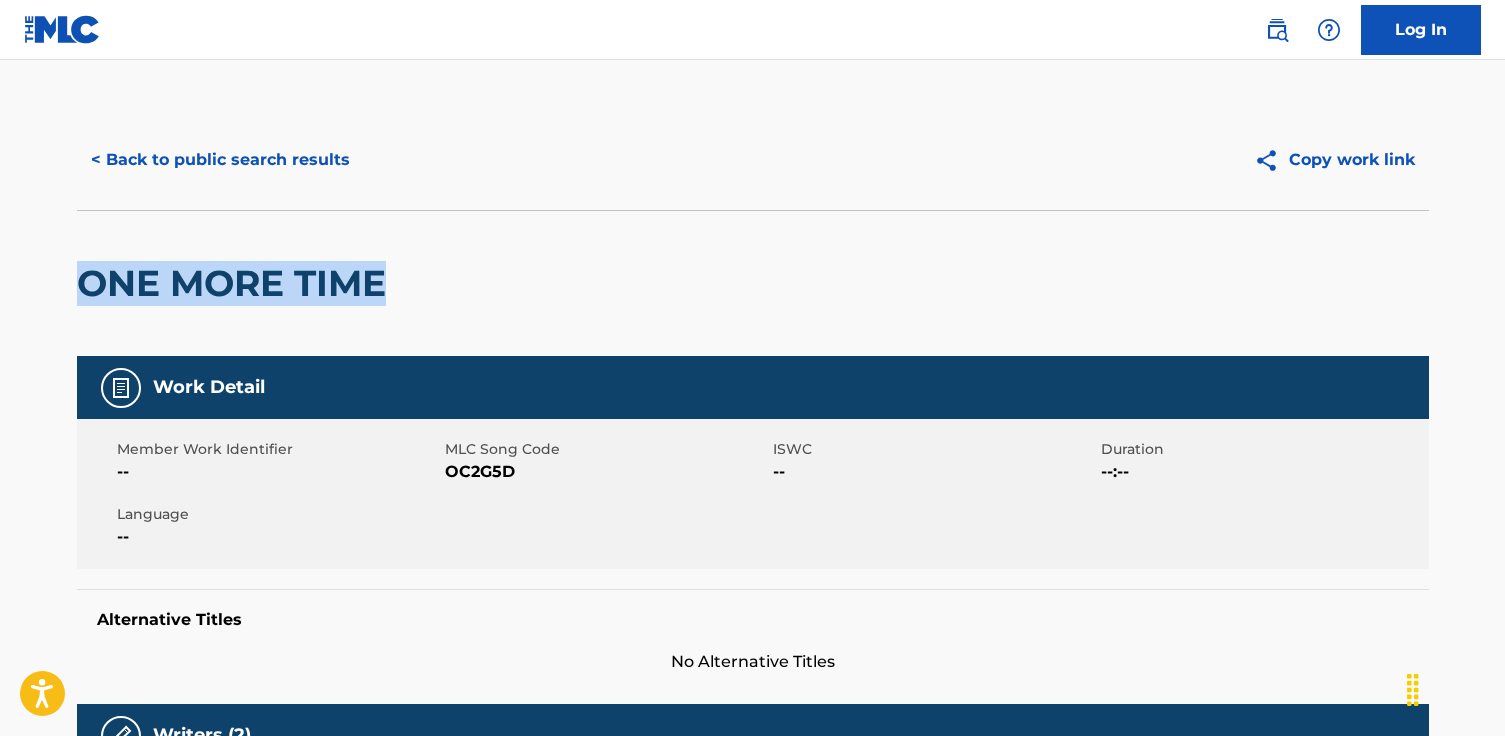 drag, startPoint x: 494, startPoint y: 277, endPoint x: -37, endPoint y: 261, distance: 531.241 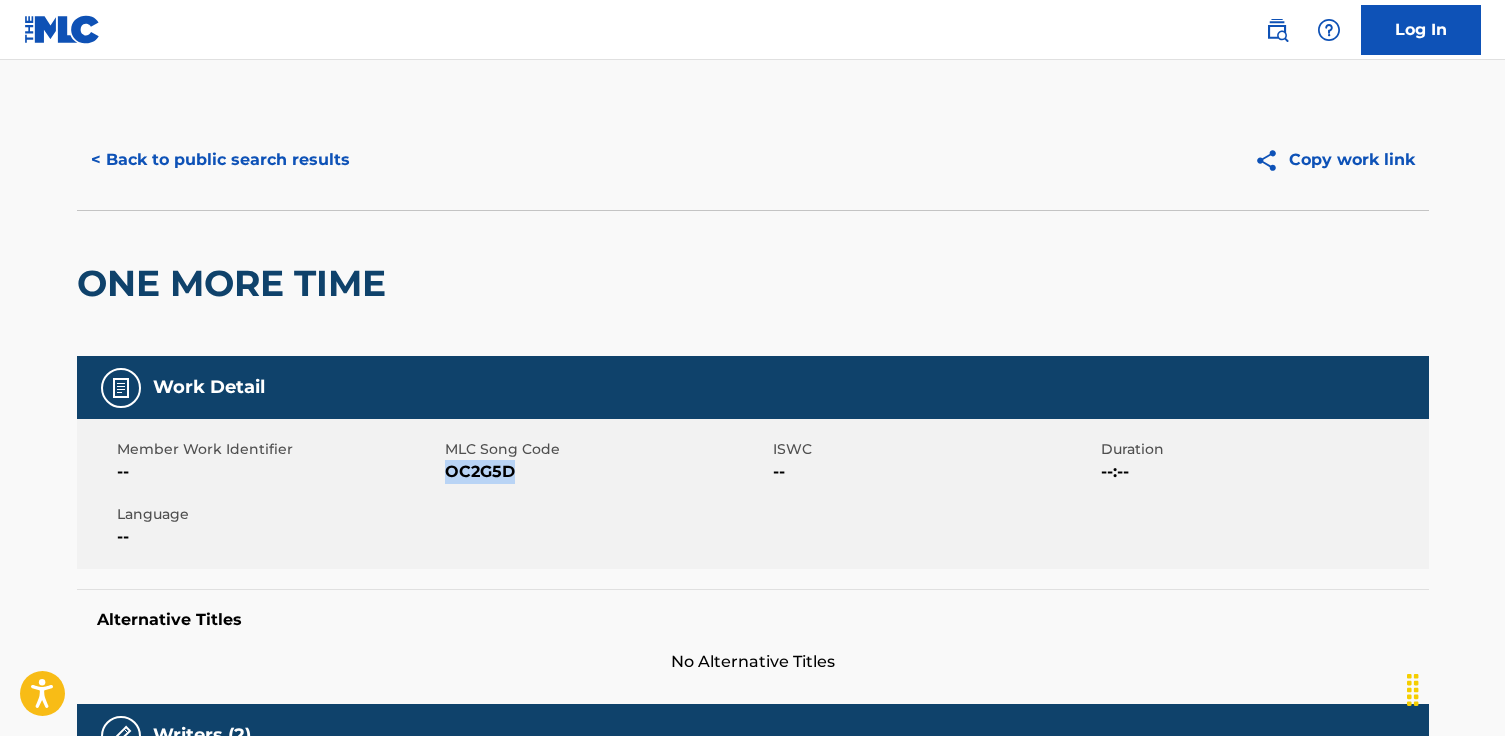 drag, startPoint x: 513, startPoint y: 463, endPoint x: 446, endPoint y: 472, distance: 67.601776 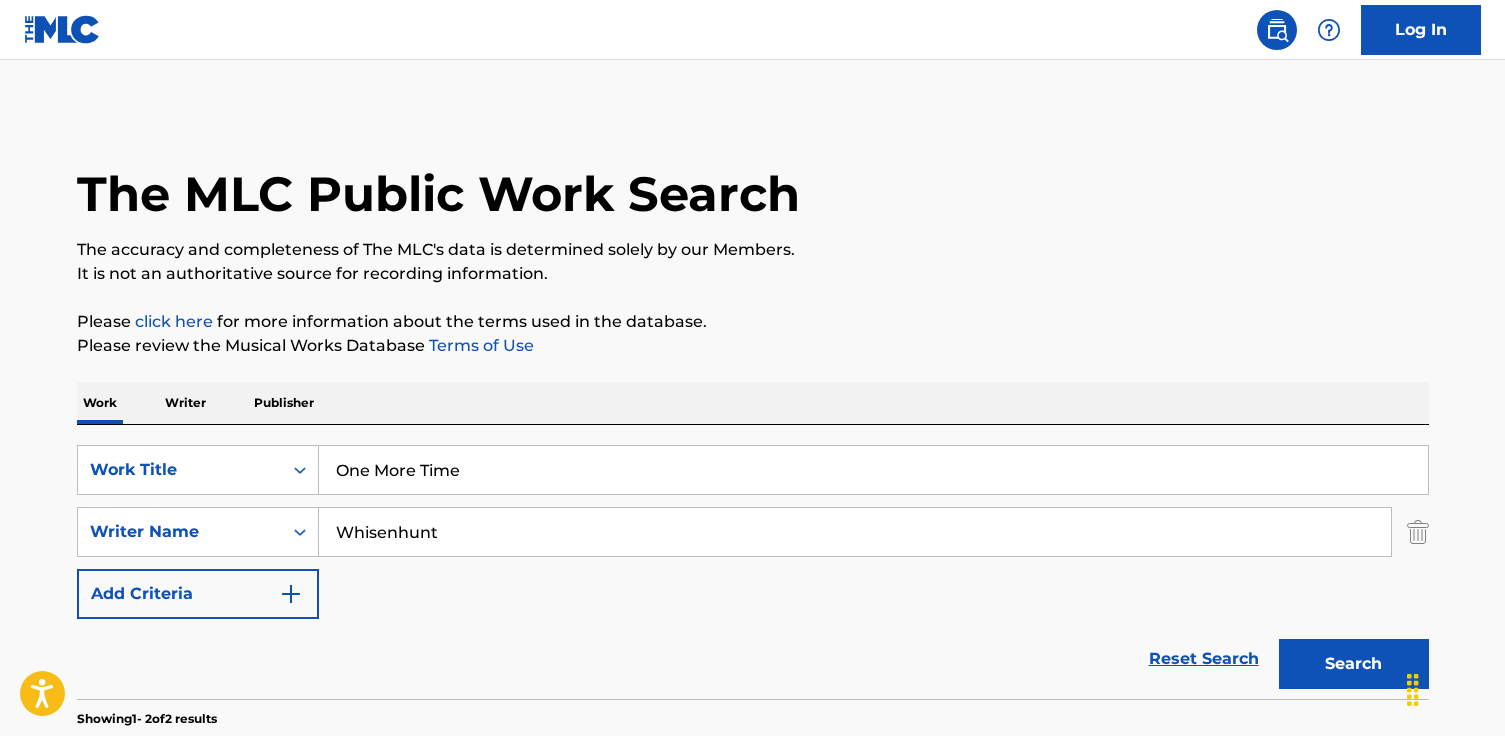 scroll, scrollTop: 357, scrollLeft: 0, axis: vertical 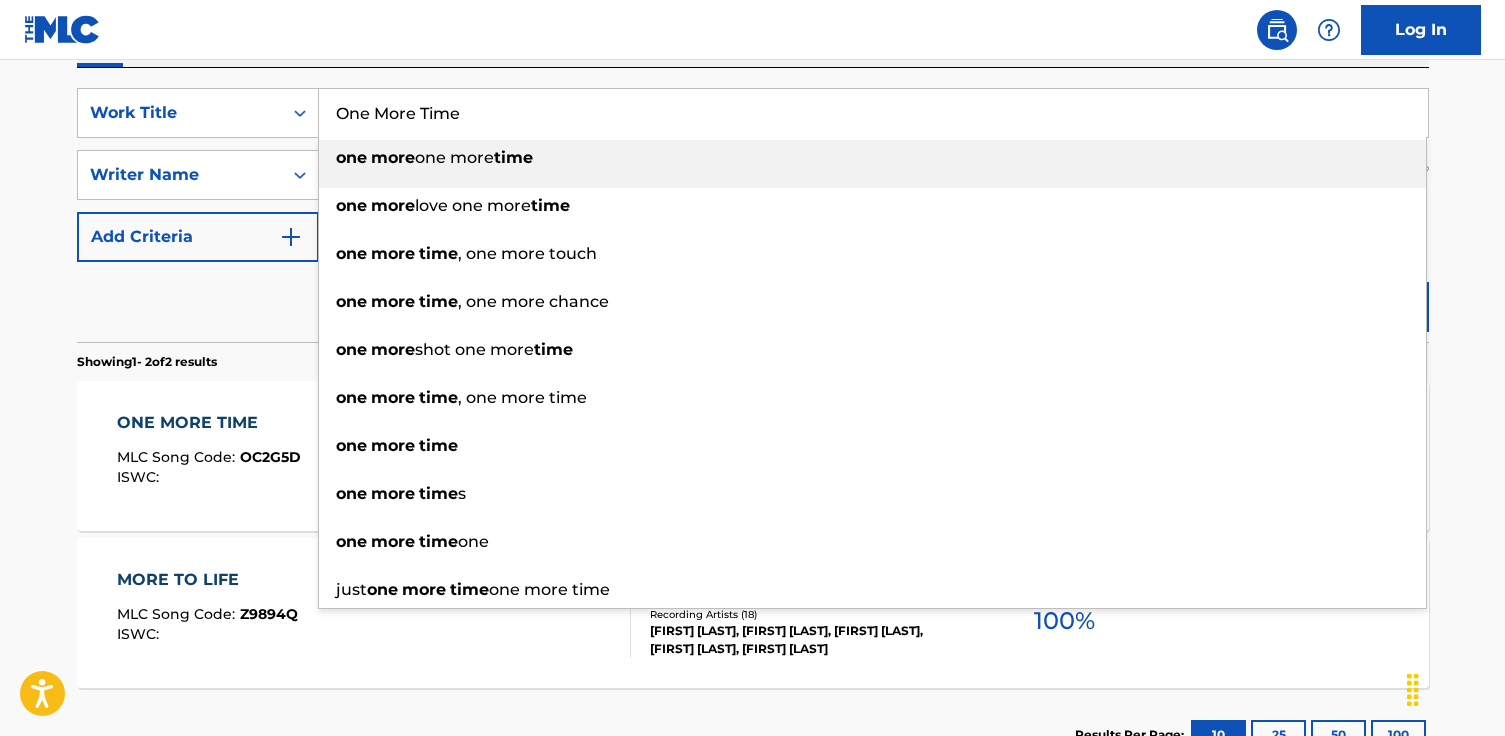 drag, startPoint x: 502, startPoint y: 115, endPoint x: -50, endPoint y: 97, distance: 552.2934 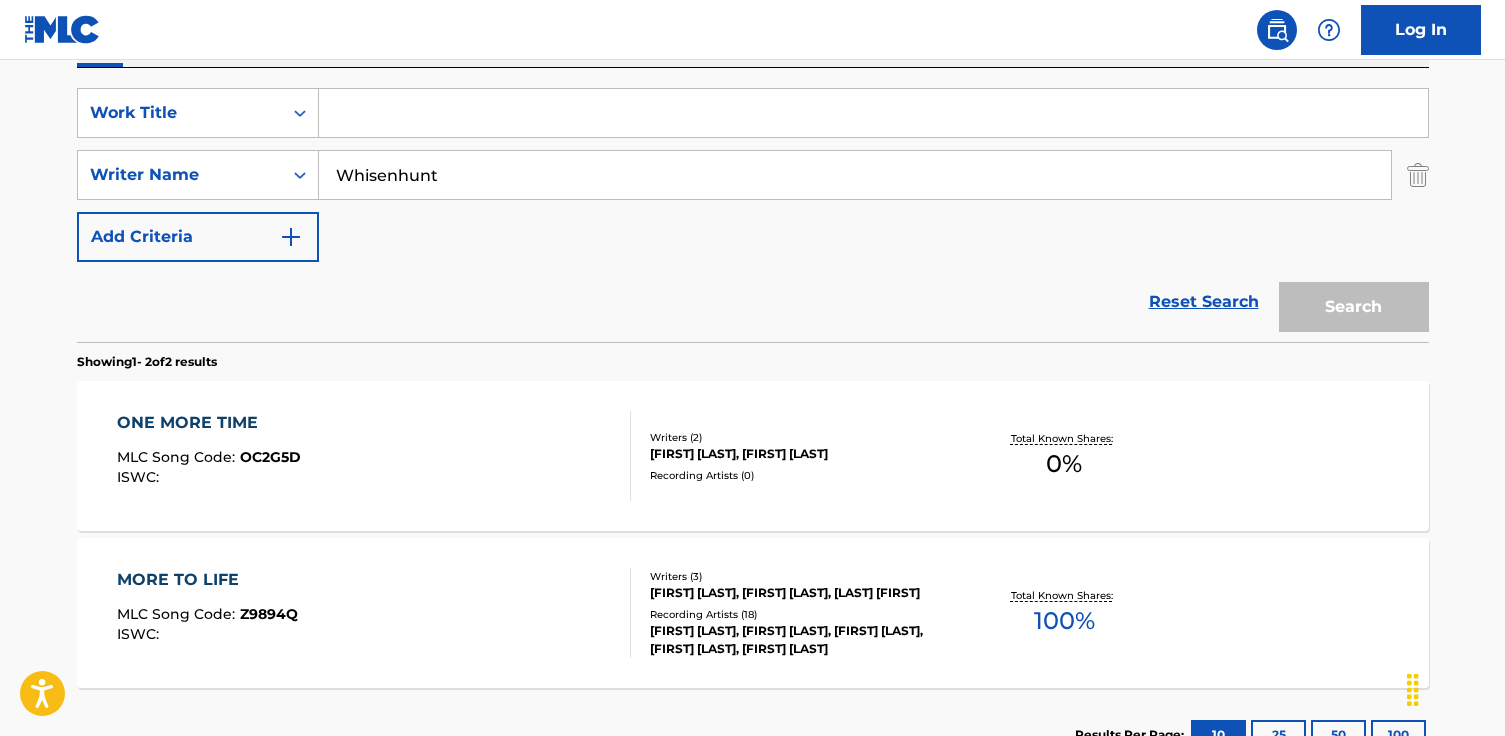 scroll, scrollTop: 354, scrollLeft: 0, axis: vertical 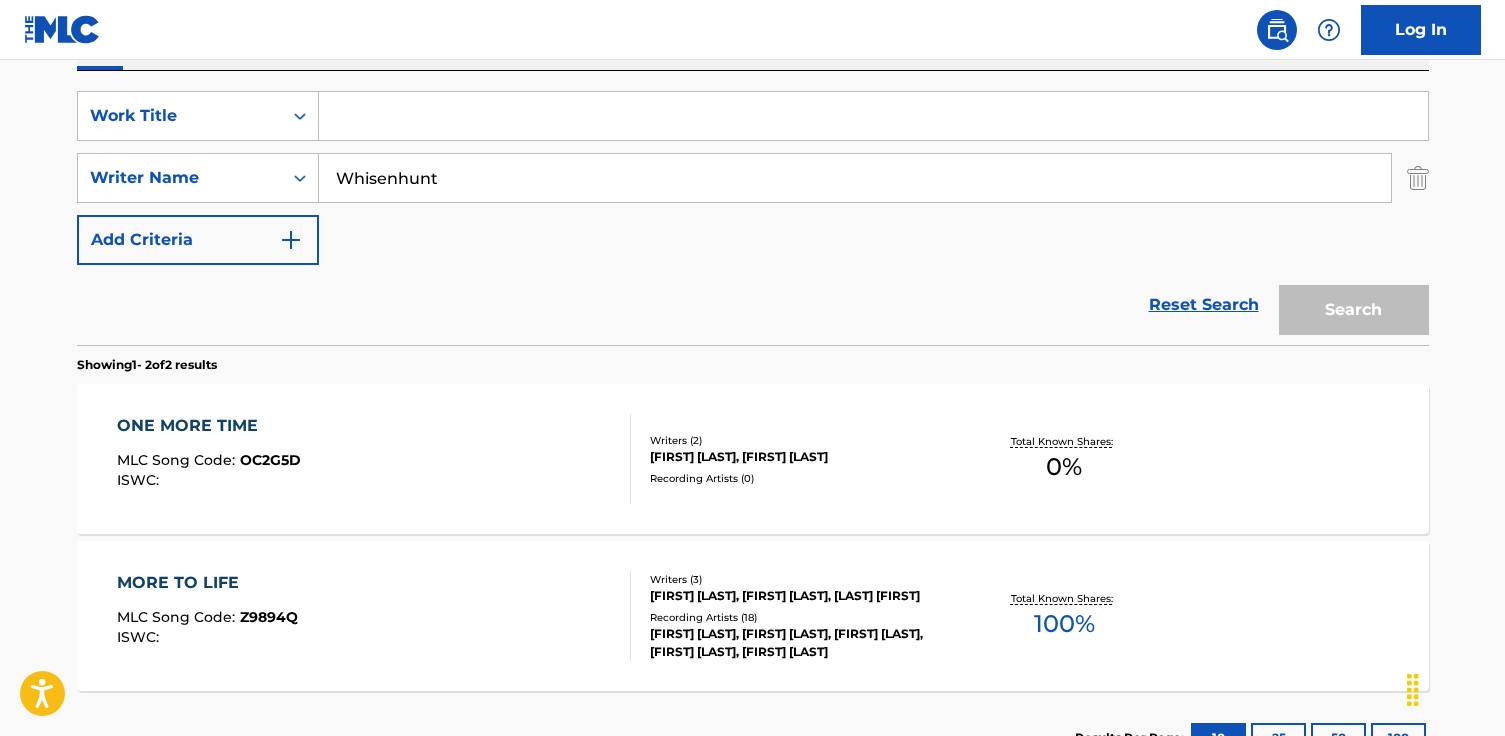click at bounding box center [873, 116] 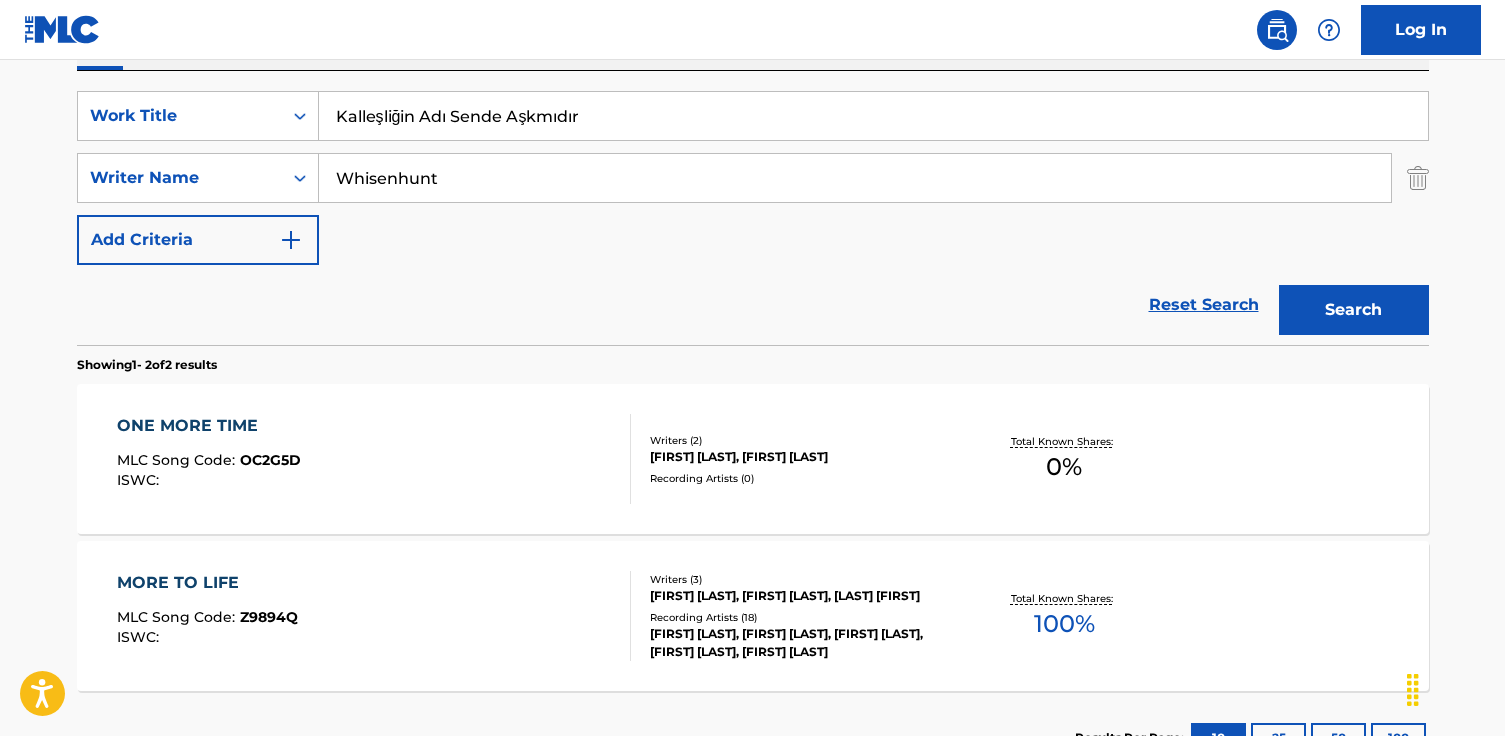 type on "Kalleşliğin Adı Sende Aşkmıdır" 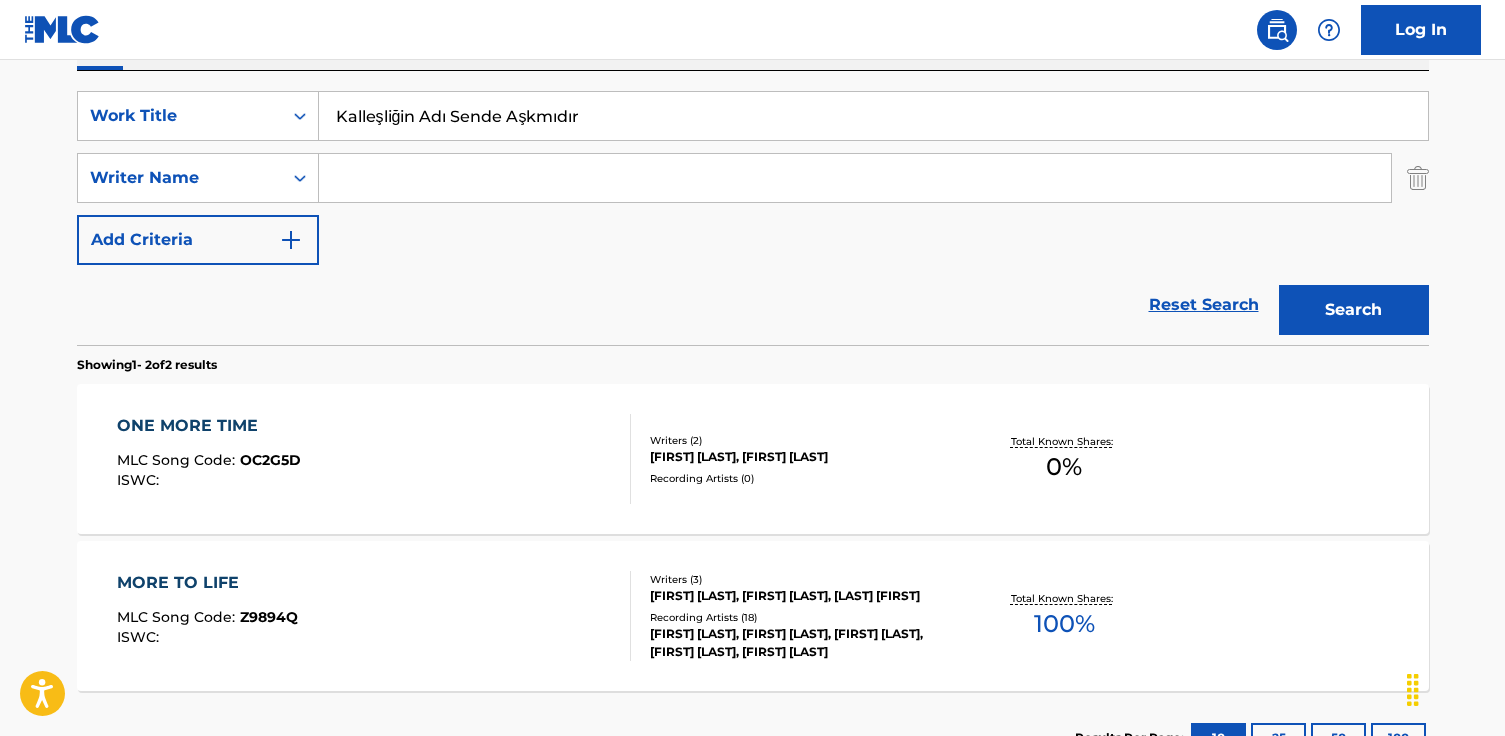 type 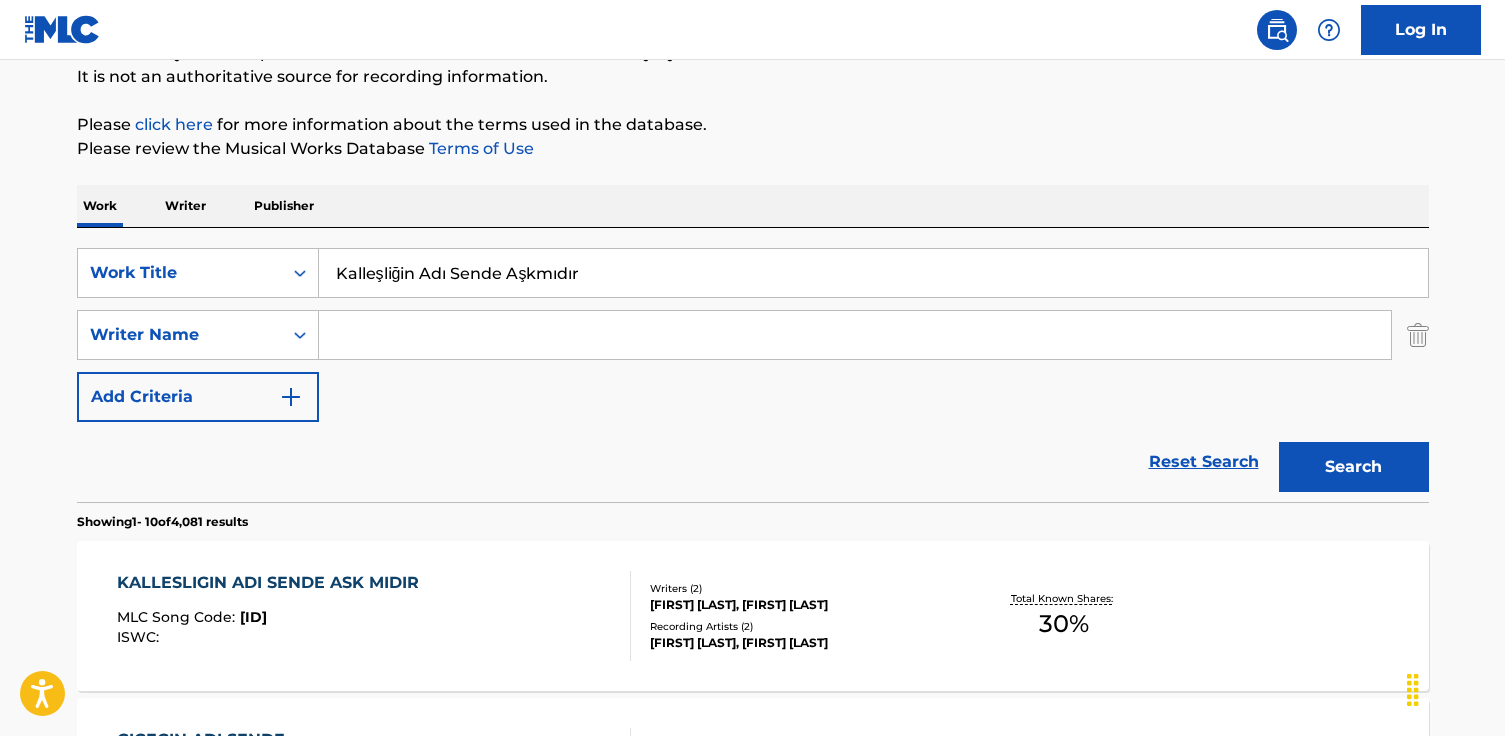 scroll, scrollTop: 354, scrollLeft: 0, axis: vertical 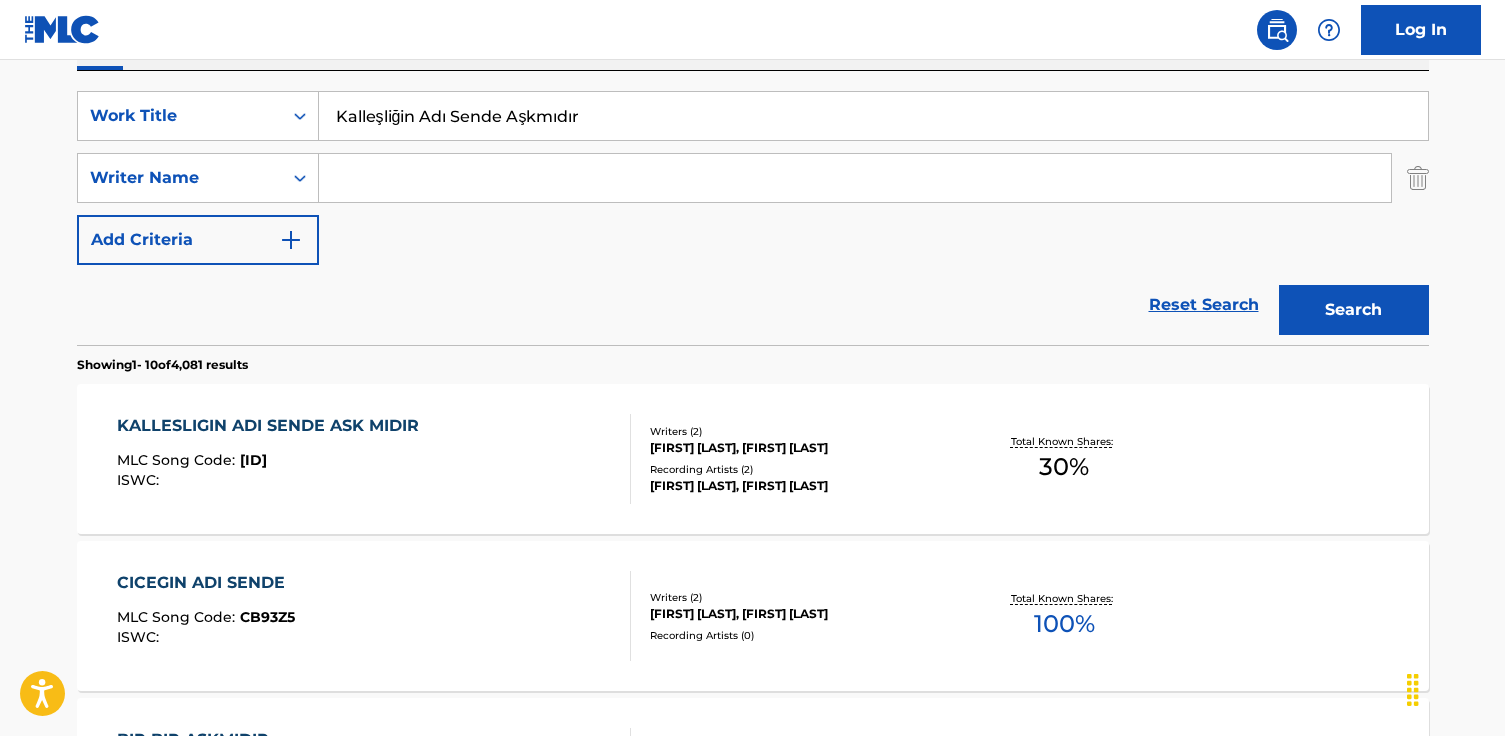 click on "[ALIAS] Code : [ID]" at bounding box center [273, 463] 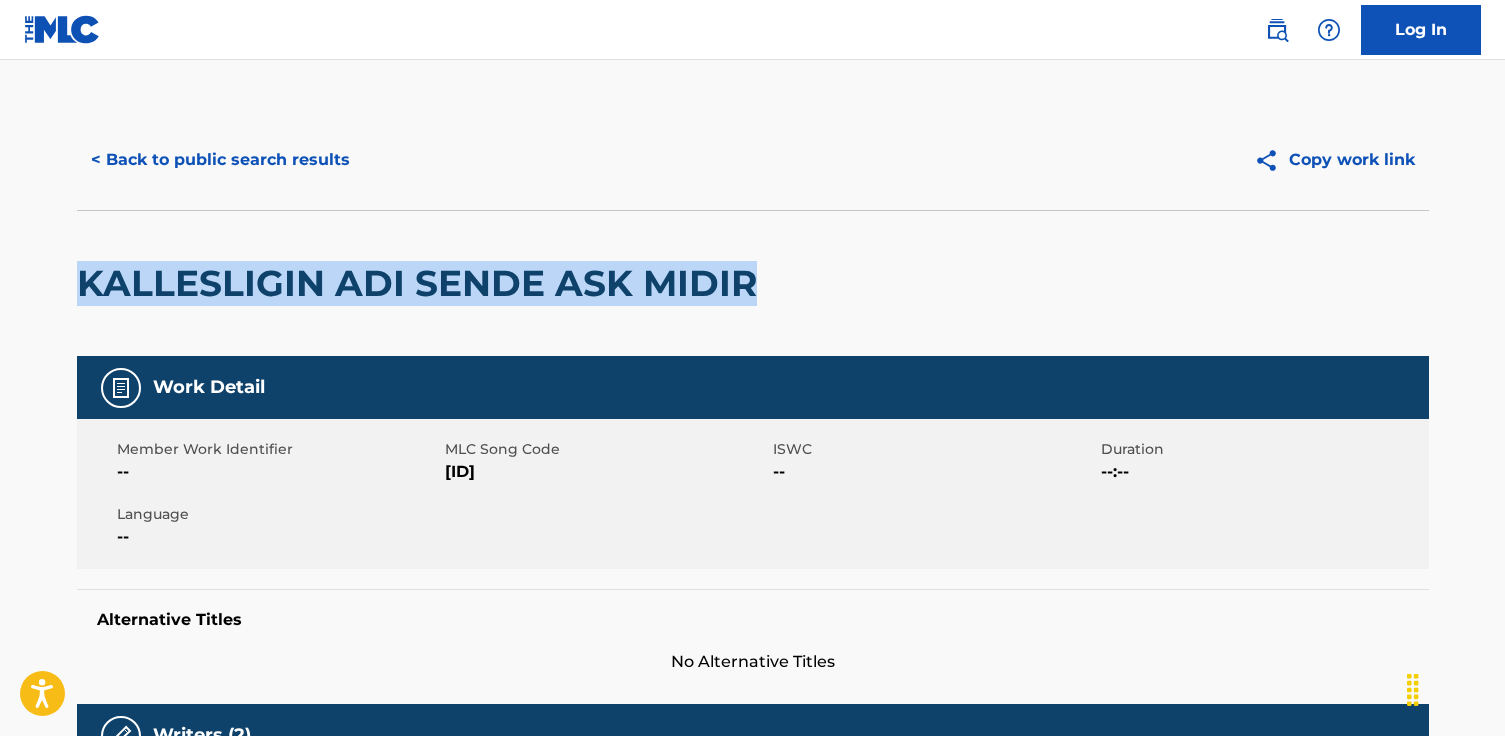 drag, startPoint x: 768, startPoint y: 289, endPoint x: -85, endPoint y: 284, distance: 853.01465 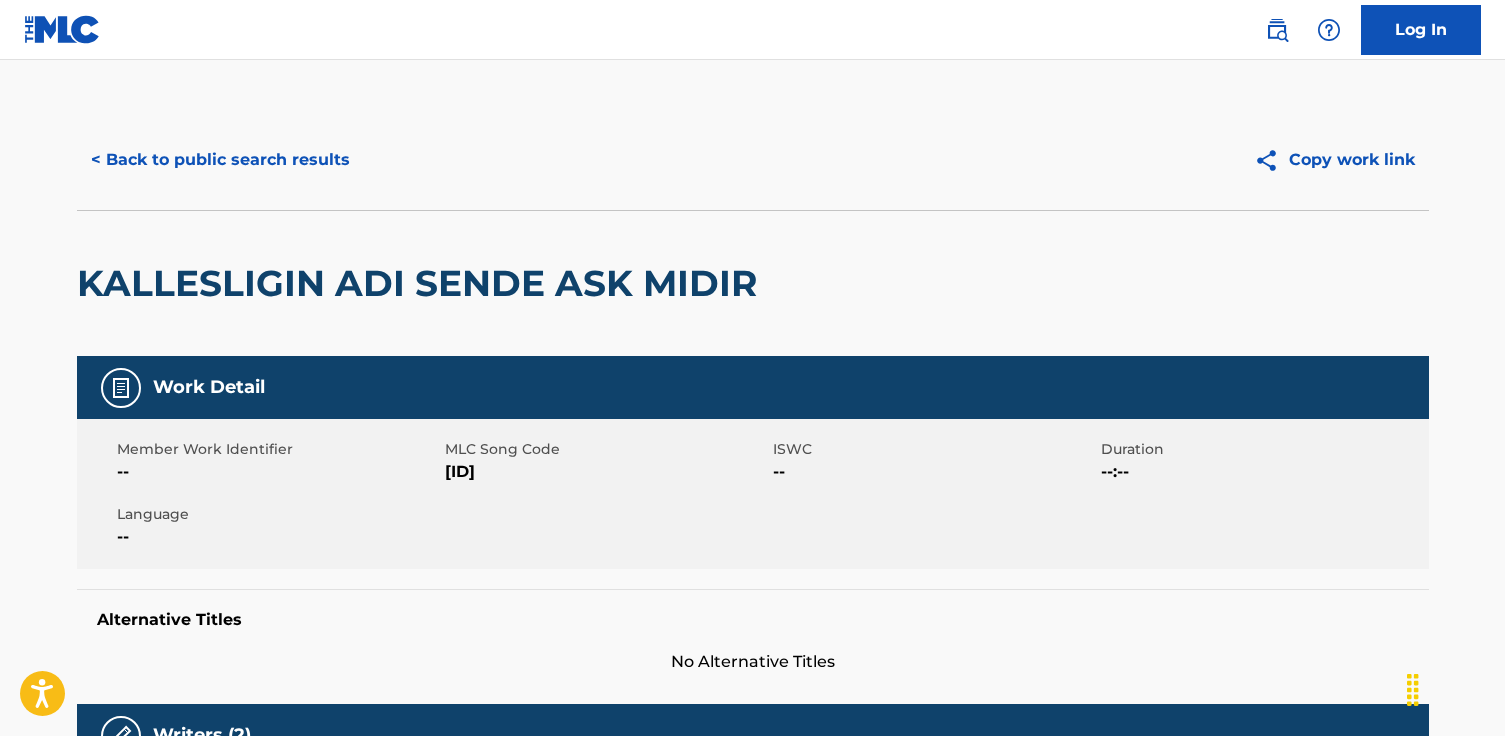 click on "[ID]" at bounding box center [606, 472] 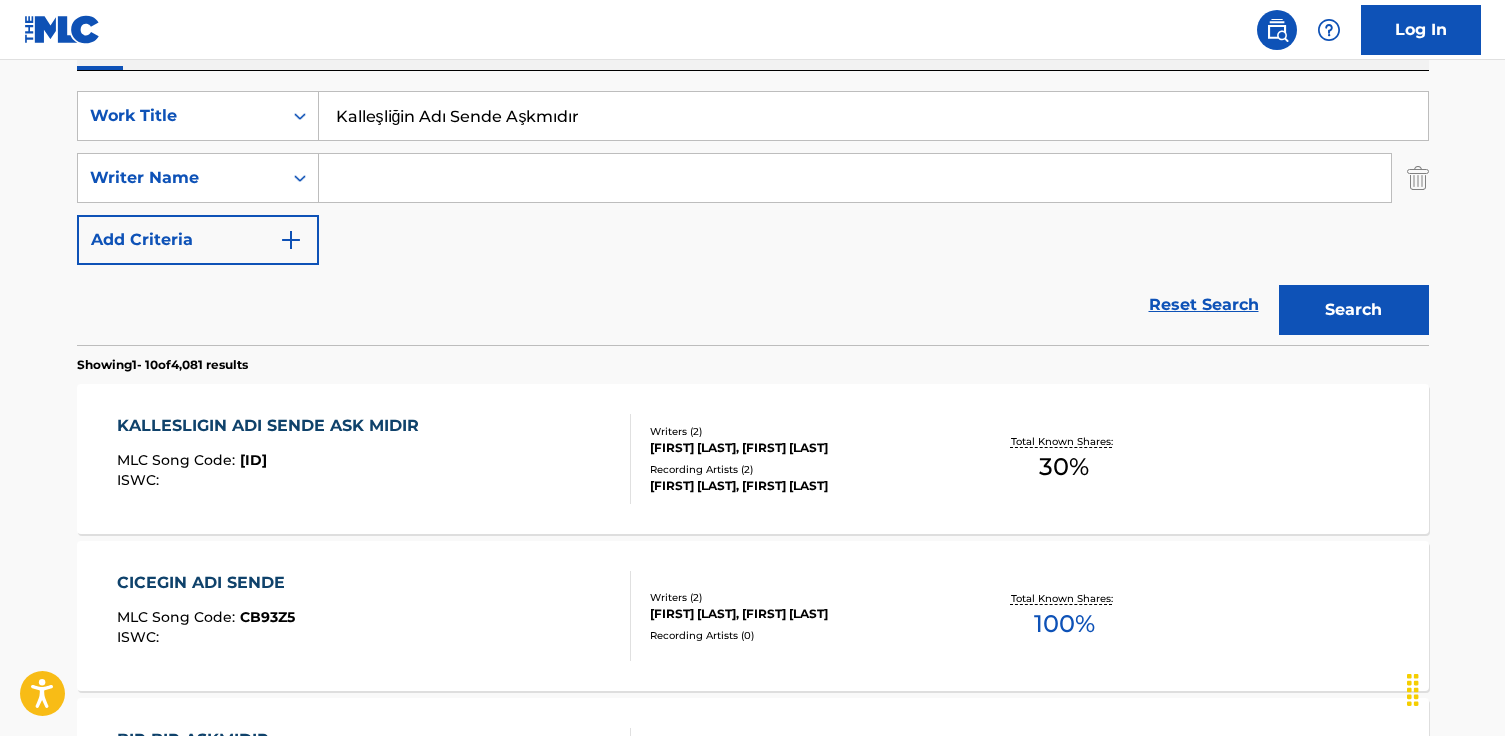 drag, startPoint x: 643, startPoint y: 135, endPoint x: -101, endPoint y: 93, distance: 745.1846 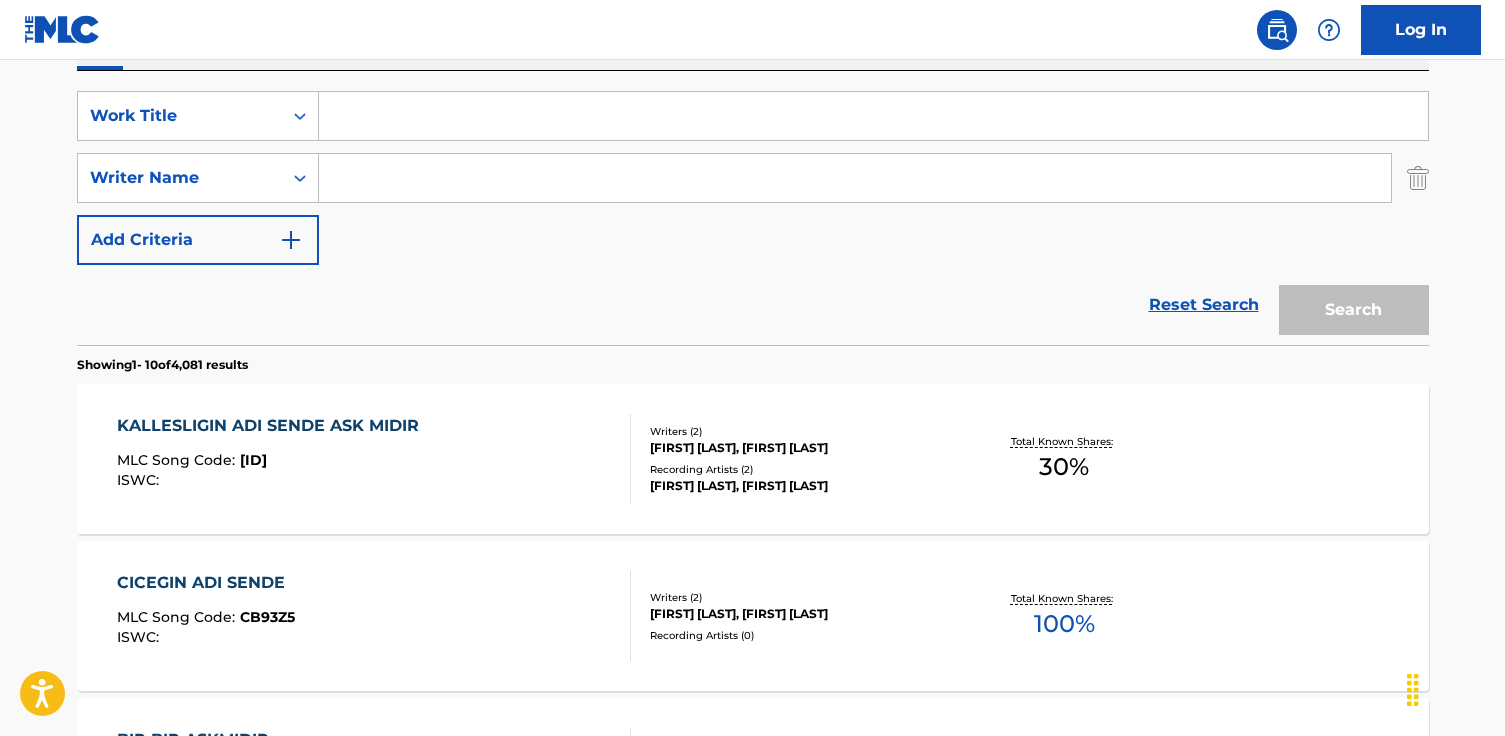 paste on "Rebentão" 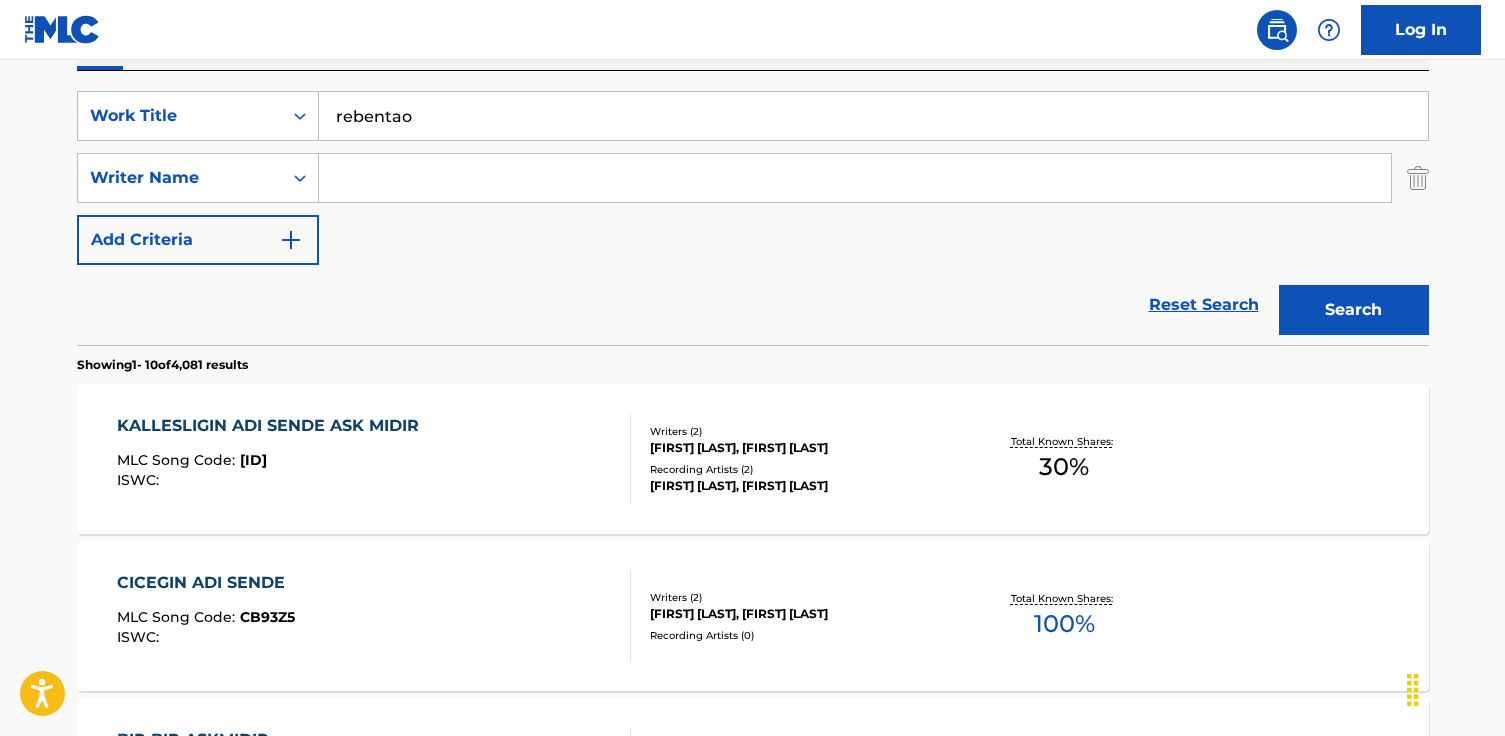 type on "rebentao" 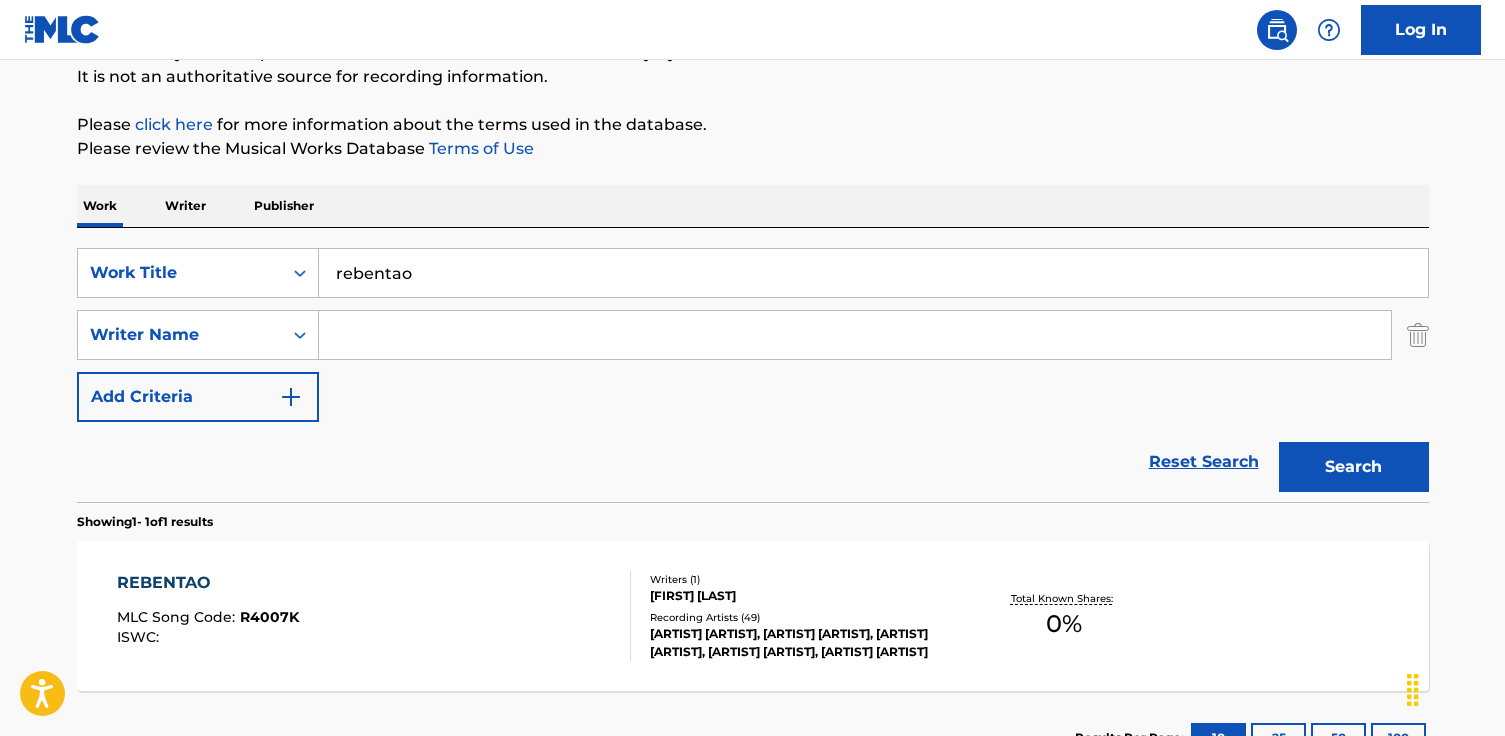 scroll, scrollTop: 352, scrollLeft: 0, axis: vertical 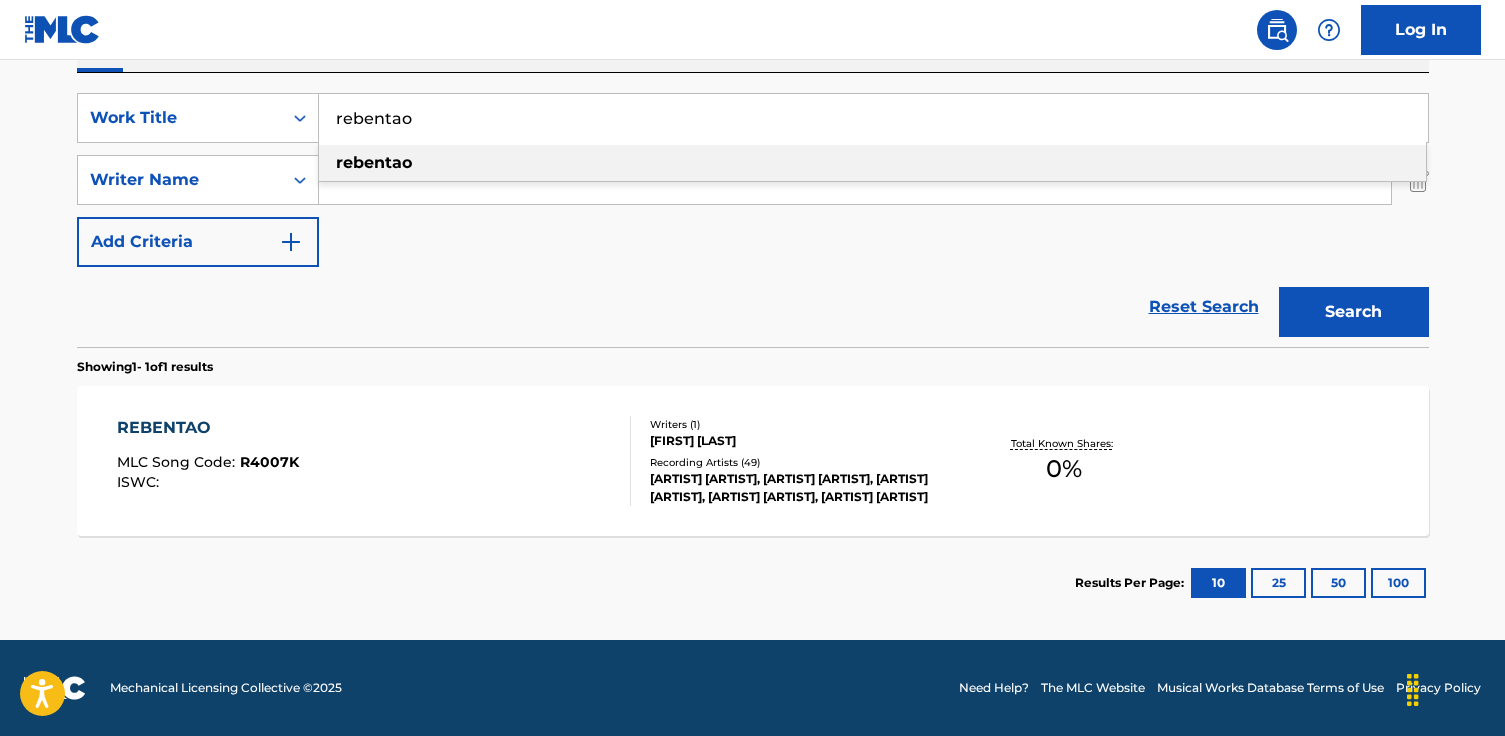 click on "[FIRST] [LAST]" at bounding box center (801, 441) 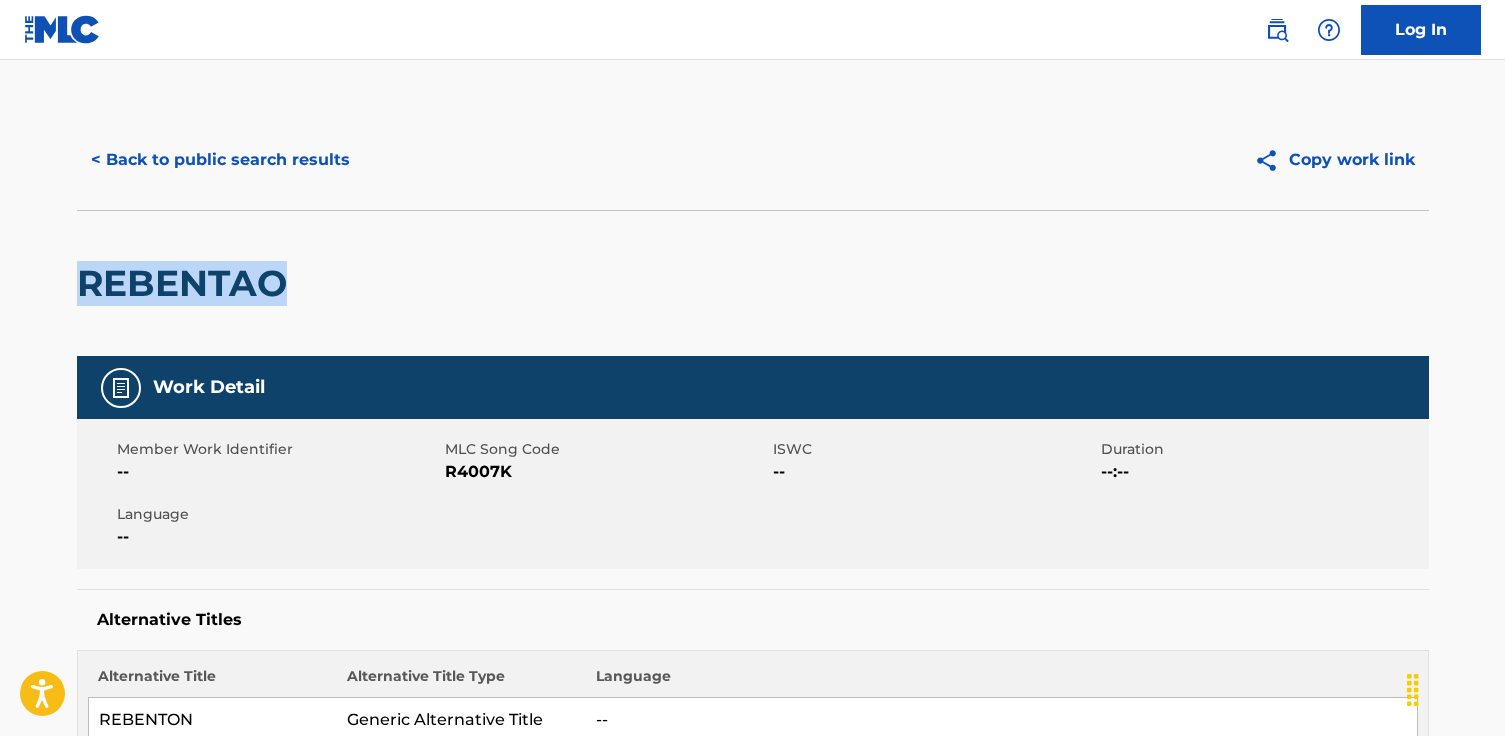 drag, startPoint x: 297, startPoint y: 290, endPoint x: 53, endPoint y: 267, distance: 245.08162 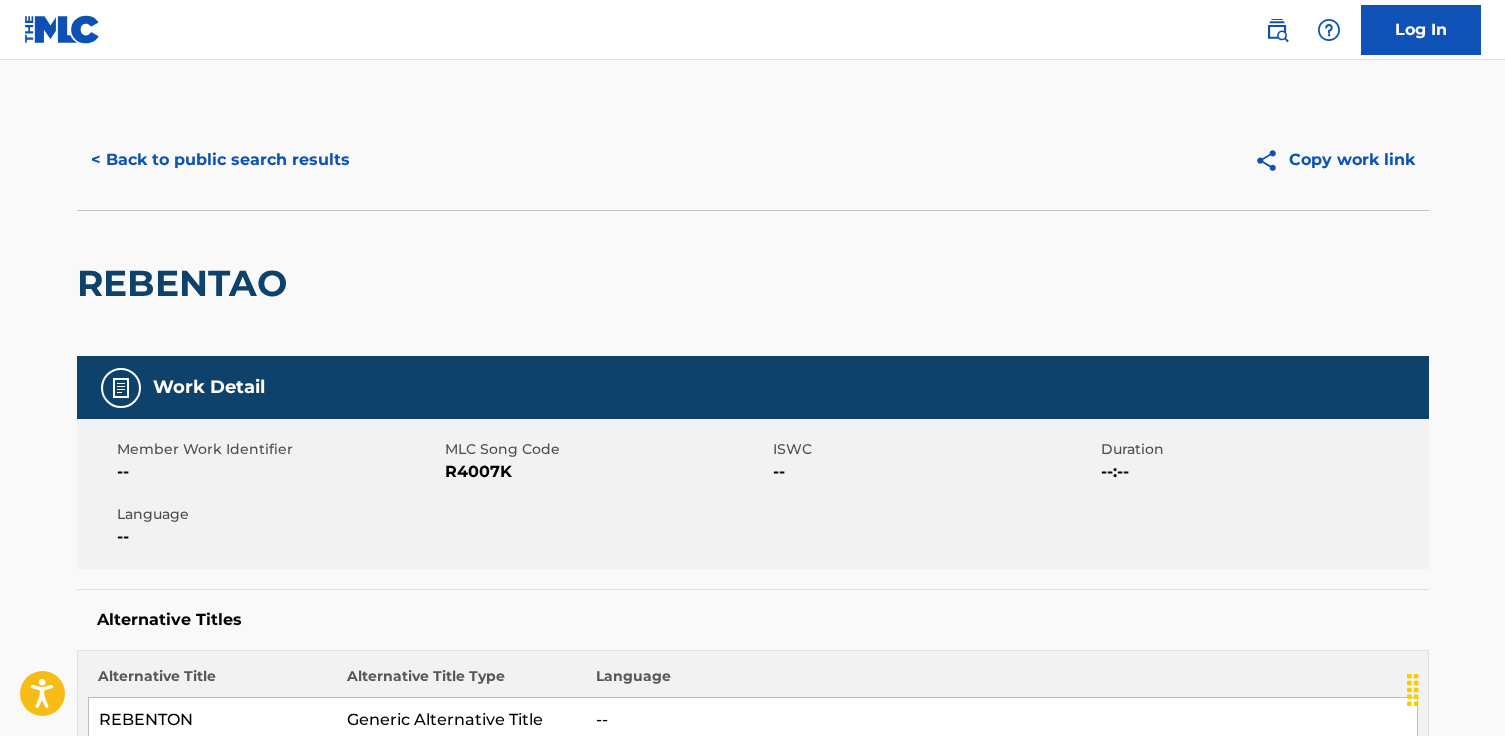 drag, startPoint x: 468, startPoint y: 468, endPoint x: 504, endPoint y: 469, distance: 36.013885 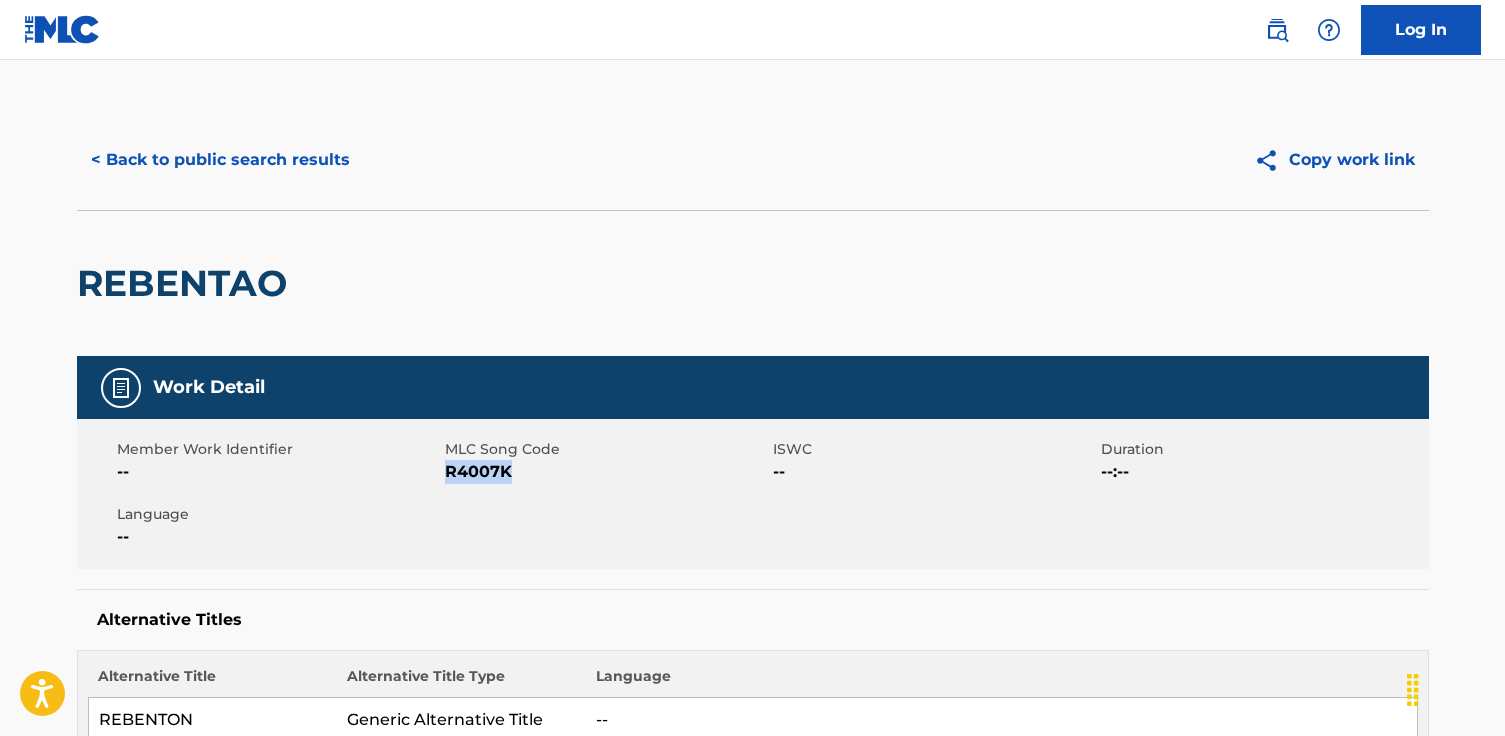 drag, startPoint x: 515, startPoint y: 475, endPoint x: 448, endPoint y: 473, distance: 67.02985 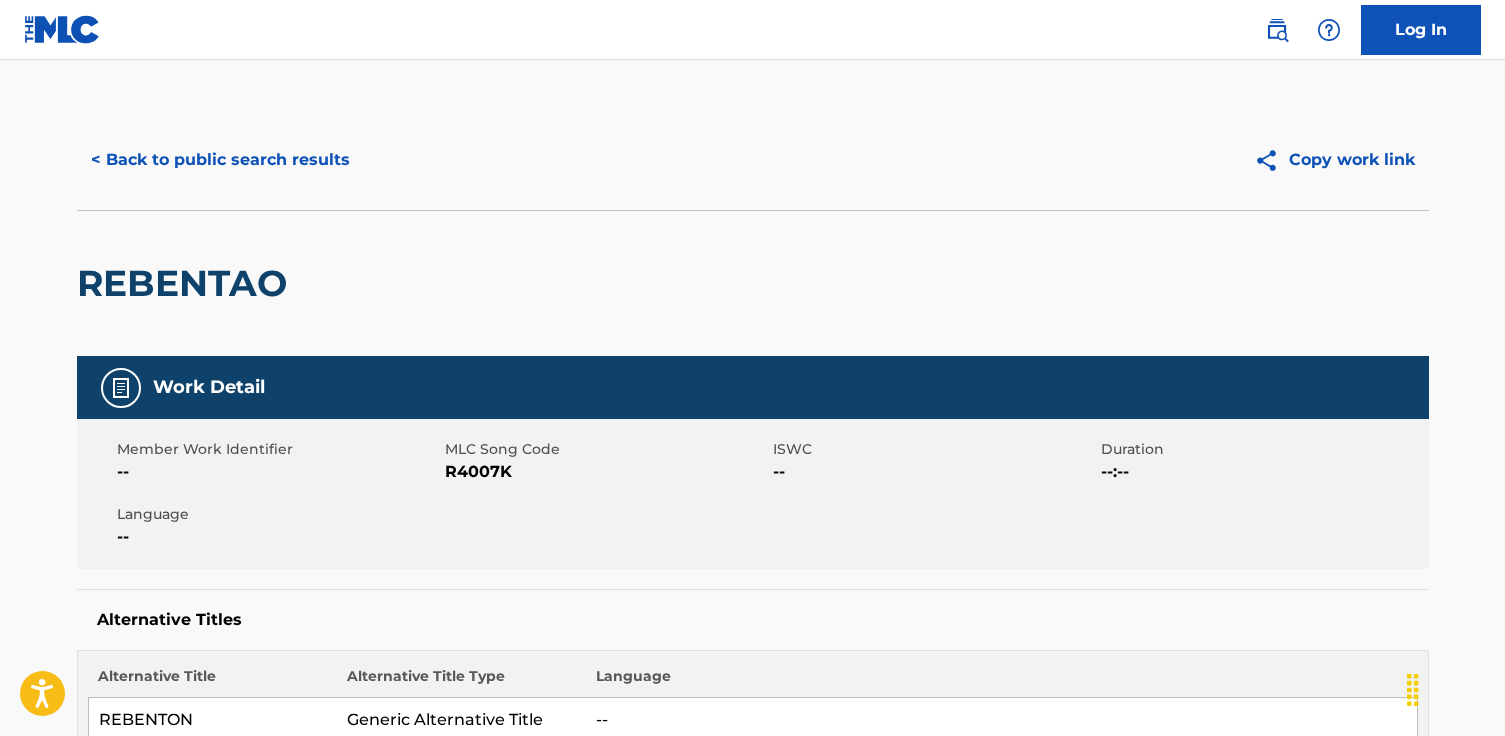 click on "< Back to public search results" at bounding box center (415, 160) 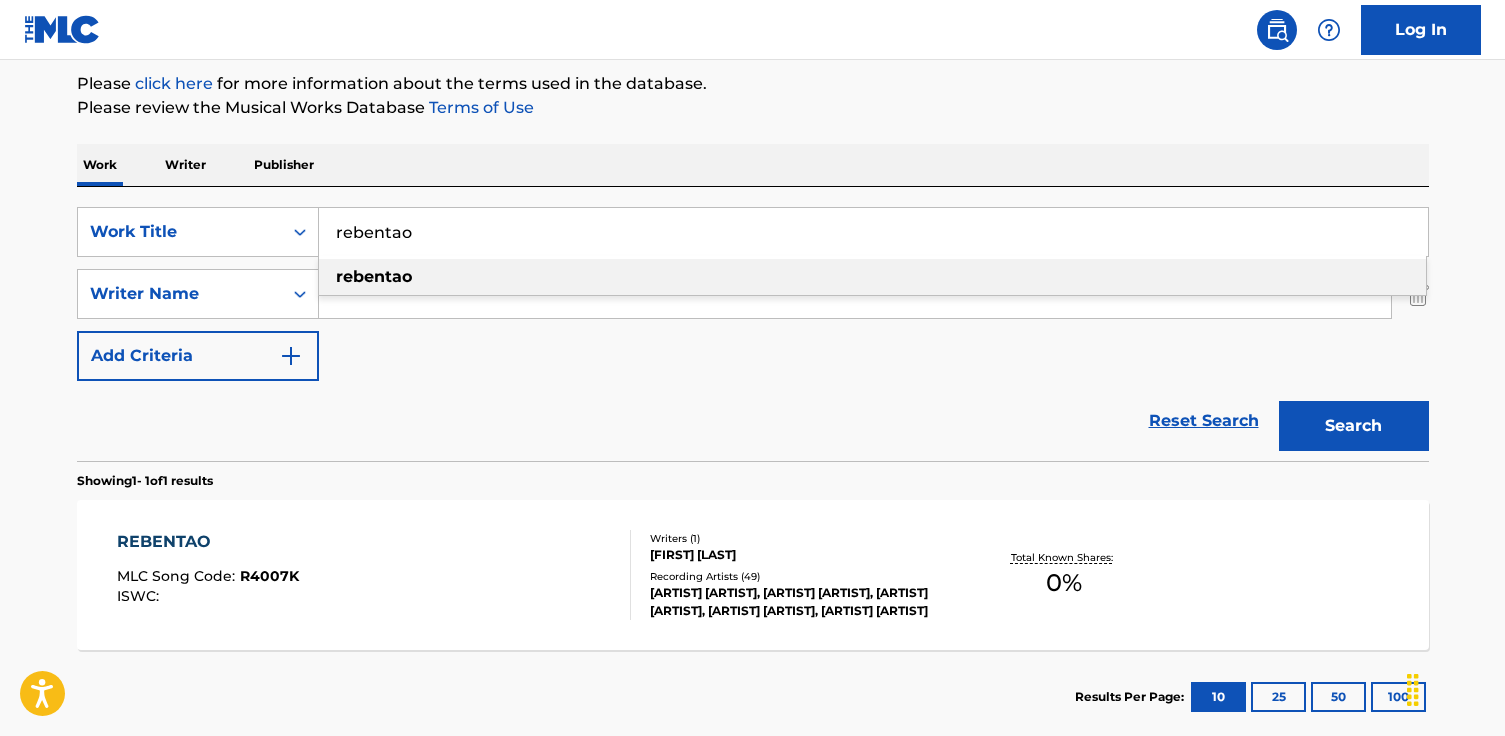 drag, startPoint x: 324, startPoint y: 234, endPoint x: 63, endPoint y: 226, distance: 261.1226 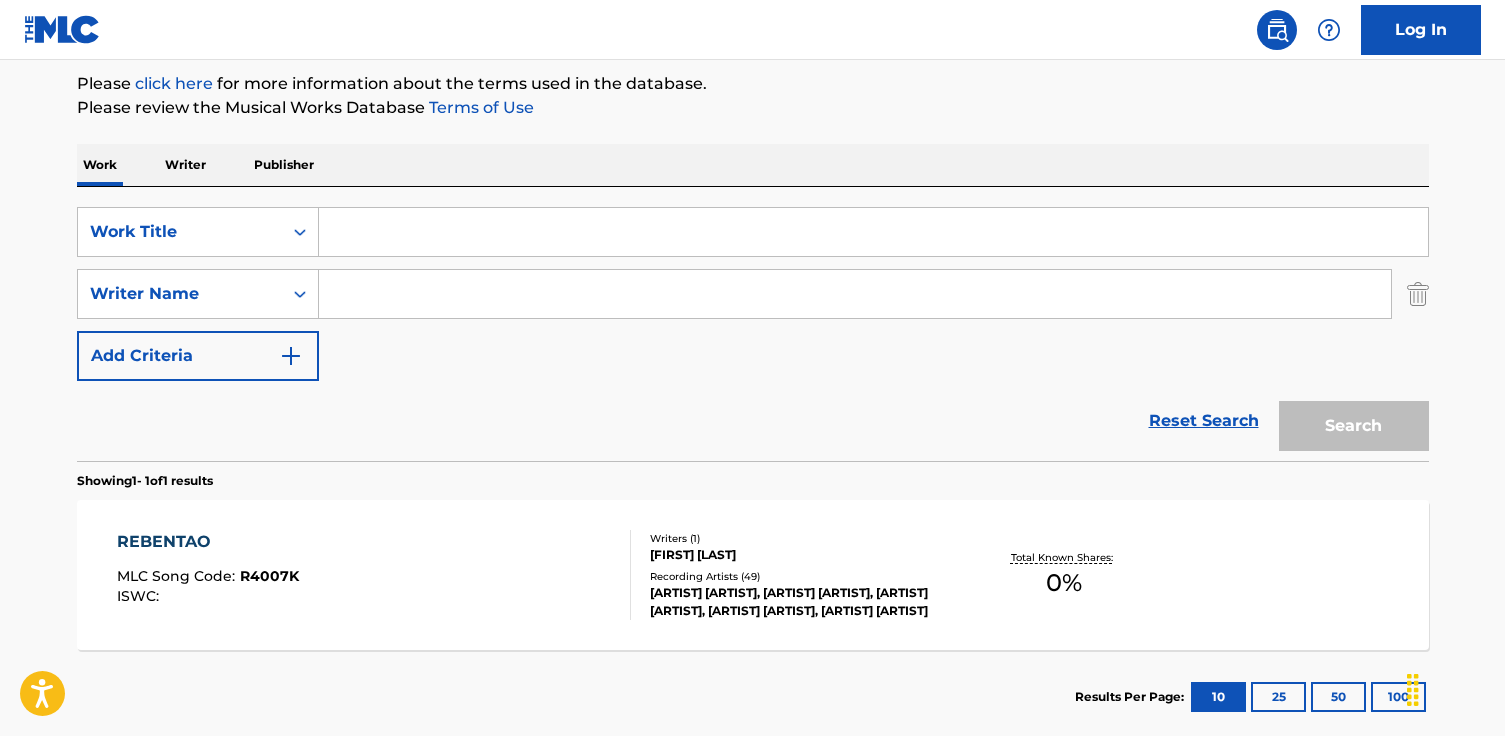 paste on "Pink Panther Theme" 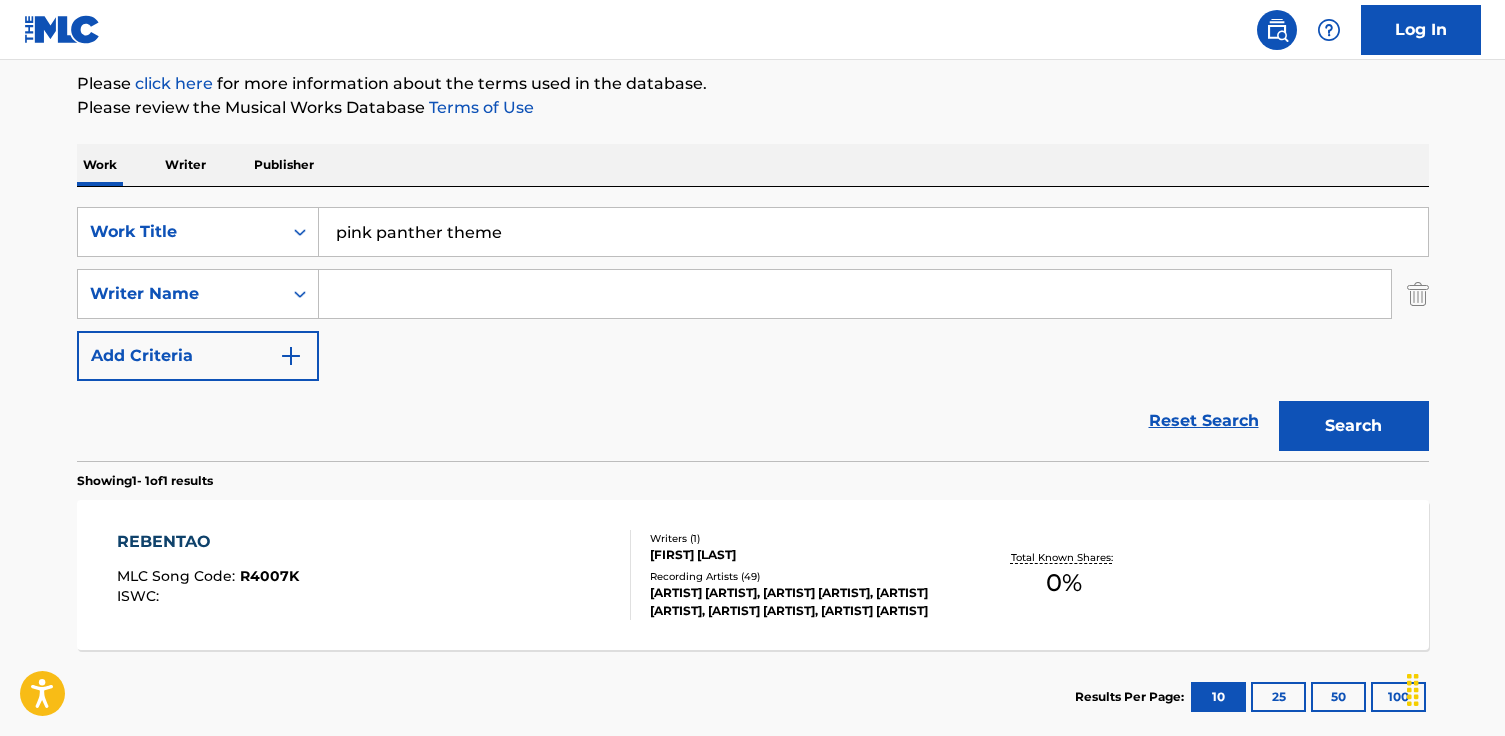 type on "pink panther theme" 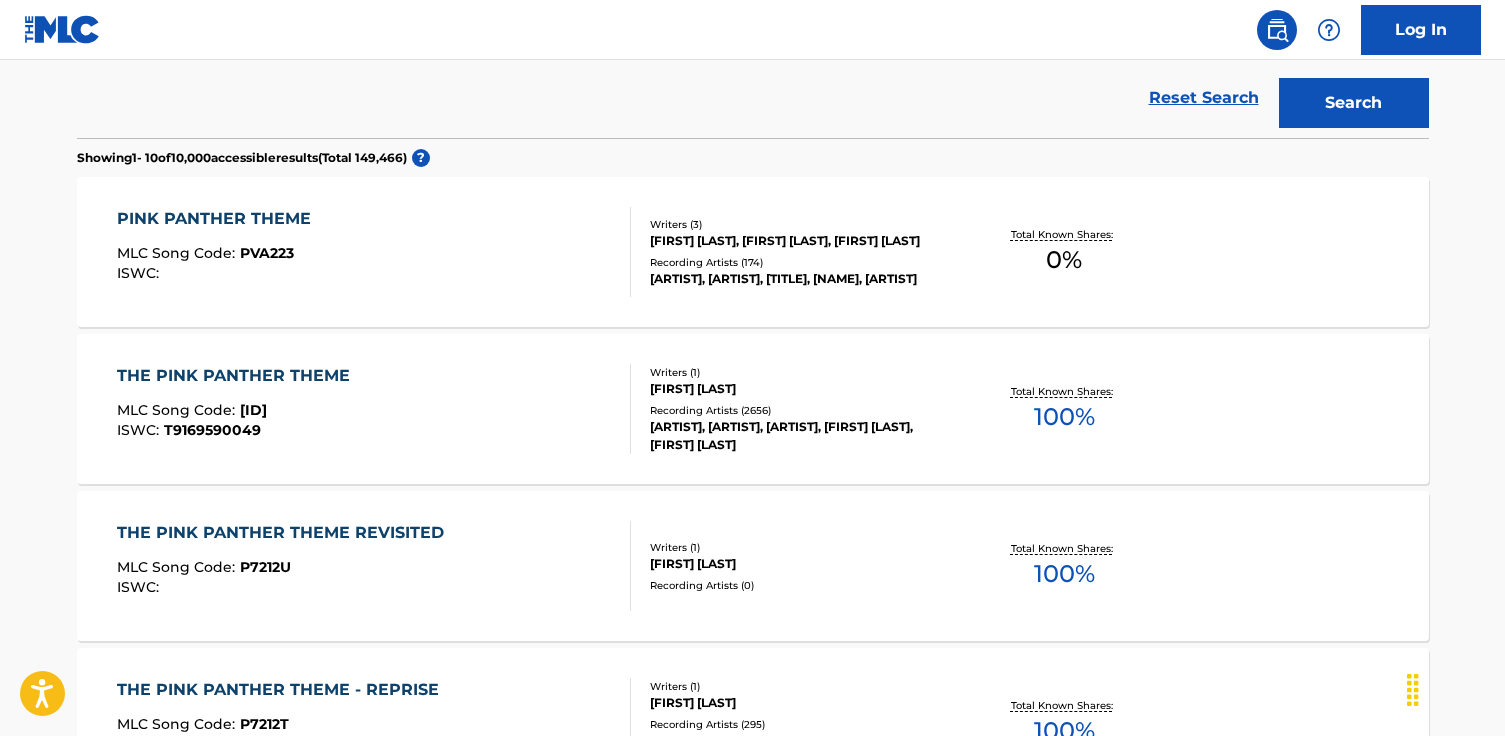 scroll, scrollTop: 560, scrollLeft: 0, axis: vertical 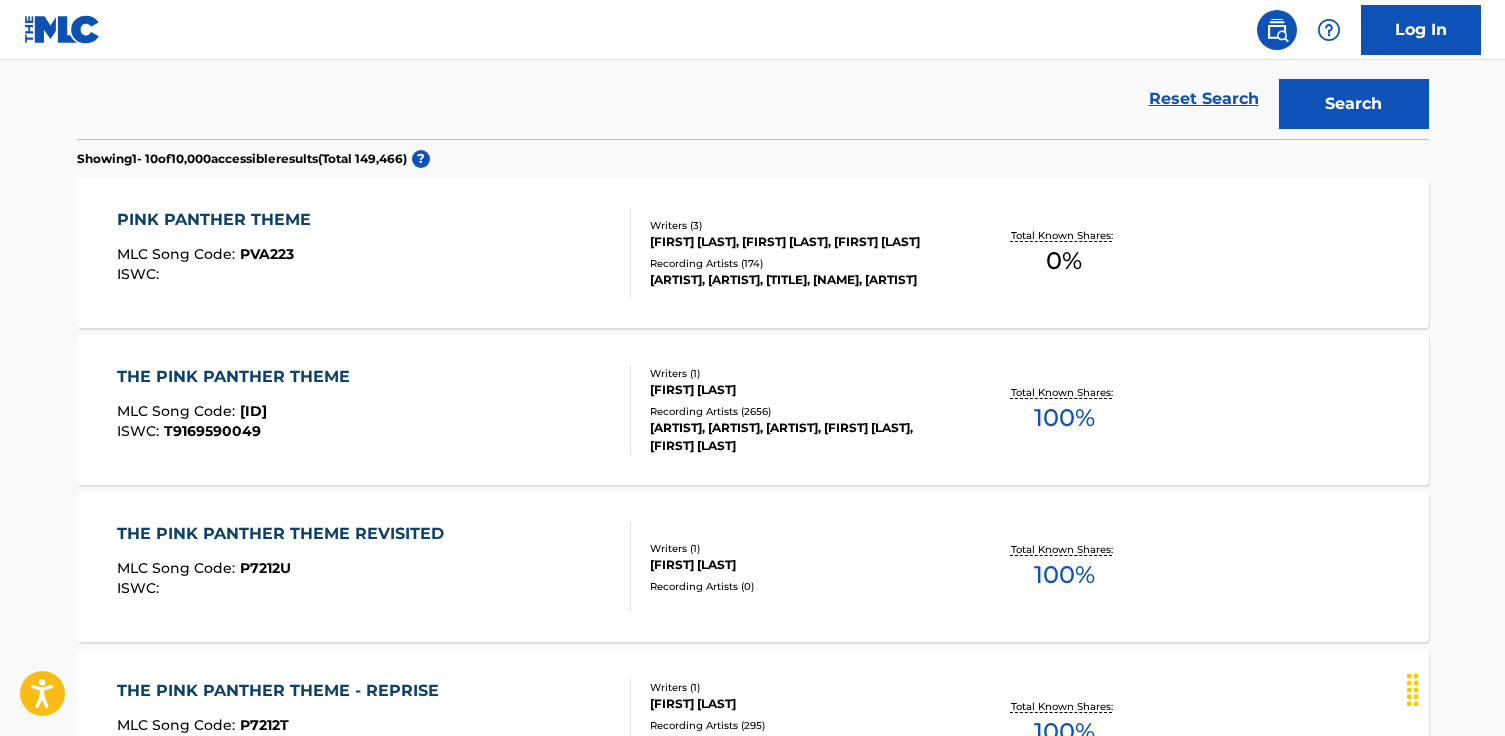 click on "THE PINK PANTHER THEME MLC Song Code : PV79DA ISWC : T9169590049" at bounding box center [374, 410] 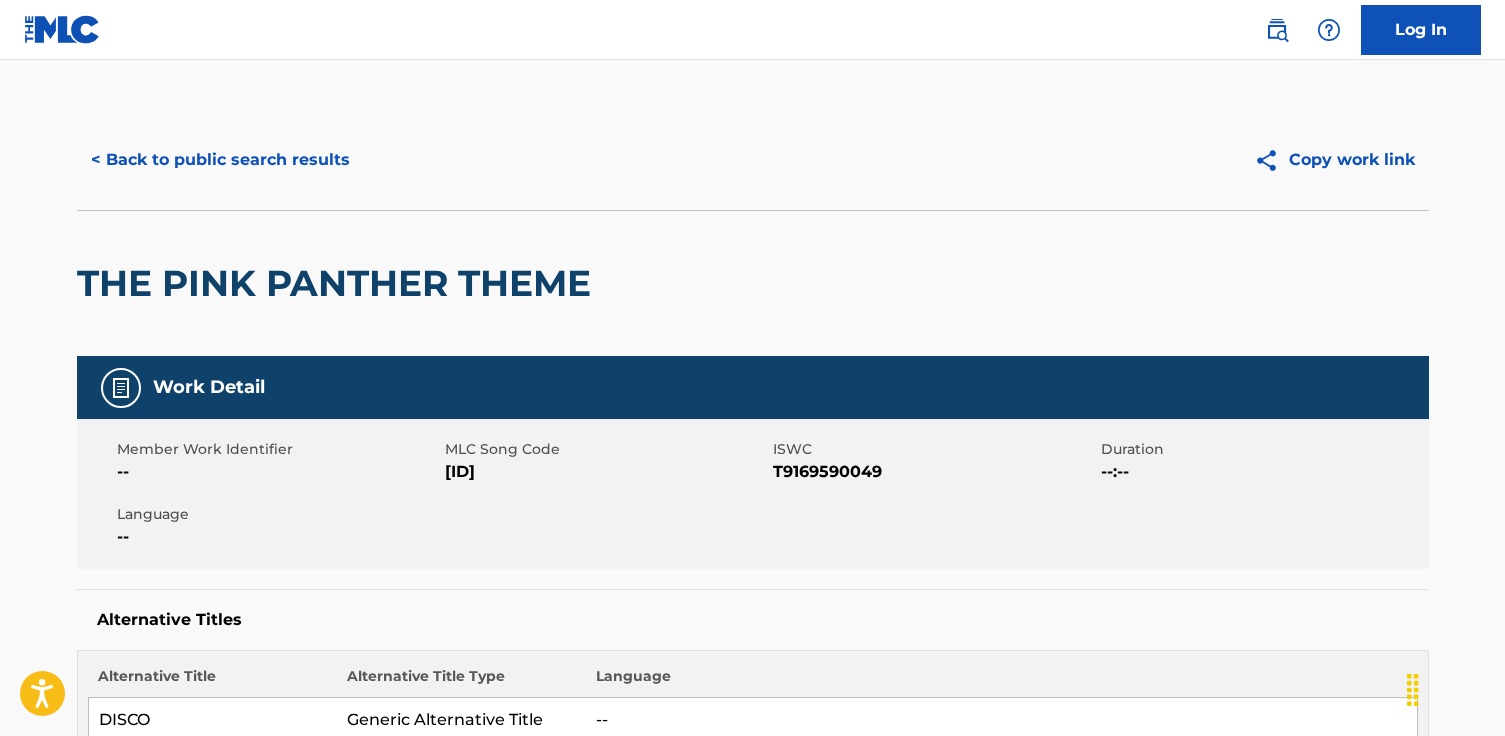 click on "Member Work Identifier -- MLC Song Code PV79DA ISWC T9169590049 Duration --:-- Language --" at bounding box center (753, 494) 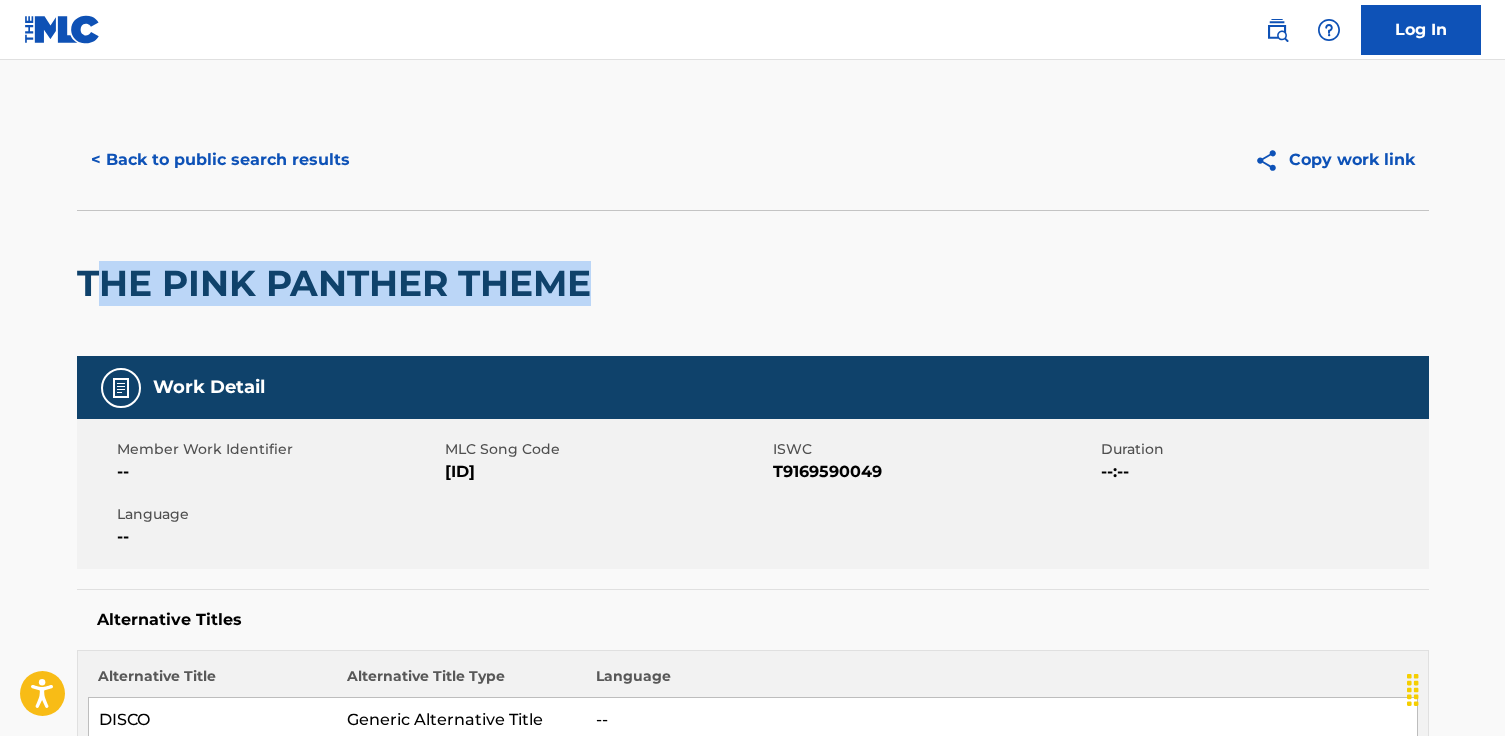 drag, startPoint x: 673, startPoint y: 273, endPoint x: 112, endPoint y: 284, distance: 561.10785 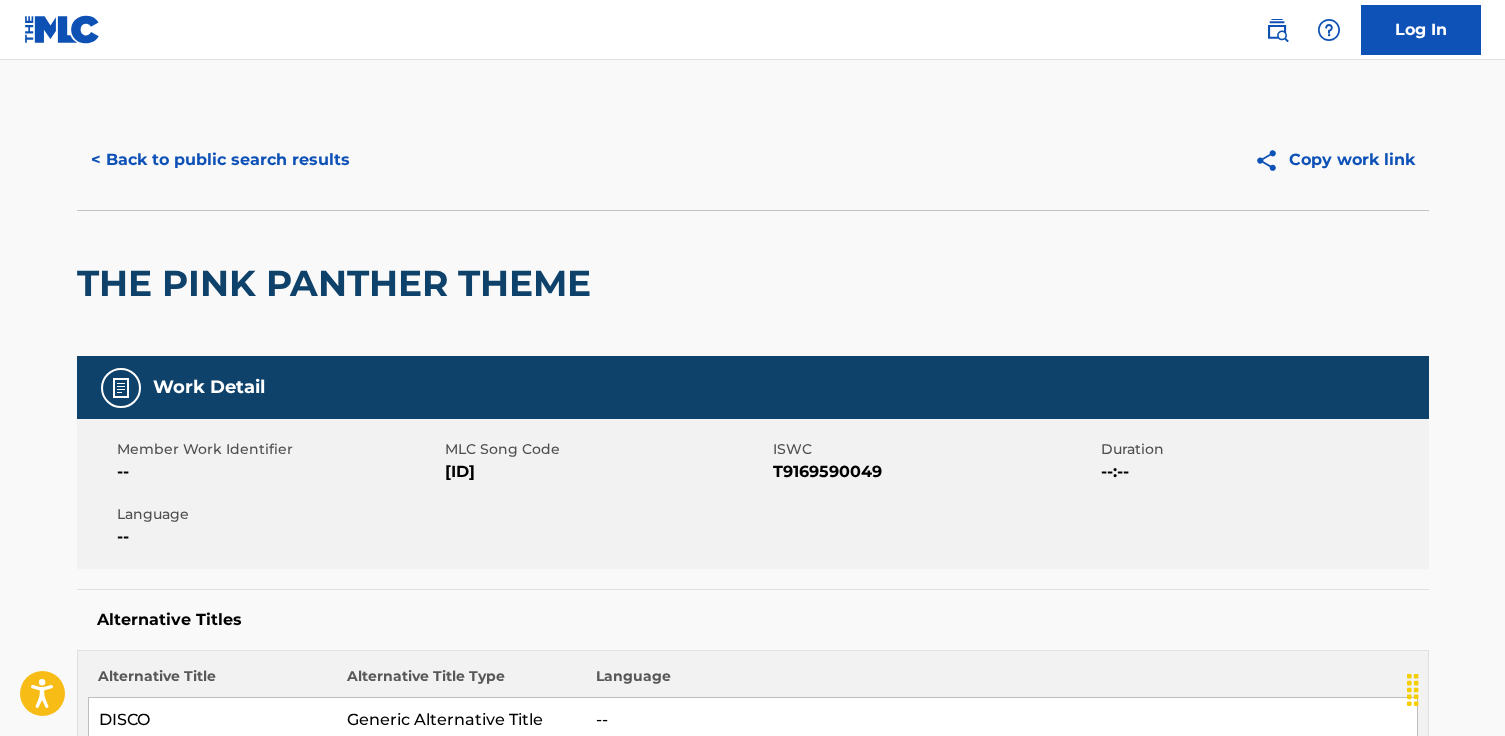 drag, startPoint x: 470, startPoint y: 292, endPoint x: 522, endPoint y: 289, distance: 52.086468 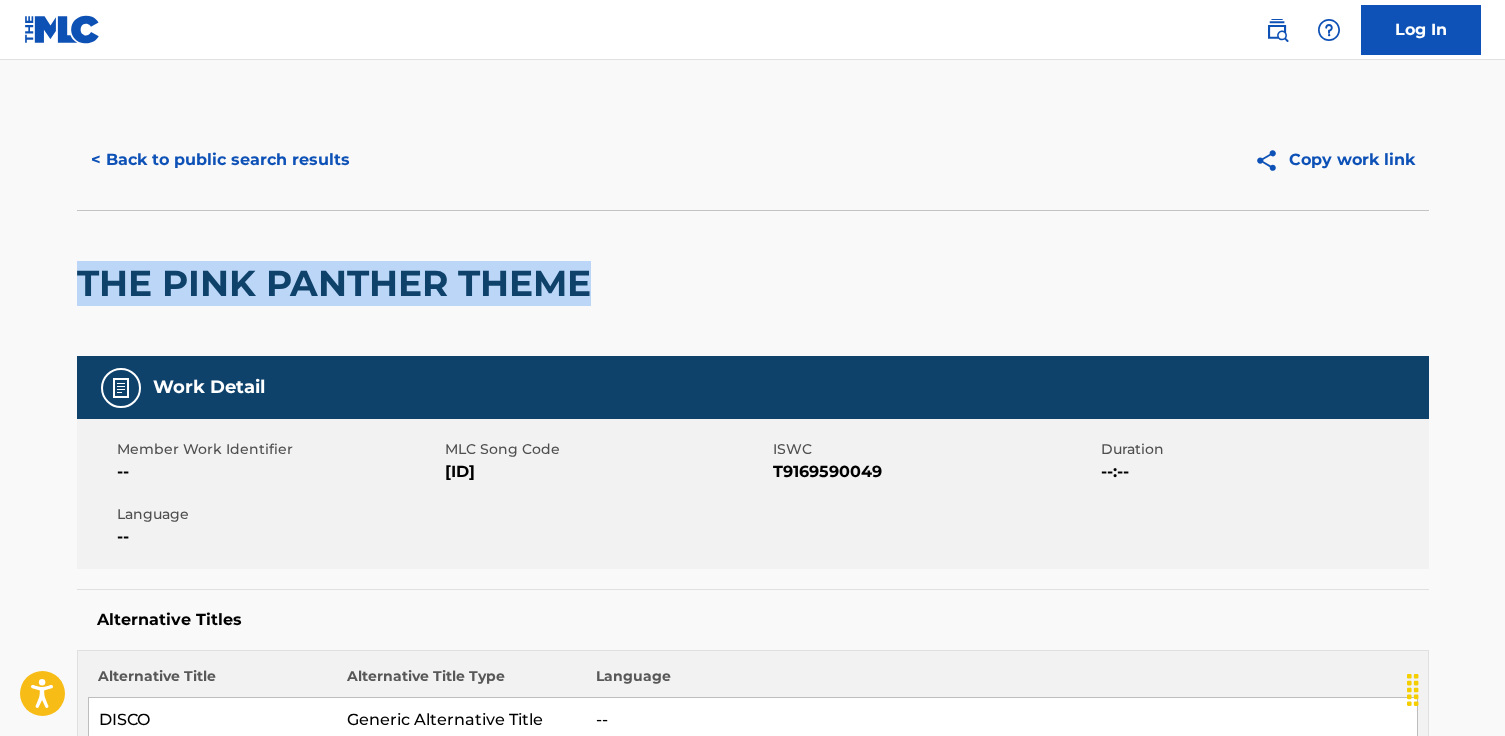 drag, startPoint x: 612, startPoint y: 288, endPoint x: 71, endPoint y: 270, distance: 541.2994 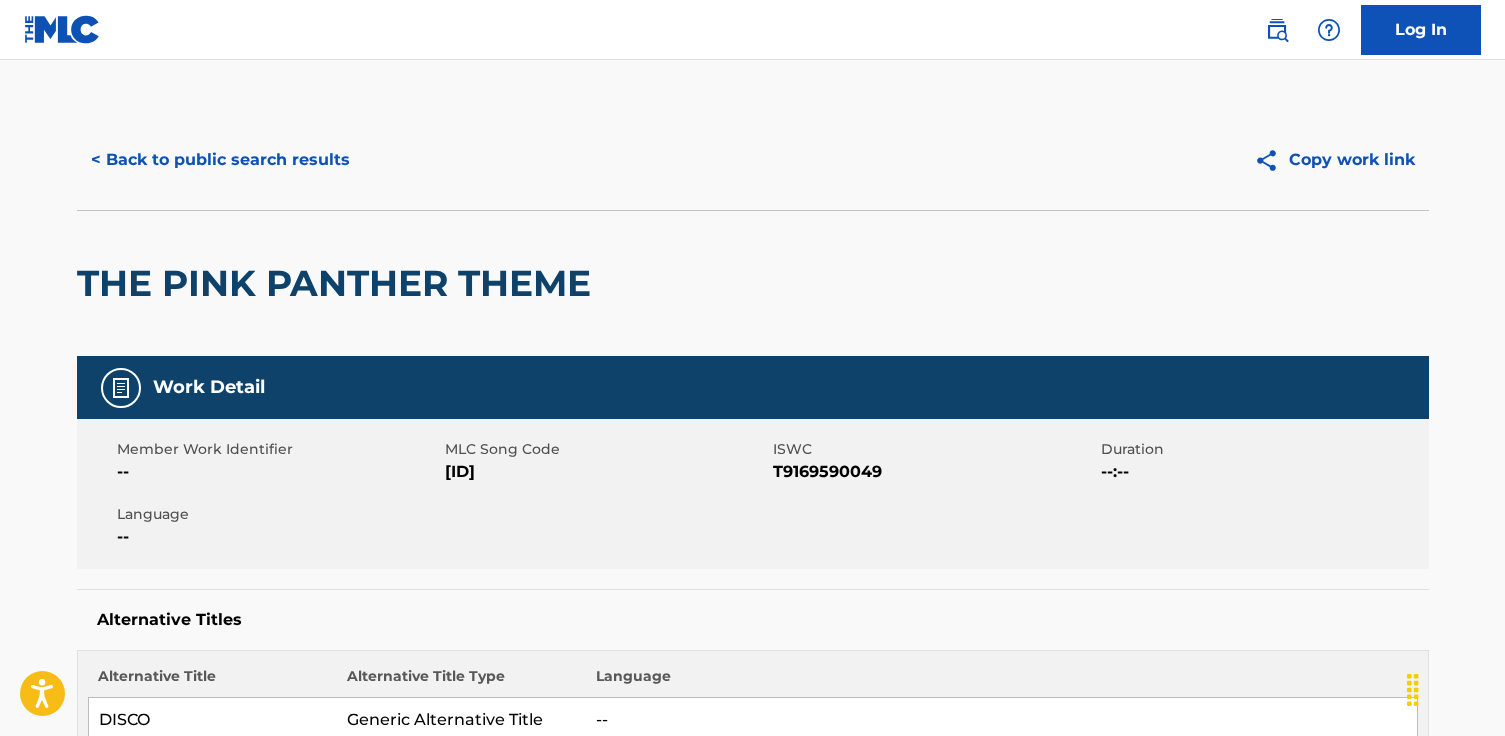 click on "[ID]" at bounding box center (606, 472) 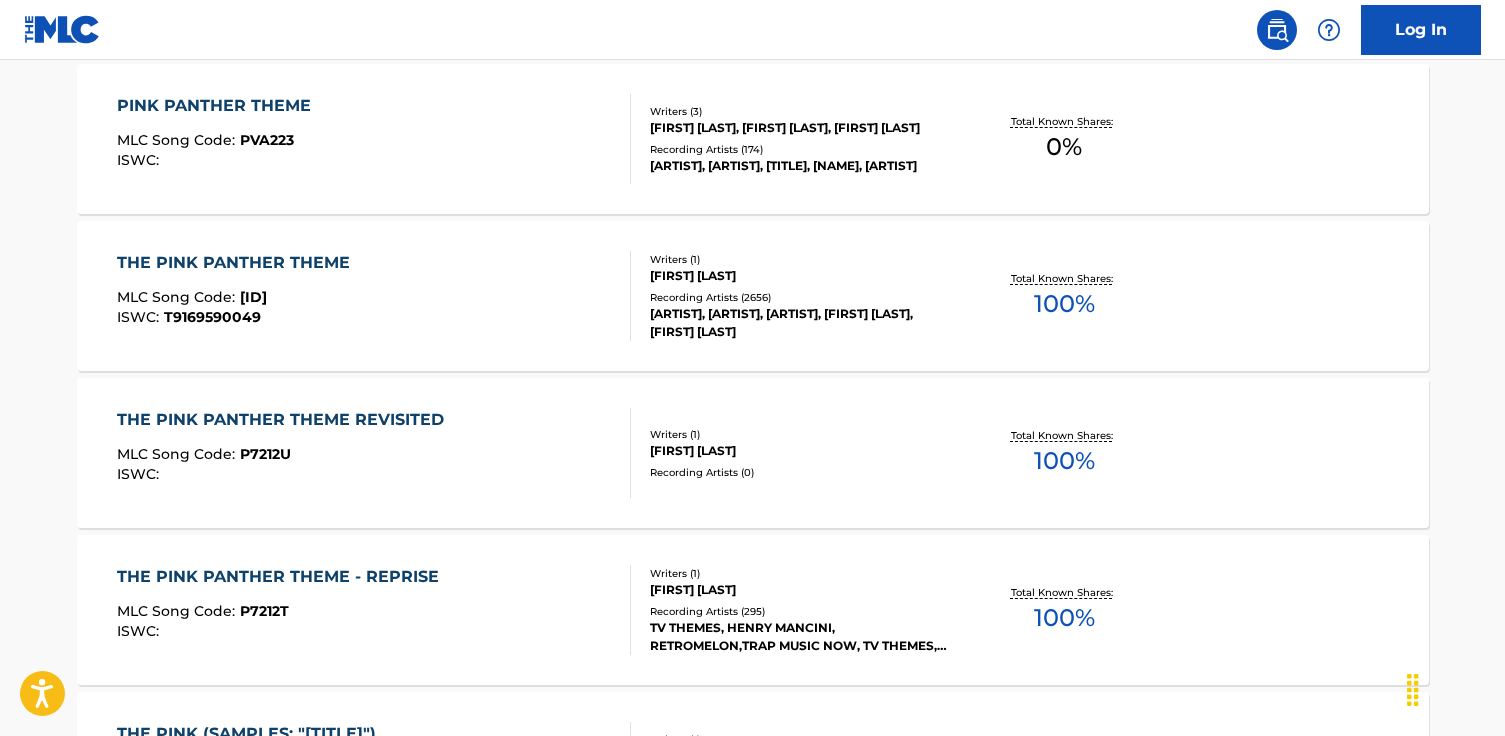 scroll, scrollTop: 0, scrollLeft: 0, axis: both 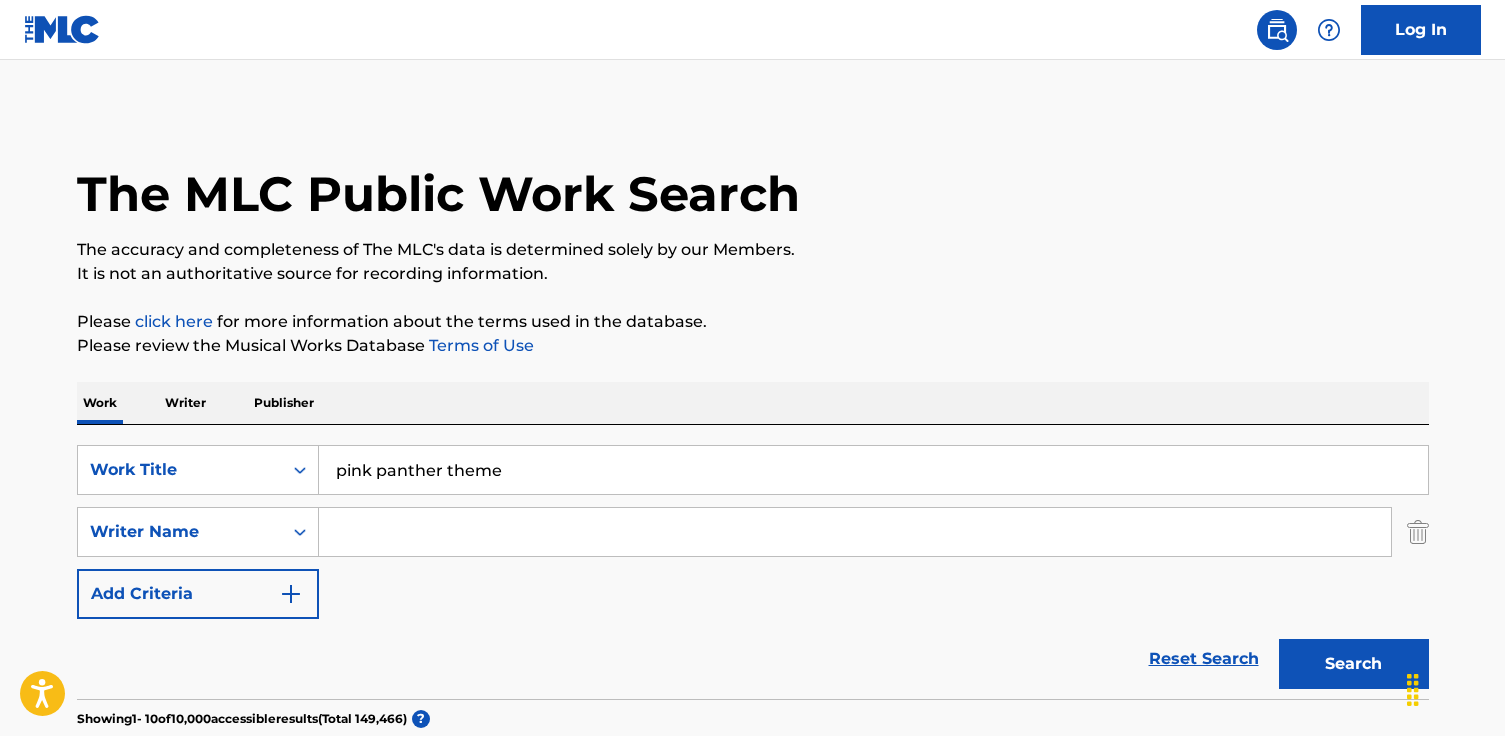 click on "SearchWithCriteriaecfc3f21-0e62-4f90-acfa-97f652673aa1 Work Title pink panther theme SearchWithCriteria2699bef3-a5ad-4b6c-b257-c9f09b1e2cd1 Writer Name Add Criteria" at bounding box center (753, 532) 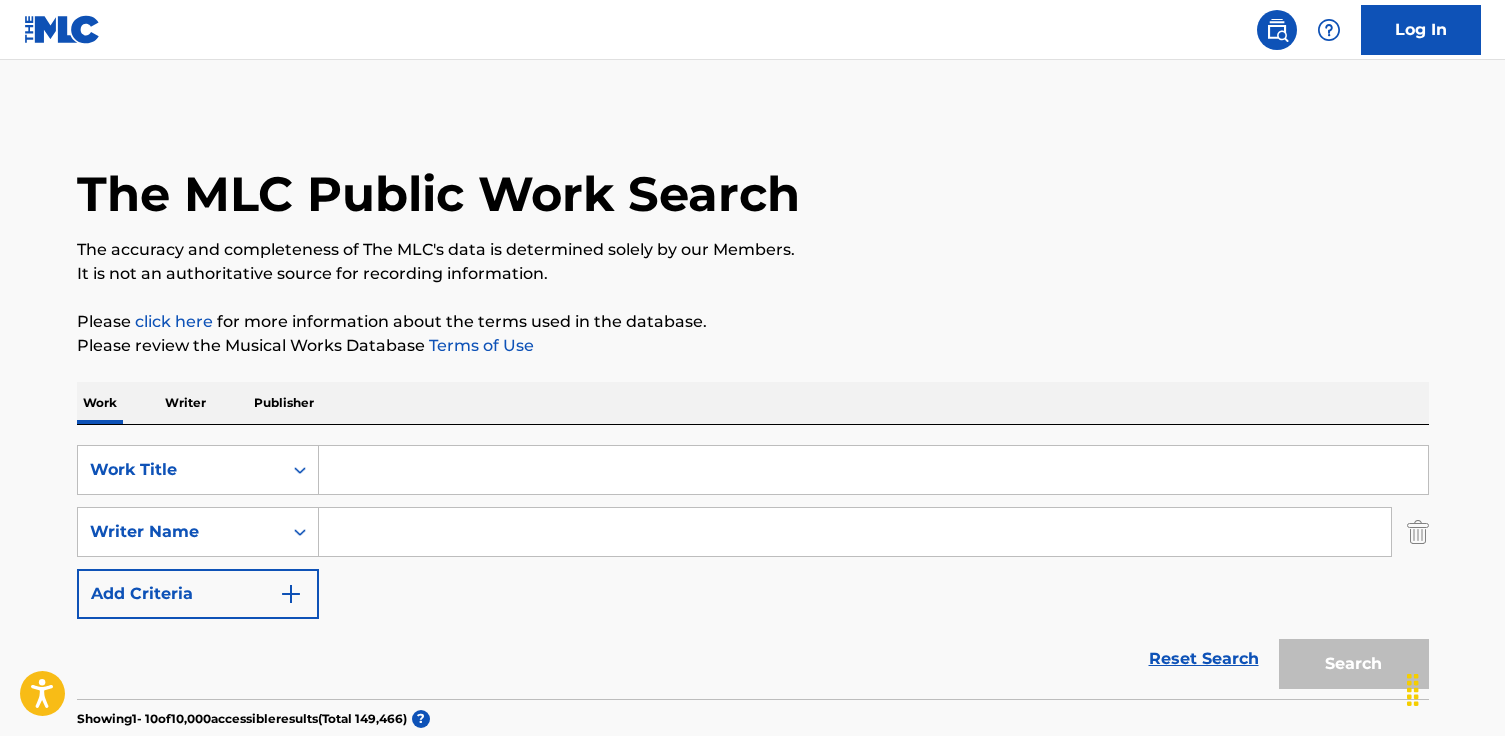 paste on "Miss Brasil" 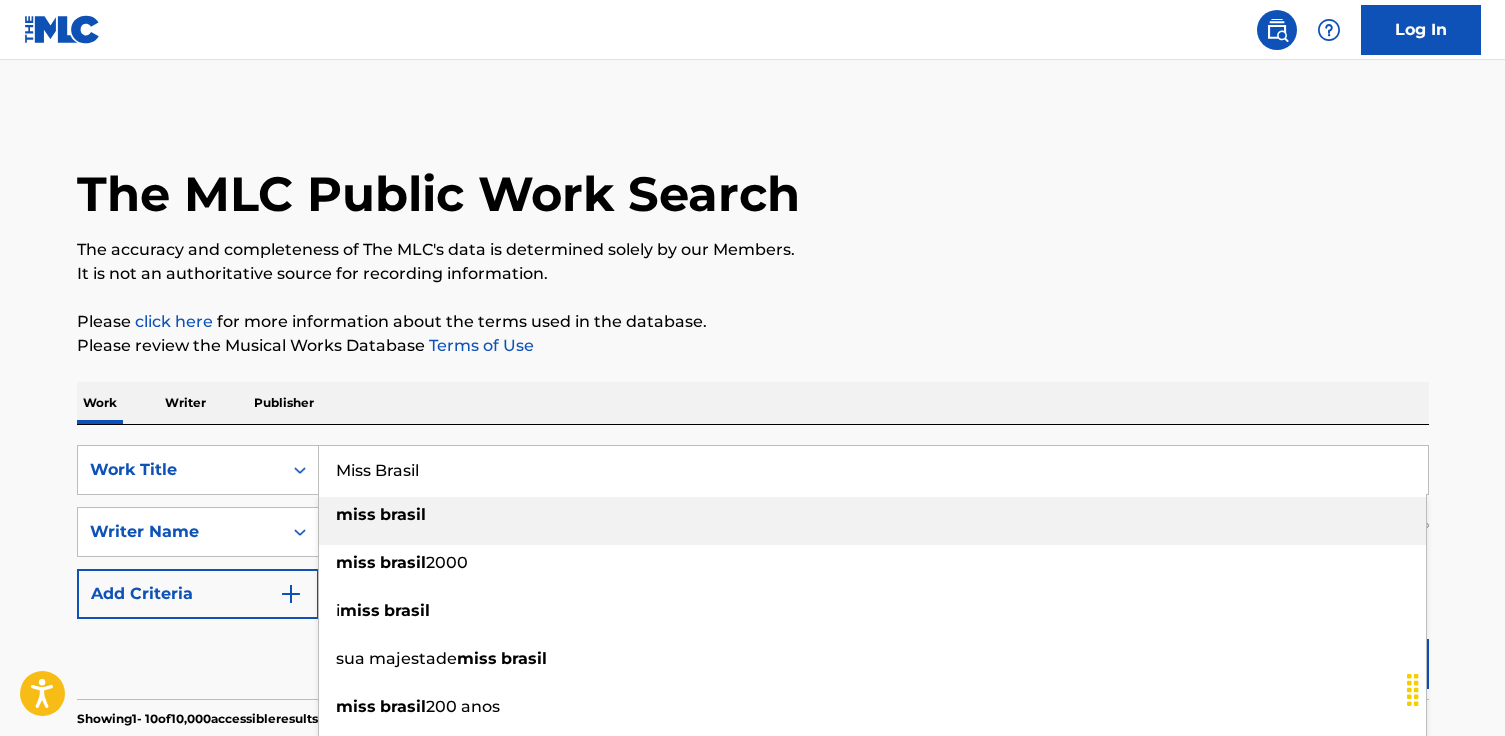 type on "Miss Brasil" 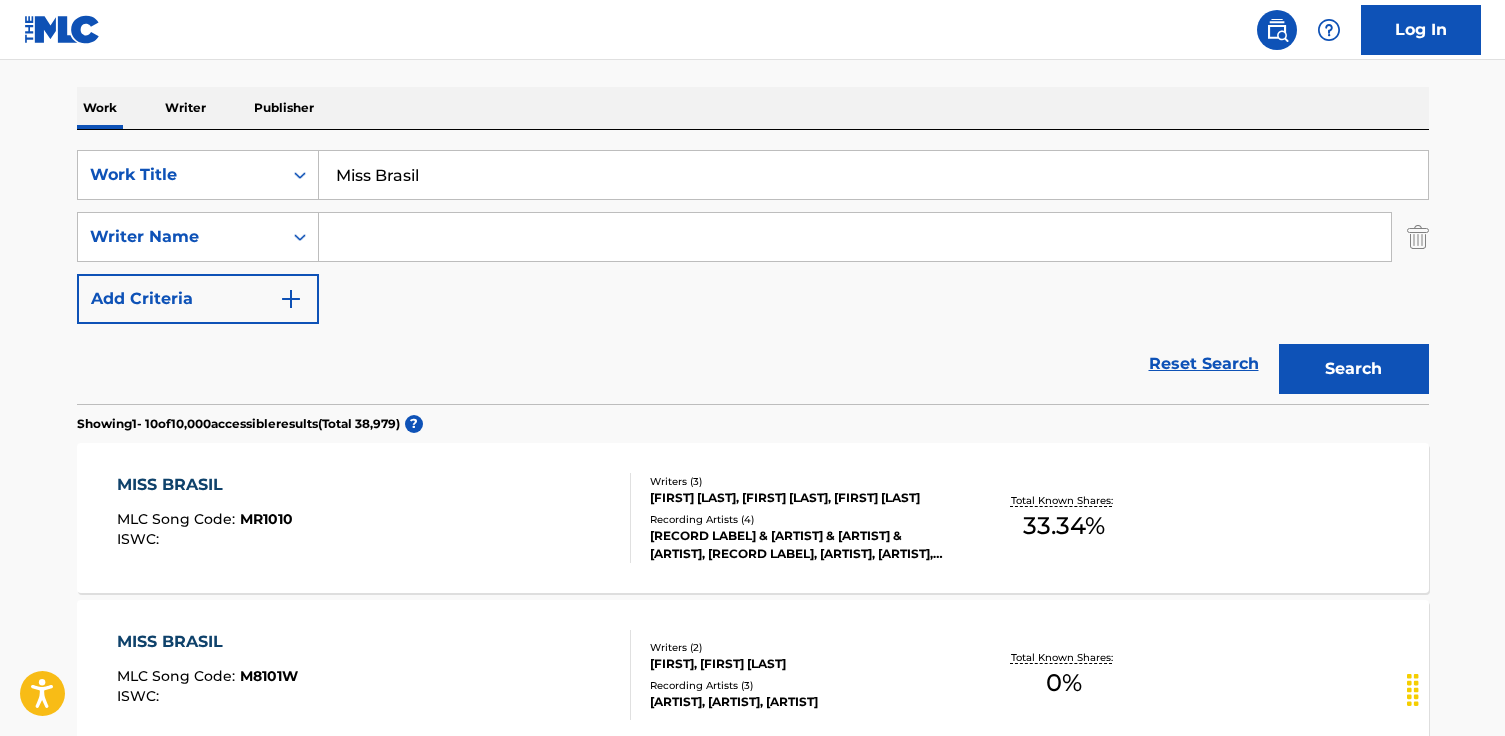 scroll, scrollTop: 390, scrollLeft: 0, axis: vertical 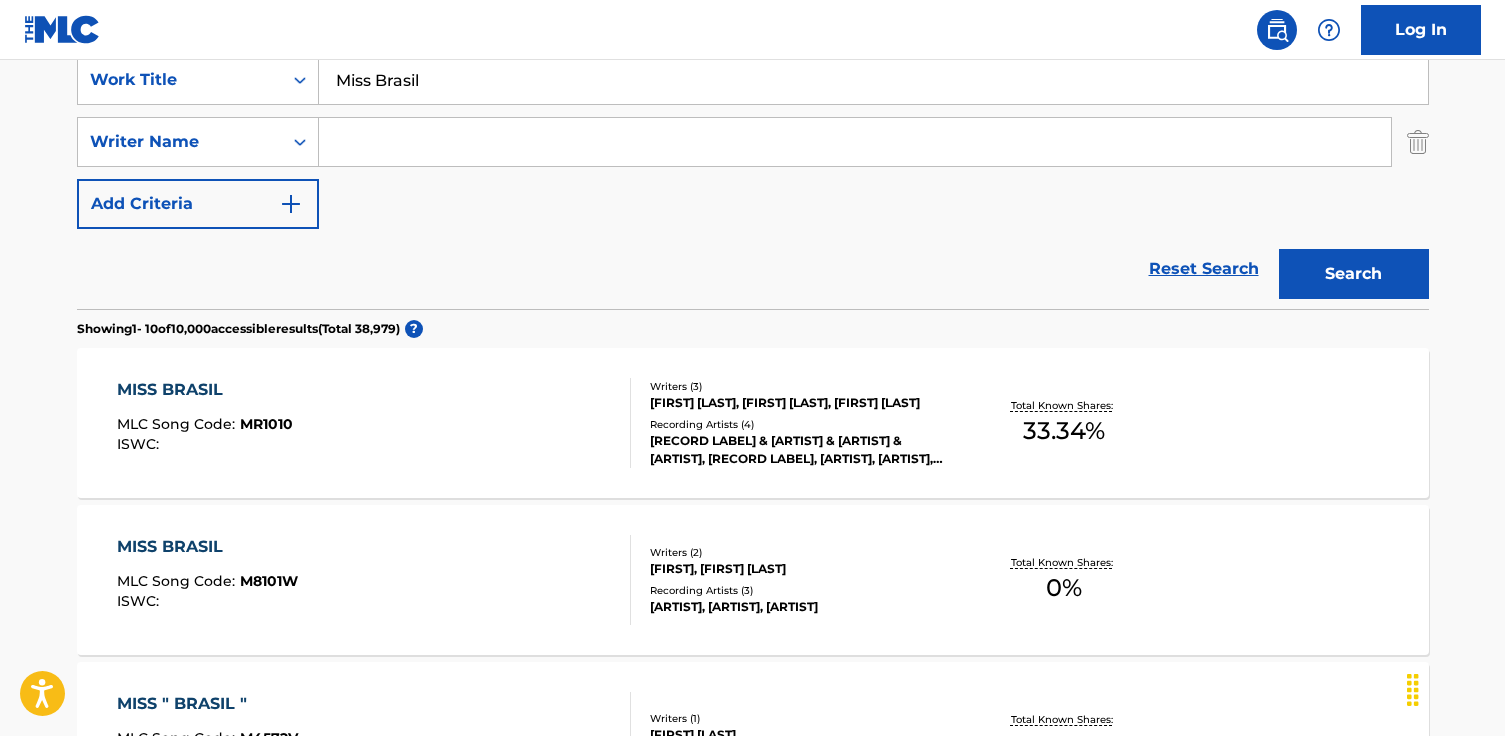 click on "Total Known Shares: 0 %" at bounding box center (1064, 580) 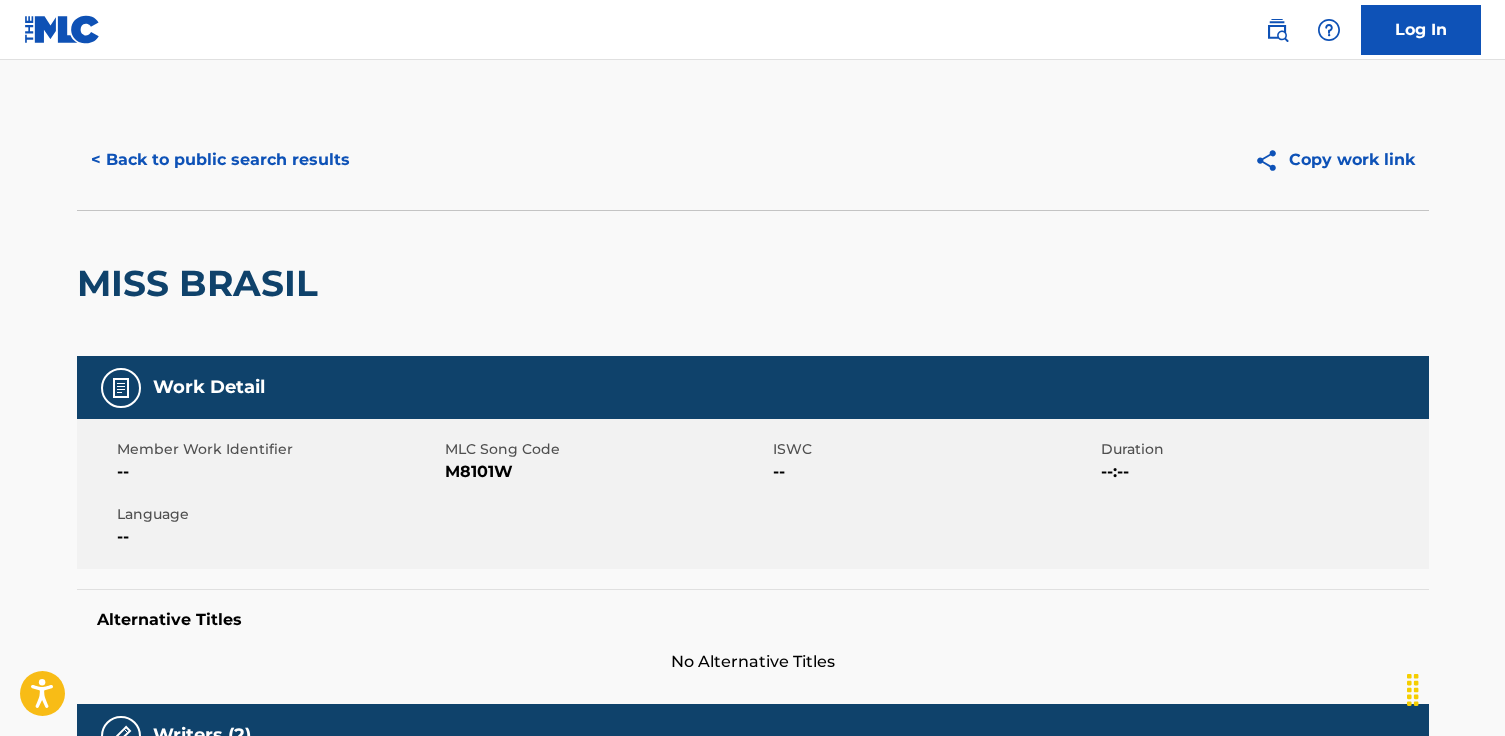 click on "< Back to public search results" at bounding box center (220, 160) 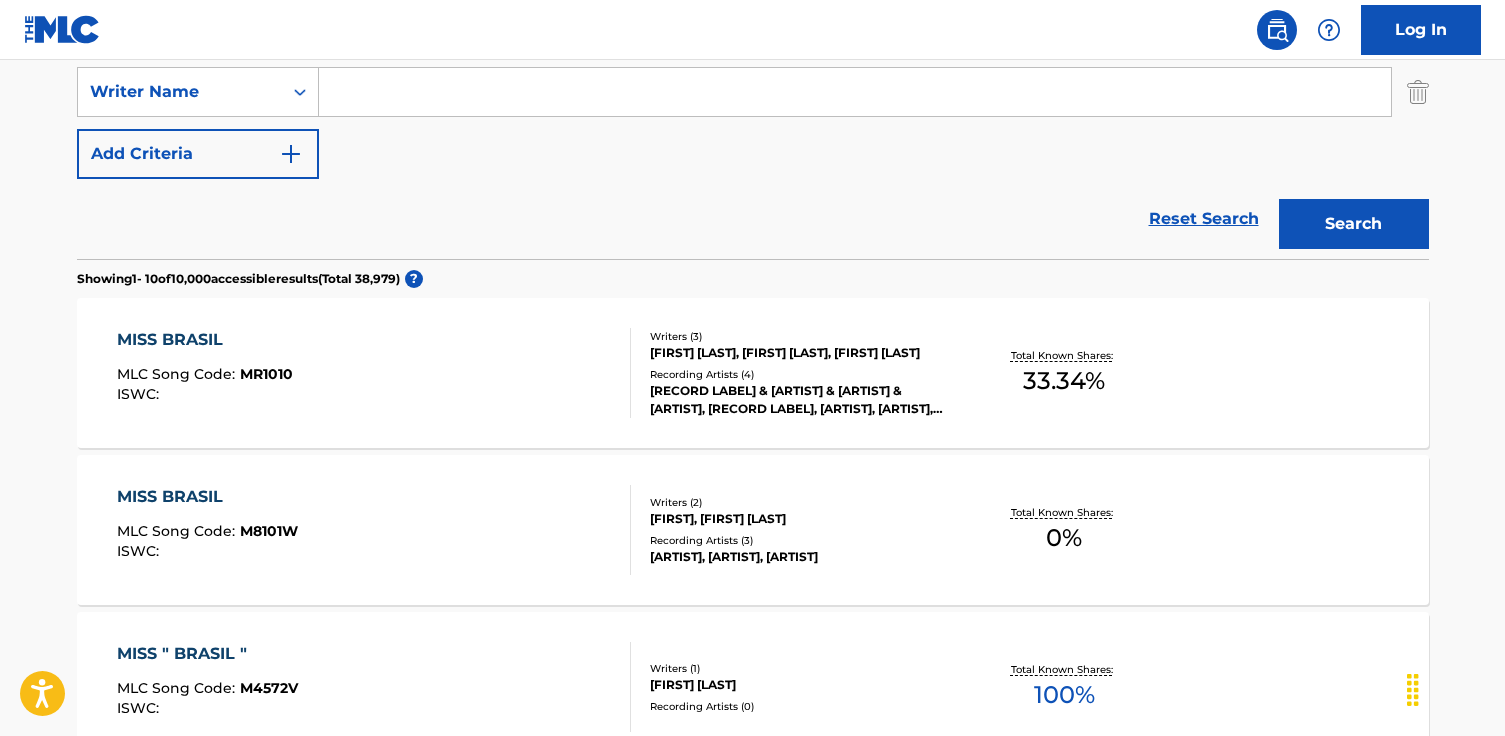 scroll, scrollTop: 439, scrollLeft: 0, axis: vertical 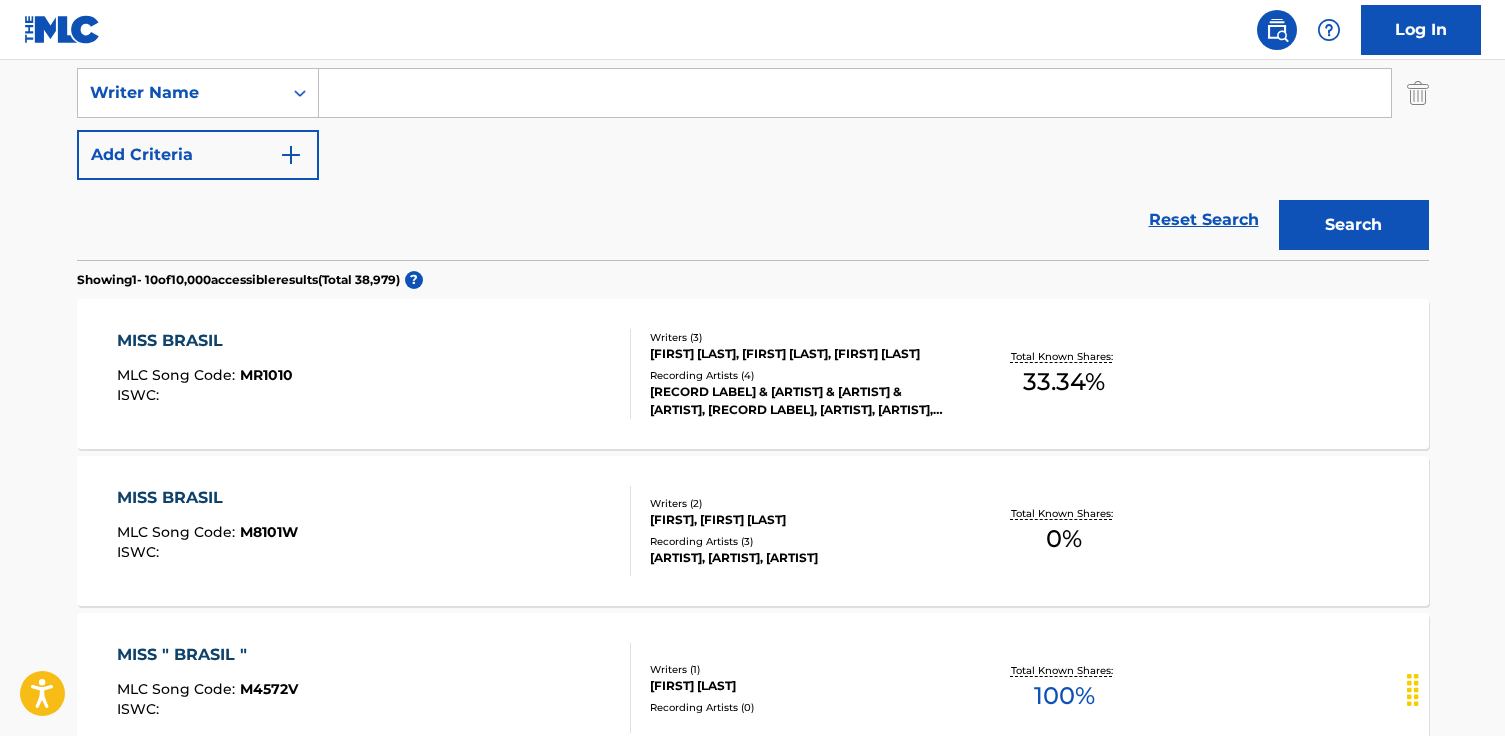 click at bounding box center [855, 93] 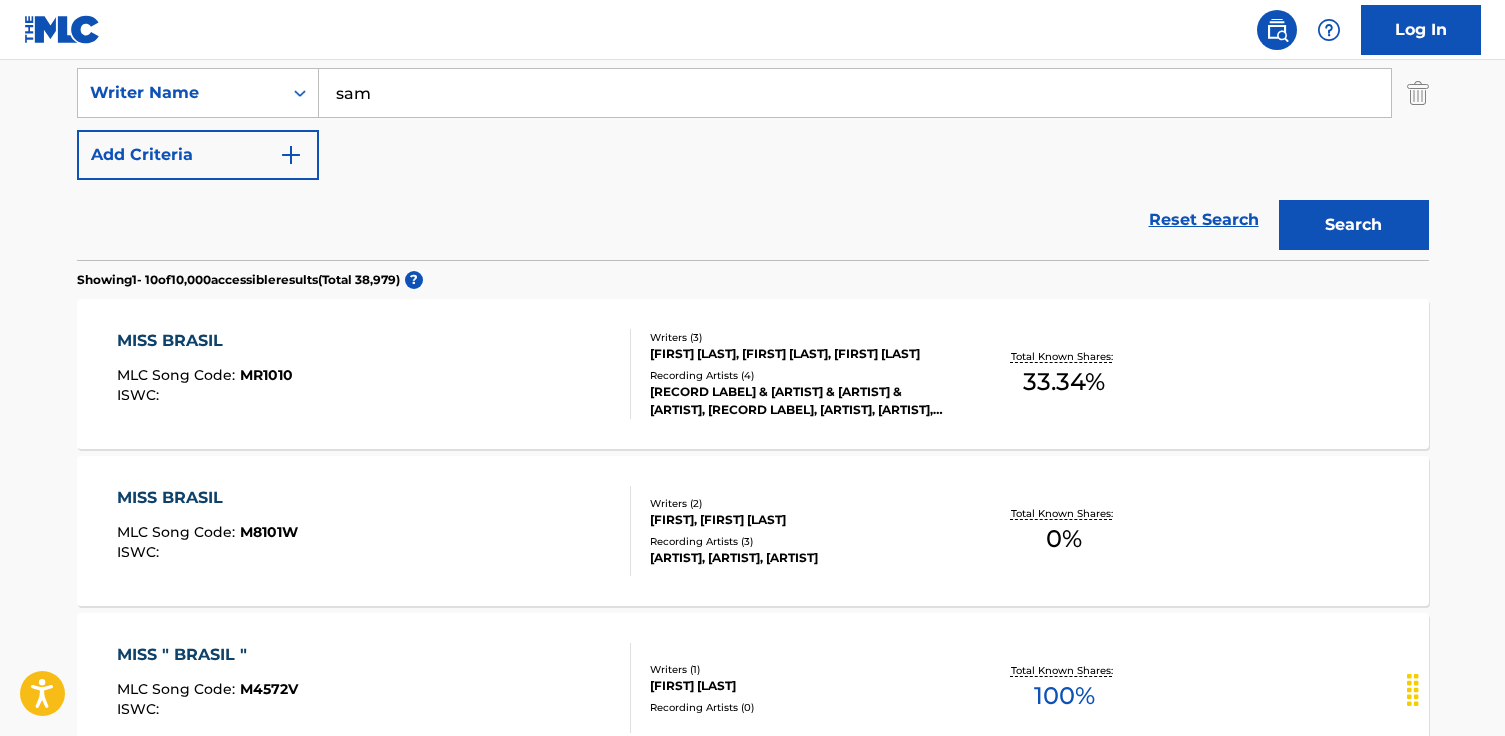 type on "sam" 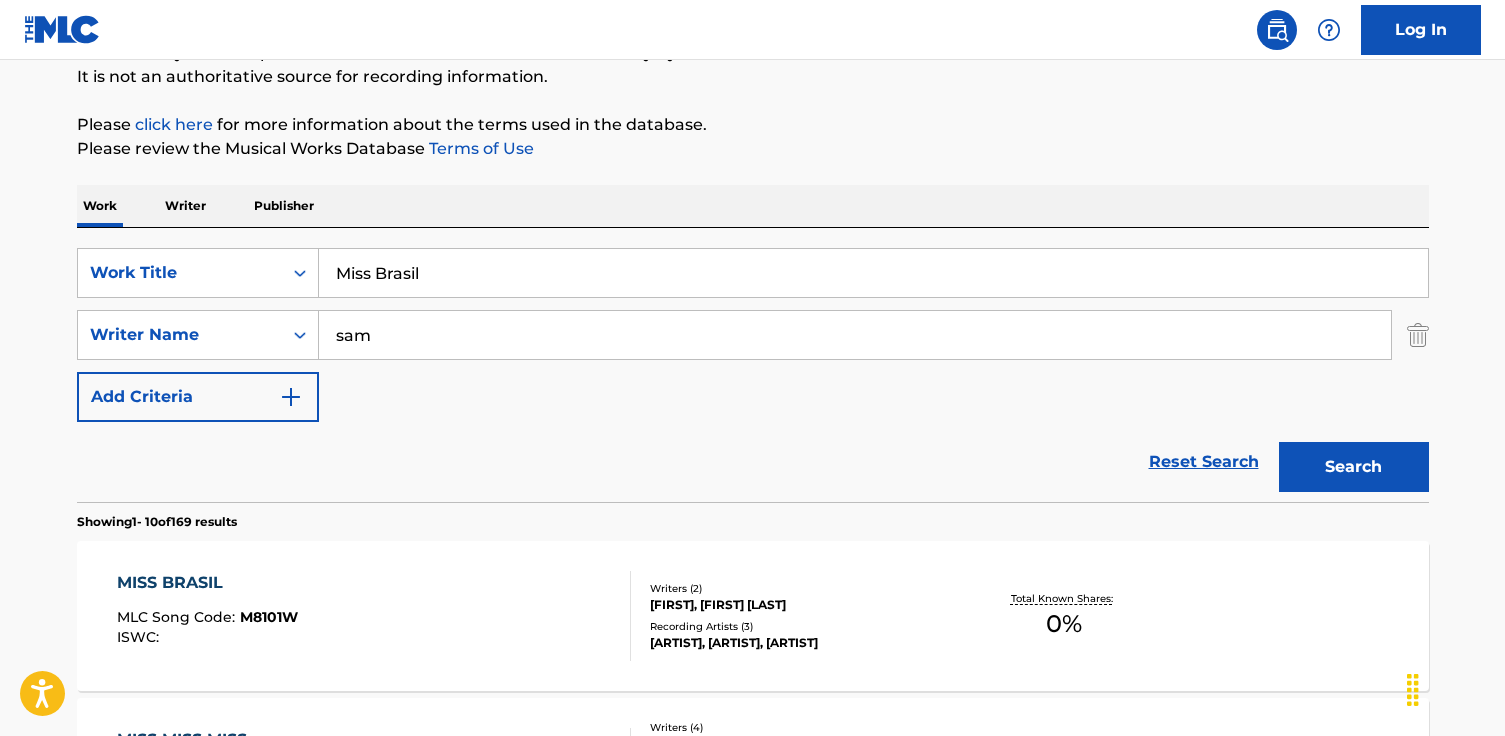scroll, scrollTop: 439, scrollLeft: 0, axis: vertical 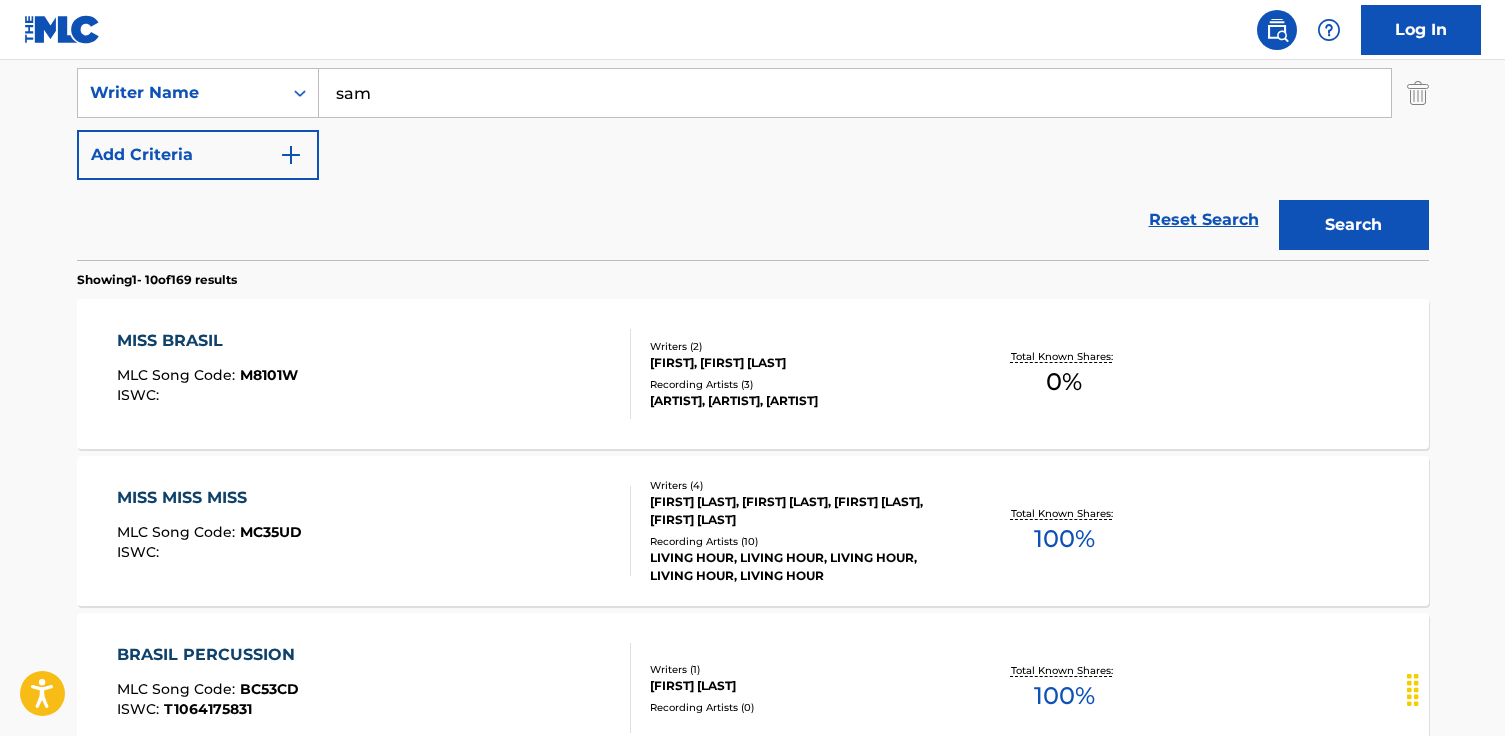 click on "Writers ( 2 )" at bounding box center (801, 346) 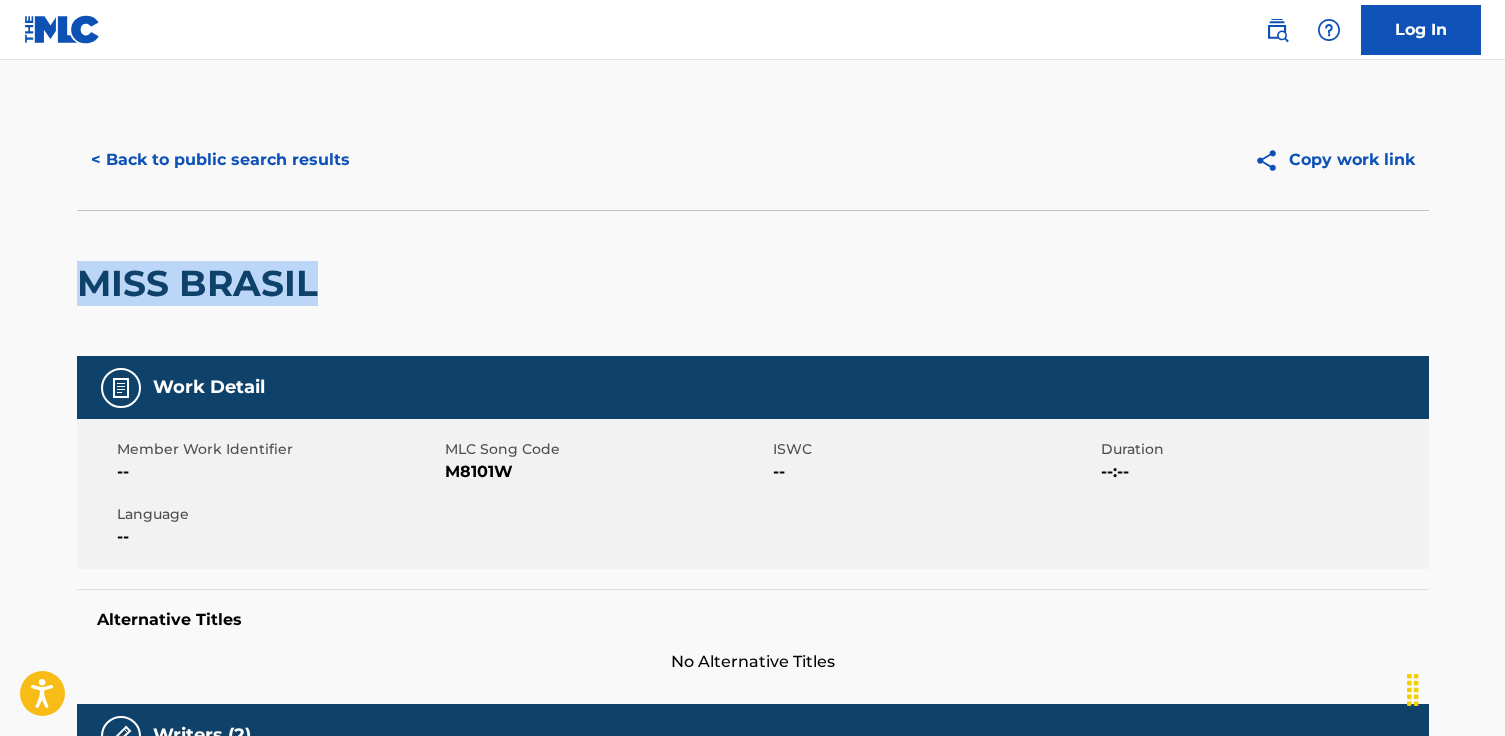 drag, startPoint x: 337, startPoint y: 289, endPoint x: 113, endPoint y: 284, distance: 224.0558 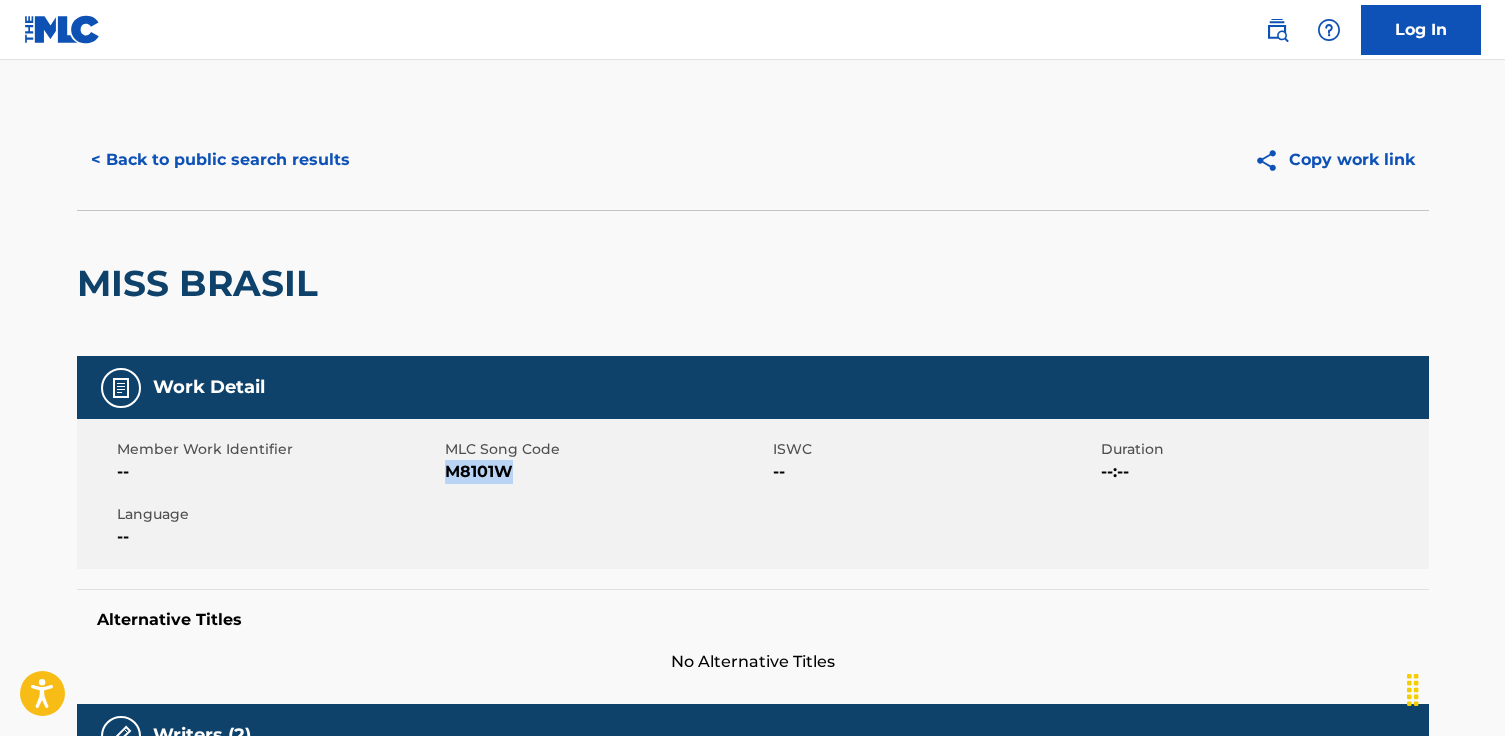 drag, startPoint x: 573, startPoint y: 484, endPoint x: 446, endPoint y: 475, distance: 127.3185 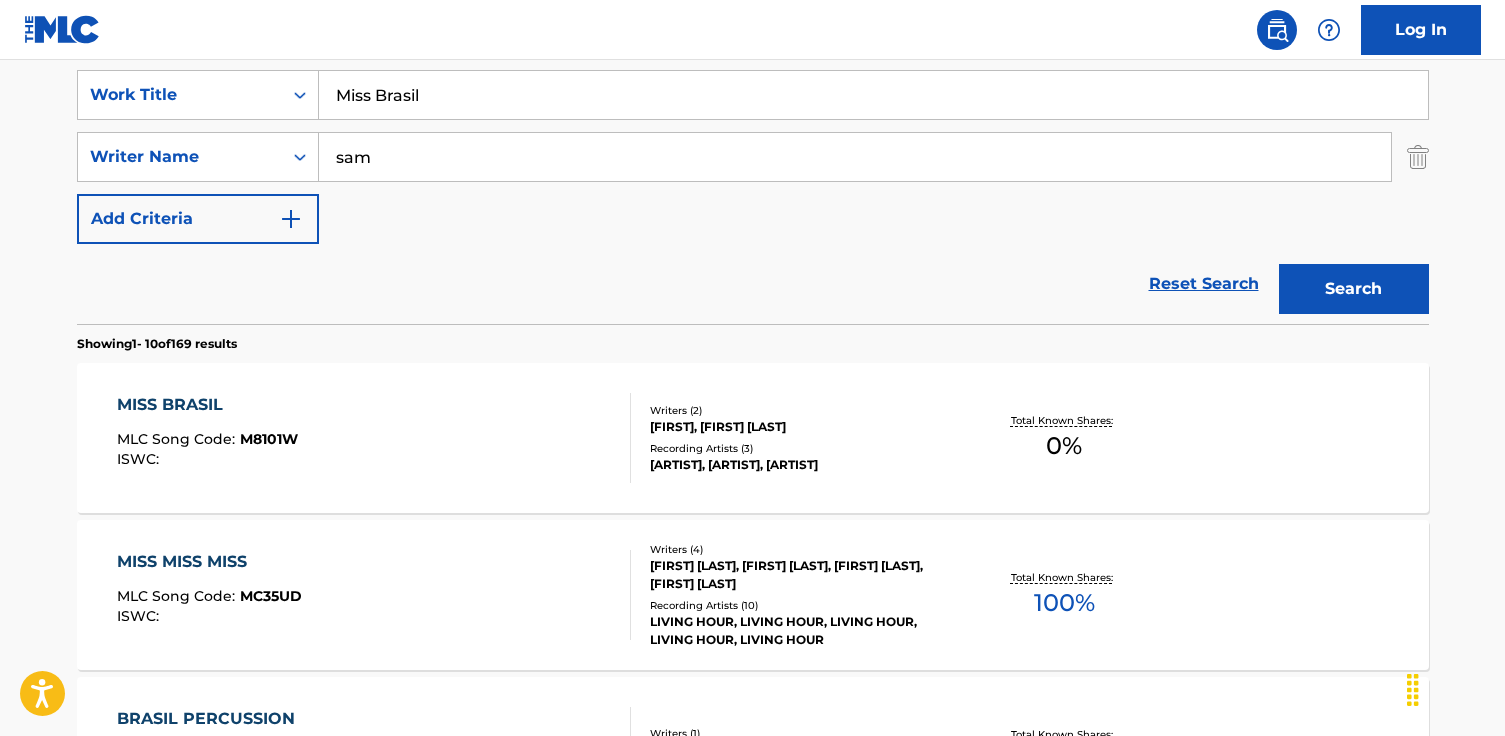 scroll, scrollTop: 377, scrollLeft: 0, axis: vertical 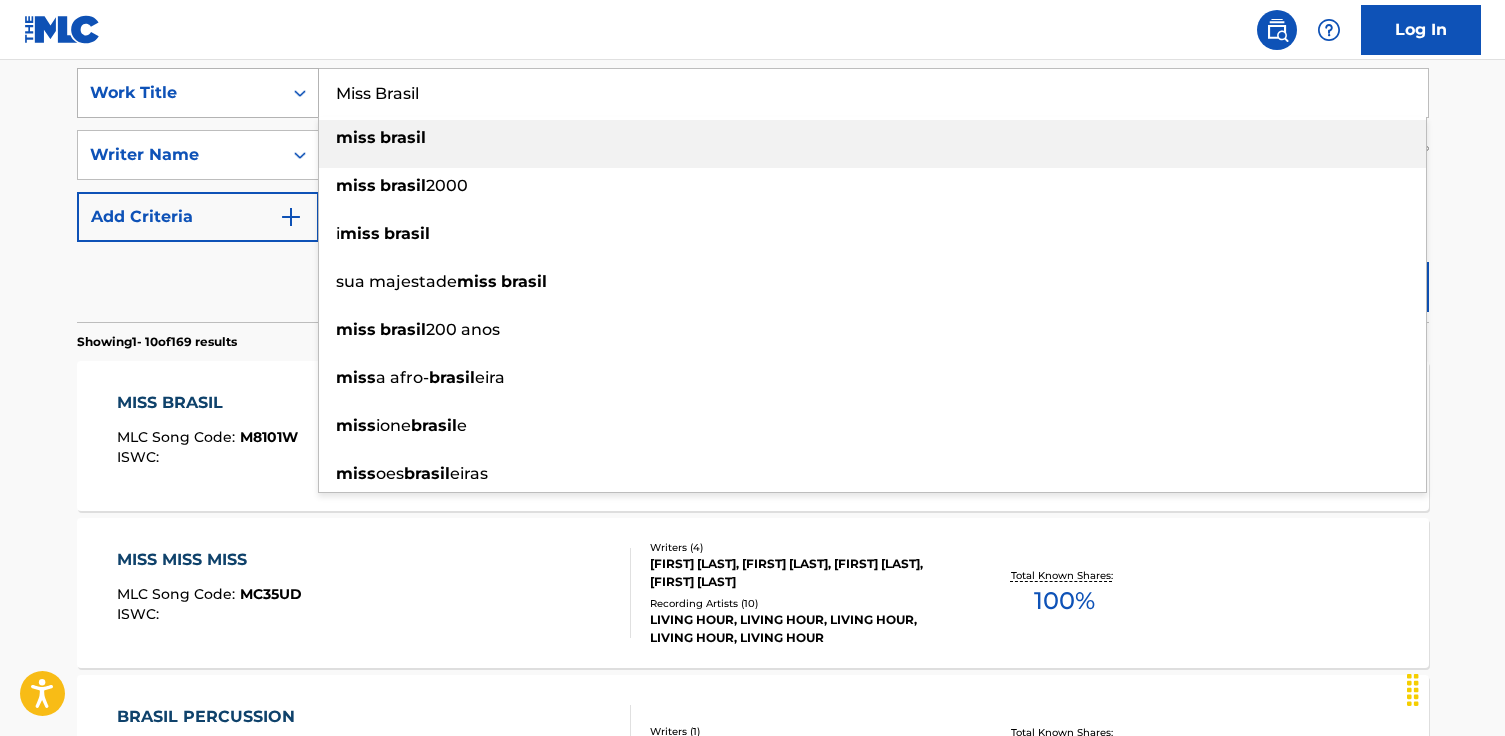 drag, startPoint x: 431, startPoint y: 99, endPoint x: 213, endPoint y: 85, distance: 218.44908 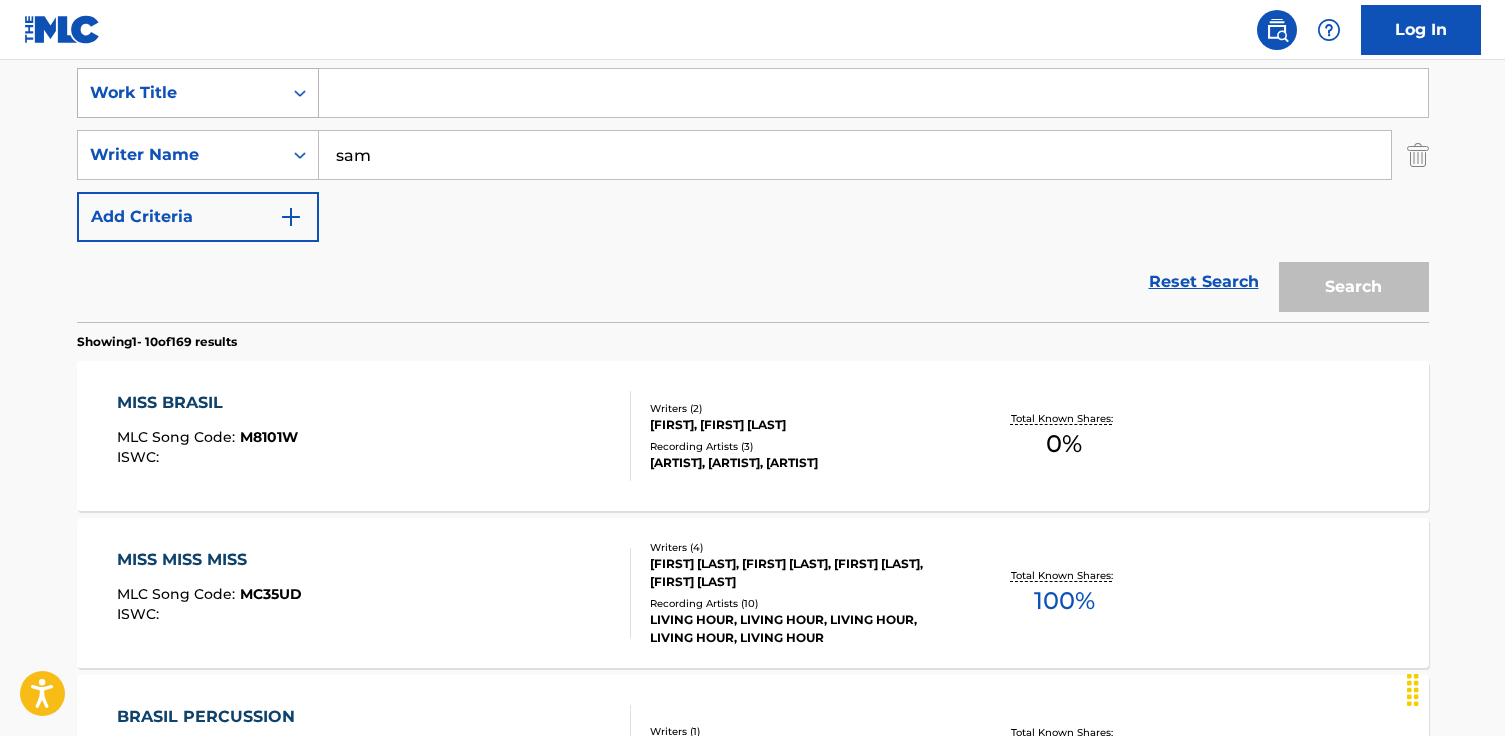 paste on "Alone" 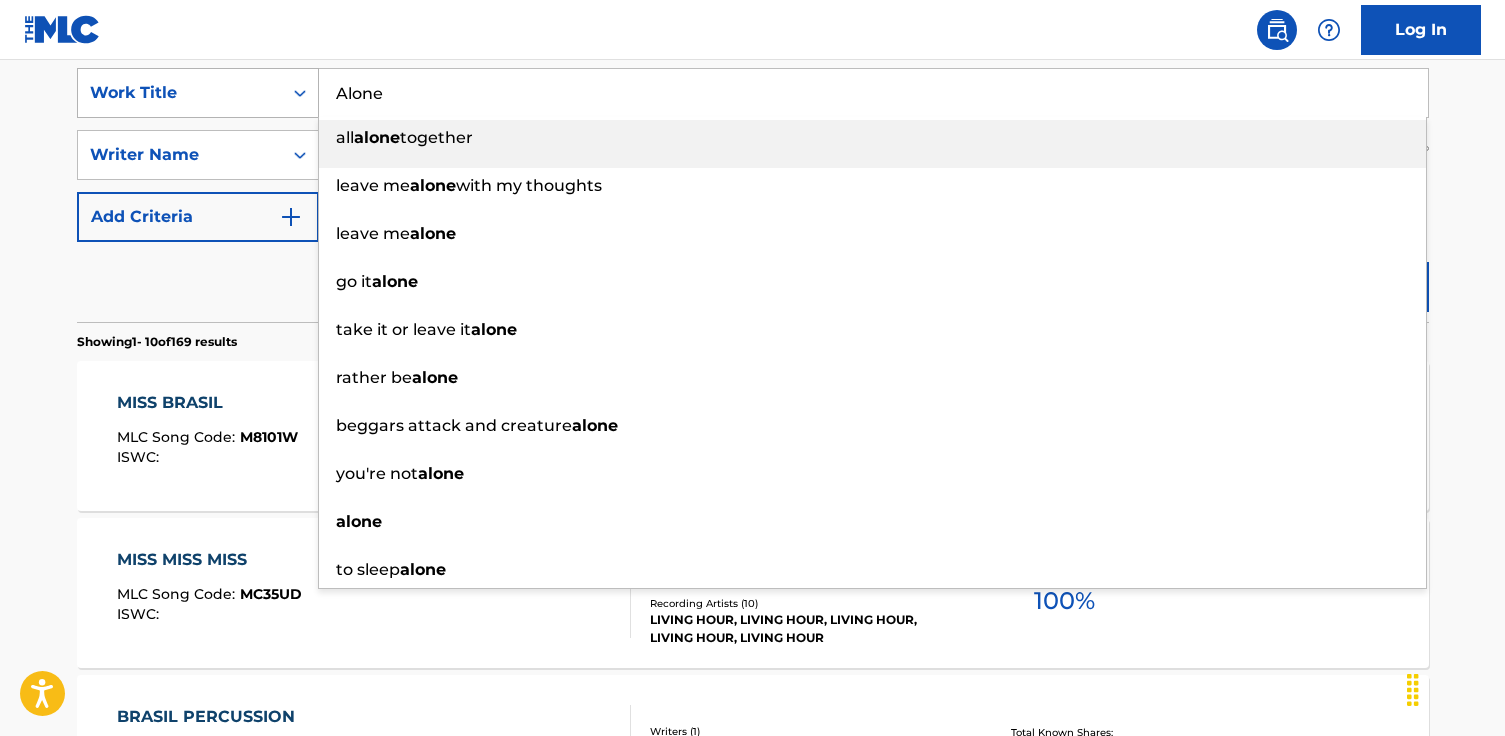 type on "Alone" 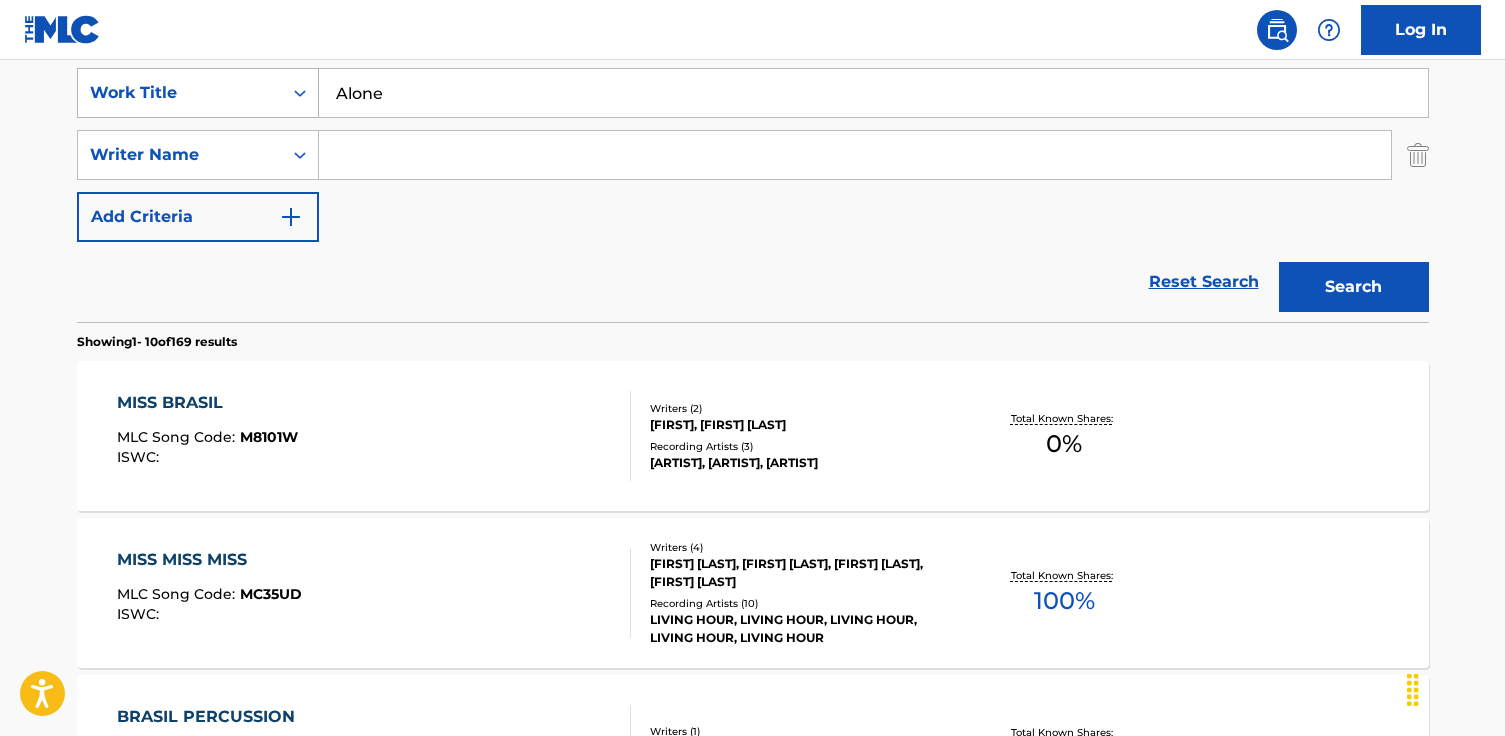 click on "Search" at bounding box center (1354, 287) 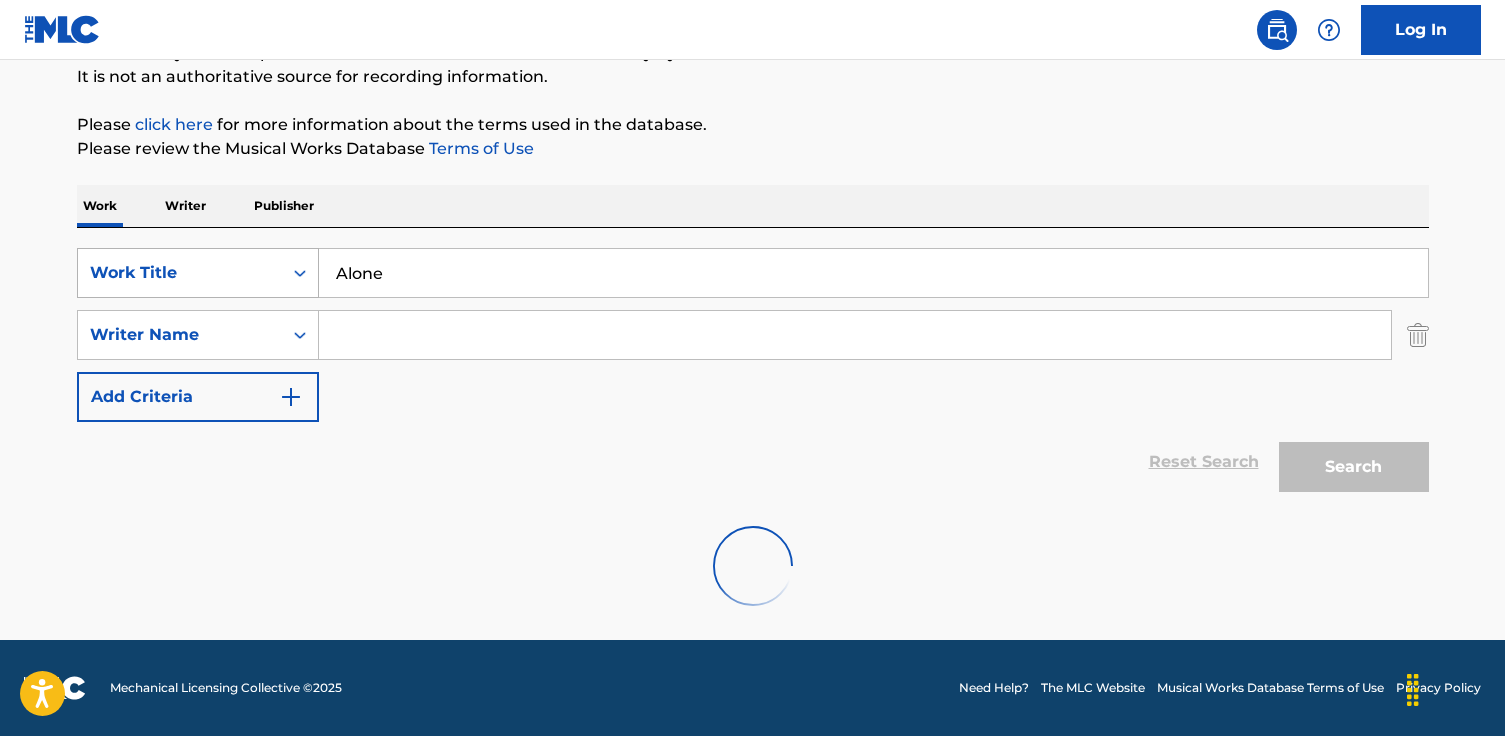 scroll, scrollTop: 377, scrollLeft: 0, axis: vertical 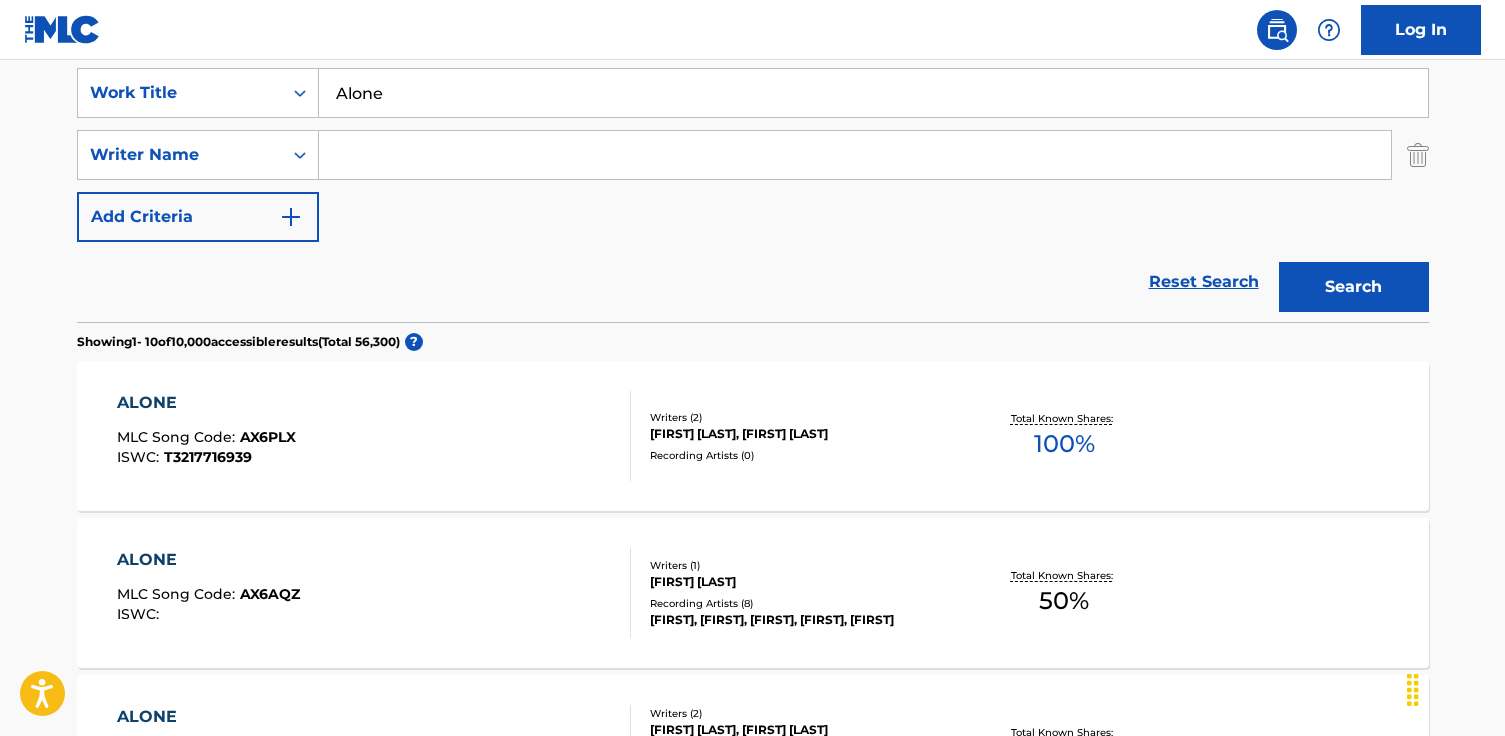 click on "SearchWithCriteriaecfc3f21-0e62-4f90-acfa-97f652673aa1 Work Title Alone SearchWithCriteria2699bef3-a5ad-4b6c-b257-c9f09b1e2cd1 Writer Name Add Criteria" at bounding box center [753, 155] 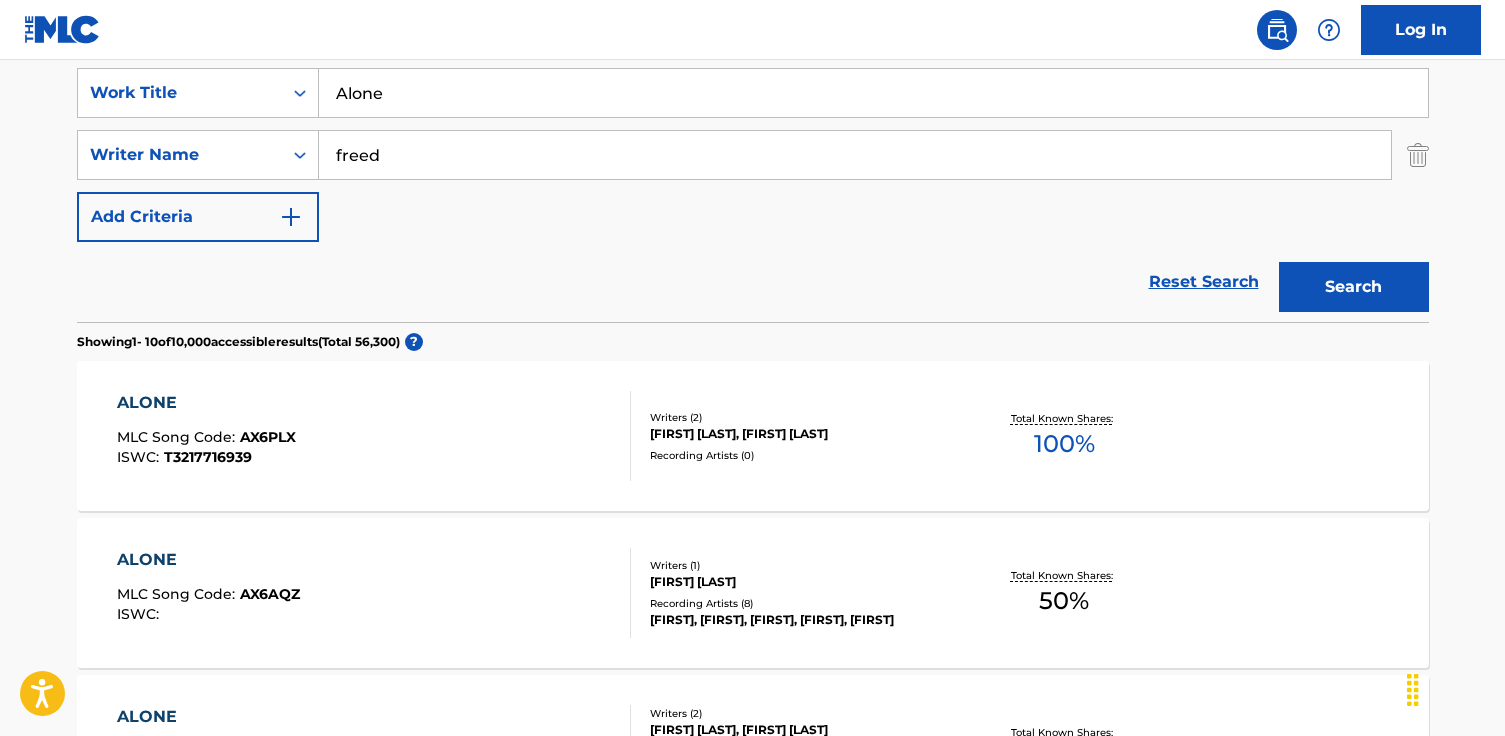 type on "freed" 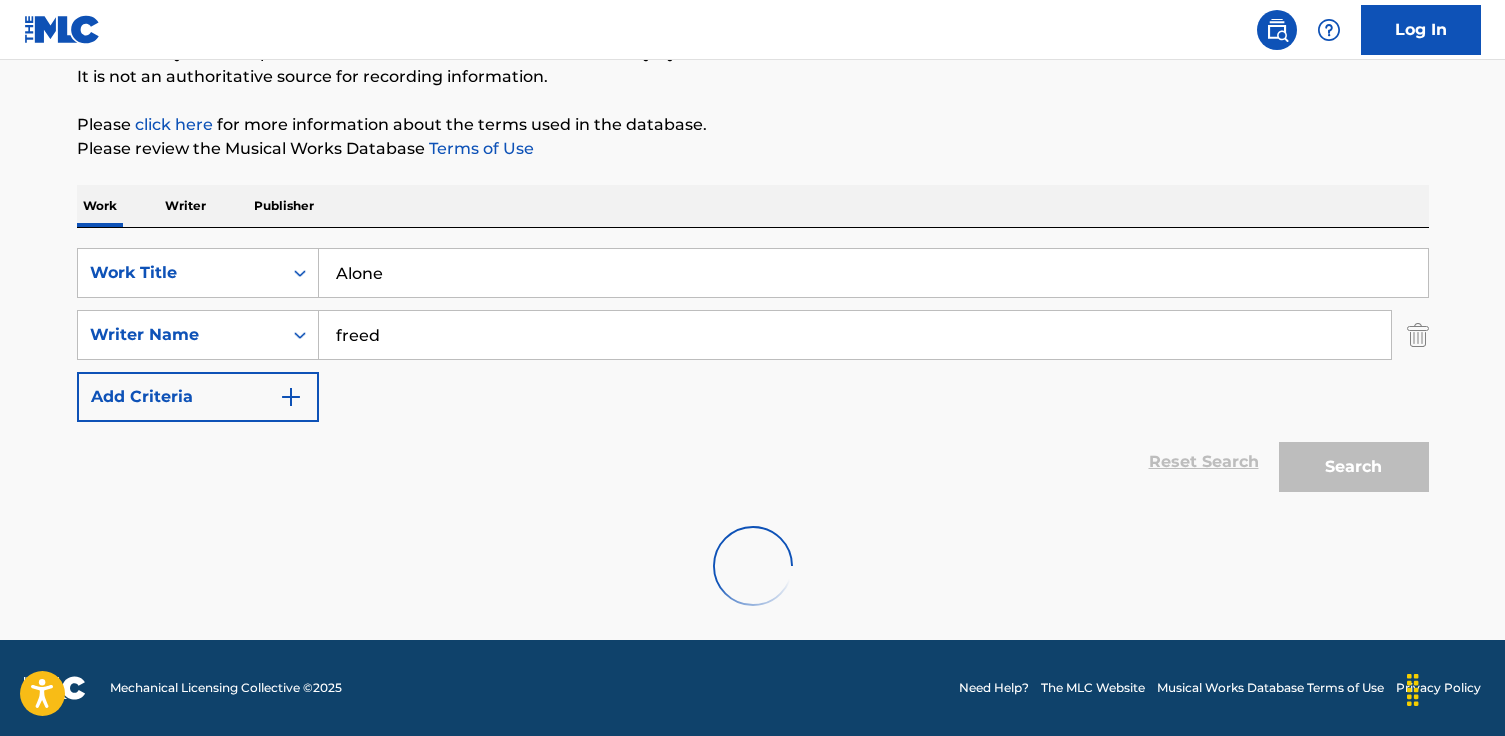 scroll, scrollTop: 377, scrollLeft: 0, axis: vertical 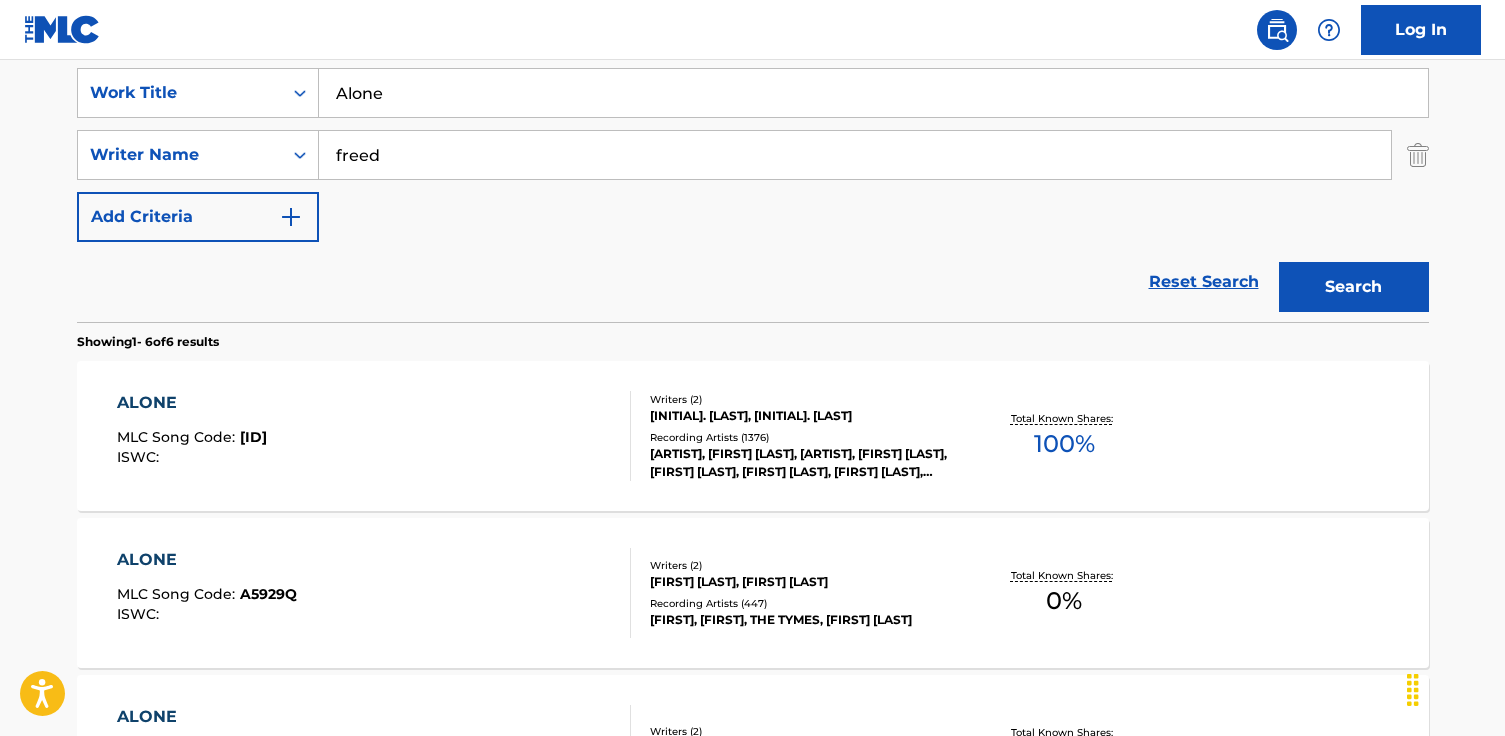 click on "[ALIAS] MLC Song Code : [ID] ISWC : Writers ( 2 ) [INITIAL]. [LAST], [FIRST].[LAST] Recording Artists ( 1376 ) [ALIAS], [ALIAS], [ALIAS], [FIRST] [LAST], [ALIAS], [FIRST] [LAST] Total Known Shares: 100 %" at bounding box center (753, 436) 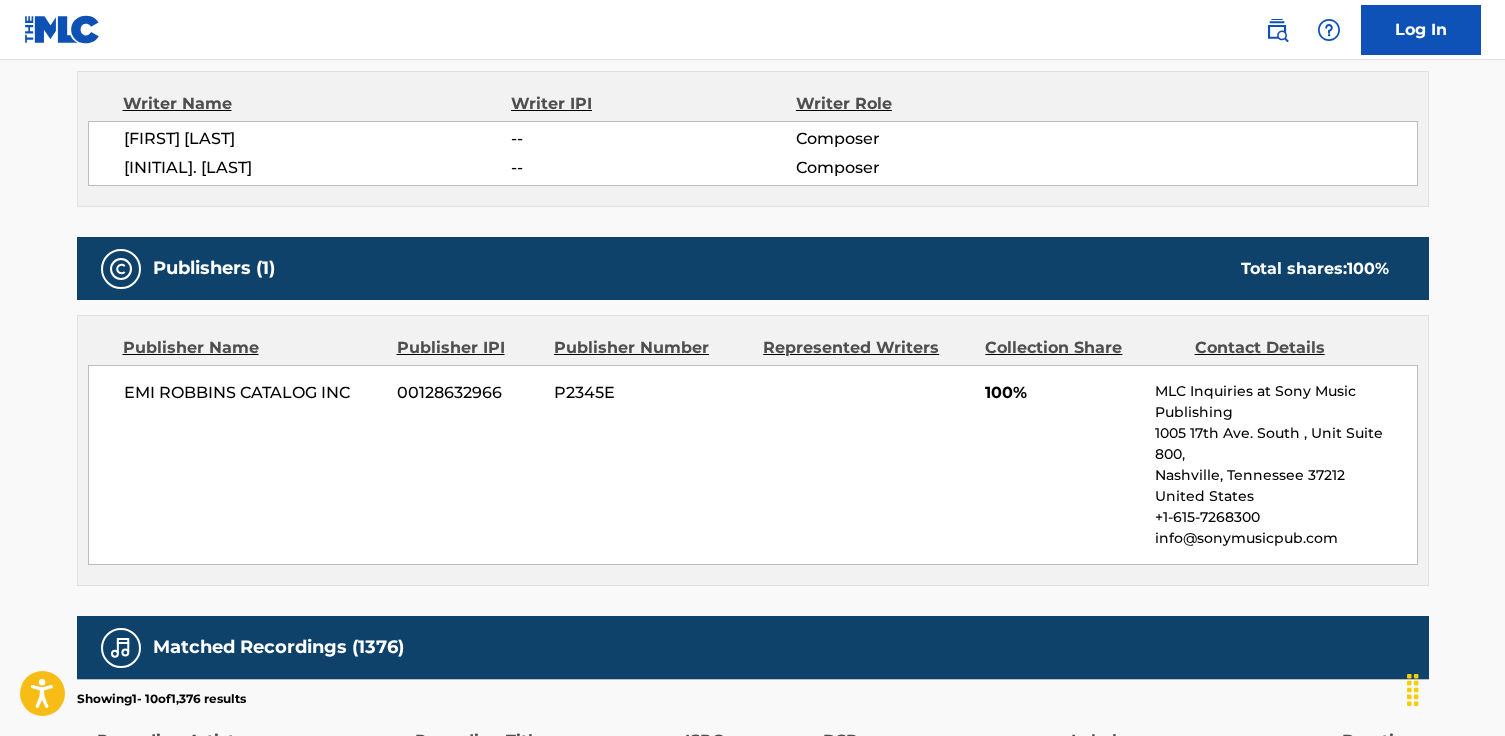scroll, scrollTop: 0, scrollLeft: 0, axis: both 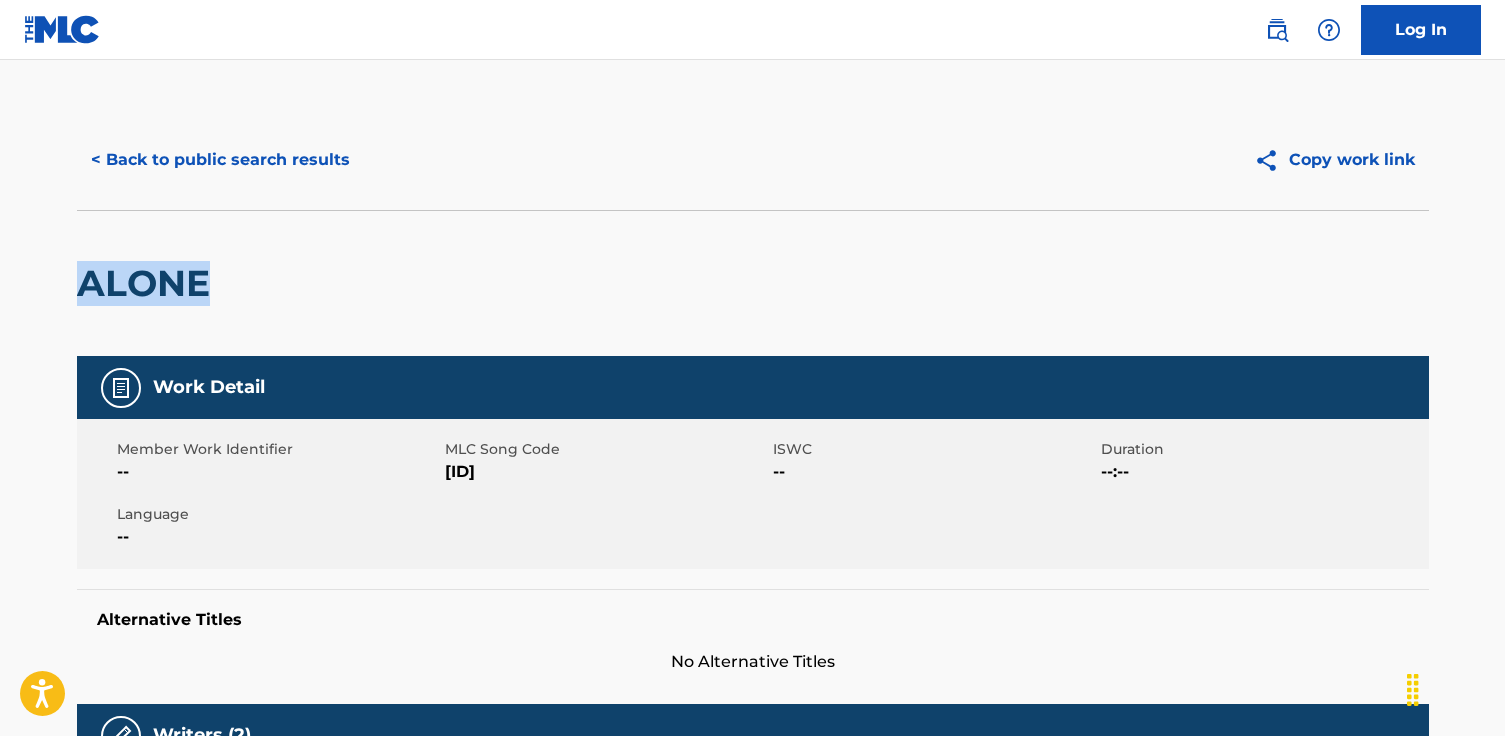 drag, startPoint x: 263, startPoint y: 280, endPoint x: 1, endPoint y: 270, distance: 262.19077 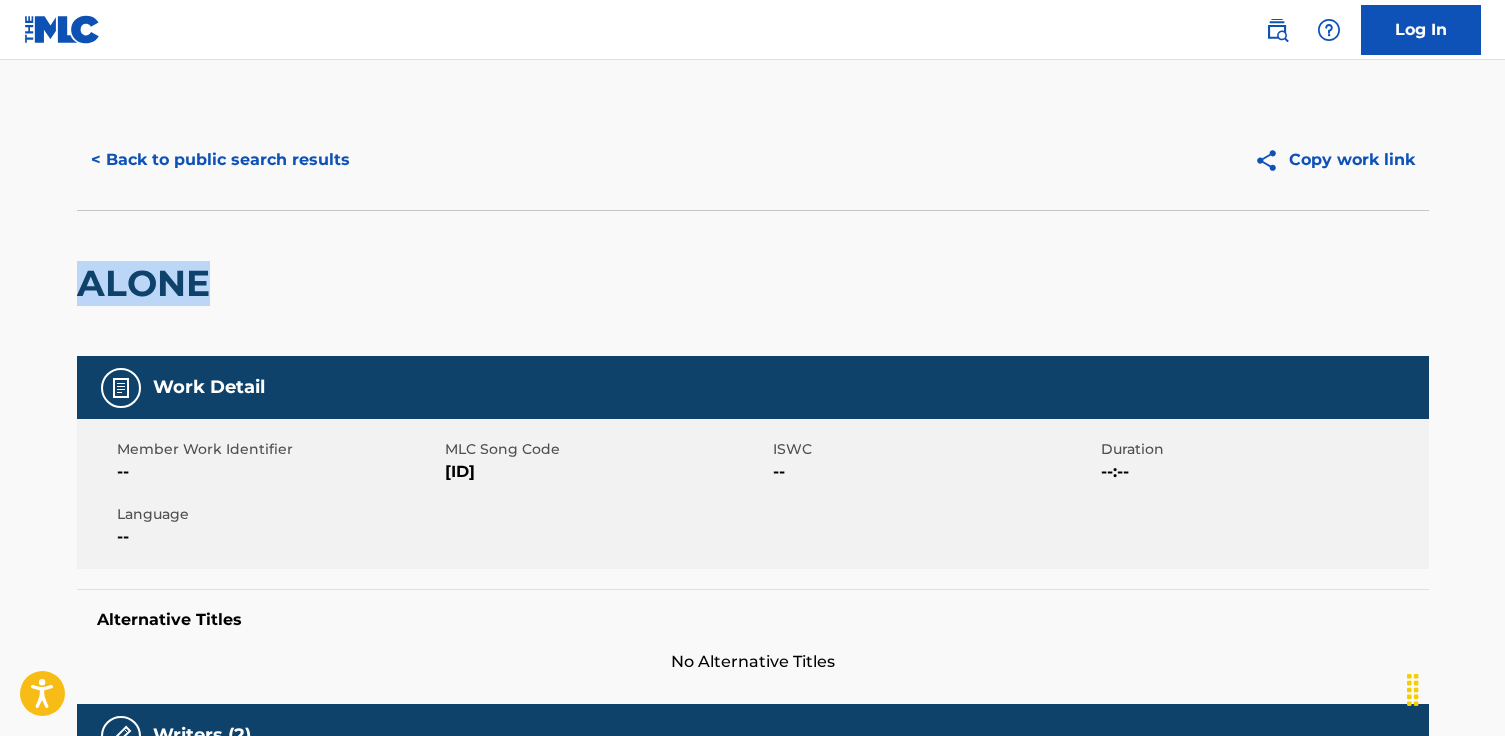drag, startPoint x: 511, startPoint y: 475, endPoint x: 447, endPoint y: 473, distance: 64.03124 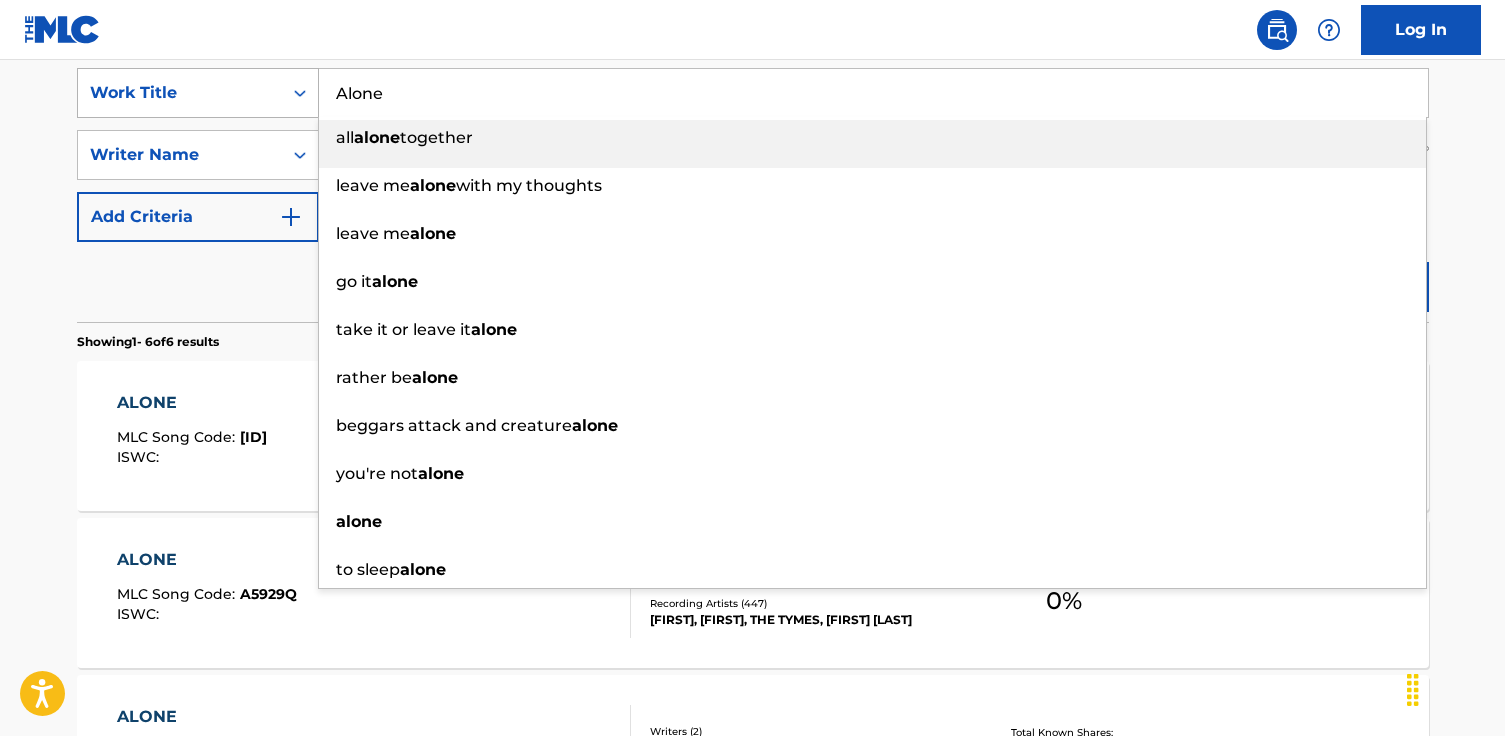 drag, startPoint x: 499, startPoint y: 96, endPoint x: 146, endPoint y: 74, distance: 353.68488 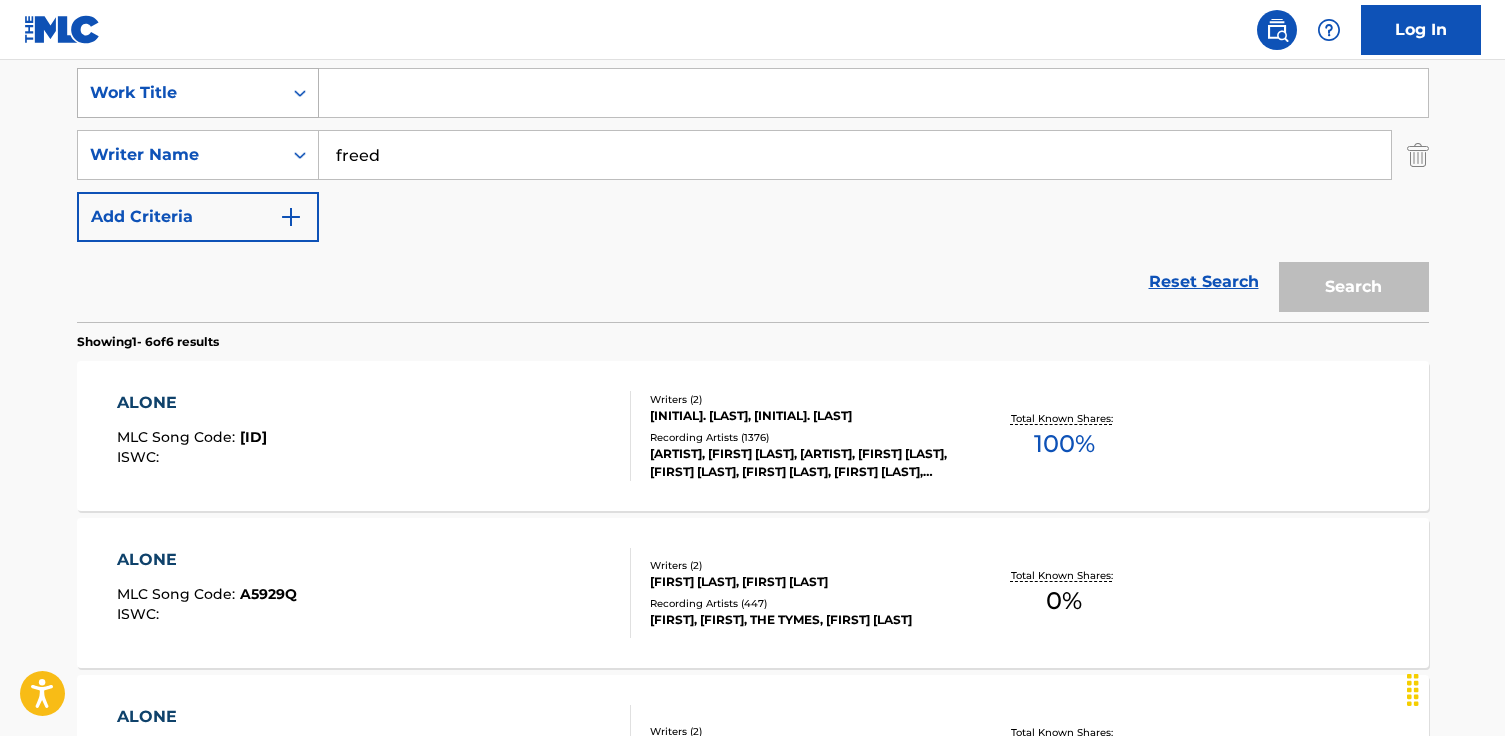 paste on "Sentimento Esquisito" 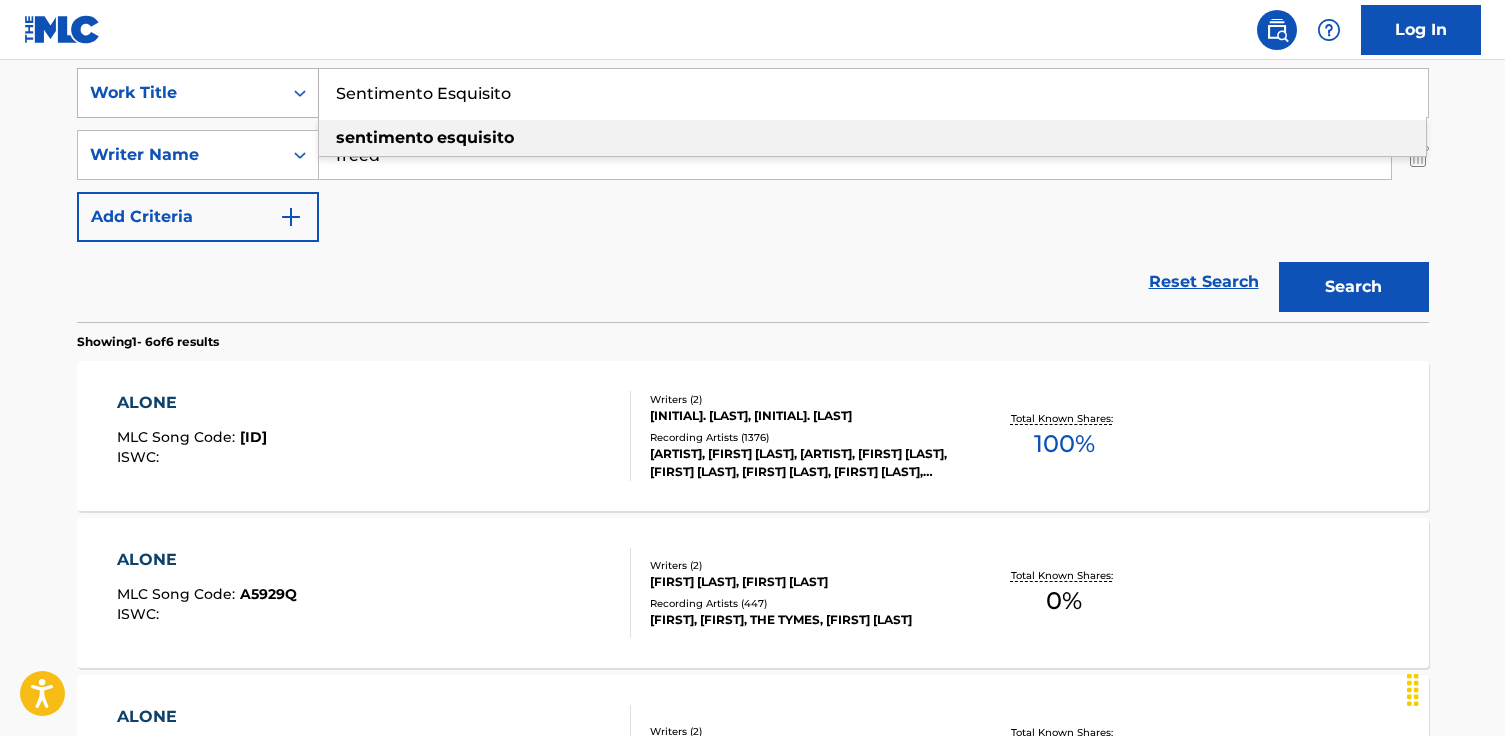 type on "Sentimento Esquisito" 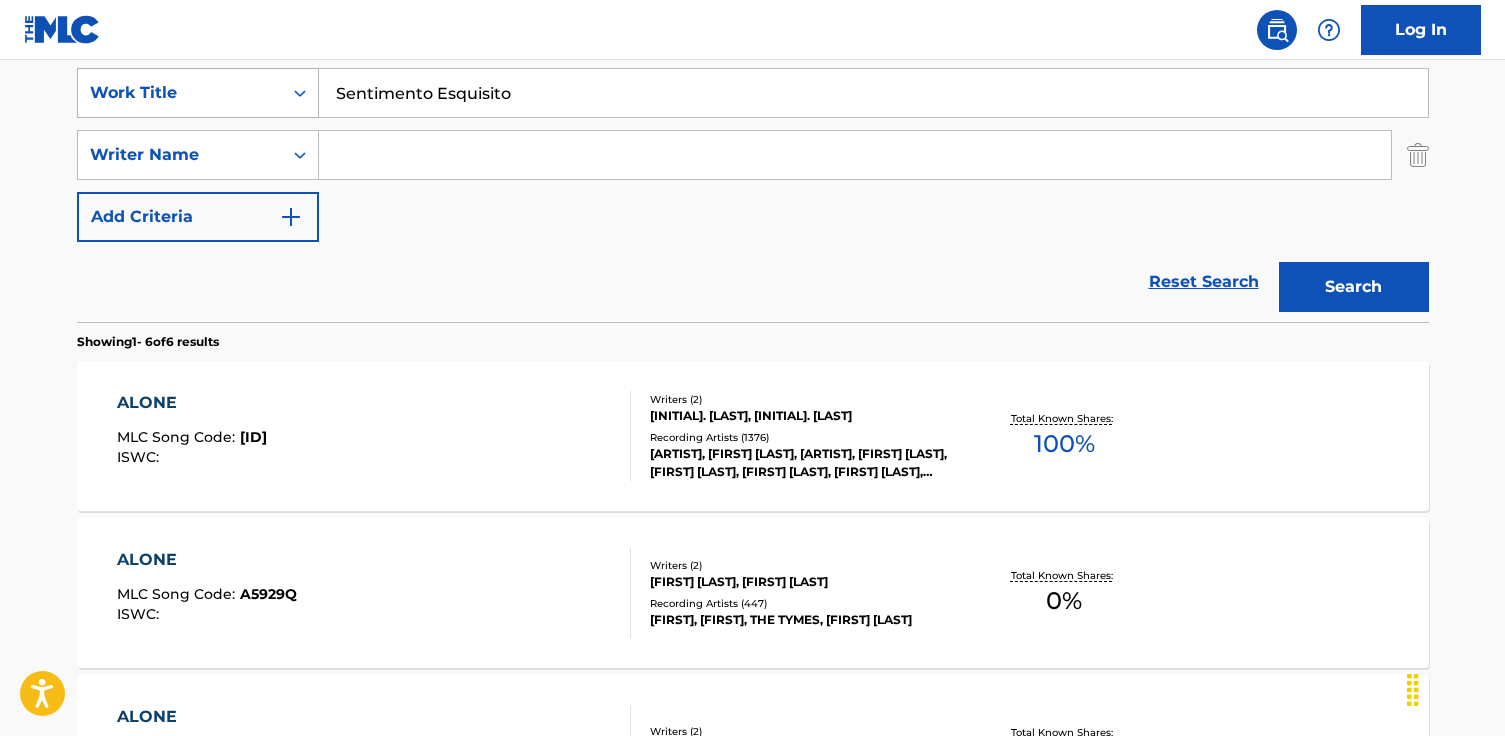 type 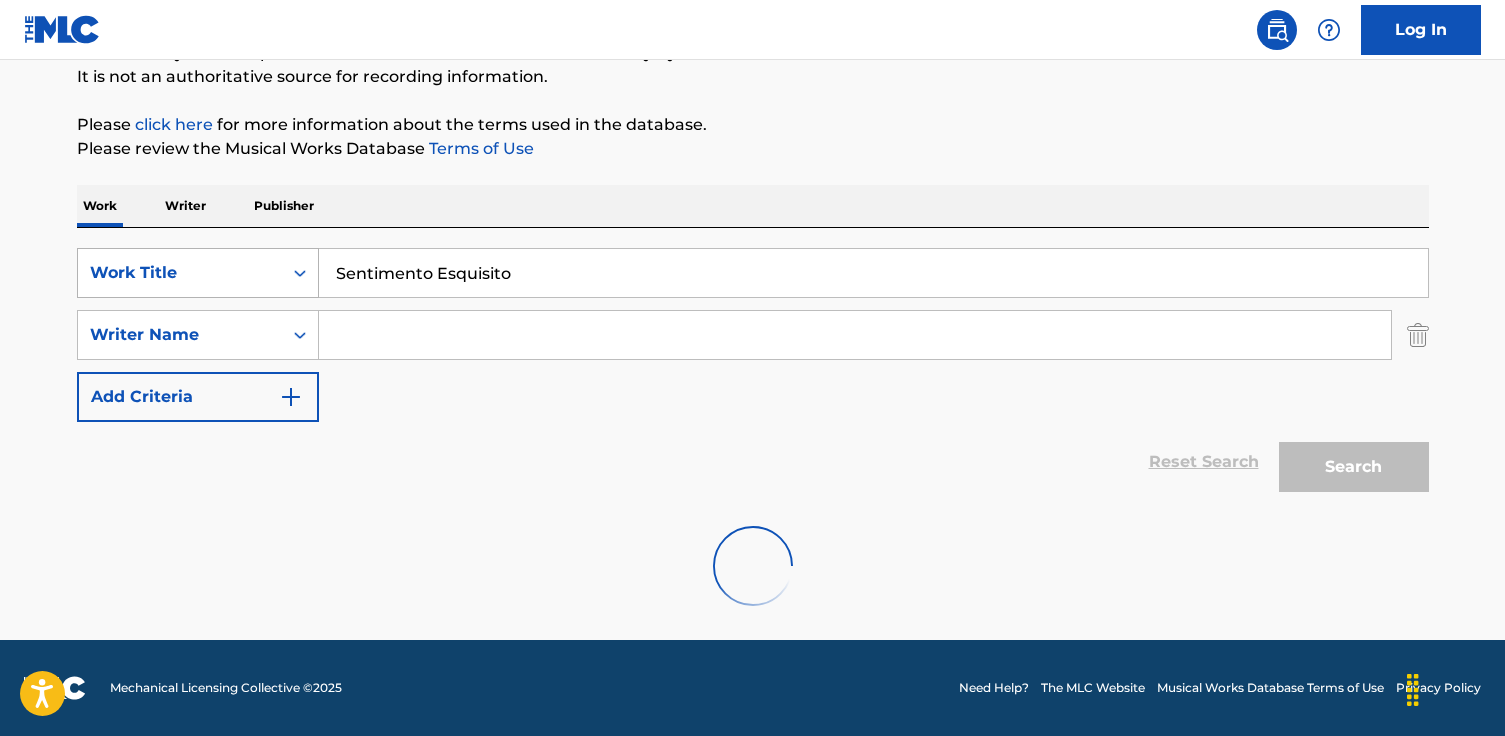 scroll, scrollTop: 377, scrollLeft: 0, axis: vertical 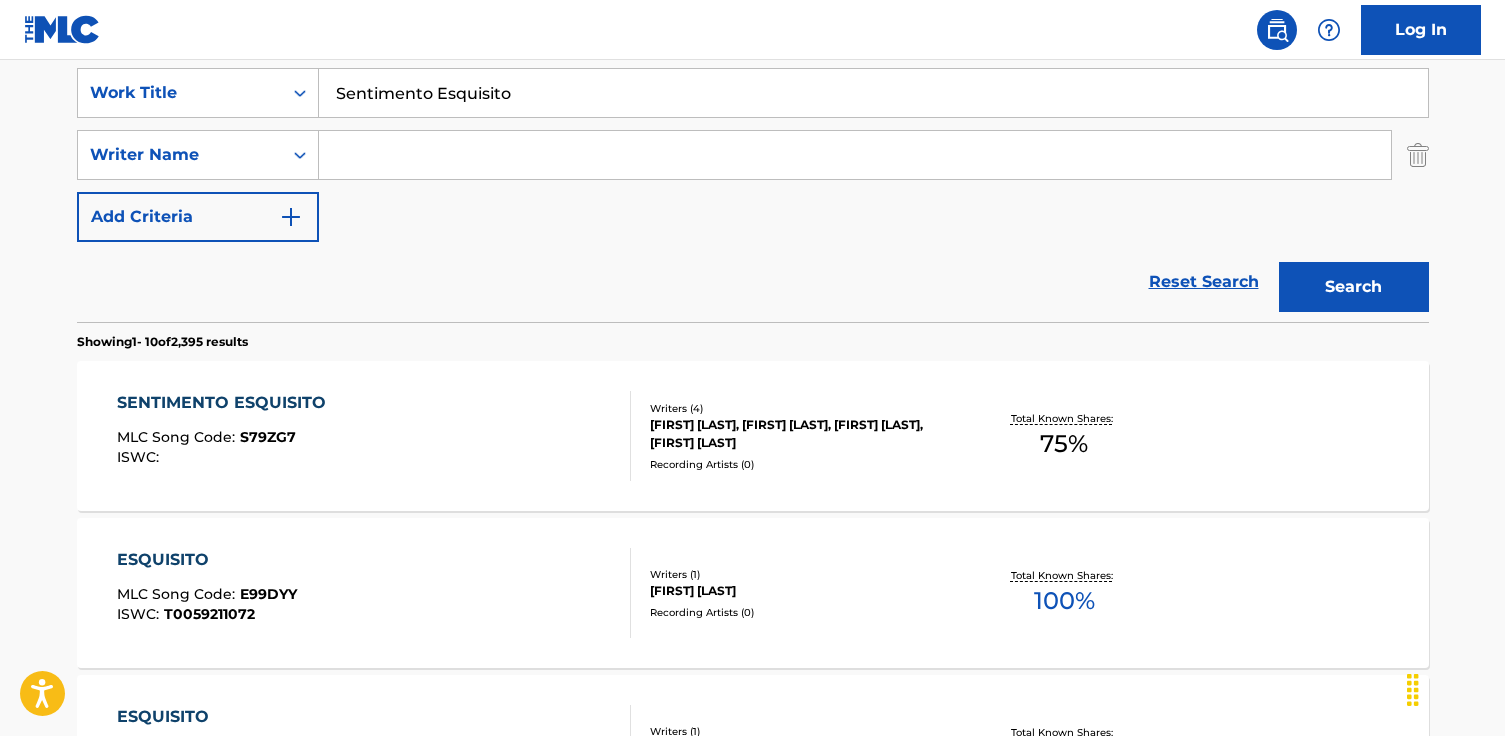 click on "[FIRST] [LAST], [FIRST] [LAST], [FIRST] [LAST], [FIRST] [LAST]" at bounding box center (801, 434) 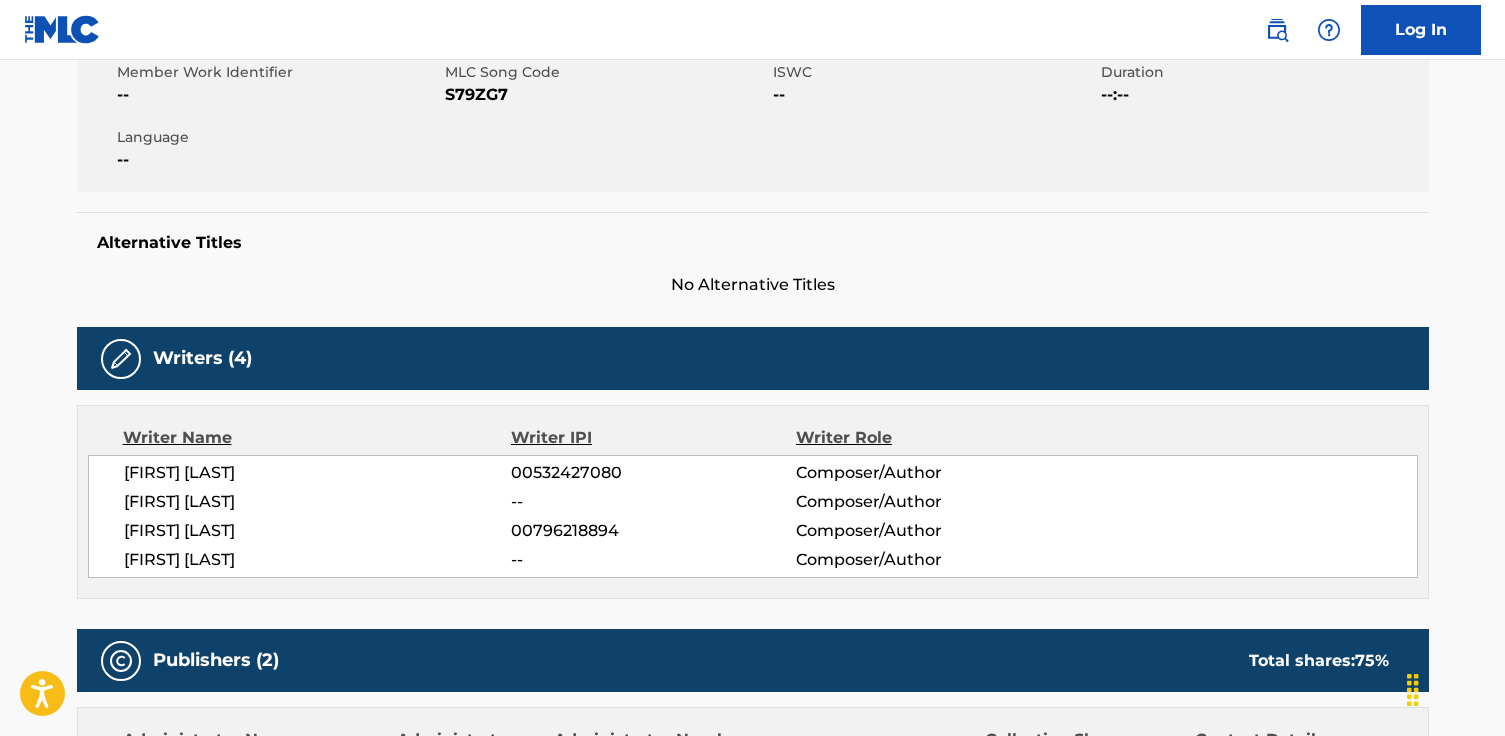 scroll, scrollTop: 0, scrollLeft: 0, axis: both 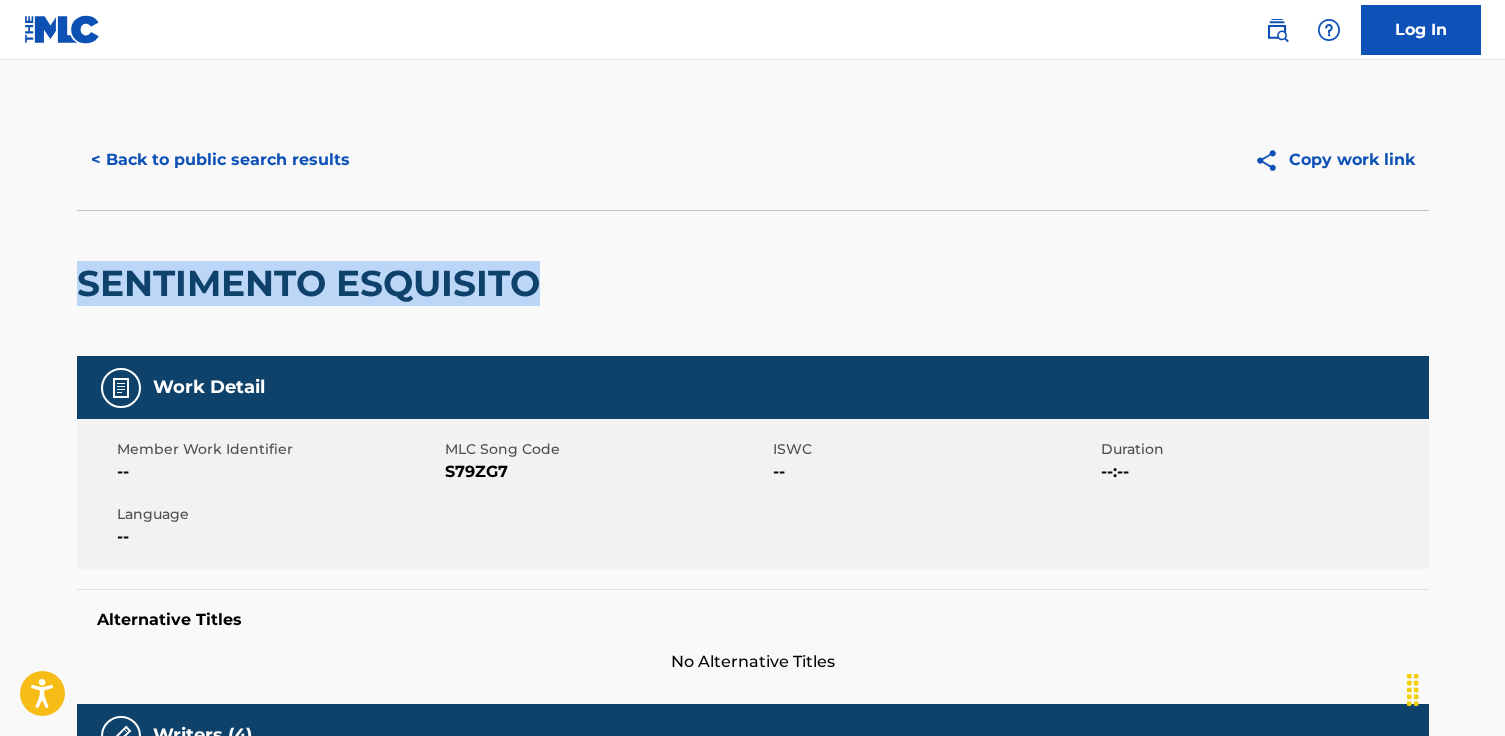 drag, startPoint x: 566, startPoint y: 285, endPoint x: 148, endPoint y: 282, distance: 418.01077 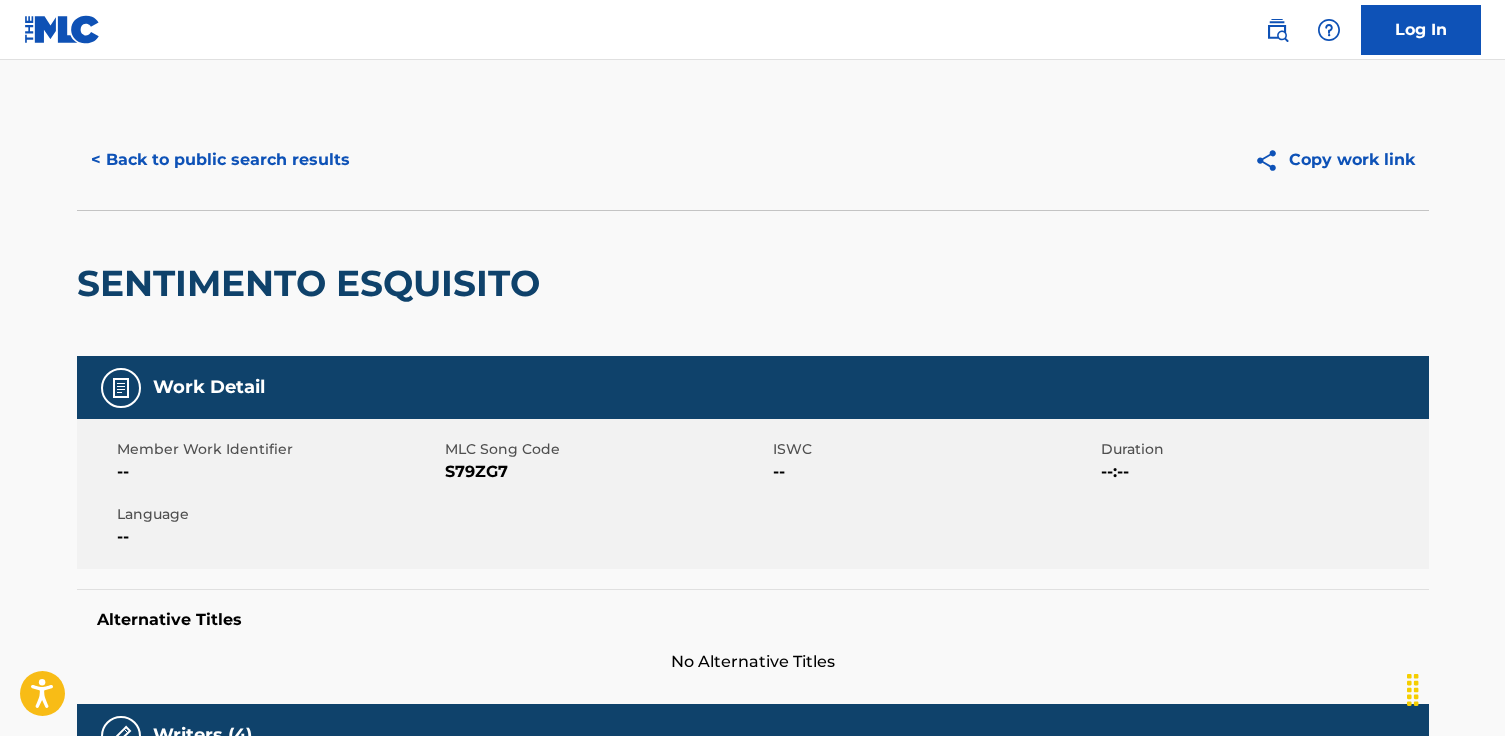 click on "S79ZG7" at bounding box center (606, 472) 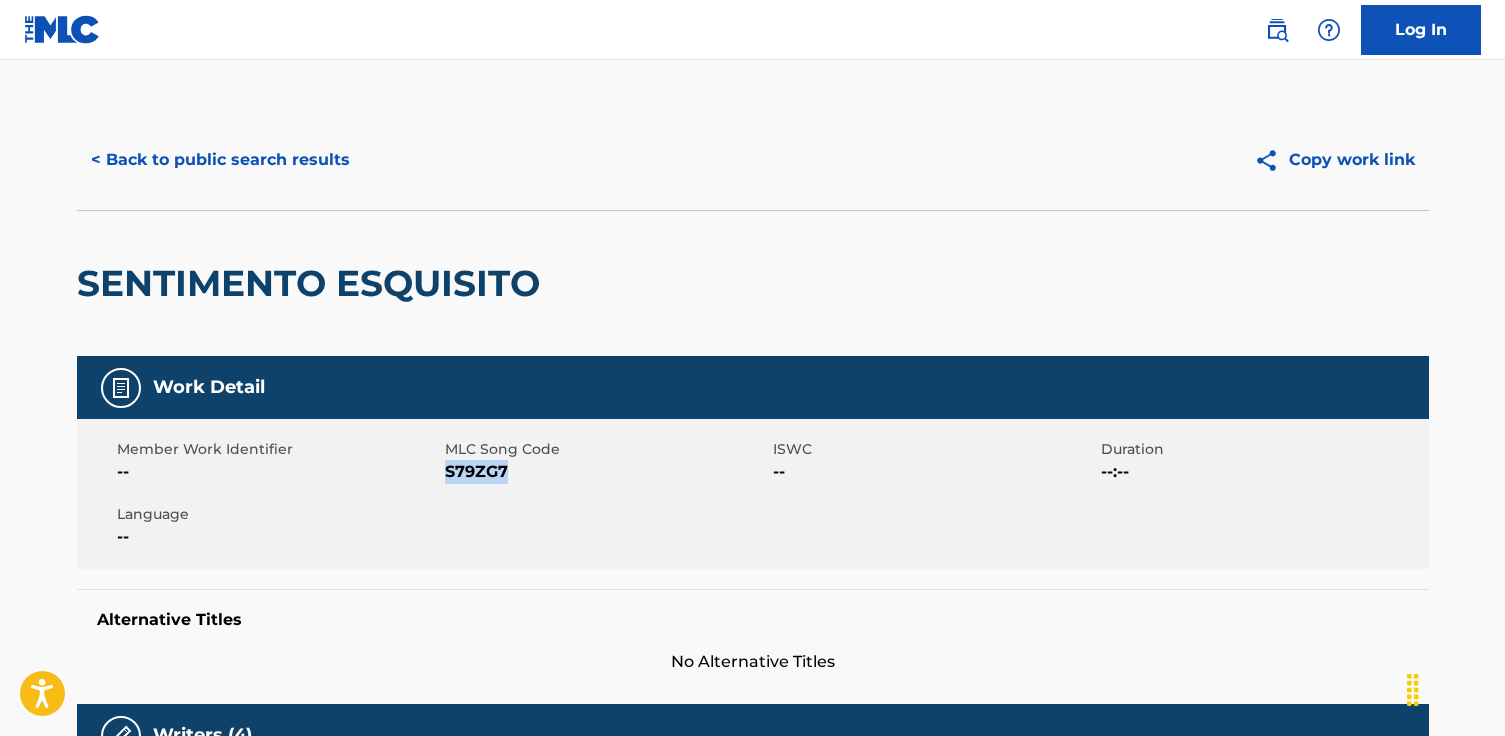 drag, startPoint x: 492, startPoint y: 476, endPoint x: 445, endPoint y: 474, distance: 47.042534 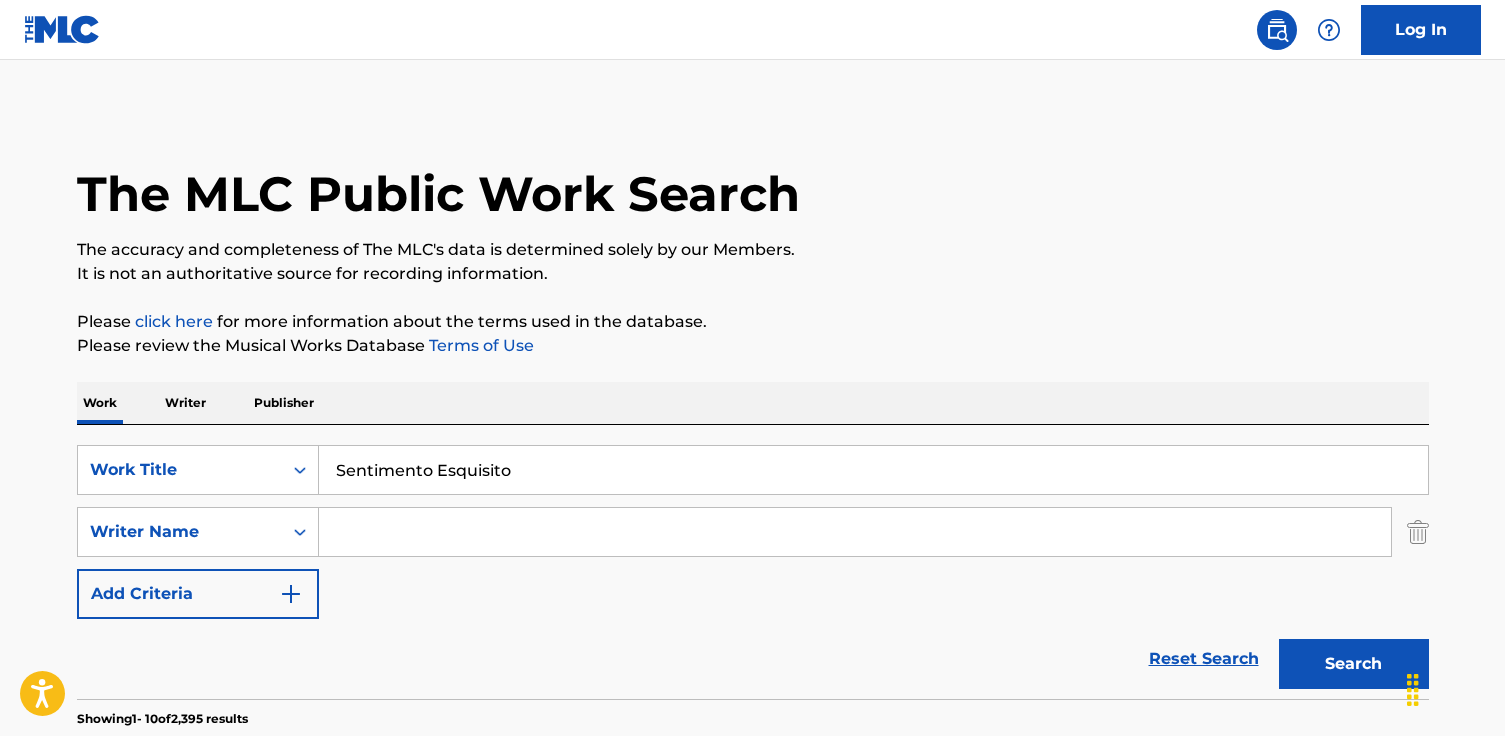 scroll, scrollTop: 377, scrollLeft: 0, axis: vertical 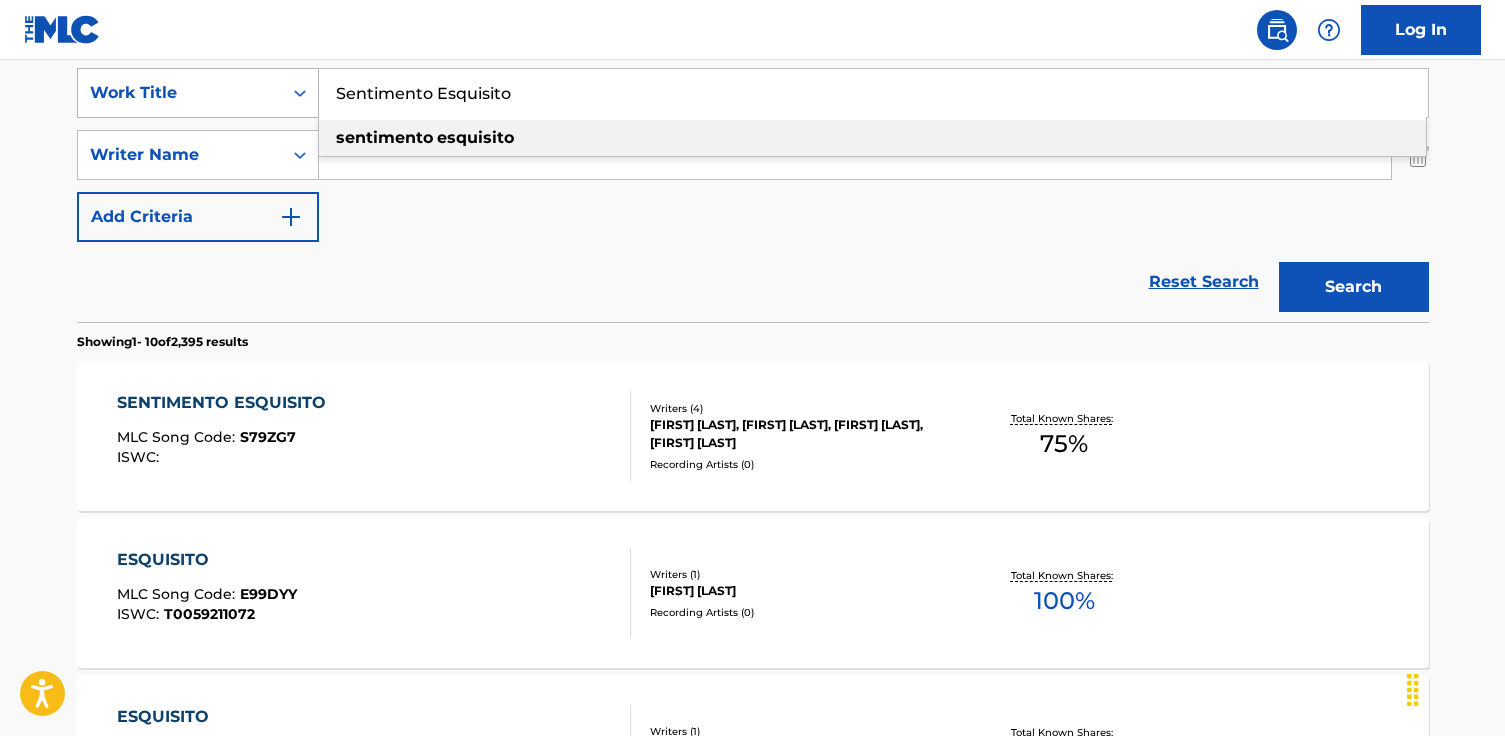 drag, startPoint x: 562, startPoint y: 99, endPoint x: 280, endPoint y: 71, distance: 283.38666 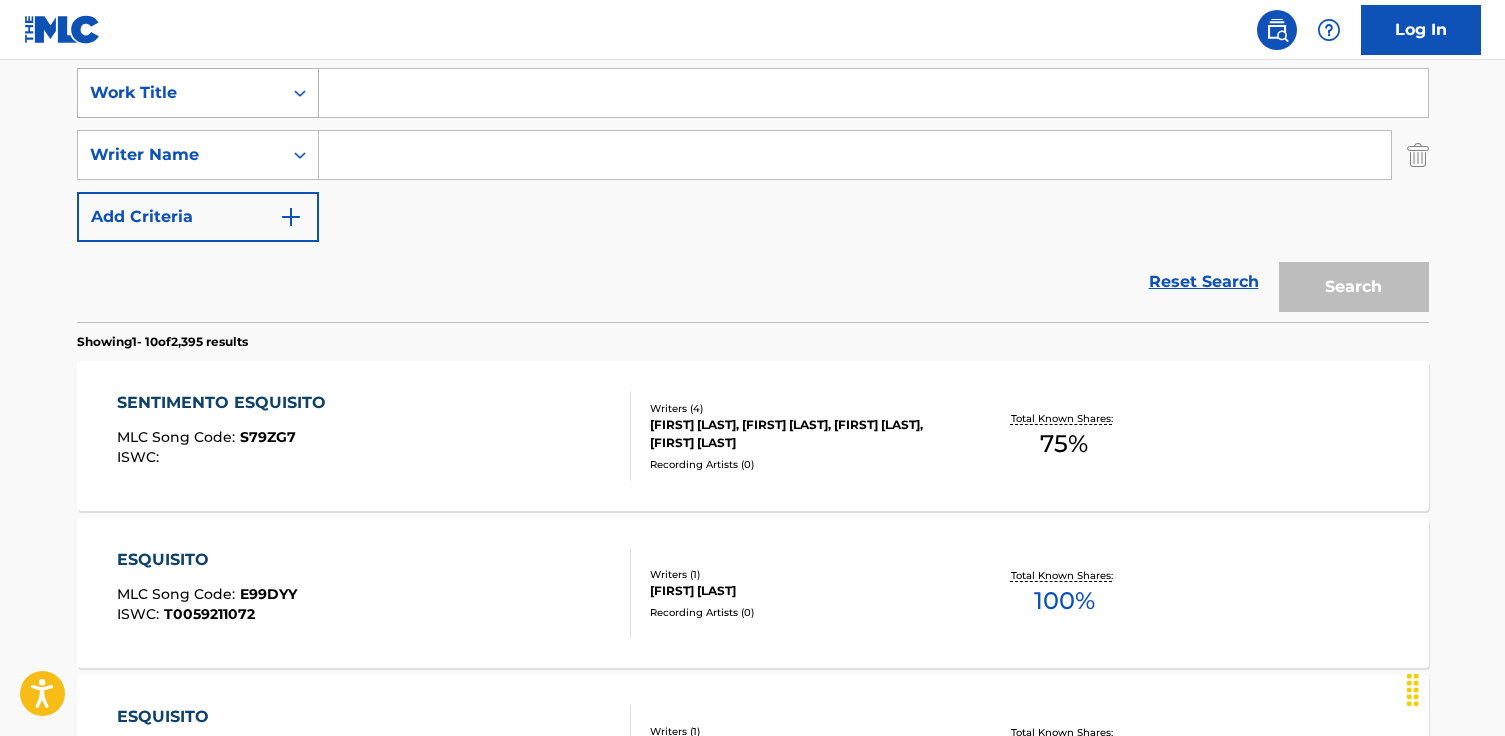 paste on "Prepara o Teu Psicológico" 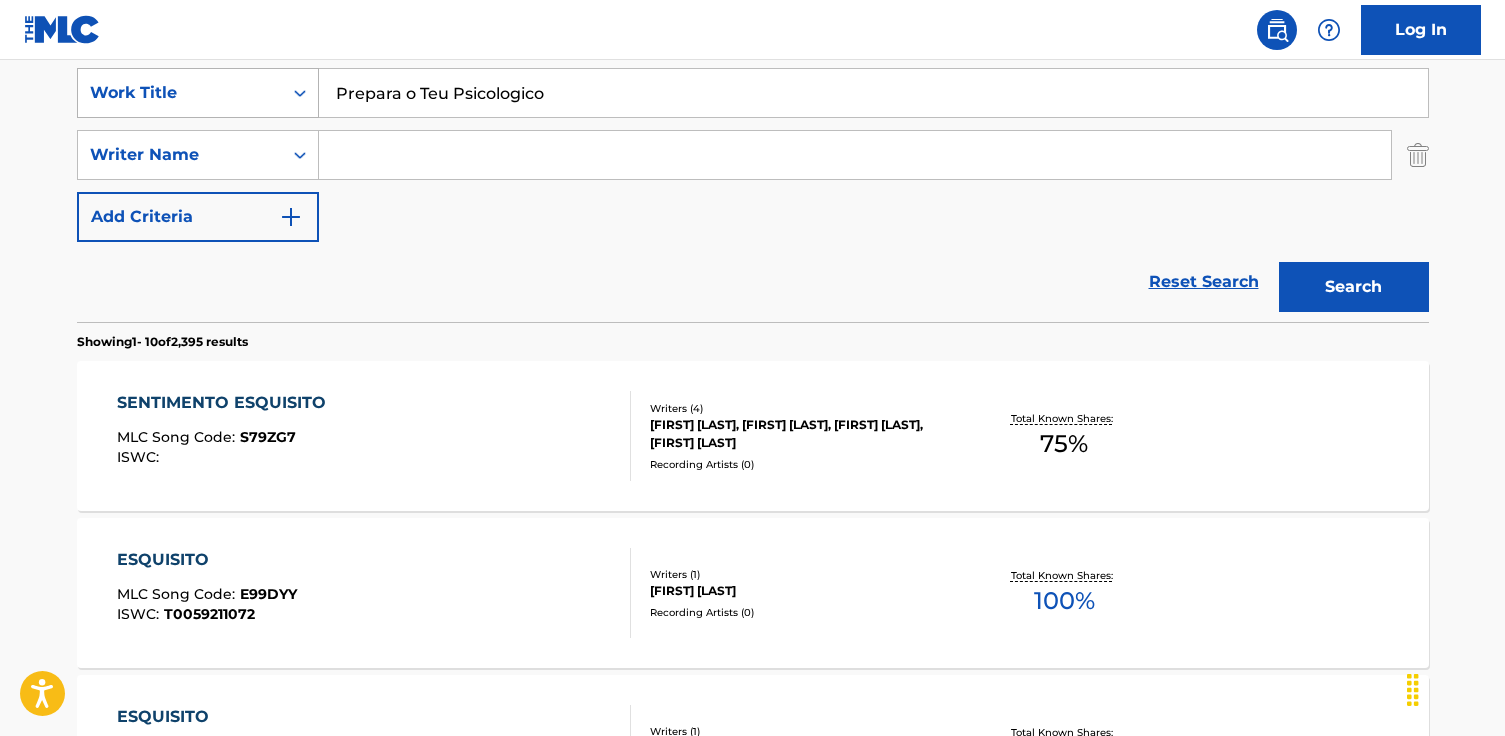 type on "Prepara o Teu Psicologico" 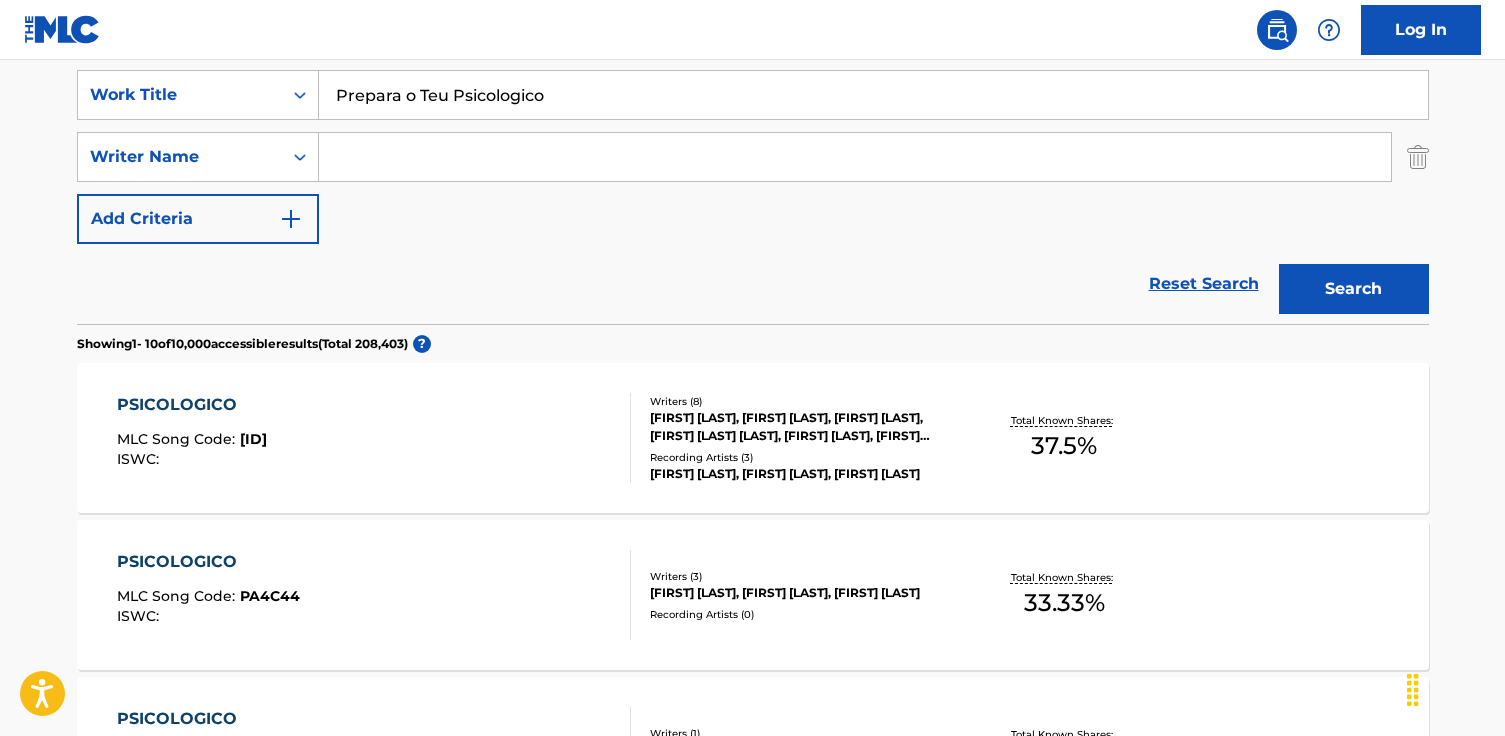 scroll, scrollTop: 376, scrollLeft: 0, axis: vertical 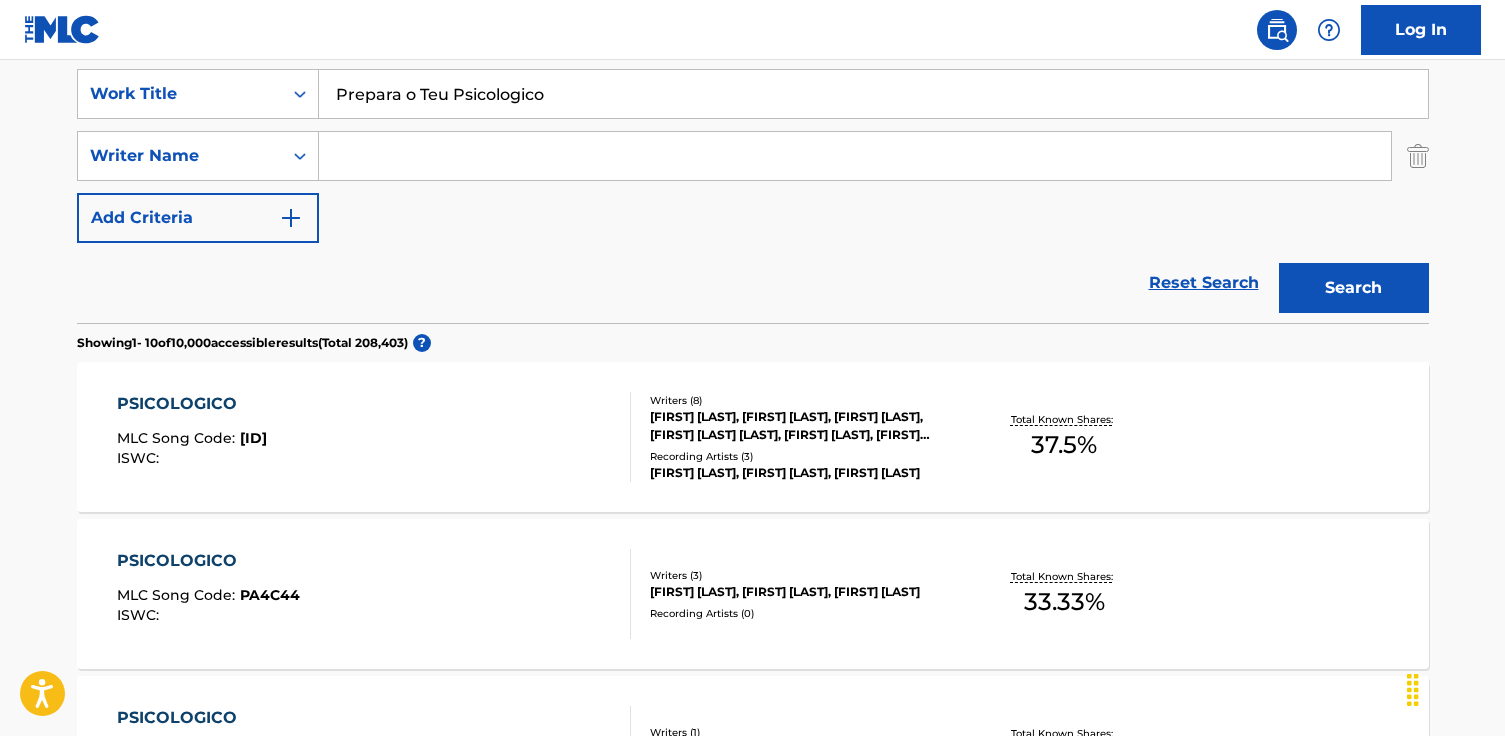 click at bounding box center [855, 156] 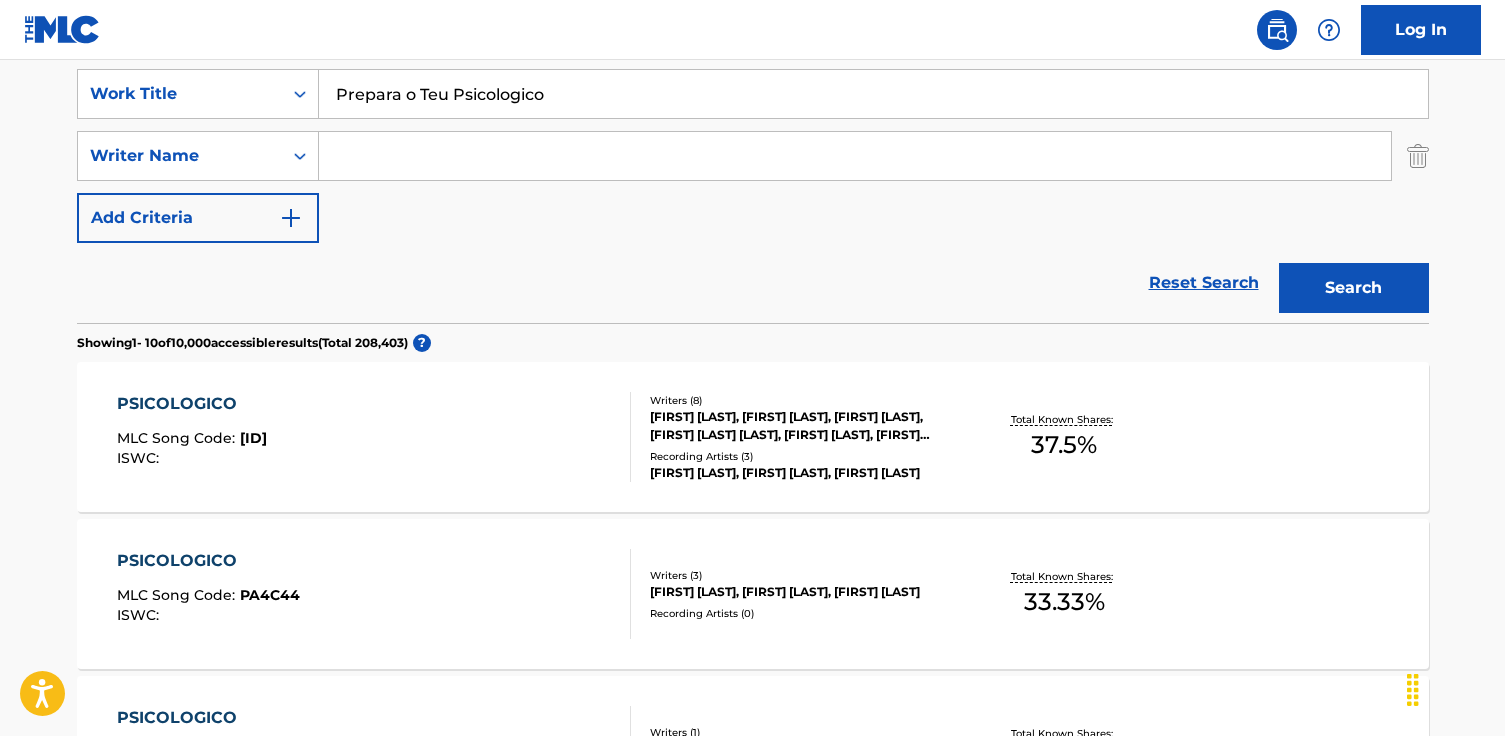 paste on "[FIRST] [LAST]" 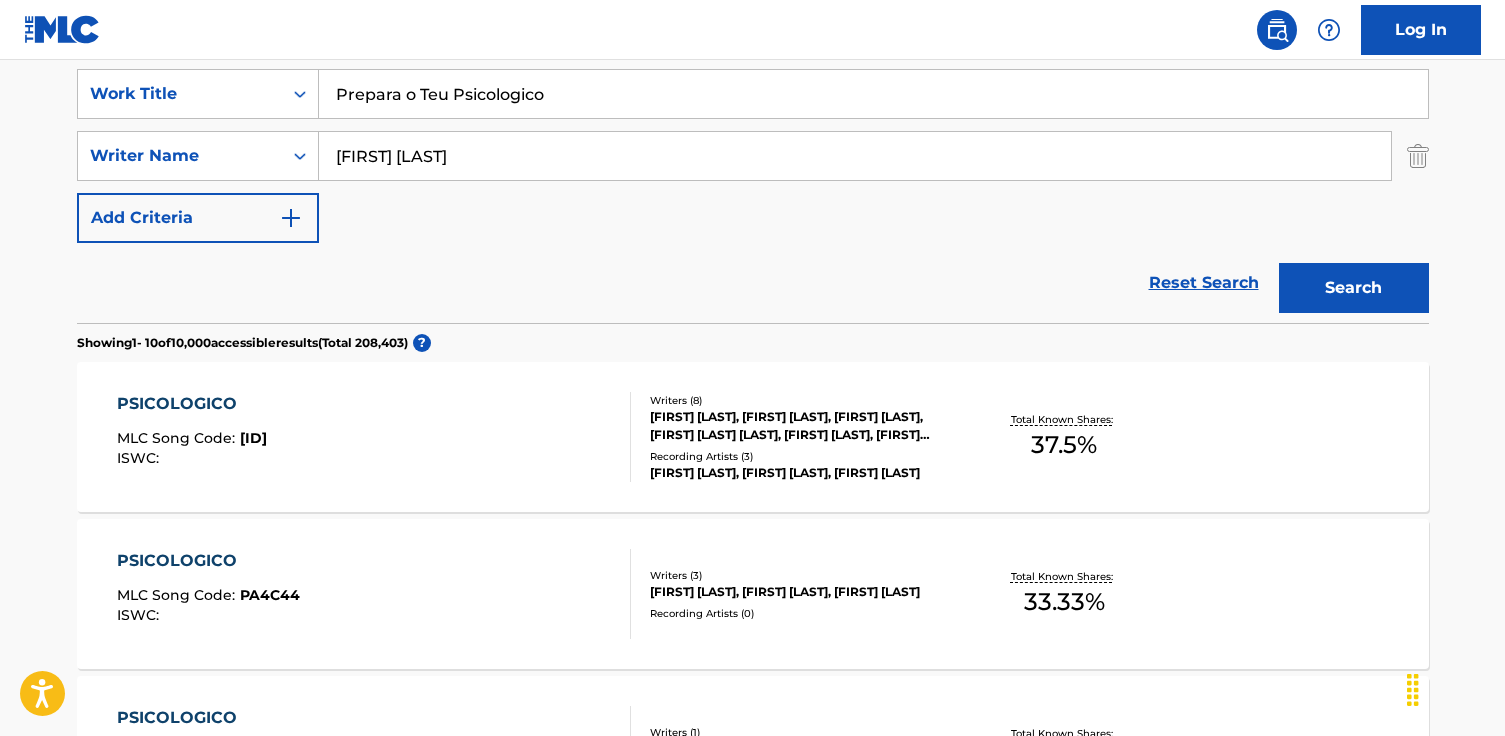 type on "[FIRST] [LAST]" 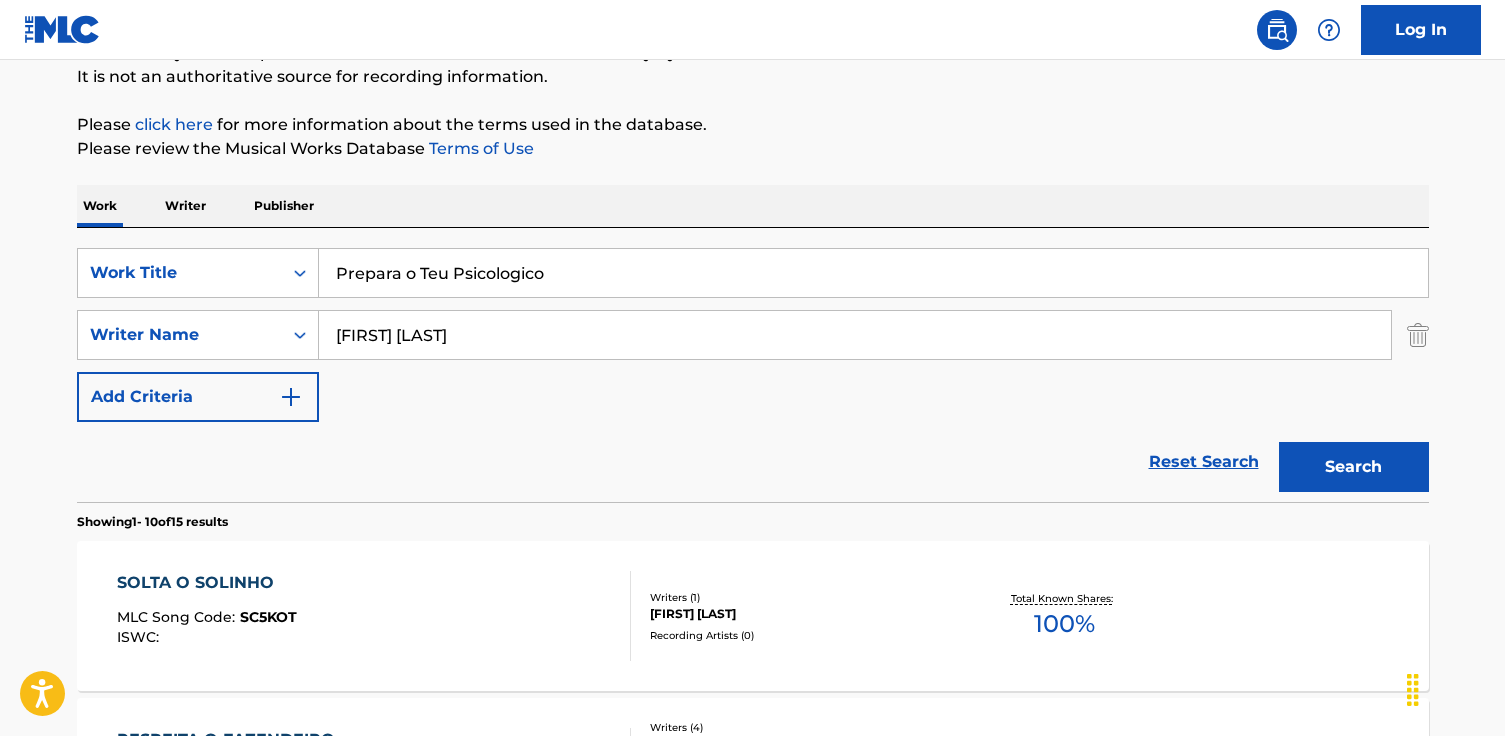 scroll, scrollTop: 376, scrollLeft: 0, axis: vertical 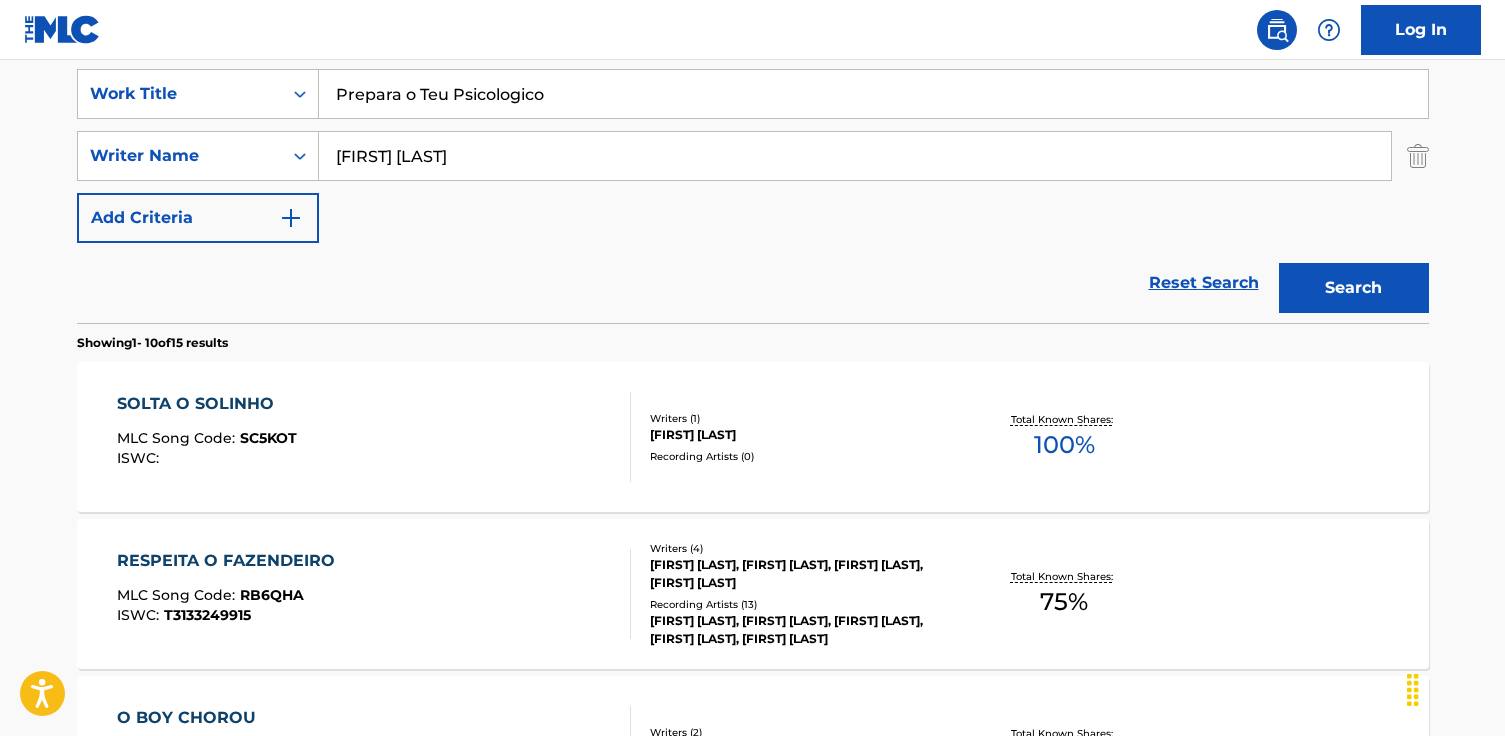 drag, startPoint x: 653, startPoint y: 164, endPoint x: -88, endPoint y: 111, distance: 742.893 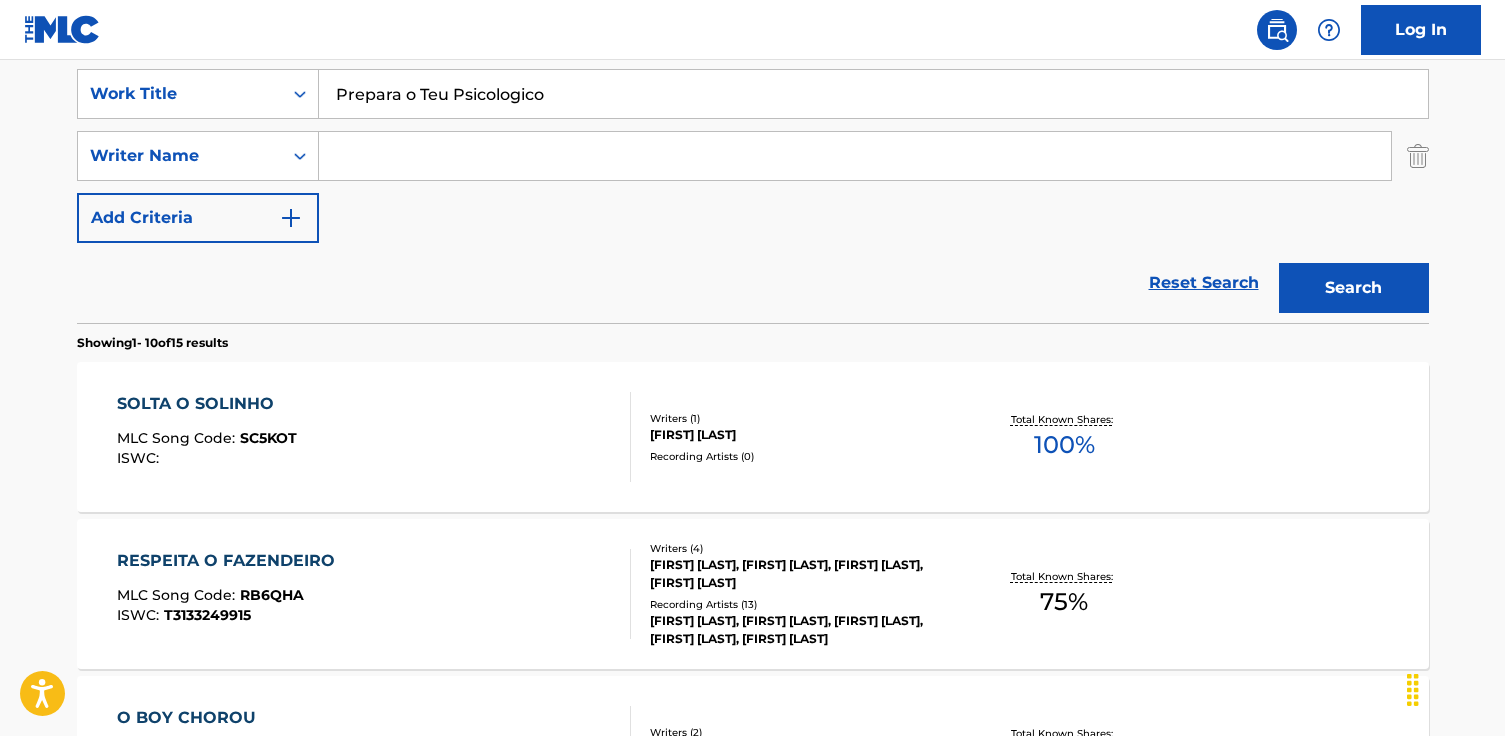 type 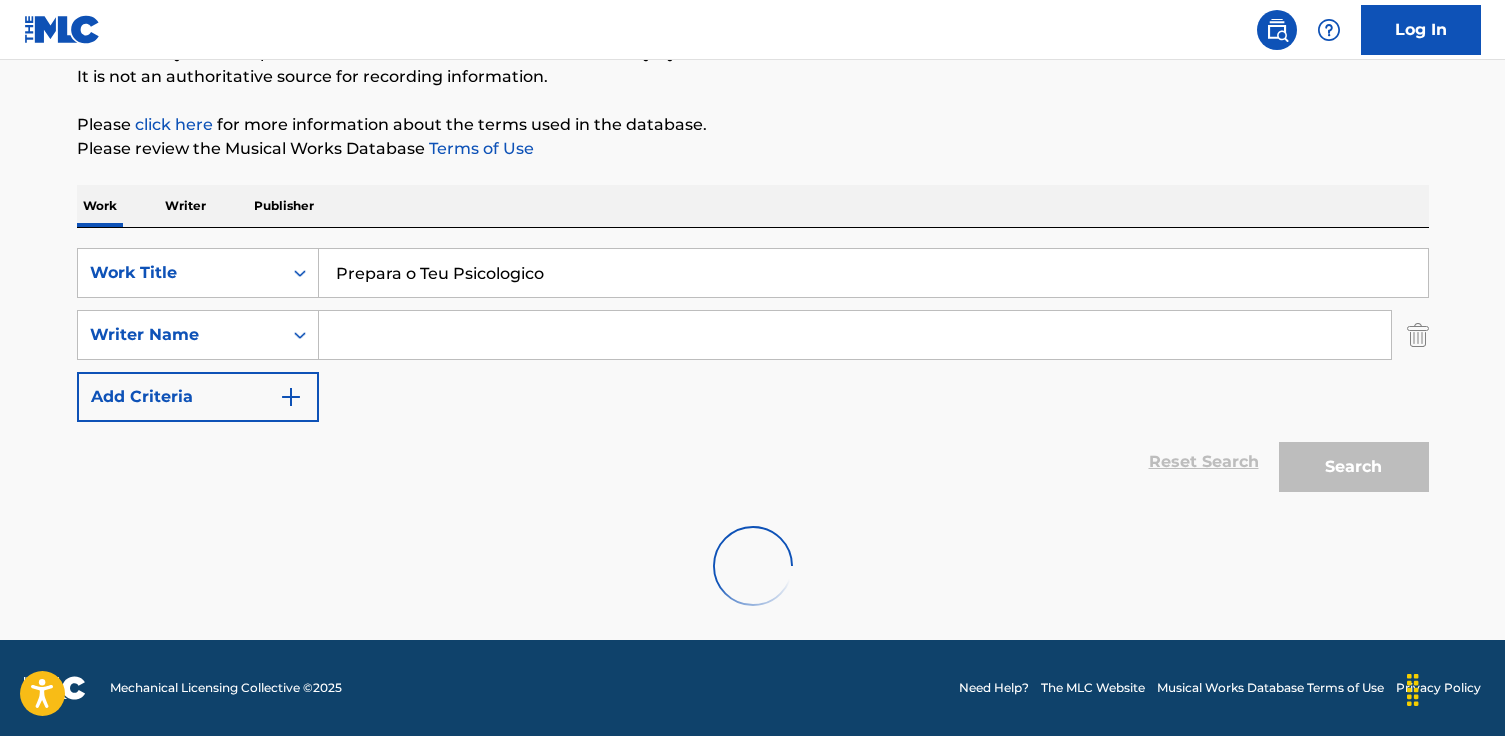 scroll, scrollTop: 376, scrollLeft: 0, axis: vertical 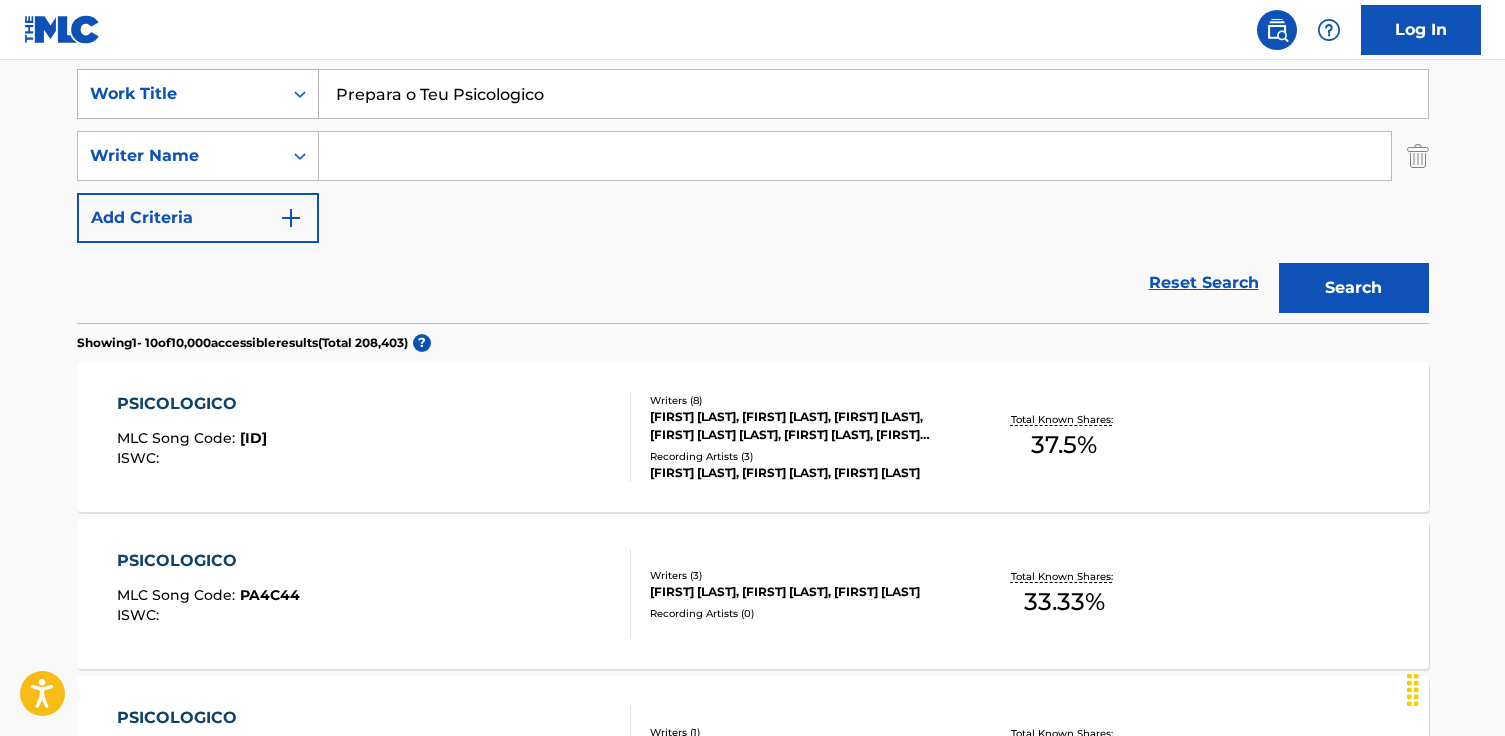 drag, startPoint x: 983, startPoint y: 108, endPoint x: 249, endPoint y: 91, distance: 734.19684 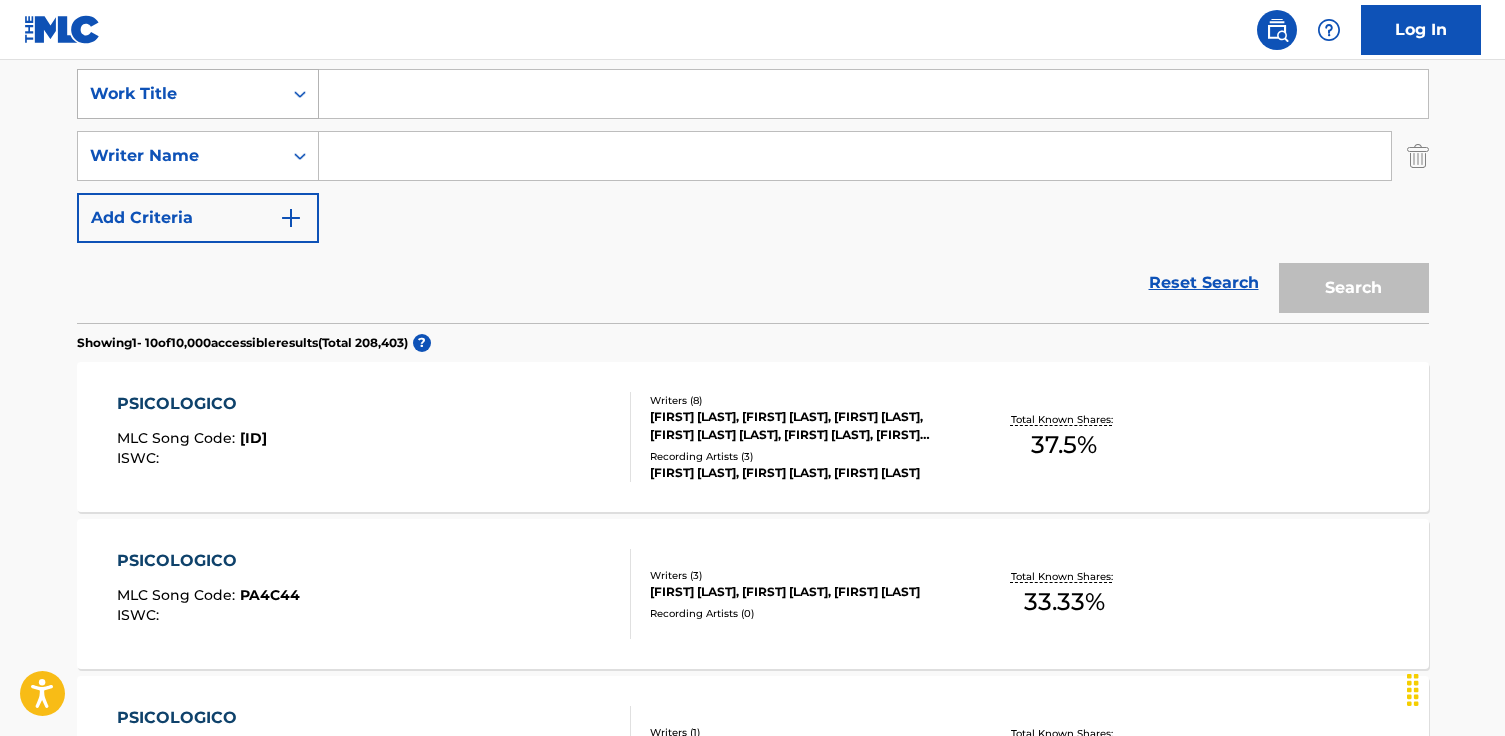 paste on "[FIRST] [LAST]" 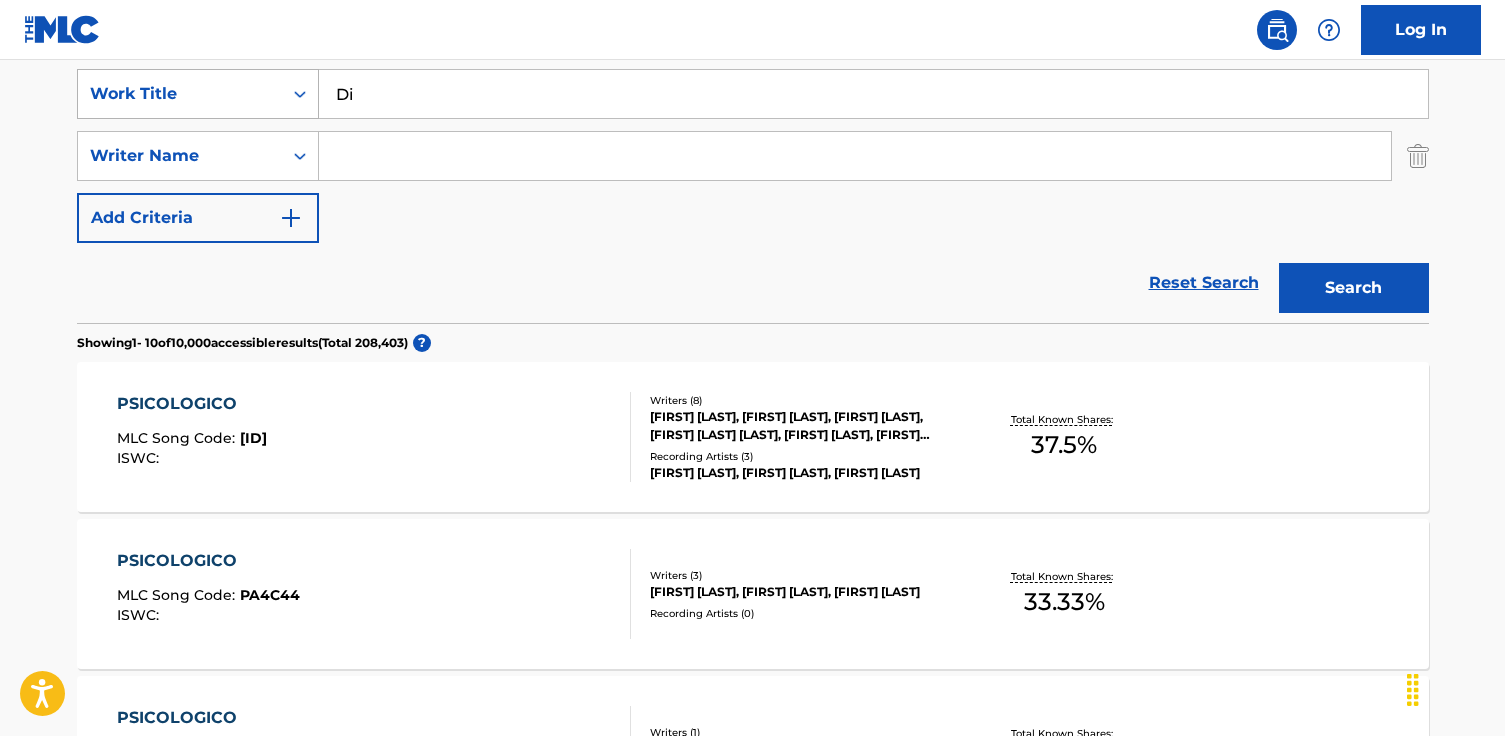 type on "D" 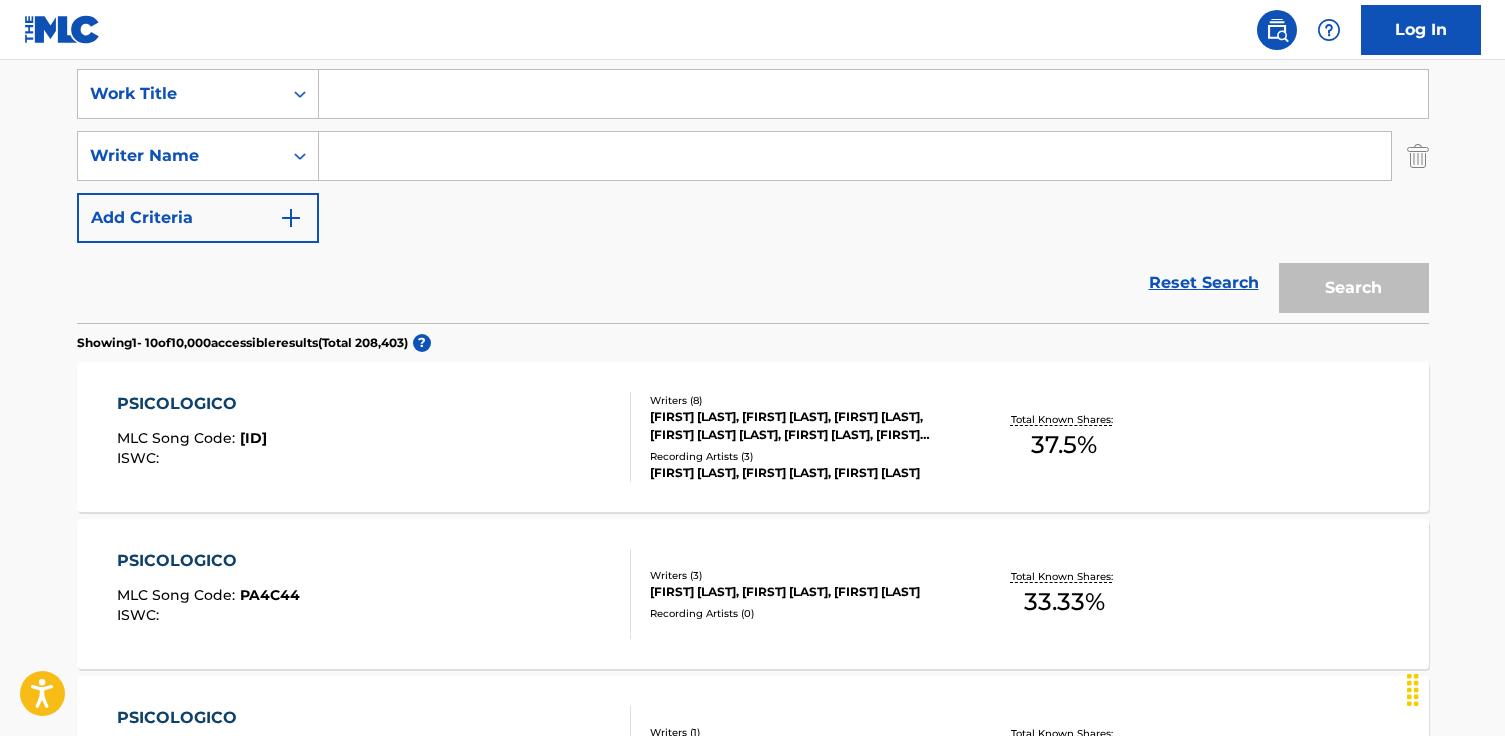 click at bounding box center [873, 94] 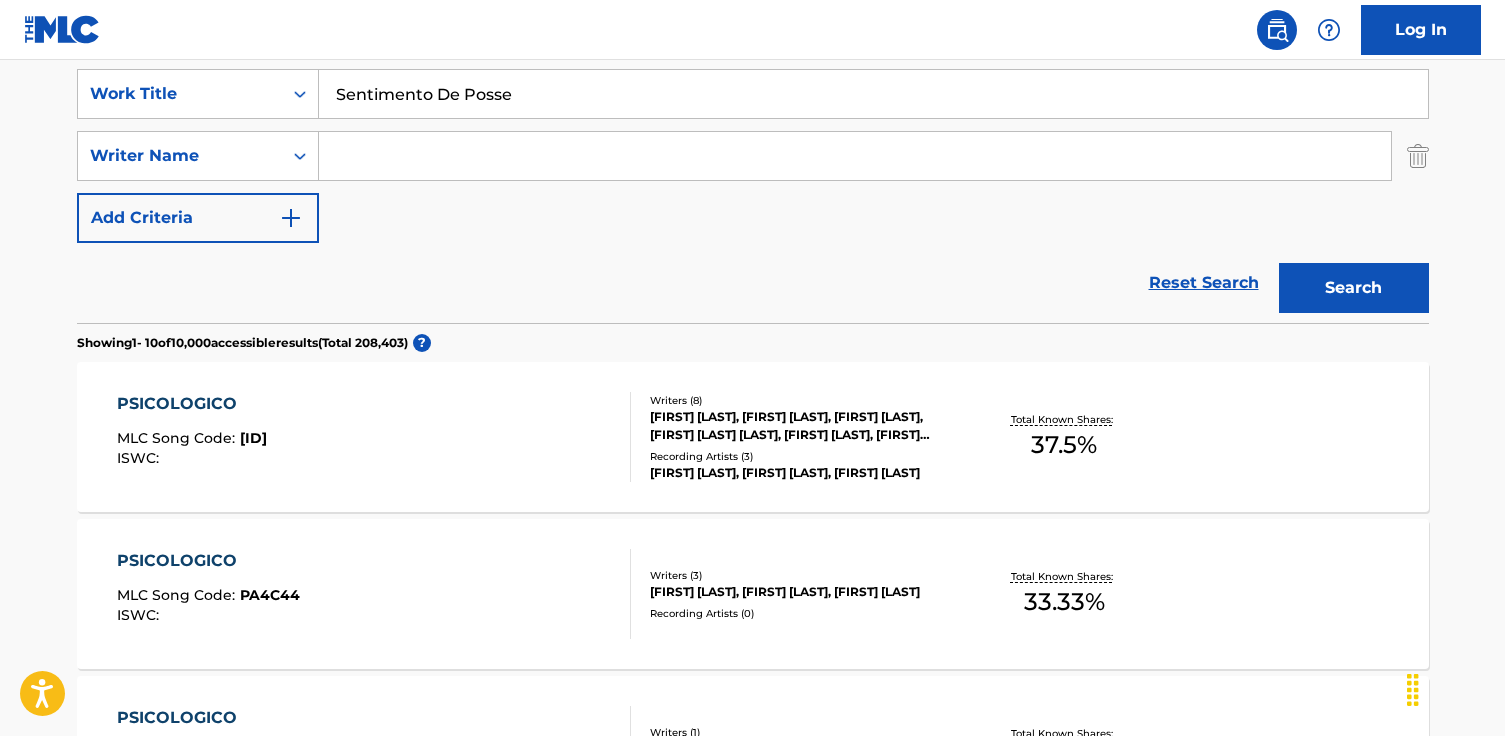 type on "Sentimento De Posse" 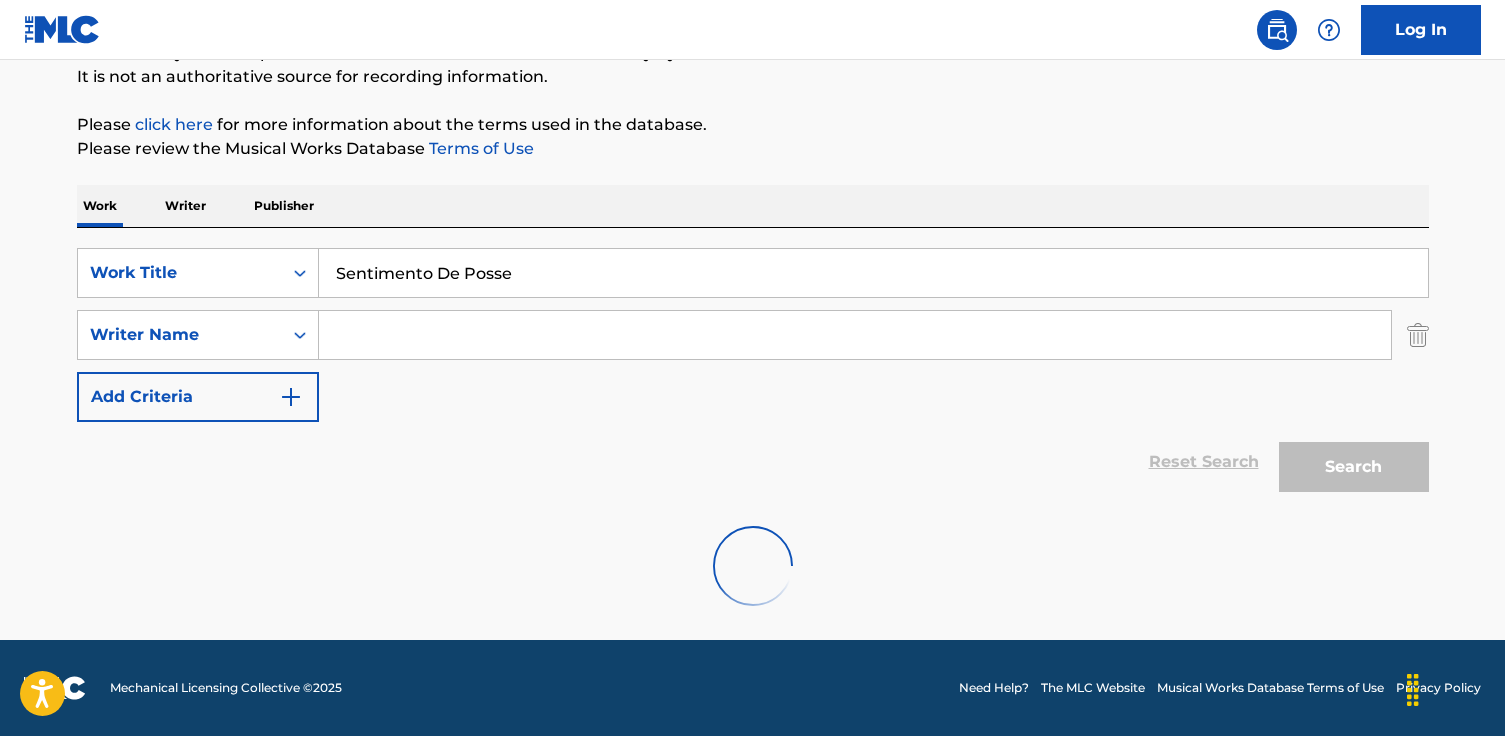 scroll, scrollTop: 376, scrollLeft: 0, axis: vertical 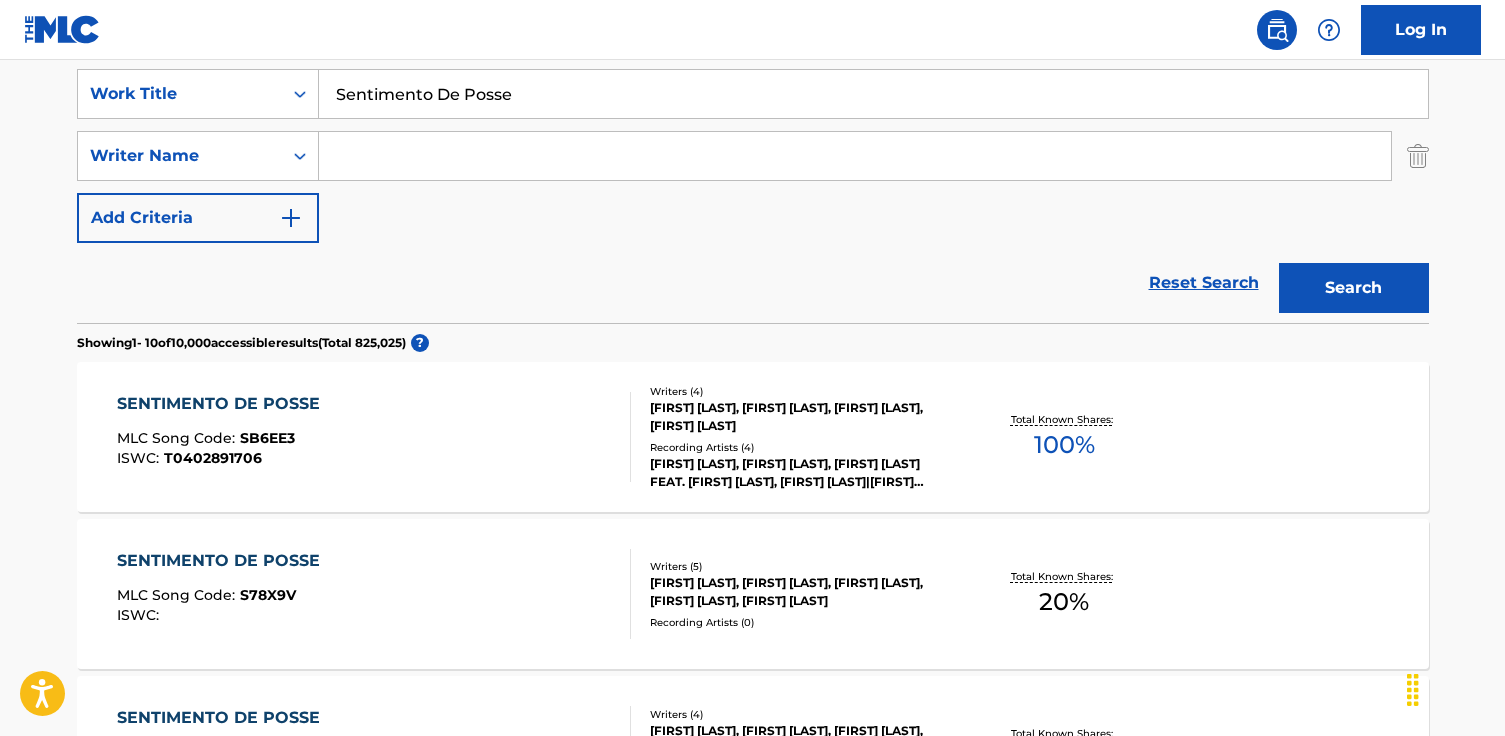 click at bounding box center [855, 156] 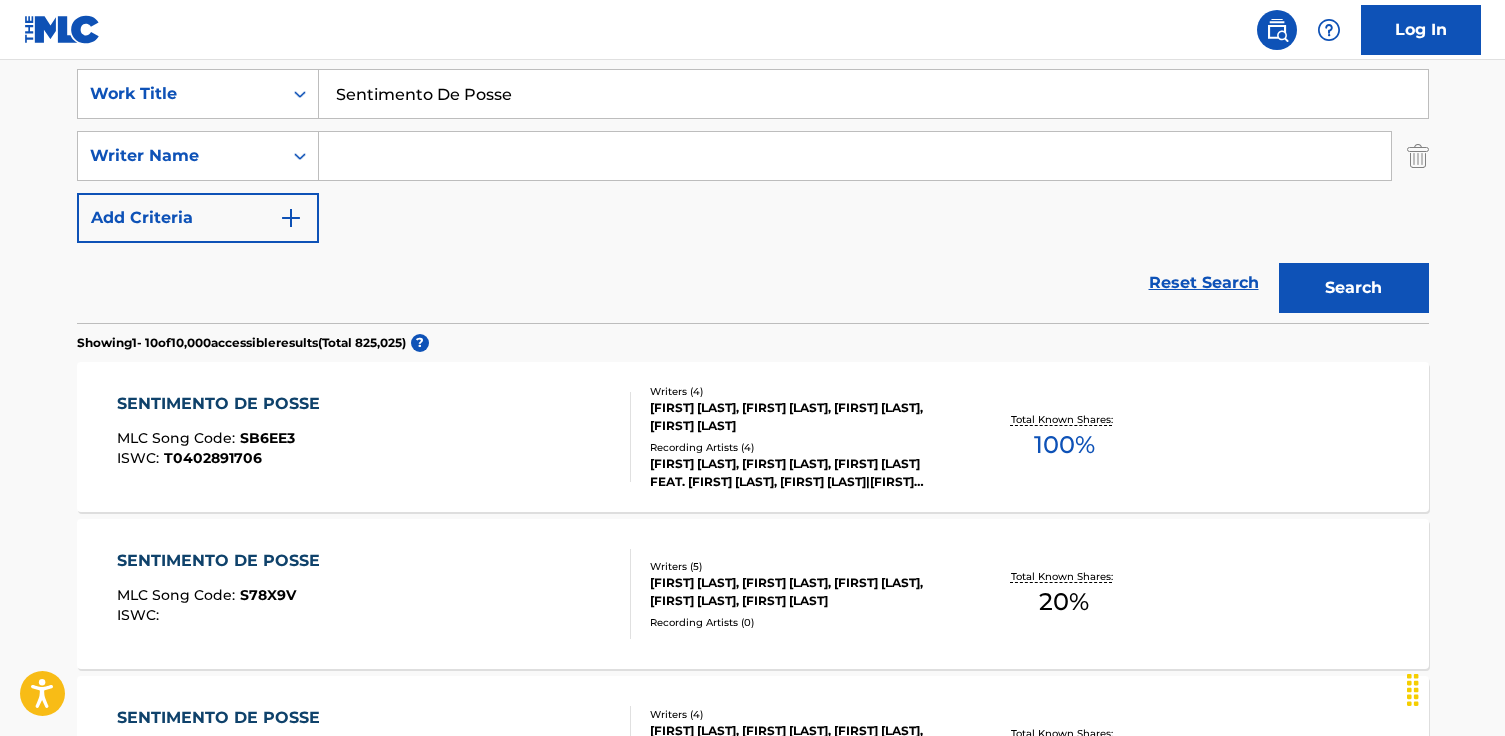 paste on "[ARTIST]" 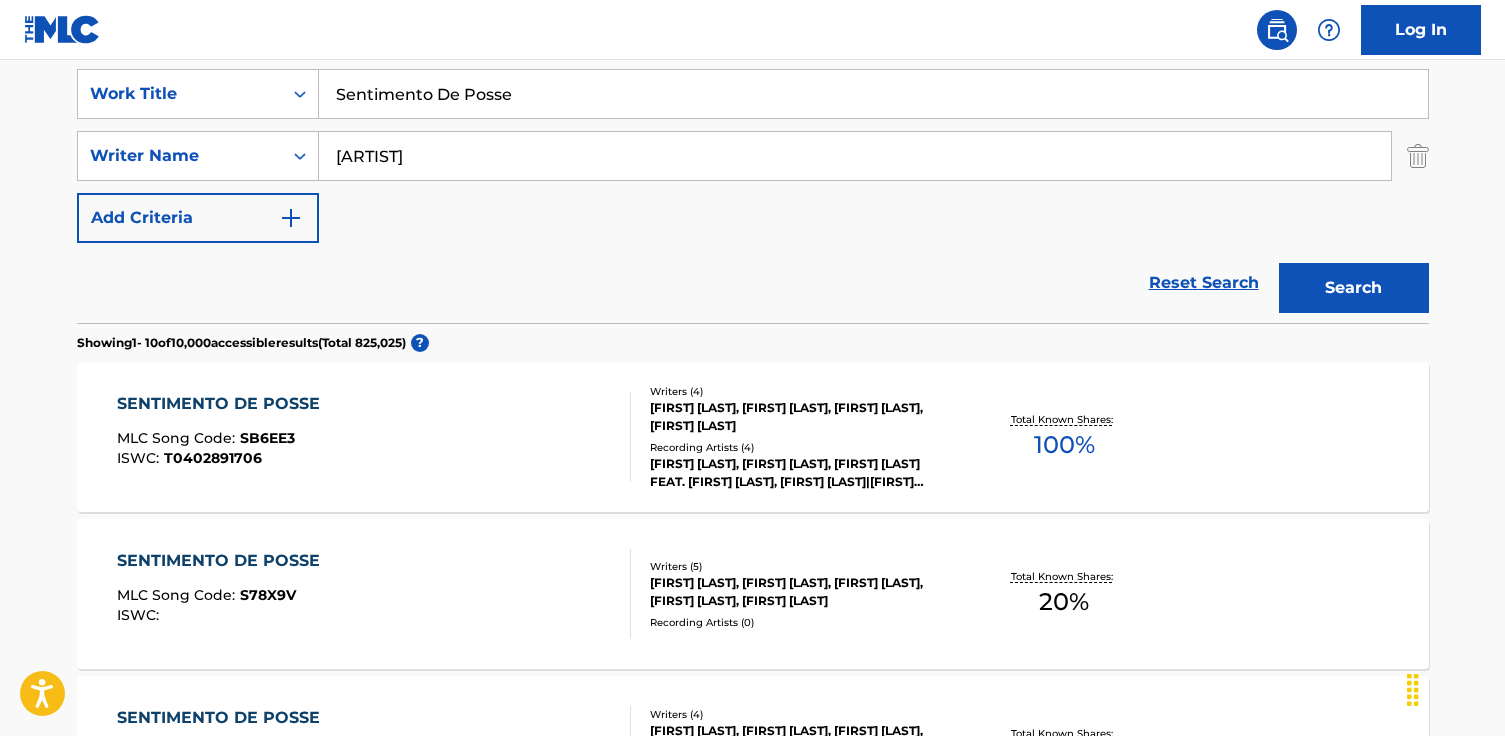 type on "[ARTIST]" 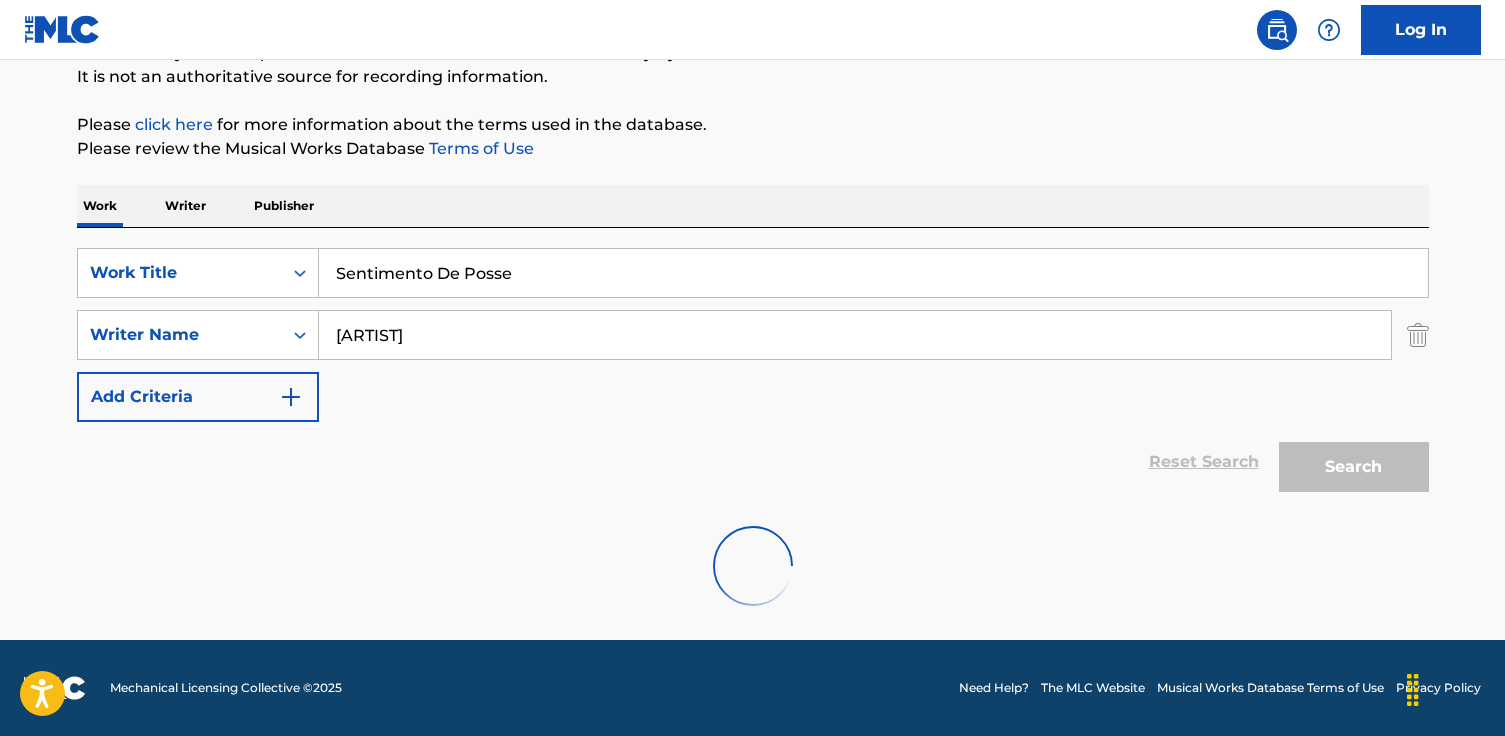 scroll, scrollTop: 376, scrollLeft: 0, axis: vertical 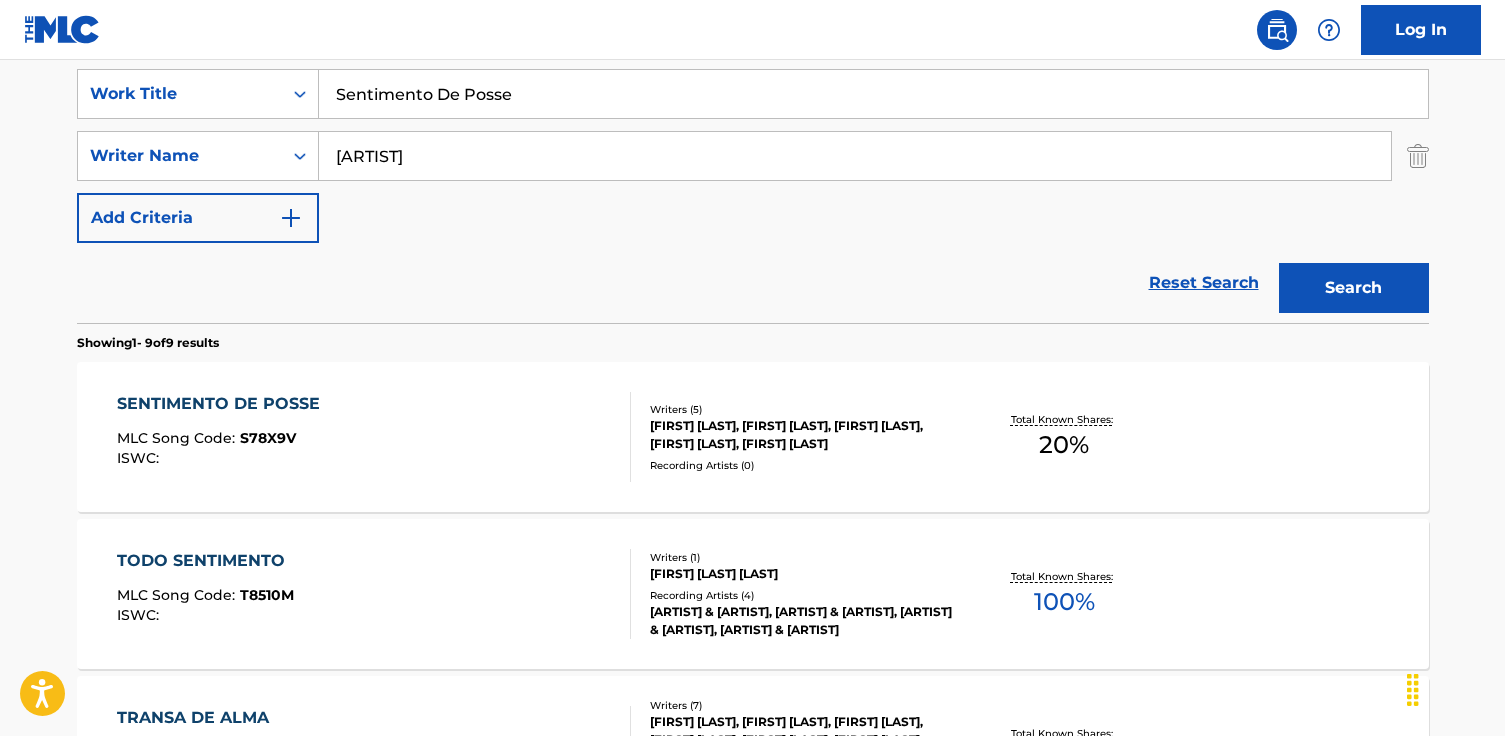 click on "SENTIMENTO DE POSSE MLC Song Code : S78X9V ISWC :" at bounding box center [374, 437] 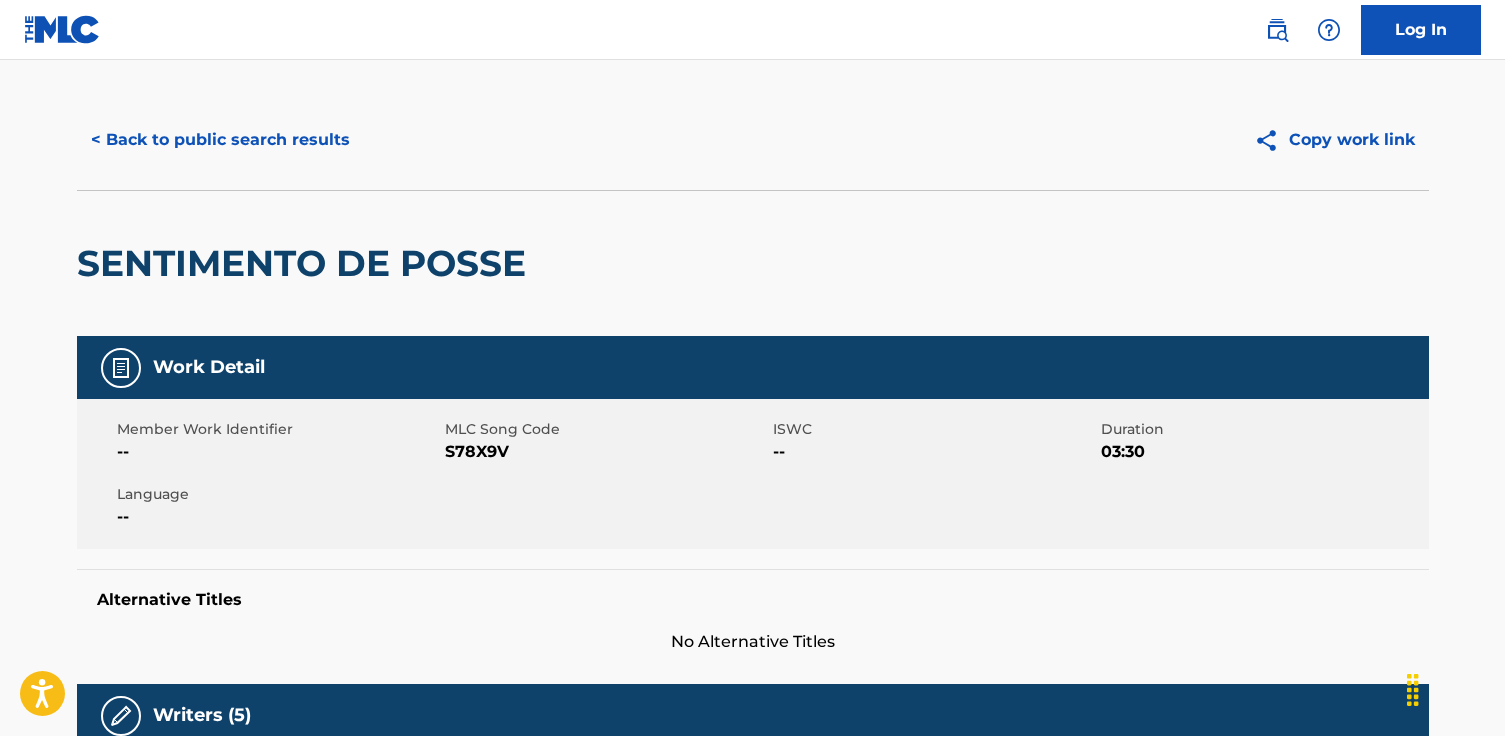 scroll, scrollTop: 21, scrollLeft: 0, axis: vertical 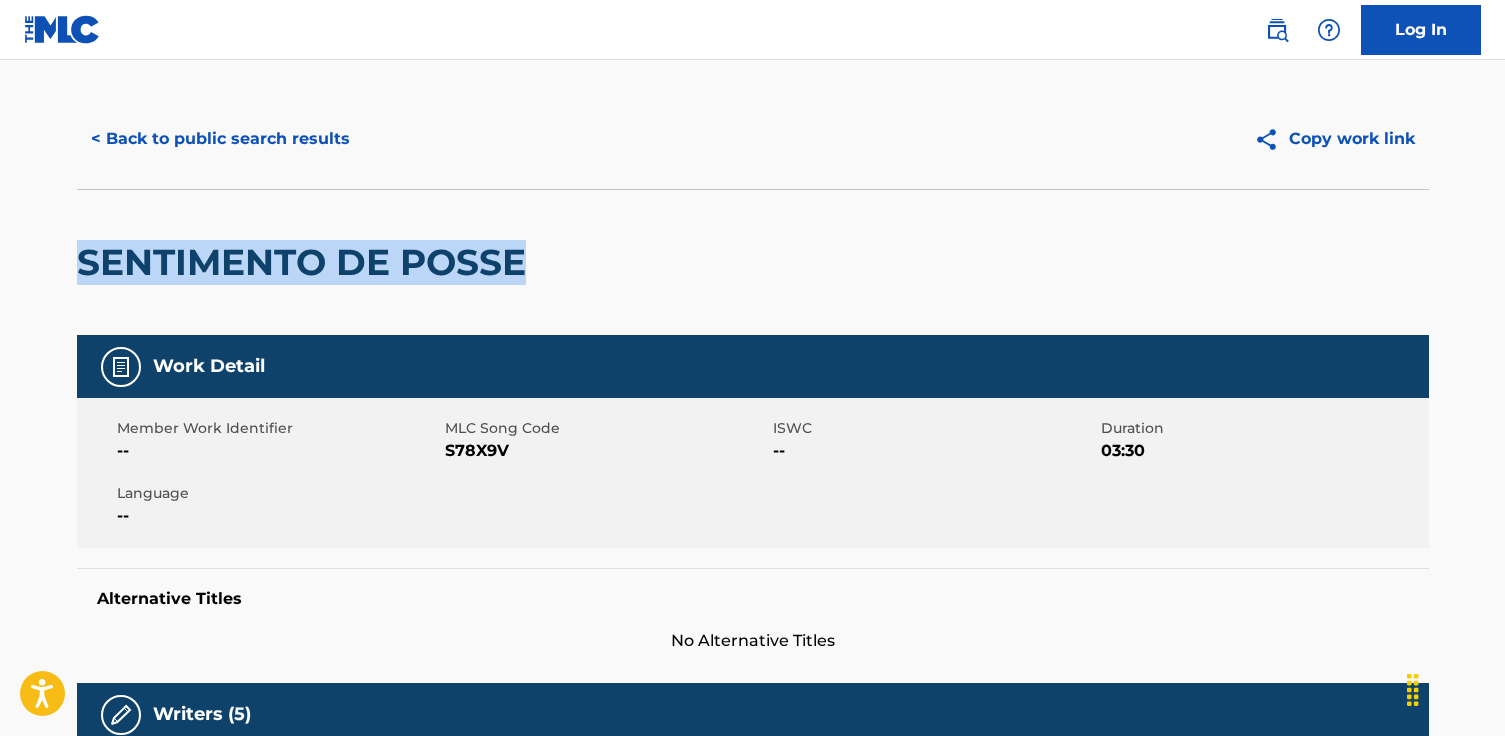 drag, startPoint x: 547, startPoint y: 275, endPoint x: 194, endPoint y: 242, distance: 354.53912 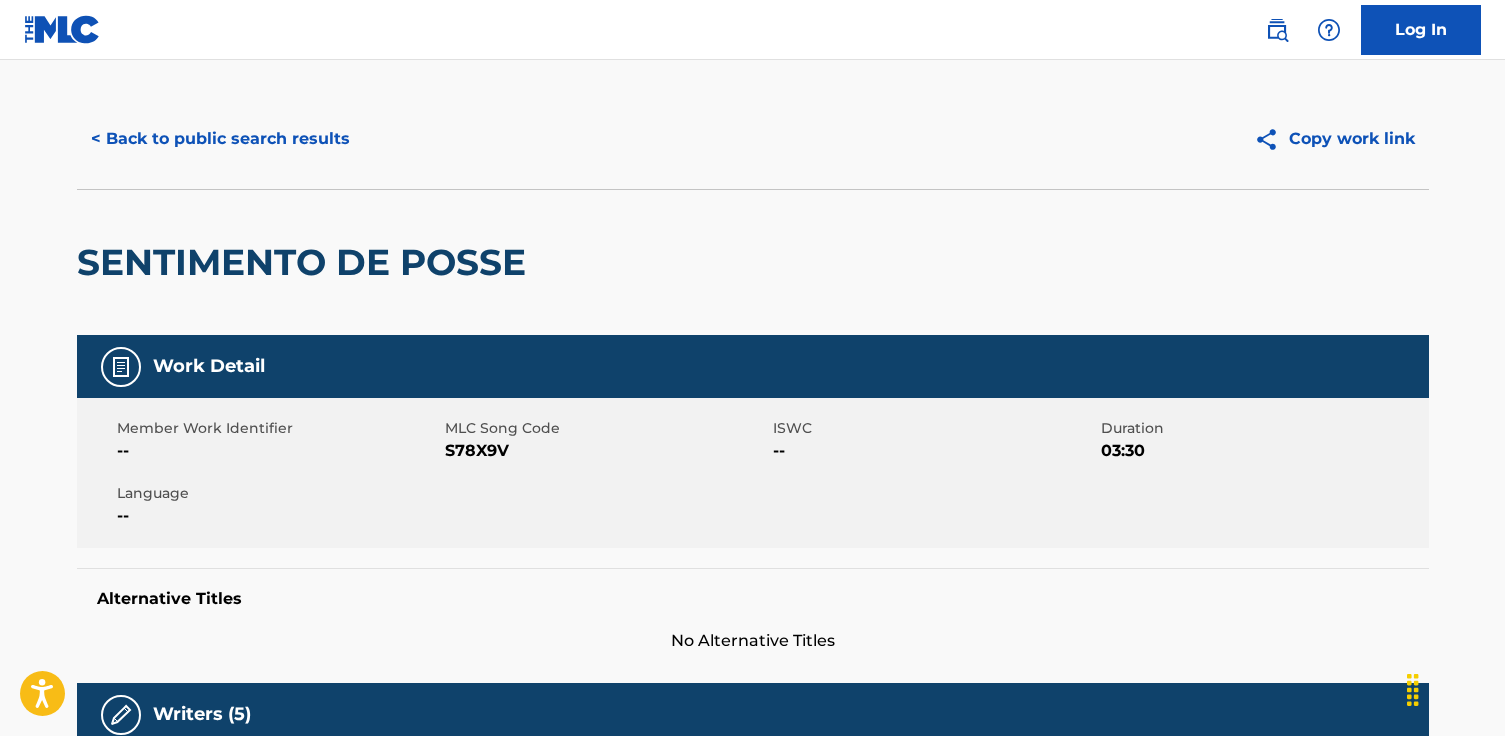 drag, startPoint x: 534, startPoint y: 481, endPoint x: 530, endPoint y: 461, distance: 20.396078 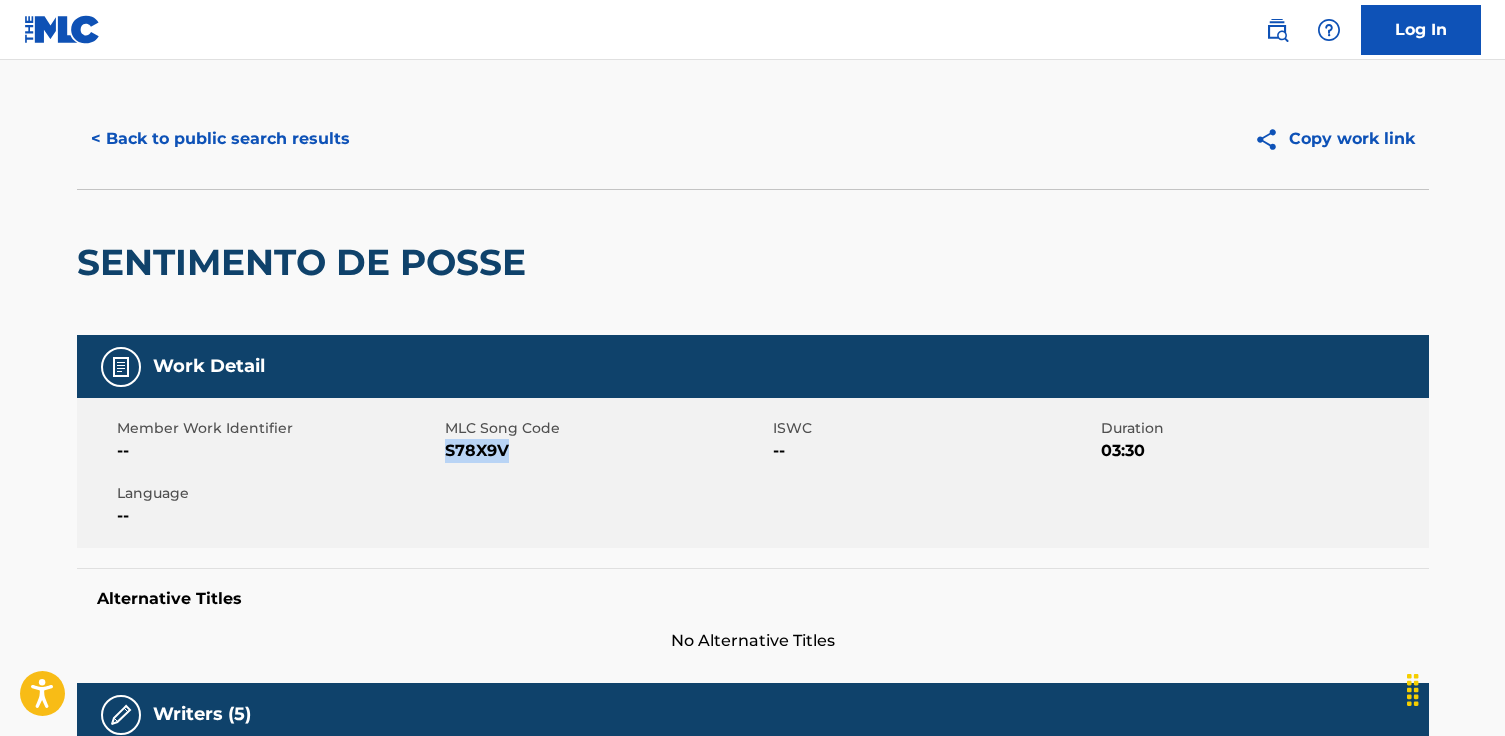 drag, startPoint x: 523, startPoint y: 460, endPoint x: 449, endPoint y: 449, distance: 74.8131 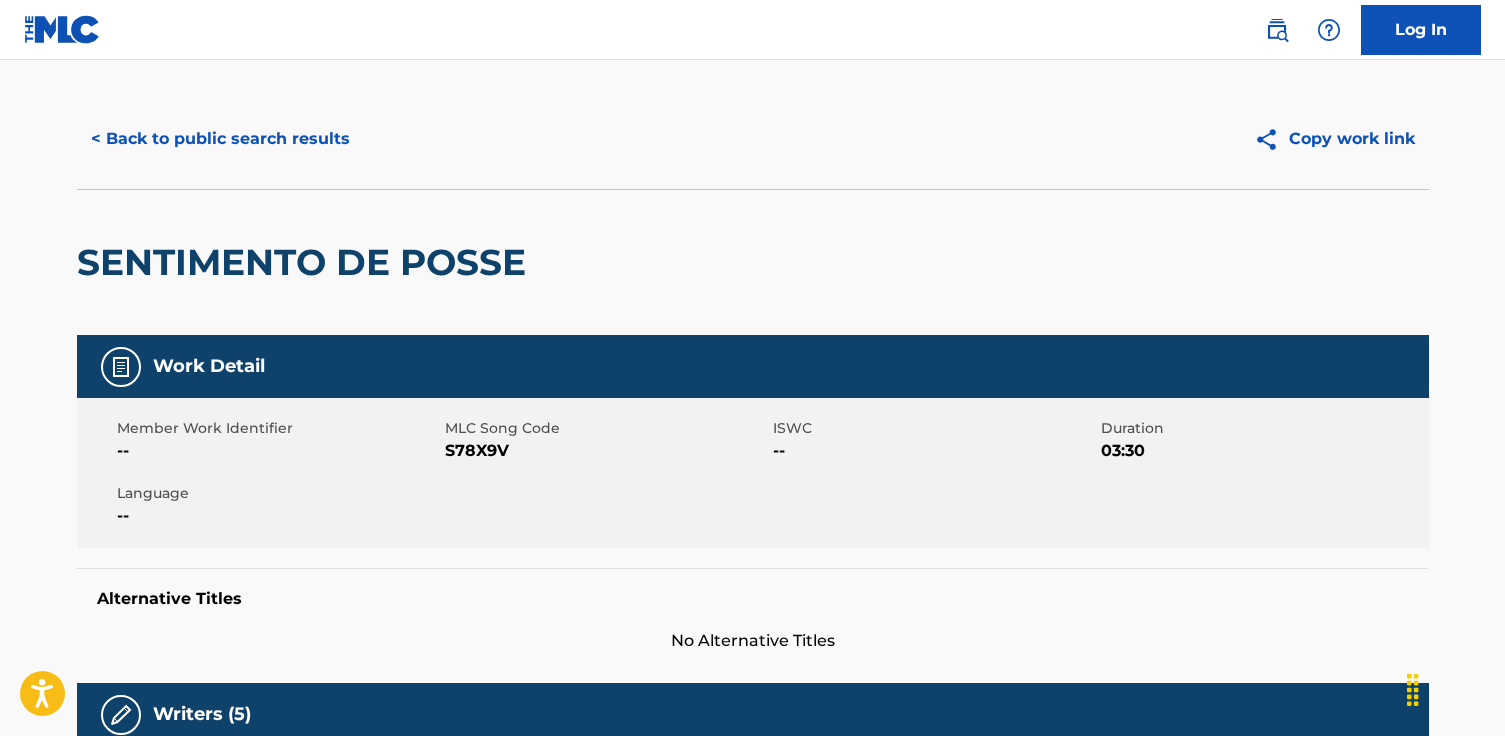click on "< Back to public search results Copy work link" at bounding box center (753, 139) 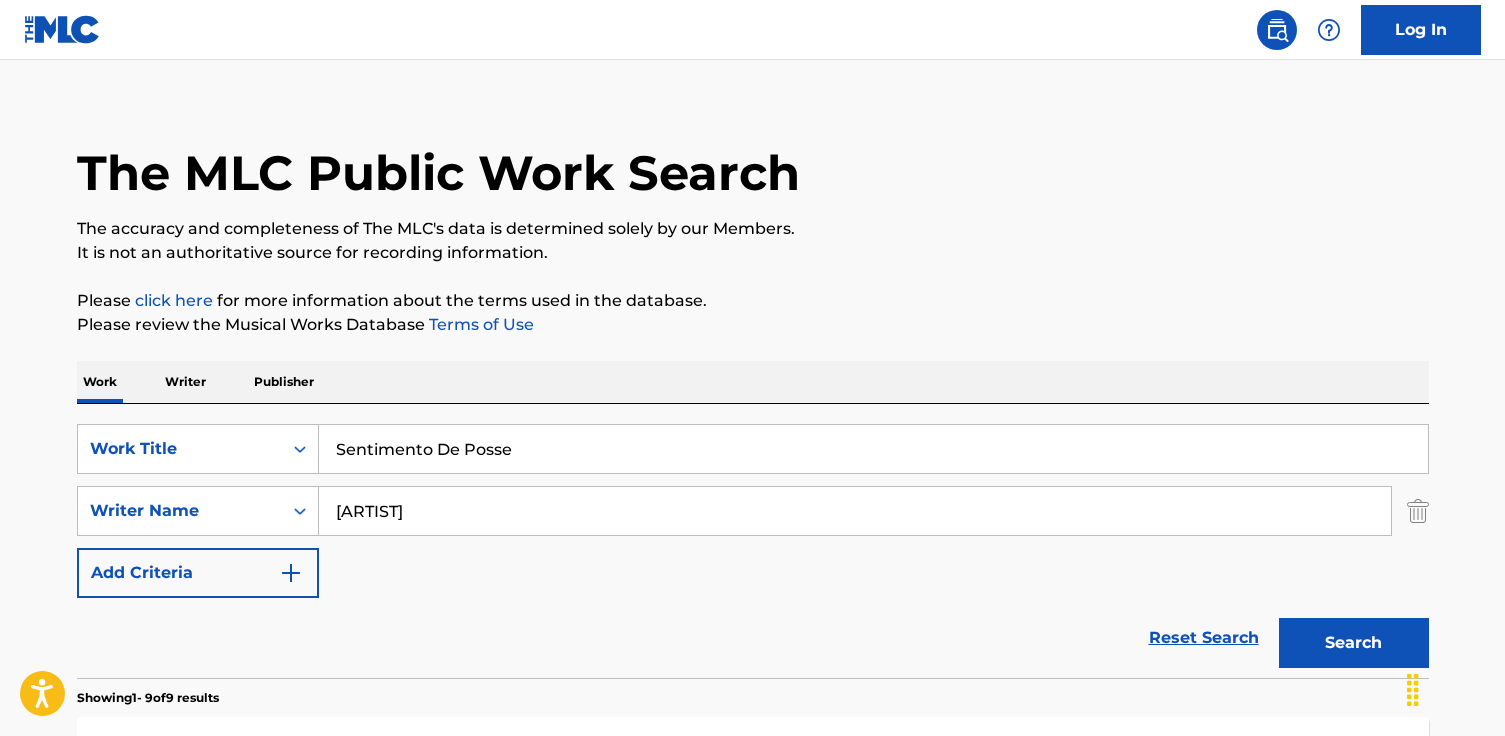 scroll, scrollTop: 384, scrollLeft: 0, axis: vertical 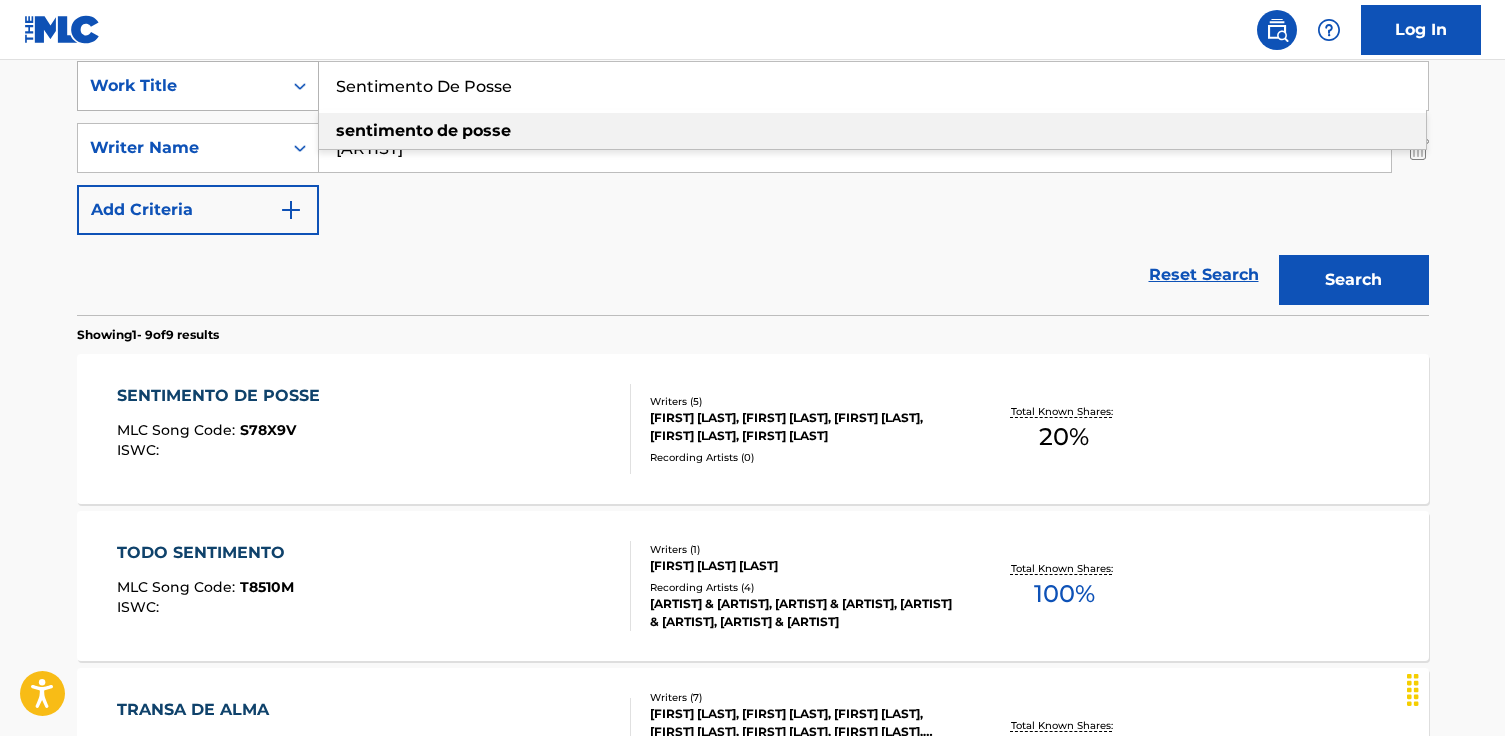 drag, startPoint x: 564, startPoint y: 81, endPoint x: 76, endPoint y: 82, distance: 488.00104 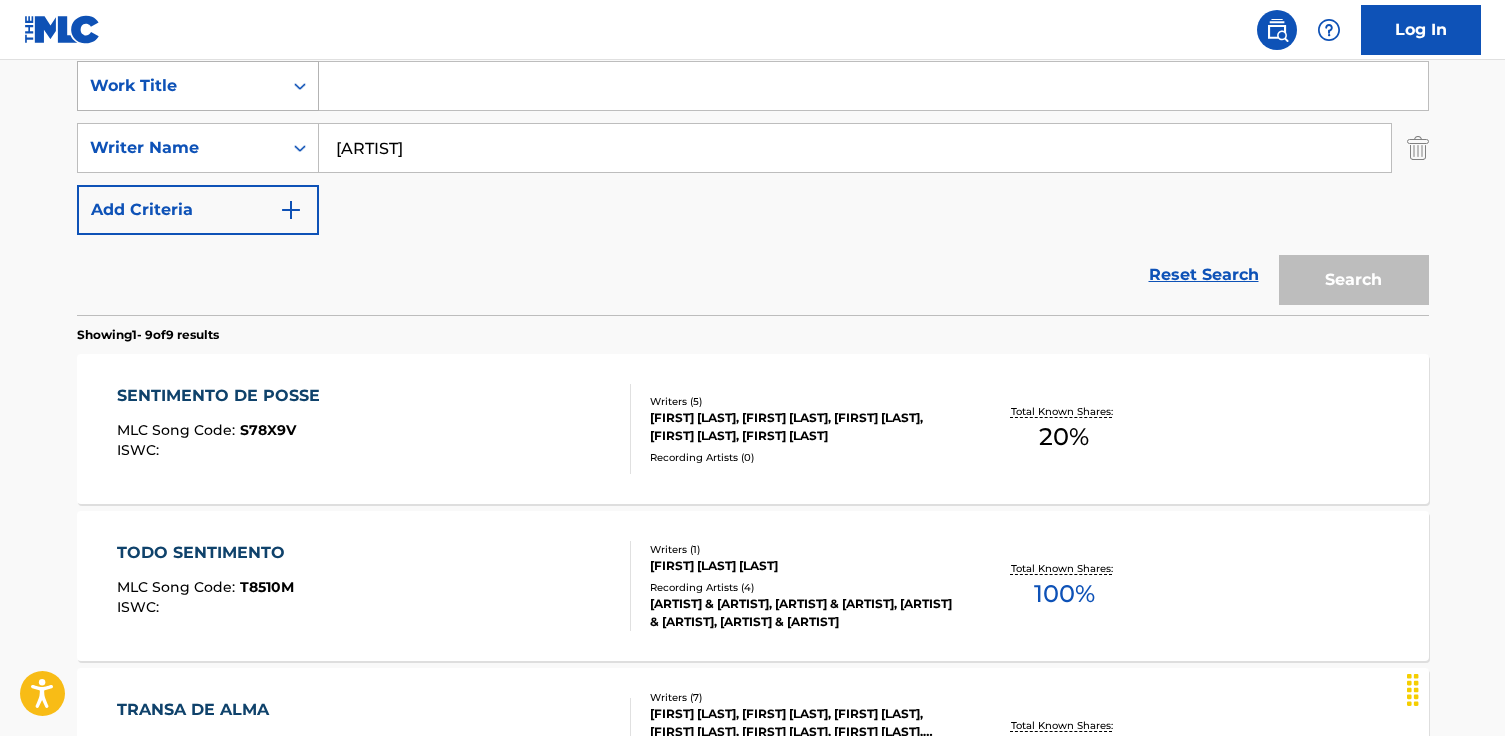 paste on "Linda" 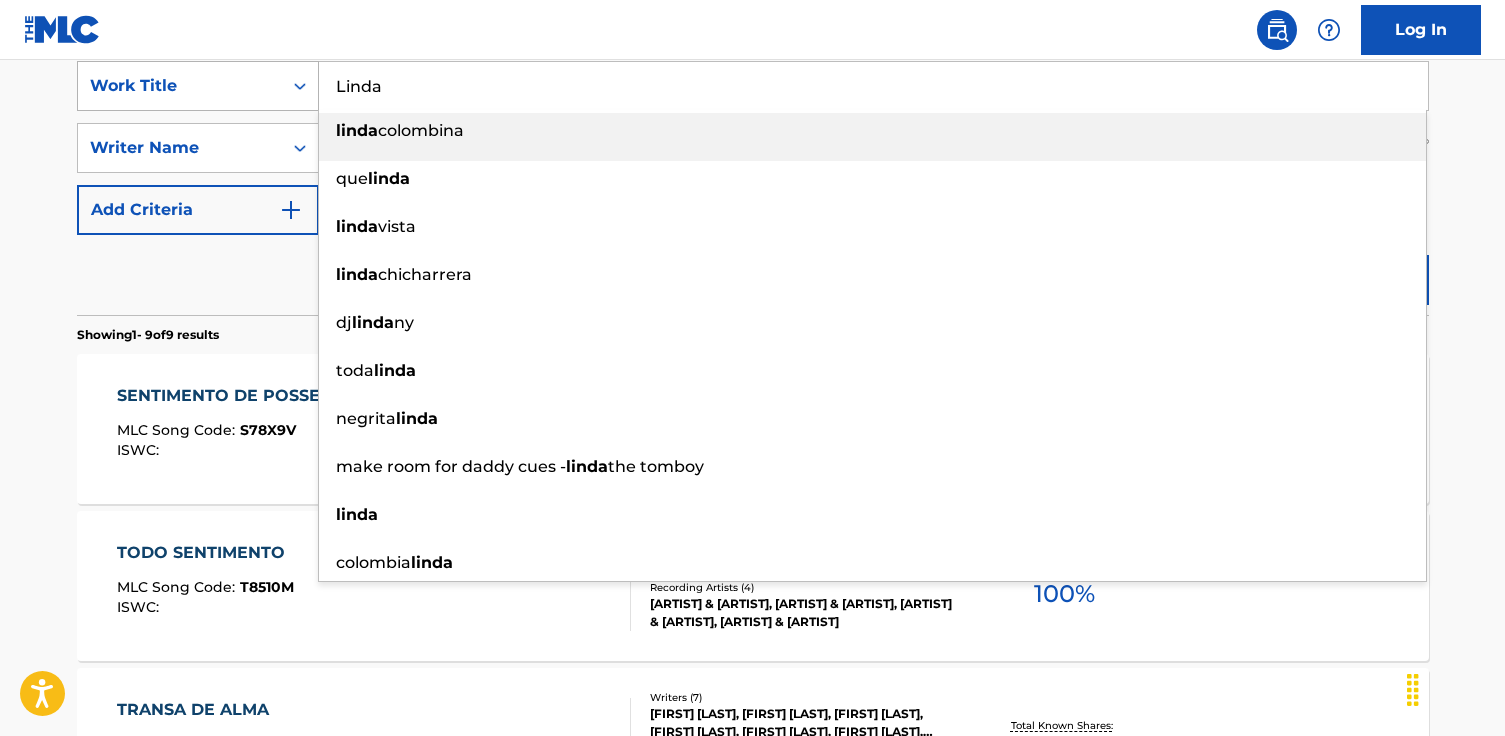 type on "Linda" 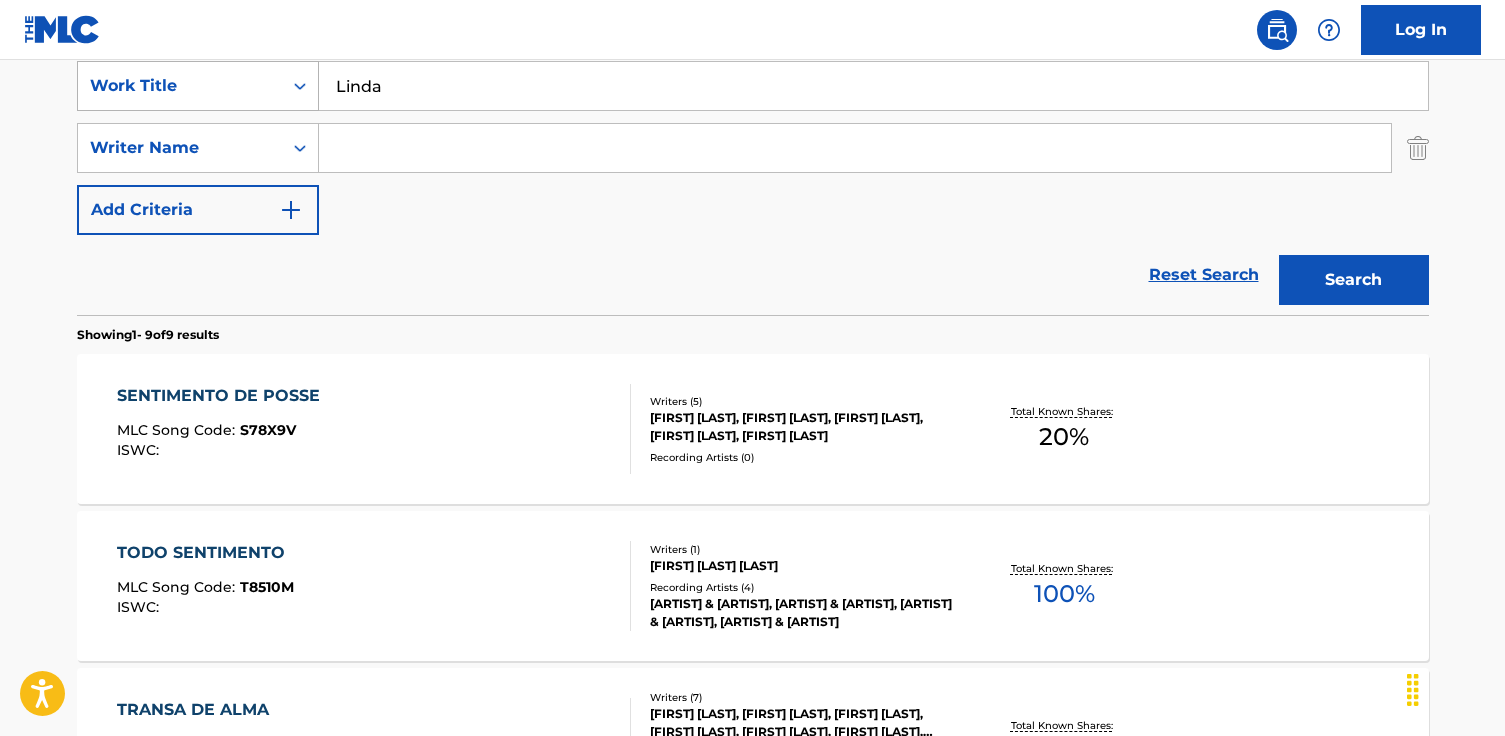 click on "Search" at bounding box center (1354, 280) 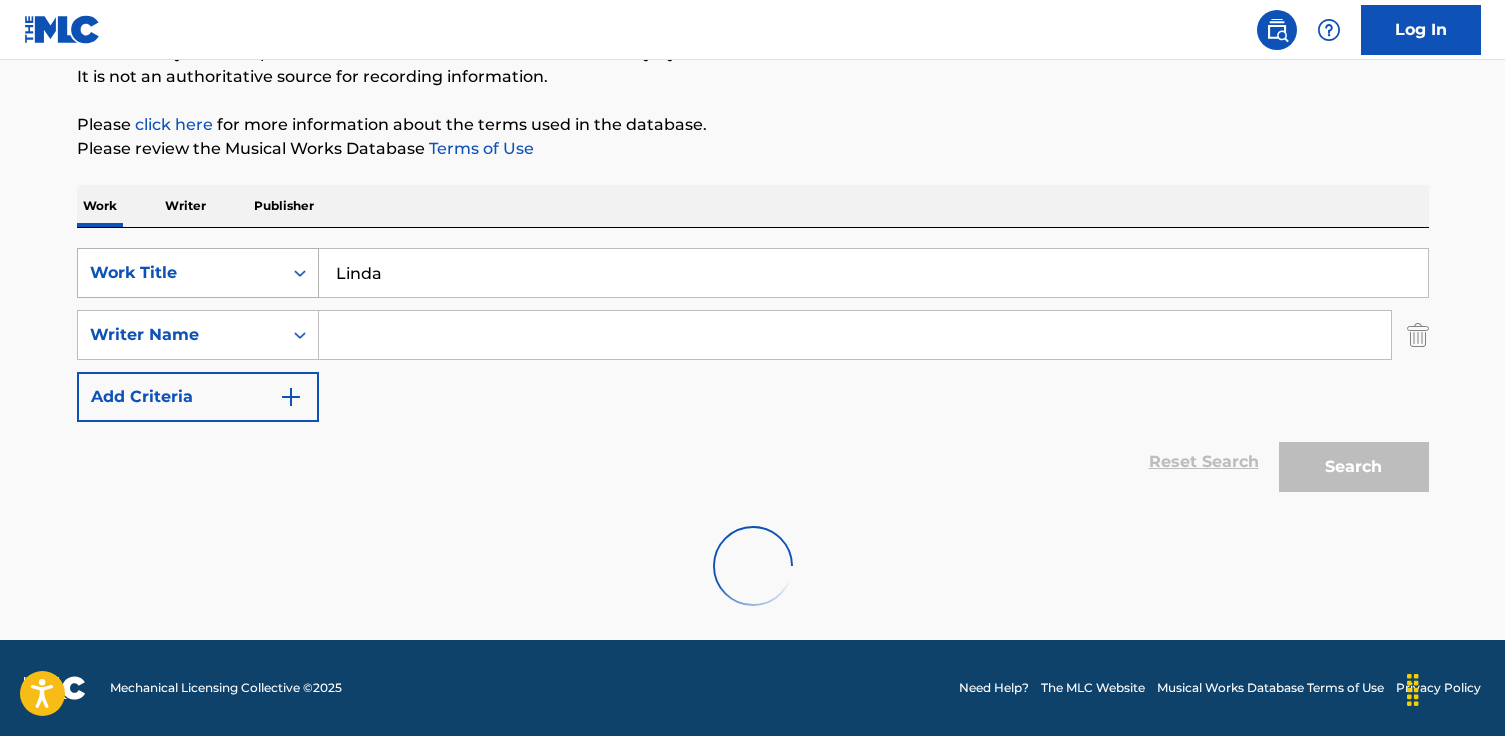scroll, scrollTop: 384, scrollLeft: 0, axis: vertical 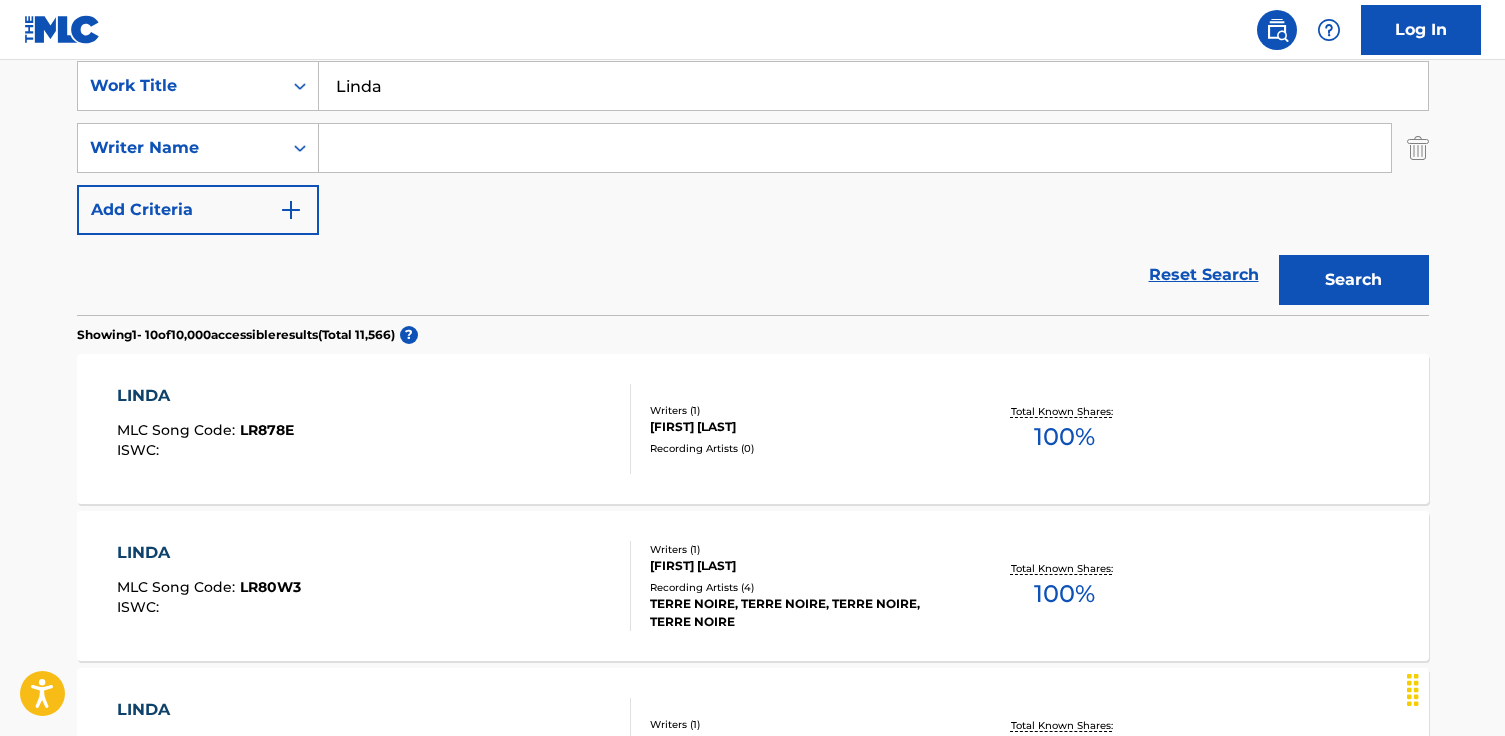 click at bounding box center [855, 148] 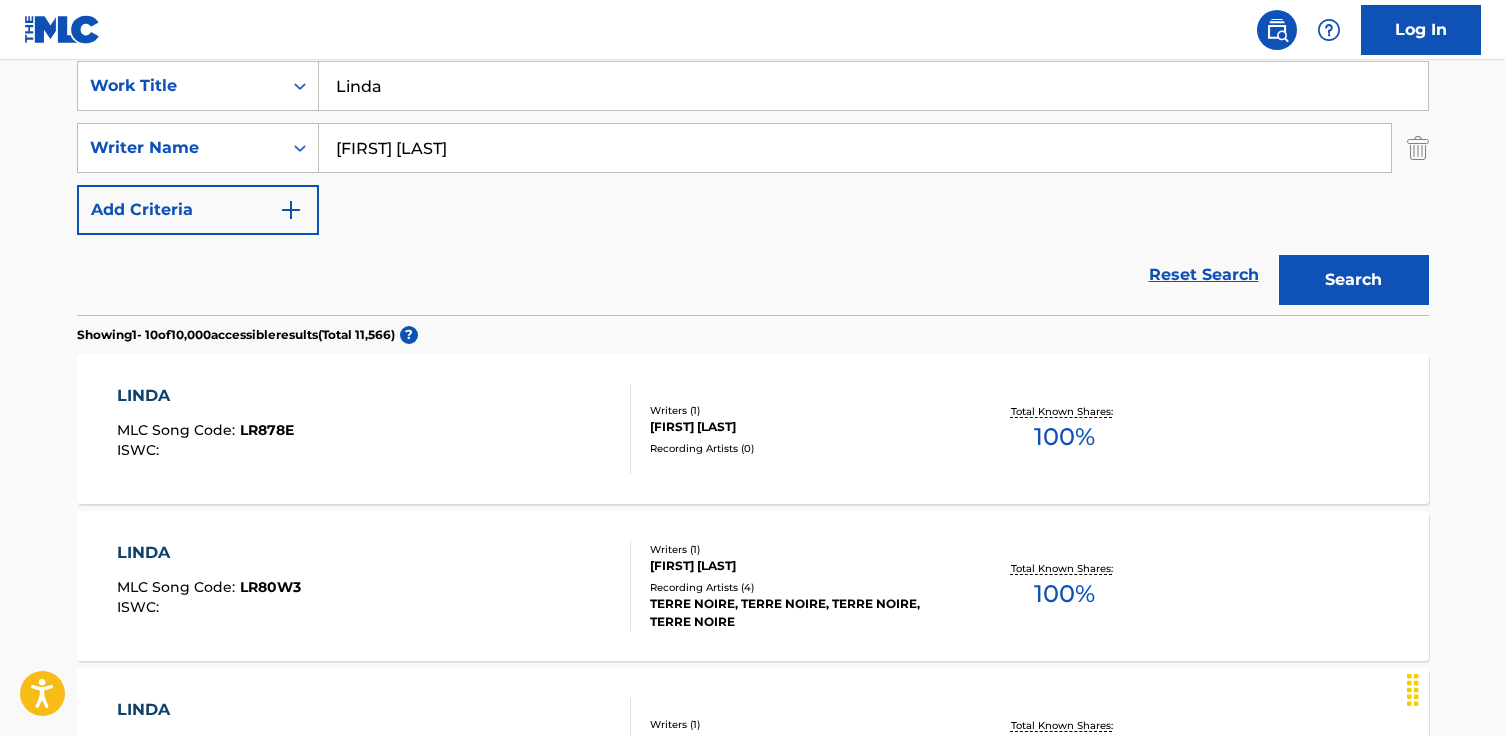 type on "[FIRST] [LAST]" 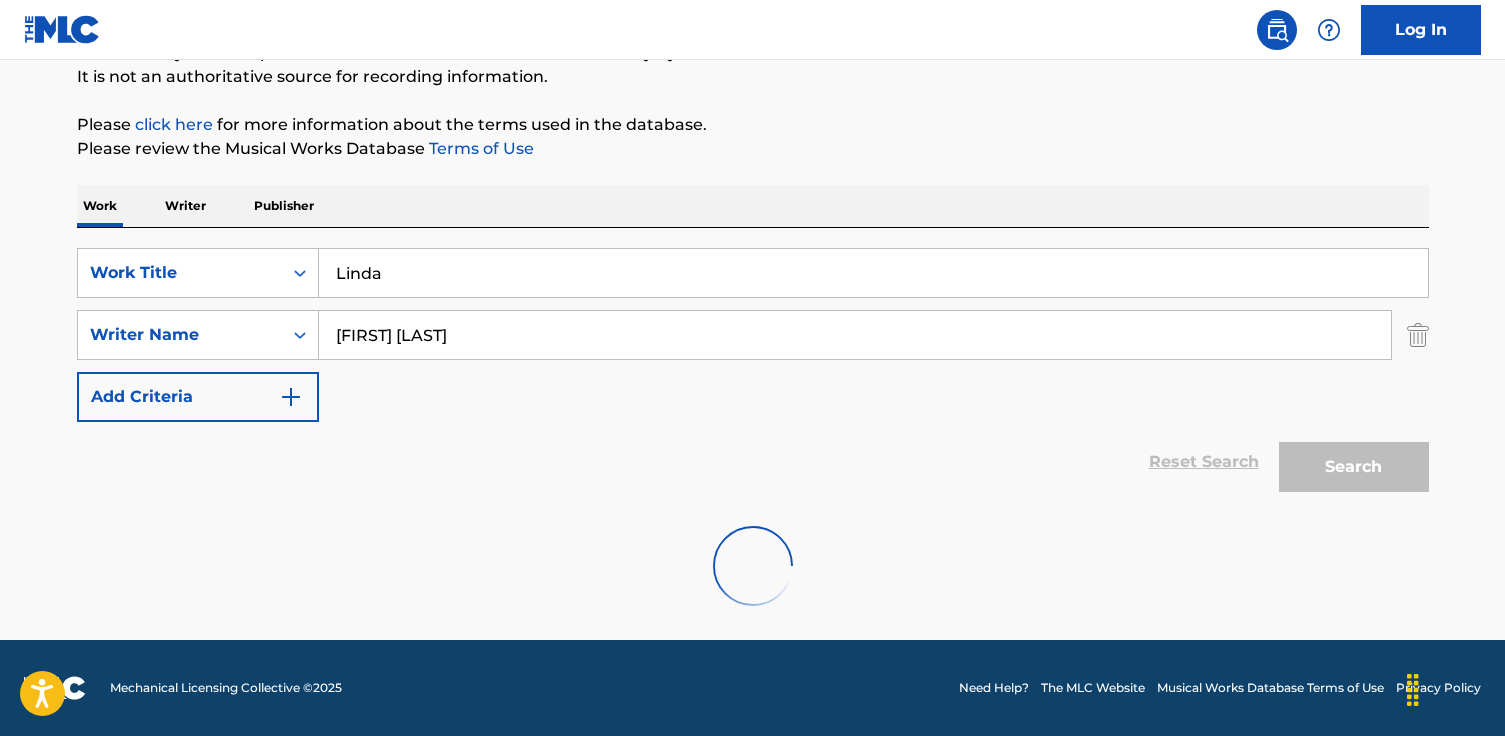 scroll, scrollTop: 352, scrollLeft: 0, axis: vertical 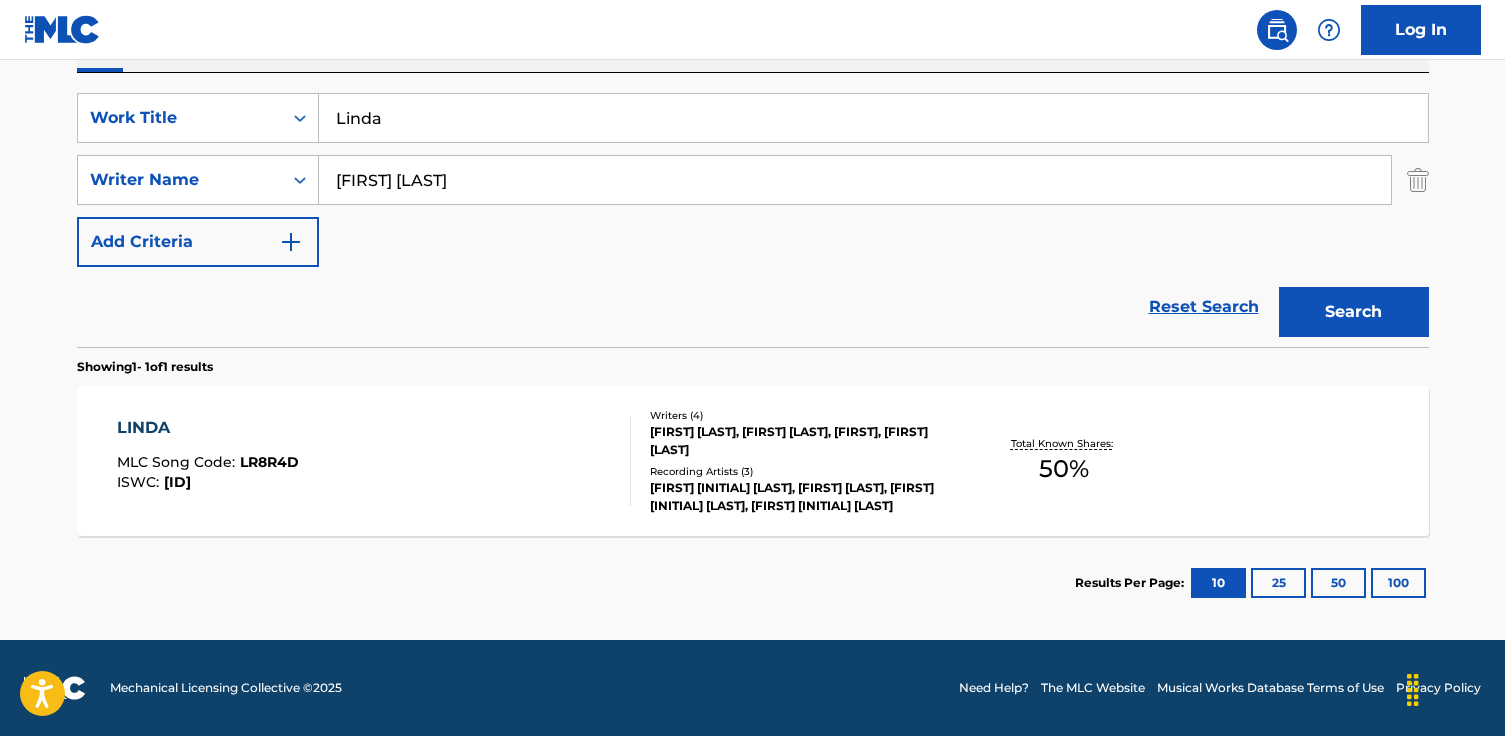 click on "[NAME] MLC Song Code : [CODE] ISWC : T3314001275" at bounding box center [374, 461] 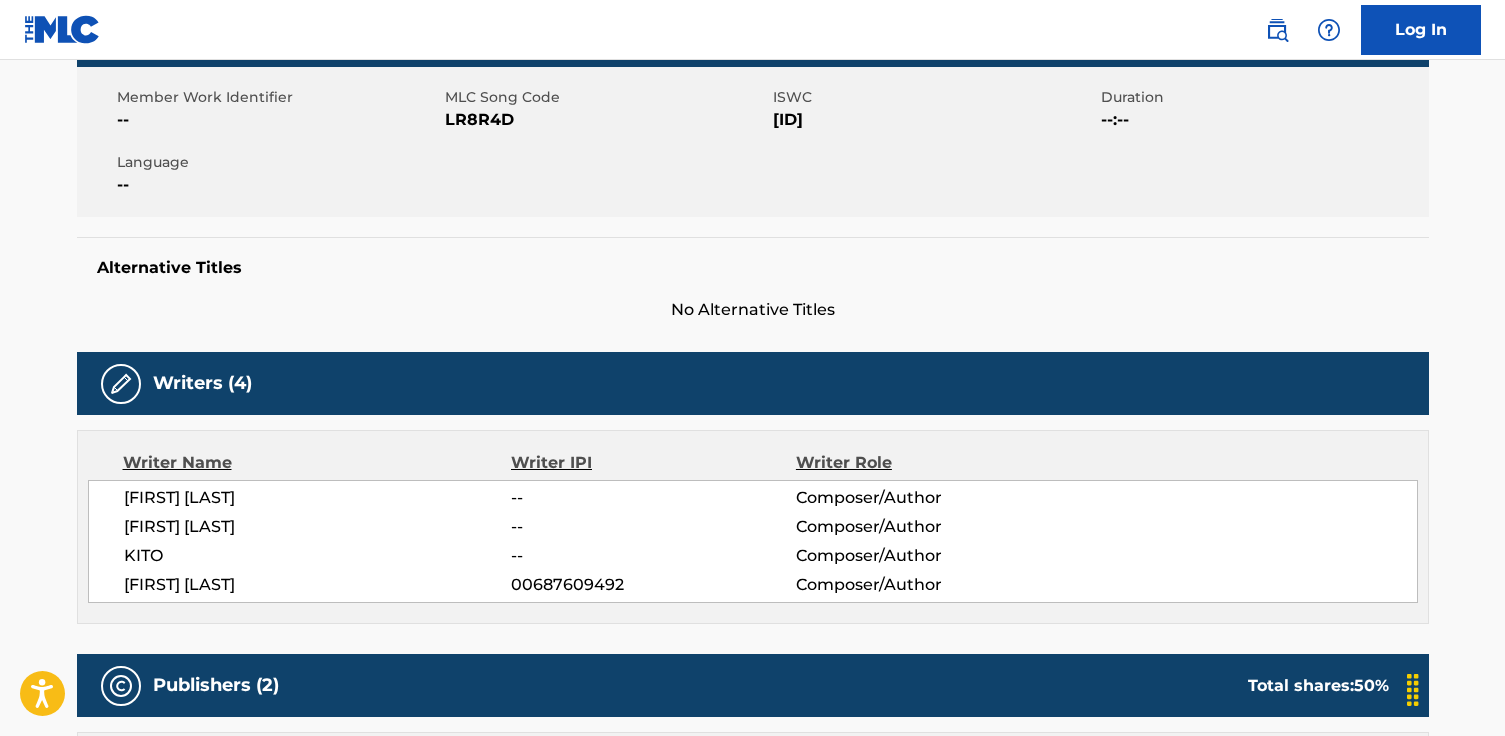 scroll, scrollTop: 0, scrollLeft: 0, axis: both 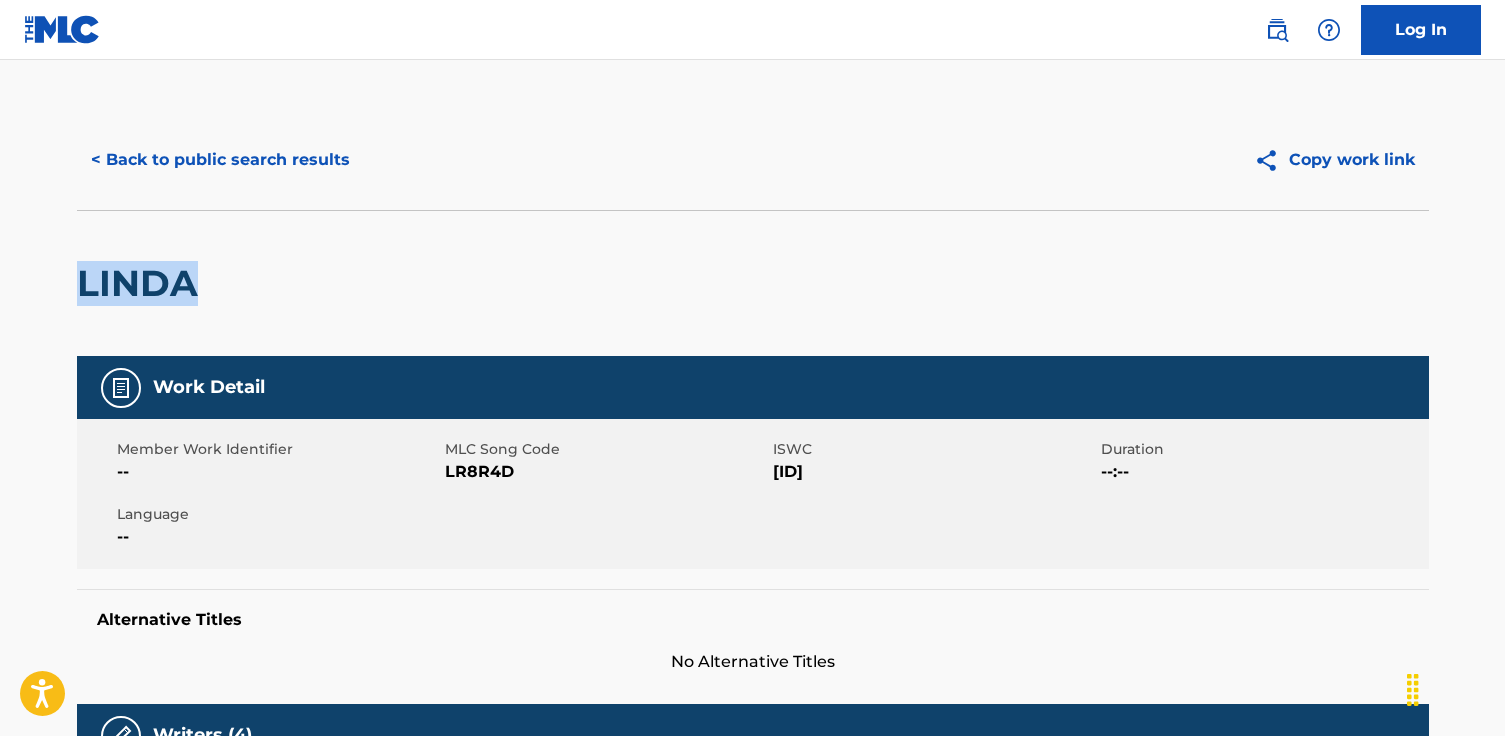 drag, startPoint x: 206, startPoint y: 271, endPoint x: 208, endPoint y: 292, distance: 21.095022 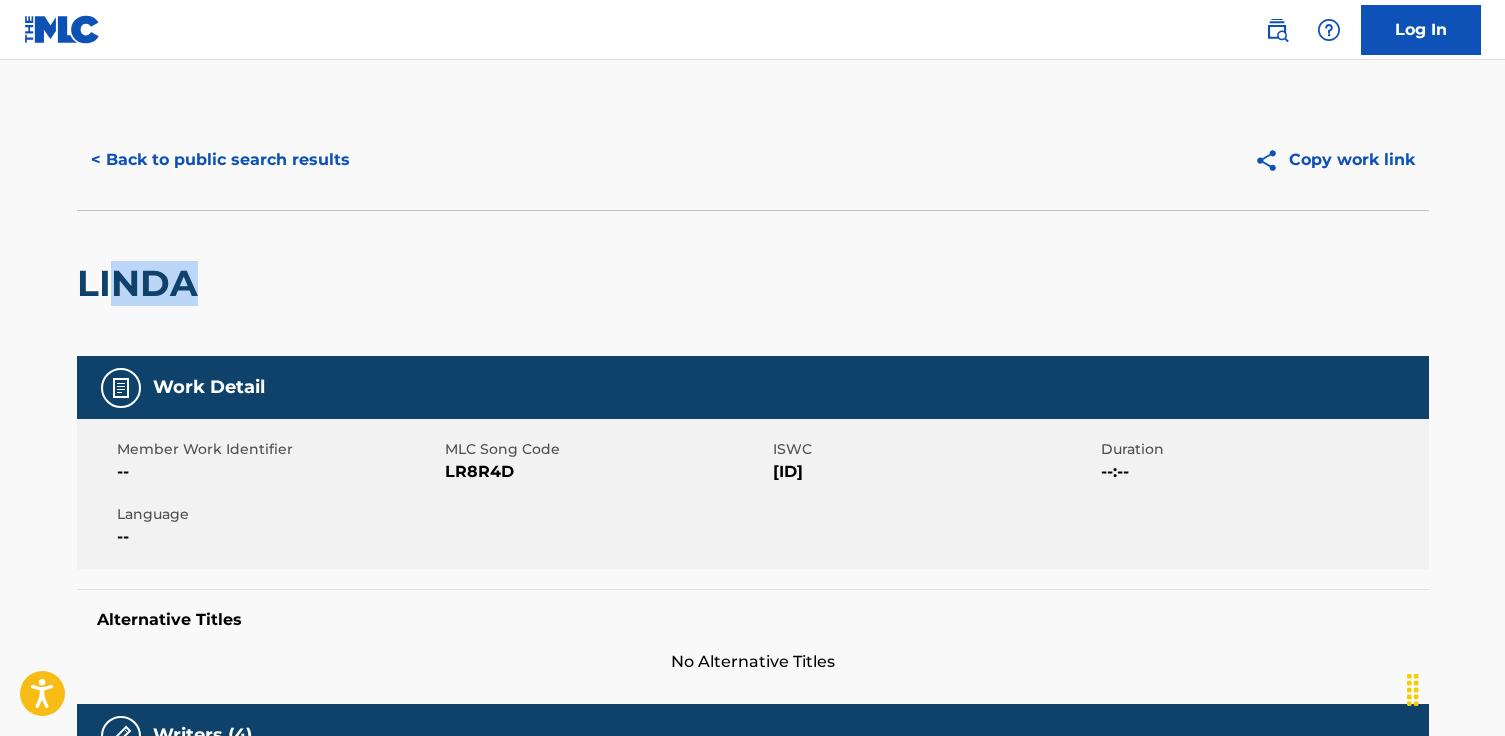 drag, startPoint x: 208, startPoint y: 292, endPoint x: 156, endPoint y: 277, distance: 54.120235 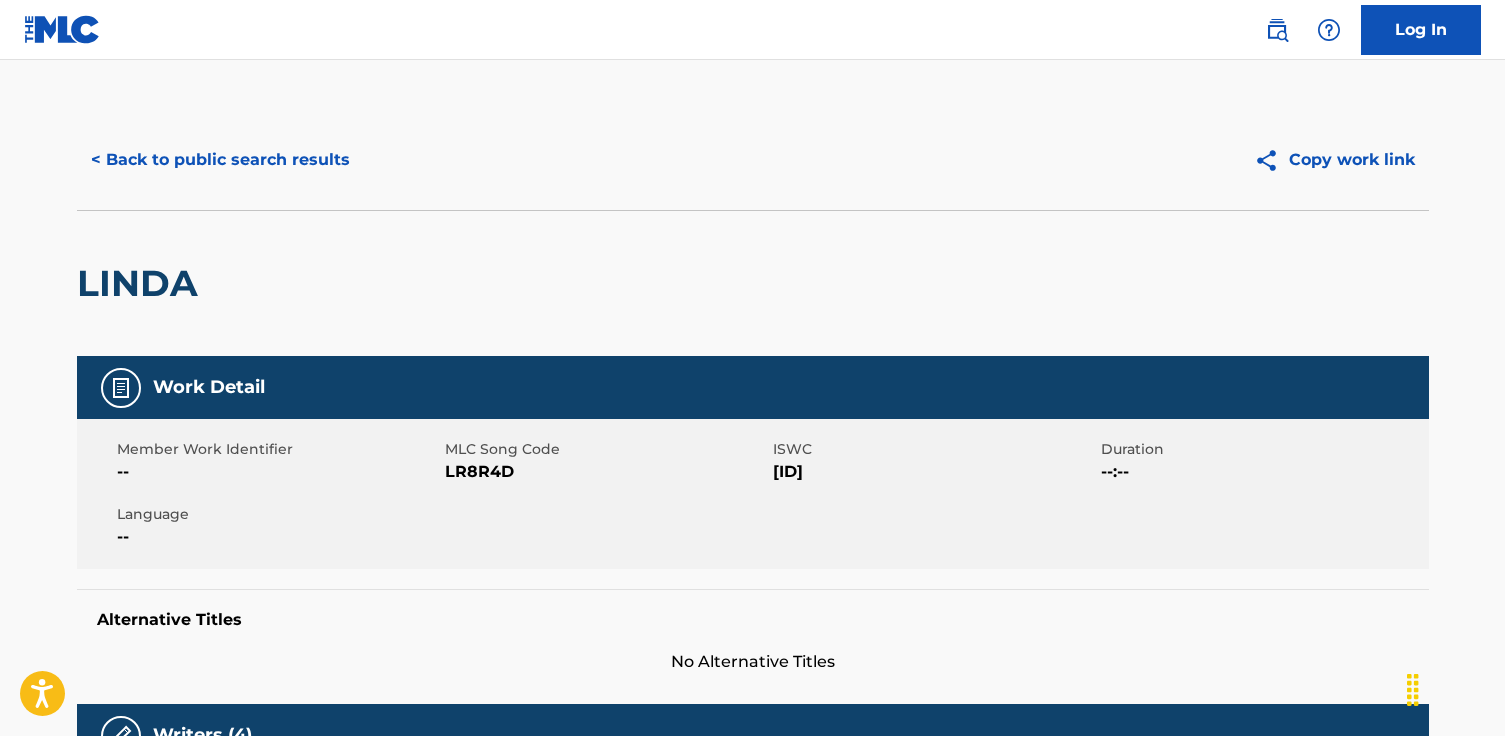 click on "LINDA" at bounding box center [142, 283] 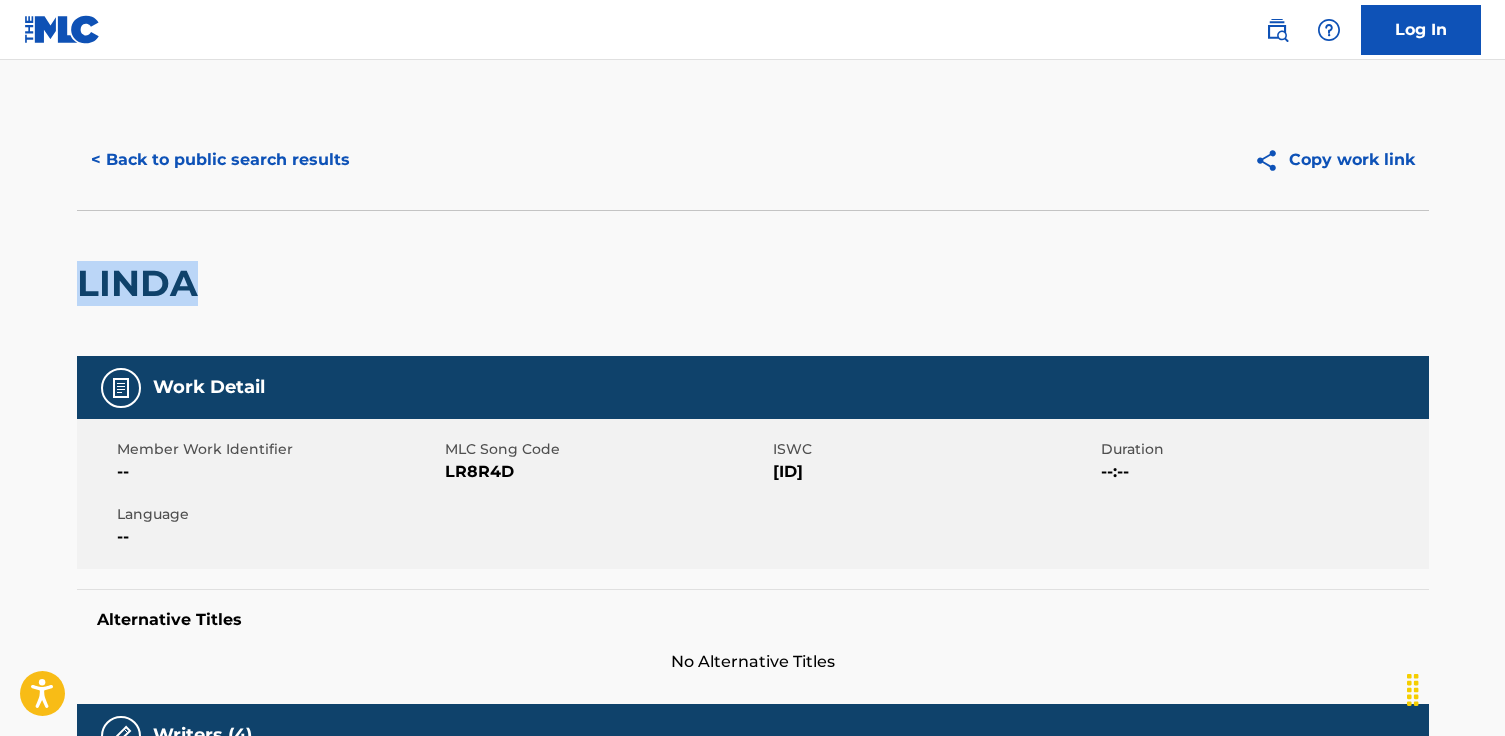 drag, startPoint x: 200, startPoint y: 279, endPoint x: 101, endPoint y: 280, distance: 99.00505 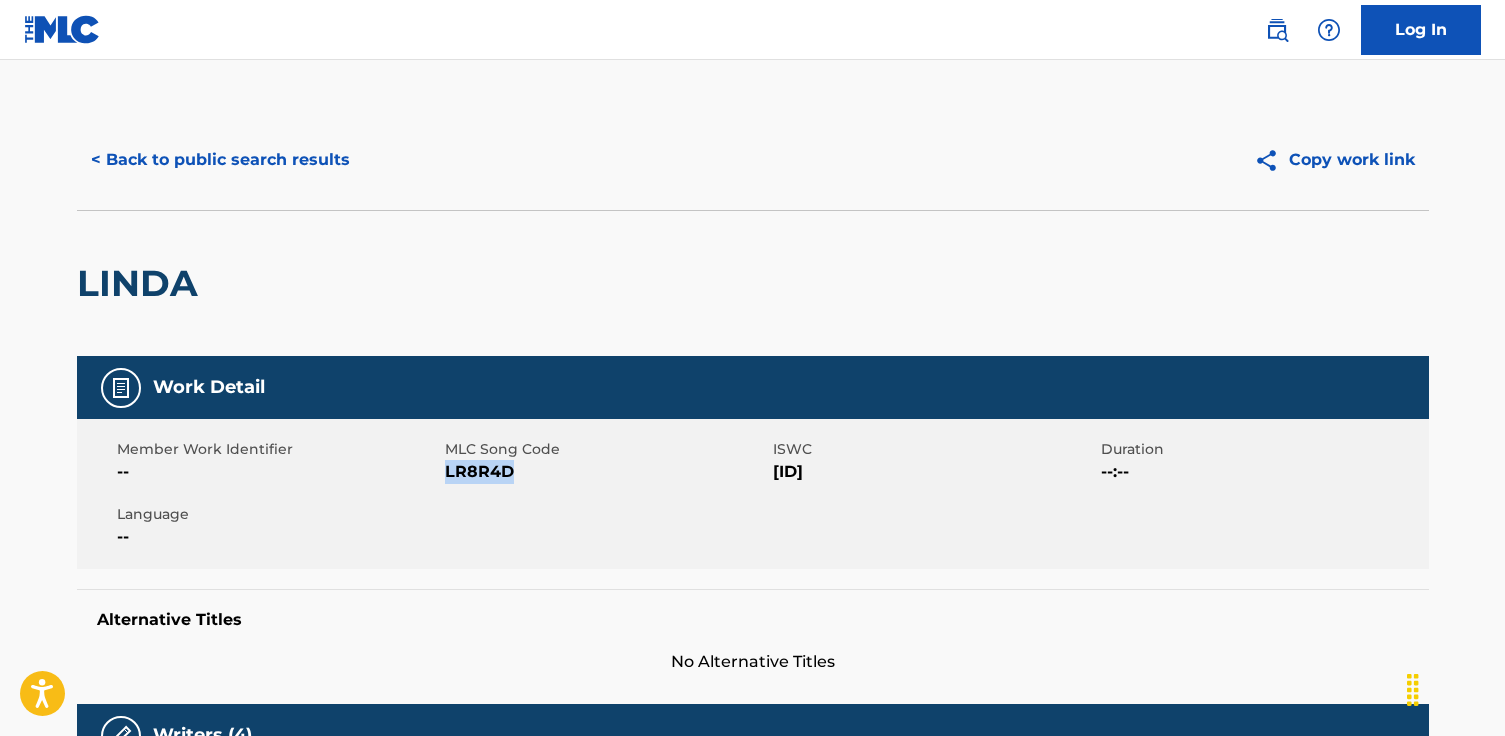 drag, startPoint x: 559, startPoint y: 472, endPoint x: 448, endPoint y: 474, distance: 111.01801 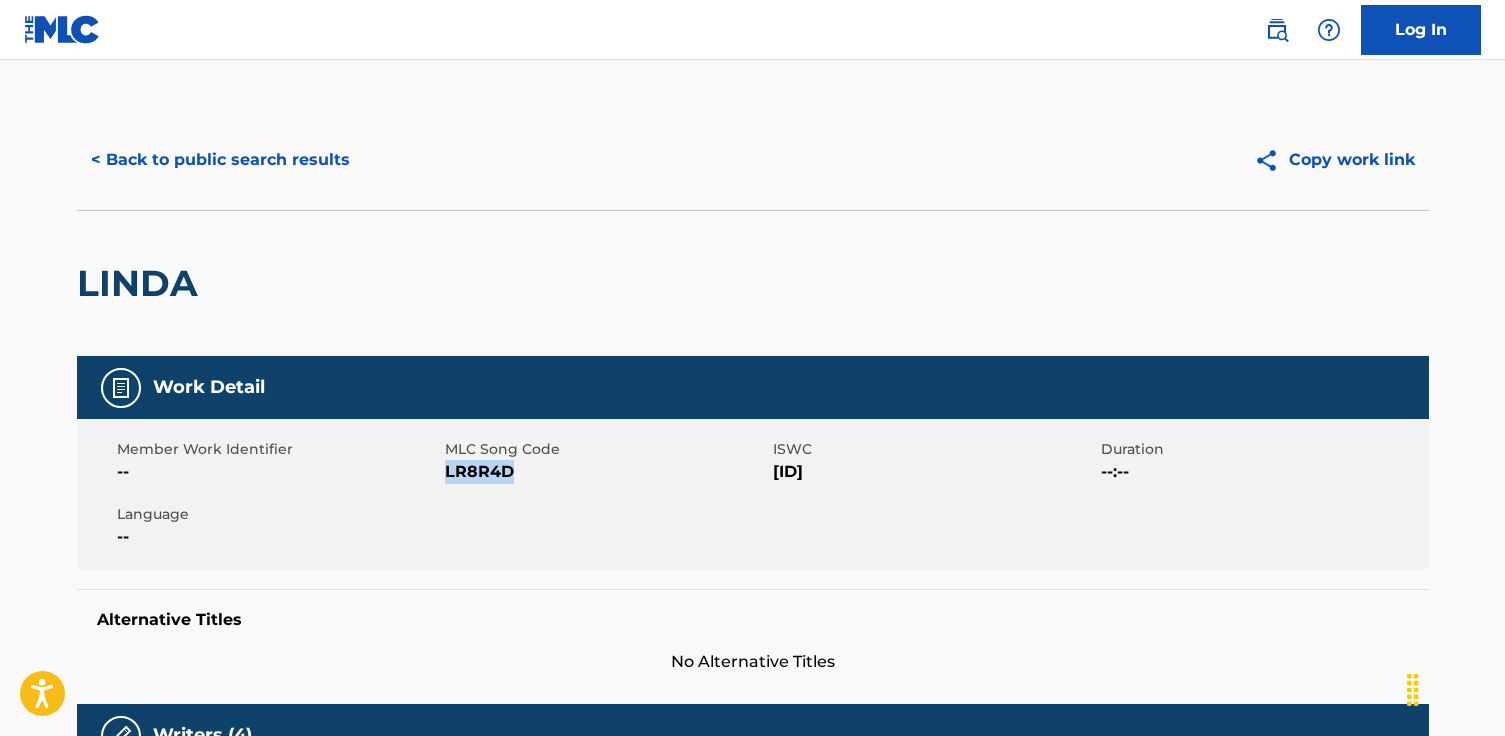 click on "< Back to public search results" at bounding box center (220, 160) 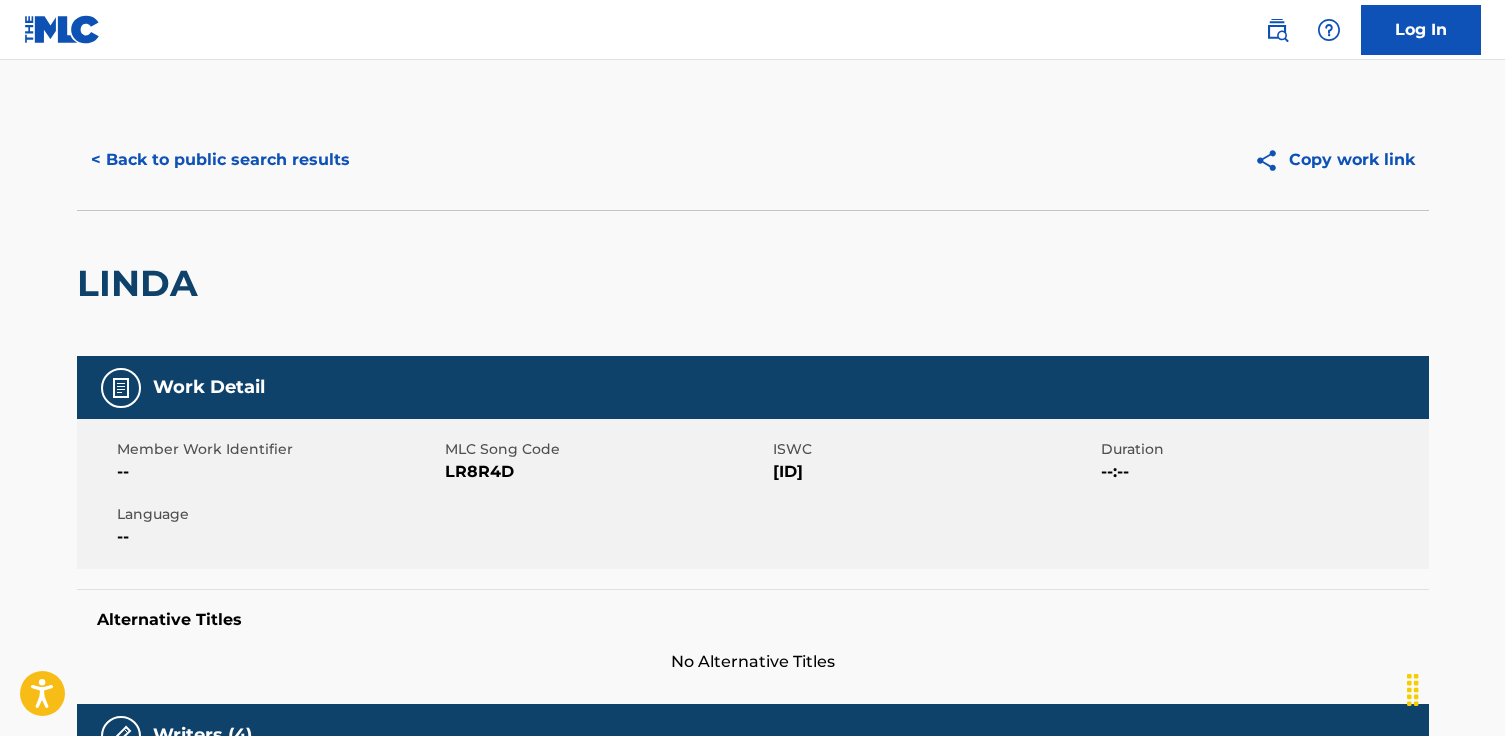 scroll, scrollTop: 238, scrollLeft: 0, axis: vertical 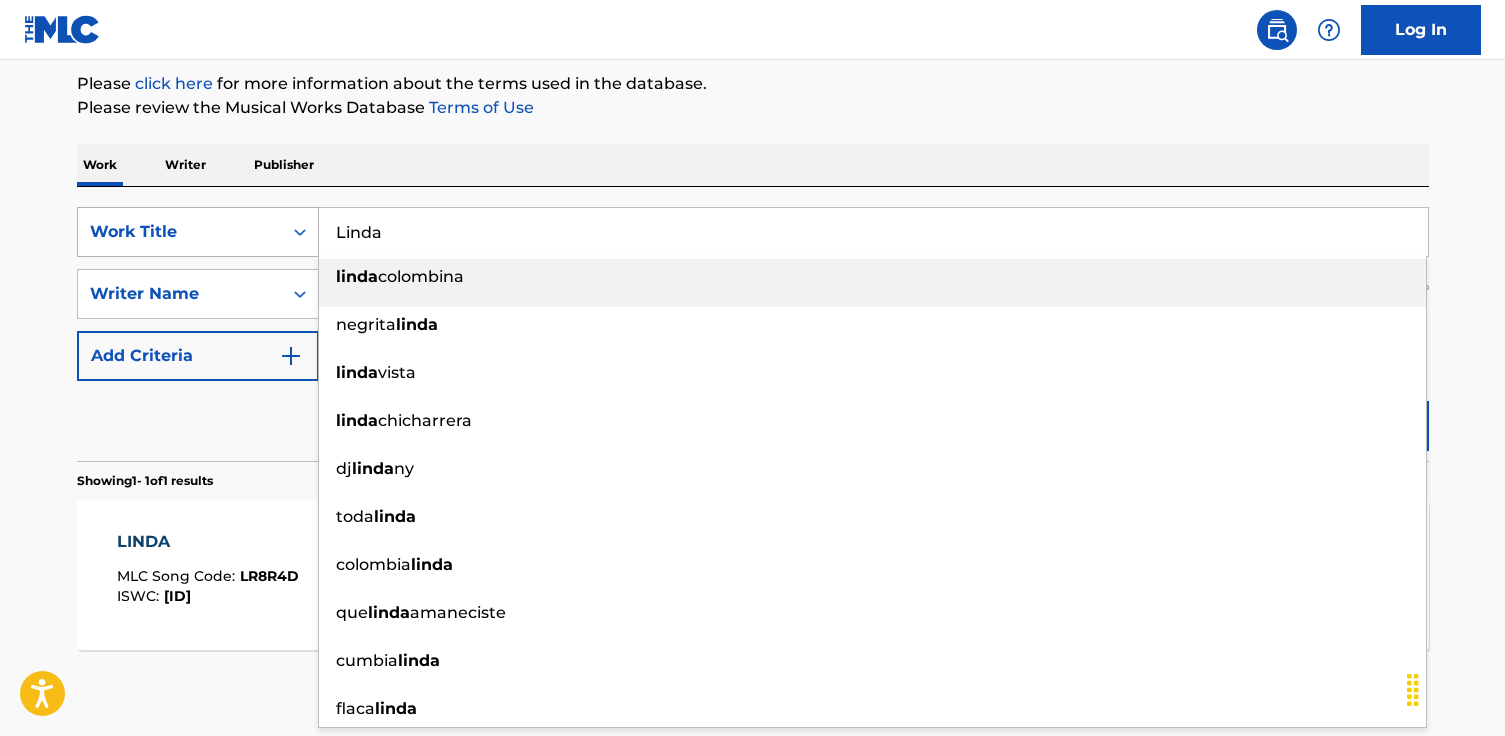 drag, startPoint x: 446, startPoint y: 244, endPoint x: 167, endPoint y: 213, distance: 280.71695 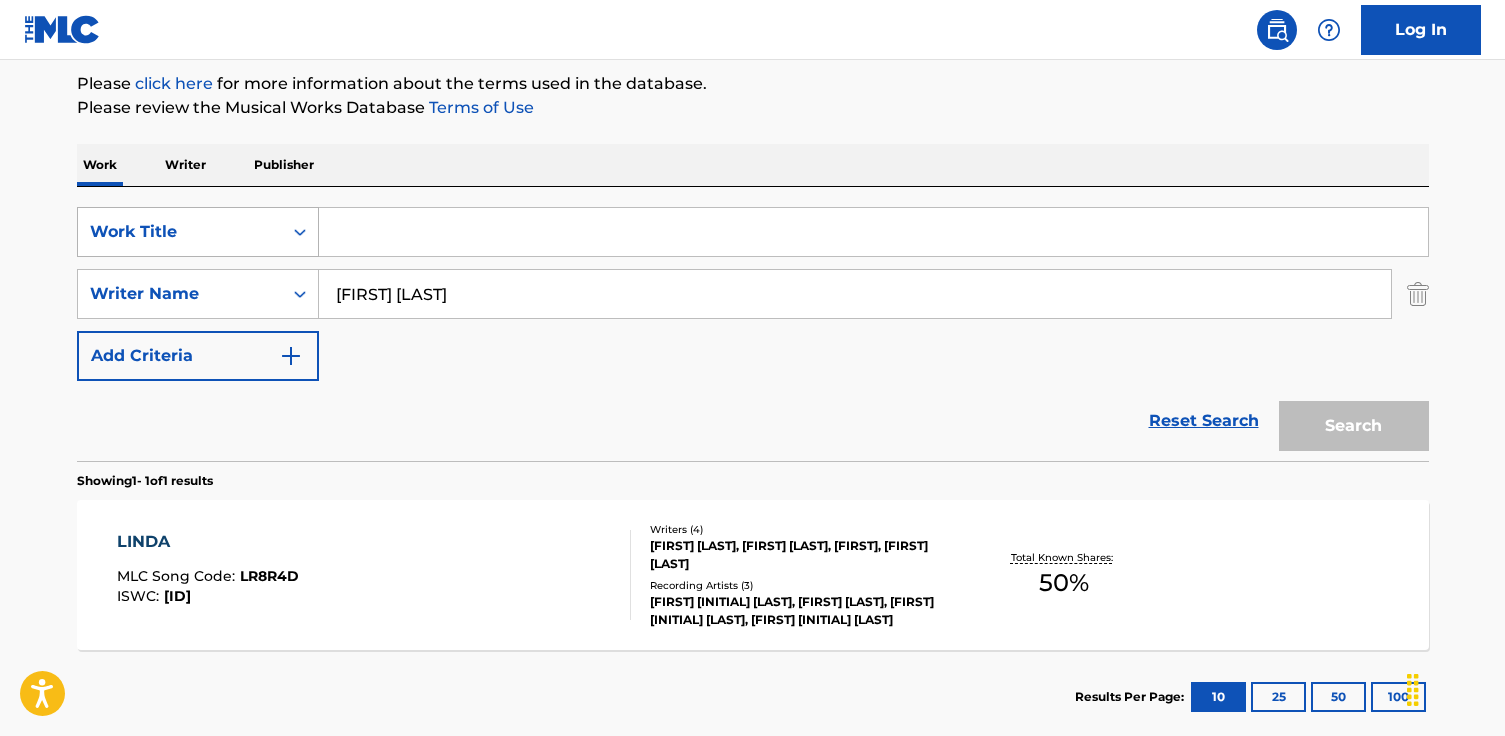paste on "Sina de um Garimpeiro" 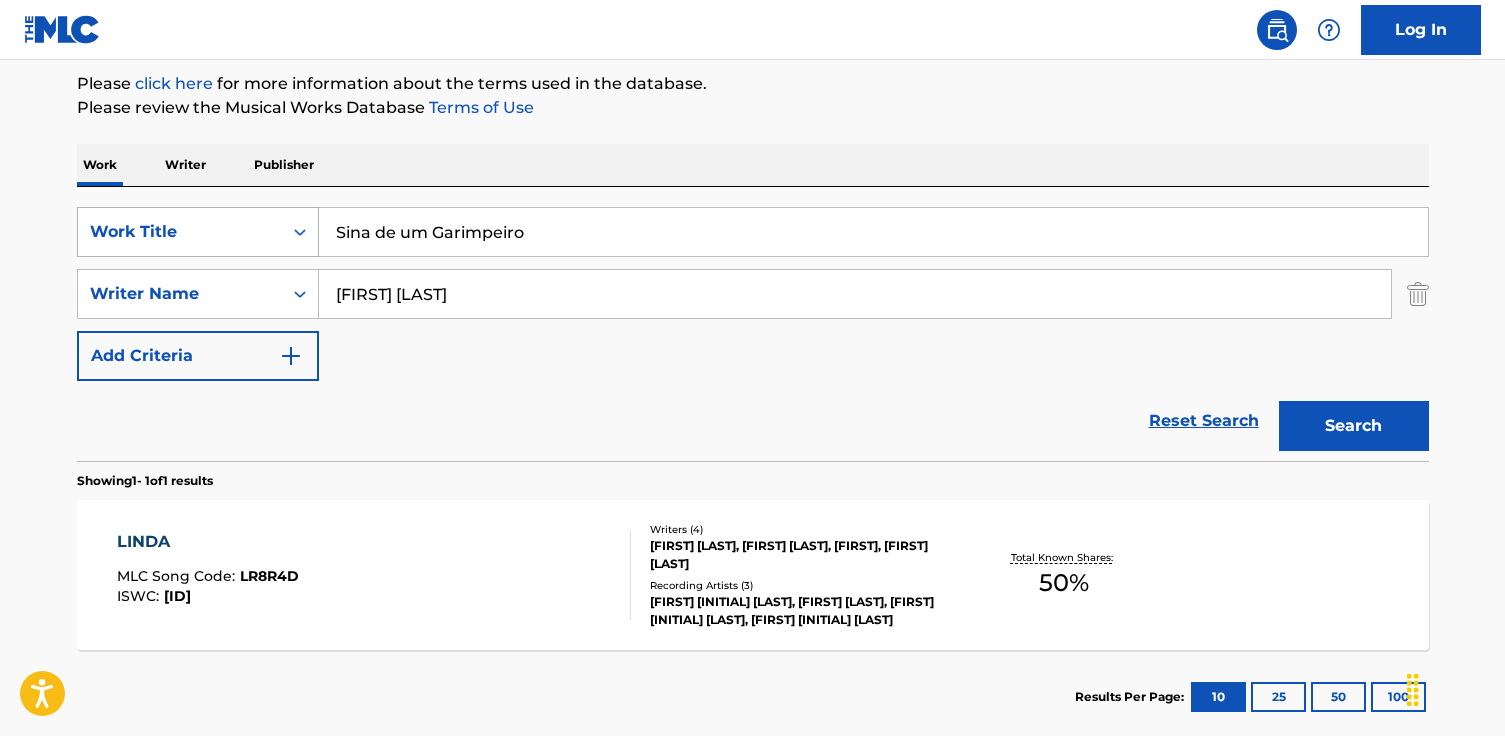 type on "Sina de um Garimpeiro" 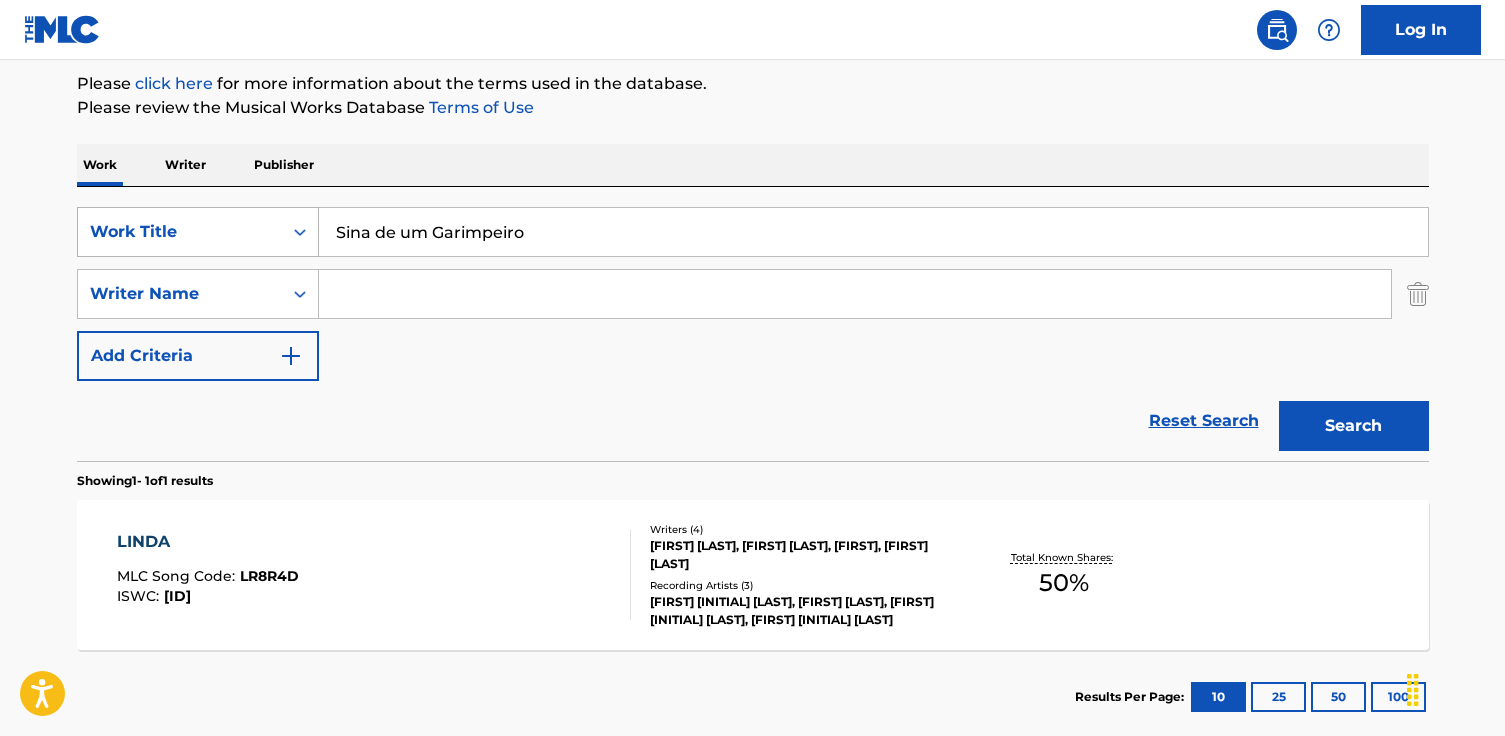 click on "Search" at bounding box center (1354, 426) 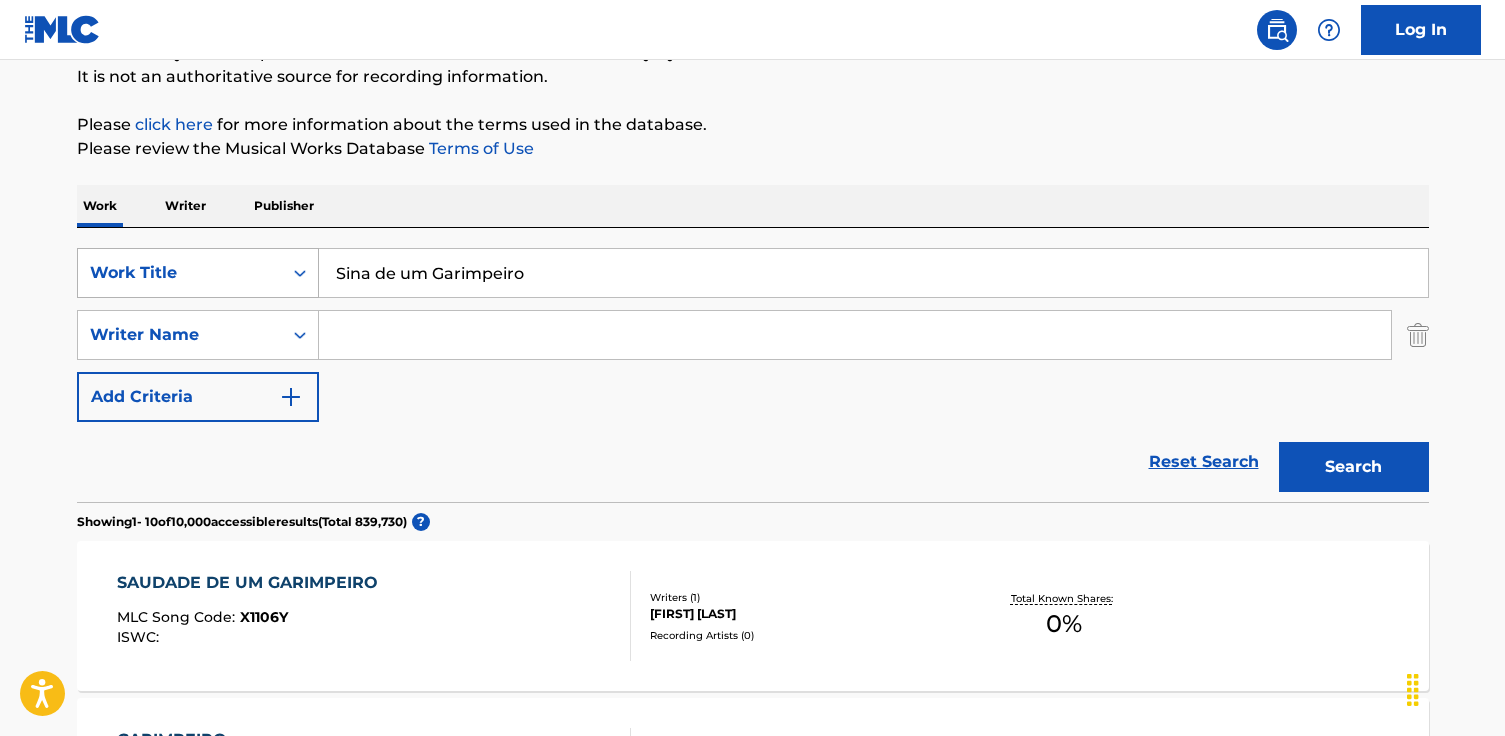 scroll, scrollTop: 238, scrollLeft: 0, axis: vertical 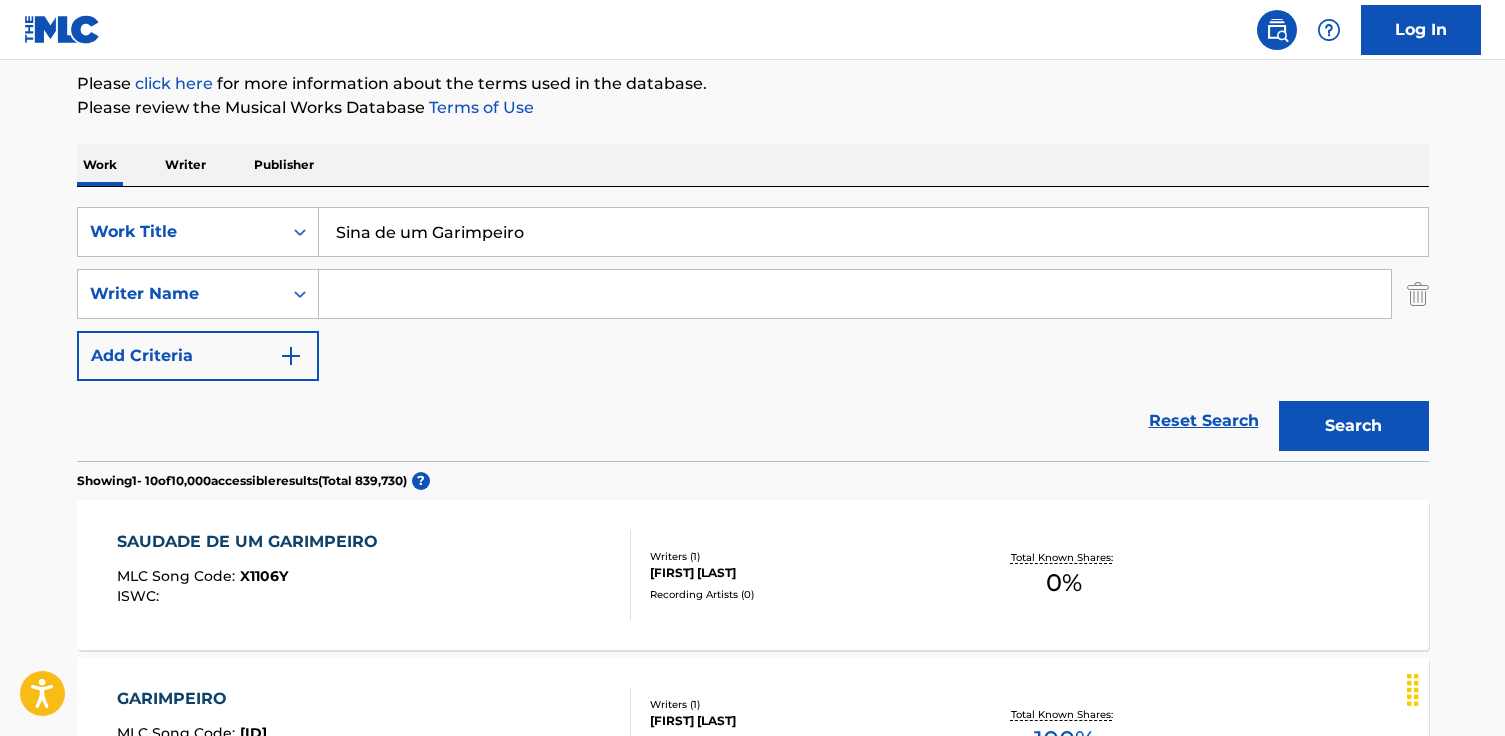 click at bounding box center [855, 294] 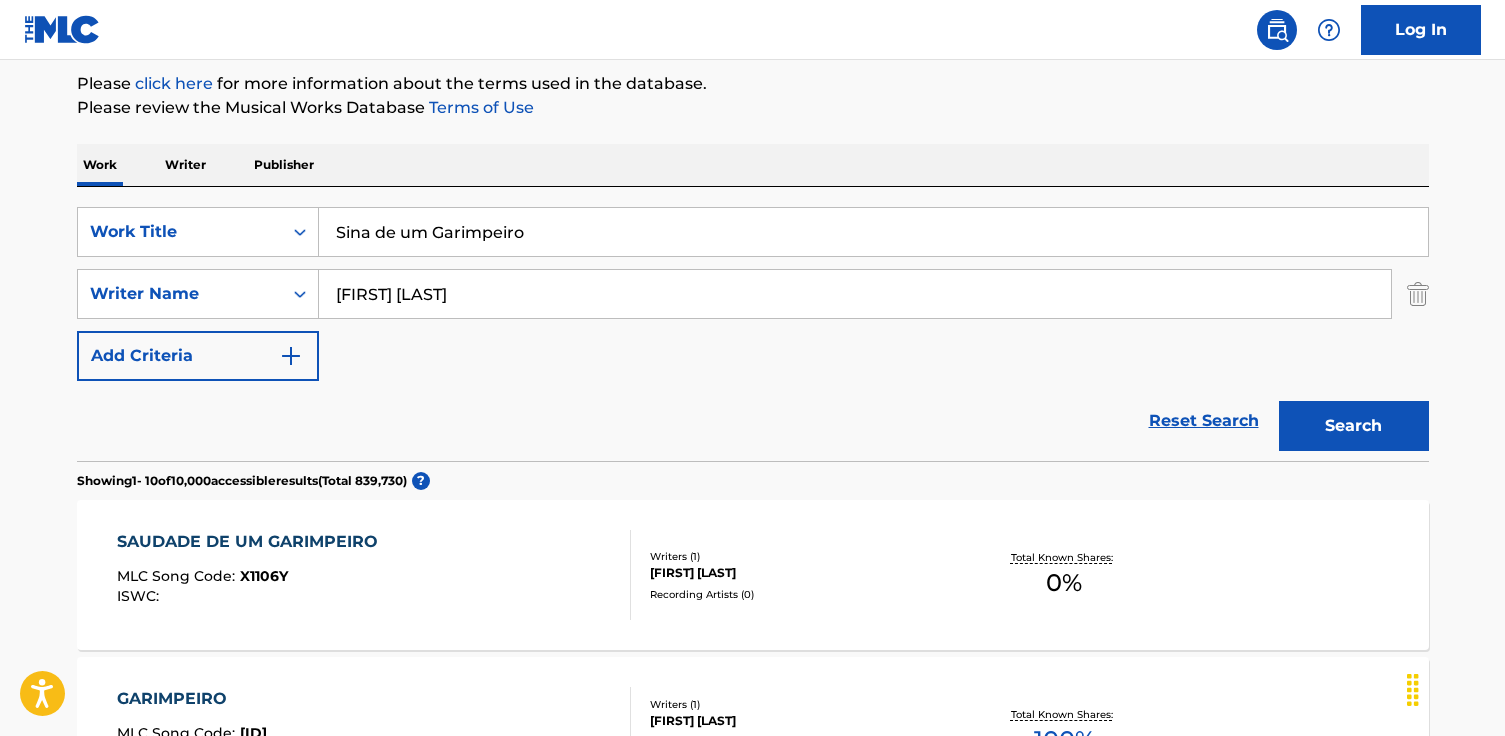 type on "[FIRST] [LAST]" 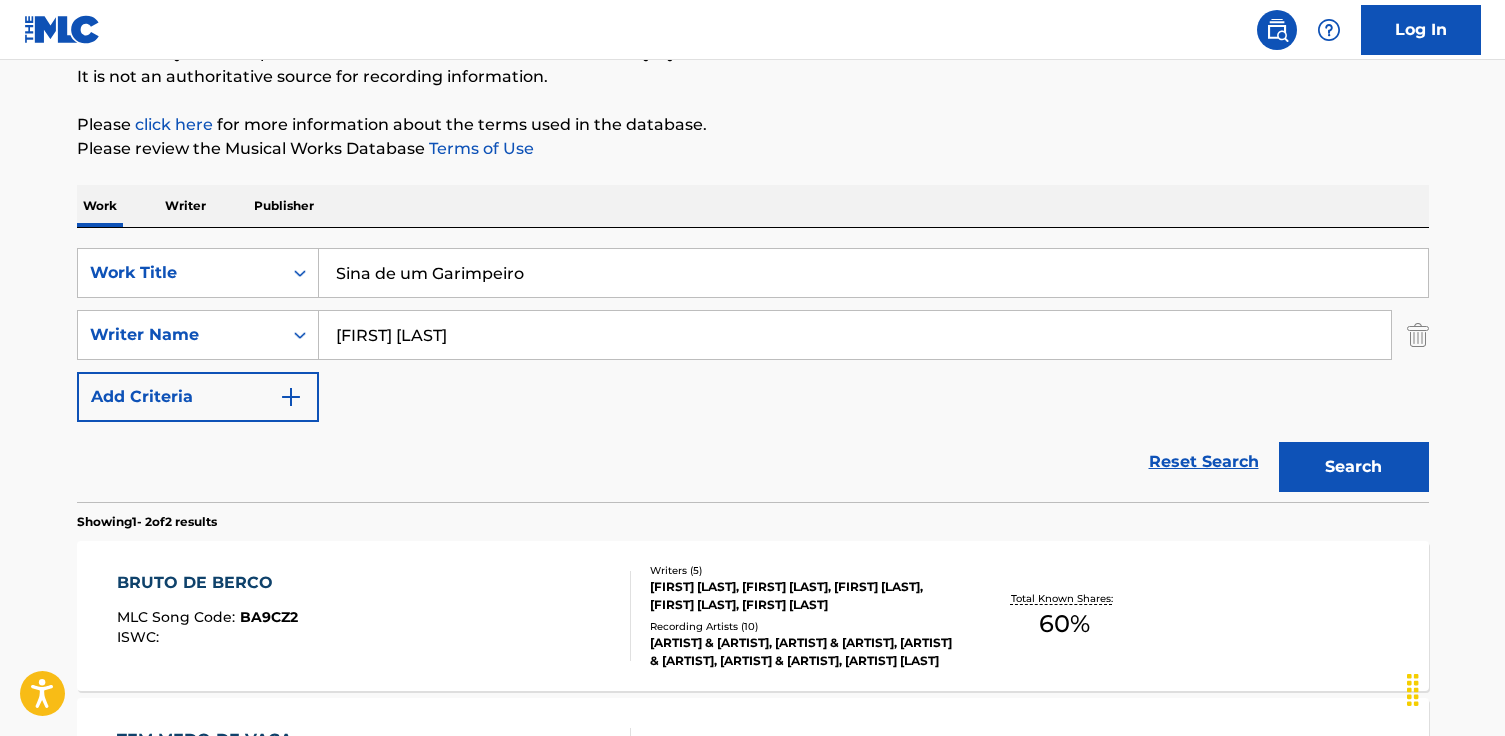 scroll, scrollTop: 238, scrollLeft: 0, axis: vertical 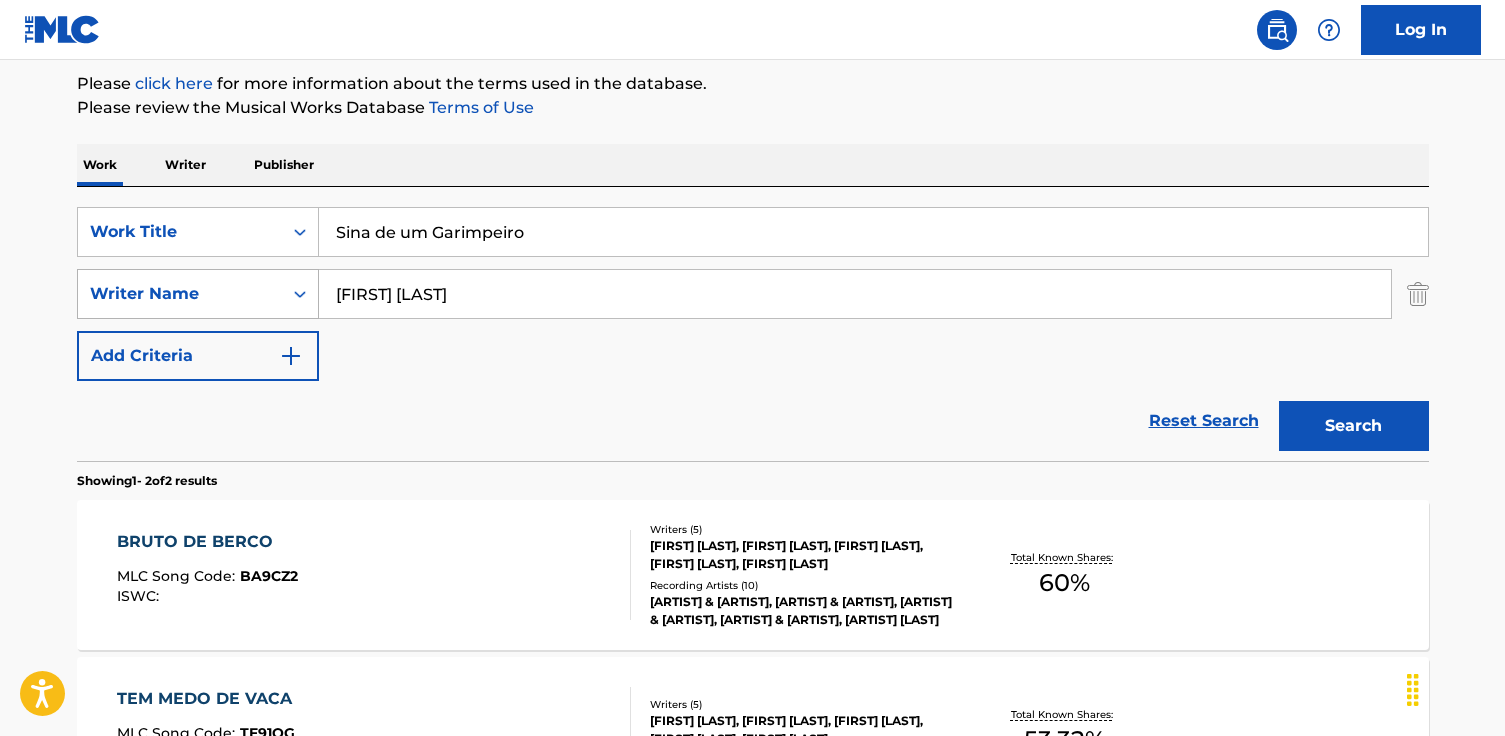 drag, startPoint x: 483, startPoint y: 301, endPoint x: 258, endPoint y: 283, distance: 225.71886 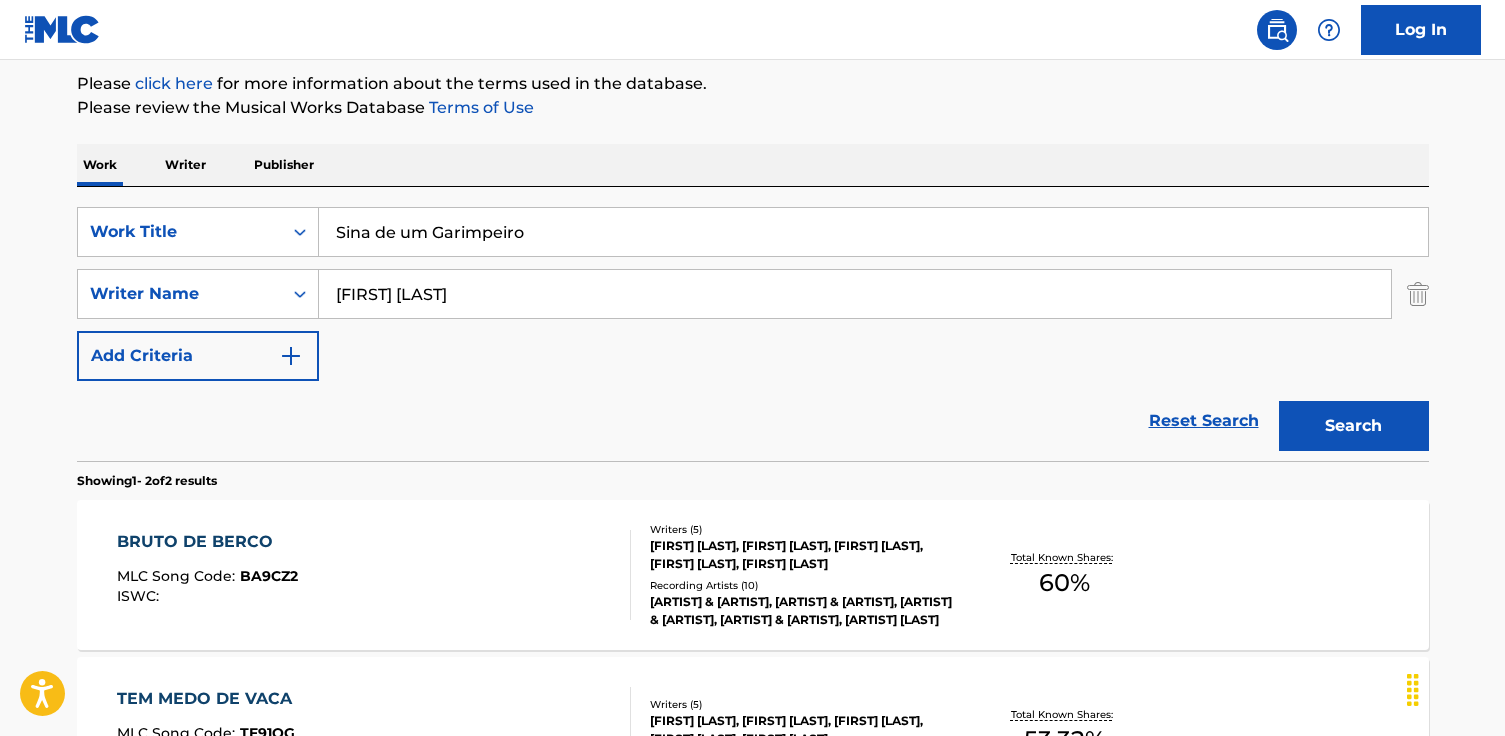 click on "[FIRST] [LAST]" at bounding box center [855, 294] 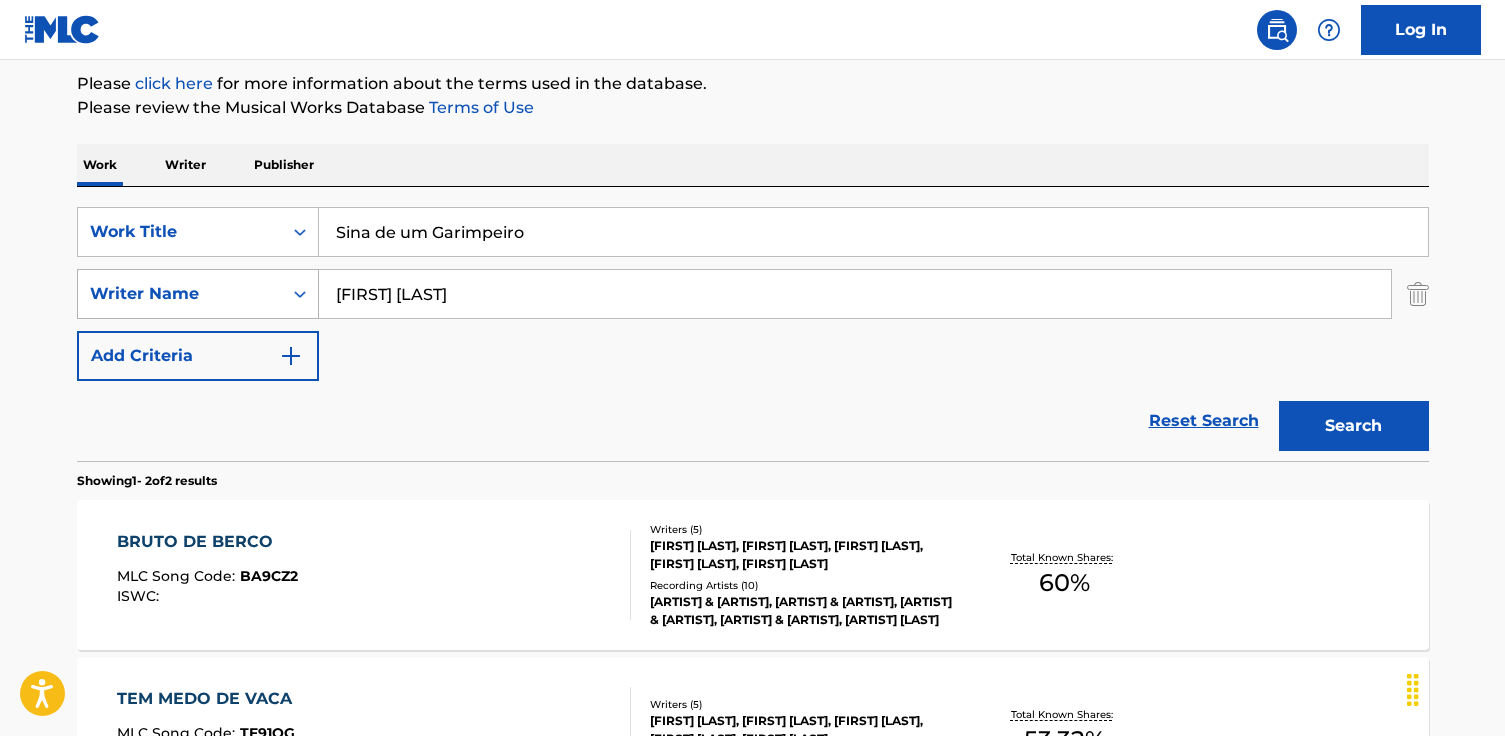drag, startPoint x: 424, startPoint y: 310, endPoint x: 303, endPoint y: 291, distance: 122.48265 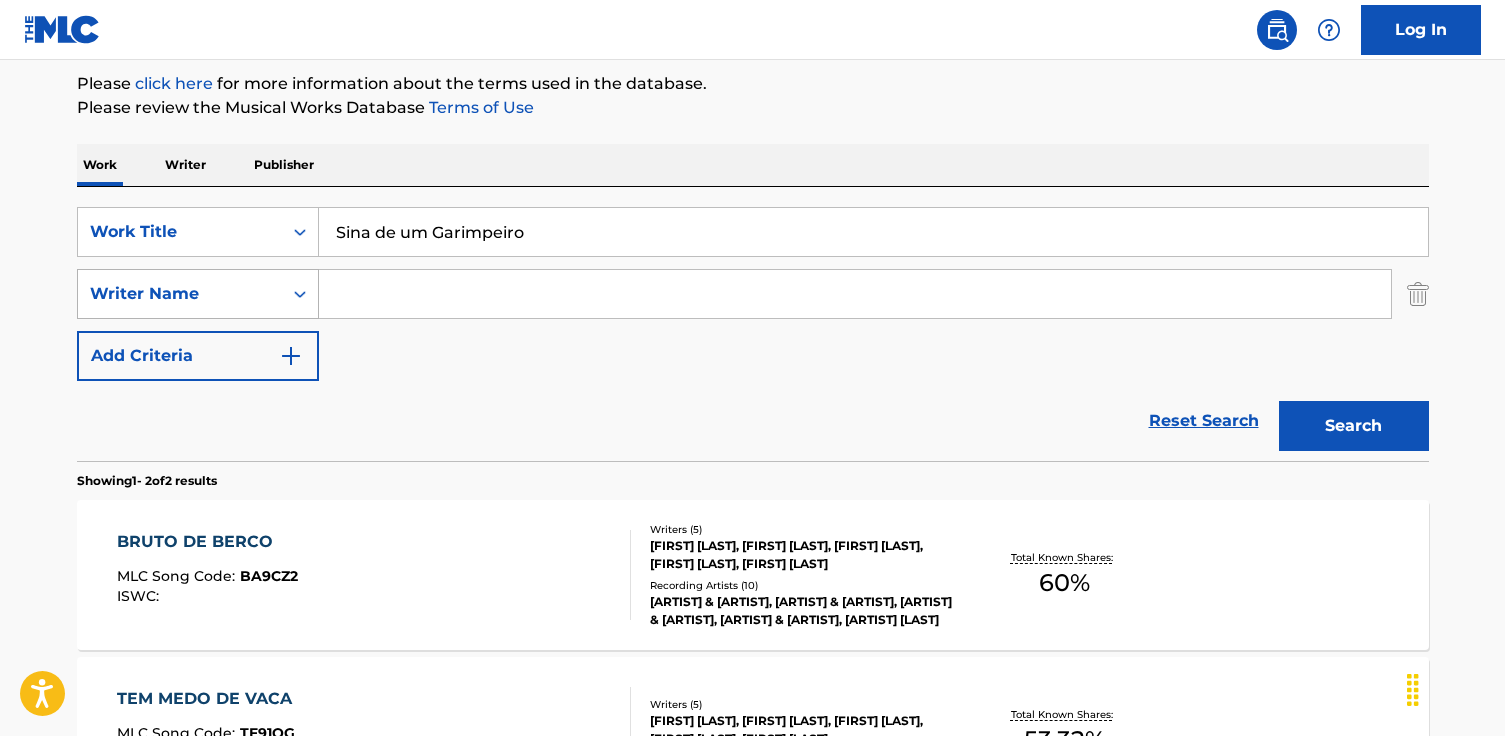type 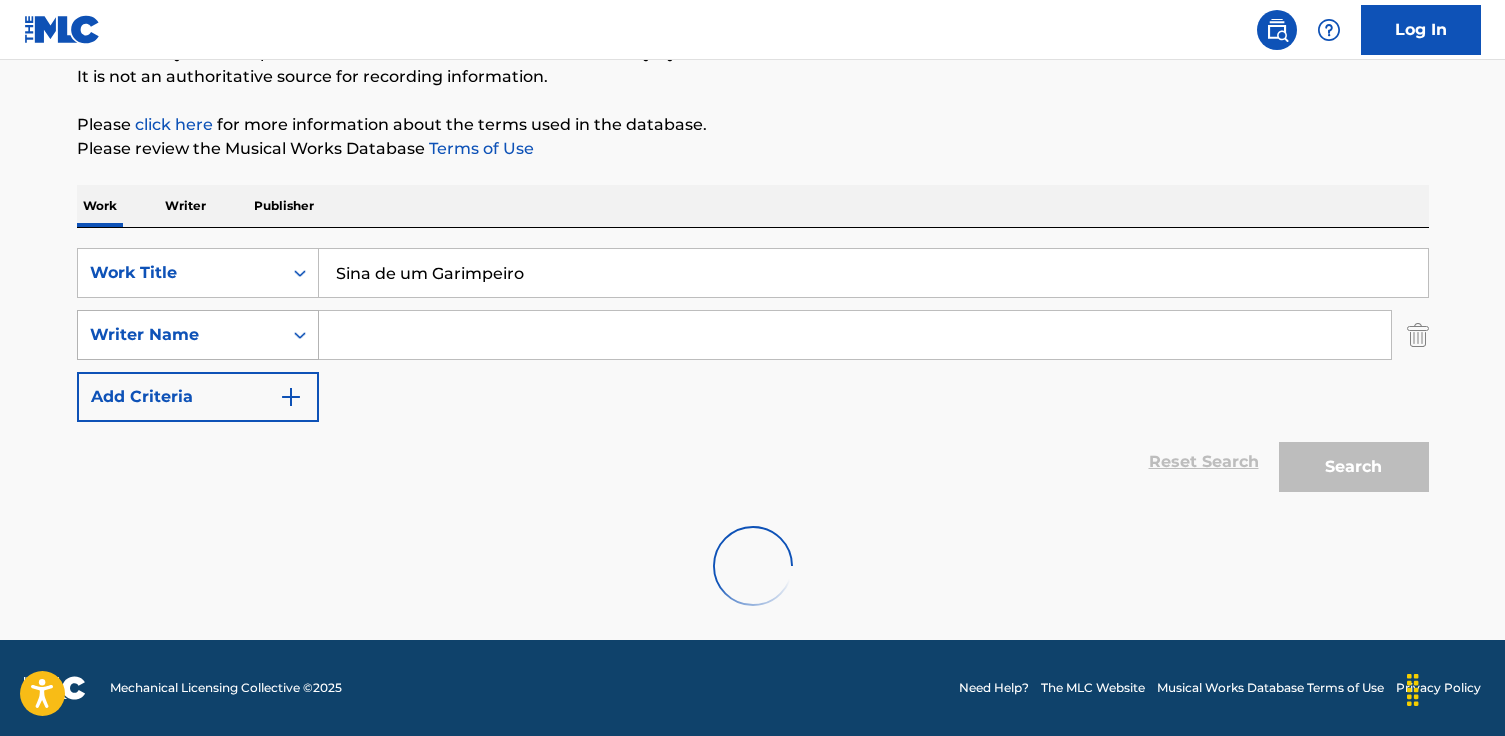 scroll, scrollTop: 238, scrollLeft: 0, axis: vertical 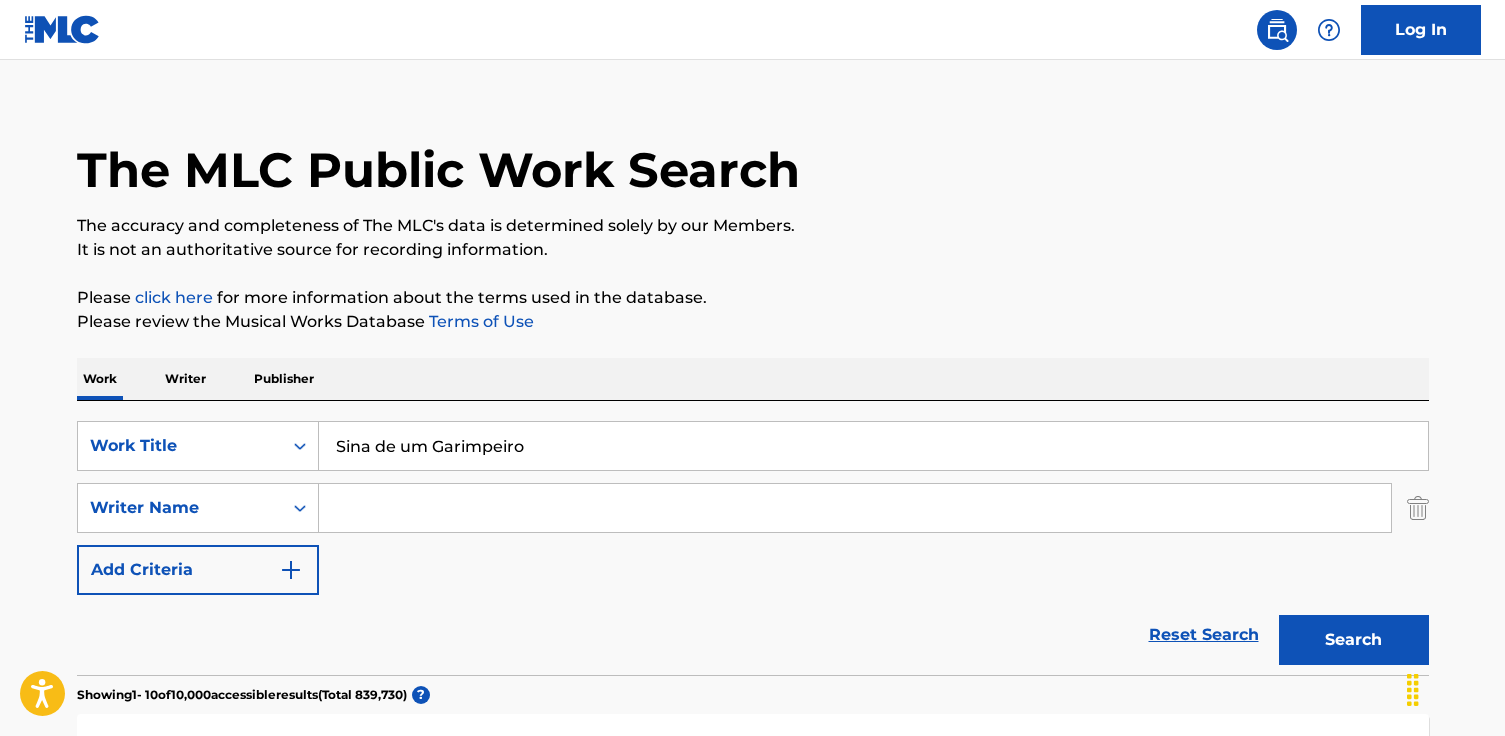 drag, startPoint x: 542, startPoint y: 464, endPoint x: 112, endPoint y: 407, distance: 433.76144 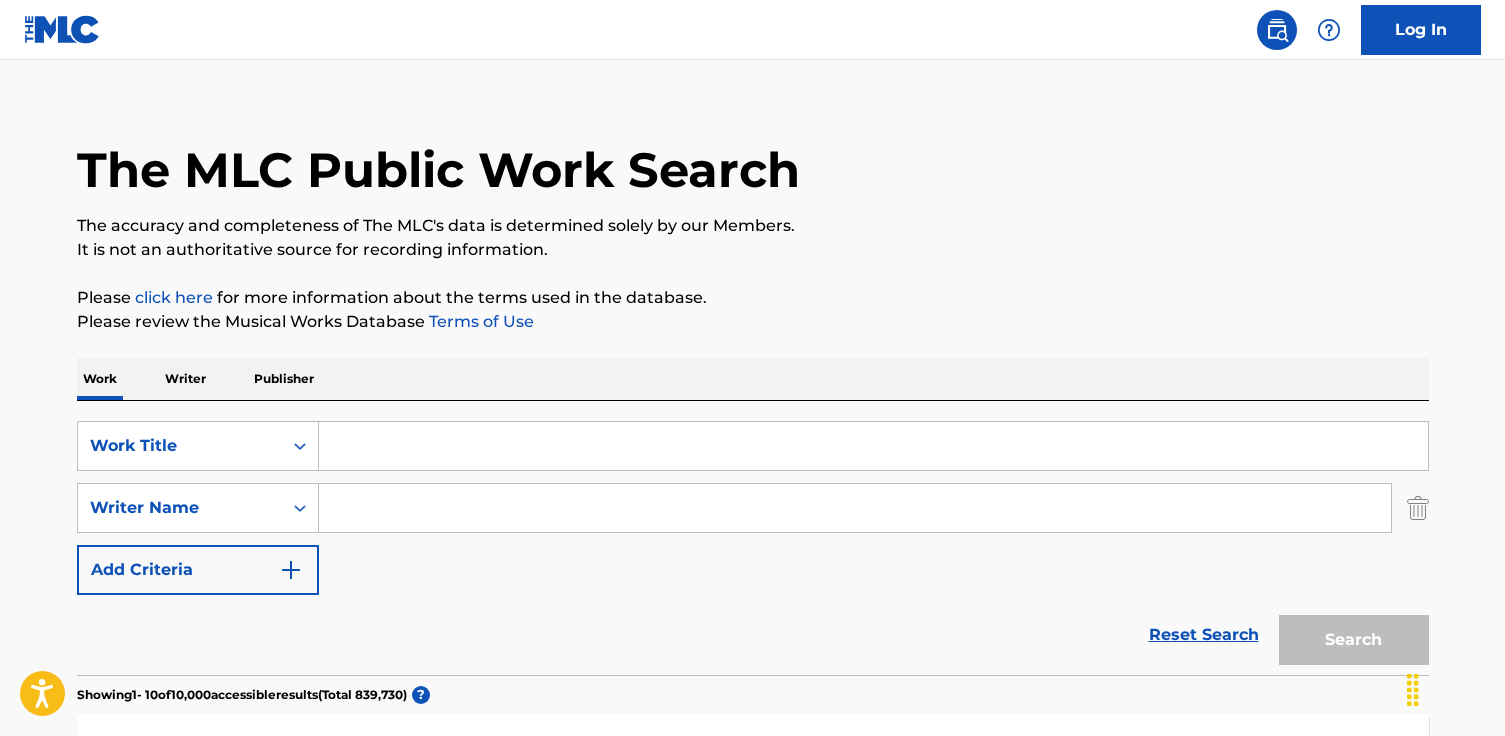 paste on "Crença ou Religião" 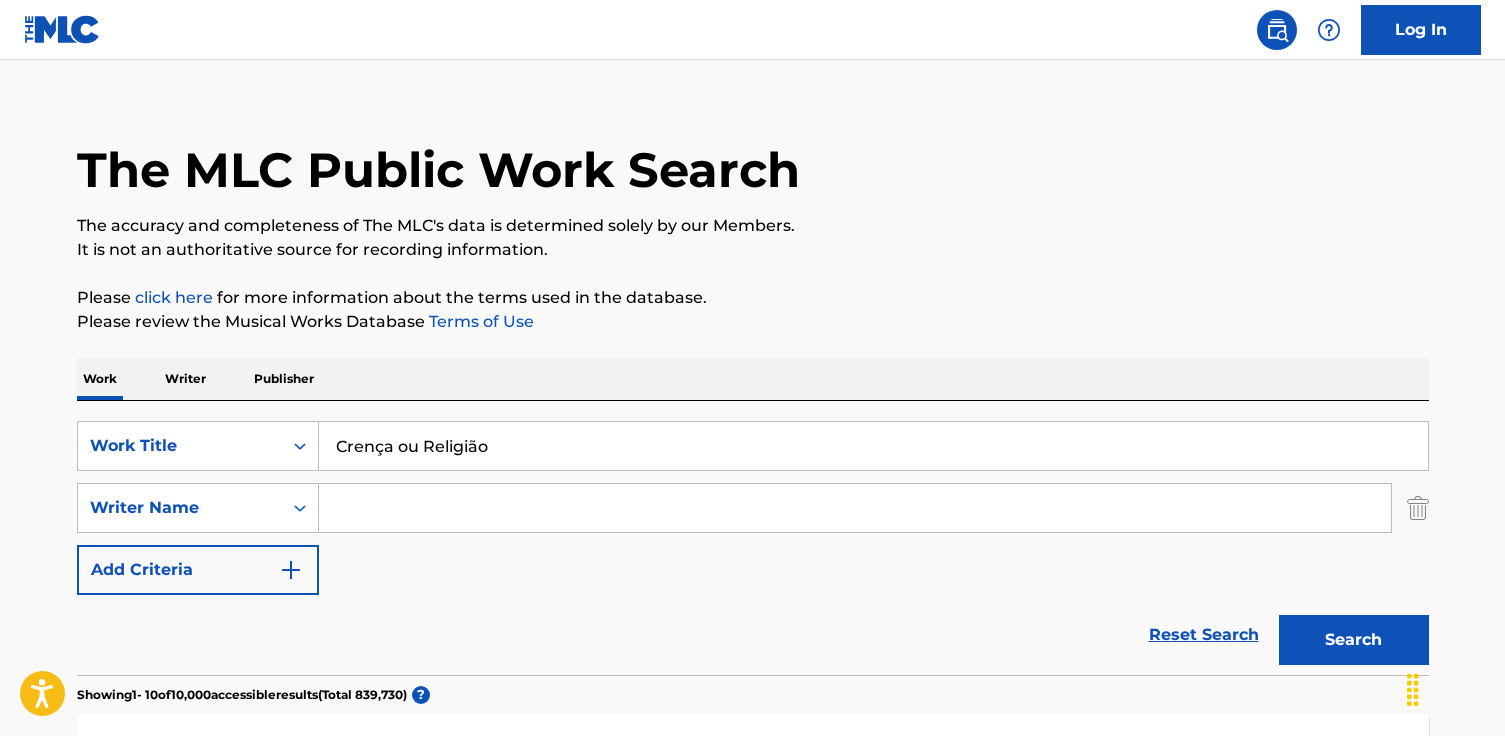 click on "Search" at bounding box center (1354, 640) 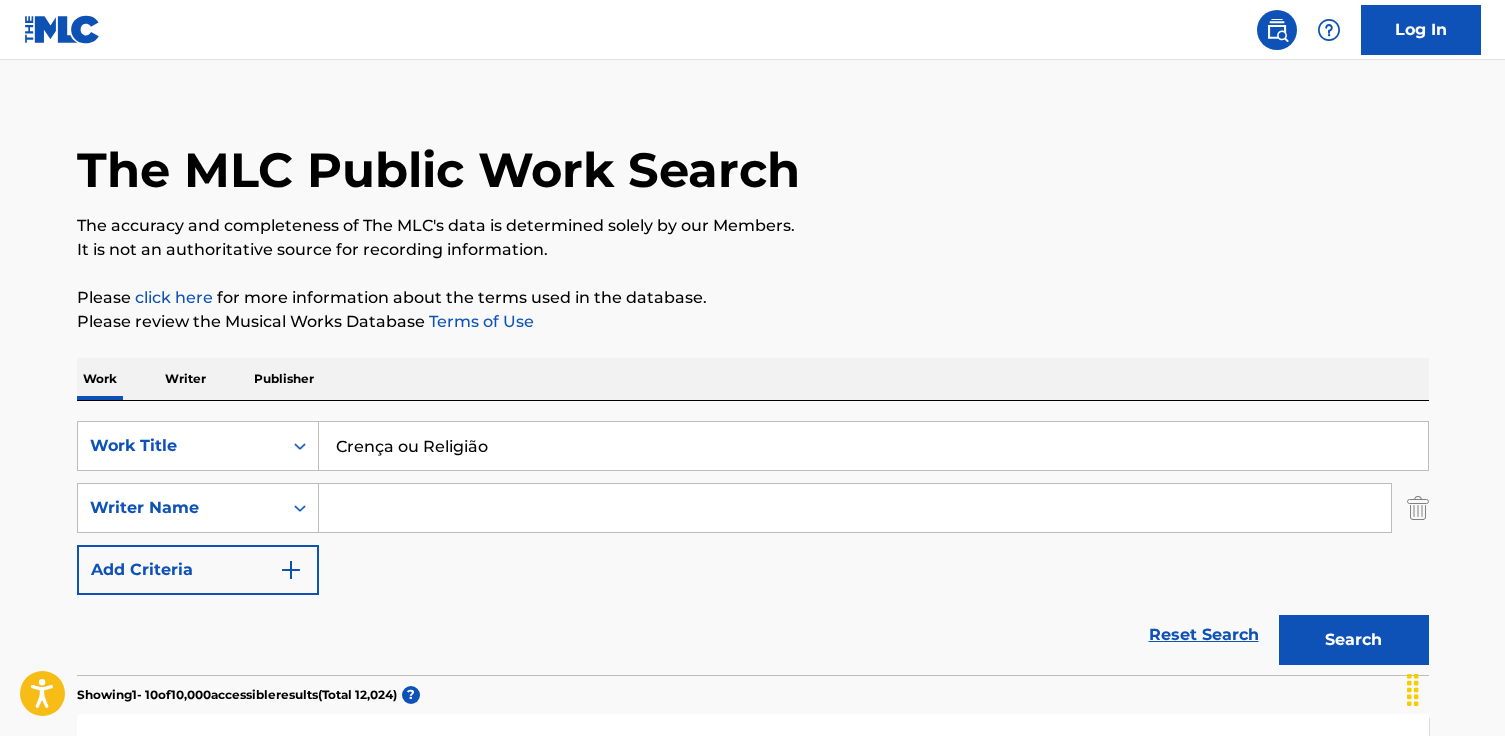 click on "Crença ou Religião" at bounding box center [873, 446] 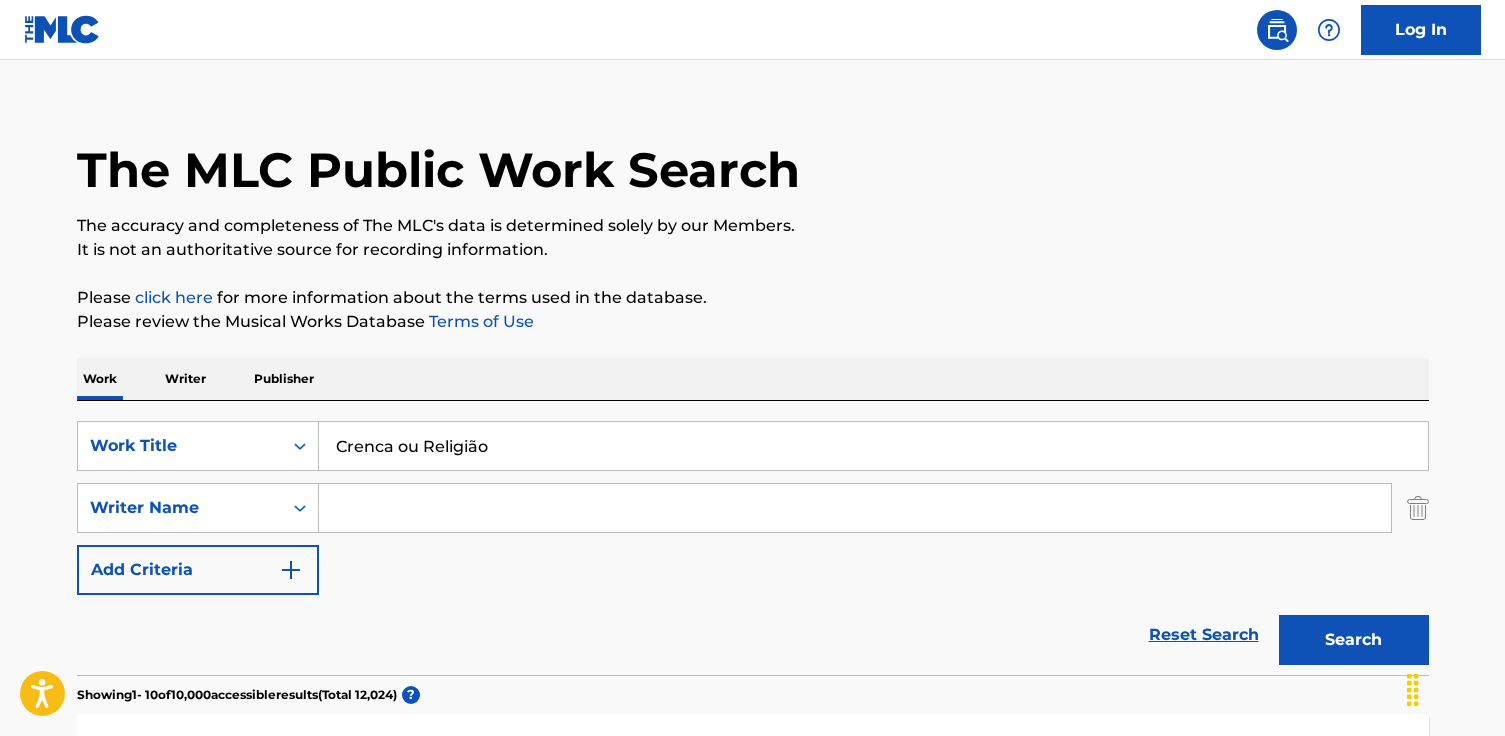drag, startPoint x: 477, startPoint y: 443, endPoint x: 473, endPoint y: 490, distance: 47.169907 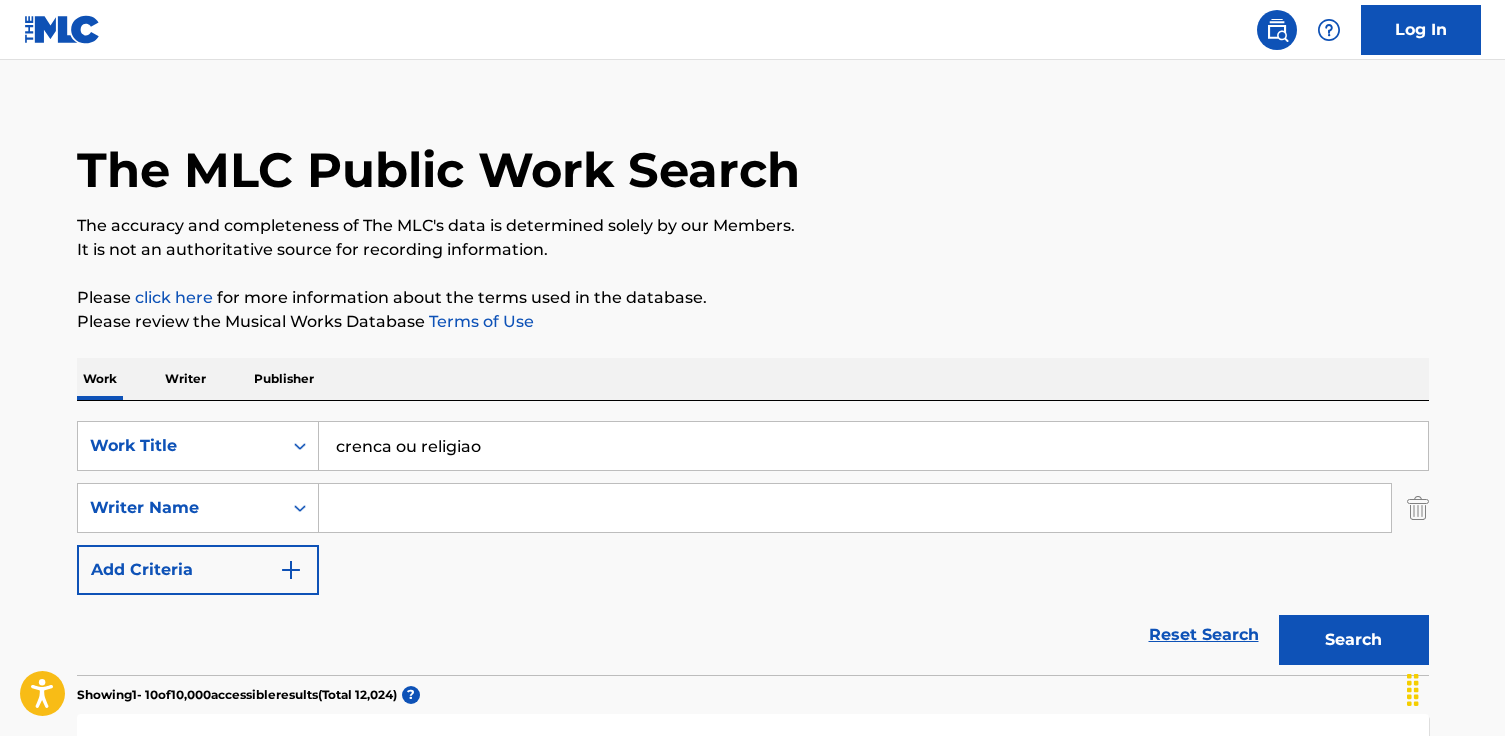 type on "crenca ou religiao" 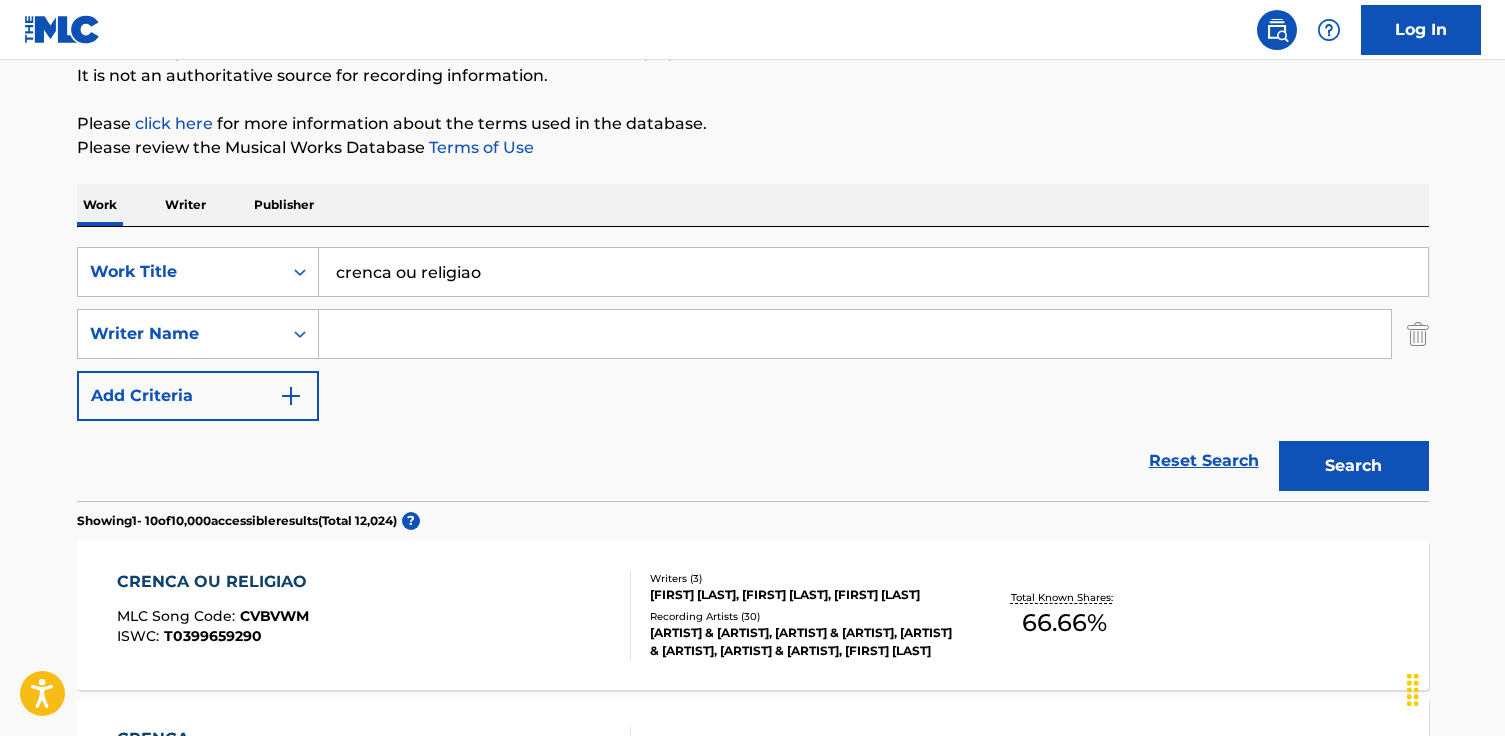 scroll, scrollTop: 210, scrollLeft: 0, axis: vertical 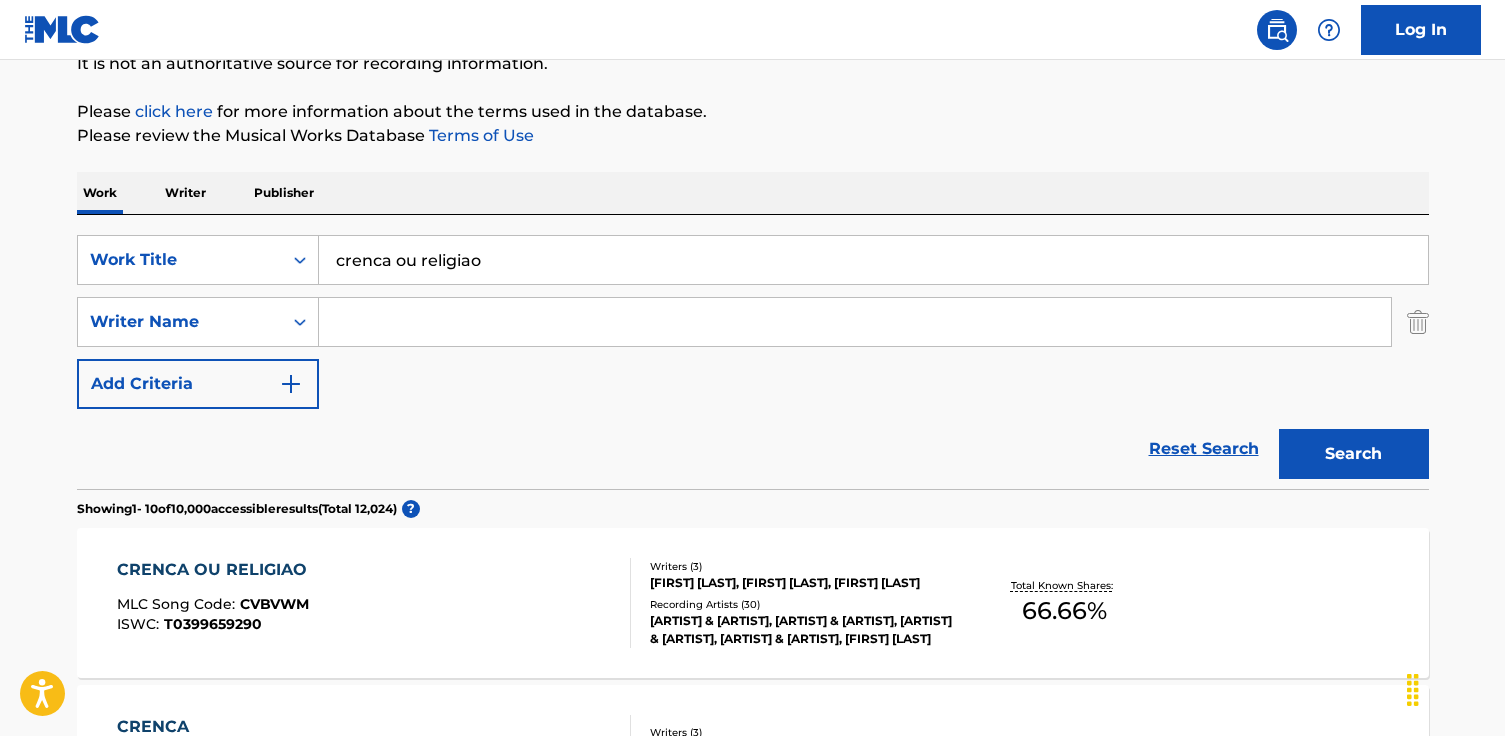 click on "CRENCA OU RELIGIAO MLC Song Code : CVBVWM ISWC : T0399659290" at bounding box center [374, 603] 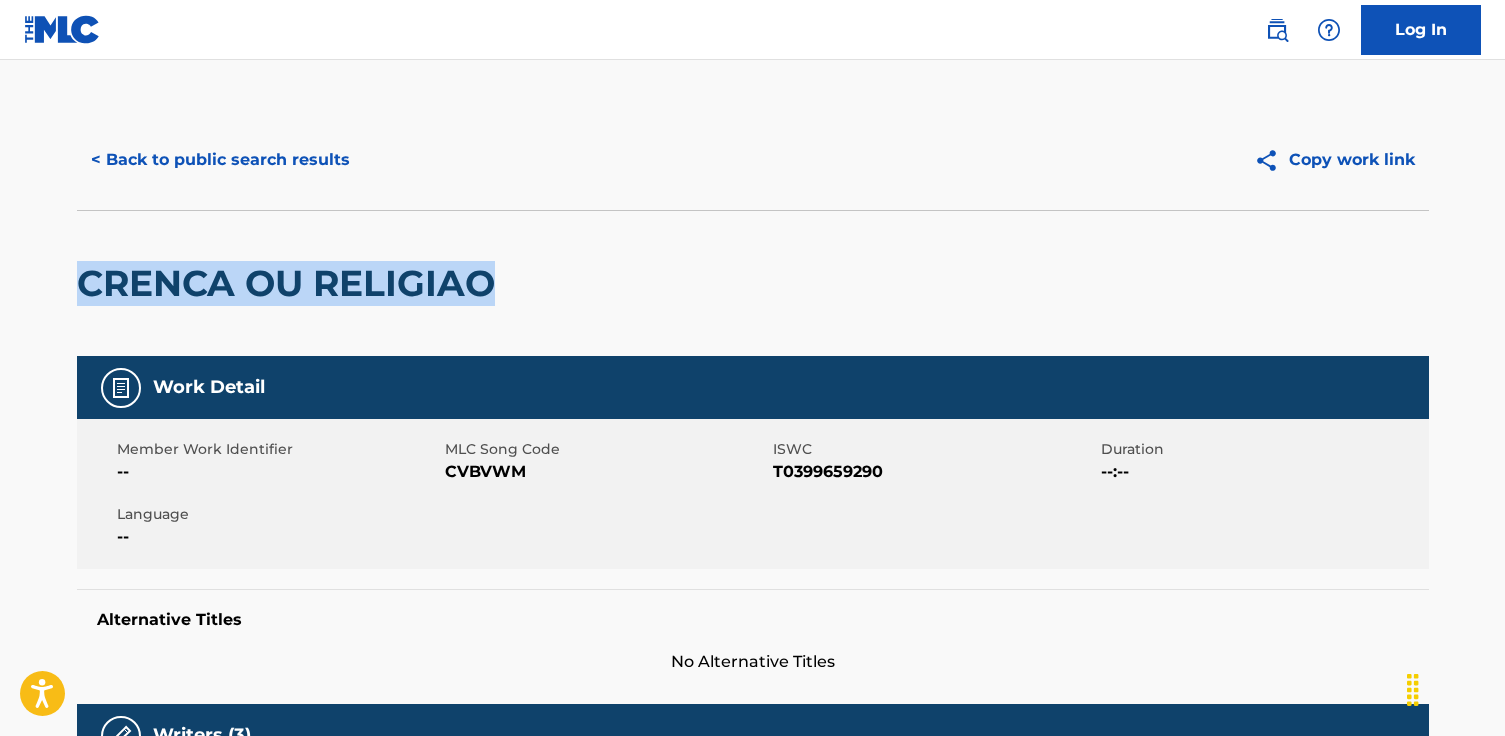 drag, startPoint x: 556, startPoint y: 285, endPoint x: 173, endPoint y: 276, distance: 383.10574 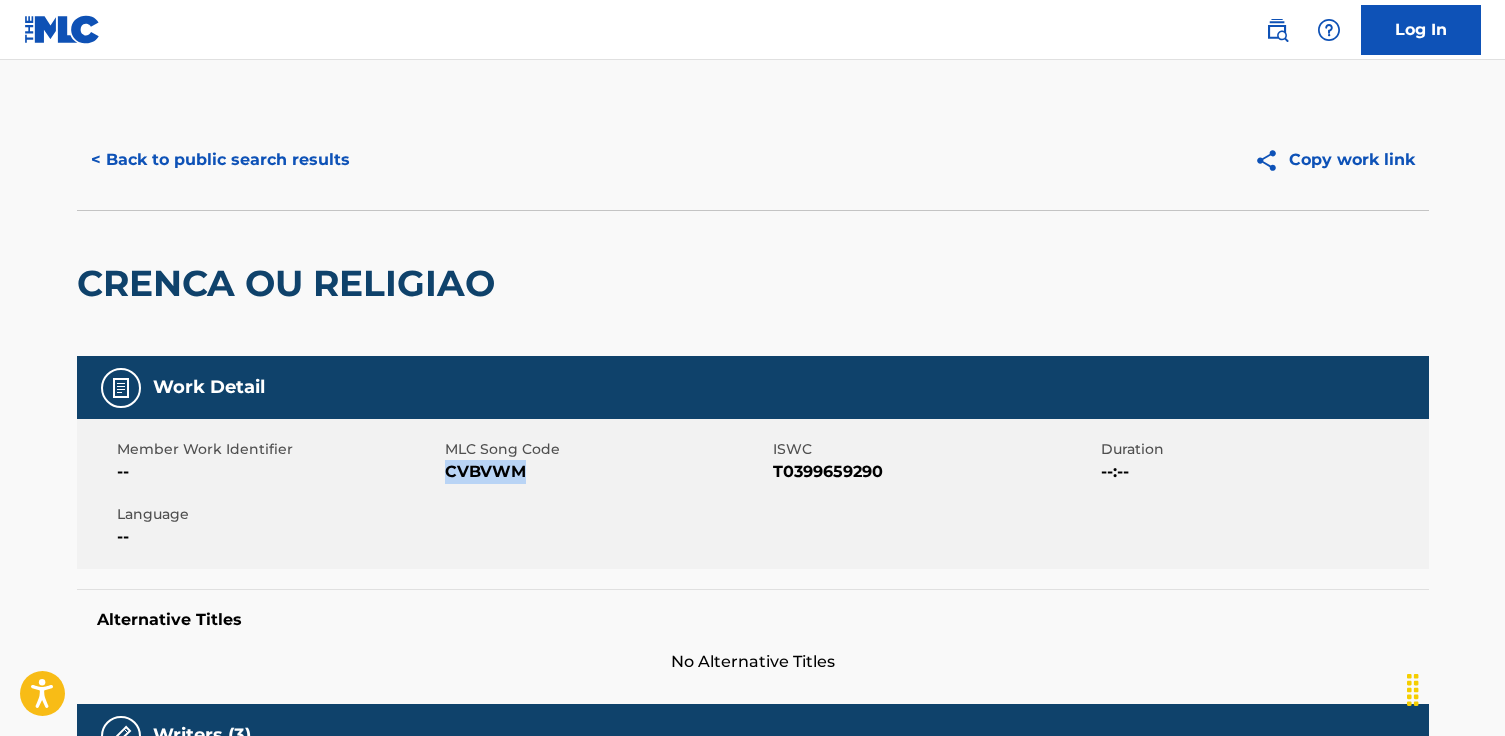 drag, startPoint x: 588, startPoint y: 472, endPoint x: 445, endPoint y: 471, distance: 143.0035 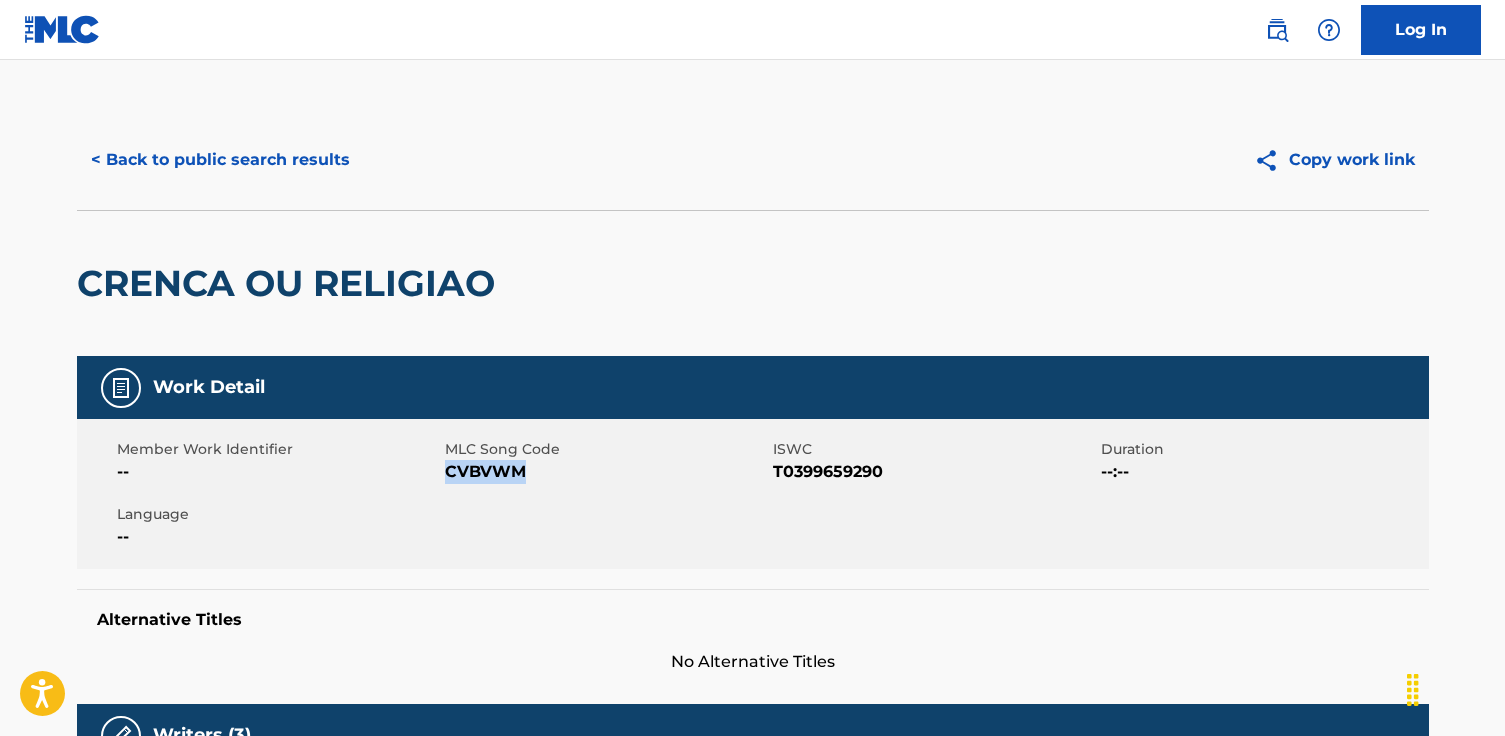click on "< Back to public search results" at bounding box center [220, 160] 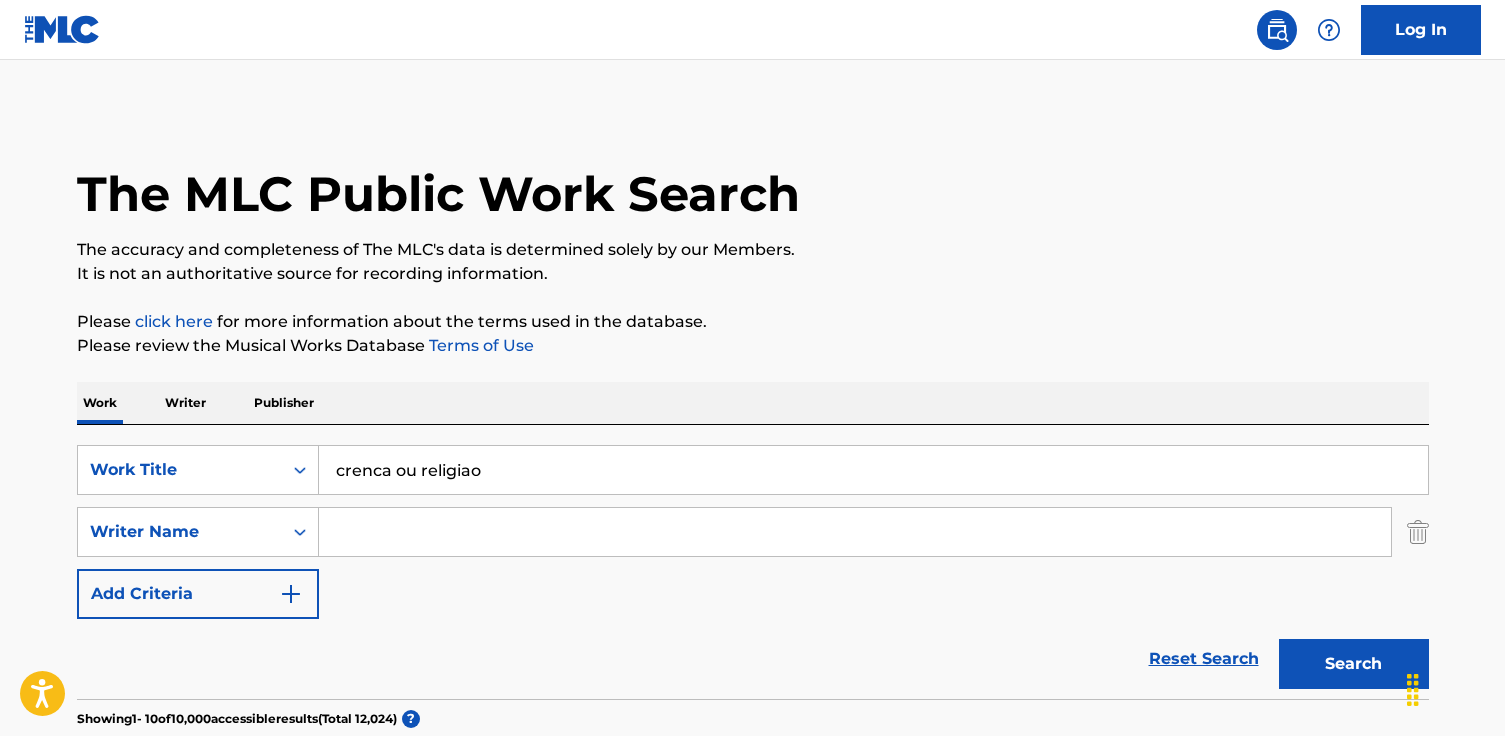 scroll, scrollTop: 210, scrollLeft: 0, axis: vertical 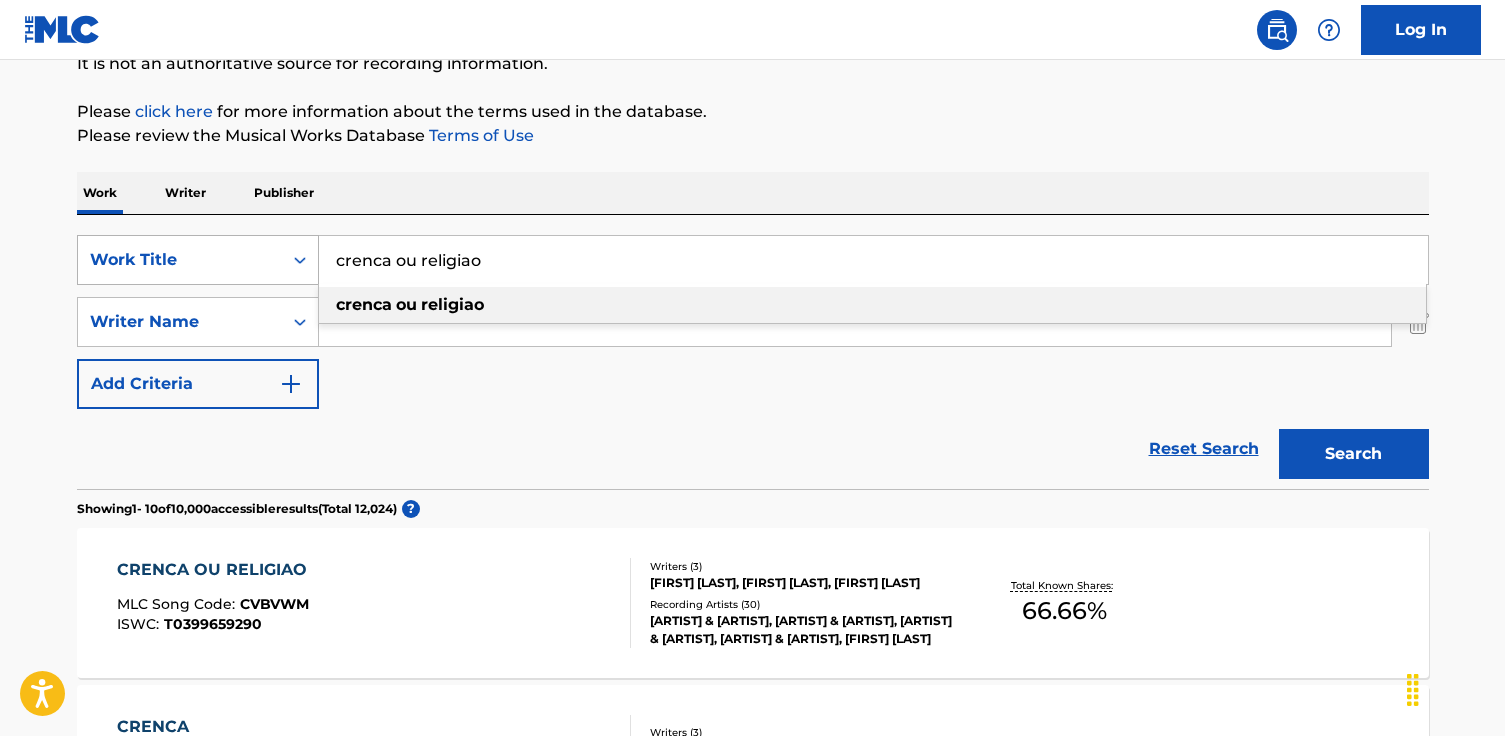 drag, startPoint x: 531, startPoint y: 272, endPoint x: 188, endPoint y: 251, distance: 343.64224 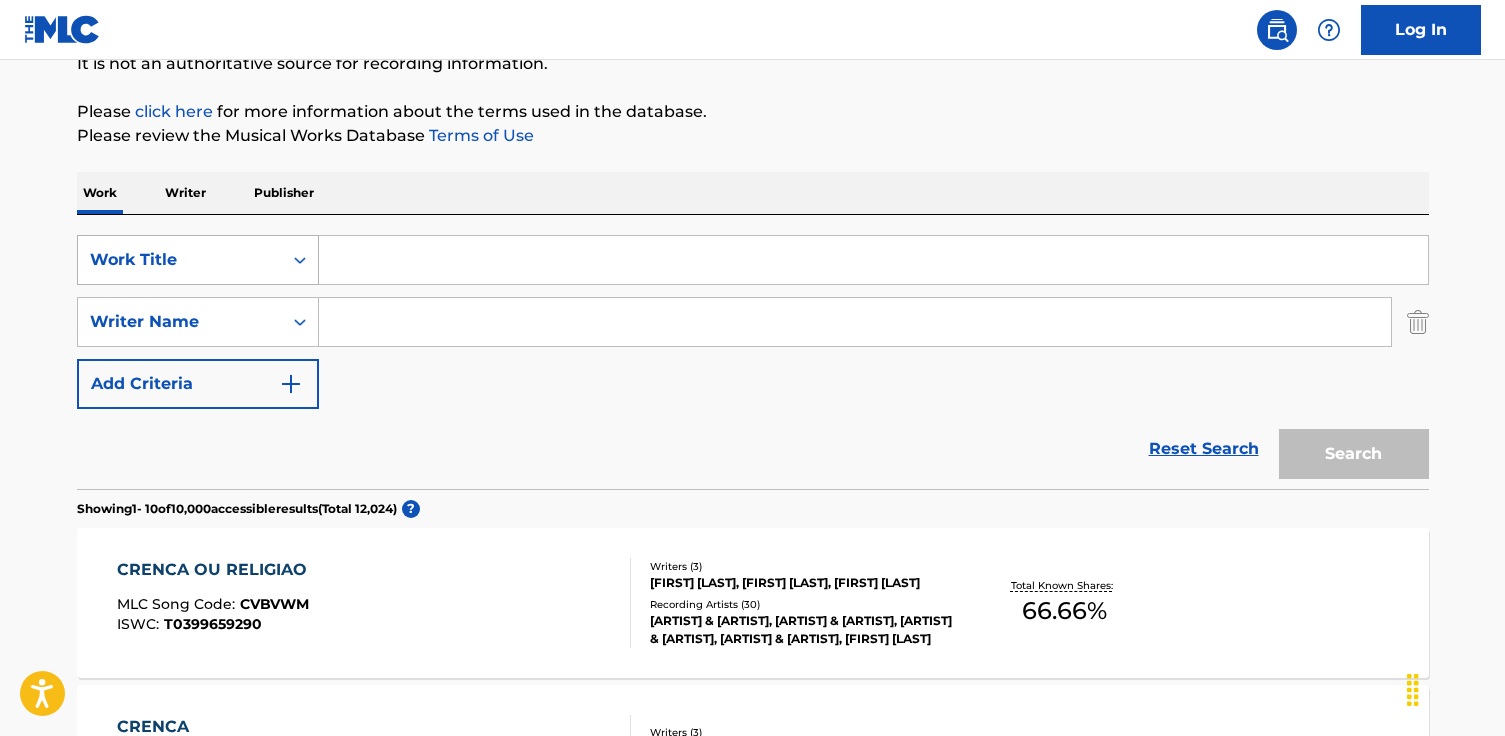 paste on "Ciúme Retroativo" 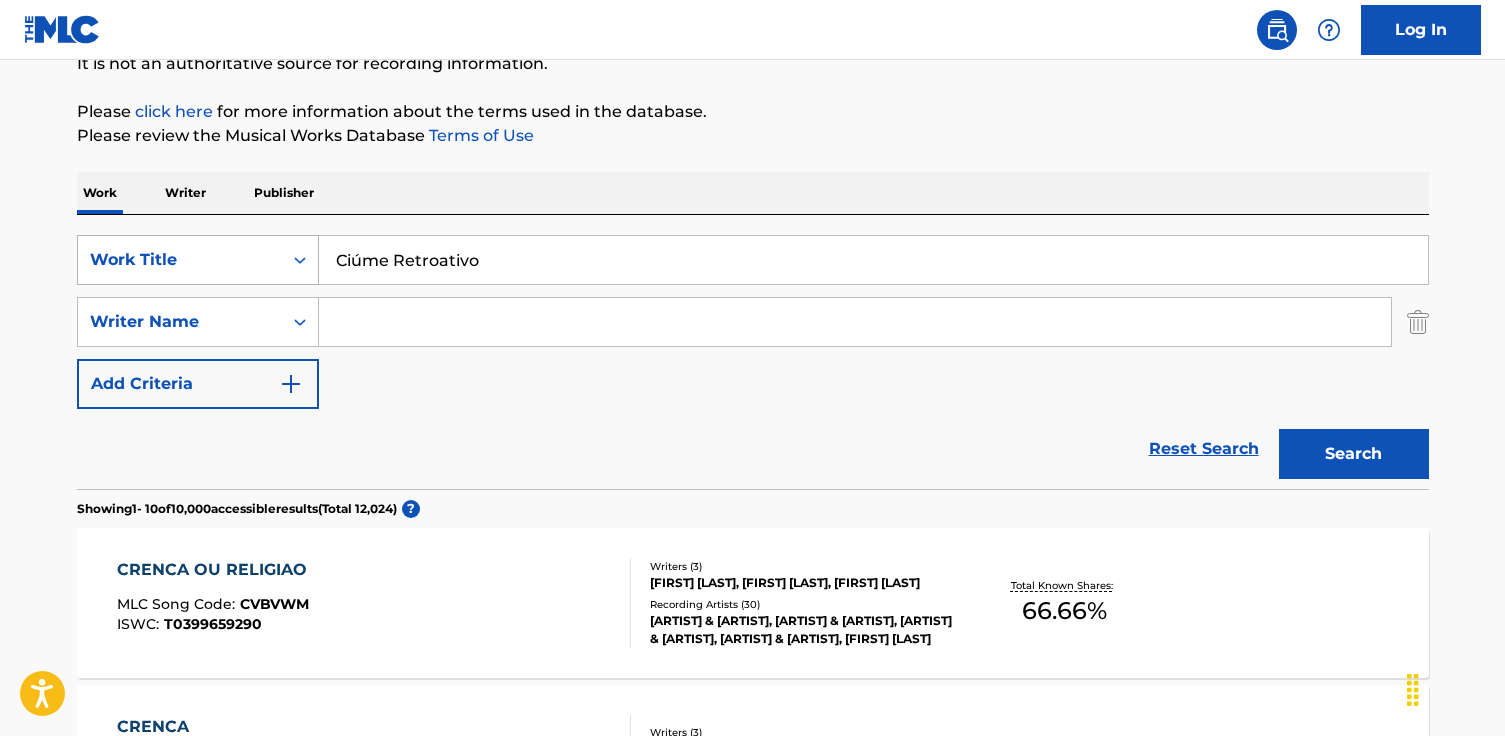 click on "Search" at bounding box center (1354, 454) 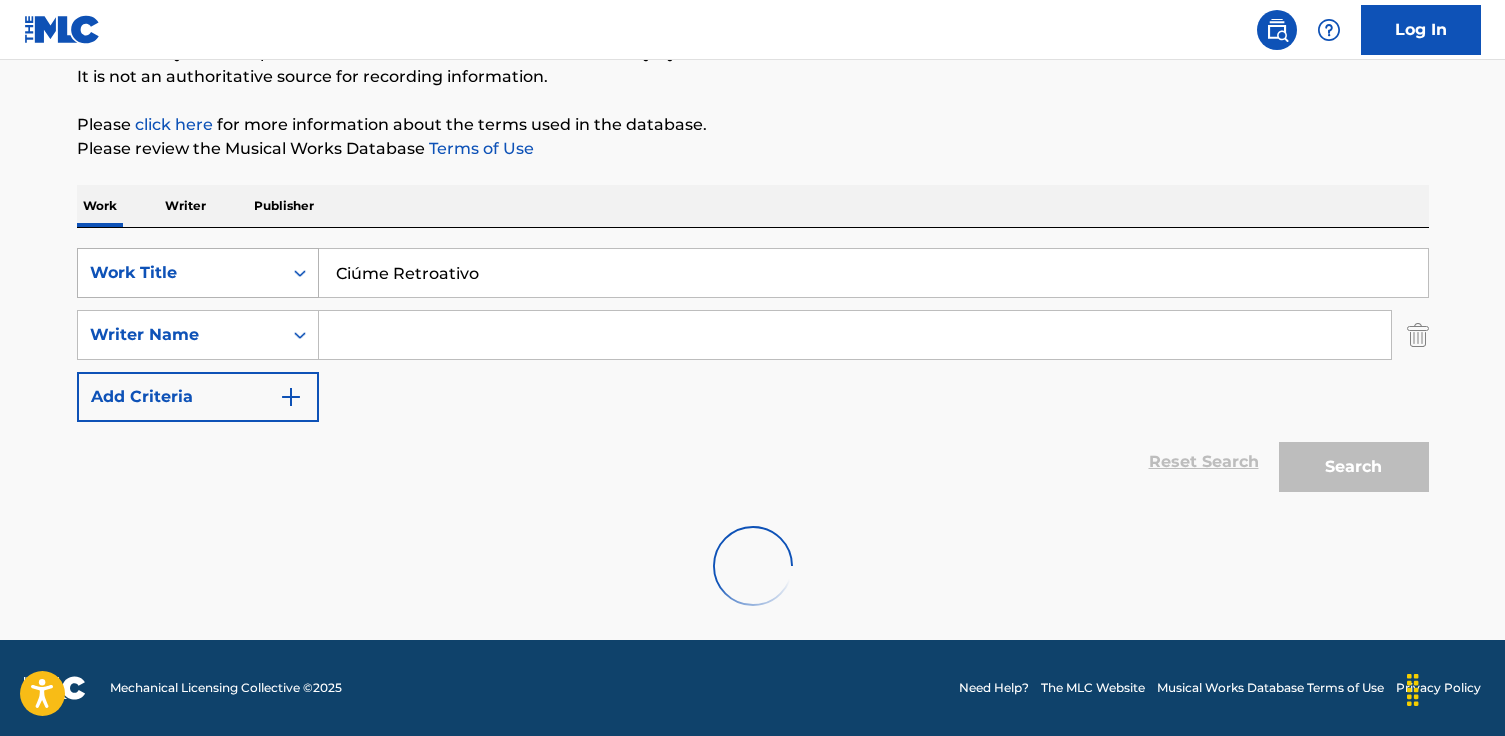 scroll, scrollTop: 210, scrollLeft: 0, axis: vertical 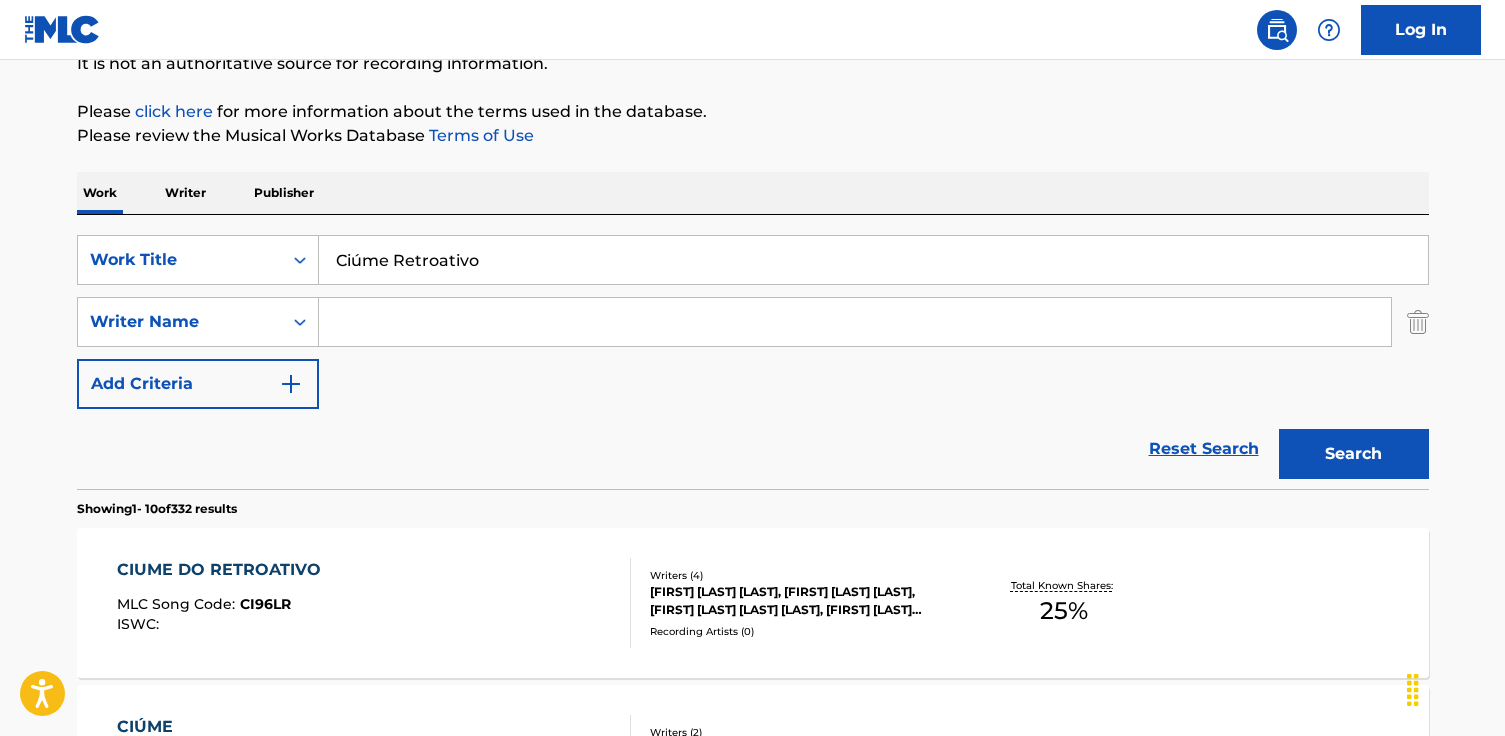 click on "Ciúme Retroativo" at bounding box center (873, 260) 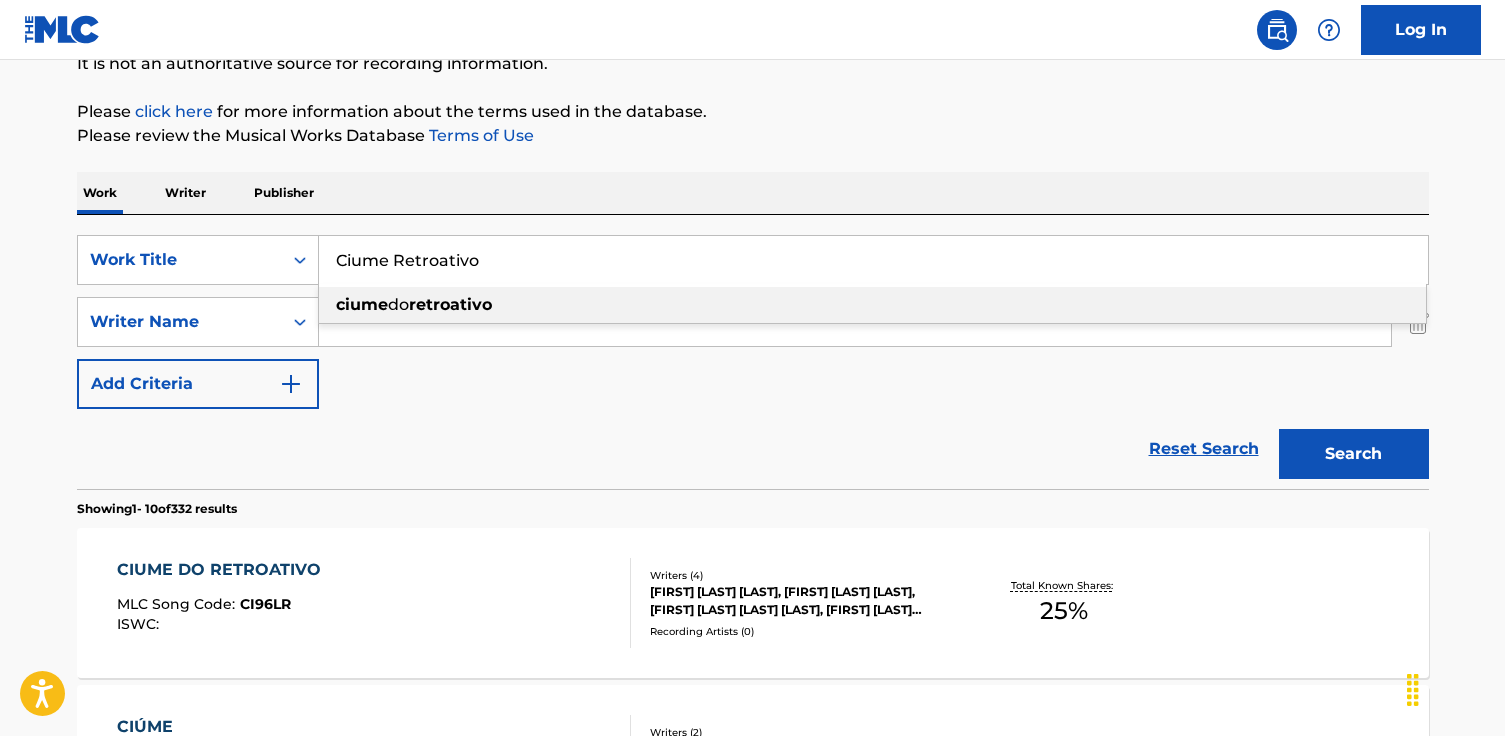 type on "Ciume Retroativo" 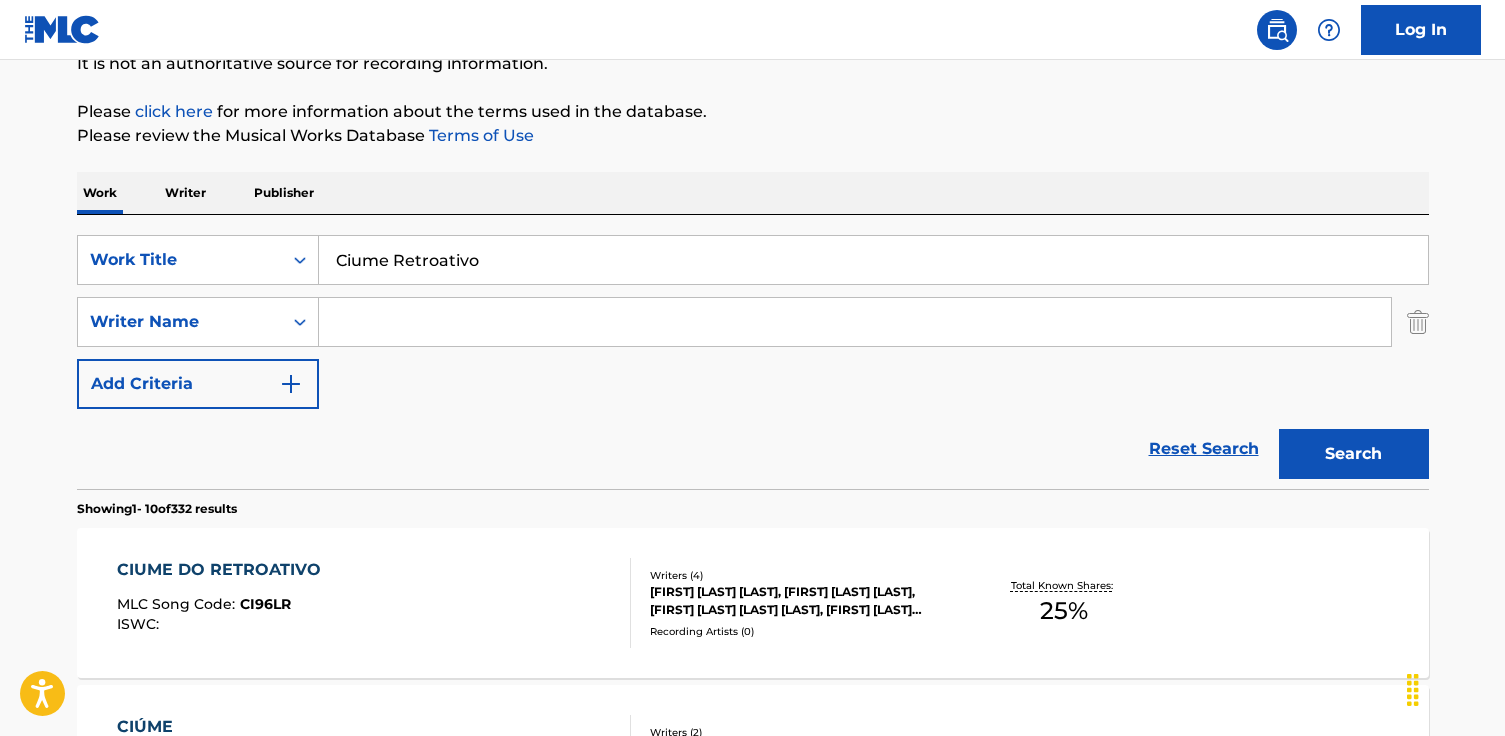 click on "Search" at bounding box center (1354, 454) 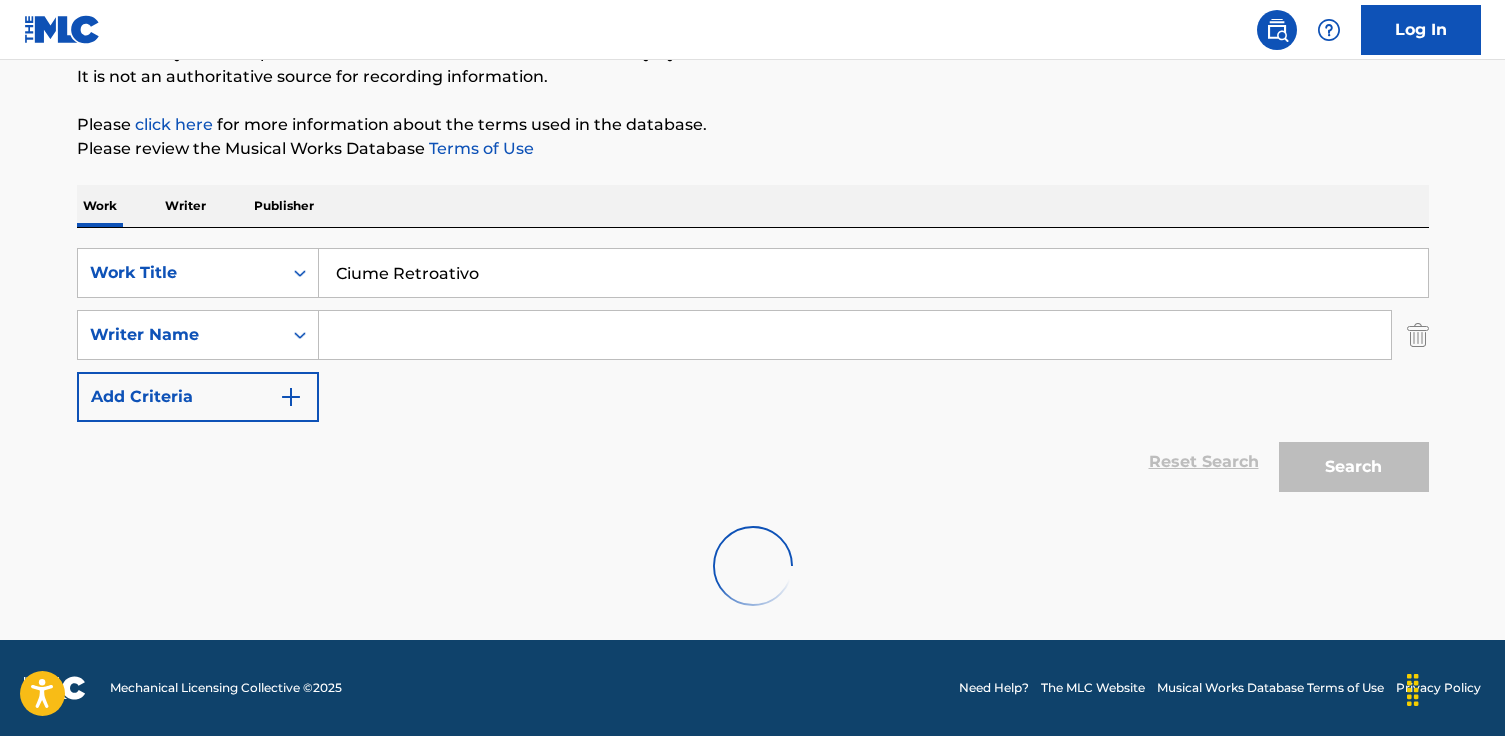 scroll, scrollTop: 210, scrollLeft: 0, axis: vertical 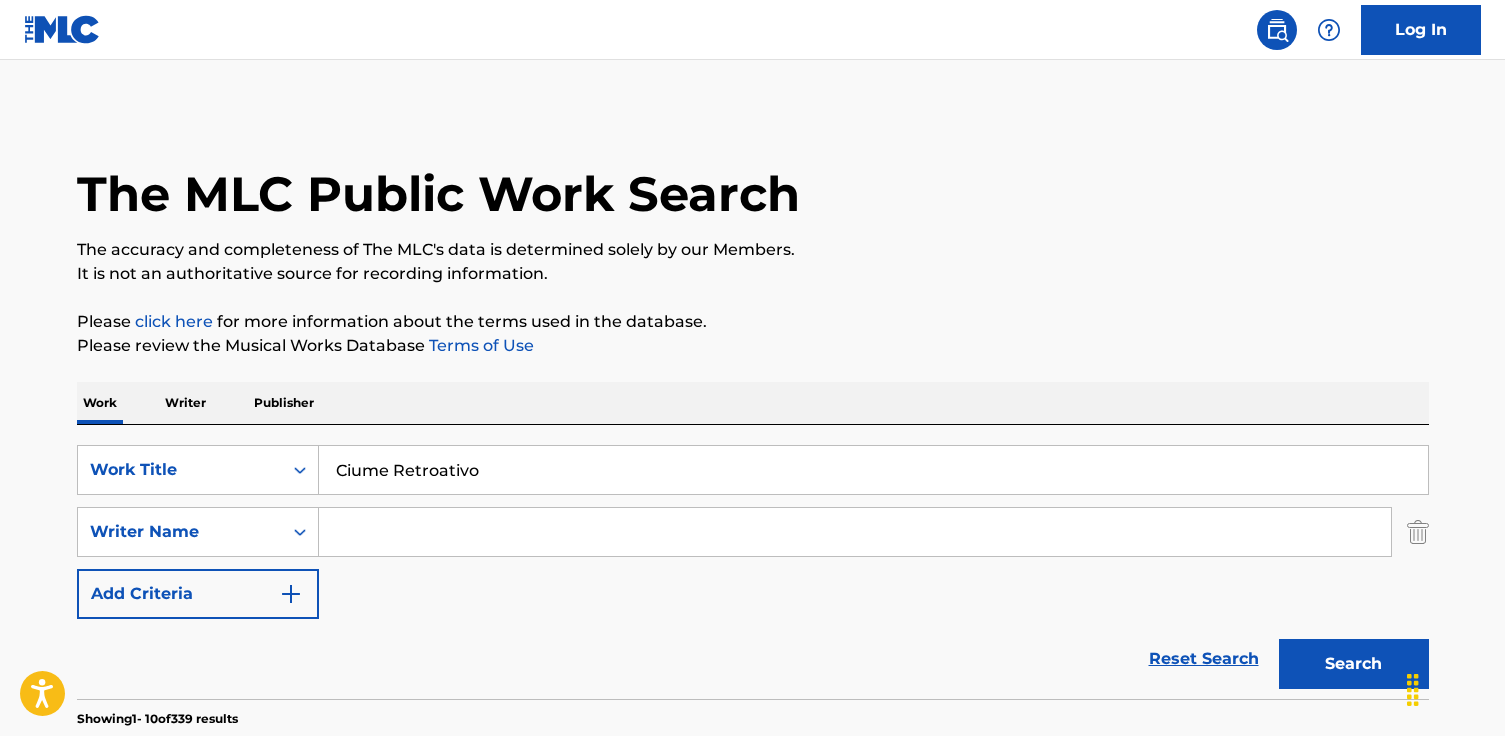 click at bounding box center (855, 532) 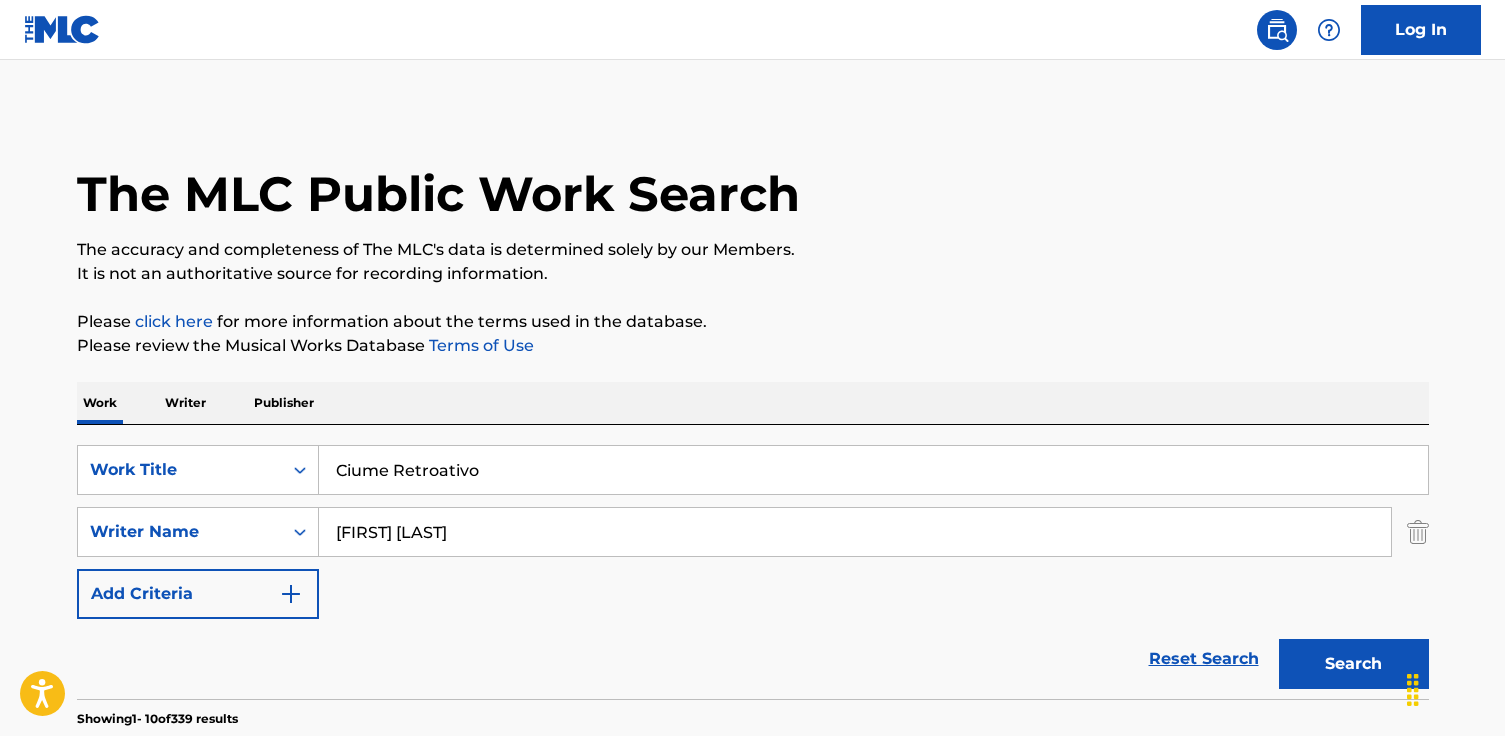 type on "[FIRST] [LAST]" 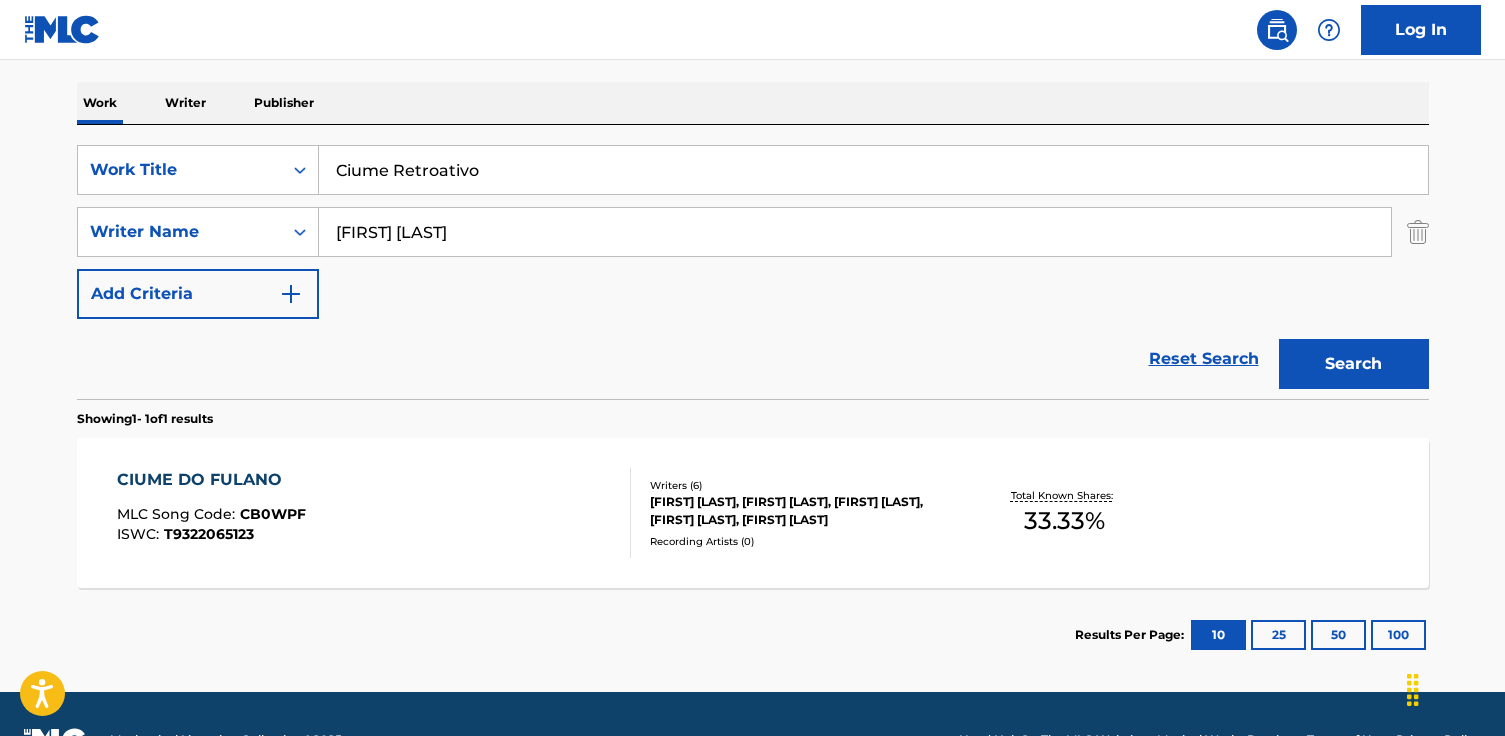 scroll, scrollTop: 308, scrollLeft: 0, axis: vertical 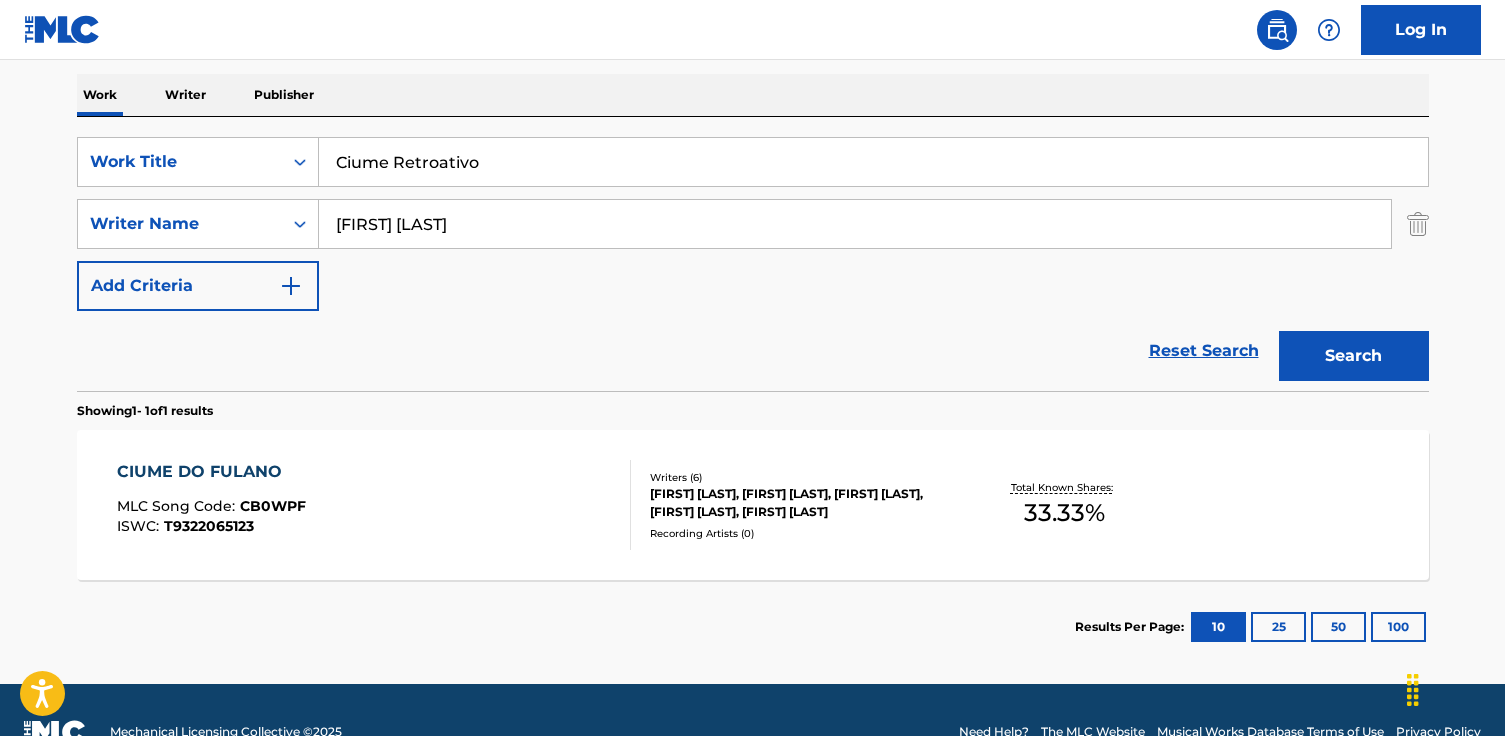drag, startPoint x: 505, startPoint y: 228, endPoint x: 37, endPoint y: 222, distance: 468.03845 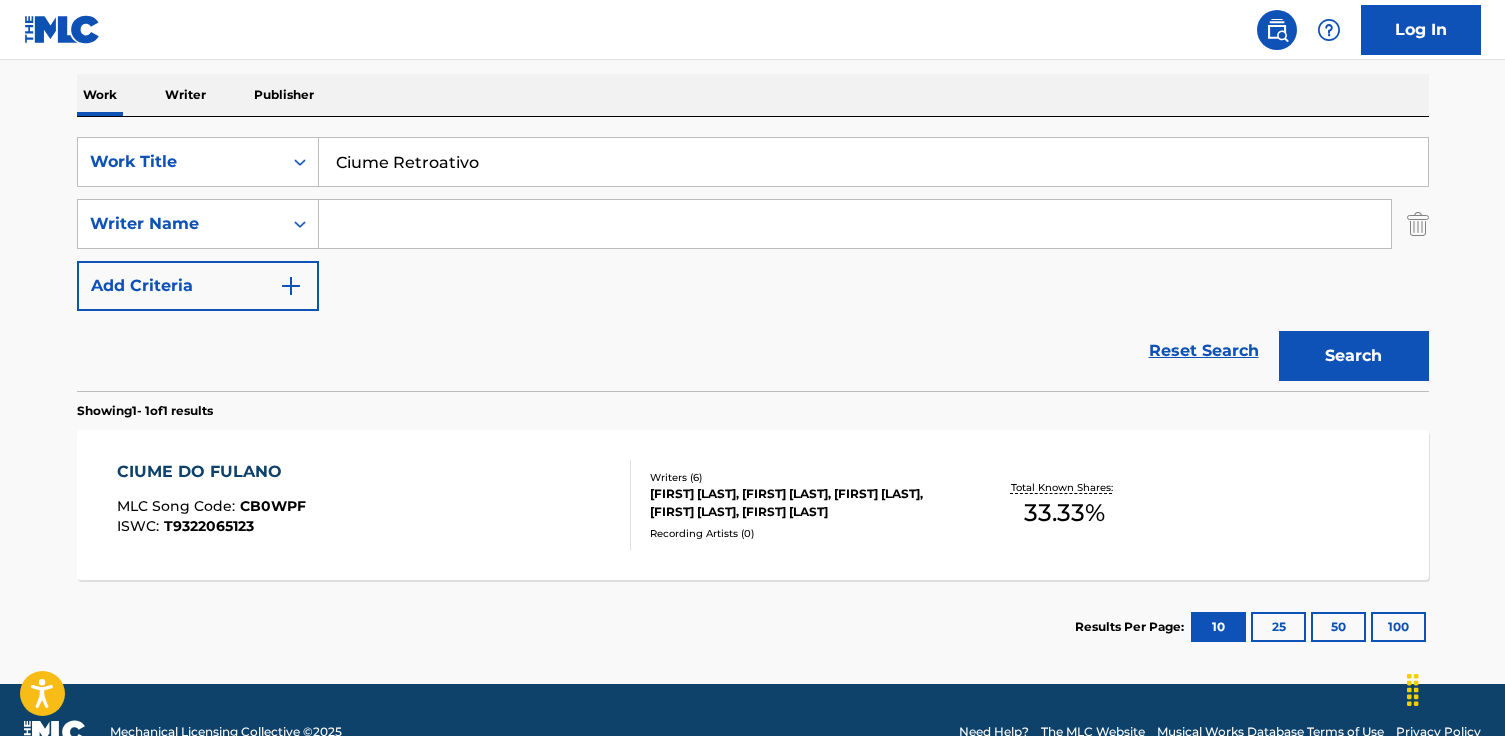 type 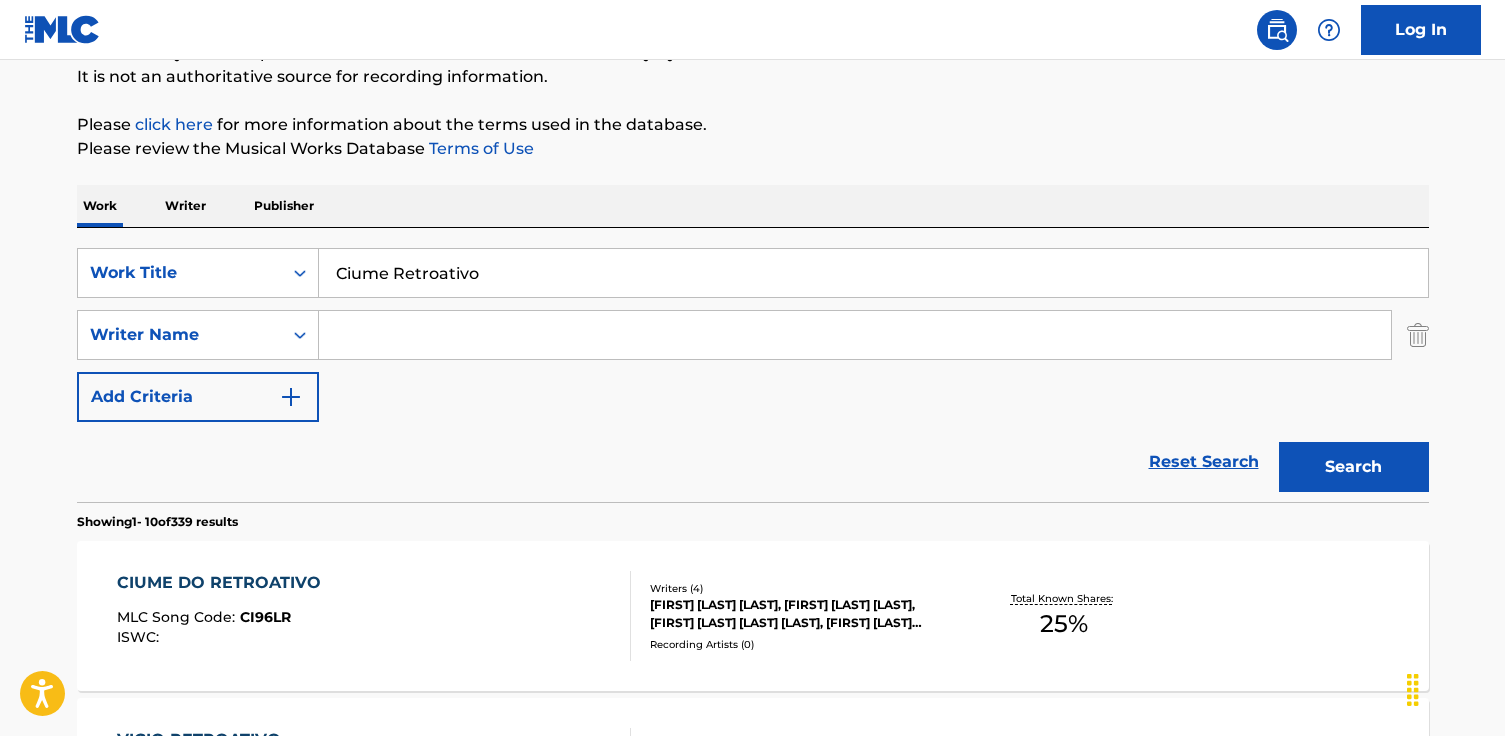scroll, scrollTop: 308, scrollLeft: 0, axis: vertical 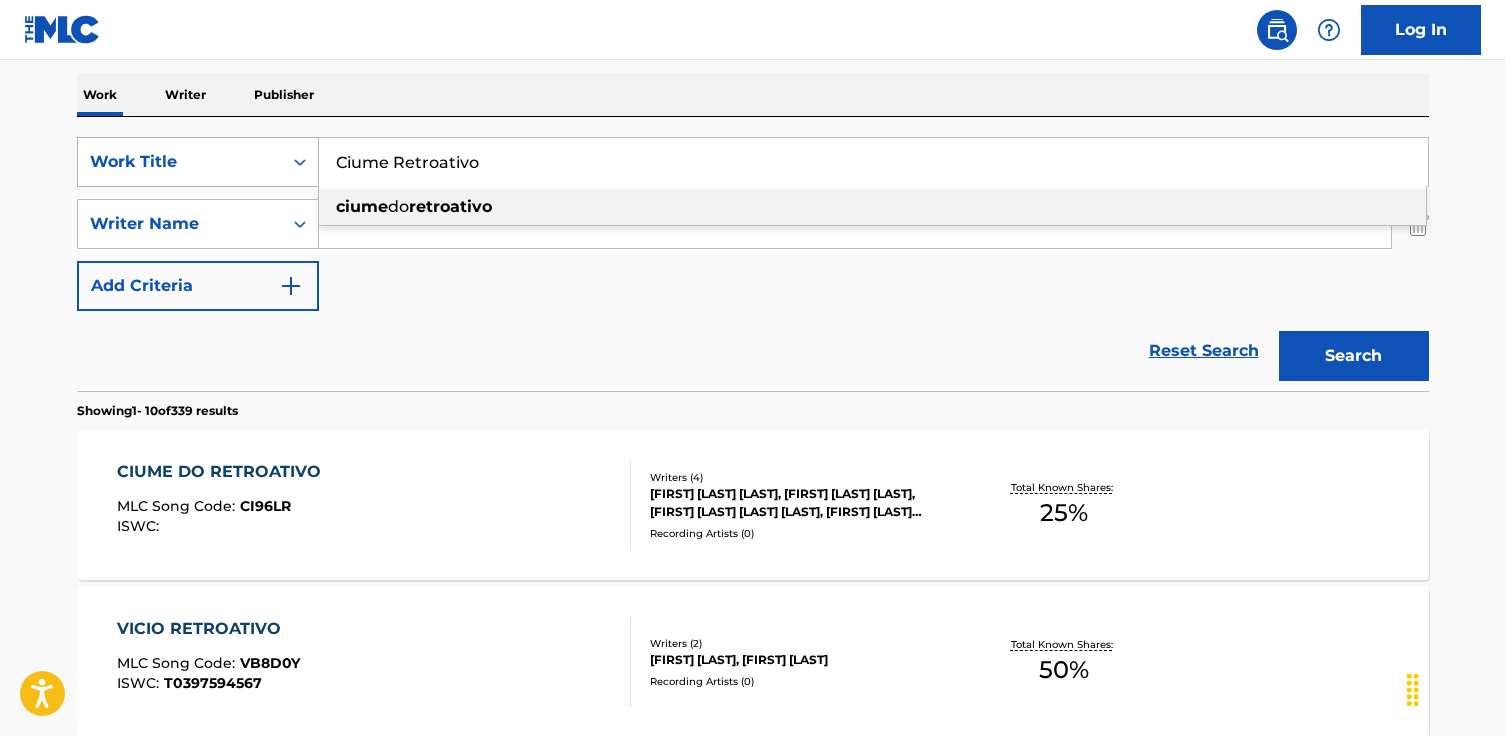 drag, startPoint x: 568, startPoint y: 175, endPoint x: 186, endPoint y: 137, distance: 383.8854 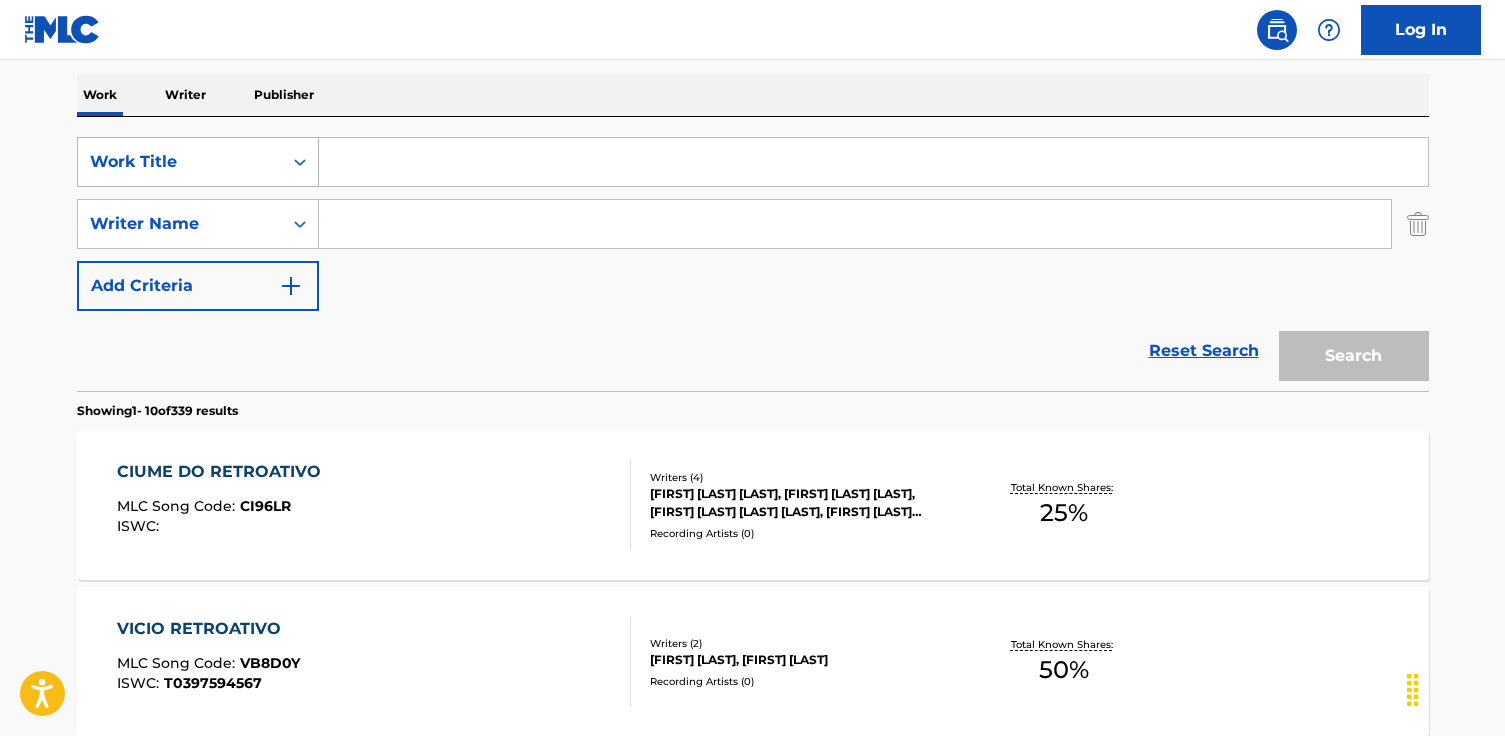 paste on "Caixa de Papelão" 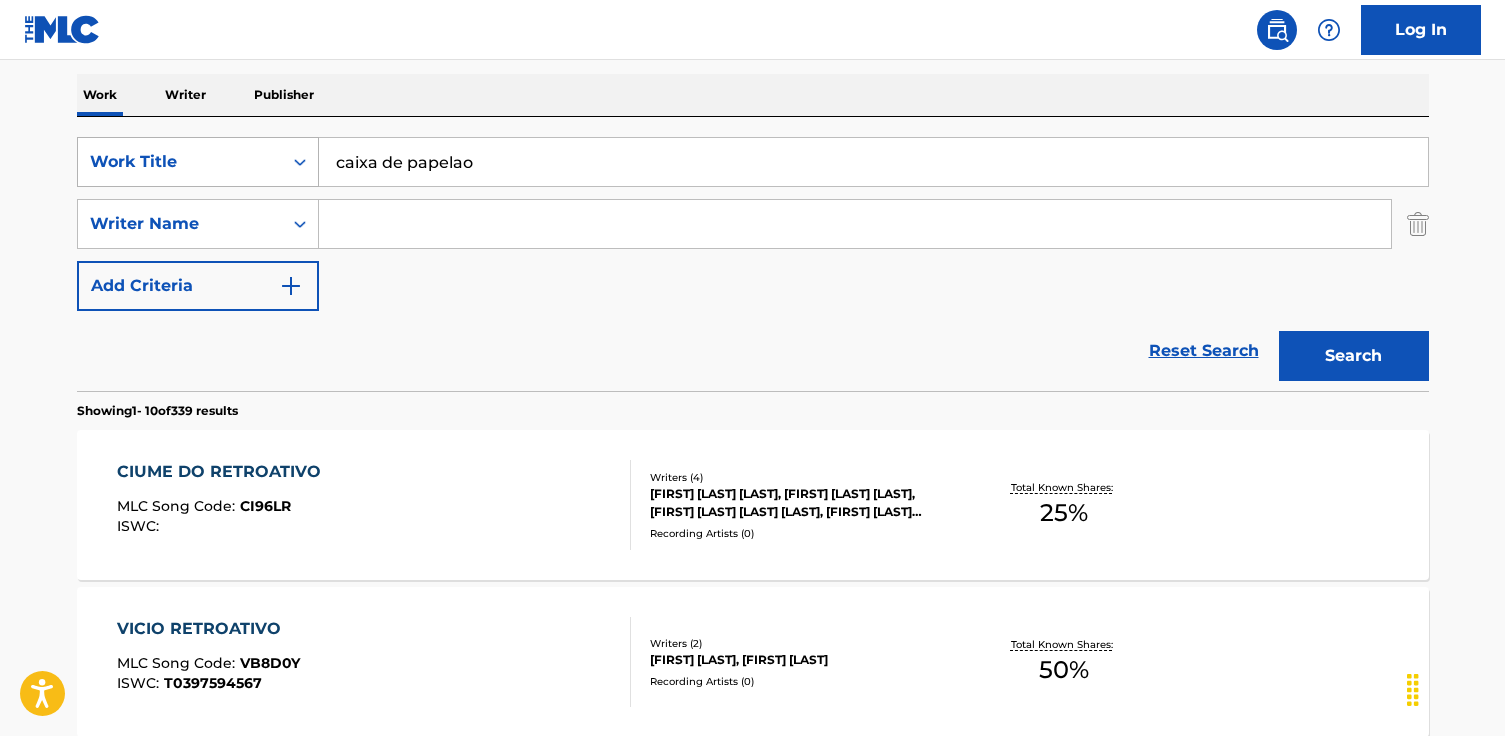 type on "caixa de papelao" 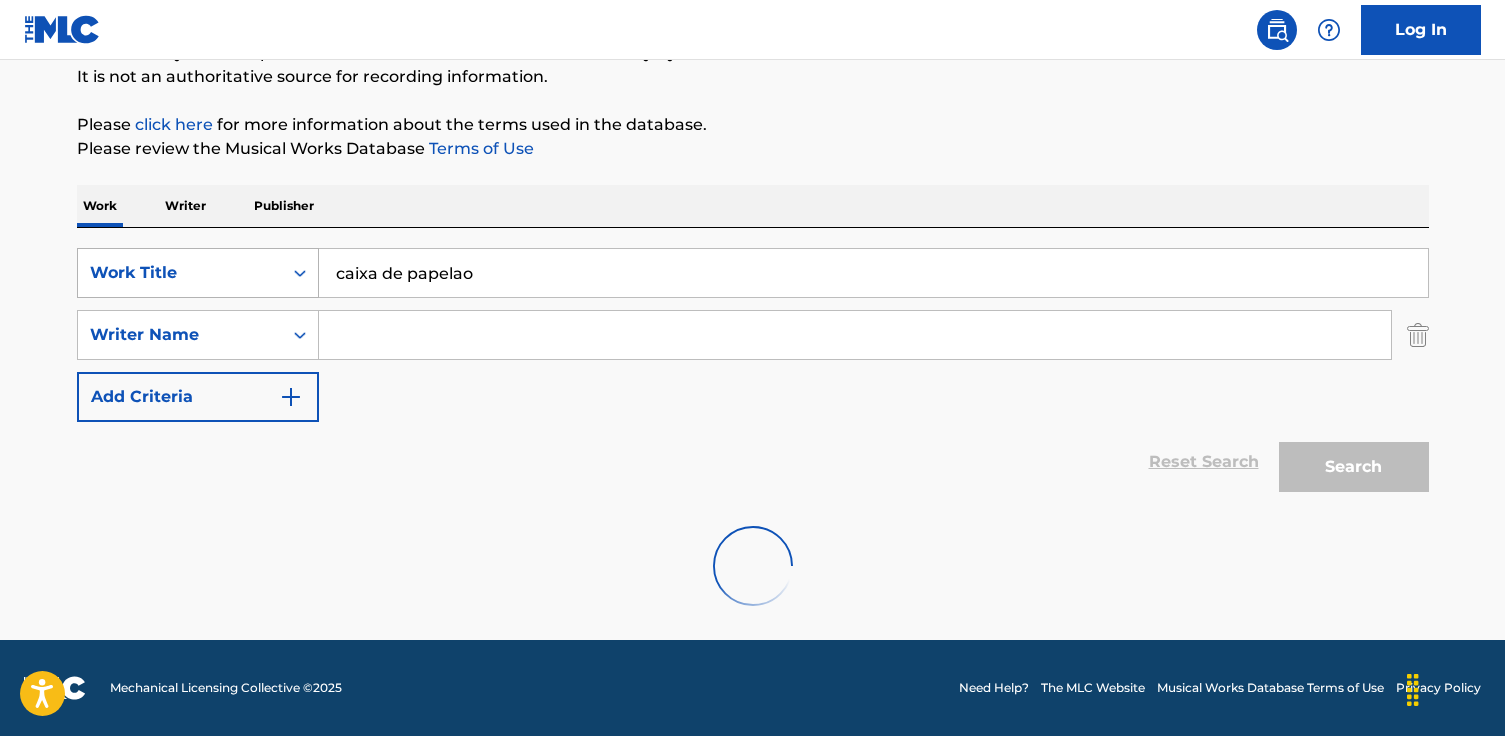 scroll, scrollTop: 308, scrollLeft: 0, axis: vertical 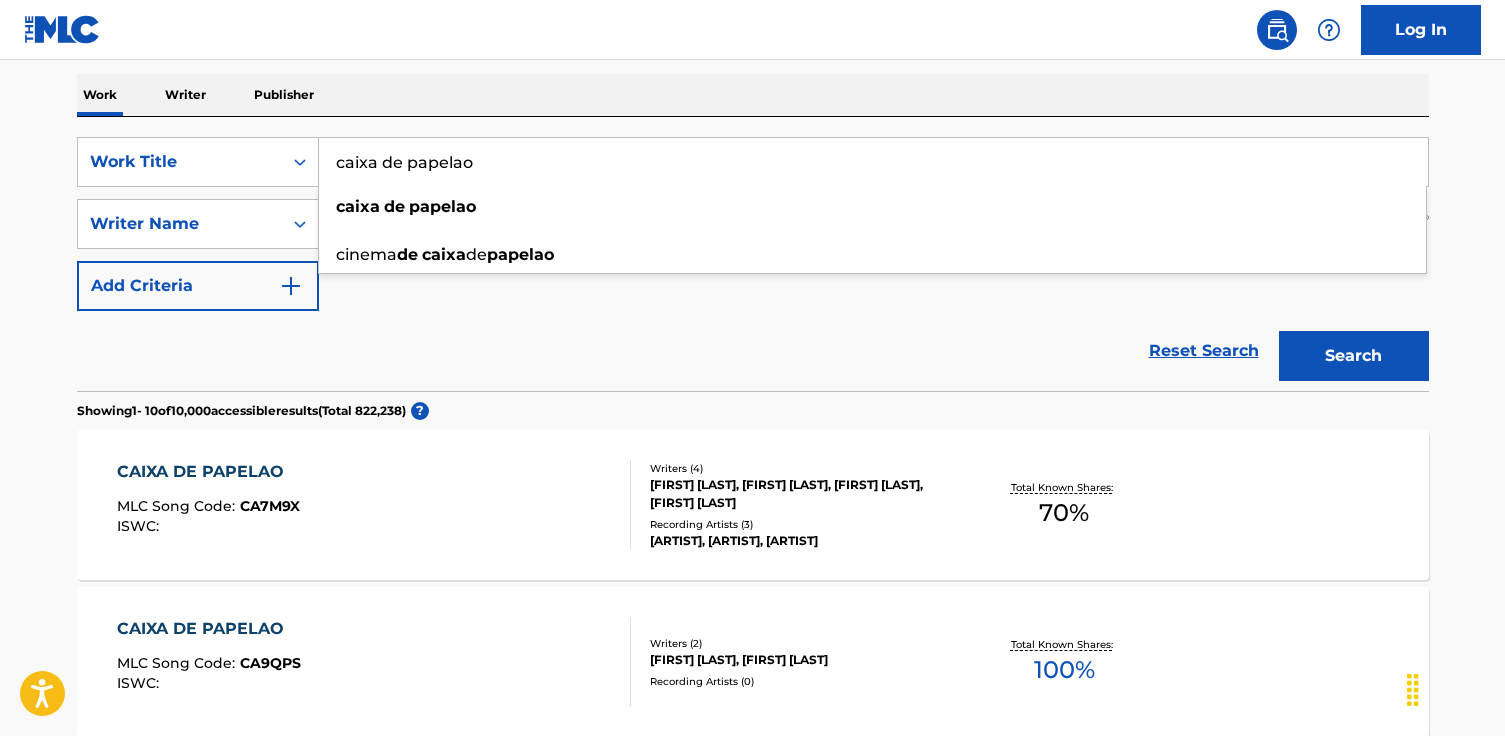 drag, startPoint x: 711, startPoint y: 357, endPoint x: 703, endPoint y: 348, distance: 12.0415945 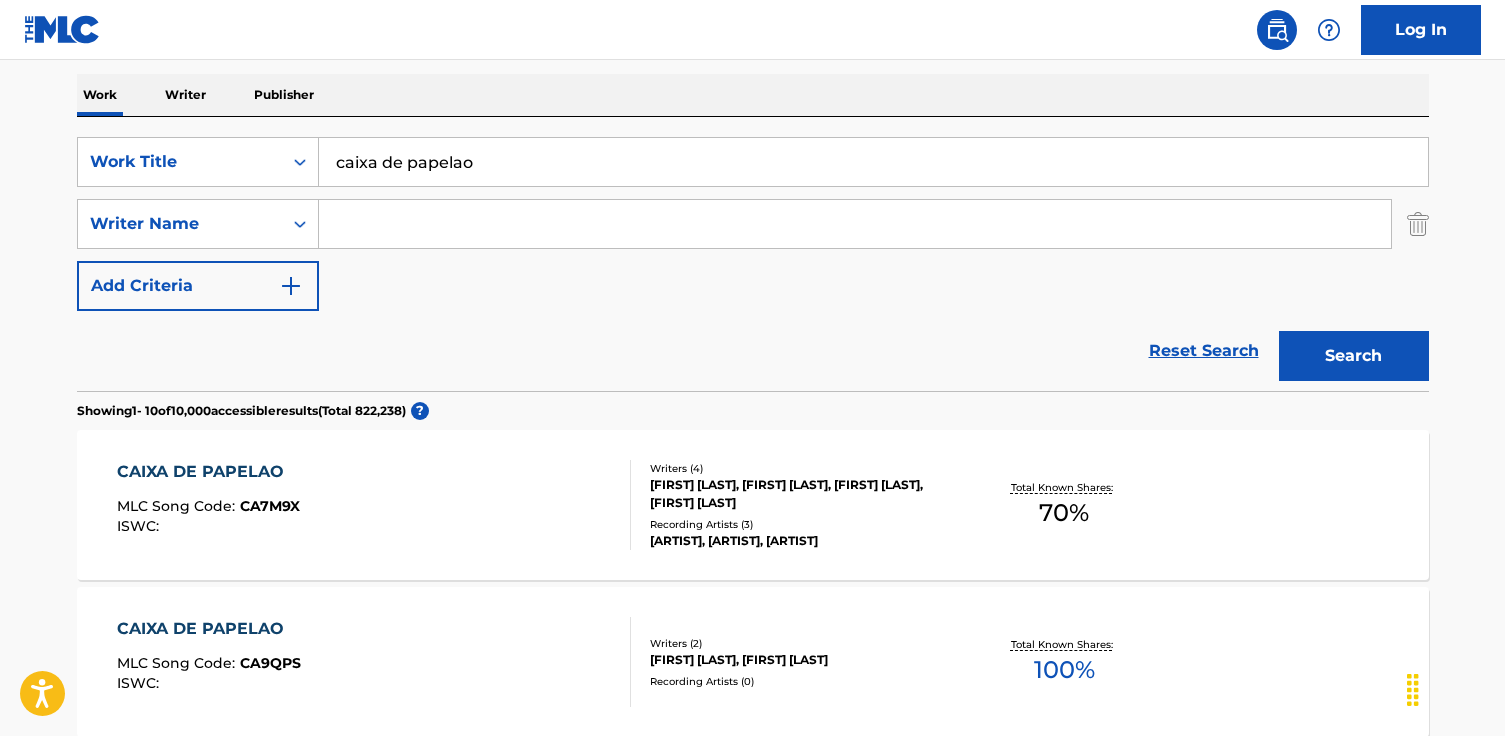 click at bounding box center [855, 224] 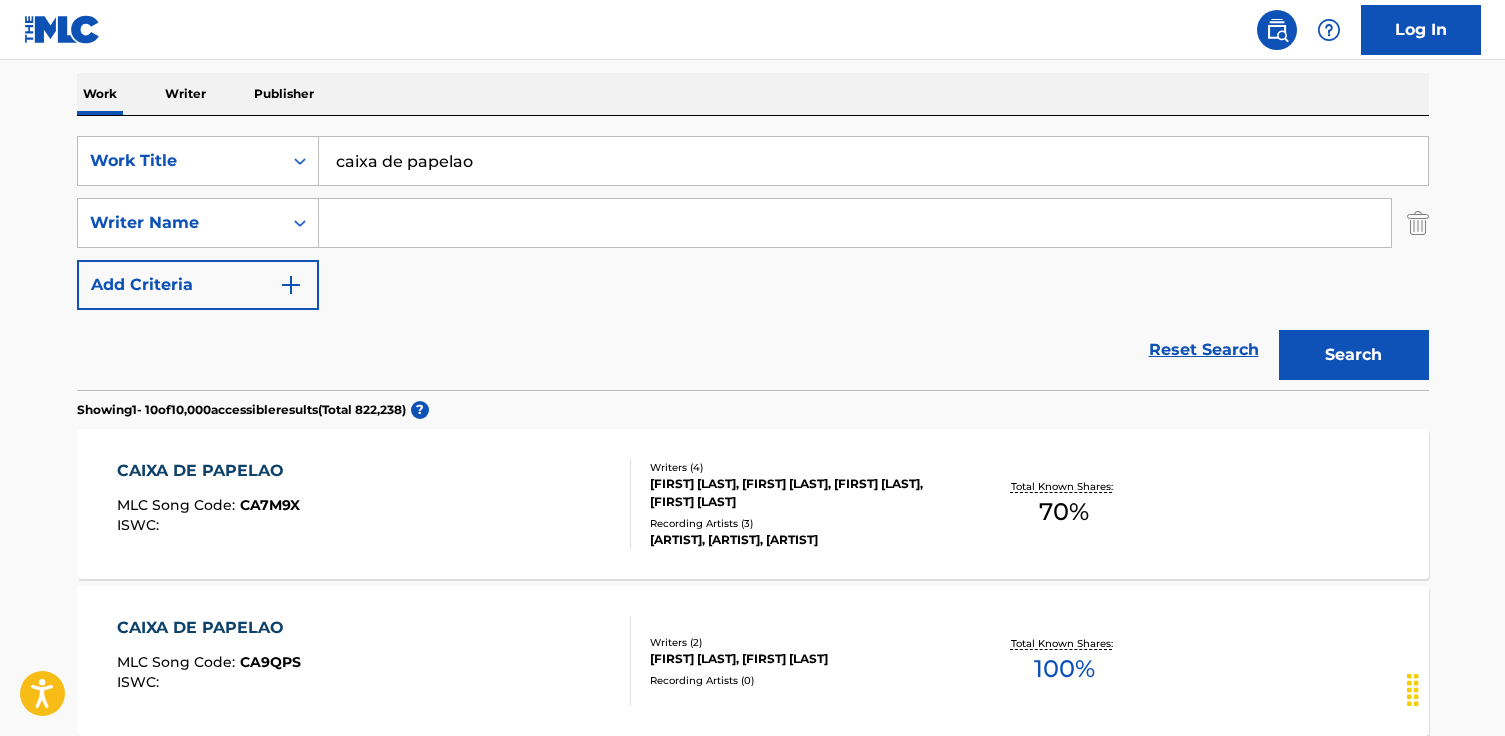 paste on "[FIRST] [LAST]" 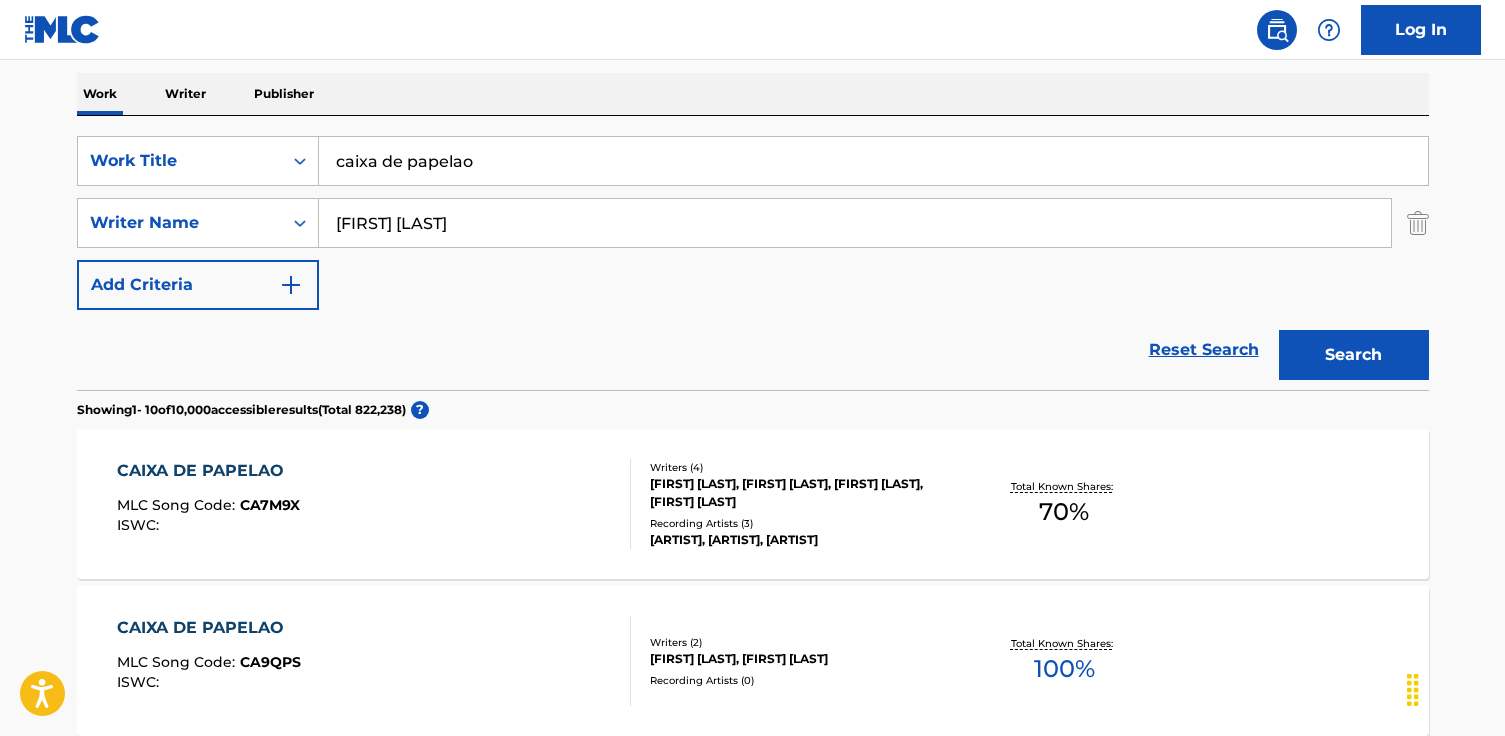type on "[FIRST] [LAST]" 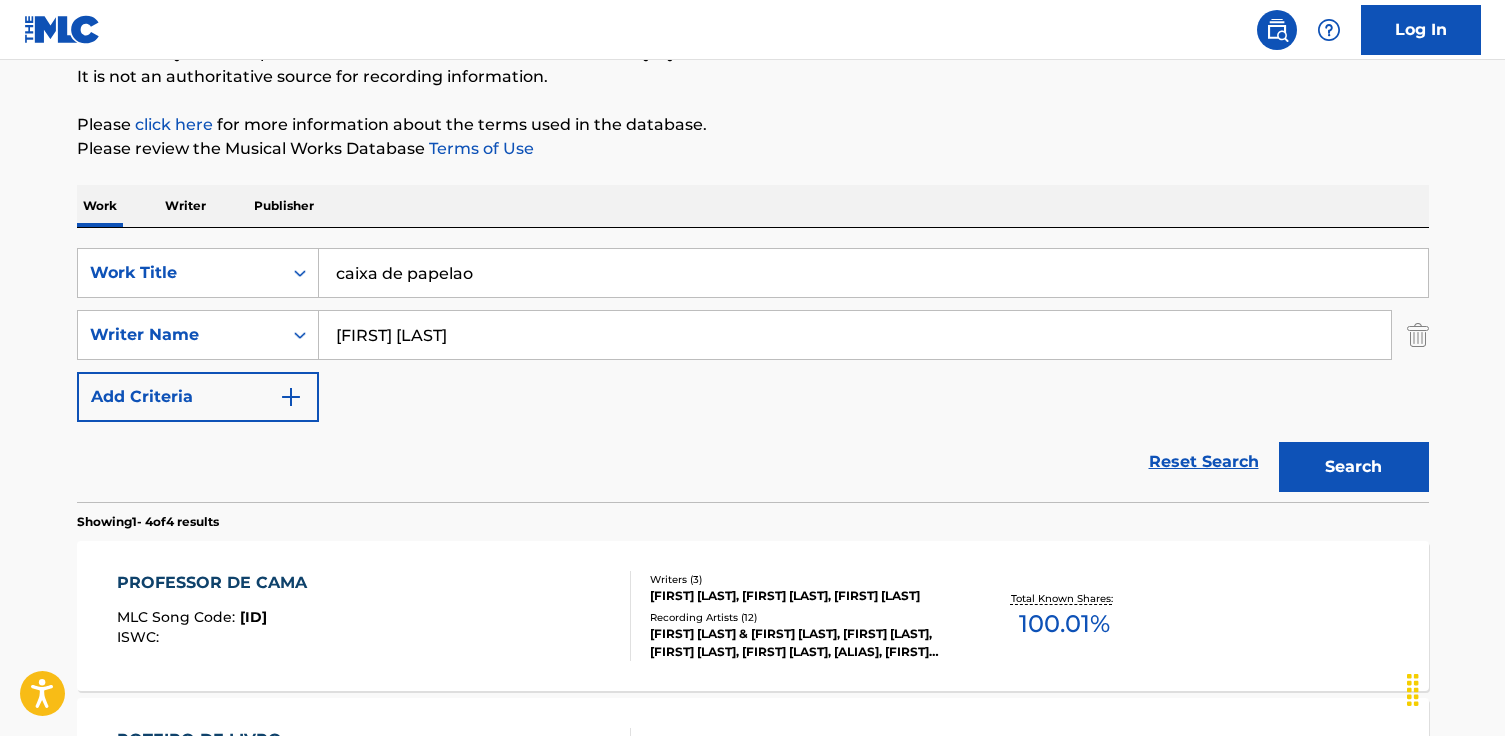 scroll, scrollTop: 309, scrollLeft: 0, axis: vertical 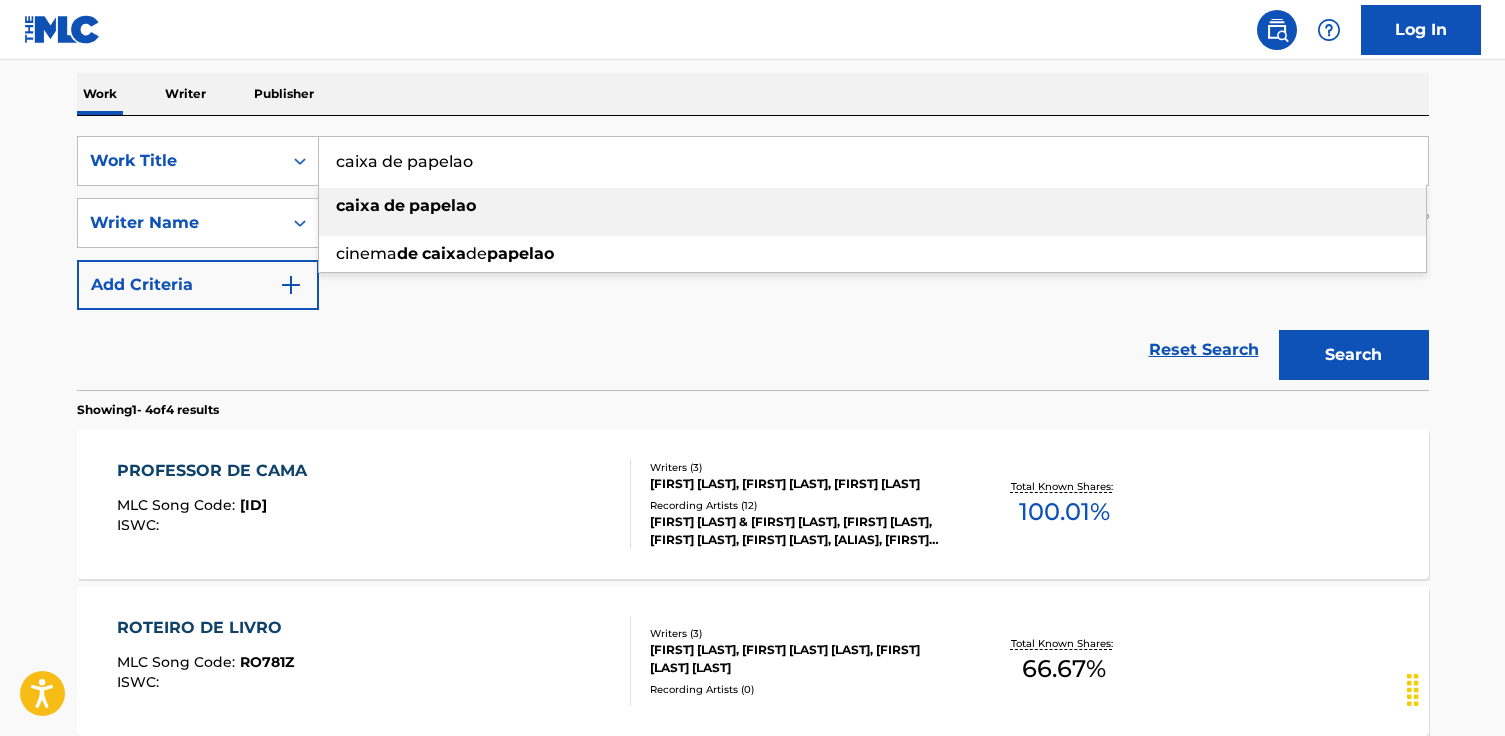 drag, startPoint x: 955, startPoint y: 170, endPoint x: 286, endPoint y: 109, distance: 671.77527 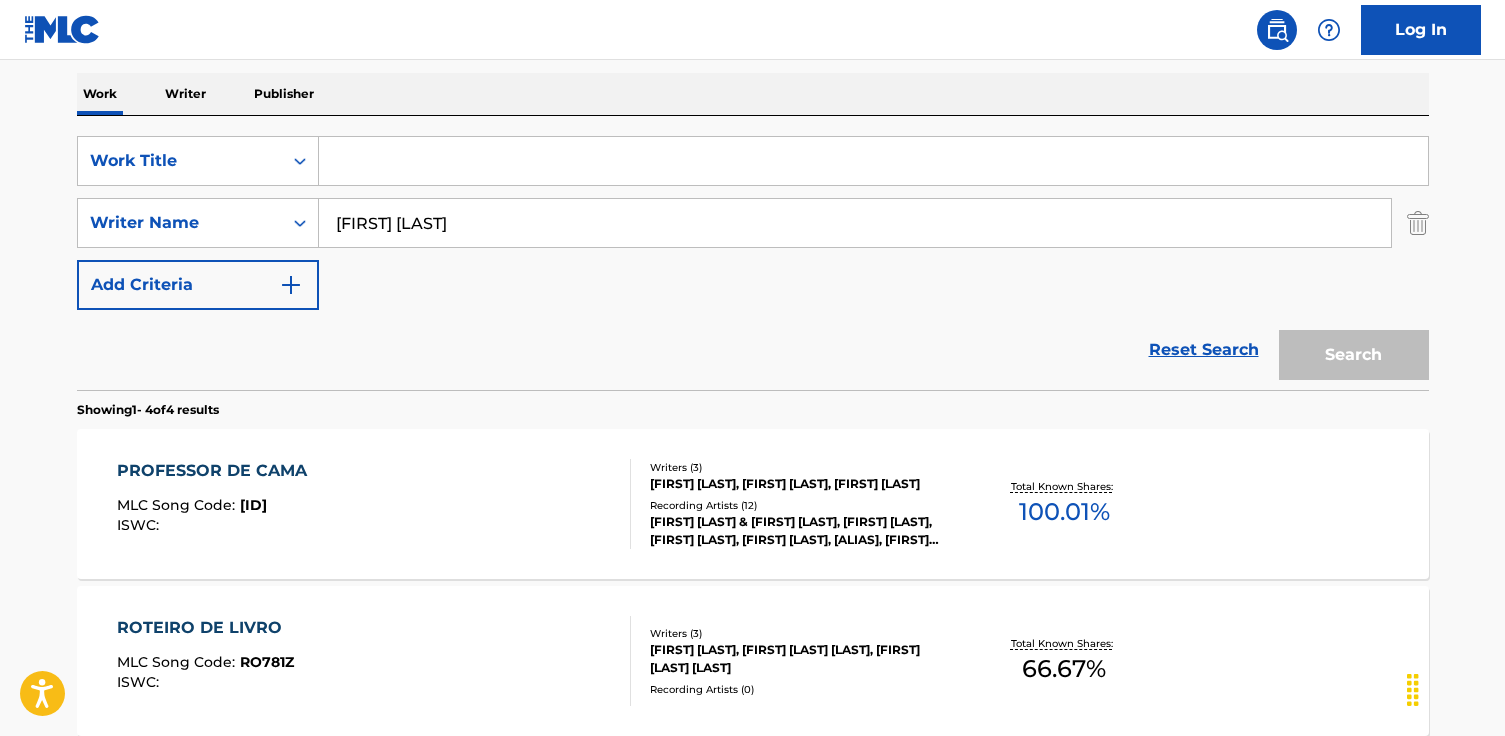 paste on "Cilada" 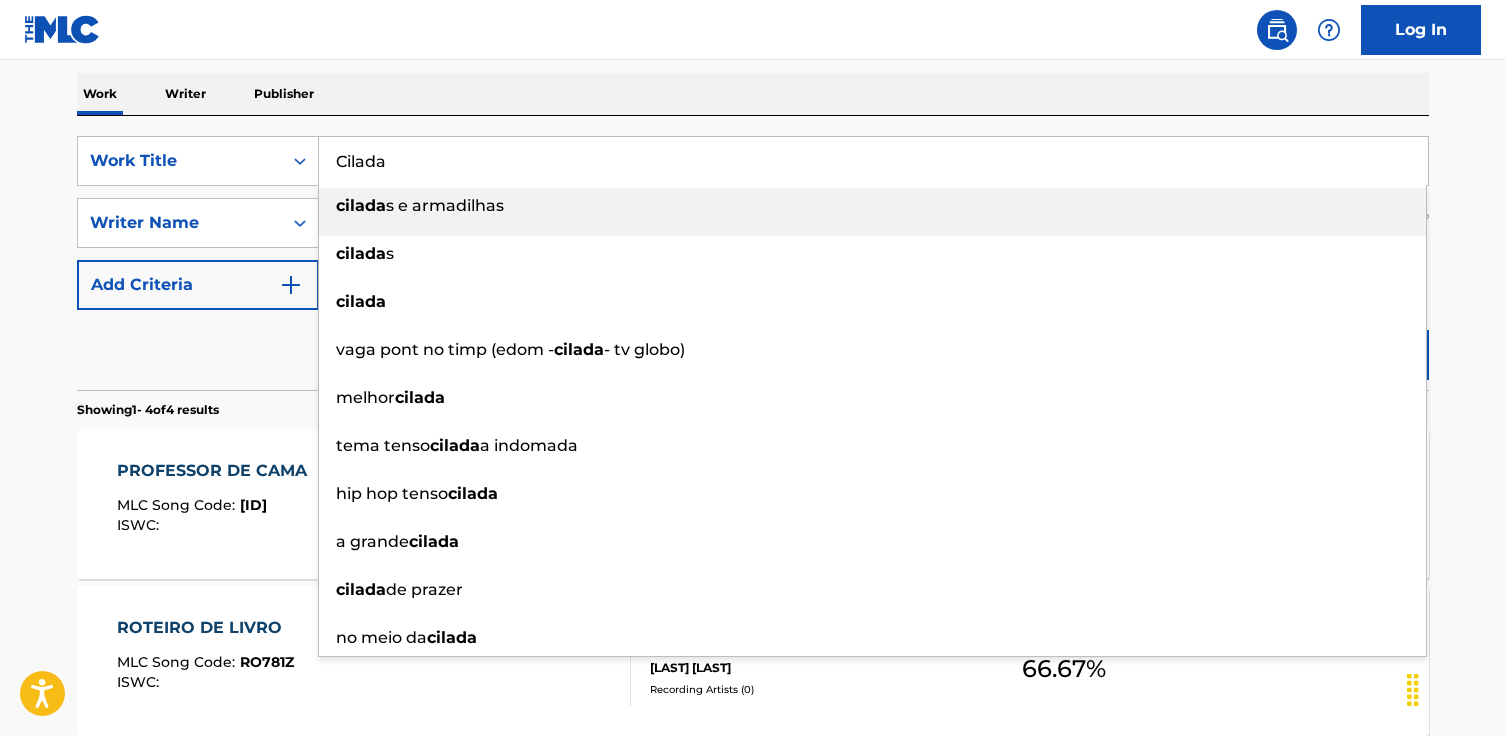 type on "Cilada" 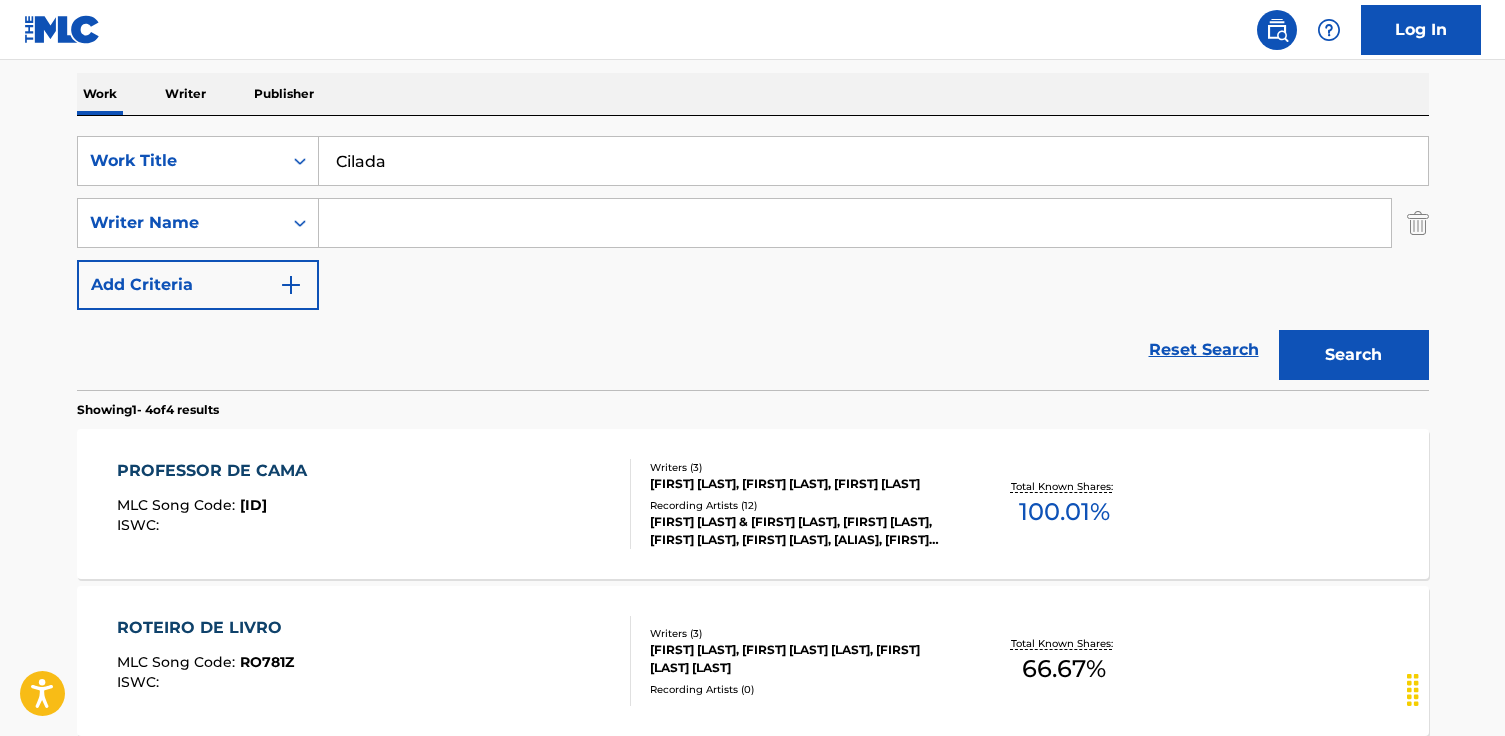 click on "Search" at bounding box center (1354, 355) 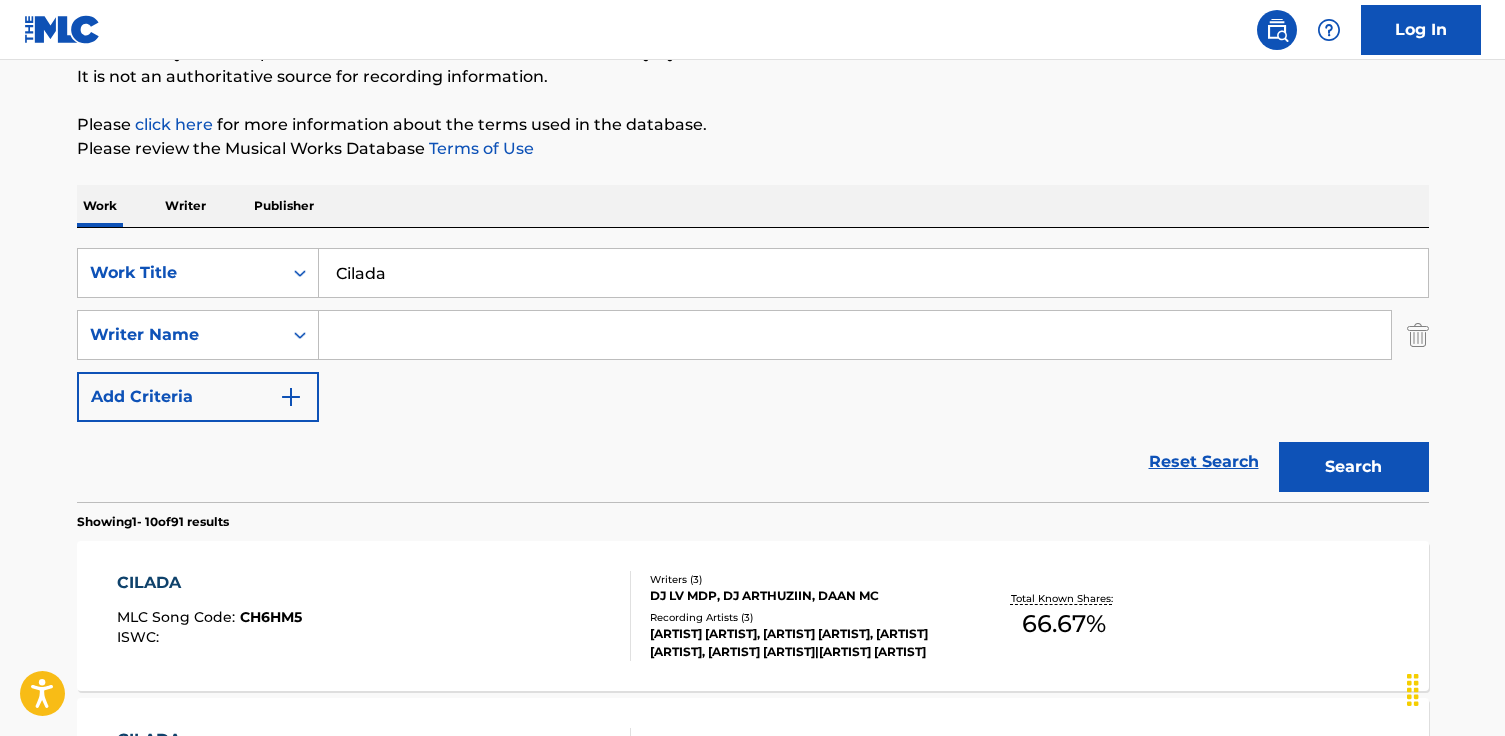 scroll, scrollTop: 309, scrollLeft: 0, axis: vertical 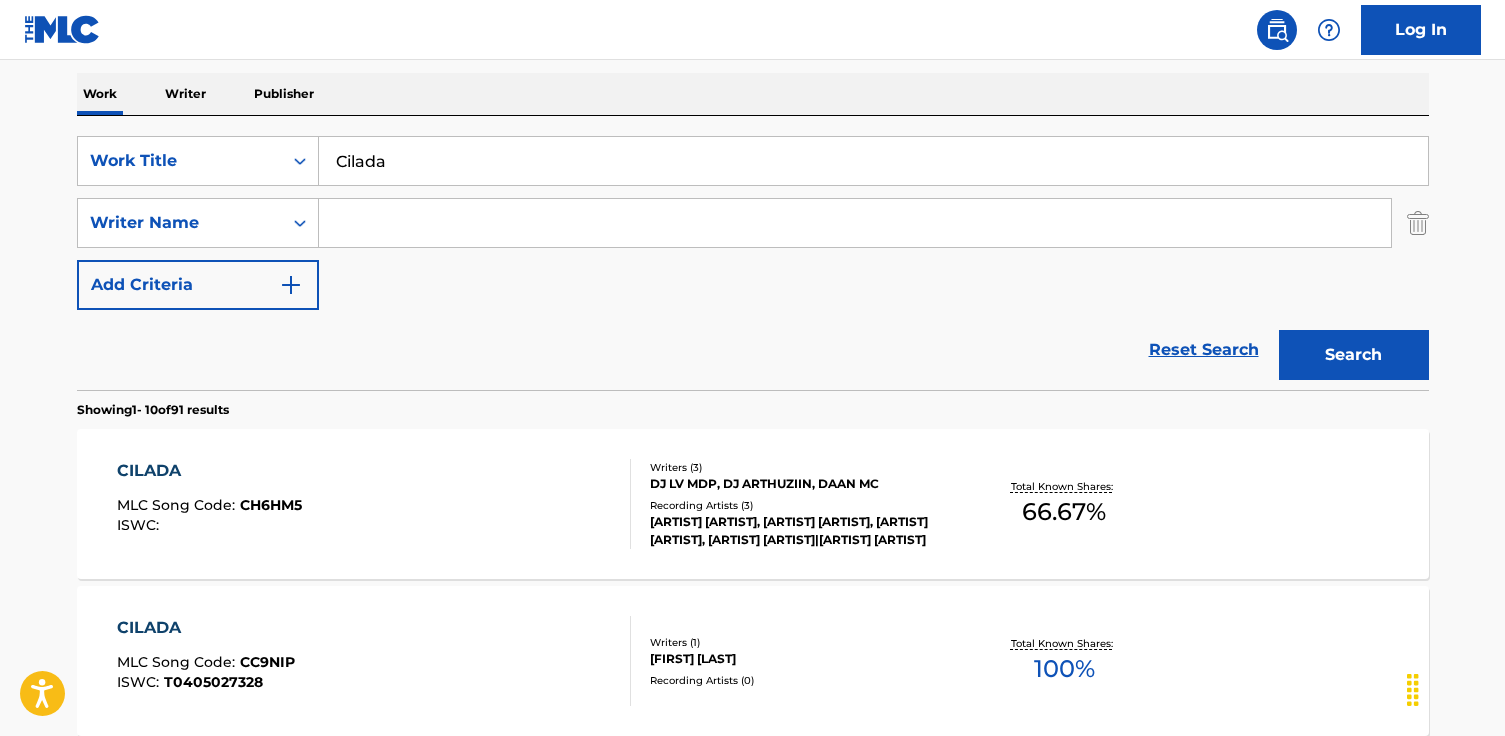 click on "SearchWithCriteriaecfc3f21-0e62-4f90-acfa-97f652673aa1 Work Title Cilada SearchWithCriteria2699bef3-a5ad-4b6c-b257-c9f09b1e2cd1 Writer Name Add Criteria" at bounding box center (753, 223) 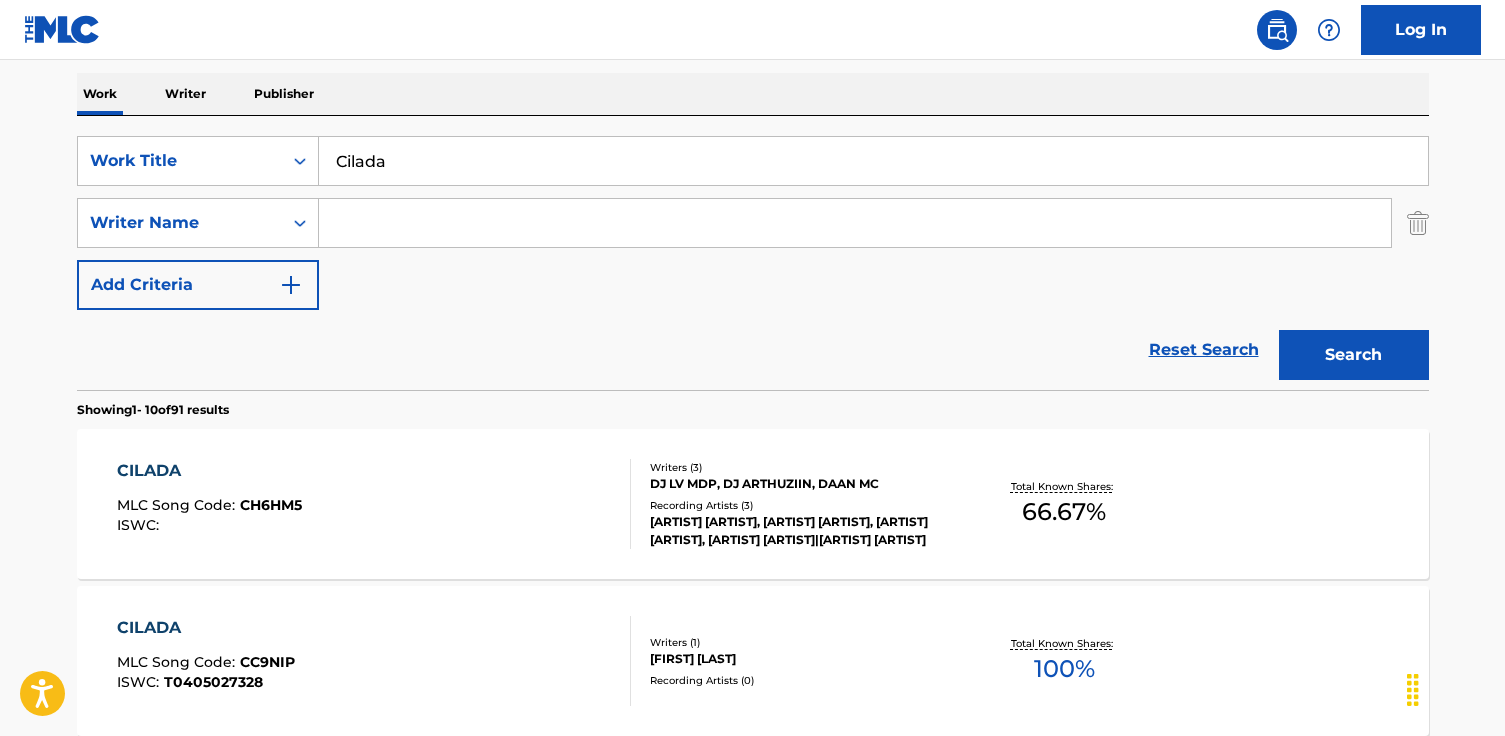 paste on "[FIRST] [LAST]" 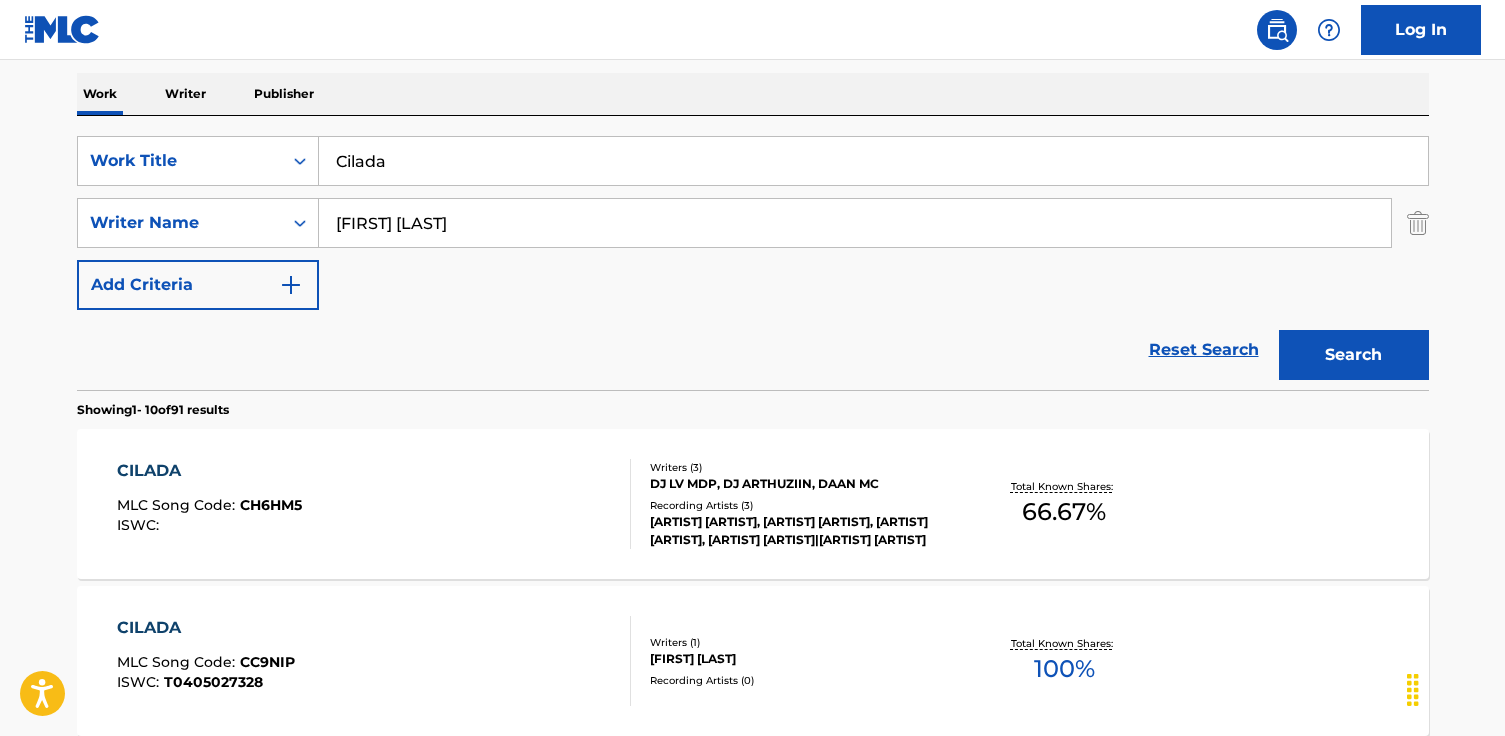 type on "[FIRST] [LAST]" 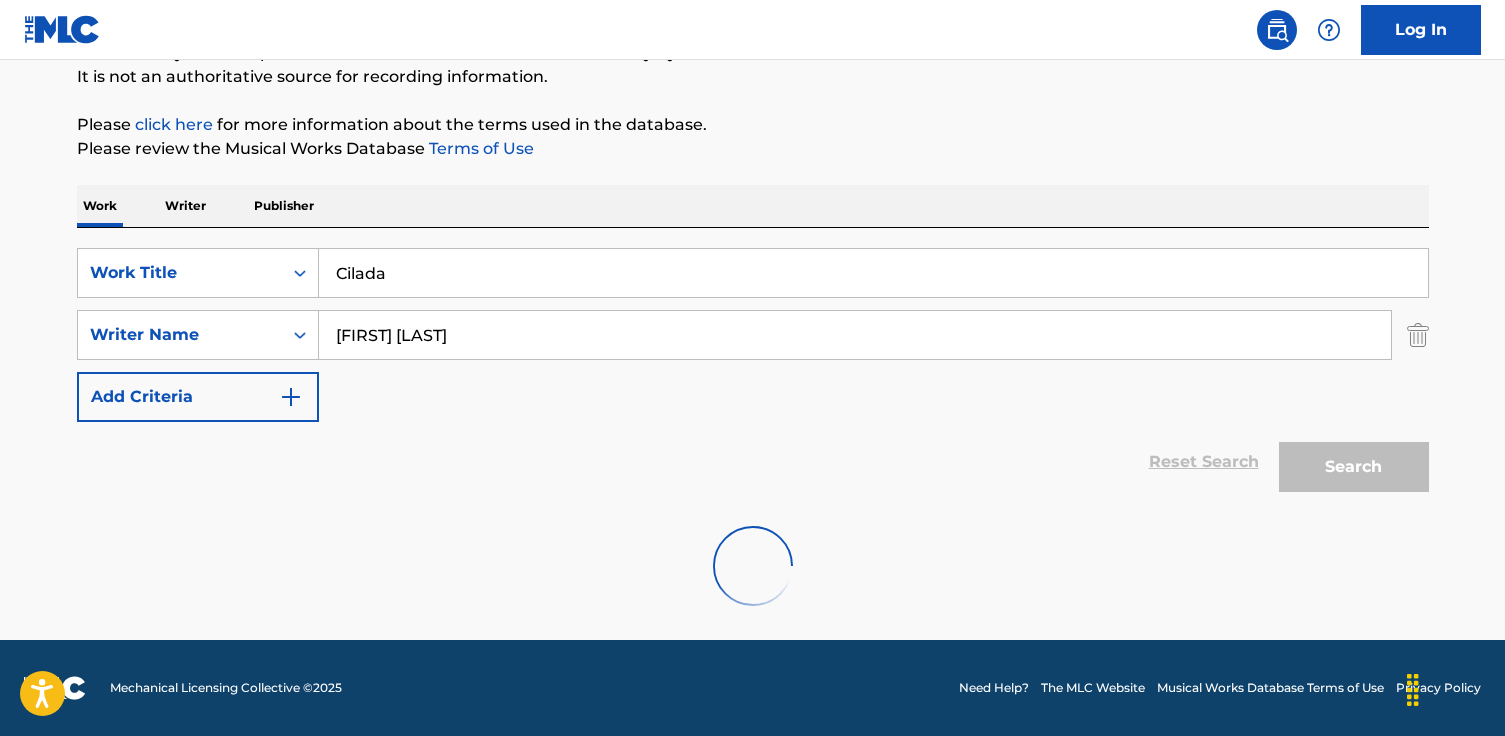 scroll, scrollTop: 309, scrollLeft: 0, axis: vertical 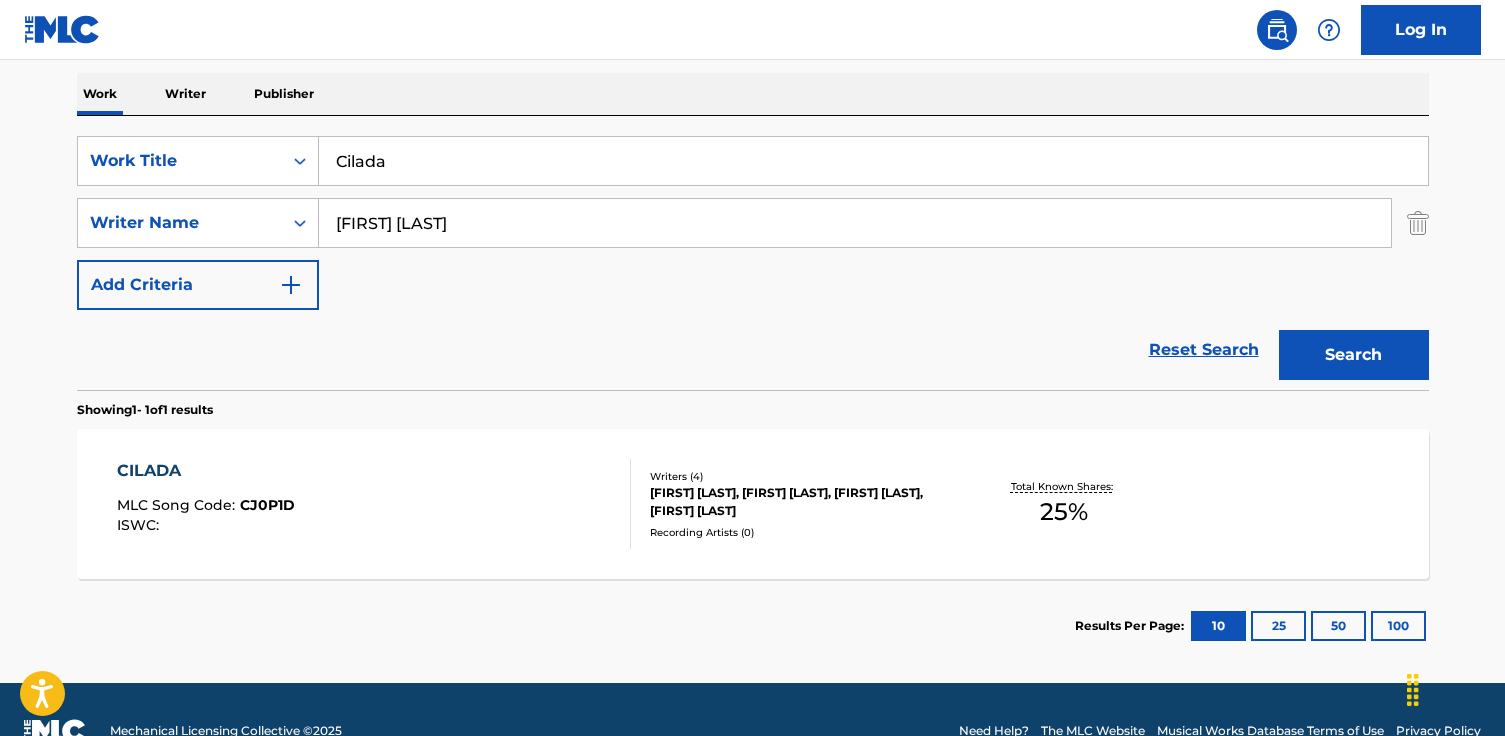 click on "[ALIAS] [ALIAS] Code : [ID] ISWC : Writers ( 4 ) [FIRST] [LAST], [FIRST] [LAST], [FIRST] [LAST], [FIRST] [LAST] [LAST] Recording Artists ( 0 ) Total Known Shares: 25 %" at bounding box center [753, 504] 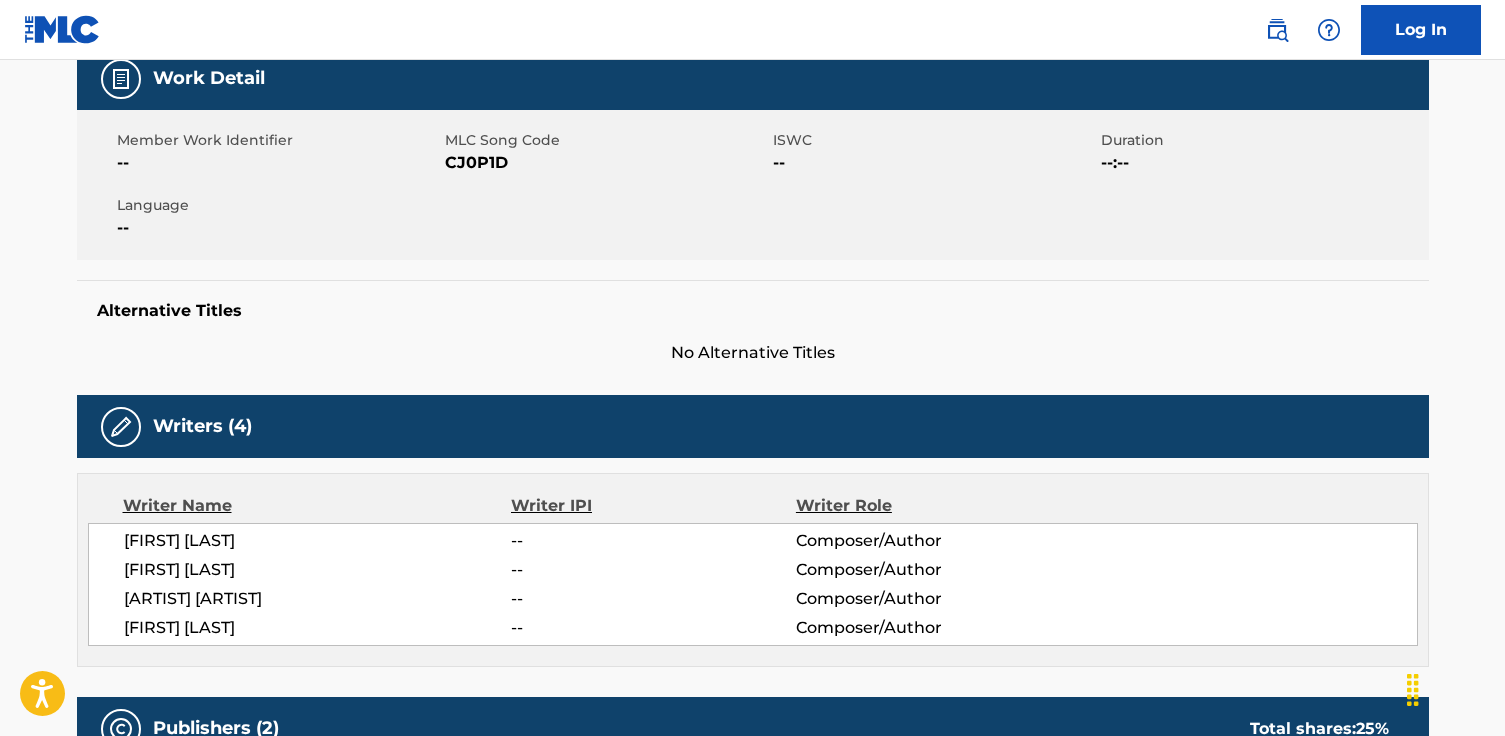 scroll, scrollTop: 0, scrollLeft: 0, axis: both 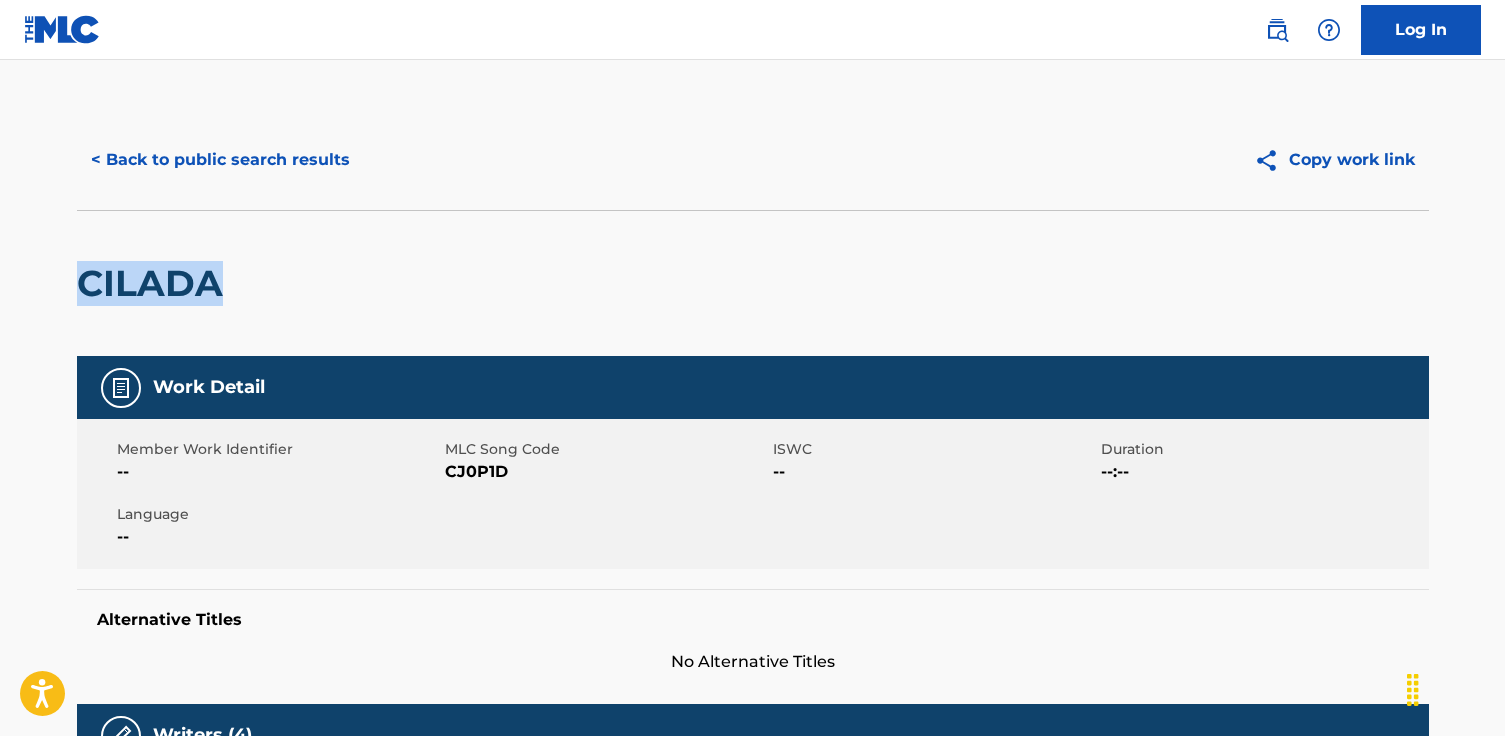 drag, startPoint x: 255, startPoint y: 291, endPoint x: 180, endPoint y: 299, distance: 75.42546 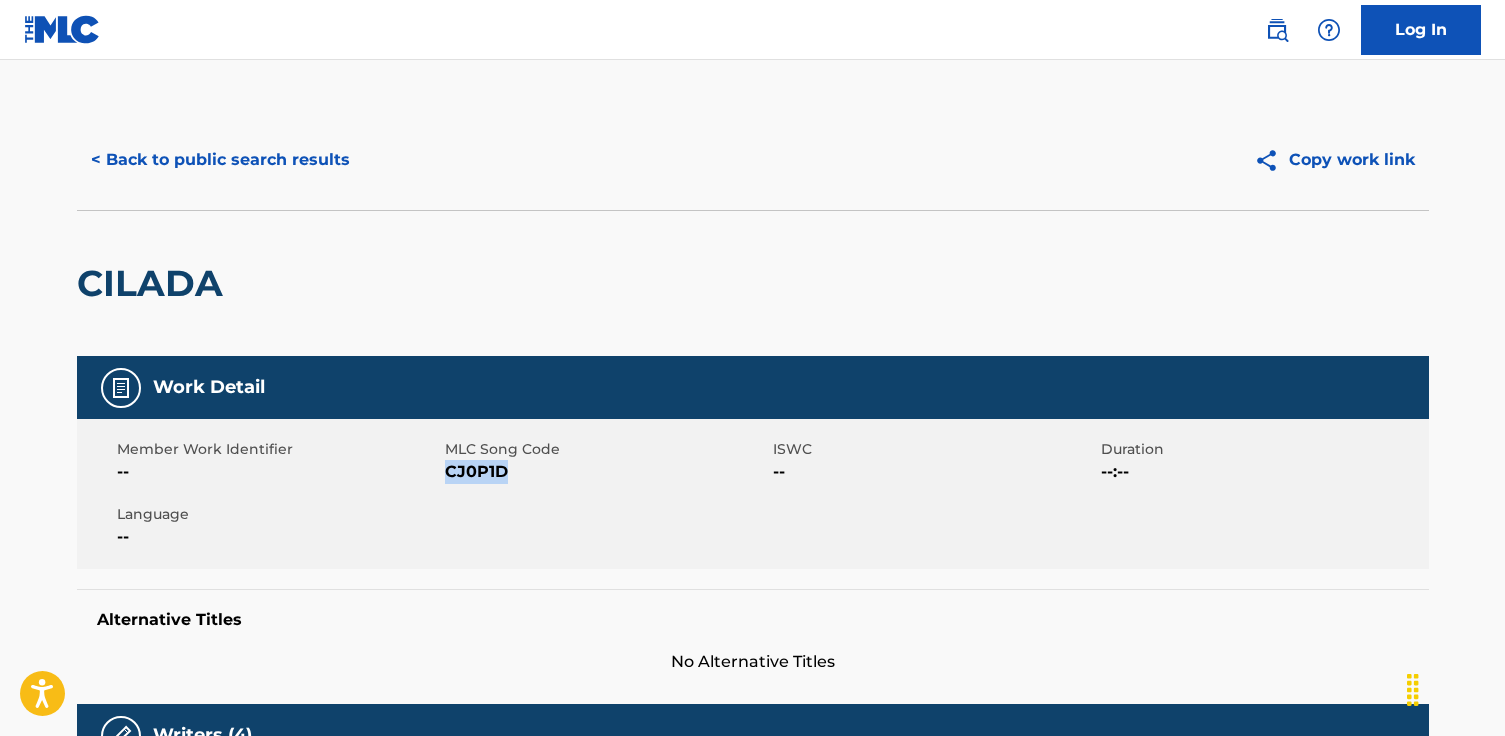 drag, startPoint x: 516, startPoint y: 476, endPoint x: 458, endPoint y: 468, distance: 58.549126 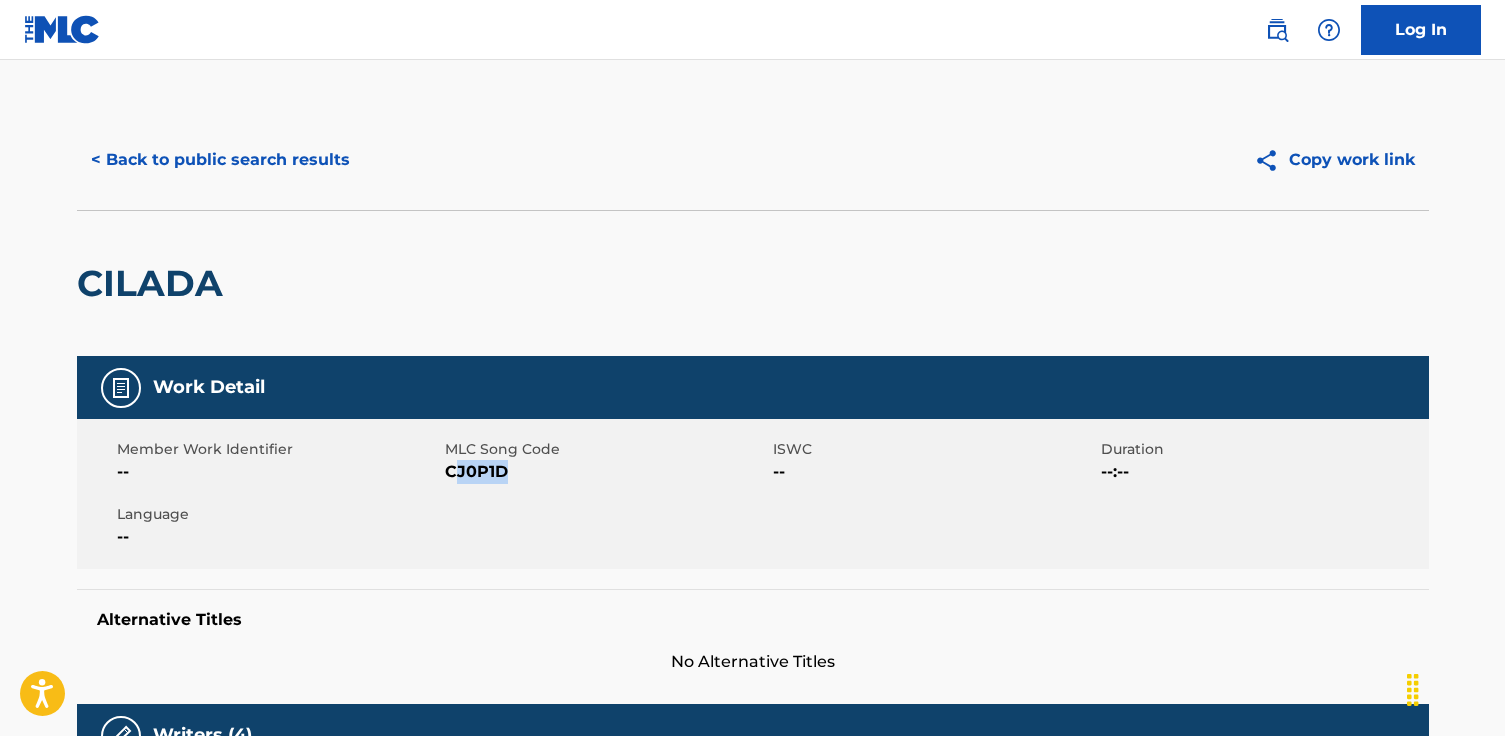 drag, startPoint x: 458, startPoint y: 468, endPoint x: 551, endPoint y: 478, distance: 93.53609 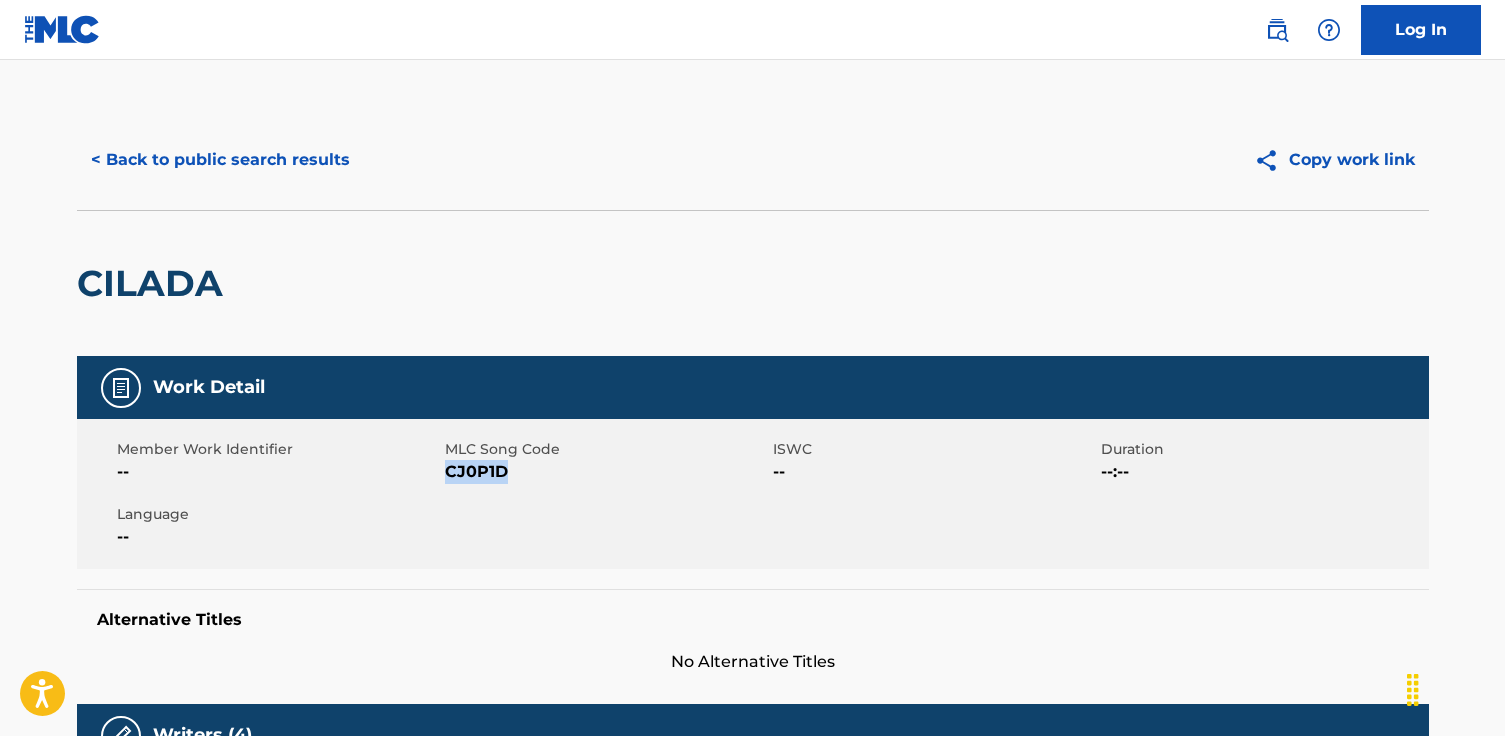 drag, startPoint x: 544, startPoint y: 476, endPoint x: 447, endPoint y: 475, distance: 97.00516 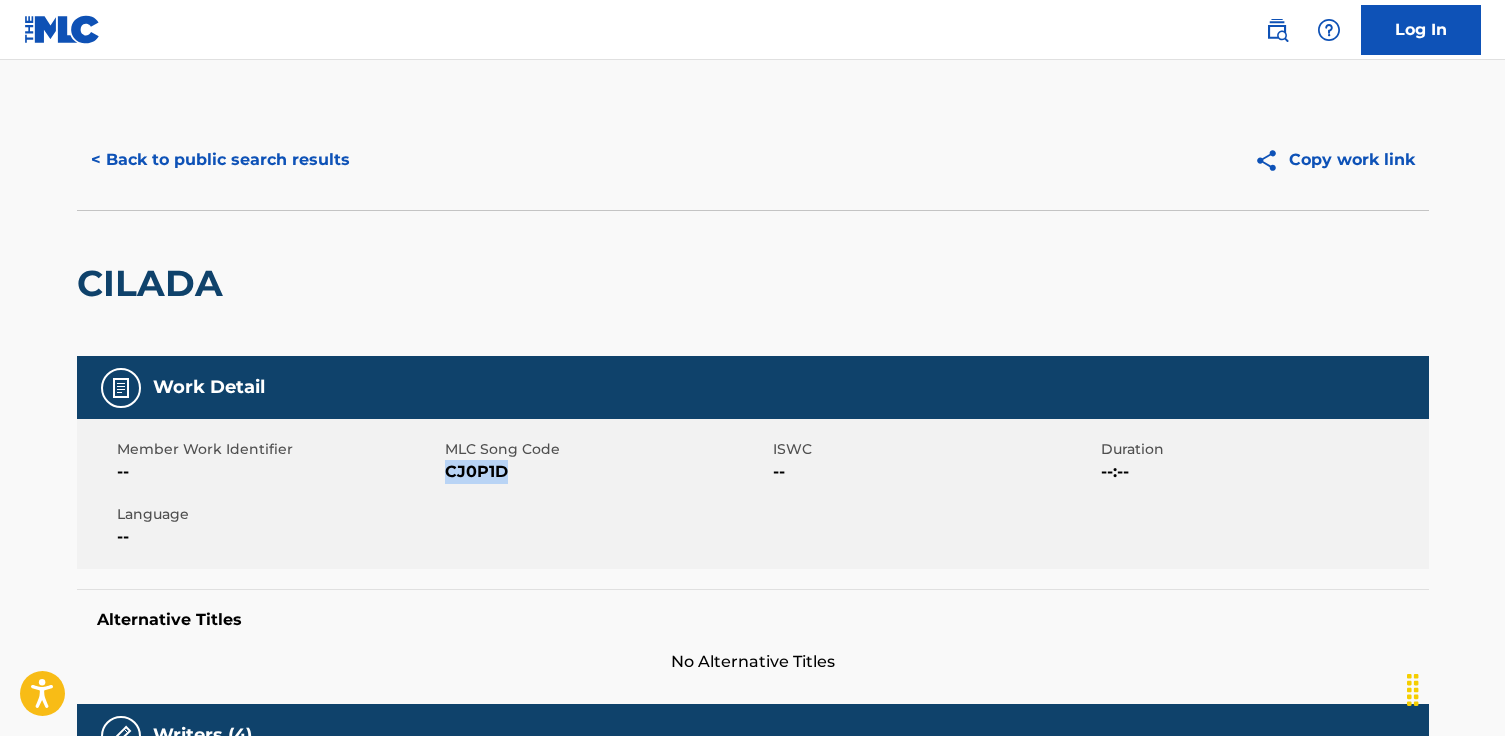 click on "< Back to public search results" at bounding box center (220, 160) 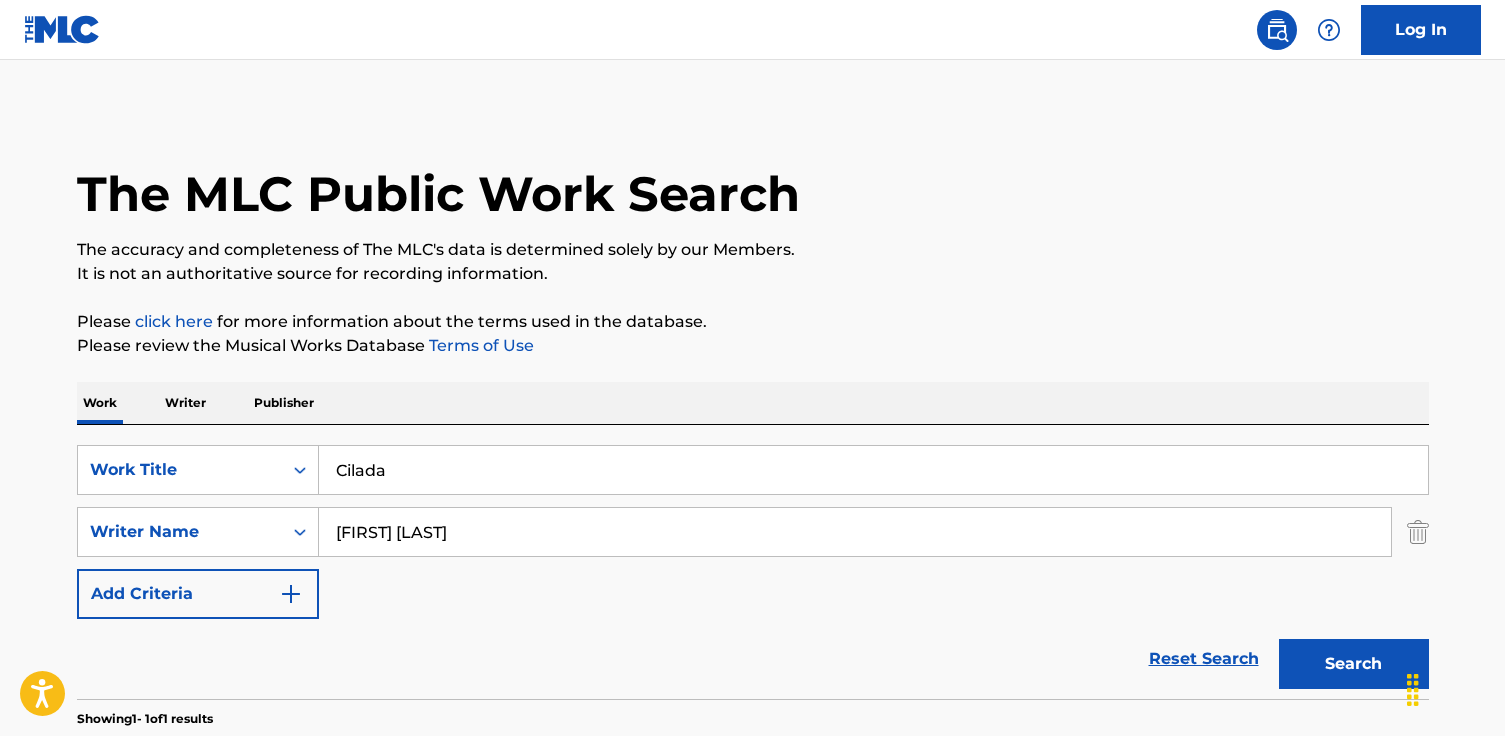 scroll, scrollTop: 238, scrollLeft: 0, axis: vertical 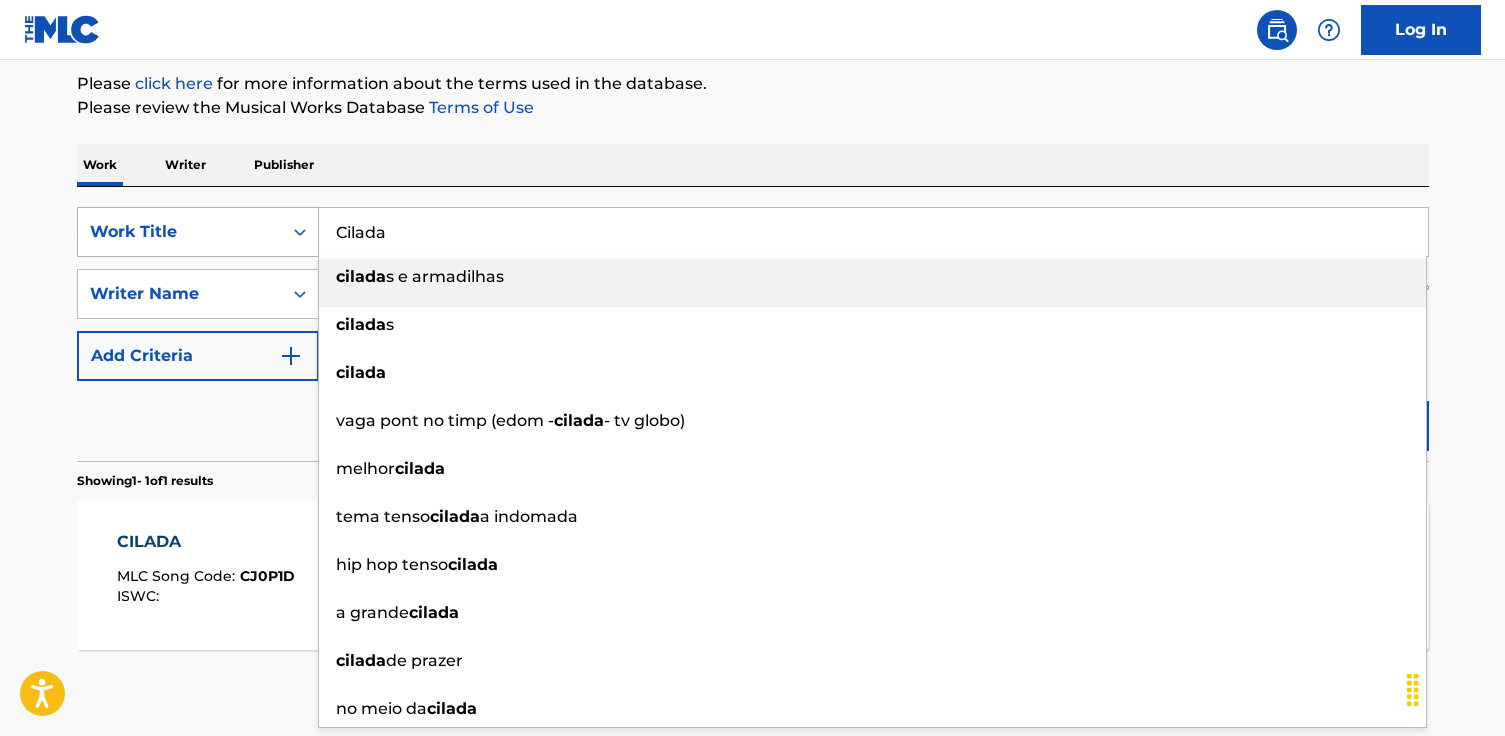 drag, startPoint x: 471, startPoint y: 244, endPoint x: 261, endPoint y: 227, distance: 210.68697 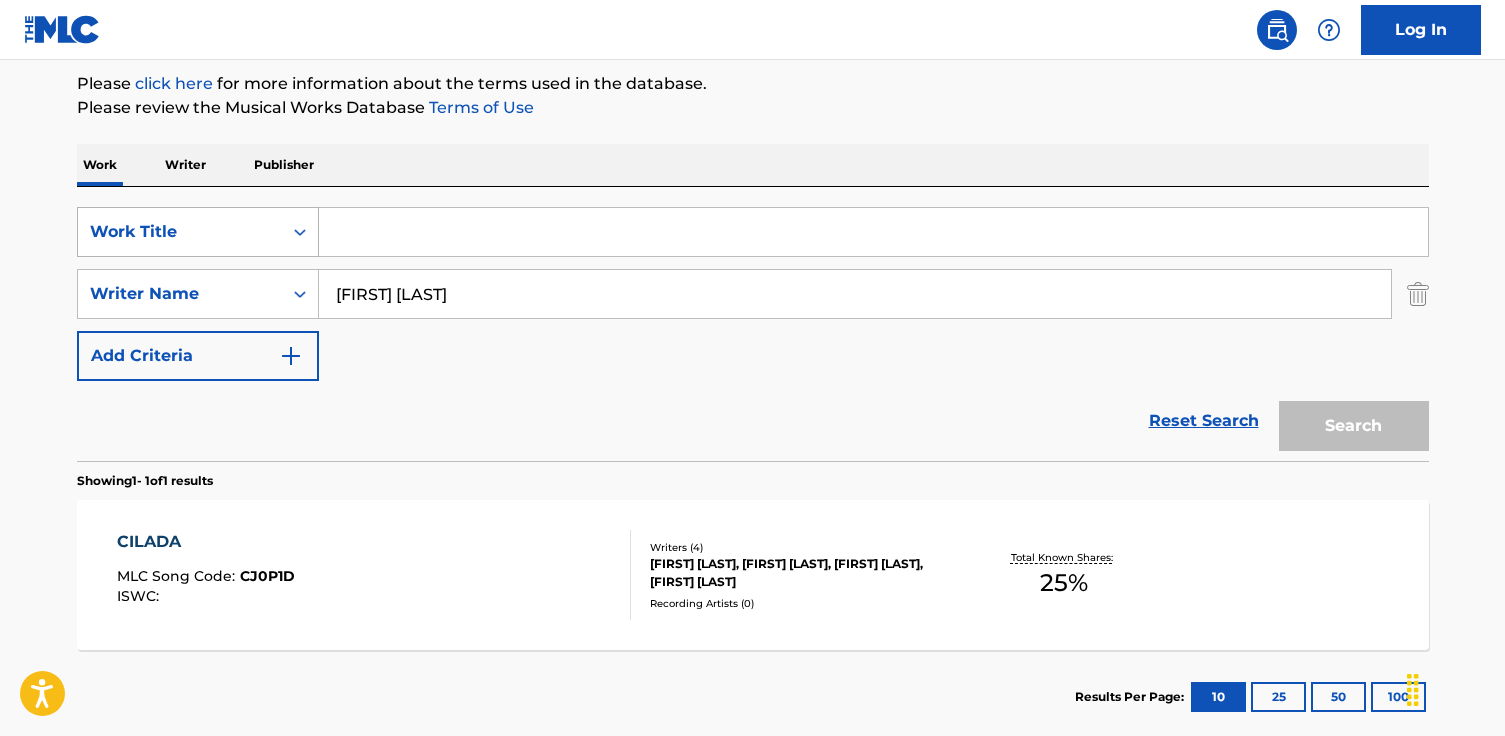paste on "Galeria" 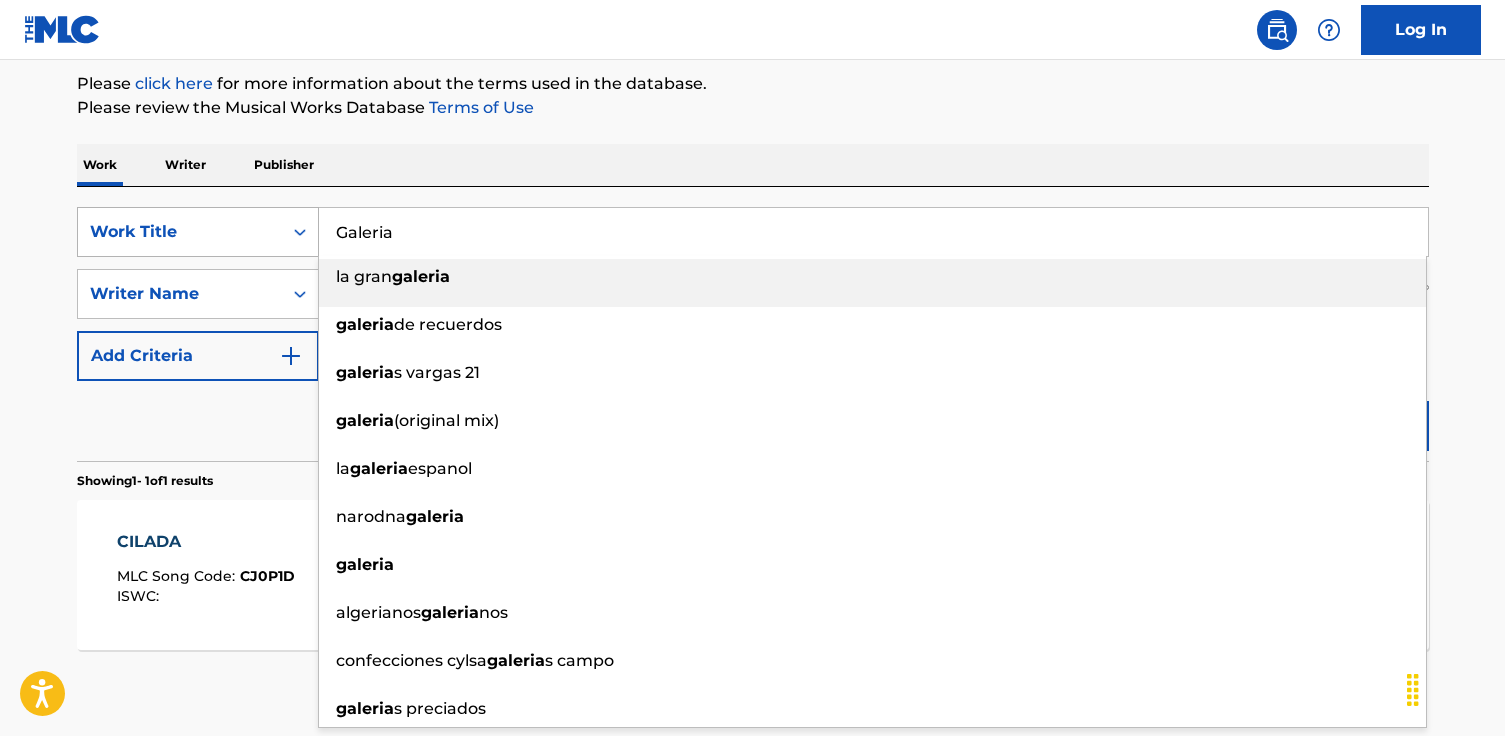 type on "Galeria" 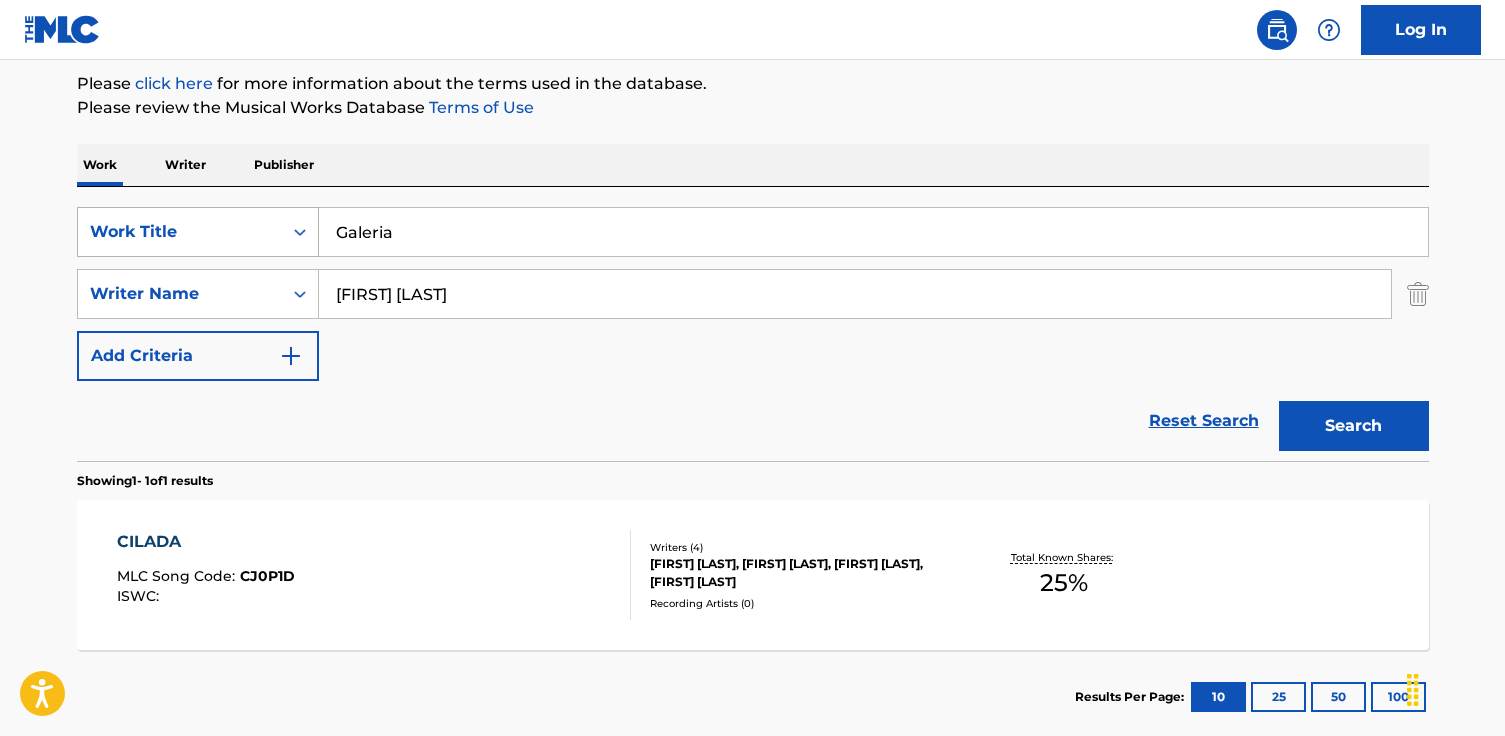 click on "Search" at bounding box center (1354, 426) 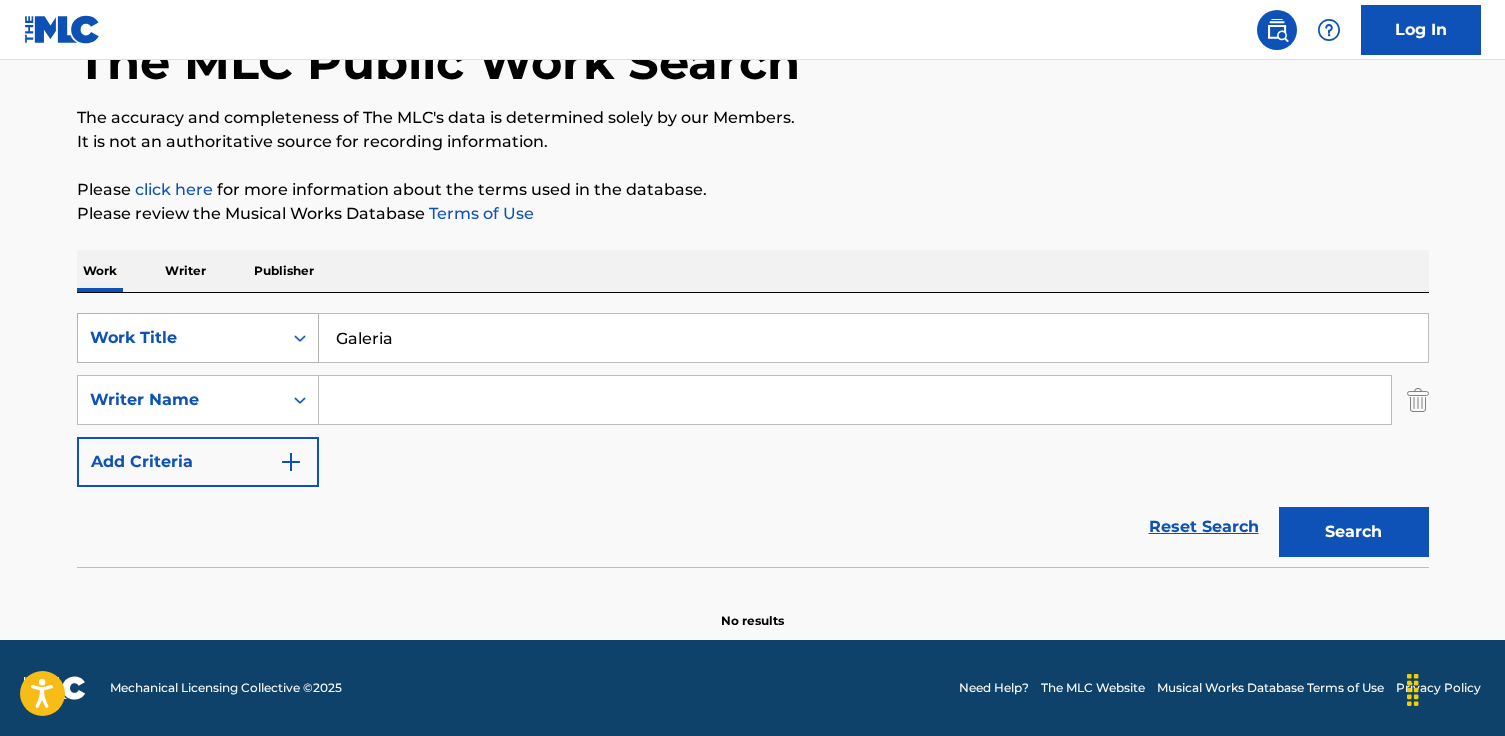 click on "Search" at bounding box center (1354, 532) 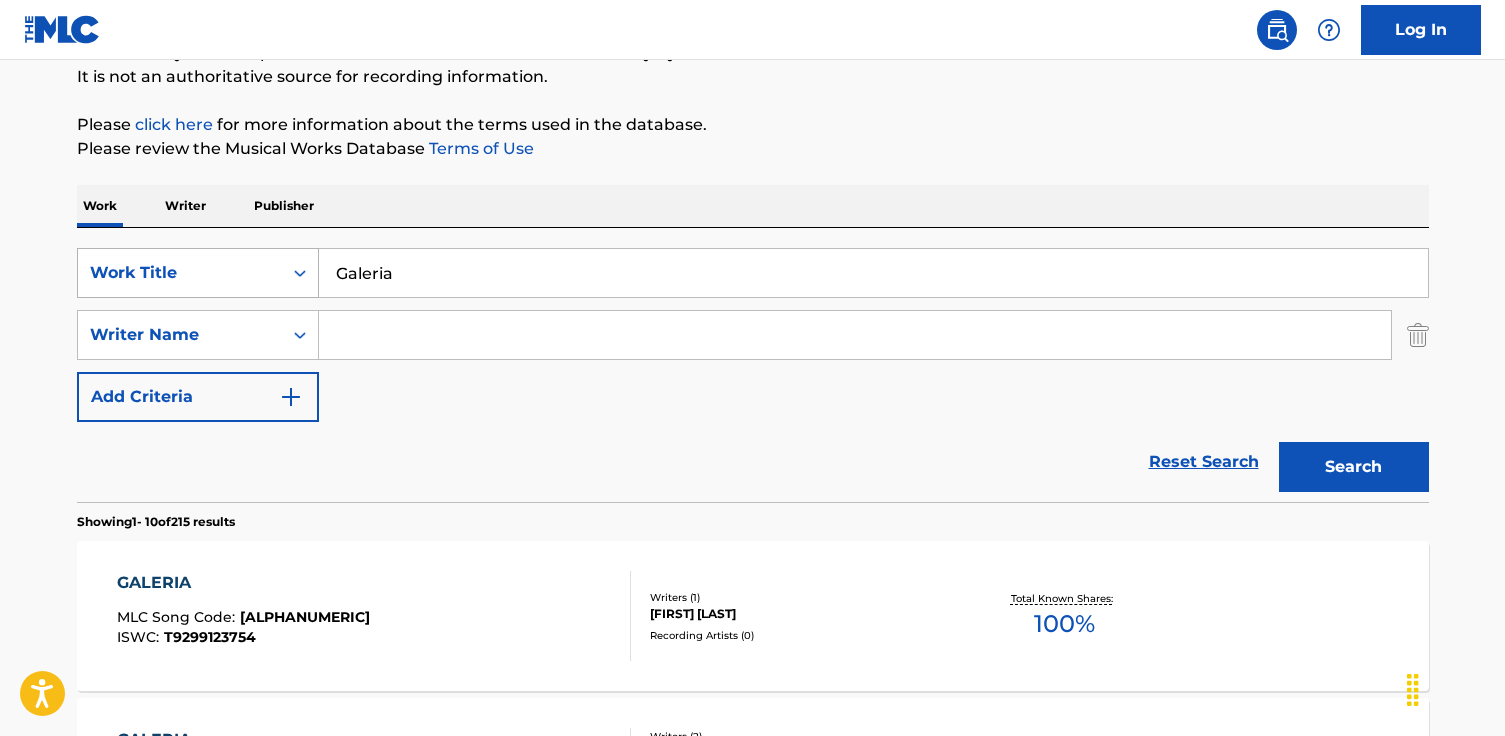 scroll, scrollTop: 238, scrollLeft: 0, axis: vertical 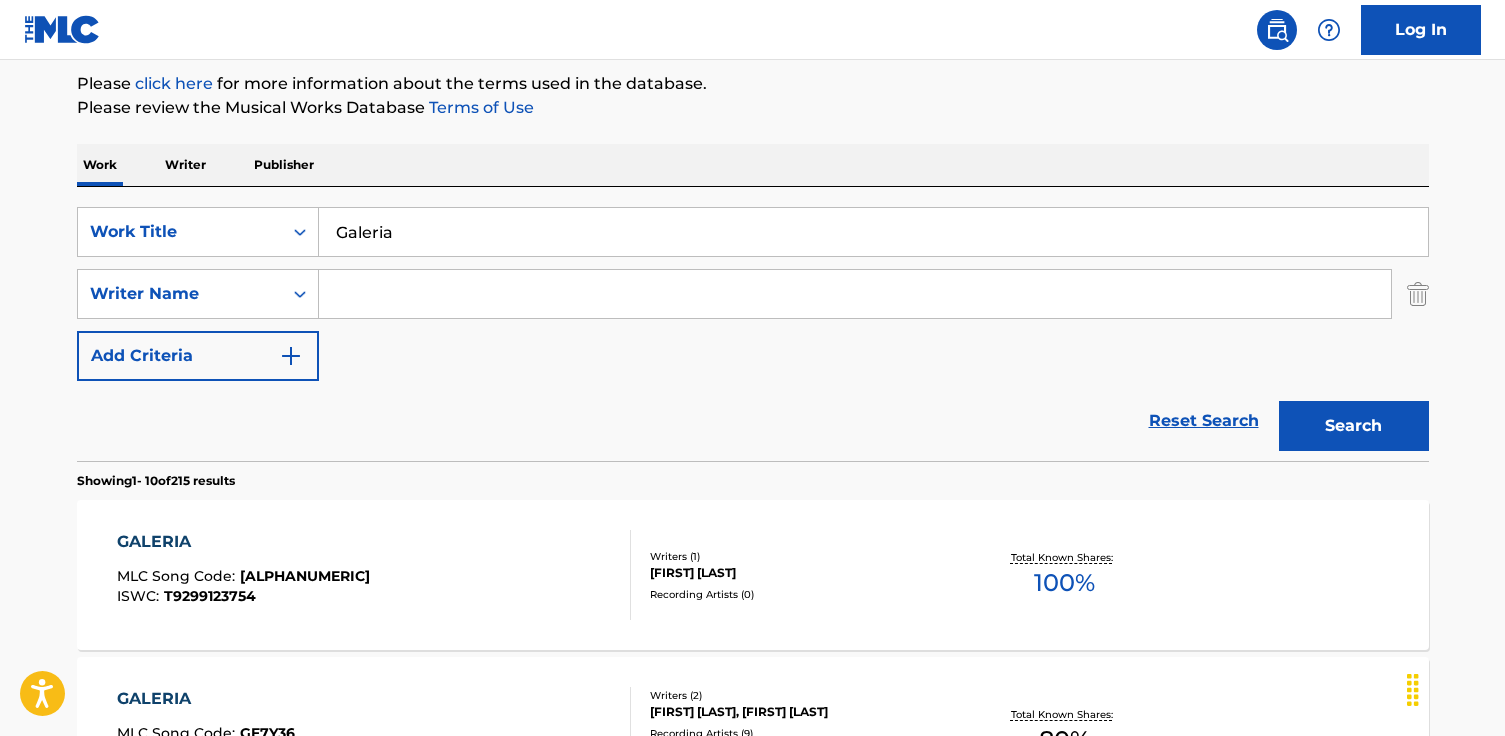 click at bounding box center [855, 294] 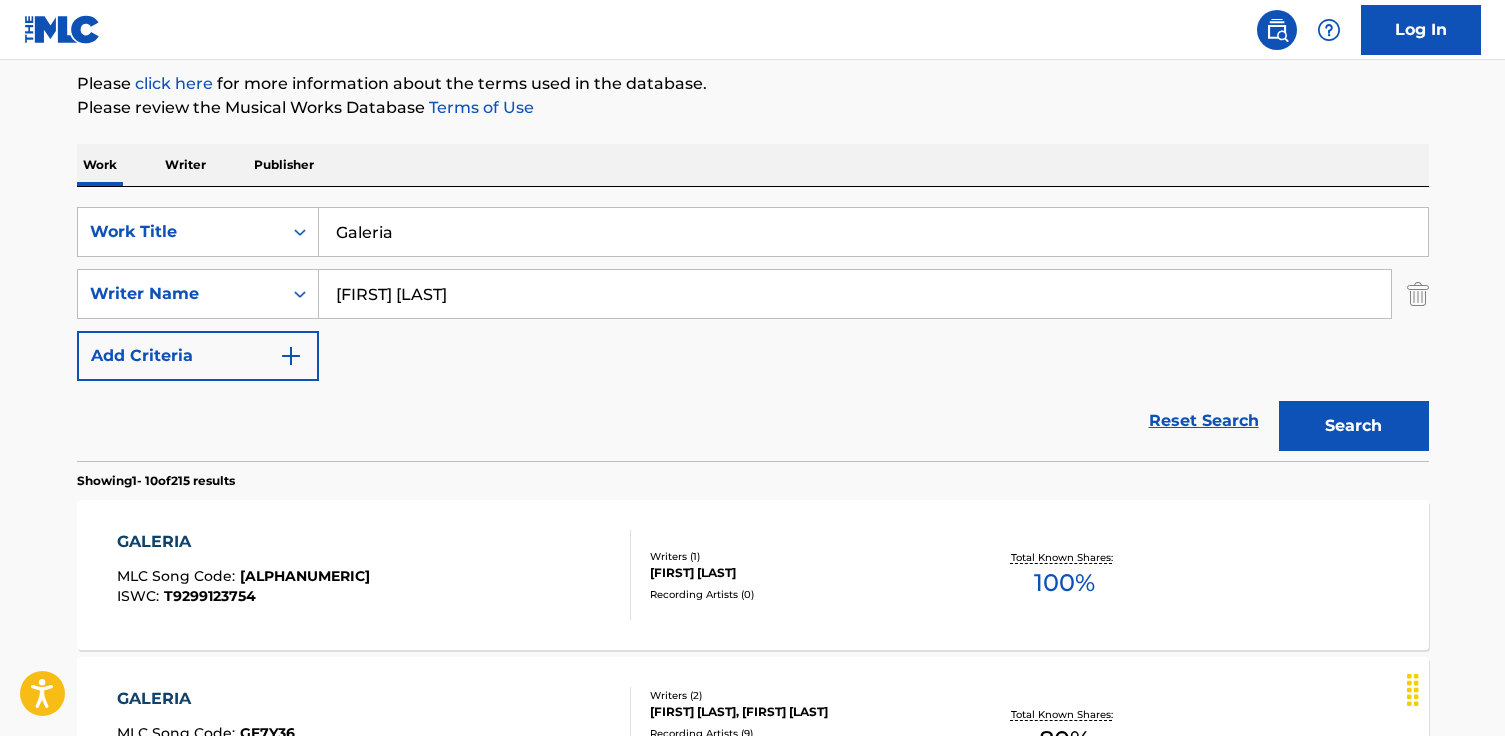 type on "[FIRST] [LAST]" 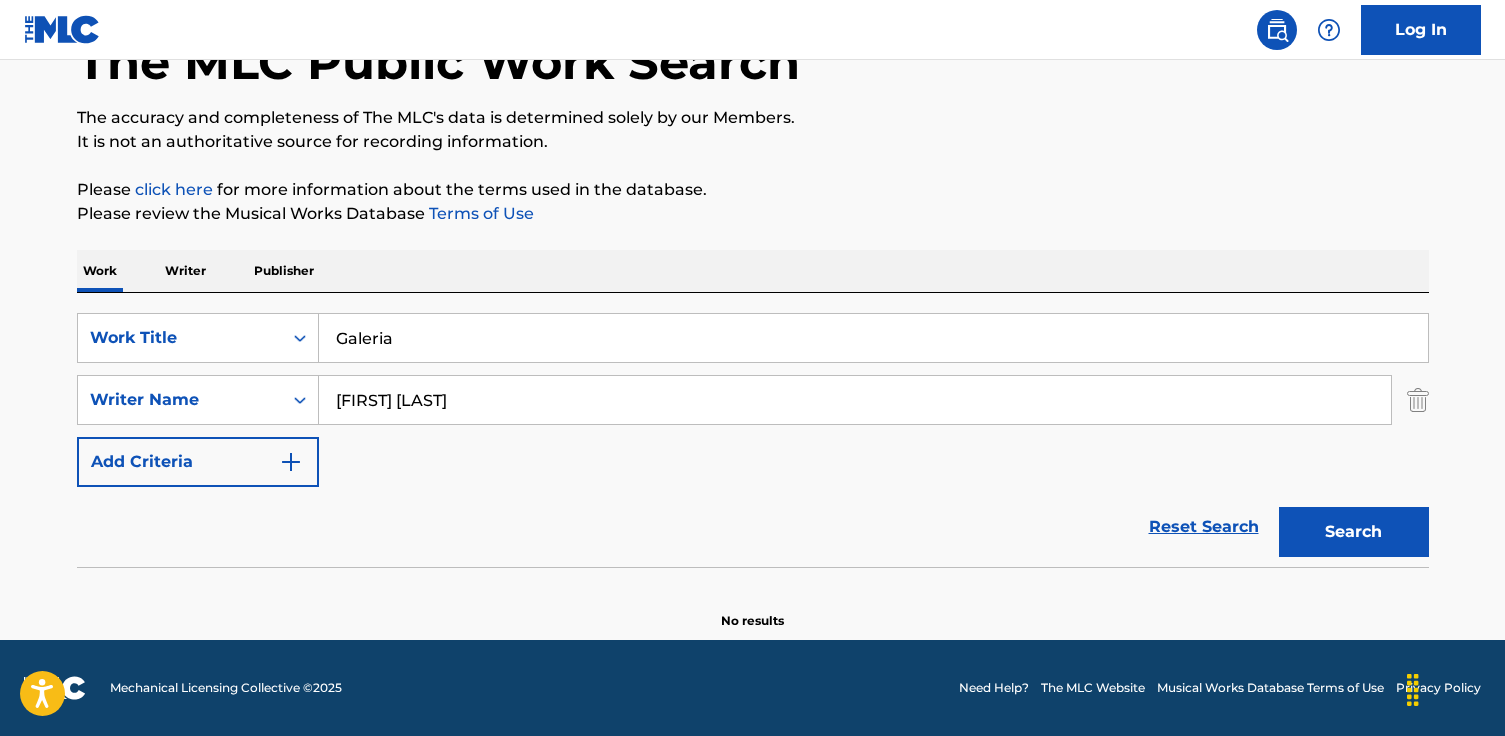 scroll, scrollTop: 132, scrollLeft: 0, axis: vertical 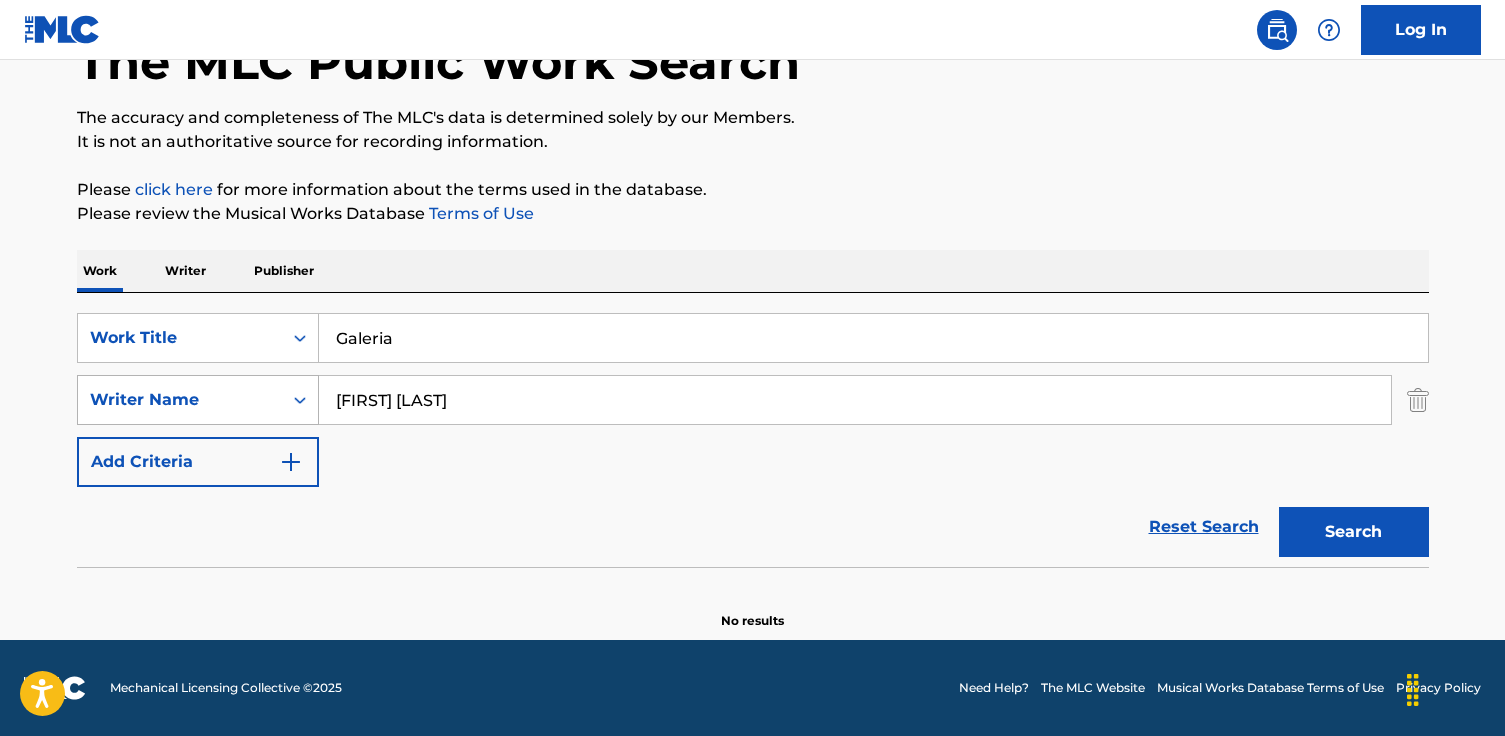 drag, startPoint x: 624, startPoint y: 392, endPoint x: 296, endPoint y: 385, distance: 328.07468 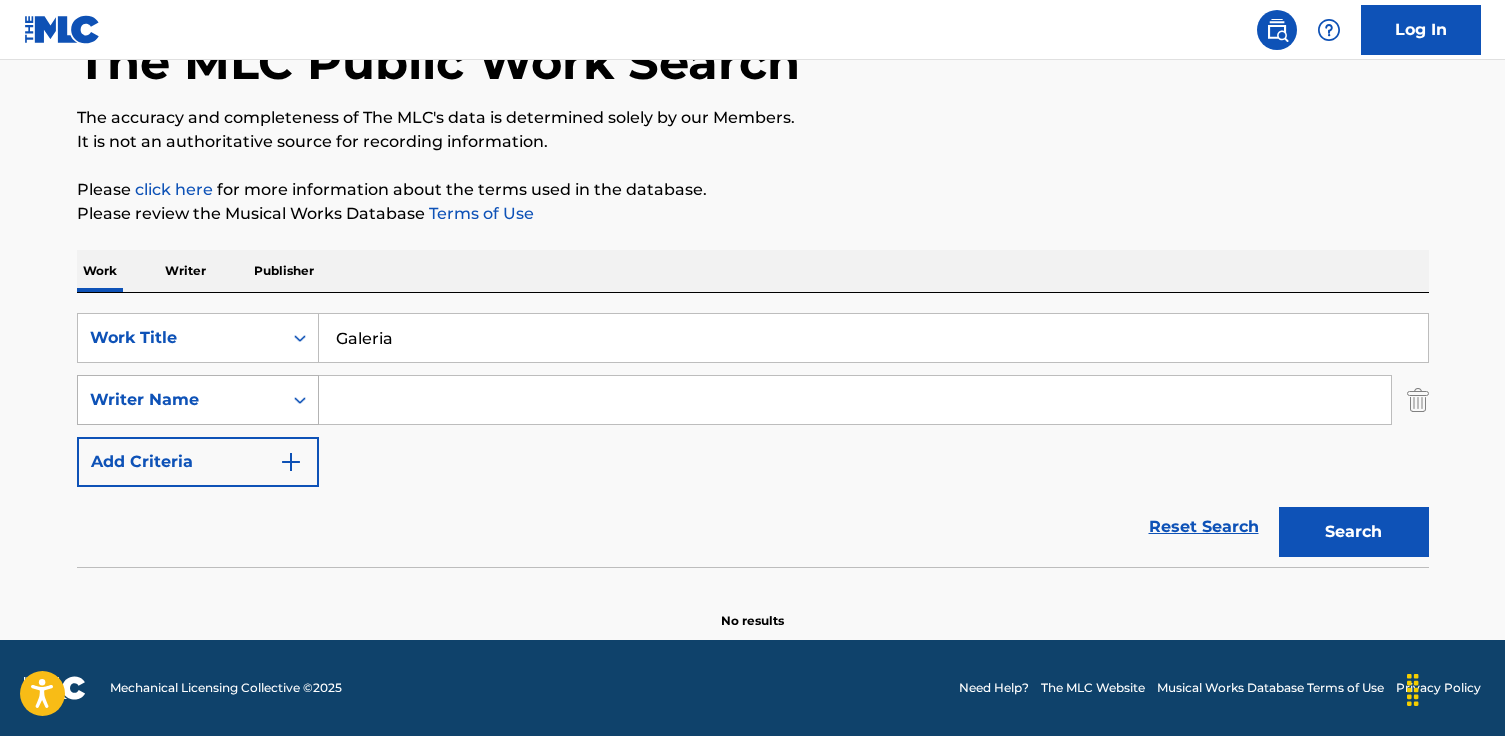 paste on "[FIRST] [LAST]" 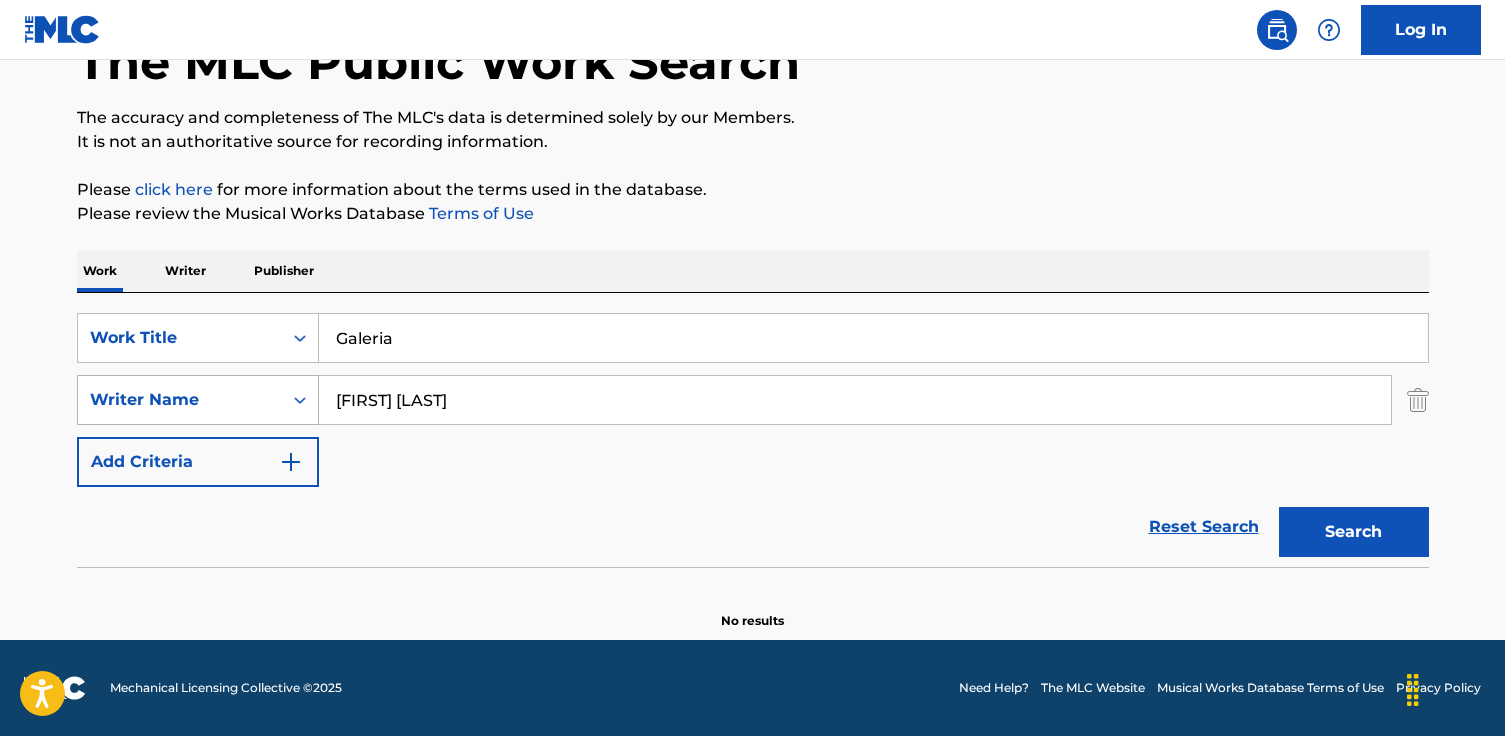 type on "[FIRST] [LAST]" 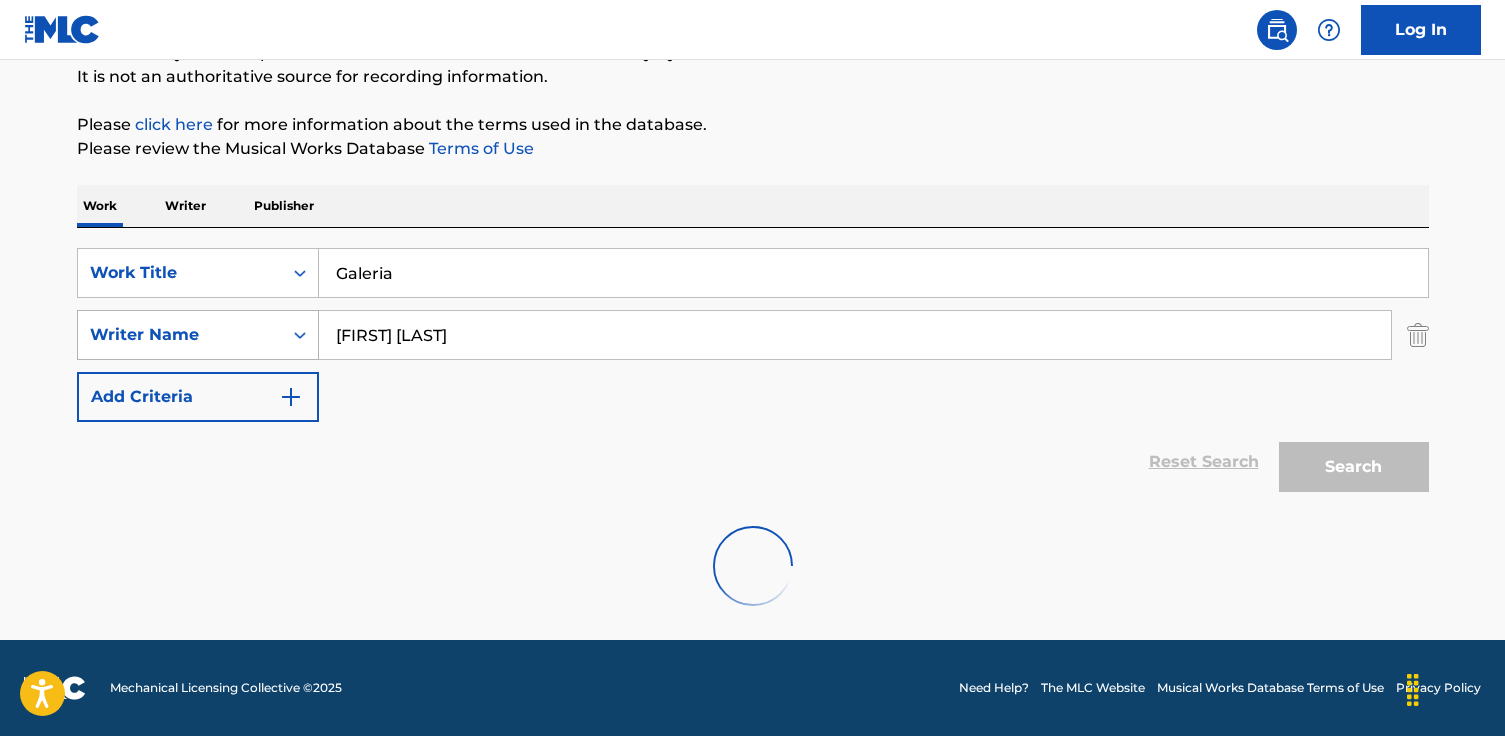scroll, scrollTop: 132, scrollLeft: 0, axis: vertical 